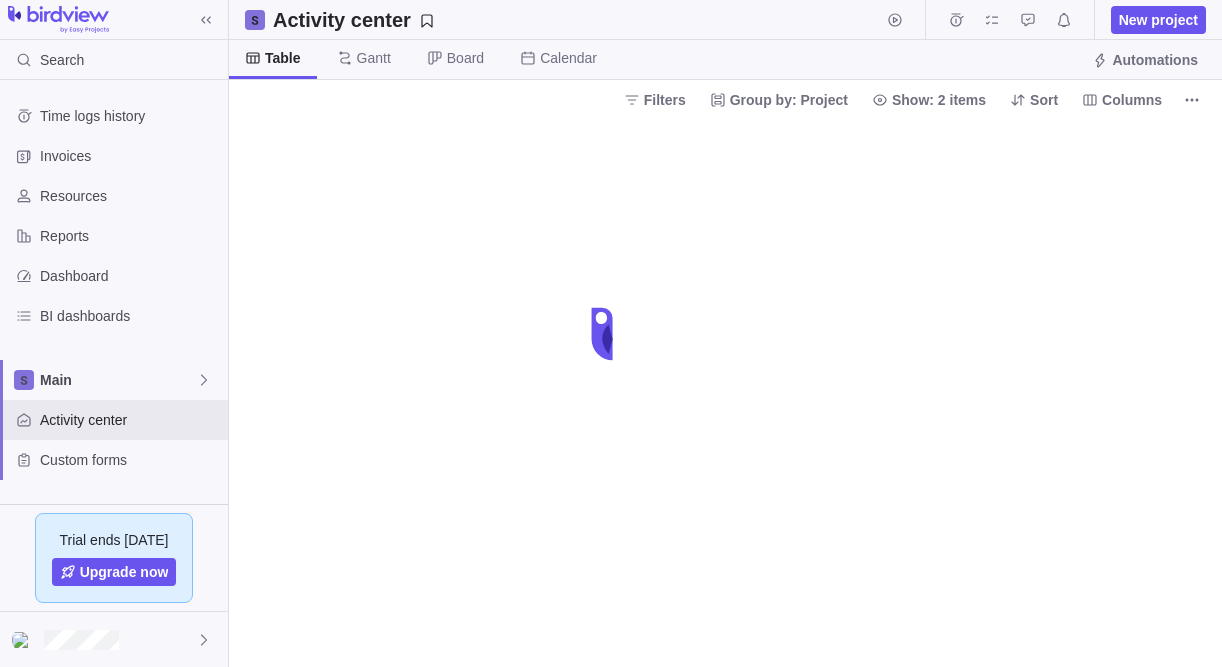 scroll, scrollTop: 0, scrollLeft: 0, axis: both 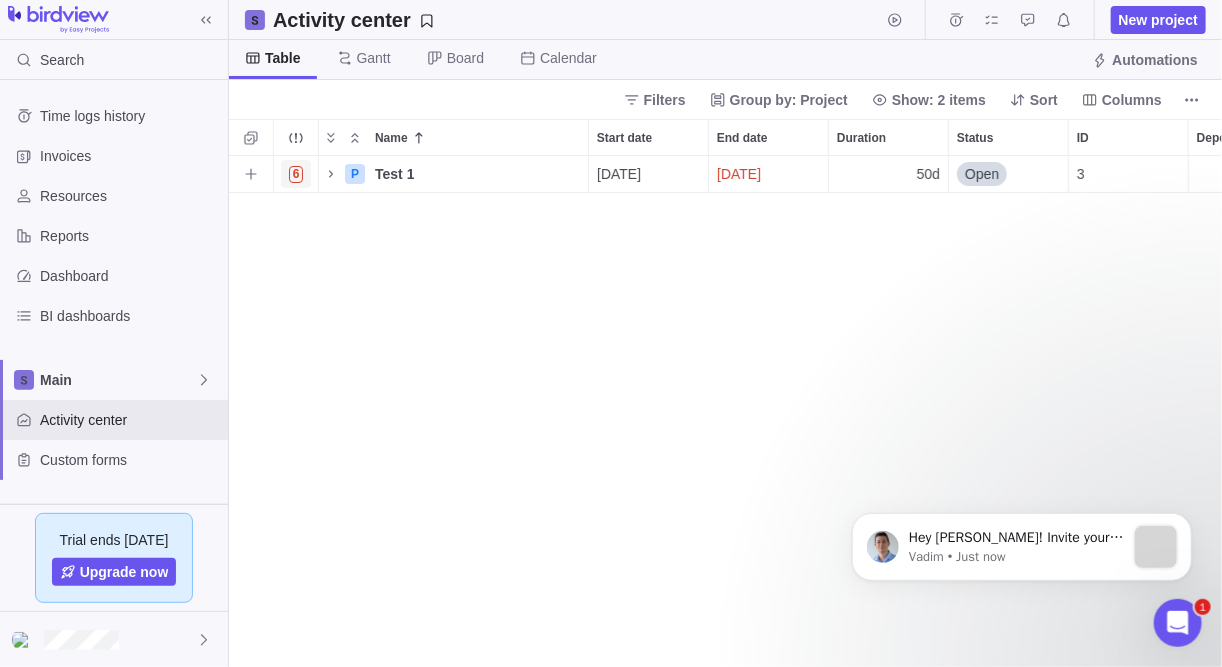 drag, startPoint x: 325, startPoint y: 173, endPoint x: 304, endPoint y: 172, distance: 21.023796 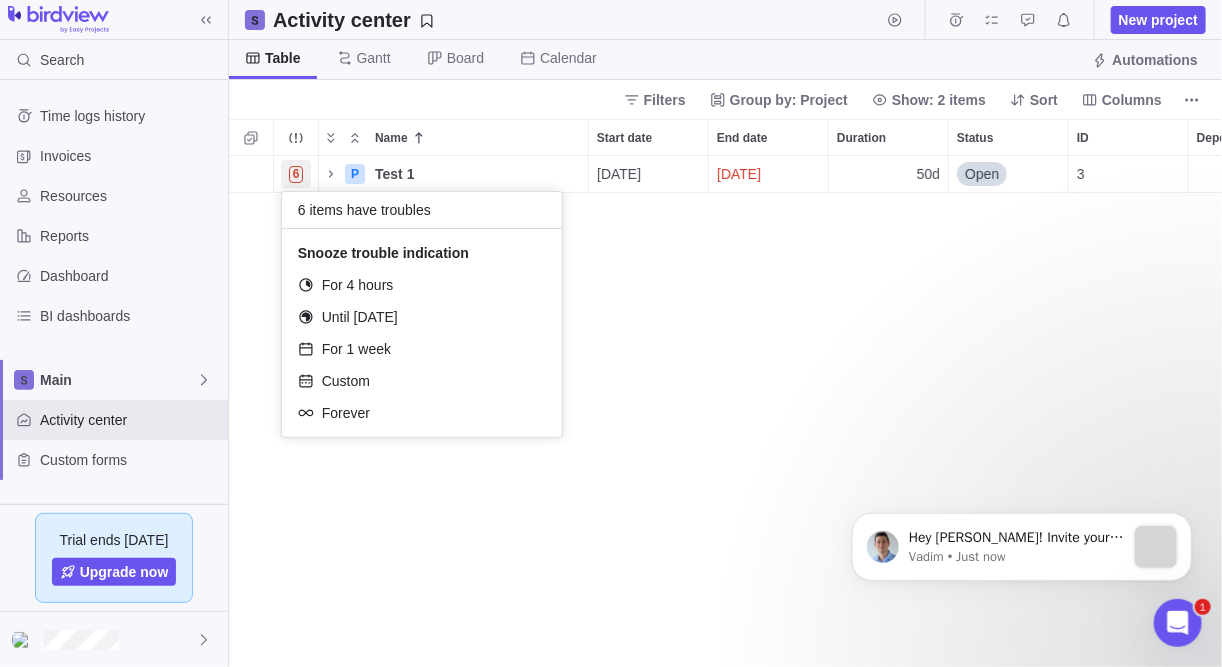 click 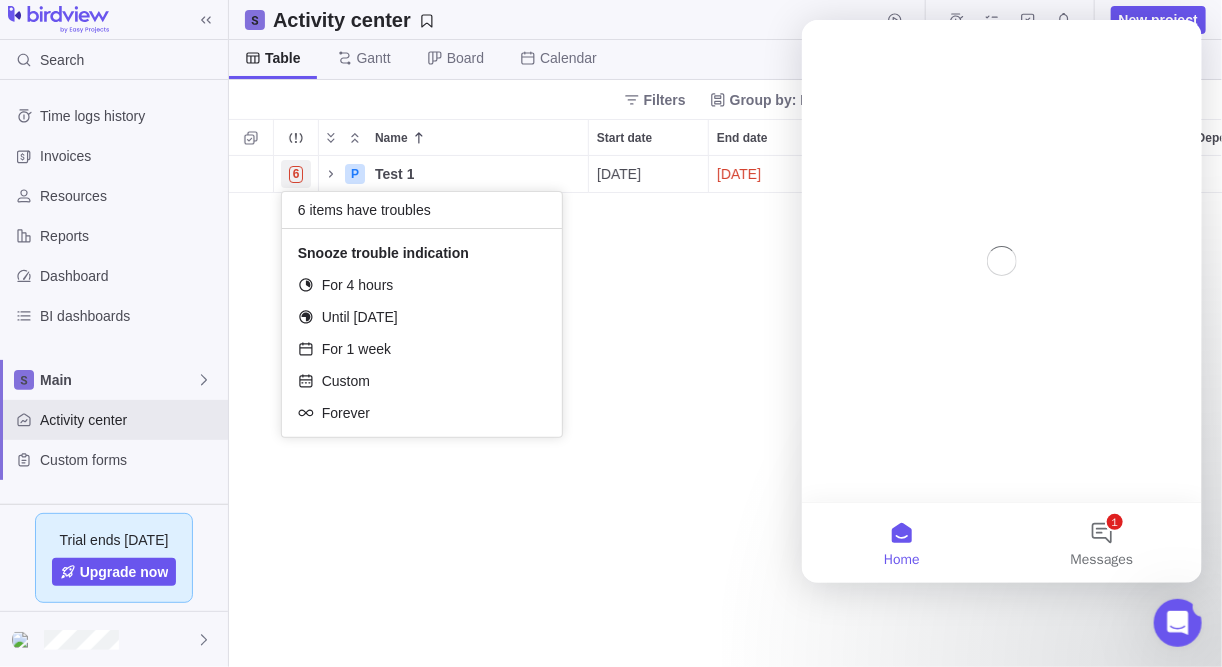 scroll, scrollTop: 0, scrollLeft: 0, axis: both 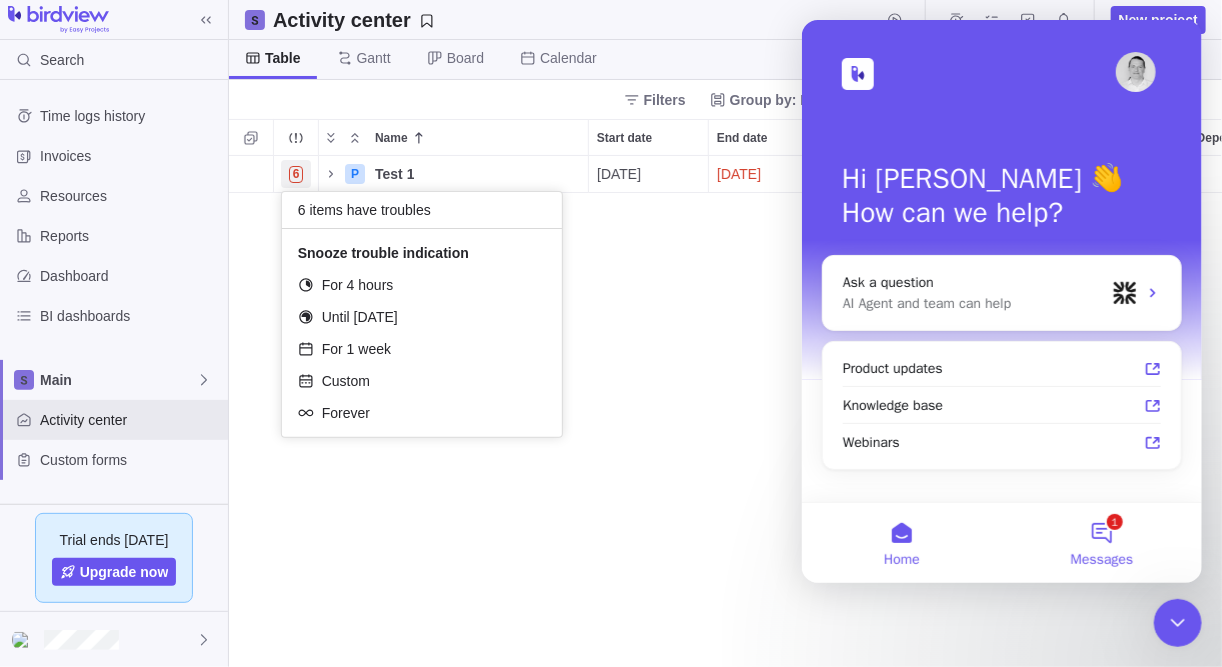 click on "Messages" at bounding box center (1101, 560) 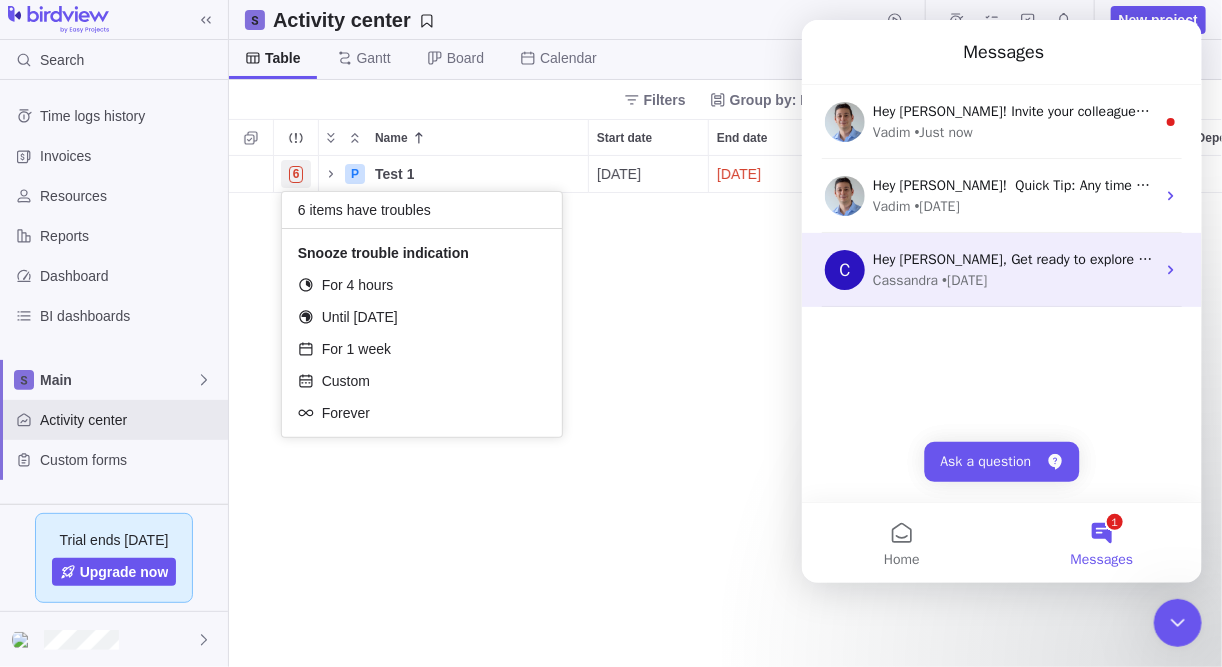 click on "•  9w ago" at bounding box center (963, 280) 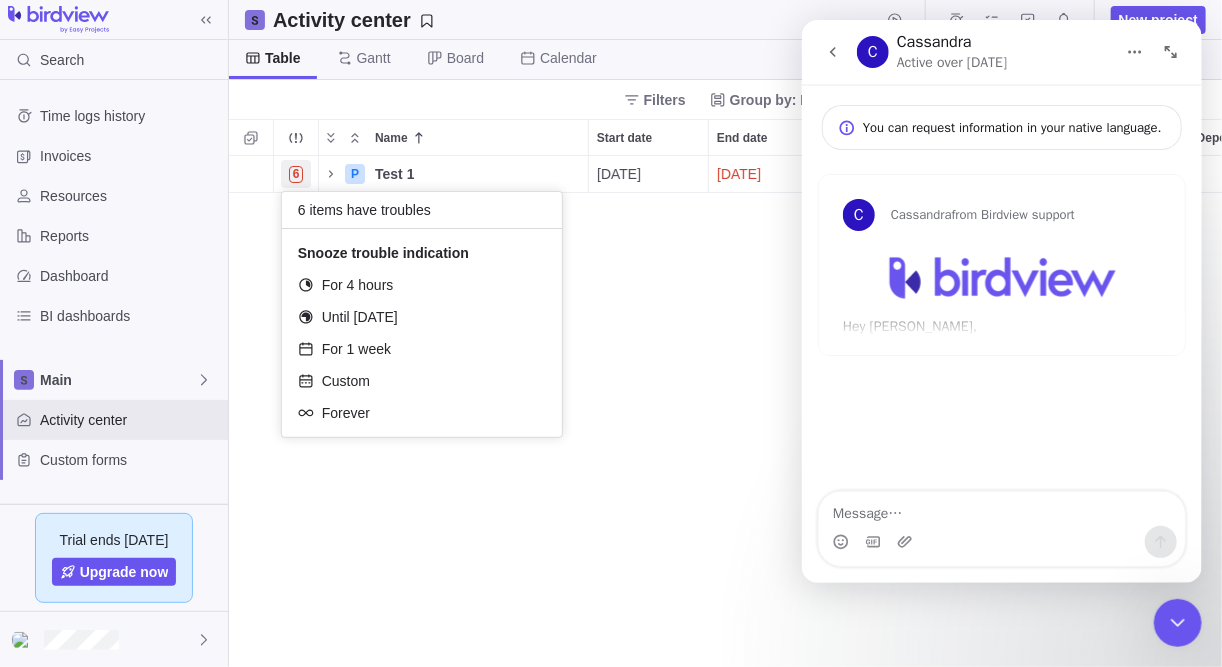 click at bounding box center (1001, 277) 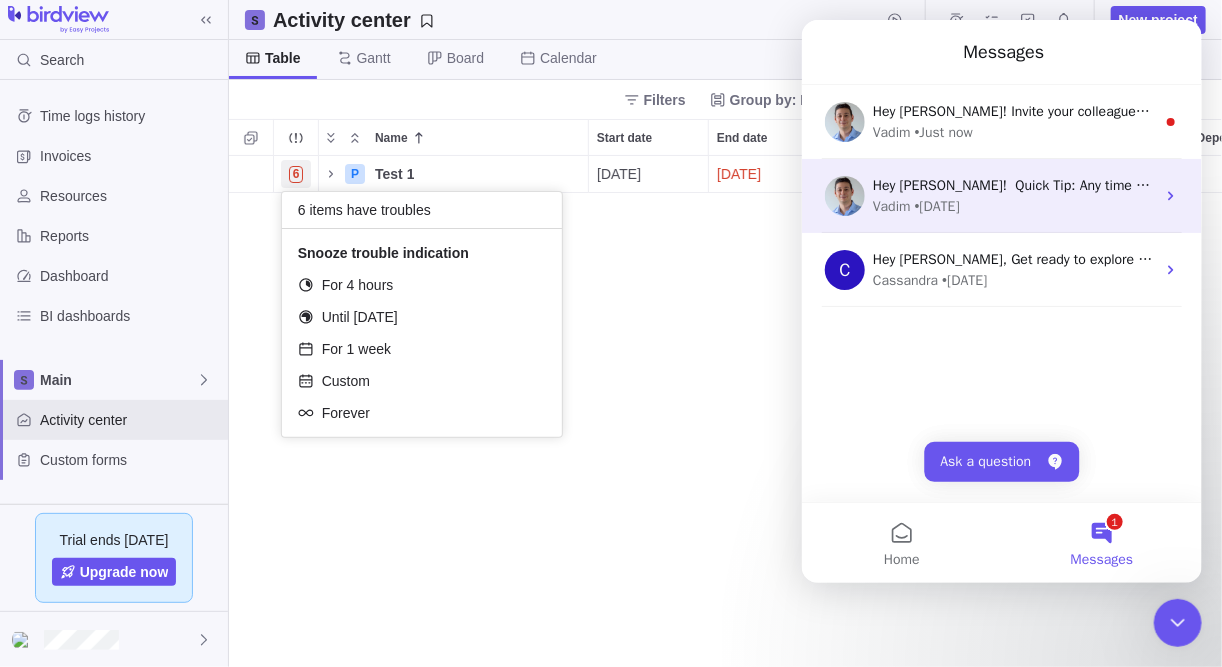 click on "Vadim •  9w ago" at bounding box center (1013, 206) 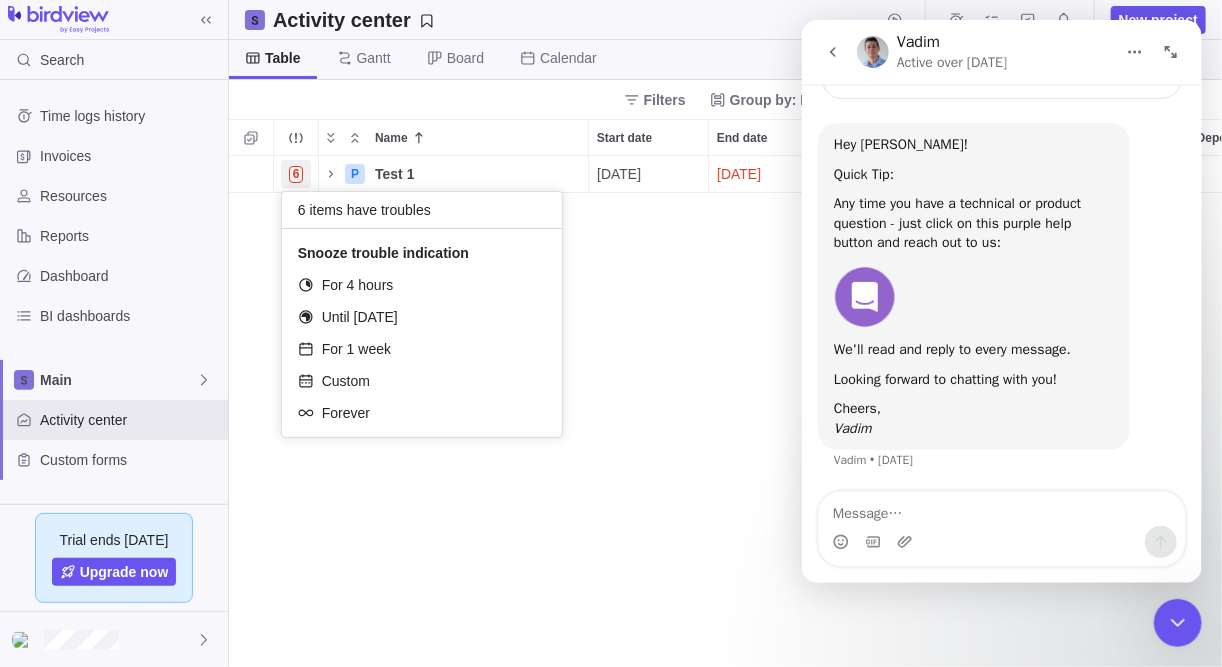 scroll, scrollTop: 67, scrollLeft: 0, axis: vertical 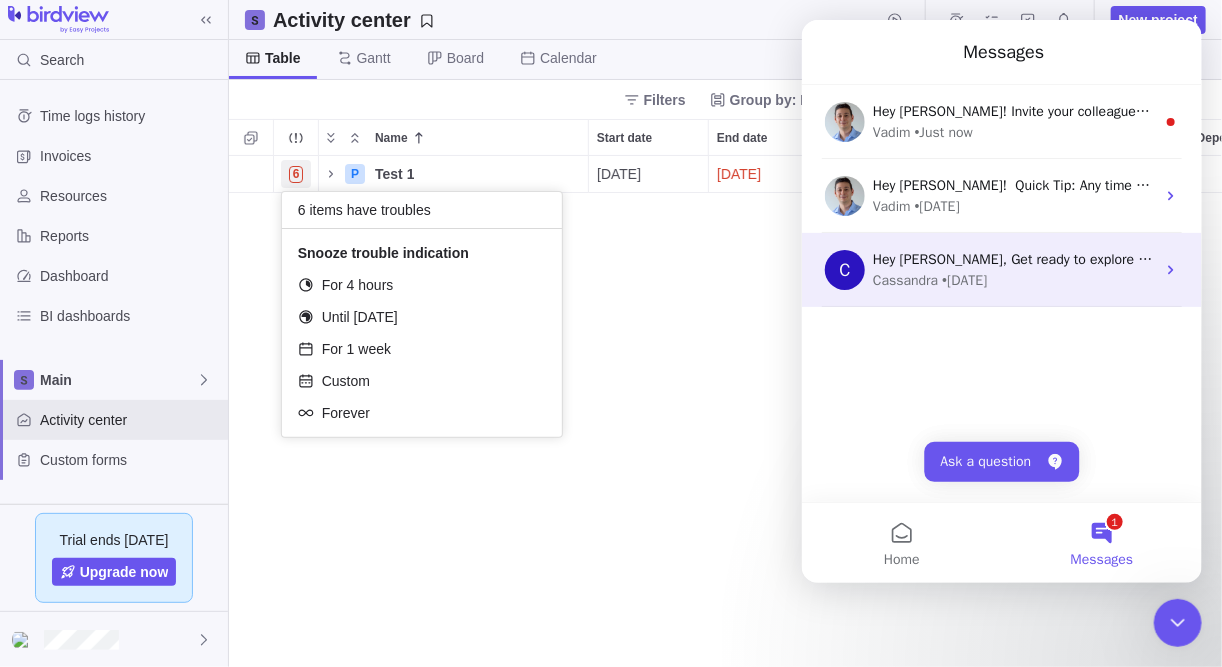 click on "Hey Bhavin, Get ready to explore the newest suite of Business Intelligence reports that will transform the way you visualize and analyze critical project data Our updated reports provide key insights into: Resource utilization, Project finances and profitability, Portfolio metrics, Project risks To learn more please take a look at our most recent Webinar or contact Customer Success via email at success@birdviewpsa.com." at bounding box center (2208, 259) 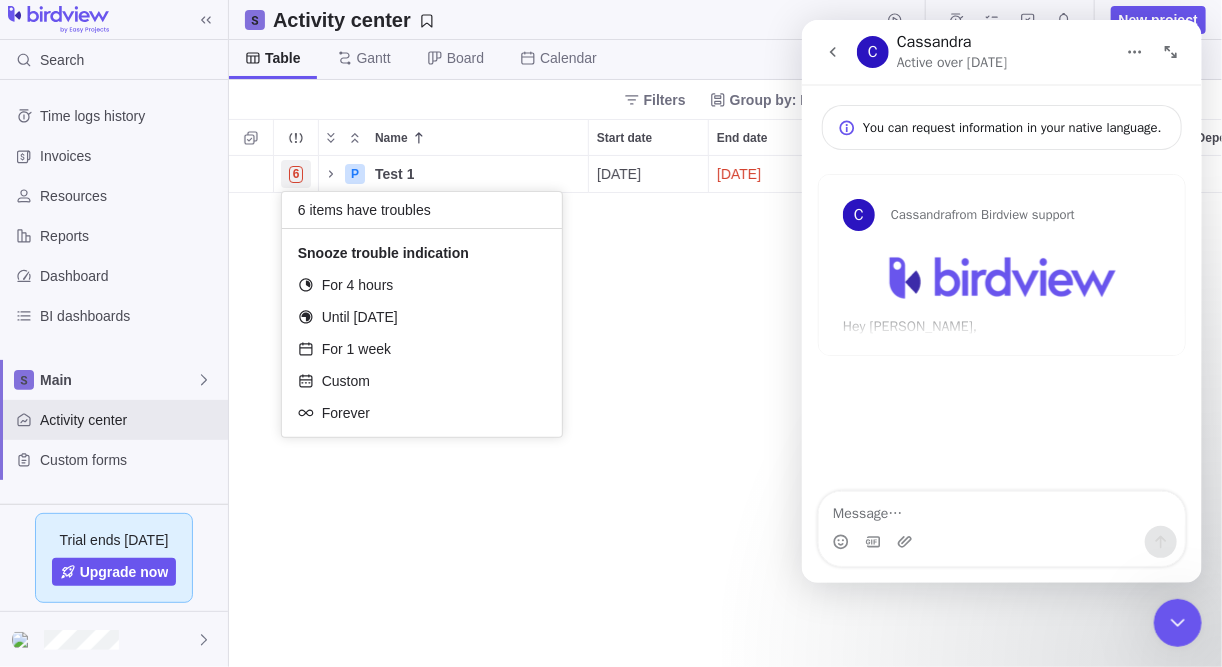 click 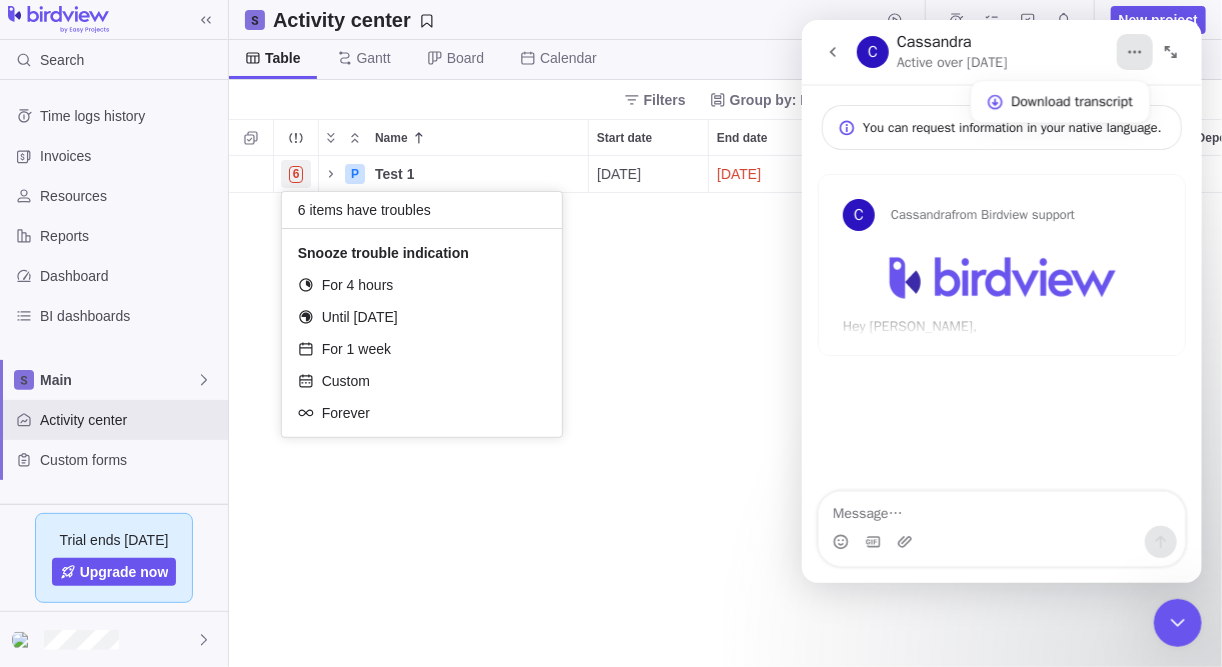 click at bounding box center [1170, 52] 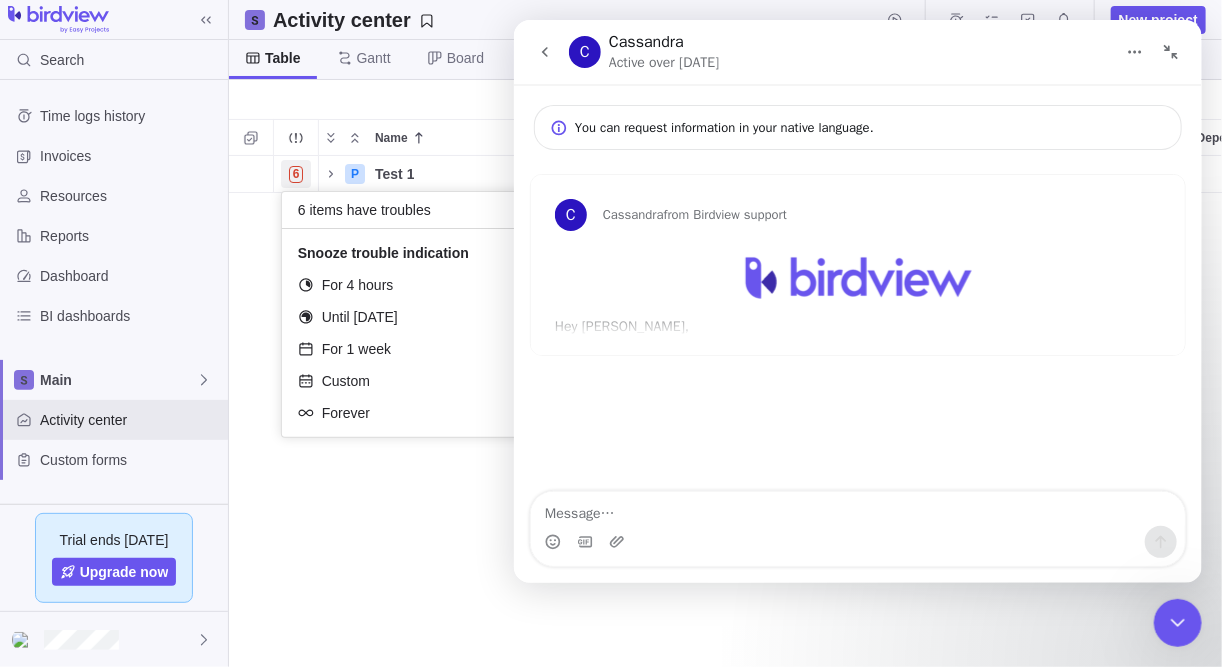 click at bounding box center [1170, 52] 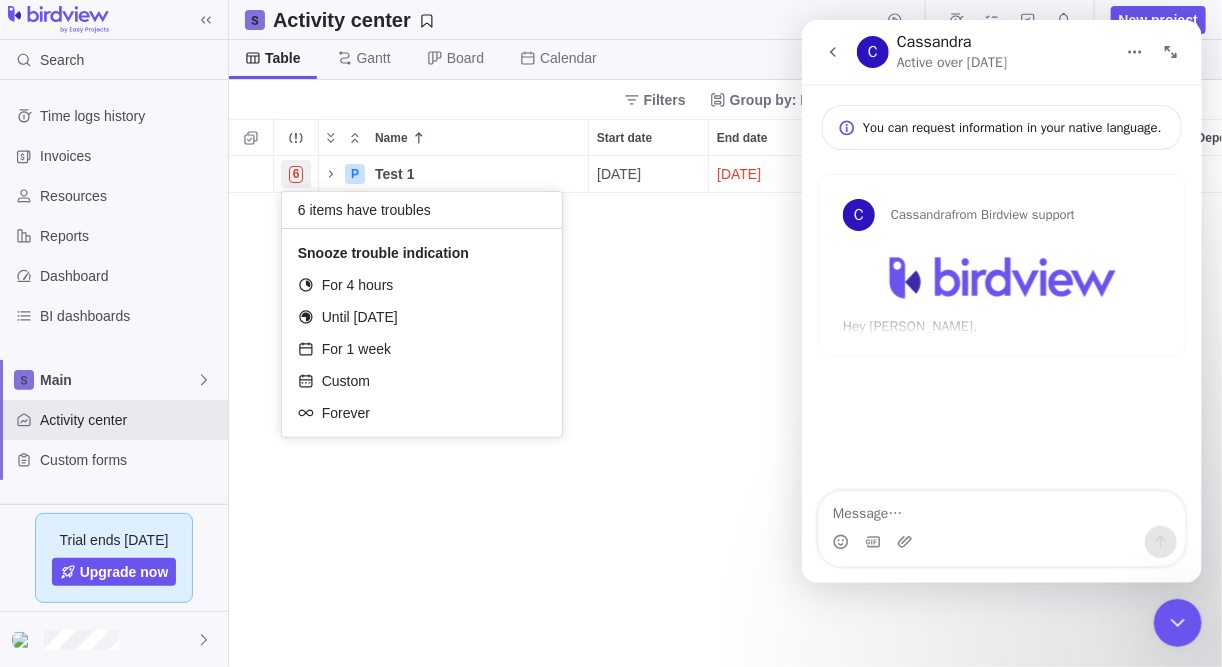 click at bounding box center [1177, 622] 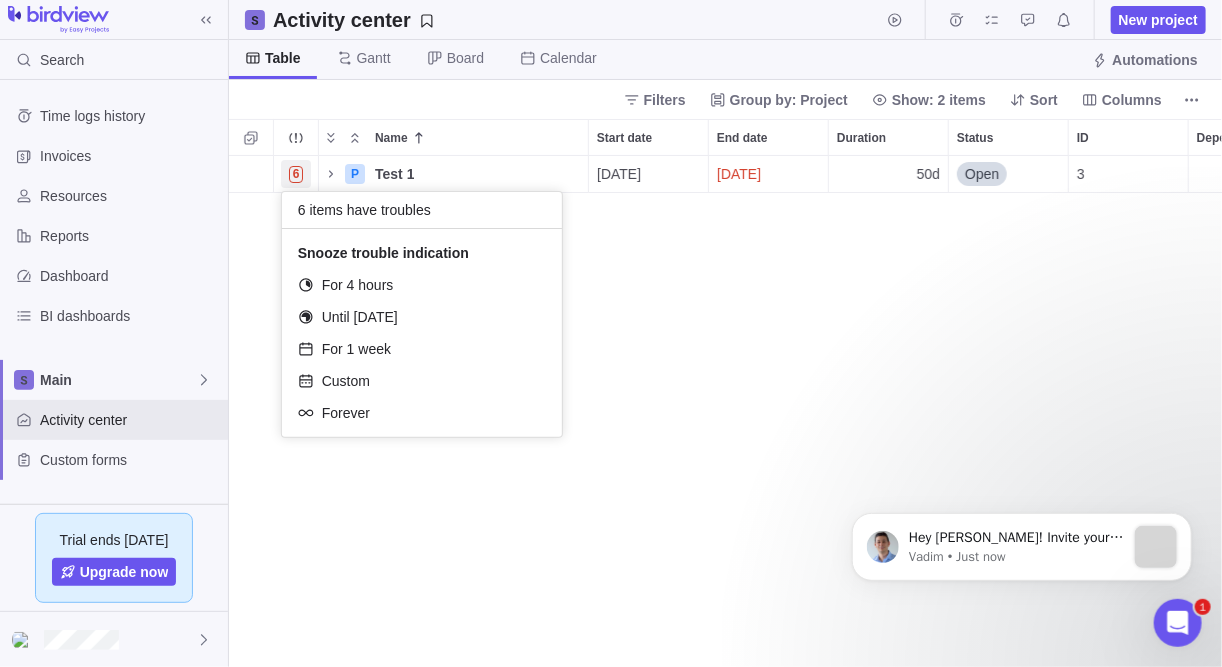 scroll, scrollTop: 0, scrollLeft: 0, axis: both 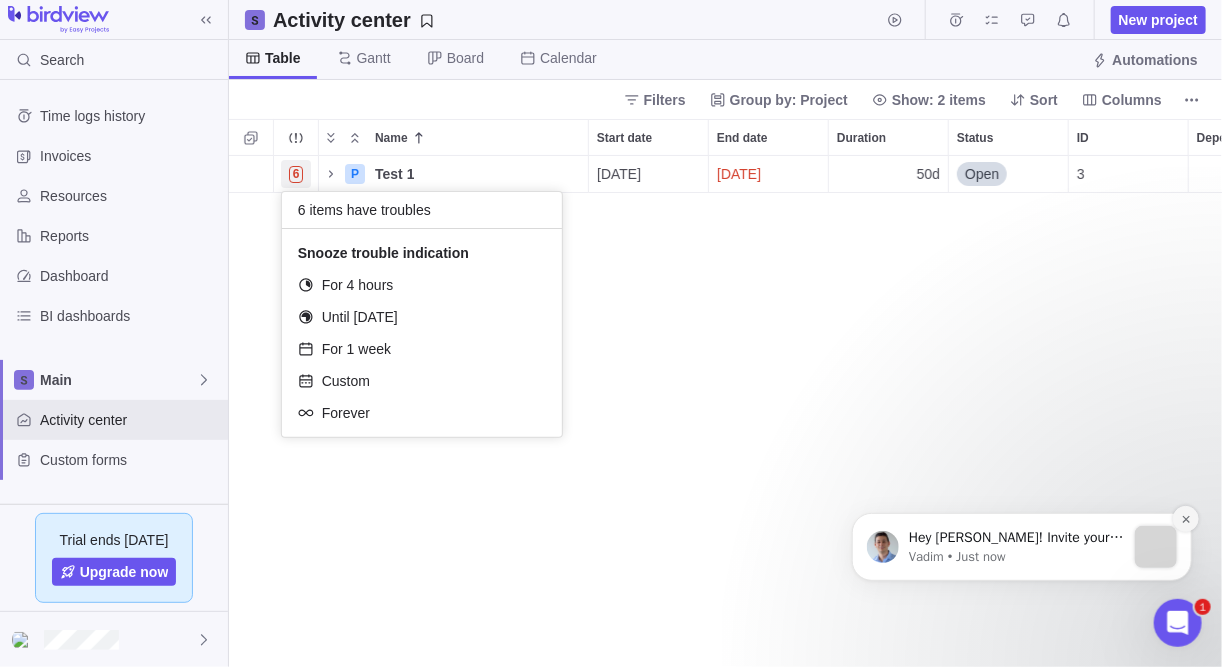 click at bounding box center [1185, 518] 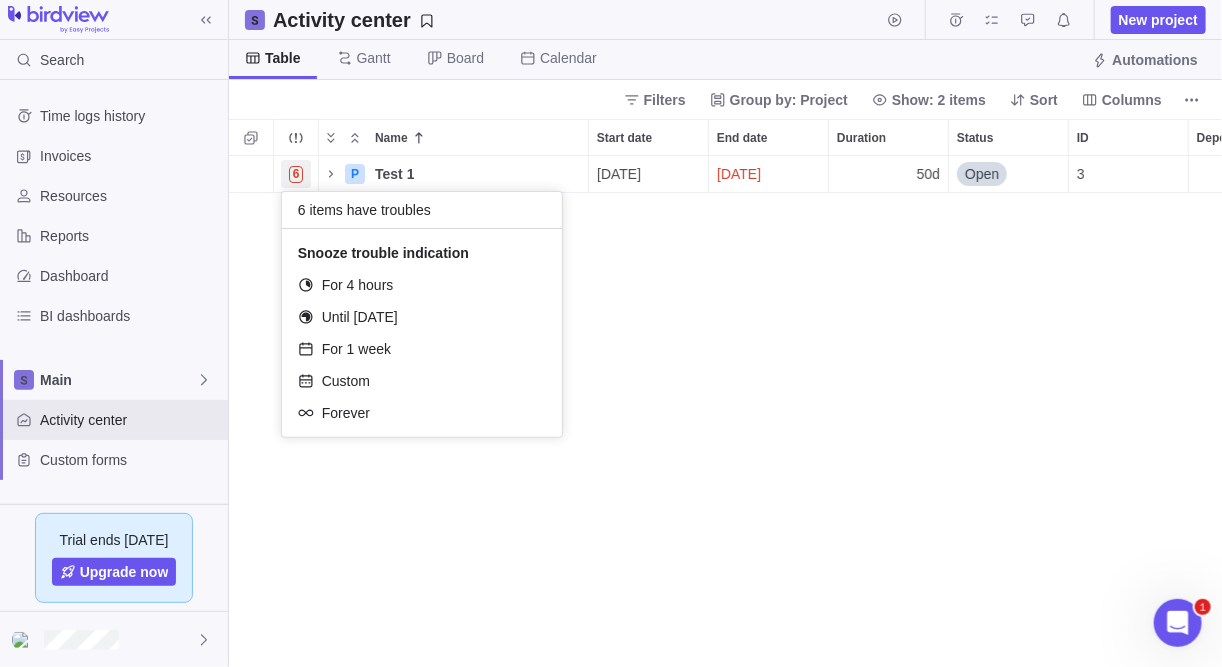 click on "Search Time logs history Invoices Resources Reports Dashboard BI dashboards Main Activity center Custom forms Saved views Trial ends in 14 days Upgrade now Activity center New project Table Gantt Board Calendar Automations Filters Group by: Project Show: 2 items Sort Columns Name Start date End date Duration Status ID Dependency Assignees Billable hours Non-billable hours Estimated hours Hours left Total target revenue Revenue variance Billing type Invoiced Invoiced, % Invoiced labor Invoiced expenses Invoiced (yes/no) 6 P Test 1 Details 01/05/2025 09/07/2025 50d Open 3 260h 140h $0.00 $0.00 Flat fee $0.00 $0.00 $0.00 No Filters Activity status Default Workflow Project status Default Workflow Activity priority Activity assignees Project start date Previous year Previous month Previous week Yesterday Today This week This month This year Next week Next month Filter by period Project end date Previous year Previous month Previous week Yesterday Today This week This month This year Next week Projects" at bounding box center (611, 333) 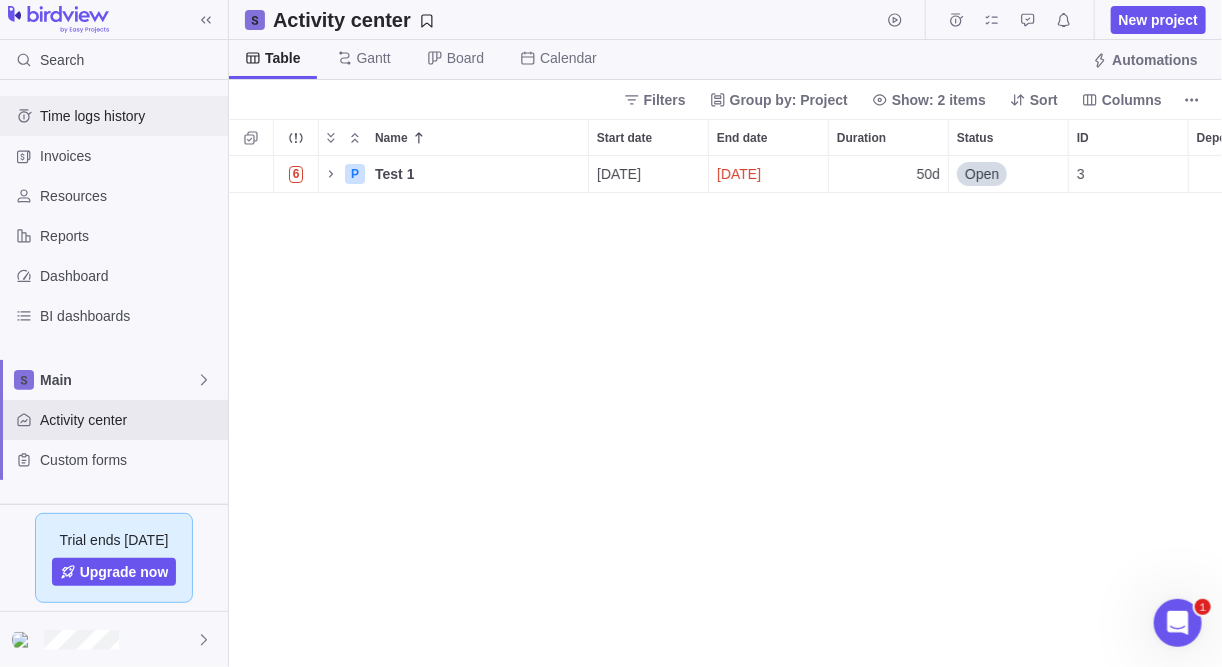 click on "Time logs history" at bounding box center (130, 116) 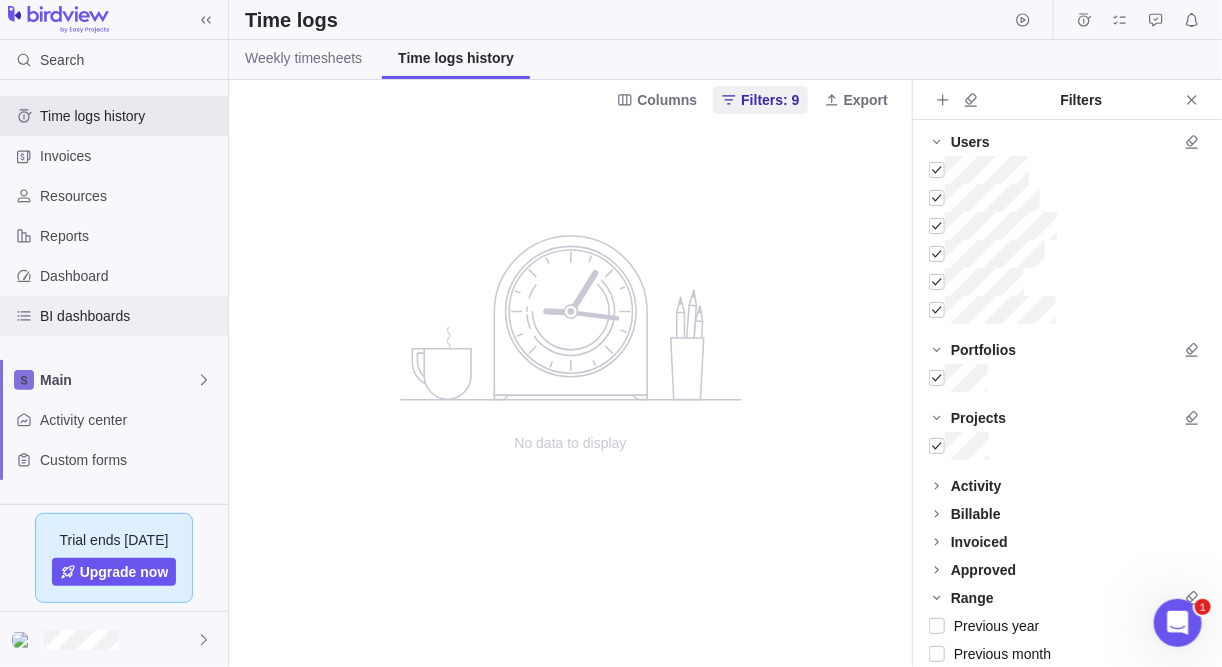 click on "BI dashboards" at bounding box center [130, 316] 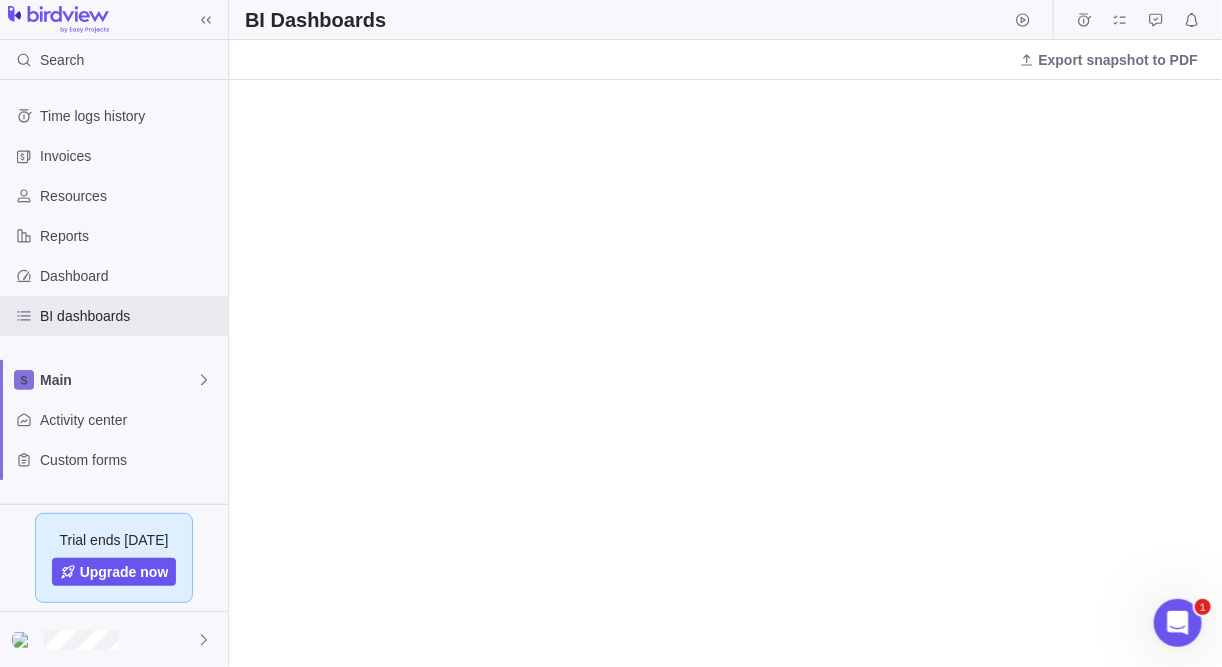 click at bounding box center [58, 20] 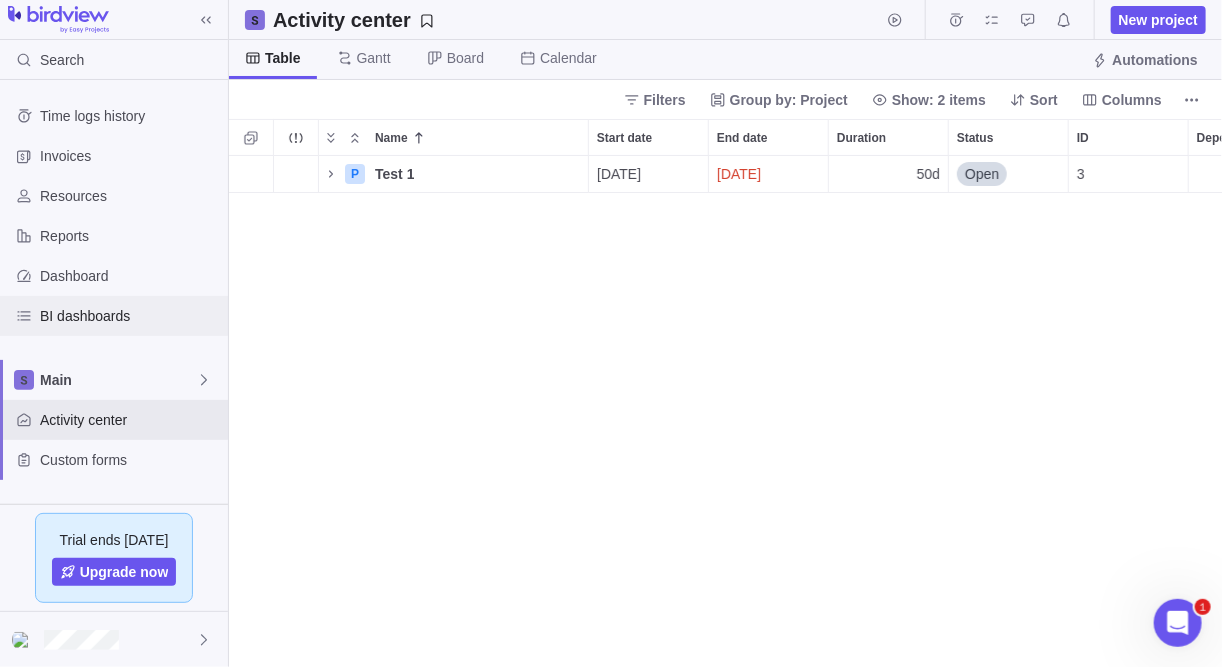 scroll, scrollTop: 13, scrollLeft: 13, axis: both 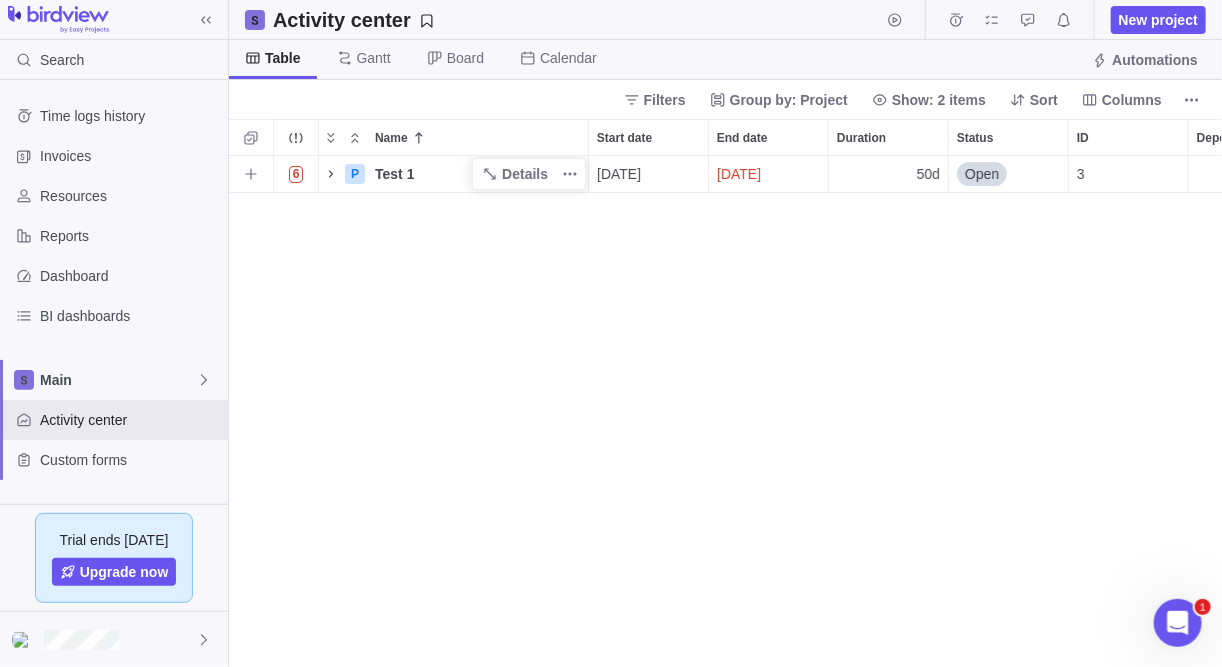 click 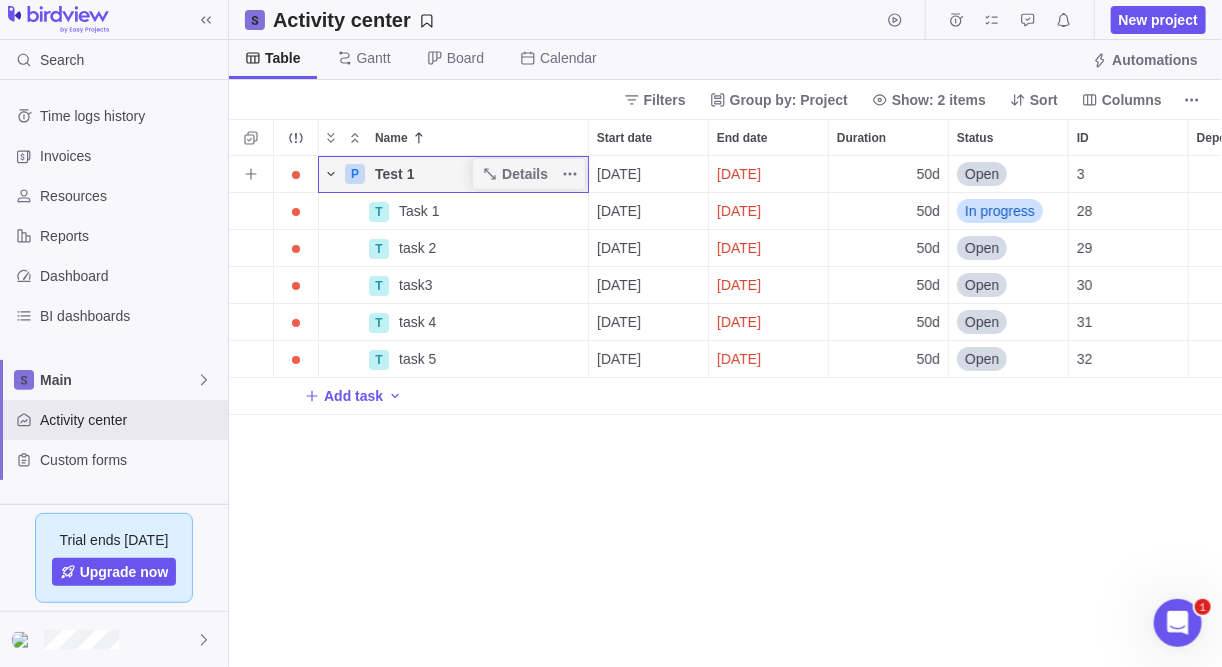 click 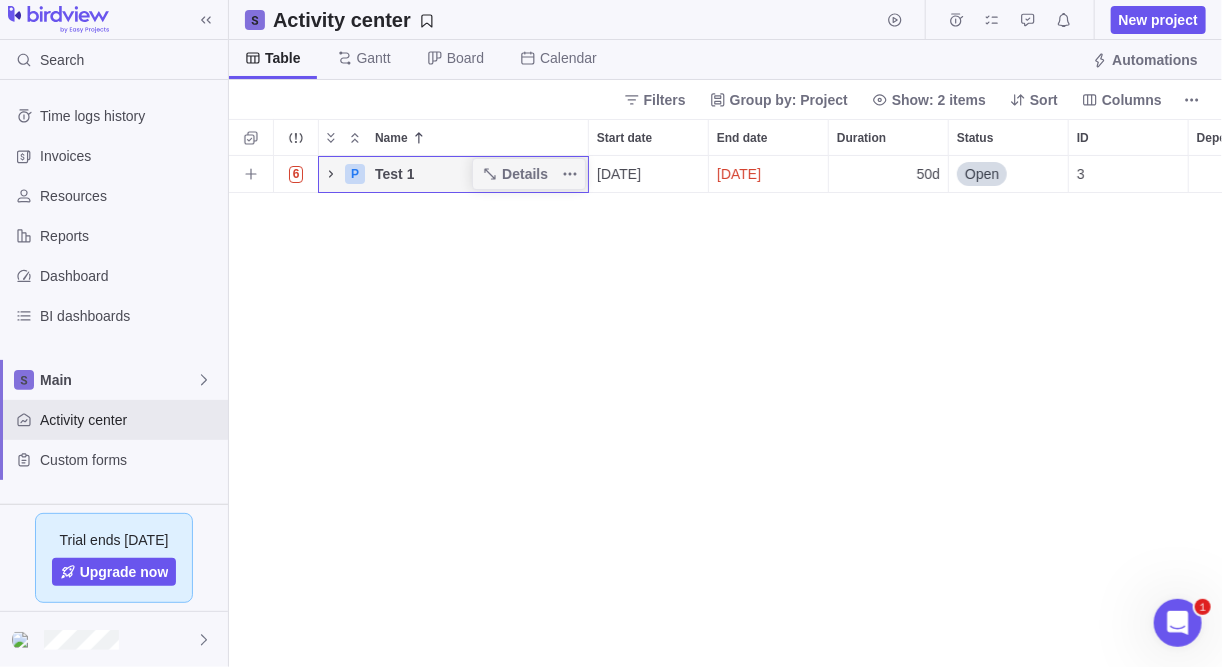 click 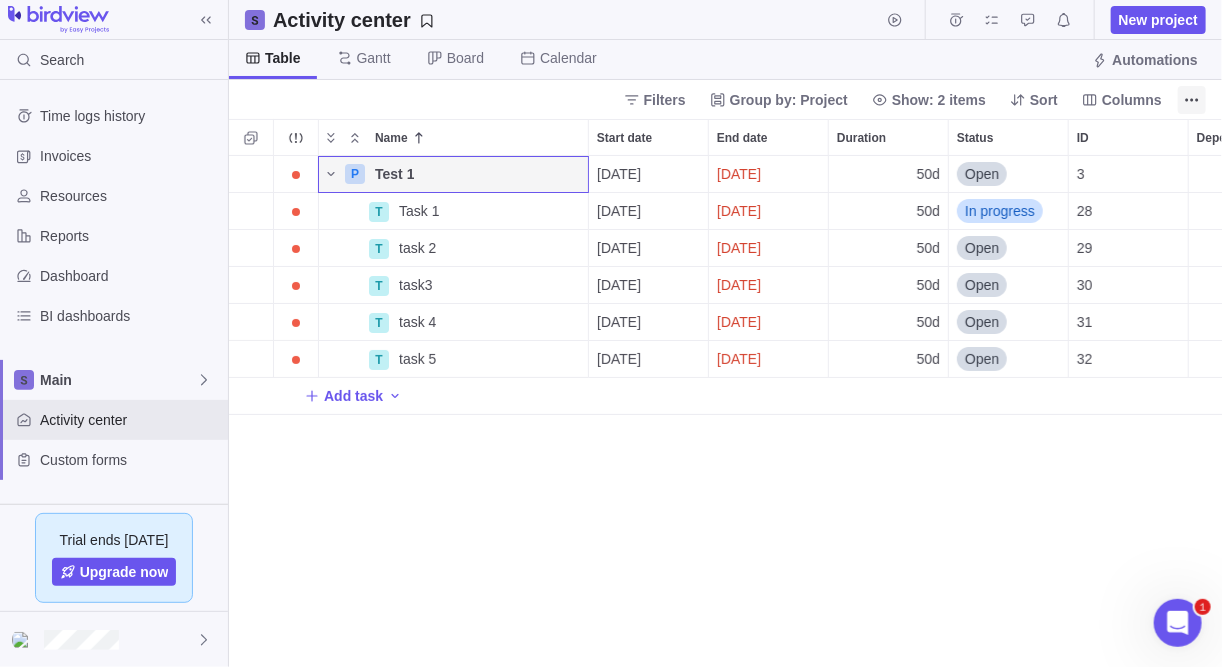 click 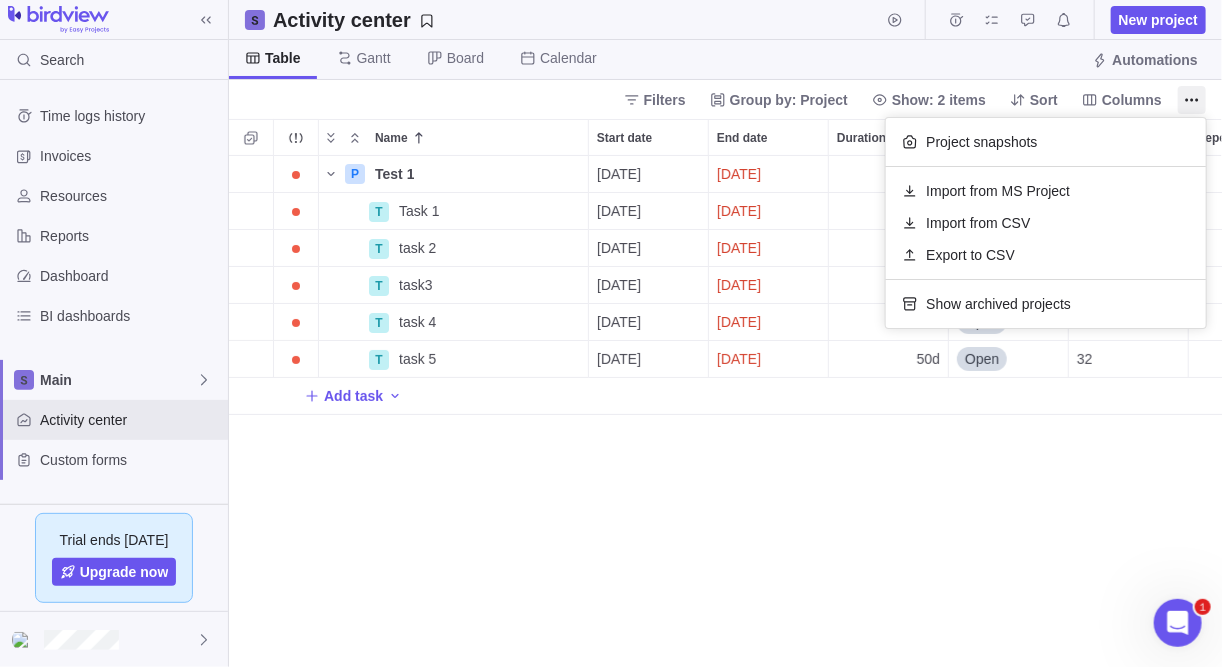 click on "Search Time logs history Invoices Resources Reports Dashboard BI dashboards Main Activity center Custom forms Saved views Trial ends in 14 days Upgrade now Activity center New project Table Gantt Board Calendar Automations Filters Group by: Project Show: 2 items Sort Columns Name Start date End date Duration Status ID Dependency Assignees Billable hours Non-billable hours Estimated hours Hours left Total target revenue Revenue variance Billing type Invoiced Invoiced, % Invoiced labor Invoiced expenses Invoiced (yes/no) P Test 1 Details 01/05/2025 09/07/2025 50d Open 3 260h 140h $0.00 $0.00 Flat fee $0.00 $0.00 $0.00 No T Task 1 Details 01/05/2025 09/07/2025 50d In progress 28 30h 30h Project billing settings $0.00 $0.00 $0.00 T task 2 Details 01/05/2025 09/07/2025 50d Open 29 30h 30h Project billing settings $0.00 $0.00 $0.00 T task3 Details 01/05/2025 09/07/2025 50d Open 30 20h 20h Project billing settings $0.00 $0.00 $0.00 T task 4 Details 01/05/2025 09/07/2025 50d Open 31 40h 40h $0.00 $0.00 T" at bounding box center [611, 333] 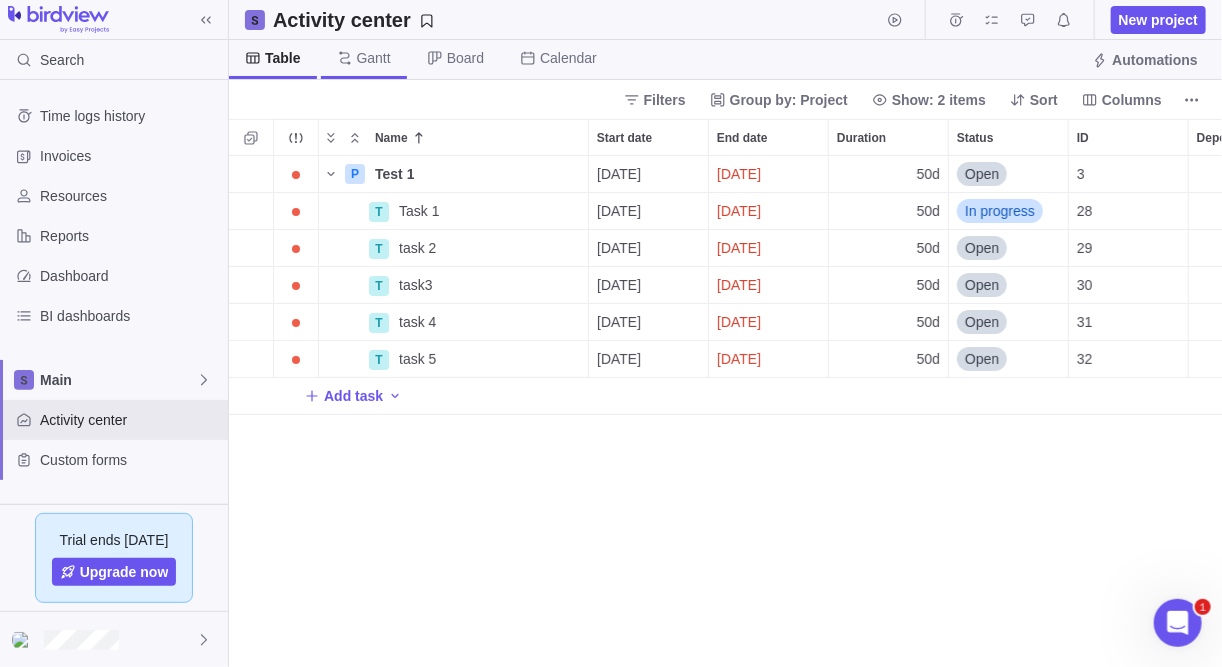 click on "Gantt" at bounding box center [374, 58] 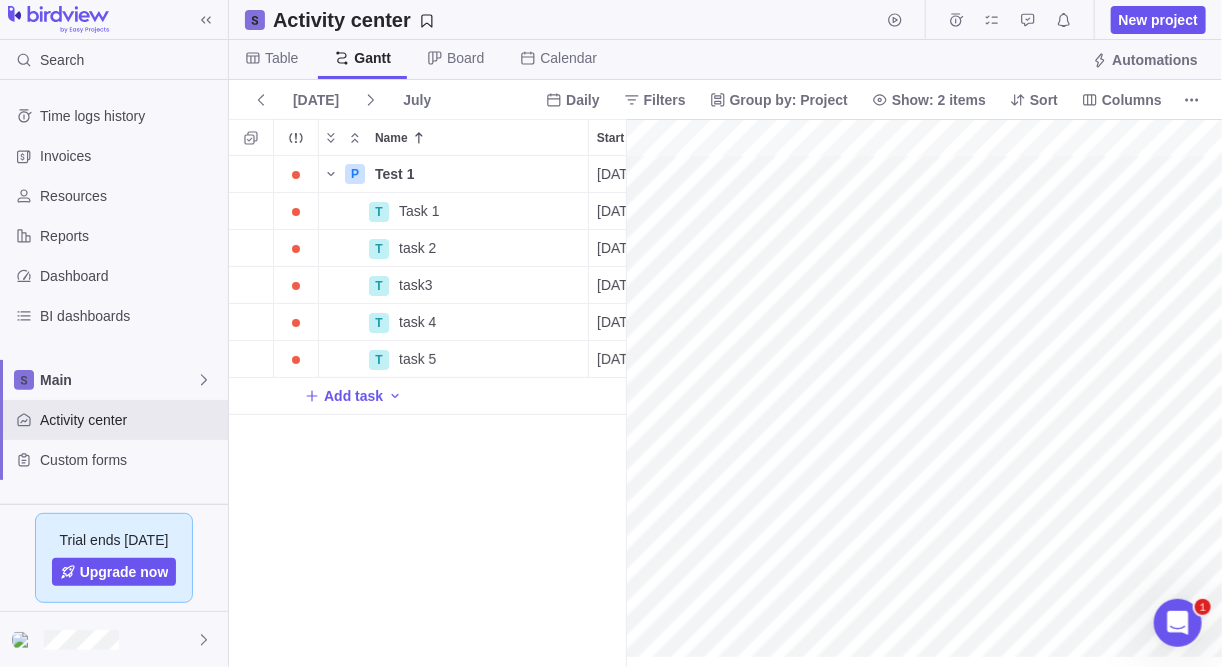 scroll, scrollTop: 500, scrollLeft: 385, axis: both 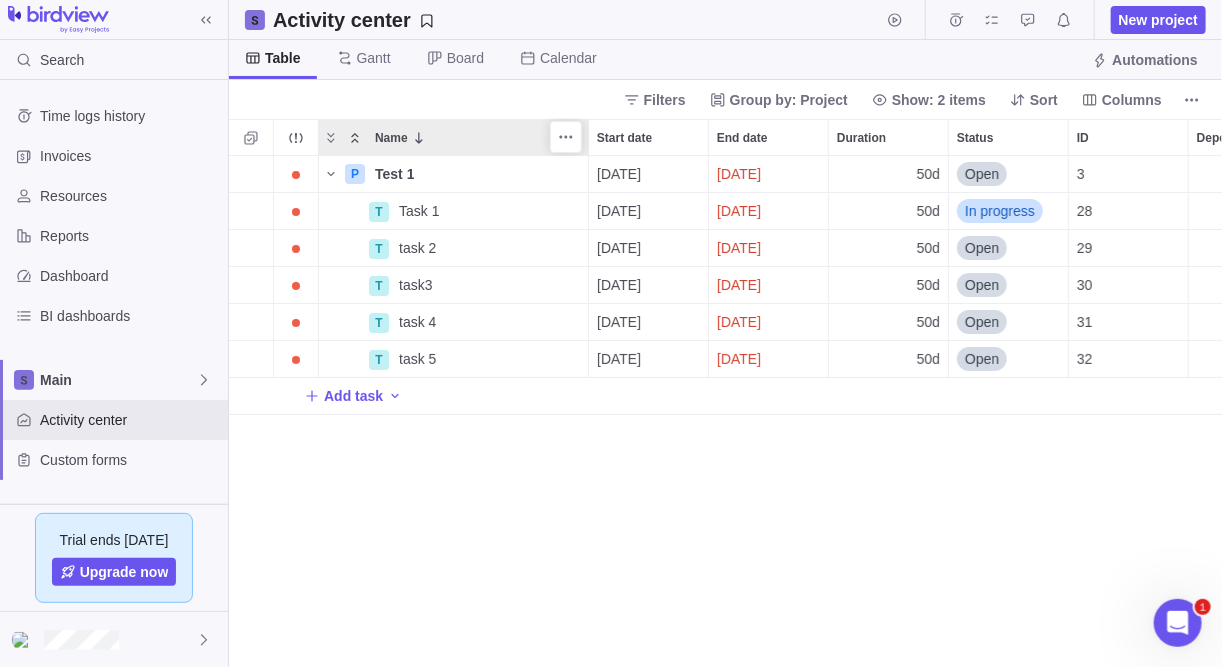 click at bounding box center [355, 138] 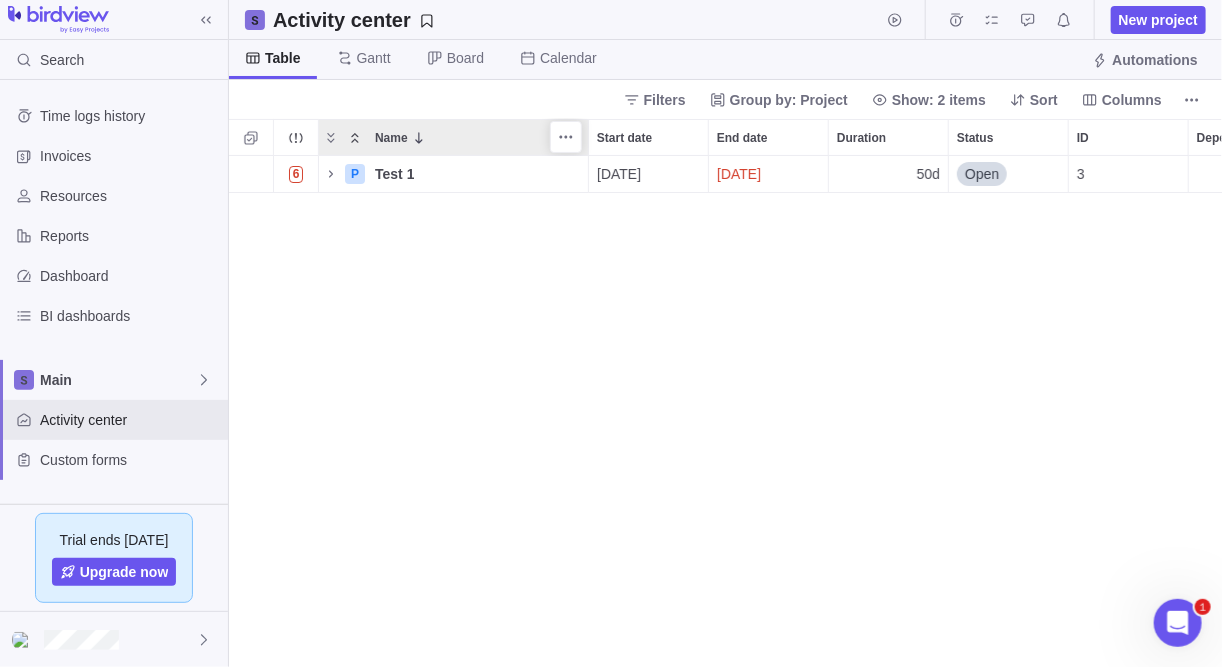 click at bounding box center (355, 138) 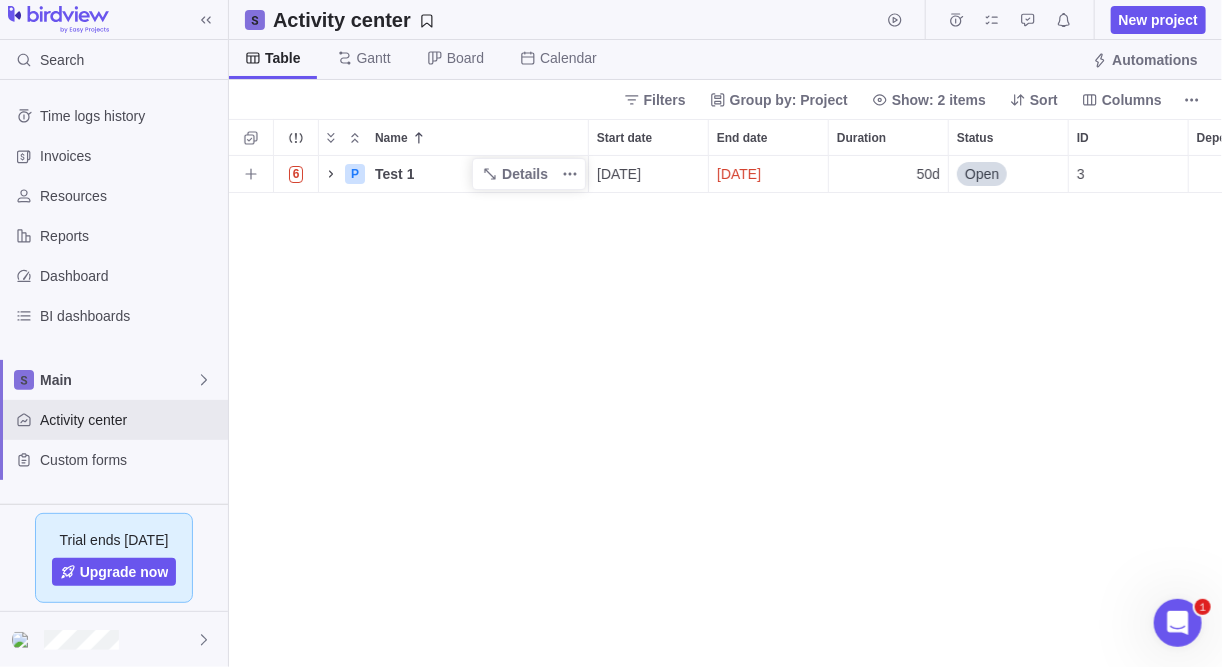 click at bounding box center (331, 174) 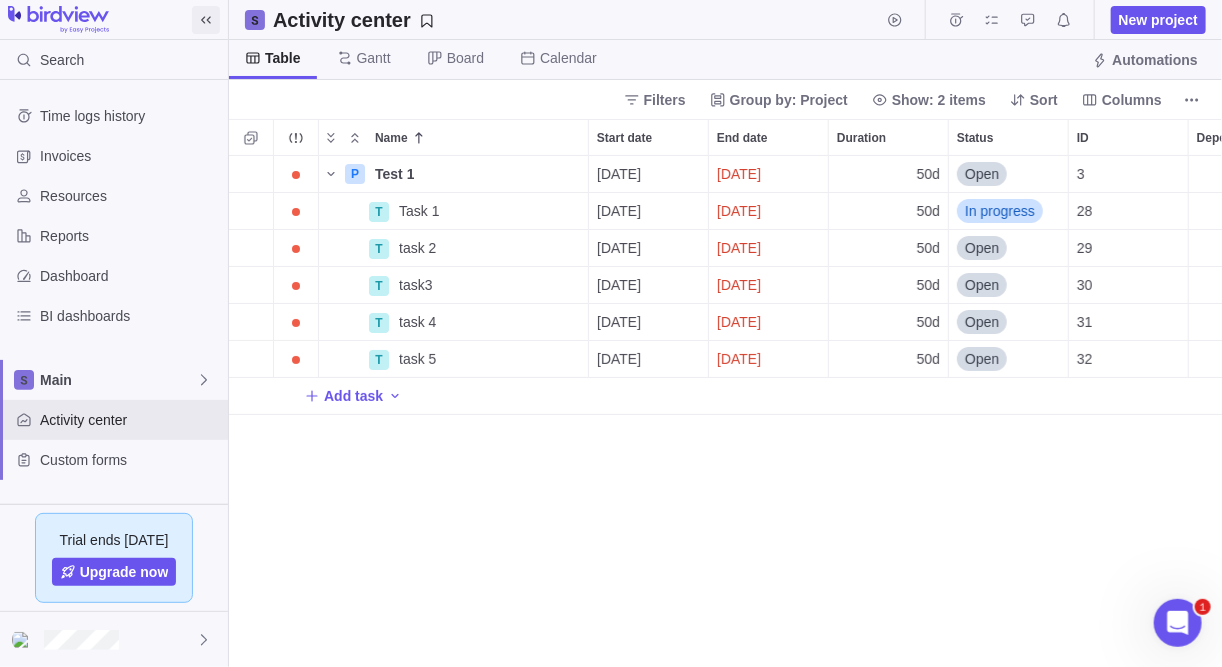 click 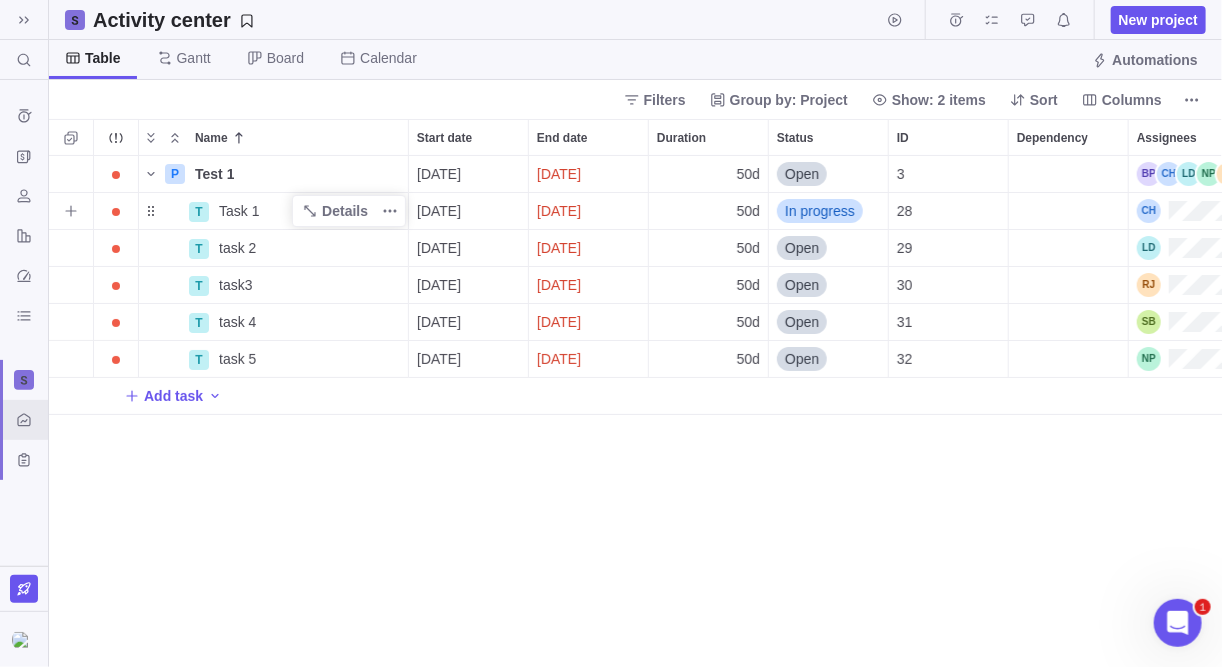 click on "Task 1" at bounding box center [309, 211] 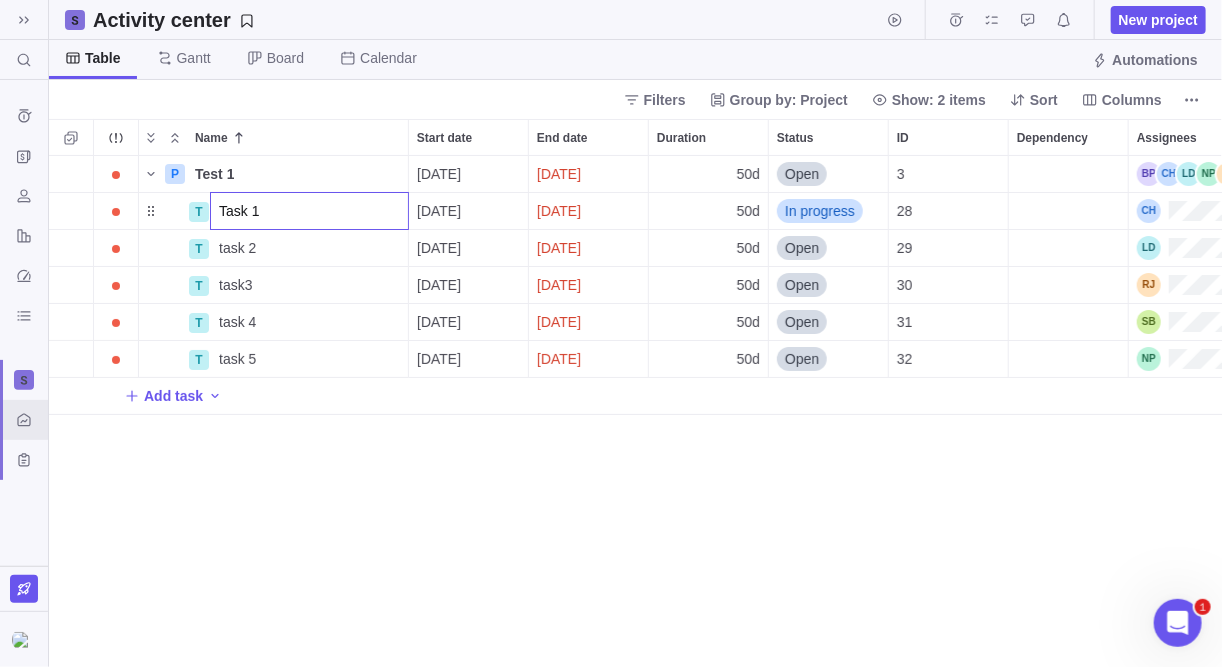 click on "P Test 1 Details 01/05/2025 09/07/2025 50d Open 3 260h 140h $0.00 $0.00 Flat fee $0.00 $0.00 $0.00 No T Task 1 01/05/2025 09/07/2025 50d In progress 28 30h 30h Project billing settings $0.00 $0.00 $0.00 T task 2 Details 01/05/2025 09/07/2025 50d Open 29 30h 30h Project billing settings $0.00 $0.00 $0.00 T task3 Details 01/05/2025 09/07/2025 50d Open 30 20h 20h Project billing settings $0.00 $0.00 $0.00 T task 4 Details 01/05/2025 09/07/2025 50d Open 31 40h 40h Project billing settings $0.00 $0.00 $0.00 T task 5 Details 01/05/2025 09/07/2025 50d Open 32 20h 20h Project billing settings $0.00 $0.00 $0.00 Add task" at bounding box center [636, 412] 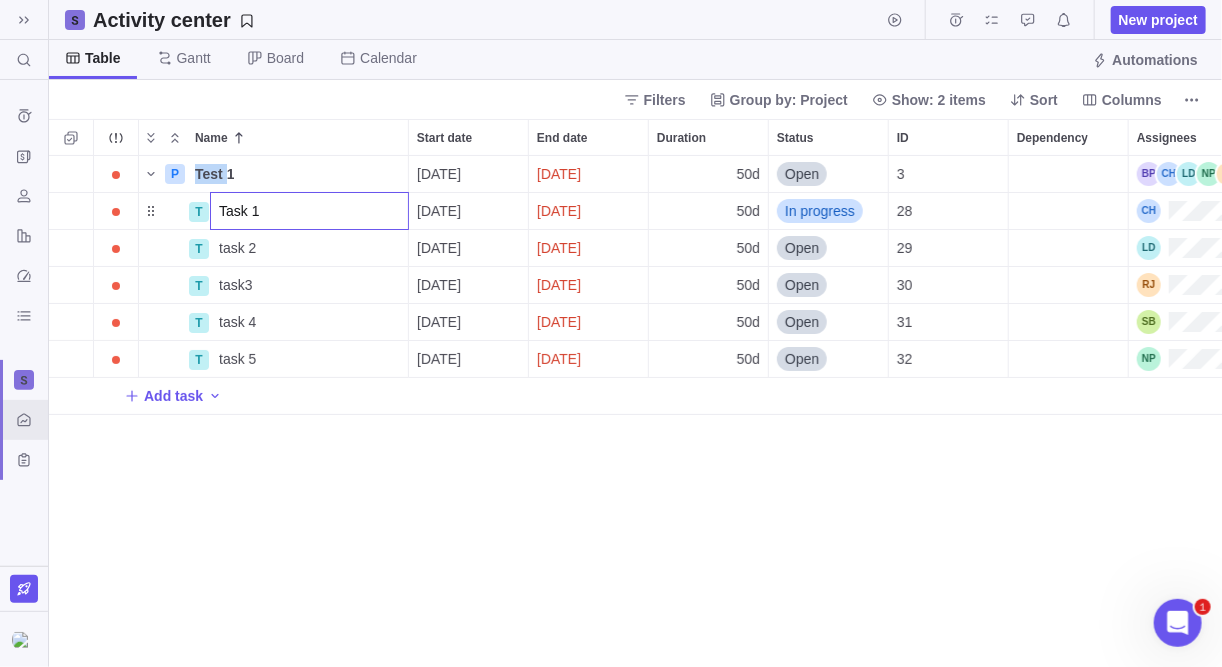 click on "Test 1" at bounding box center [214, 174] 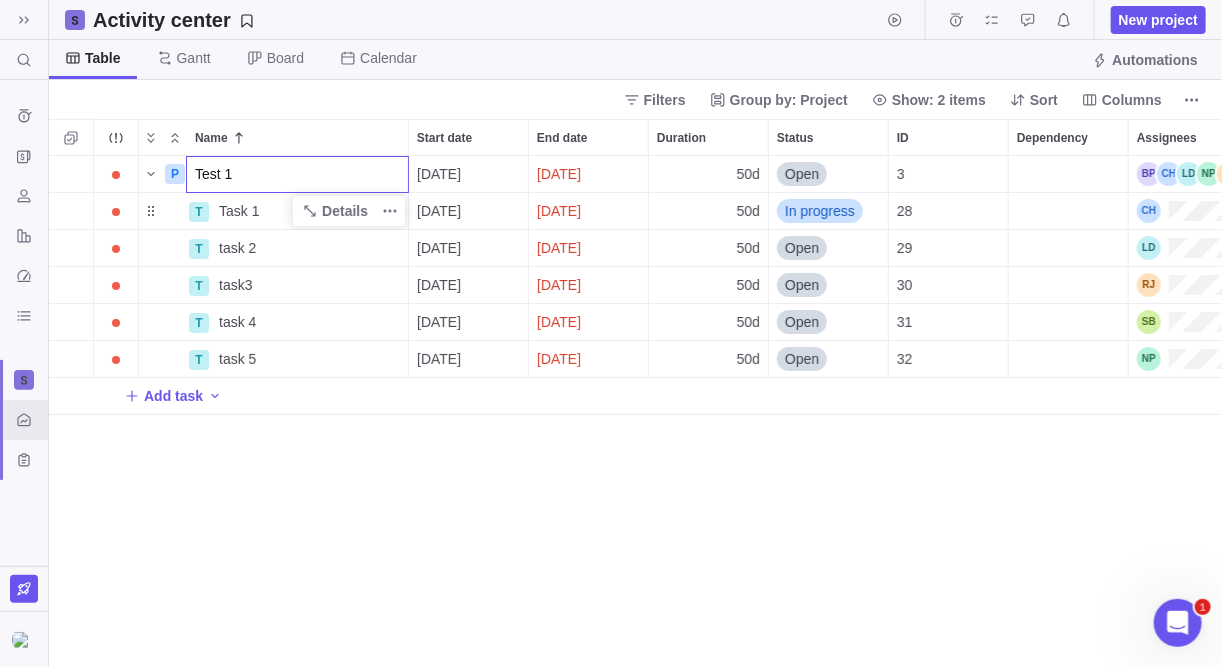 click on "Test 1" at bounding box center [297, 174] 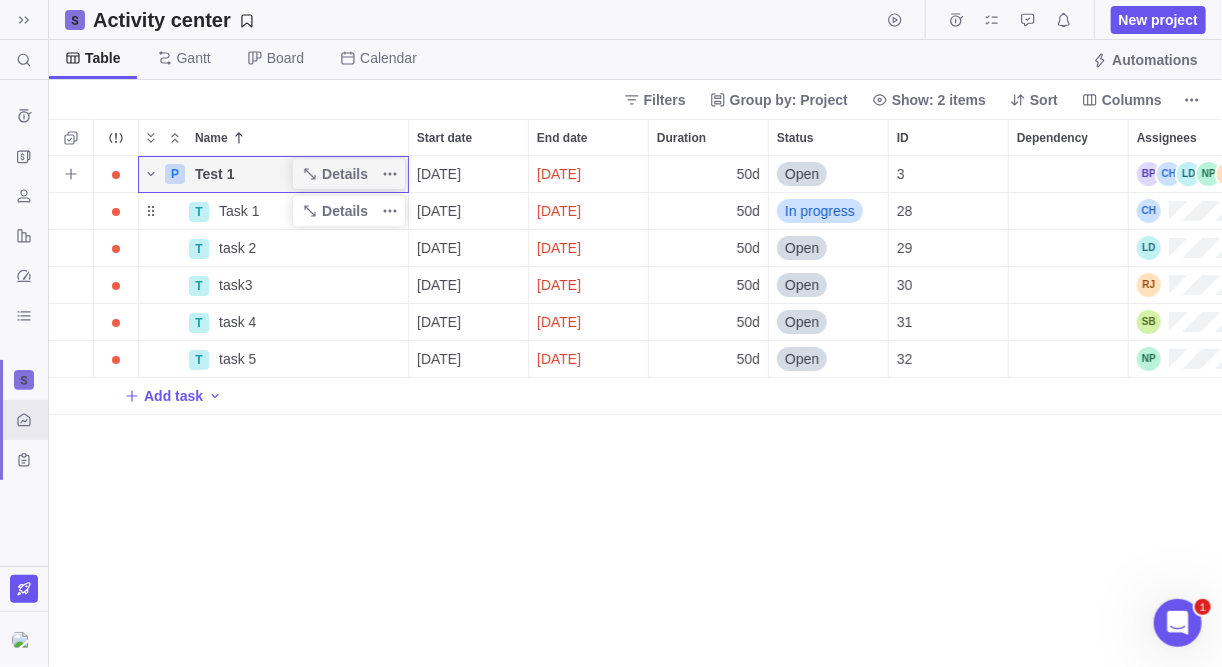 click on "Test 1" at bounding box center (214, 174) 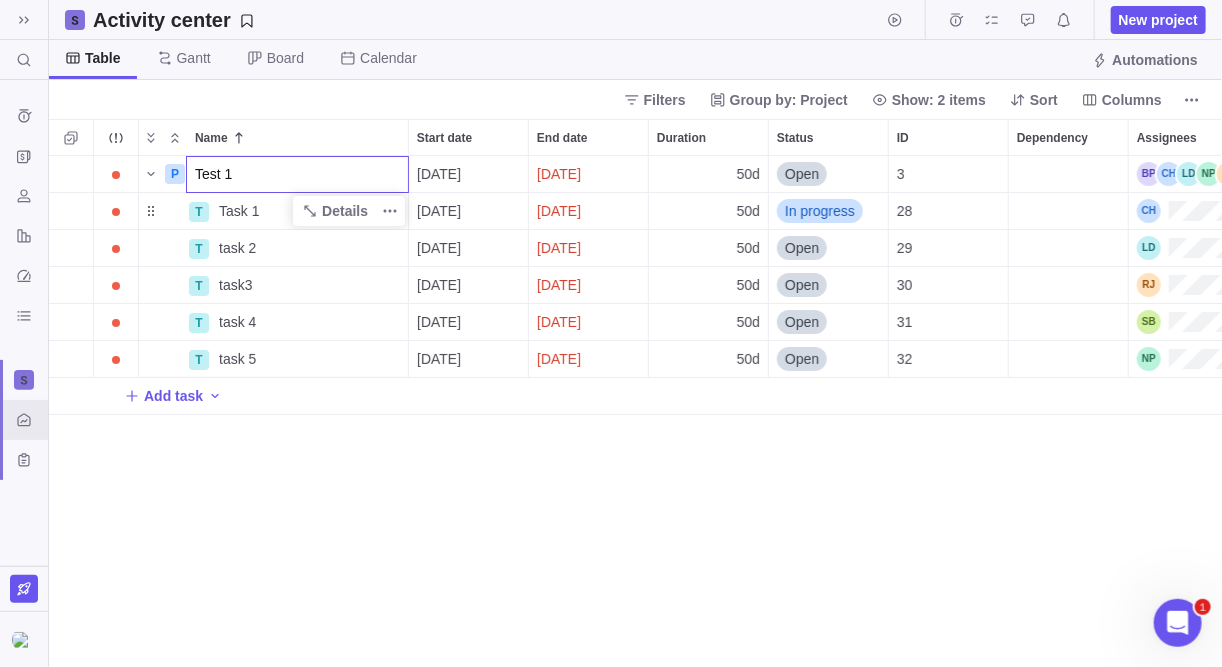 click on "Test 1" at bounding box center (297, 174) 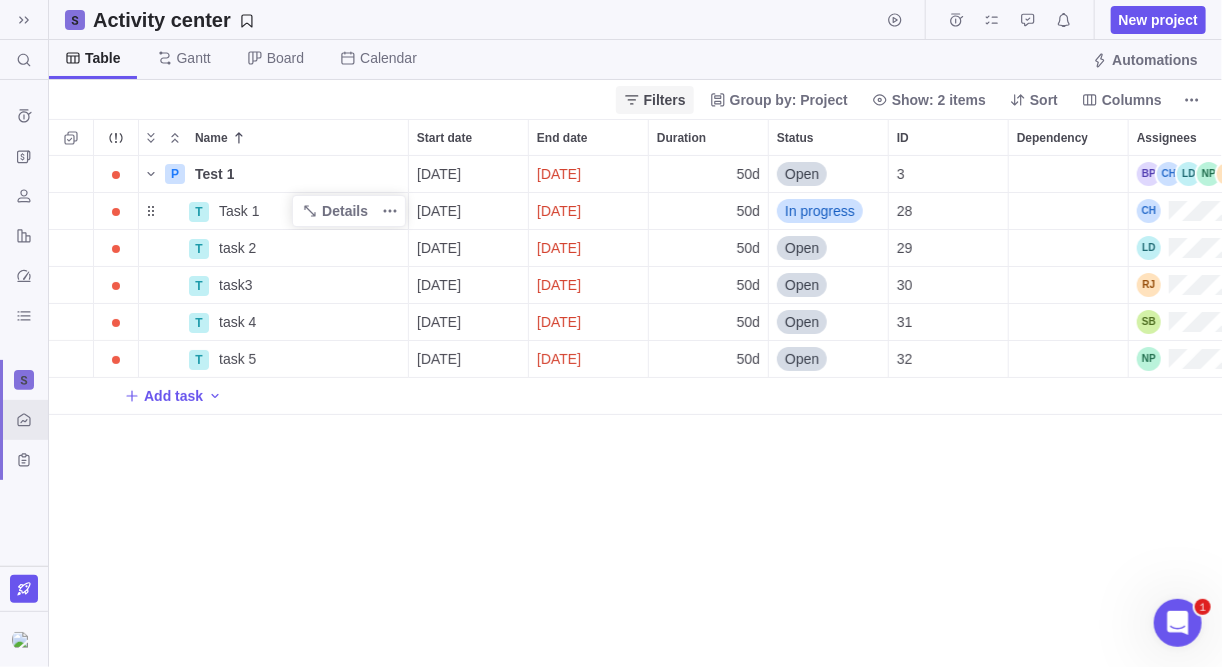click on "Filters" at bounding box center (665, 100) 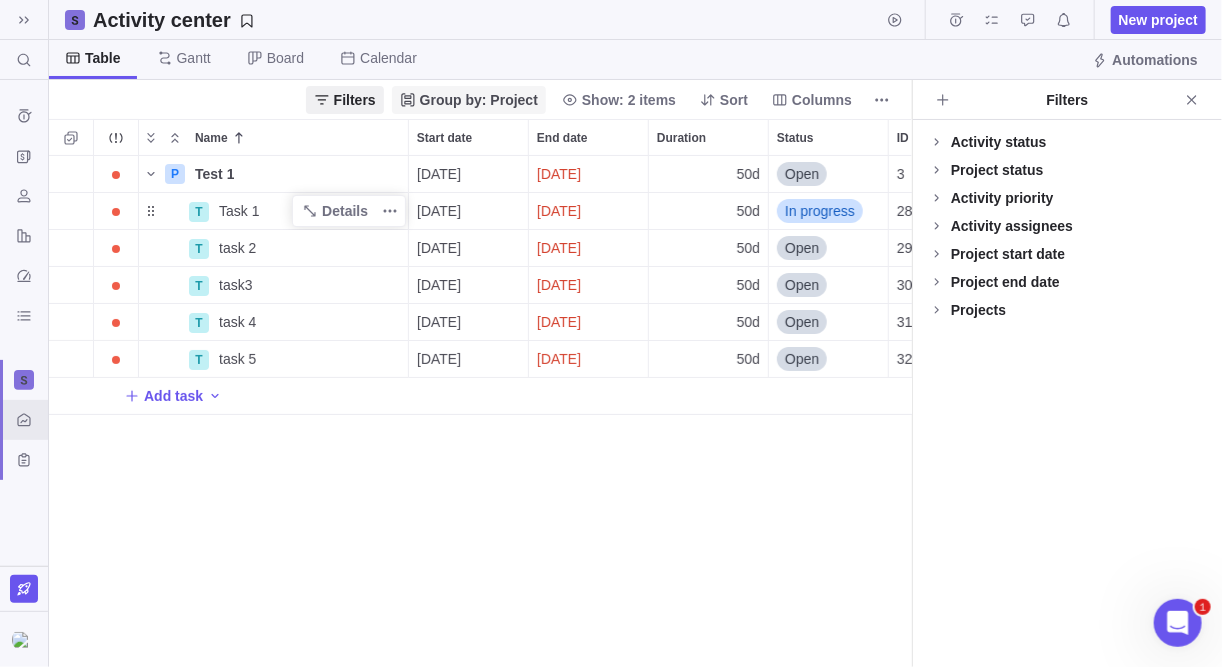 click on "Group by: Project" at bounding box center [479, 100] 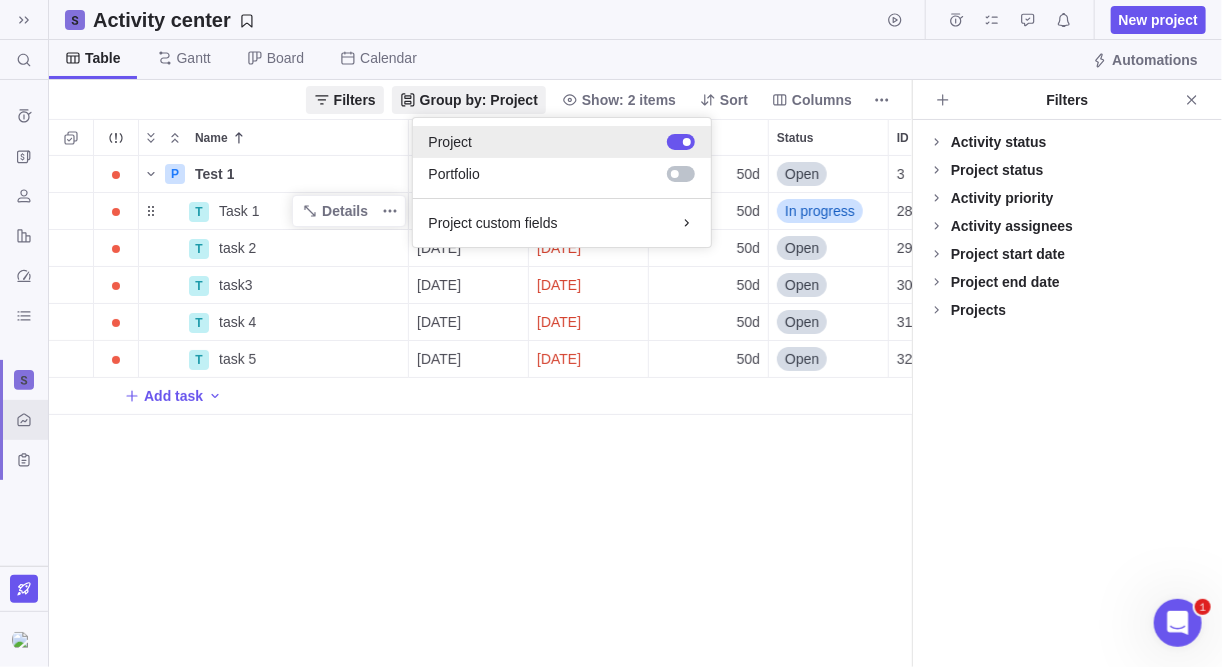 click at bounding box center [687, 142] 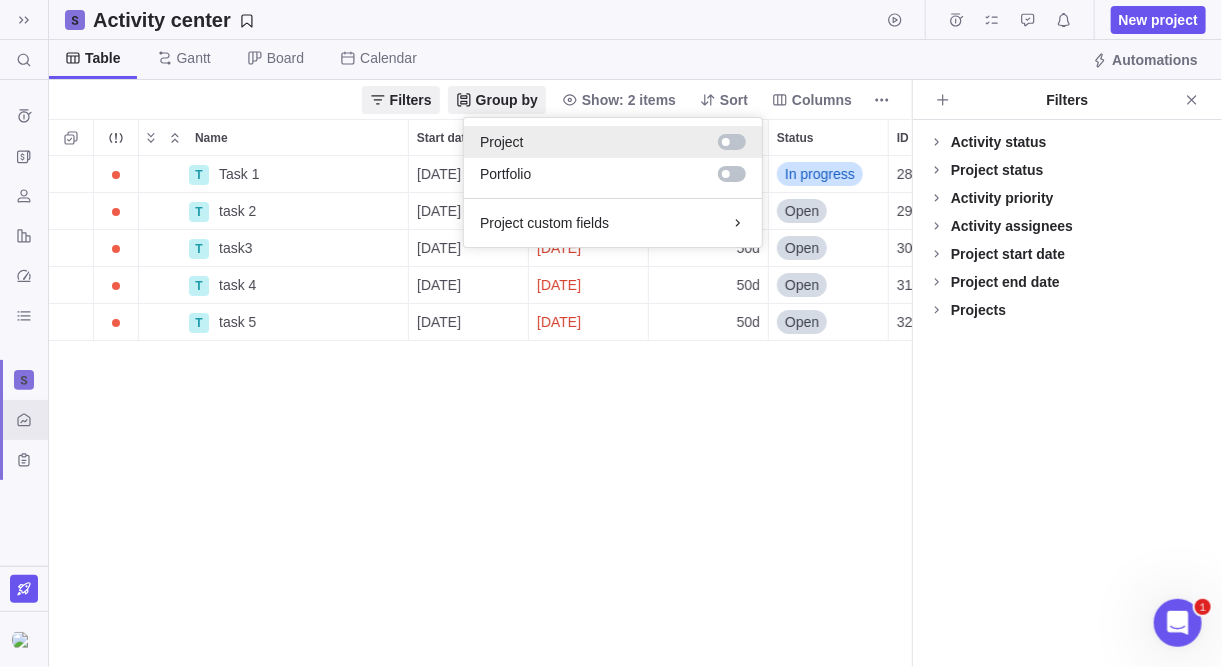 scroll, scrollTop: 13, scrollLeft: 13, axis: both 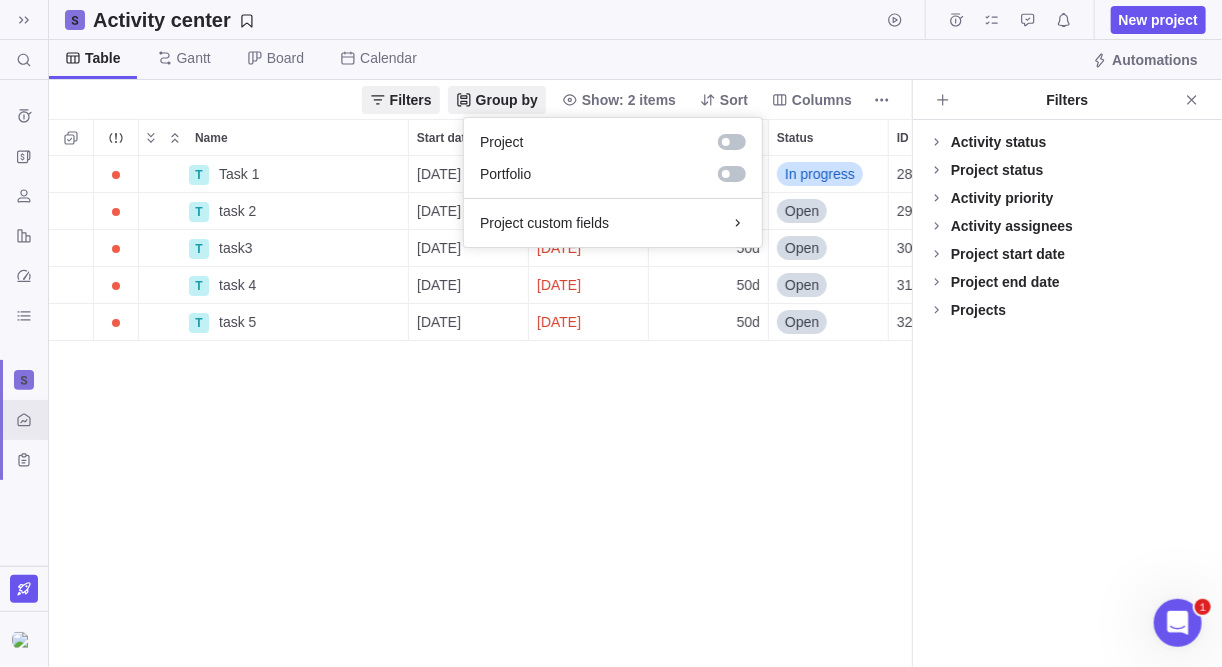 click on "Search (Ctrl+K) Time logs history Invoices Resources Reports Dashboard BI dashboards Activity center Custom forms Saved views Activity center New project Table Gantt Board Calendar Automations Filters Group by Show: 2 items Sort Columns Name Start date End date Duration Status ID Dependency Assignees Billable hours Non-billable hours Estimated hours Hours left Total target revenue Revenue variance Billing type Invoiced Invoiced, % Invoiced labor Invoiced expenses Invoiced (yes/no) T Task 1 Details 01/05/2025 09/07/2025 50d In progress 28 30h 30h Project billing settings $0.00 $0.00 $0.00 T task 2 Details 01/05/2025 09/07/2025 50d Open 29 30h 30h Project billing settings $0.00 $0.00 $0.00 T task3 Details 01/05/2025 09/07/2025 50d Open 30 20h 20h Project billing settings $0.00 $0.00 $0.00 T task 4 Details 01/05/2025 09/07/2025 50d Open 31 40h 40h Project billing settings $0.00 $0.00 $0.00 T task 5 Details 01/05/2025 09/07/2025 50d Open 32 20h 20h Project billing settings $0.00 $0.00 $0.00 Filters 1" at bounding box center [611, 333] 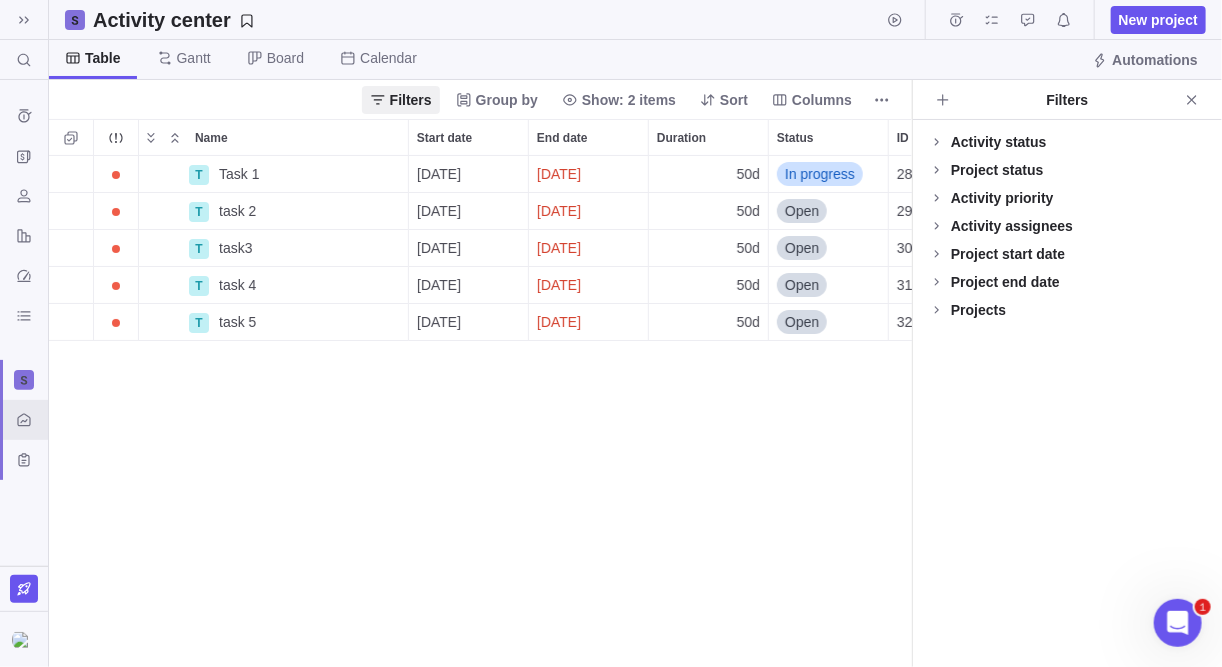 click on "Activity center New project" at bounding box center (635, 20) 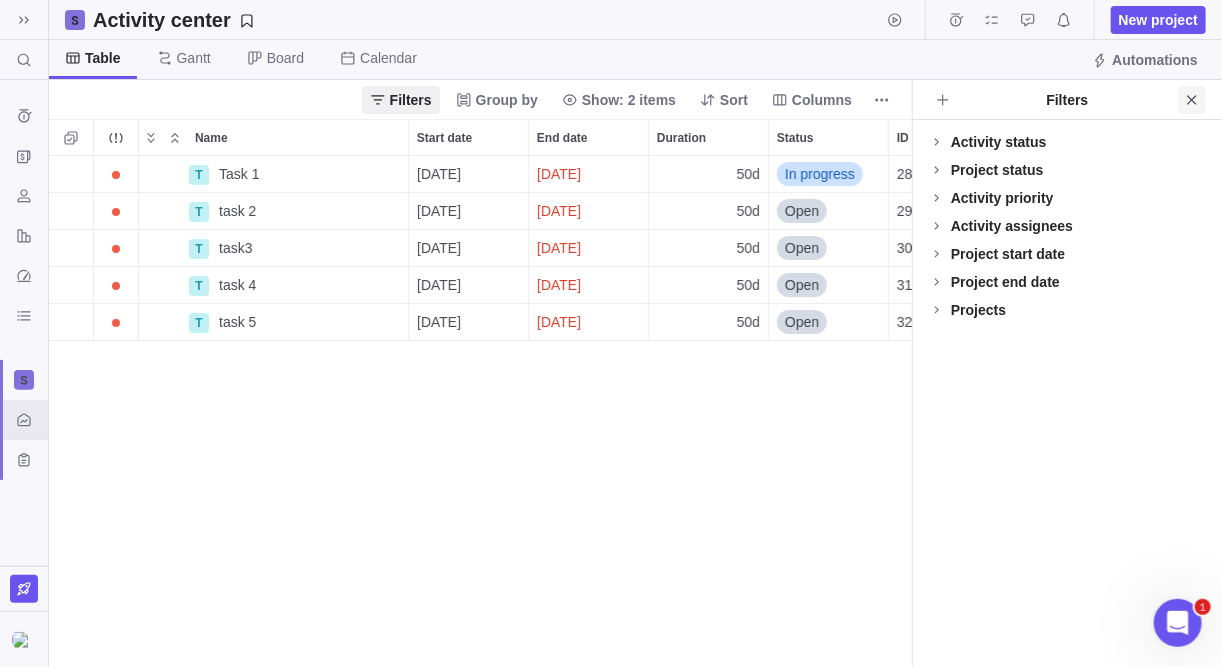 click 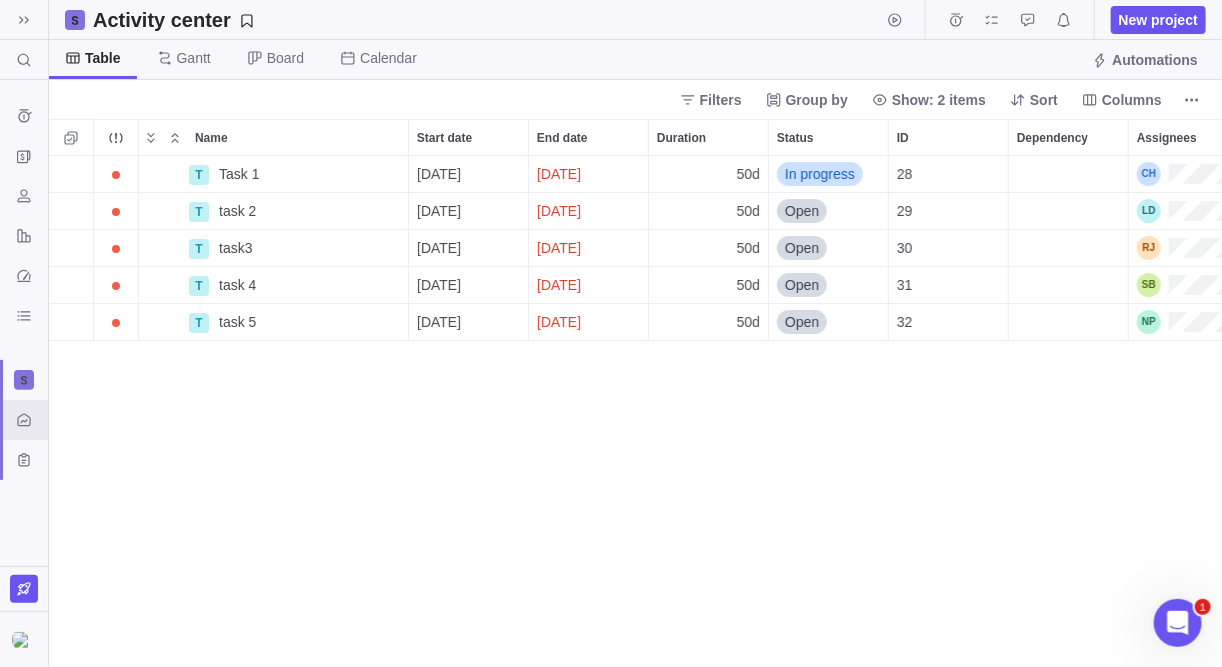 scroll, scrollTop: 13, scrollLeft: 13, axis: both 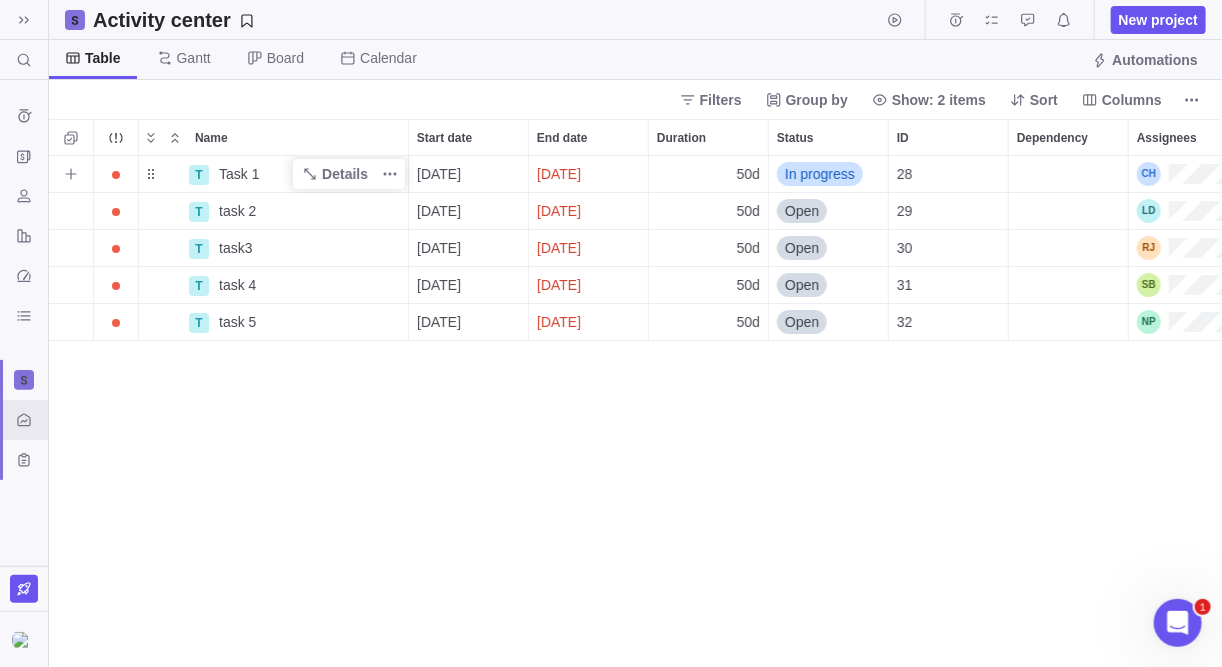 click at bounding box center [163, 174] 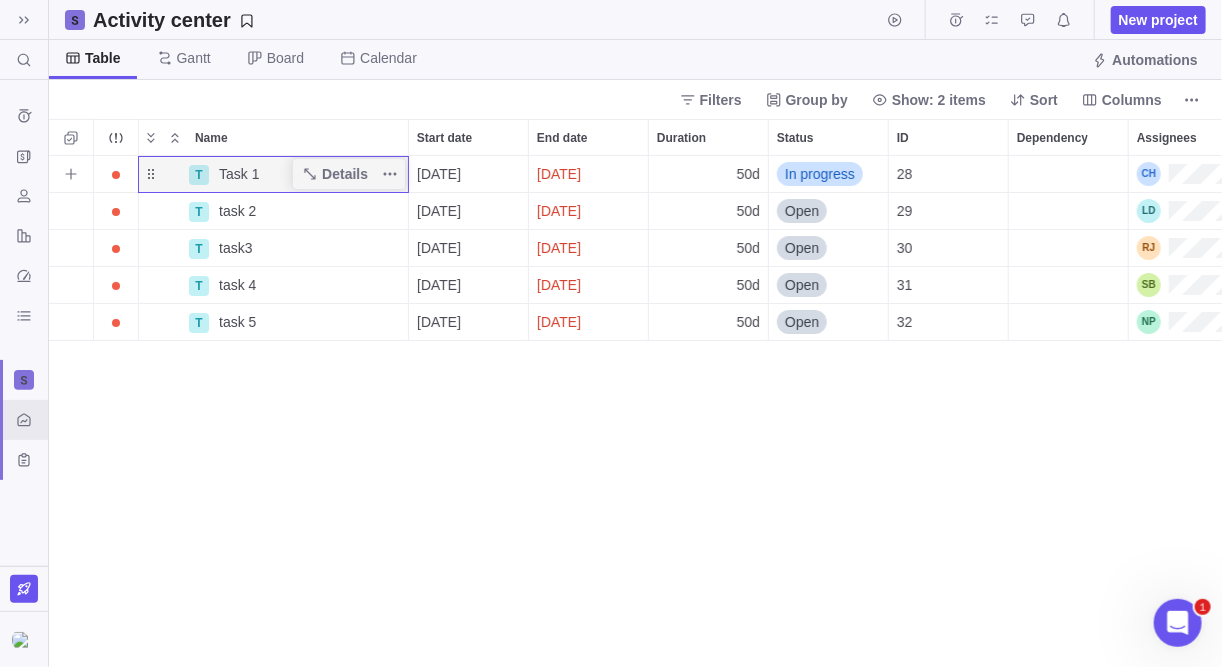 click at bounding box center [163, 174] 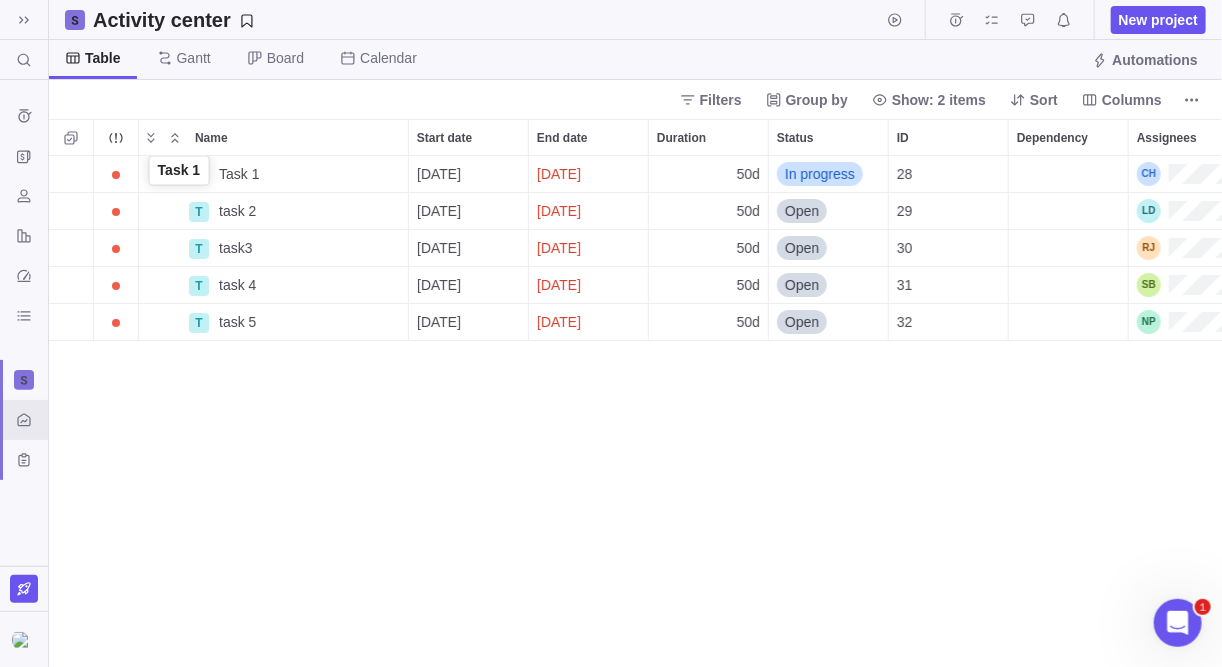 click at bounding box center [163, 174] 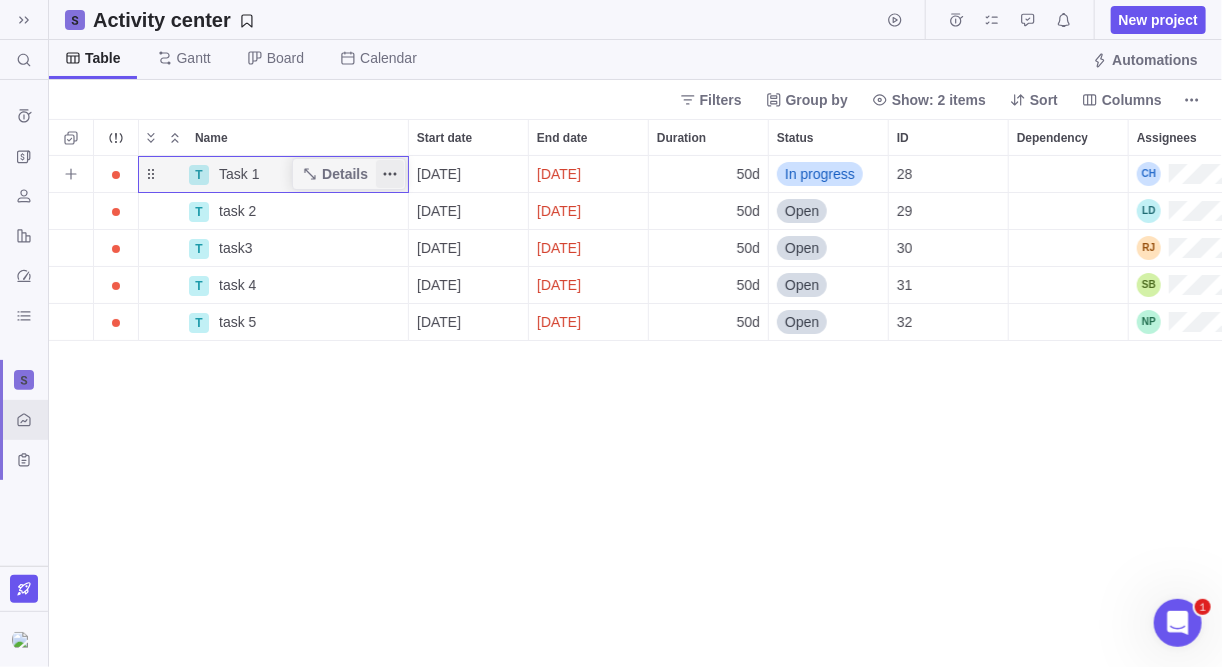 click 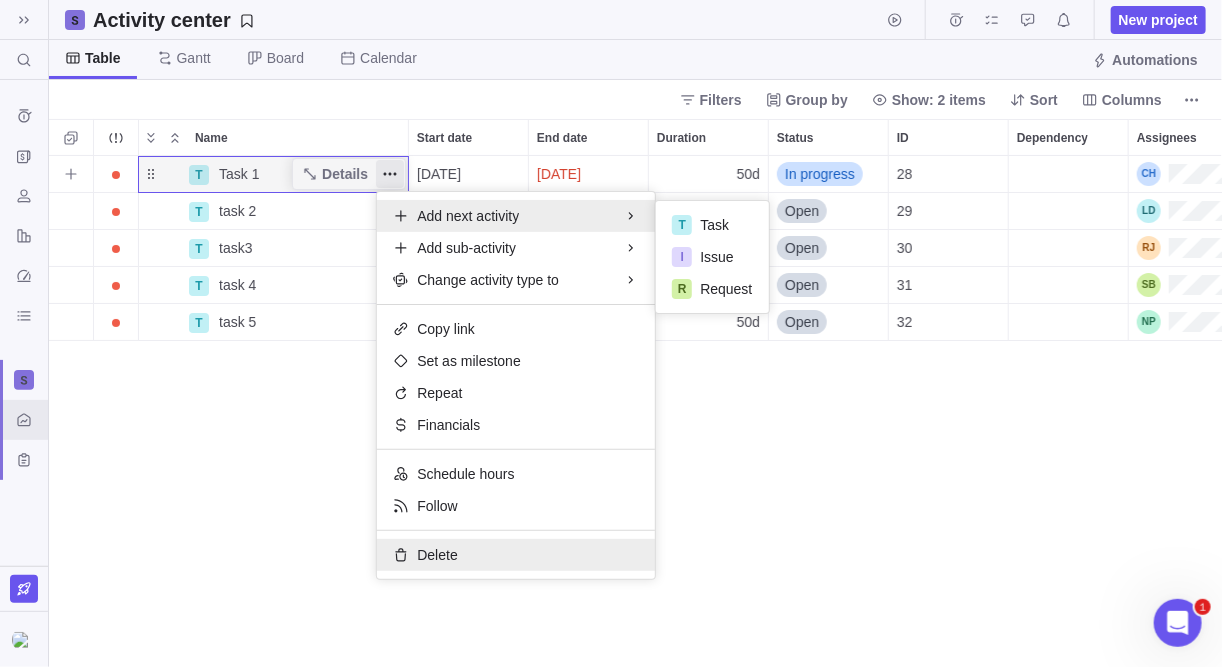 click on "Delete" at bounding box center [437, 555] 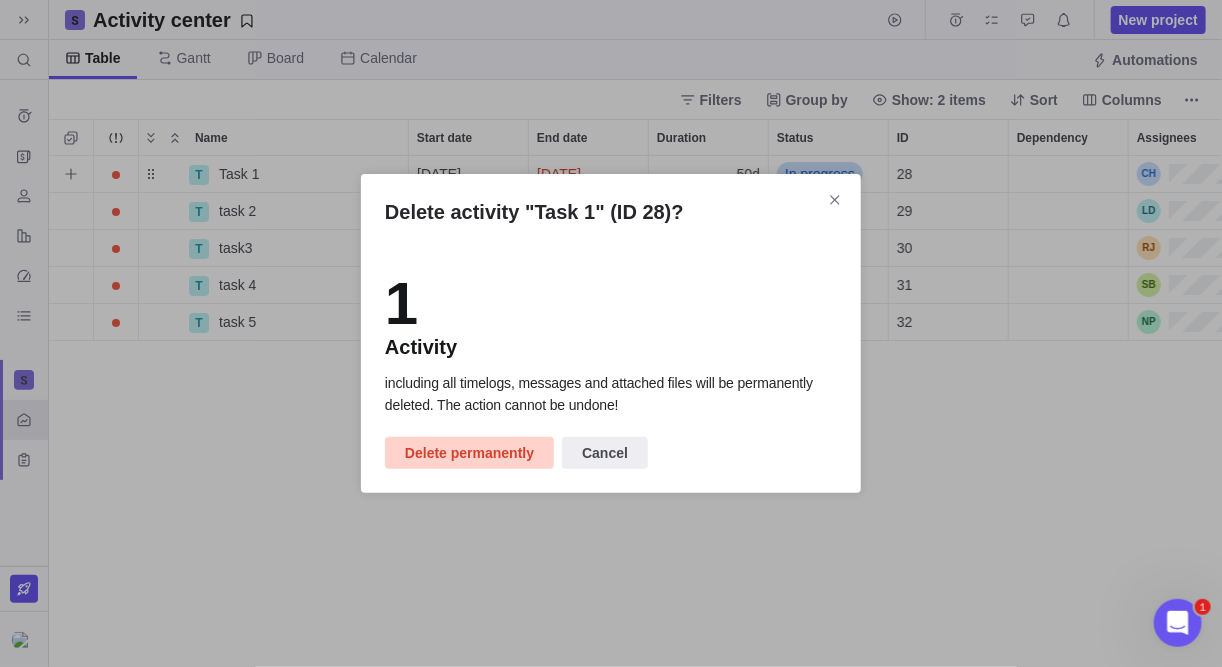 click on "Delete permanently" at bounding box center [469, 453] 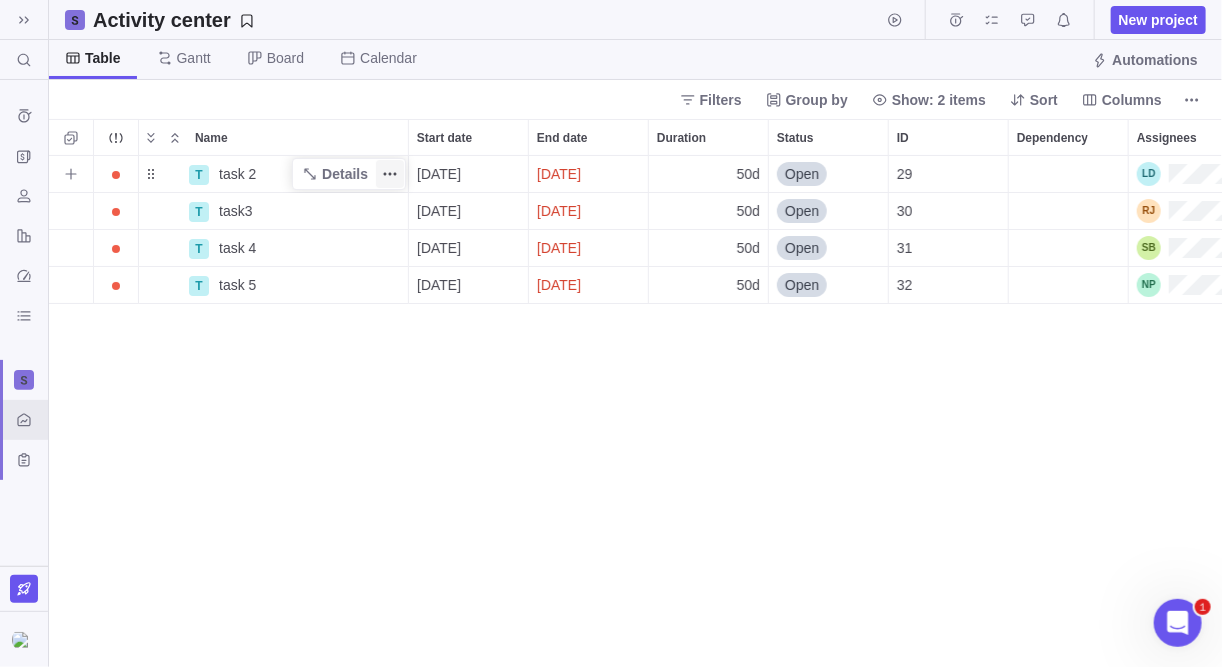 click 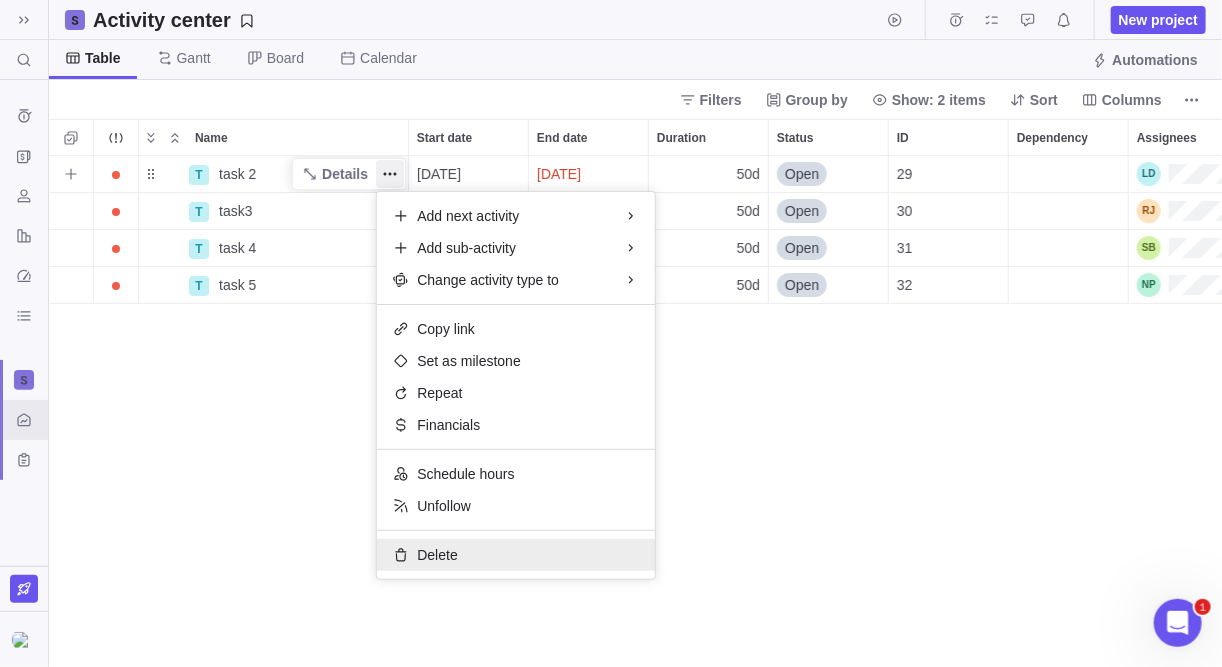 click on "Delete" at bounding box center [437, 555] 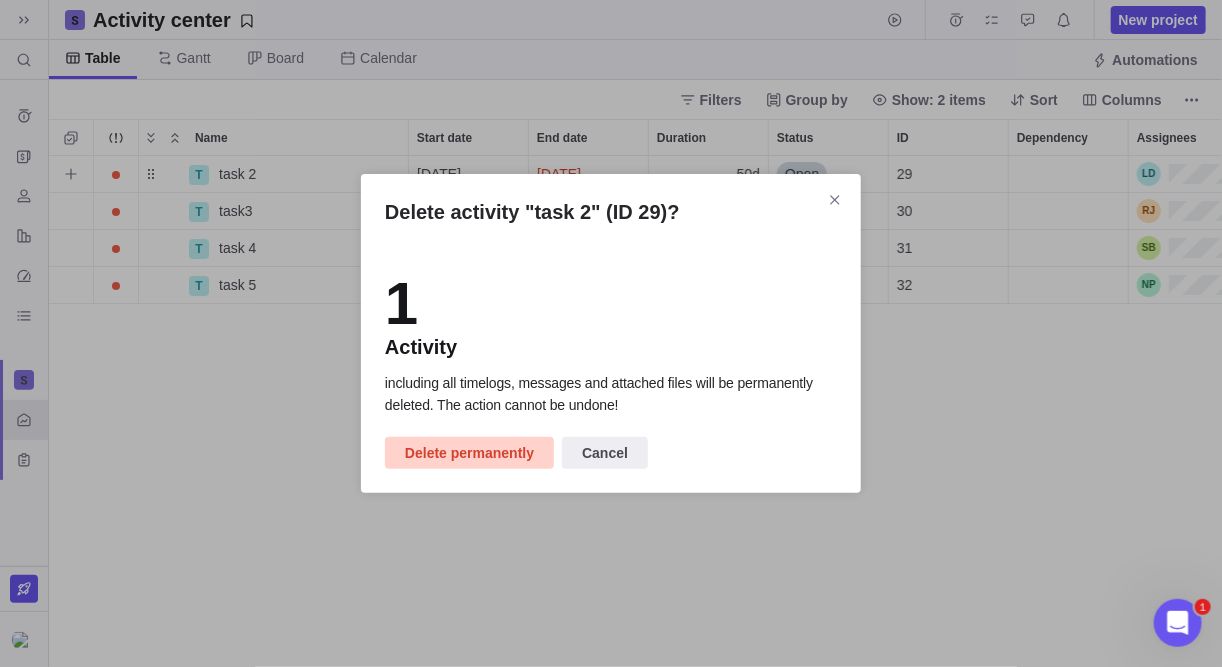 click on "Delete permanently" at bounding box center [469, 453] 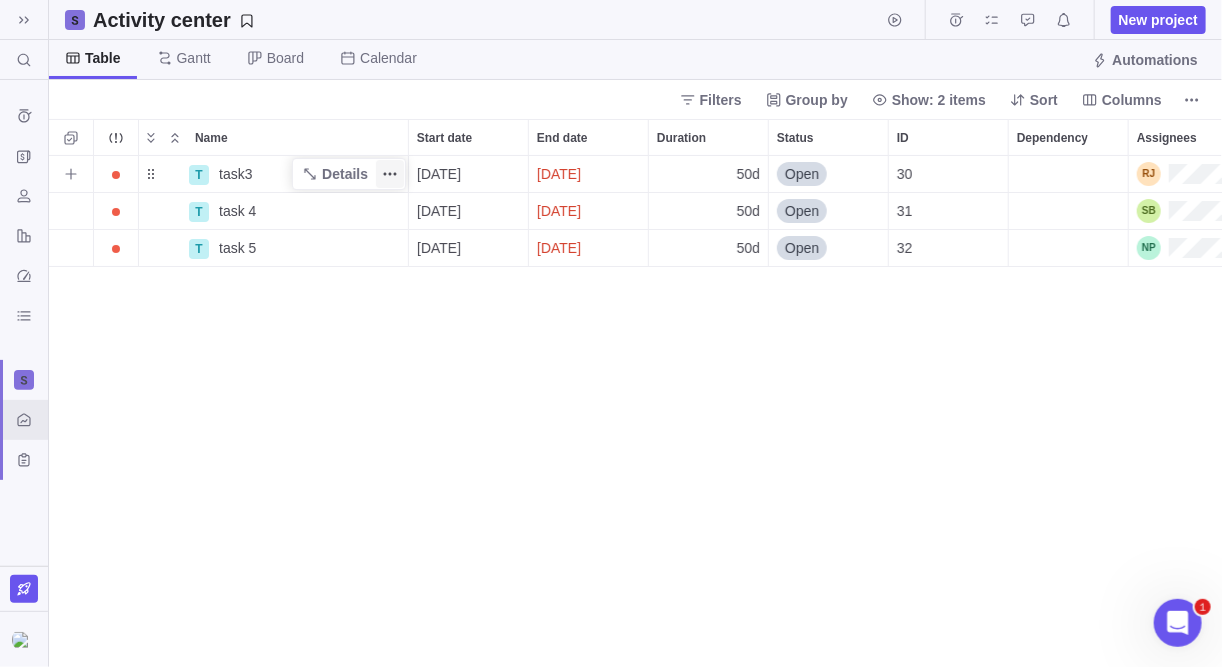 click 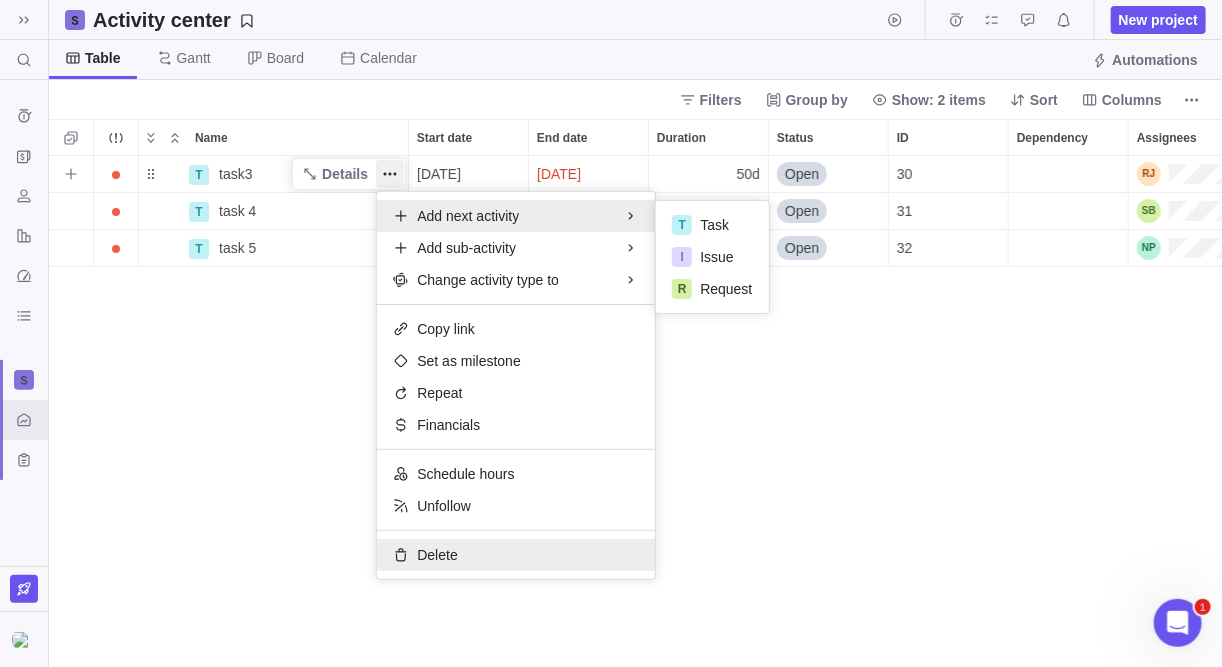 click on "Delete" at bounding box center (516, 555) 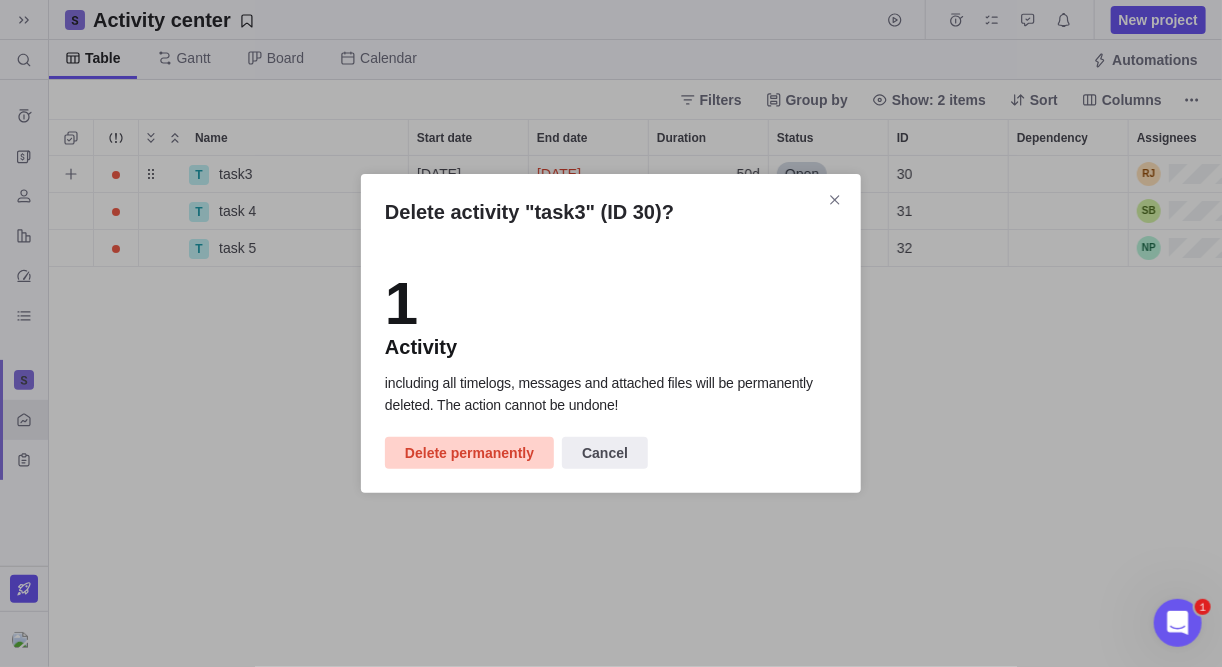 click on "Delete permanently" at bounding box center (469, 453) 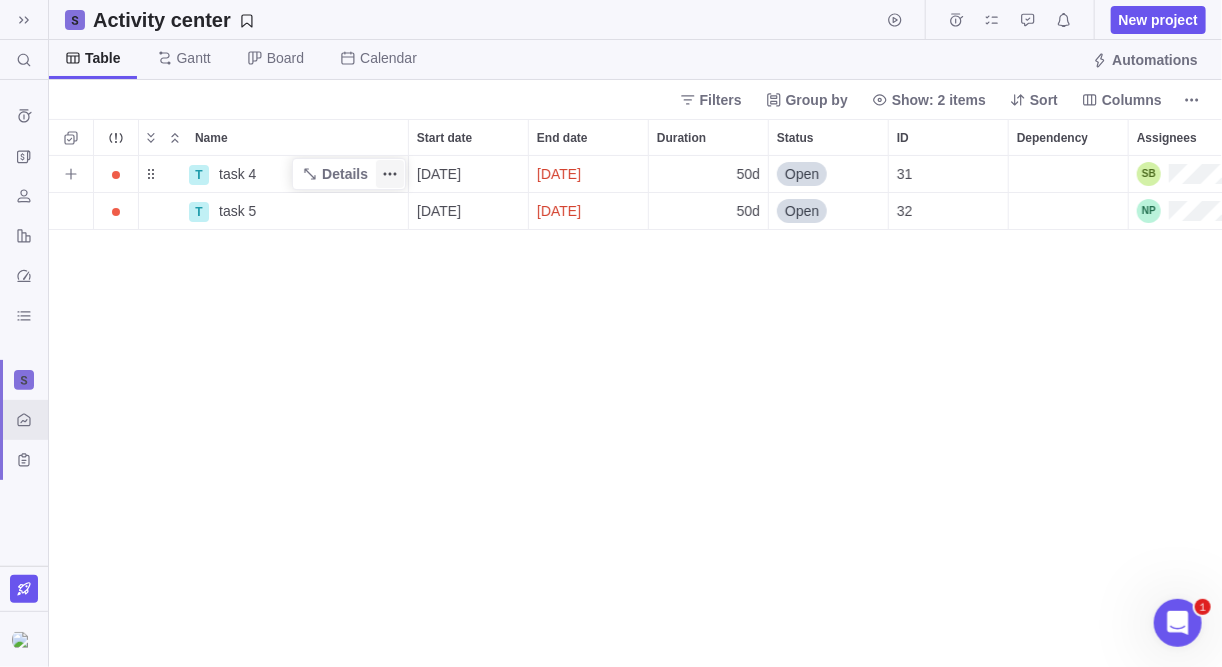 click 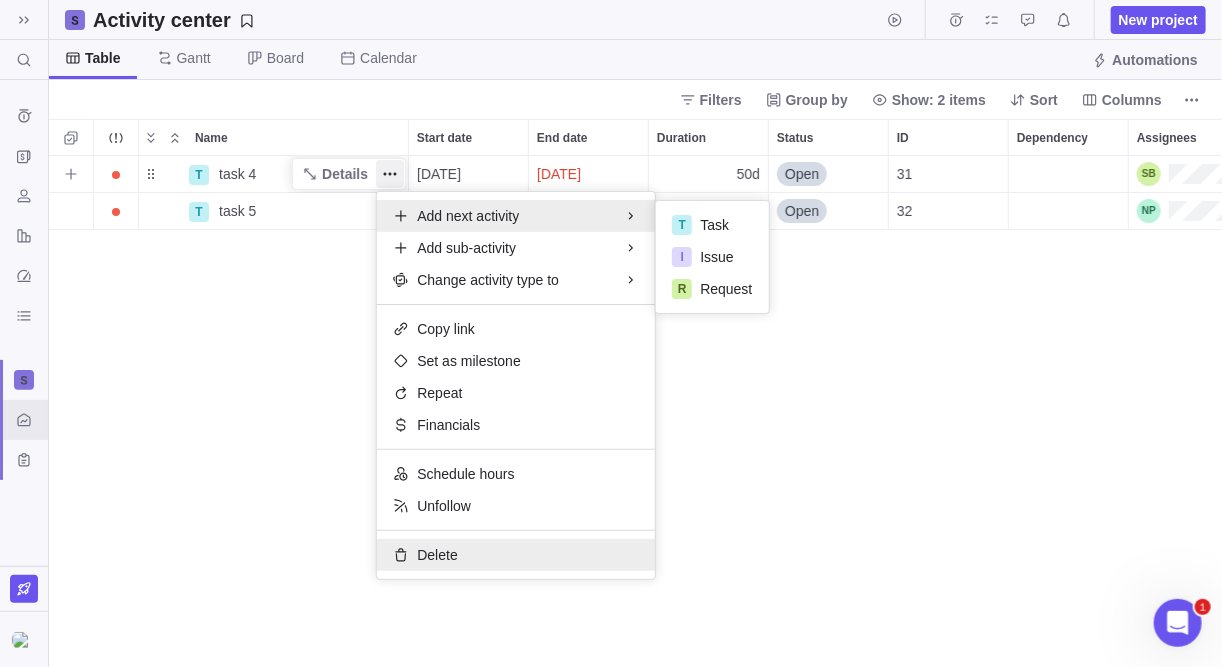click on "Delete" at bounding box center [516, 555] 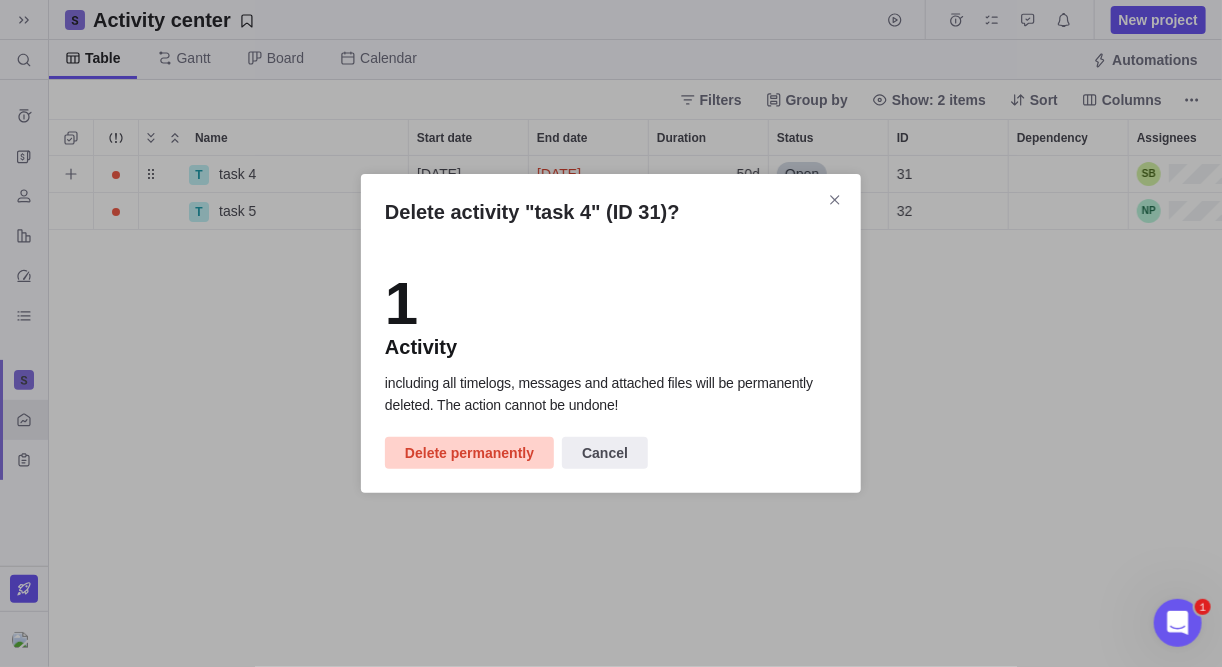 click on "Delete permanently" at bounding box center (469, 453) 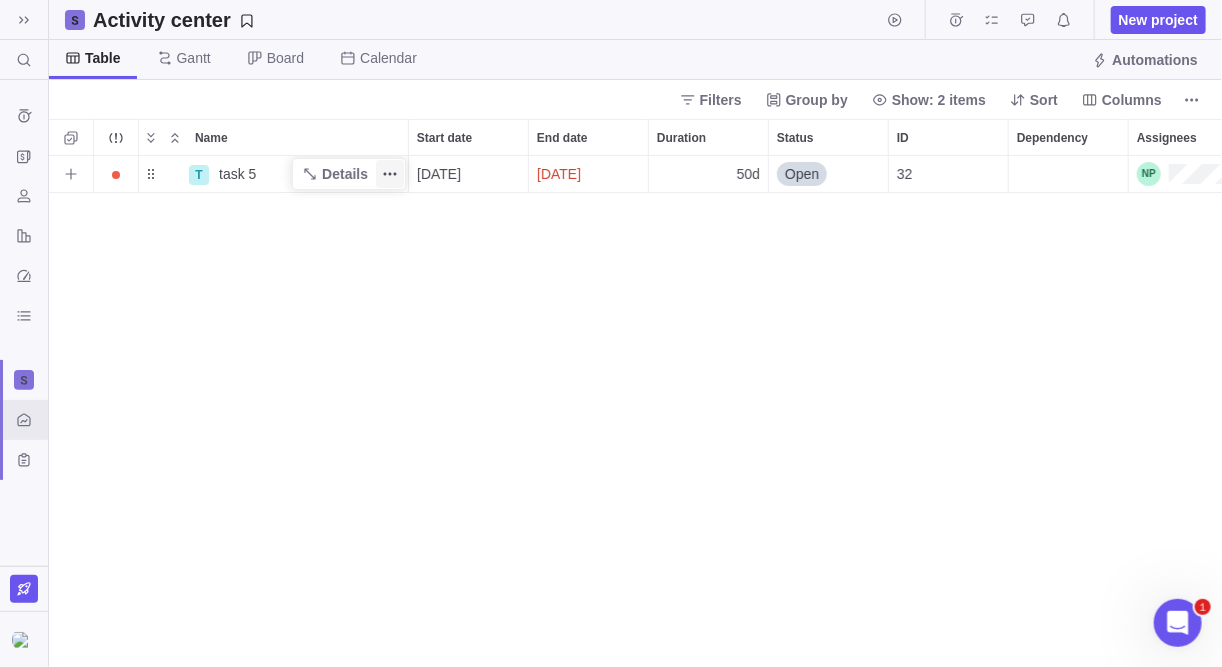 click 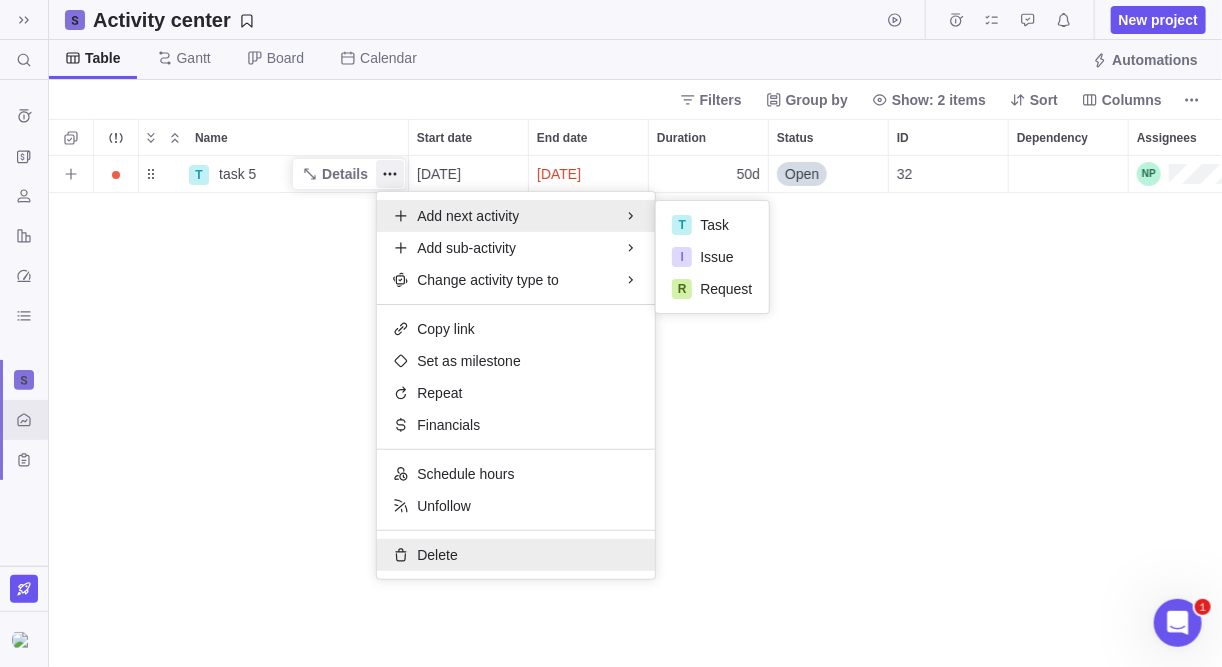 click on "Delete" at bounding box center (437, 555) 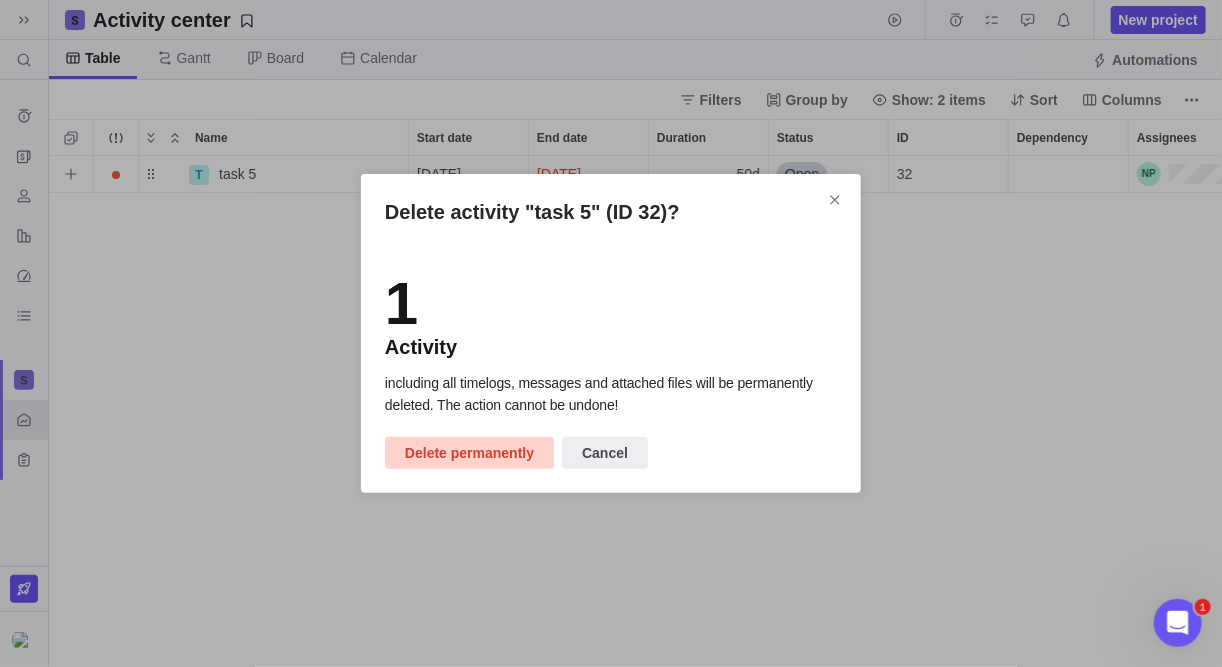 click on "Delete permanently" at bounding box center [469, 453] 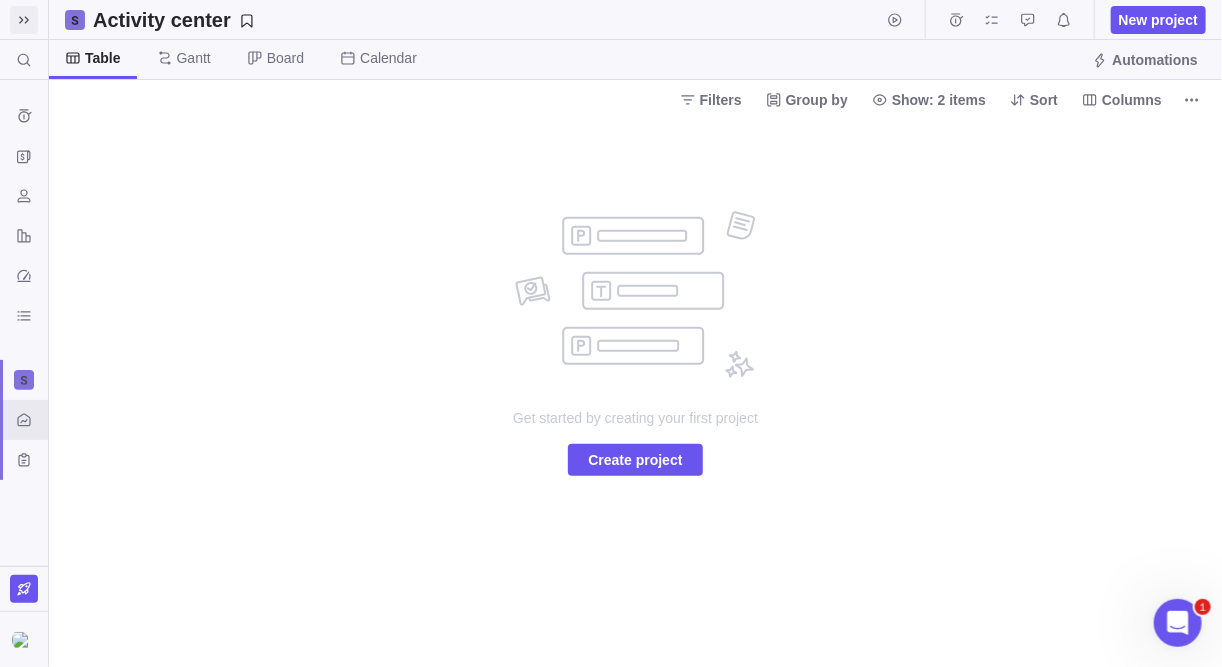 click 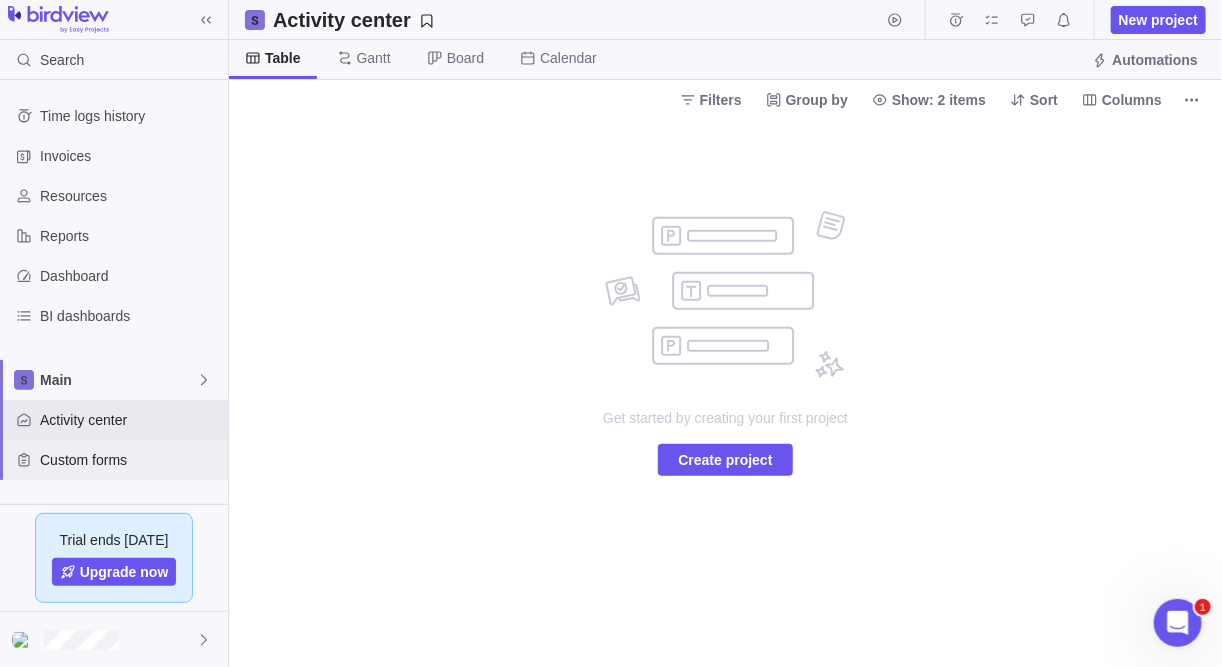 click on "Custom forms" at bounding box center [130, 460] 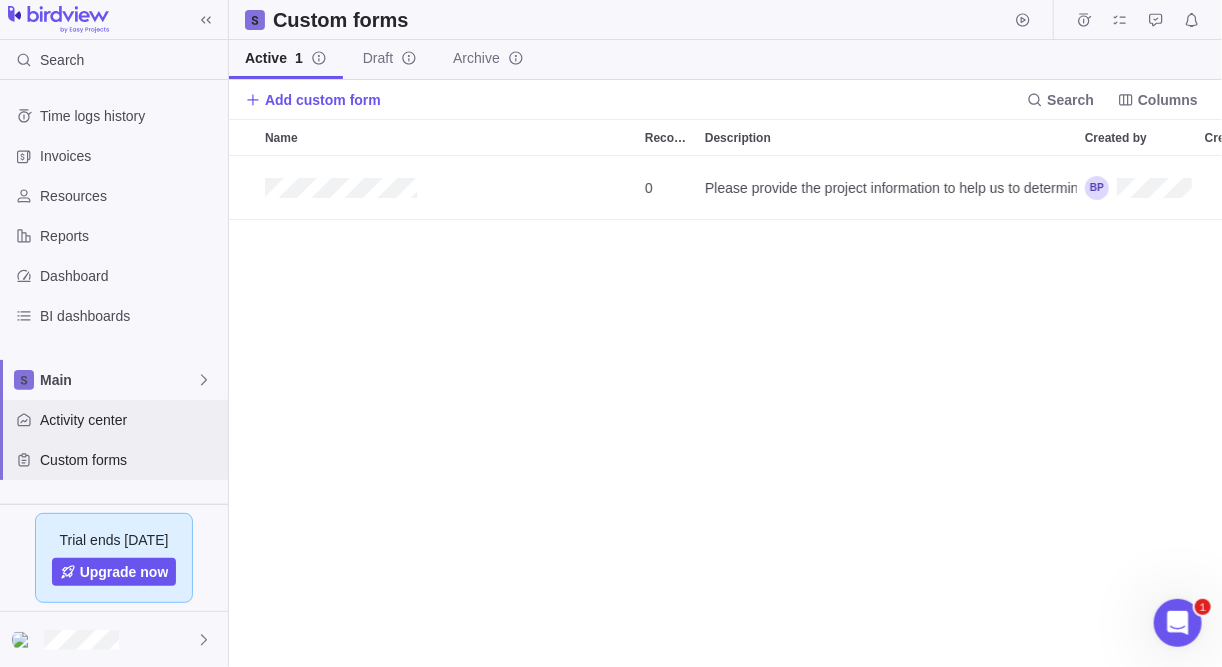 scroll, scrollTop: 13, scrollLeft: 13, axis: both 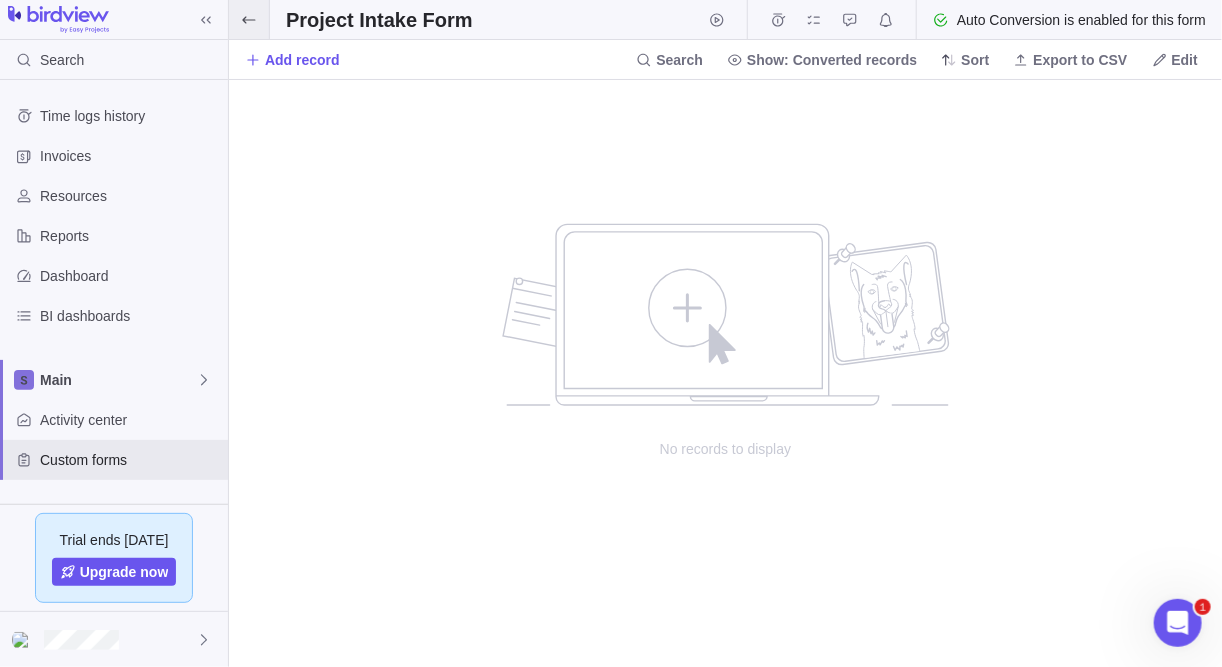 click 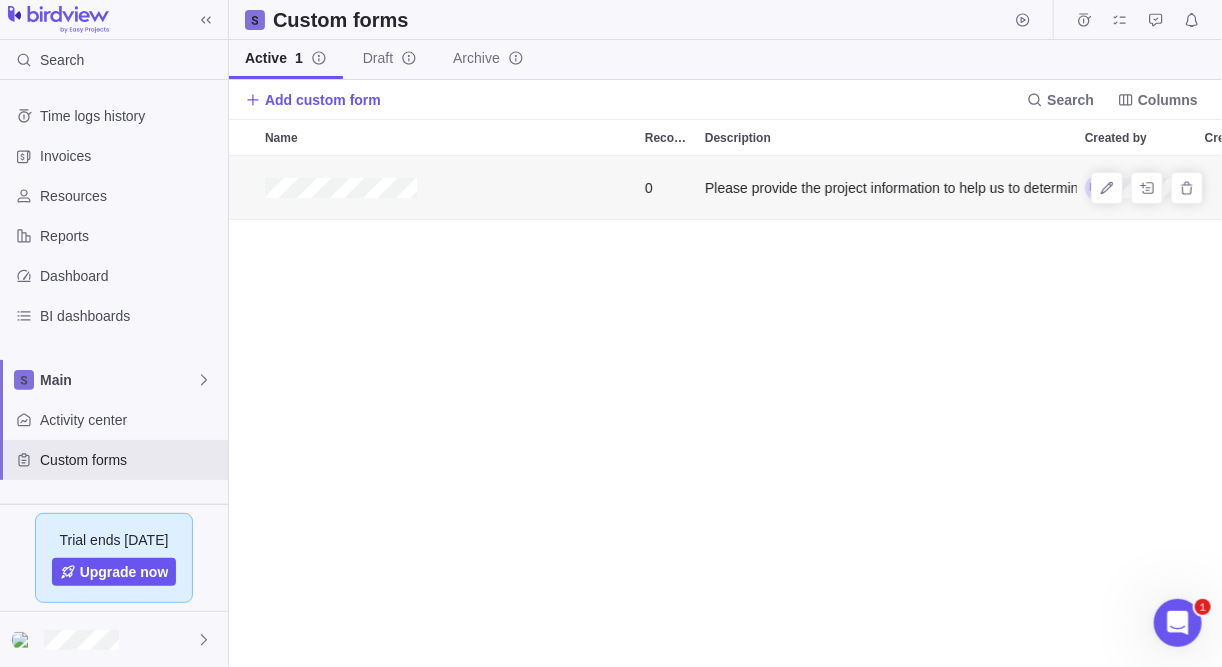 scroll, scrollTop: 13, scrollLeft: 13, axis: both 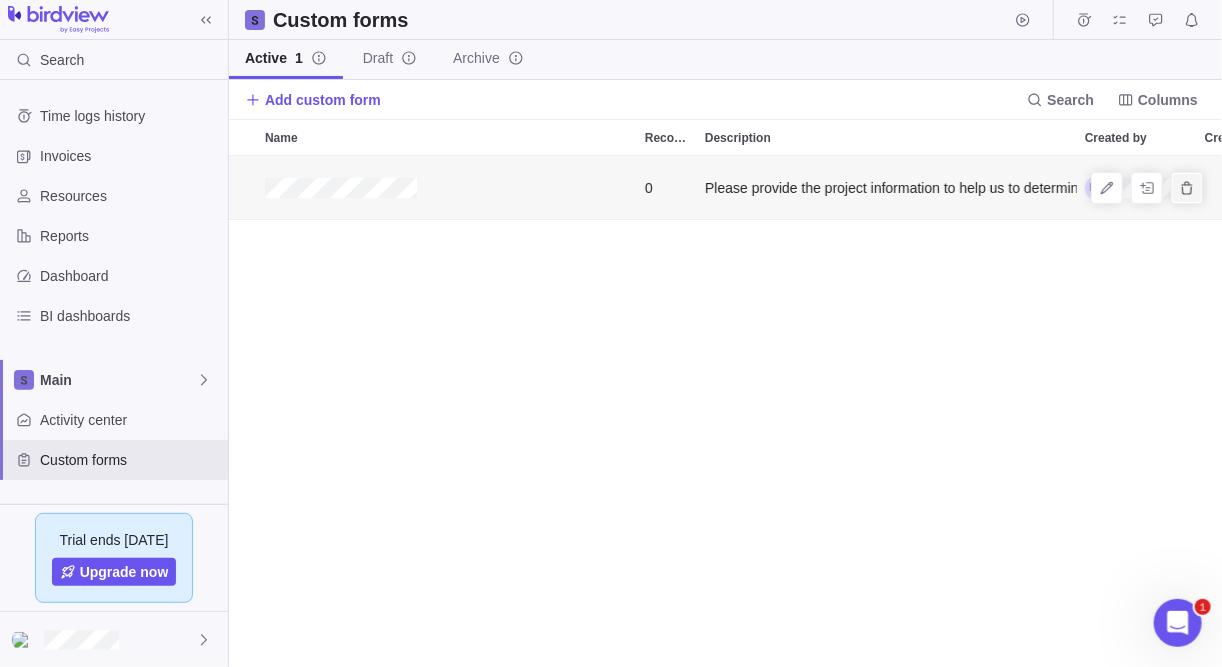 click 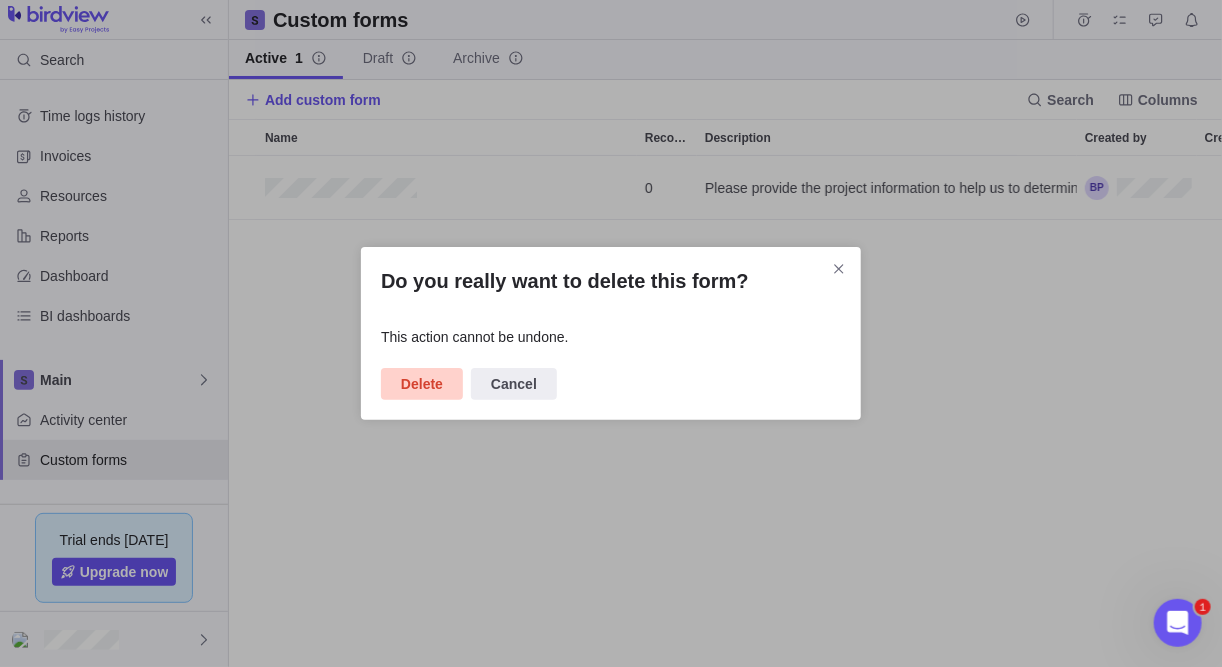 click on "Delete" at bounding box center (422, 384) 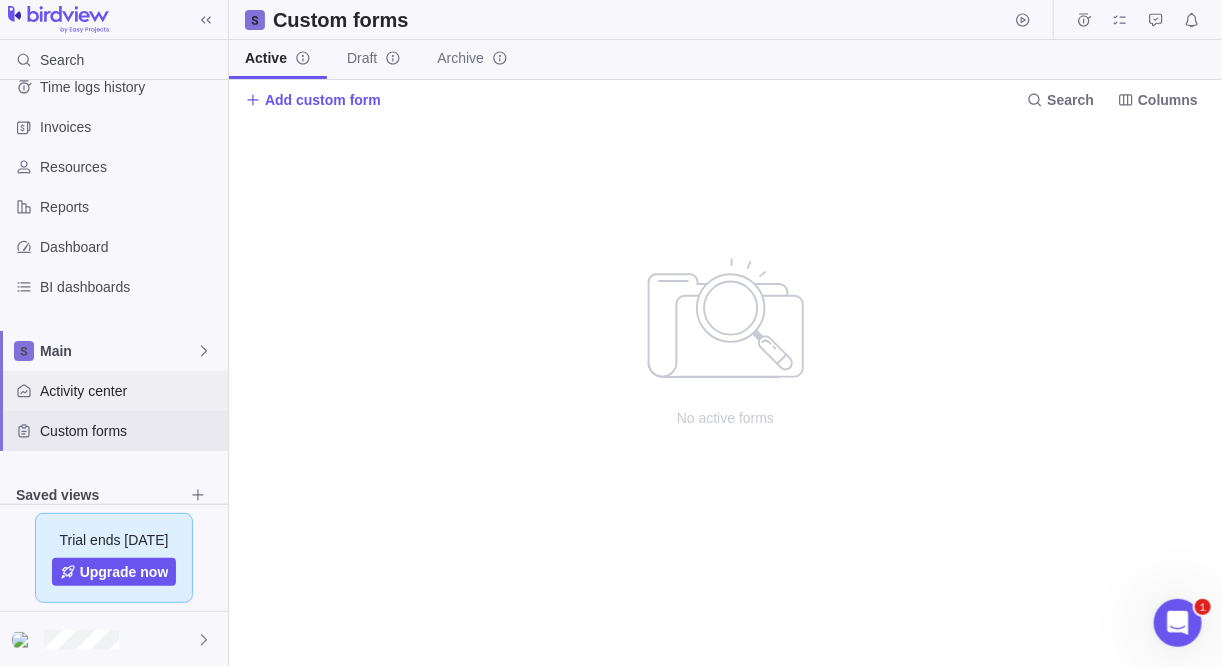 scroll, scrollTop: 53, scrollLeft: 0, axis: vertical 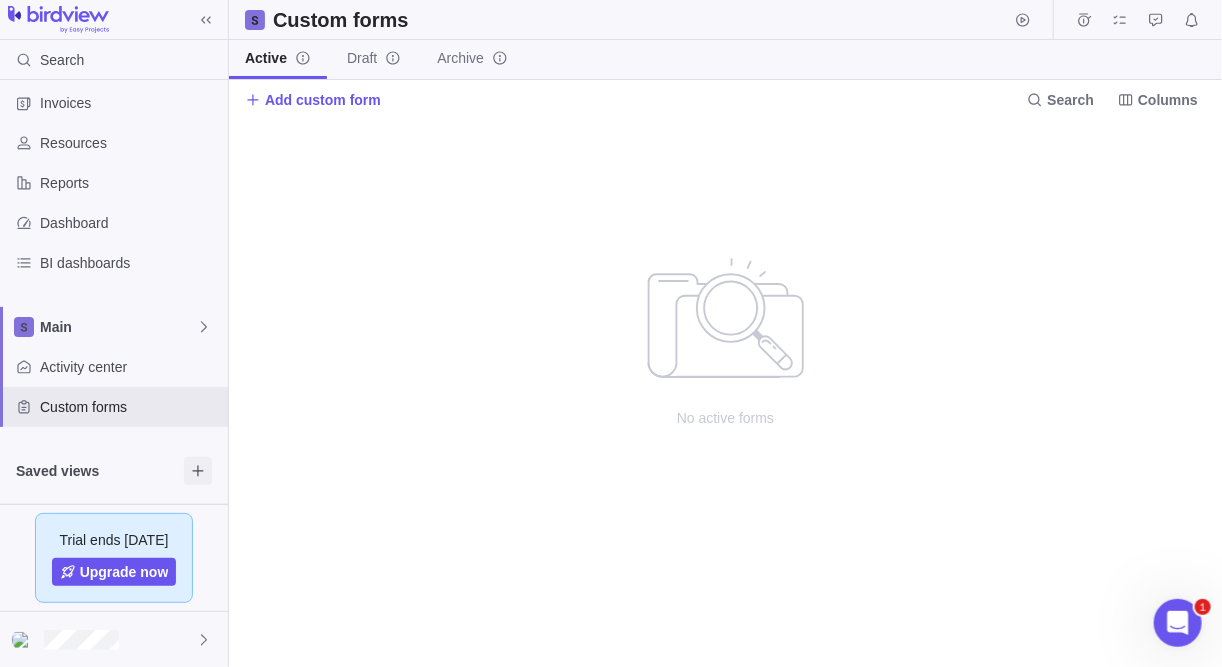 click 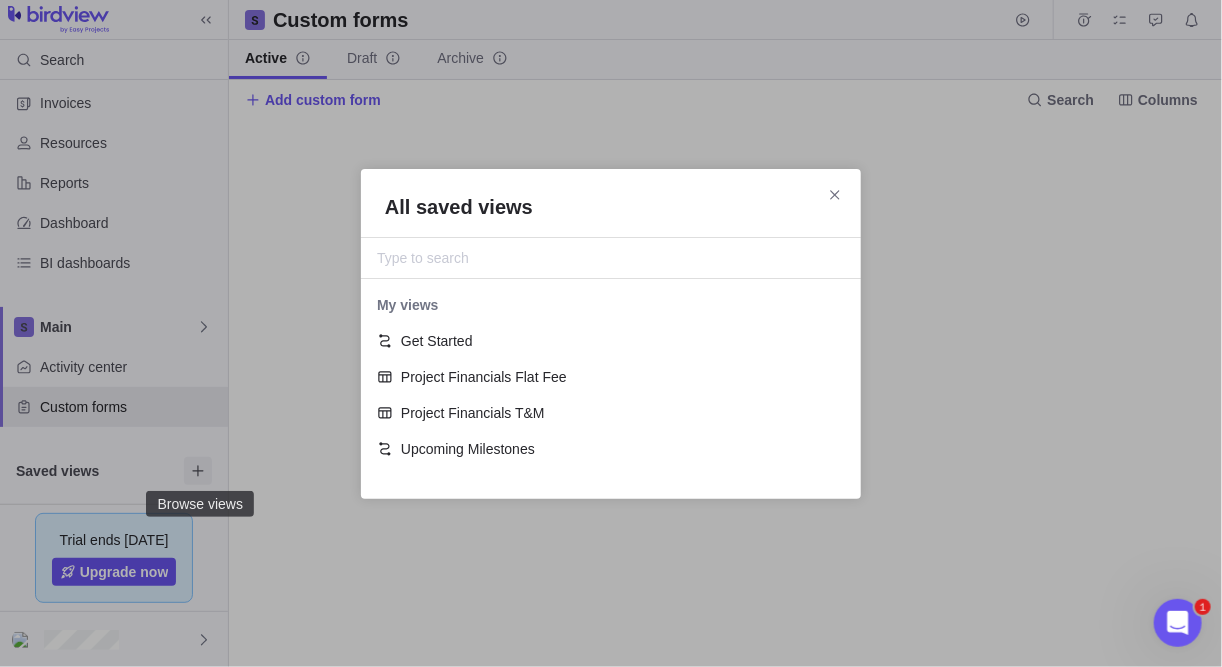 scroll, scrollTop: 13, scrollLeft: 13, axis: both 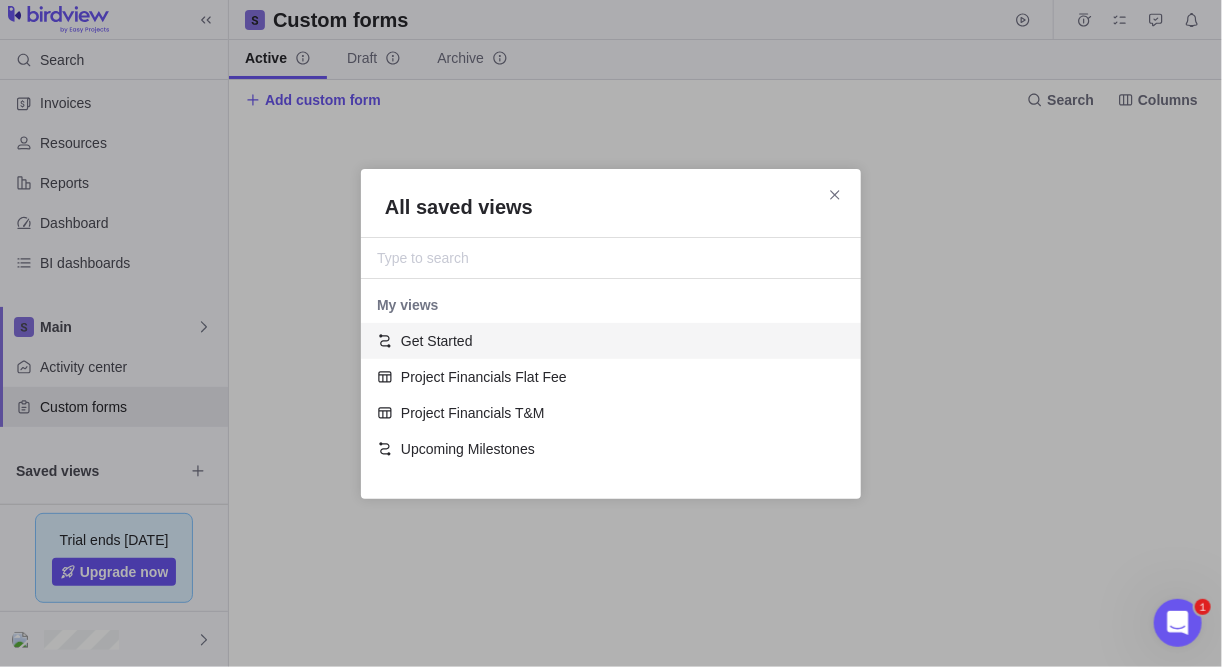 click on "All saved views My views Get Started Project Financials Flat Fee Project Financials T&M Upcoming Milestones" at bounding box center (611, 333) 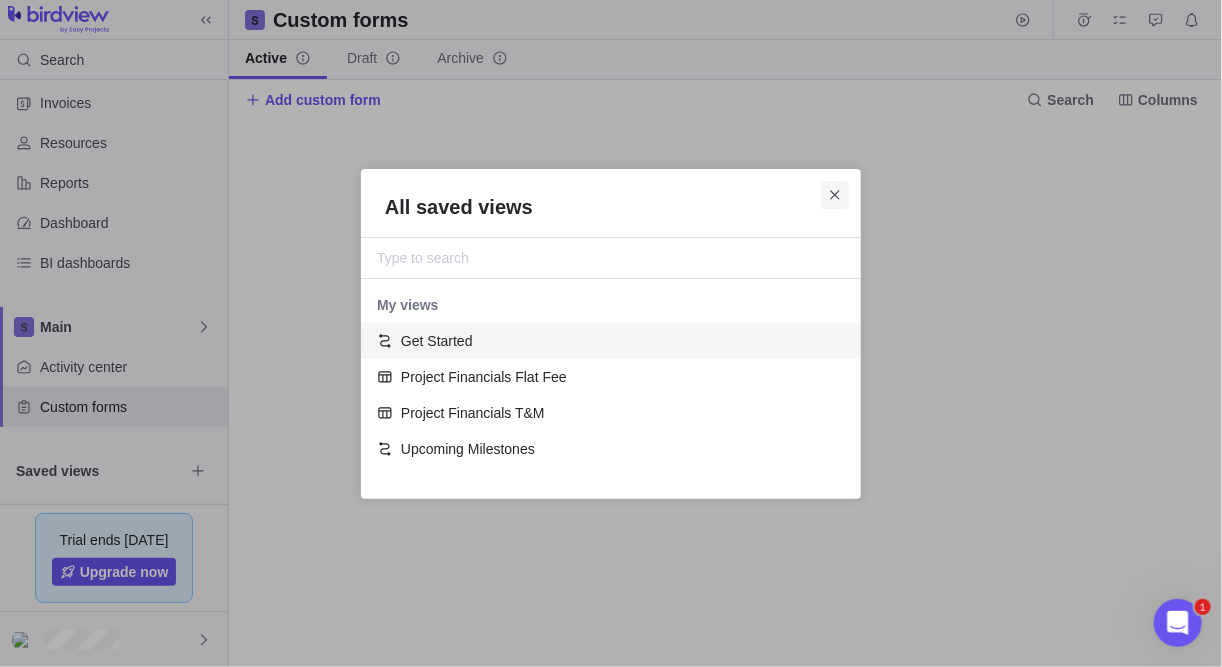click 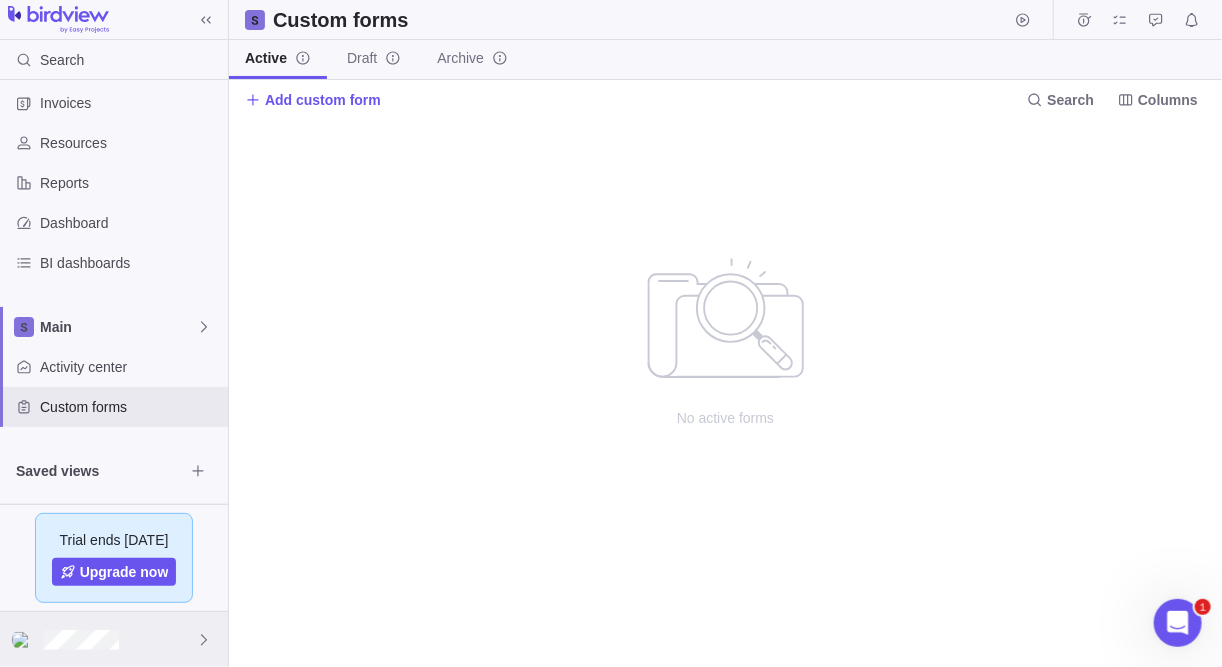 click at bounding box center [114, 639] 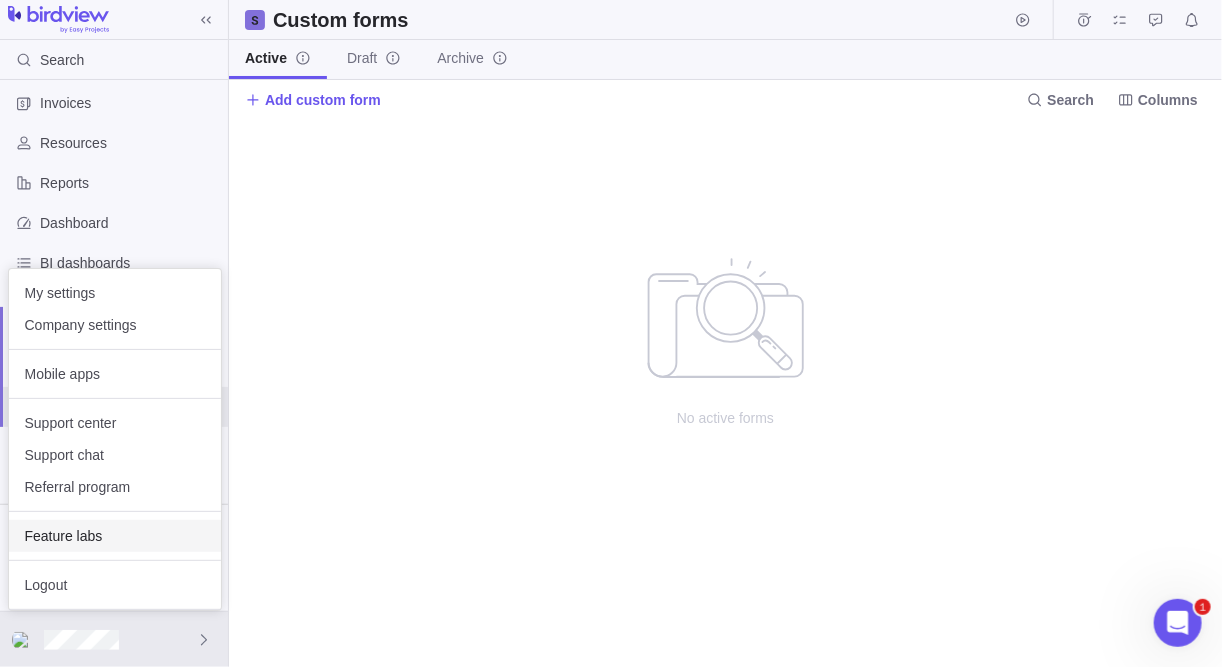 click on "Feature labs" at bounding box center [115, 536] 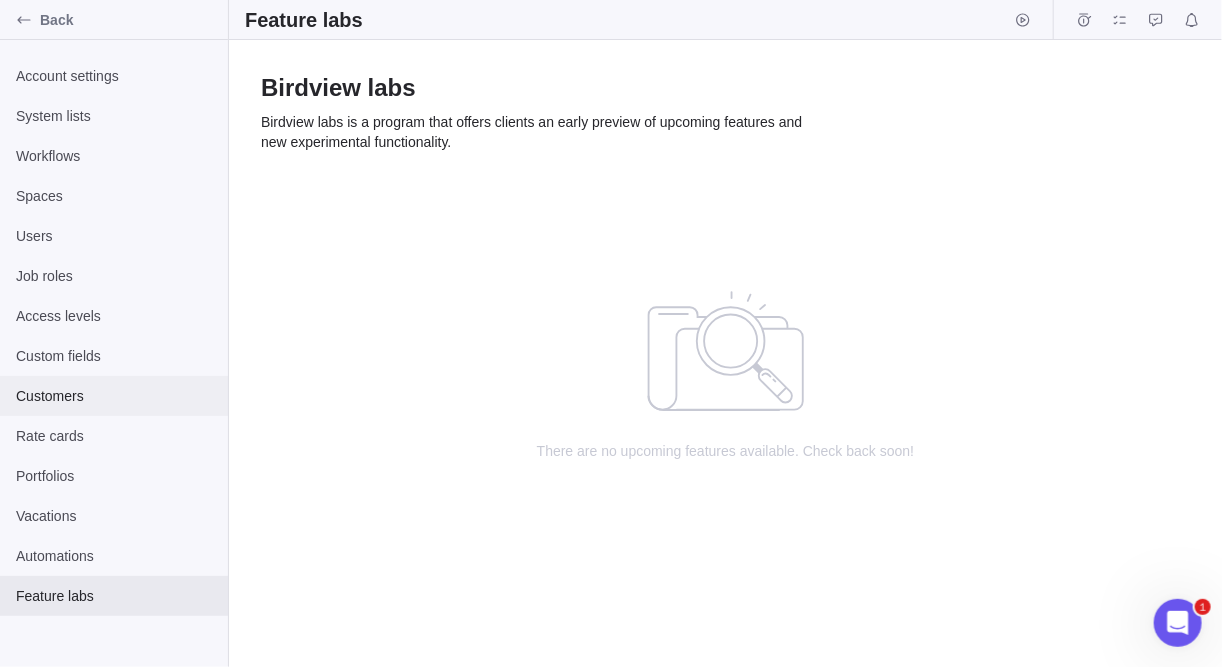 click on "Customers" at bounding box center [114, 396] 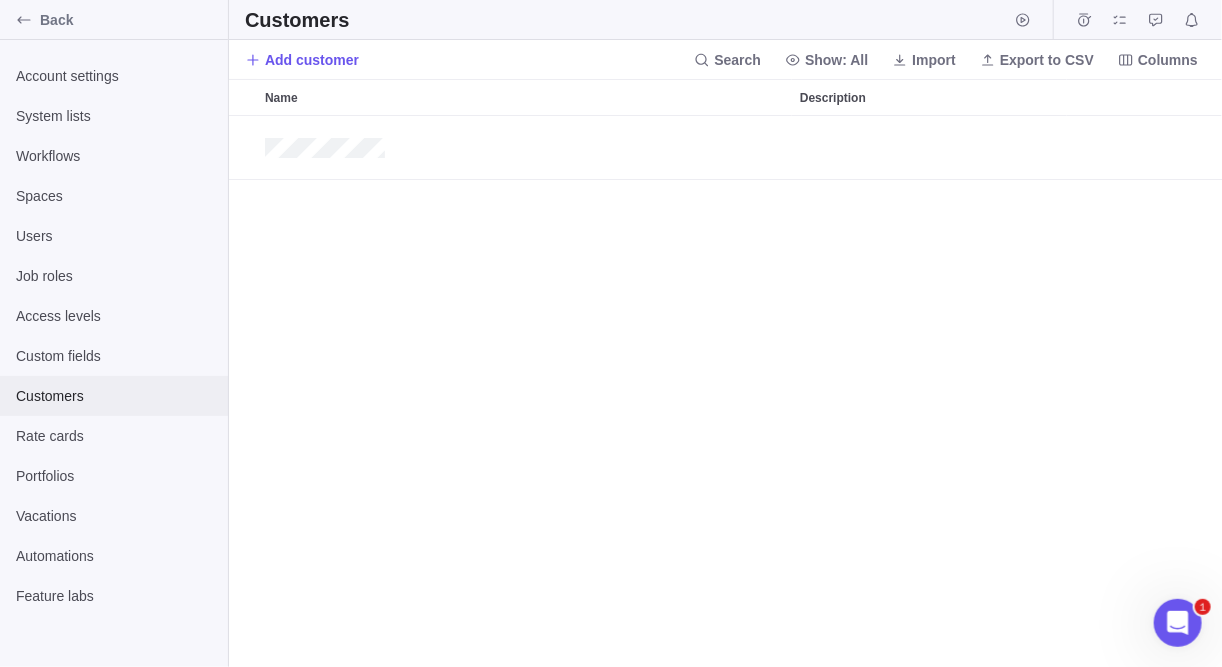 scroll, scrollTop: 13, scrollLeft: 13, axis: both 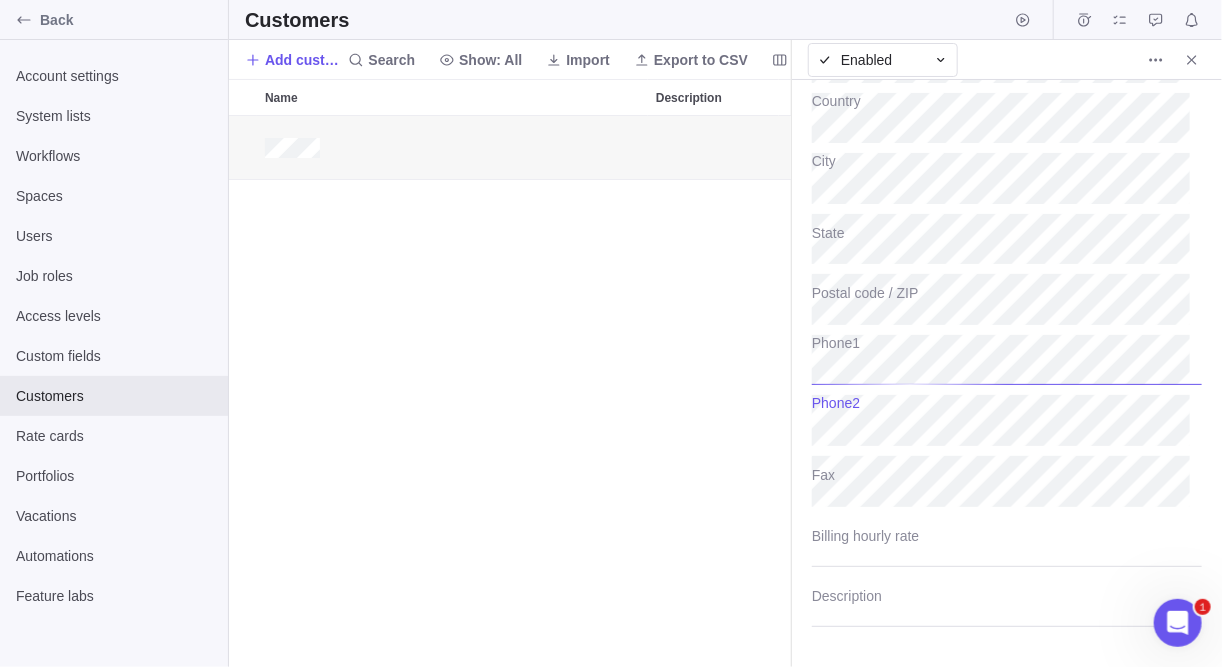 type on "x" 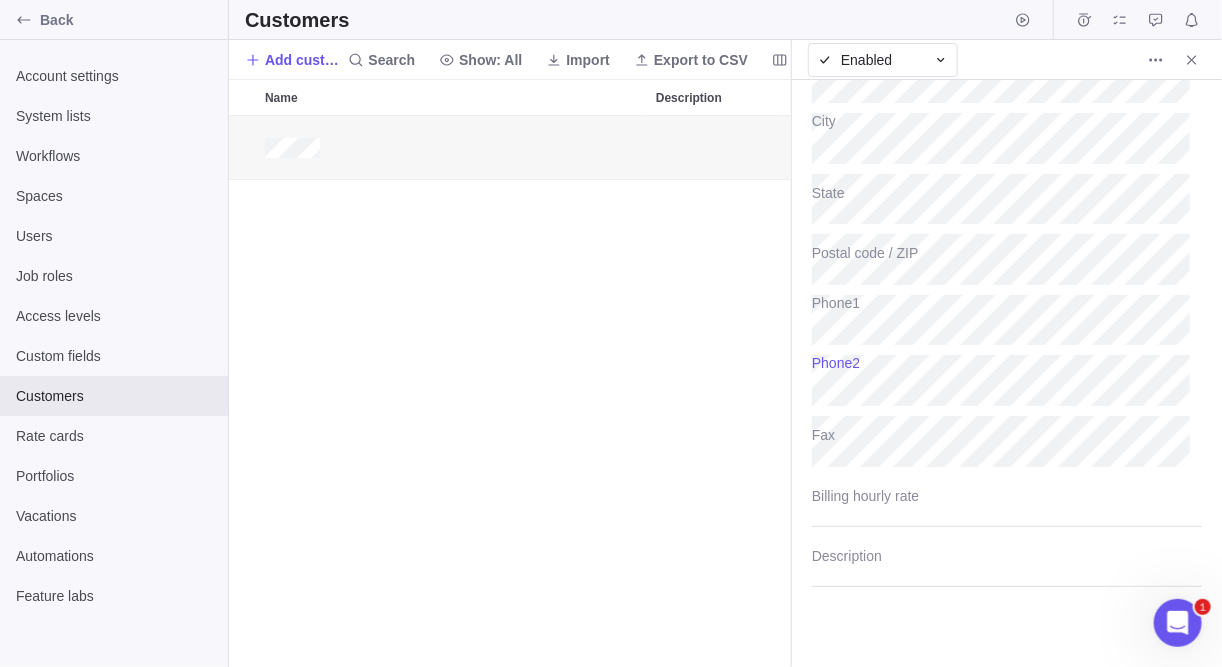 scroll, scrollTop: 244, scrollLeft: 0, axis: vertical 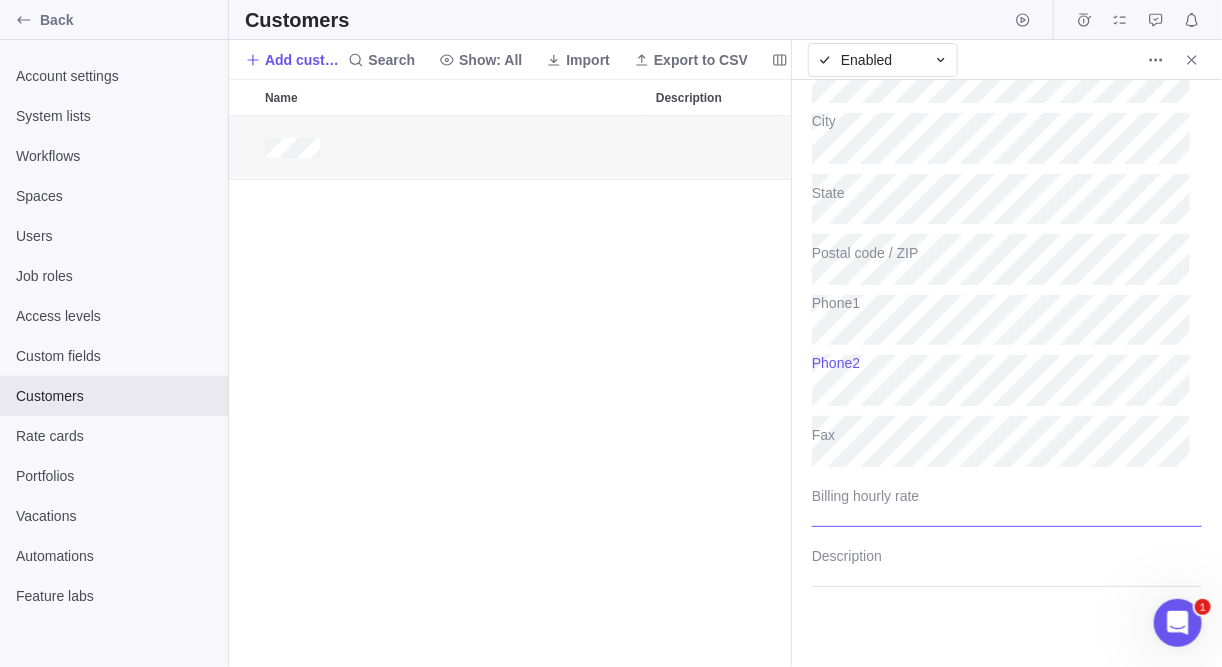 click at bounding box center [1007, 502] 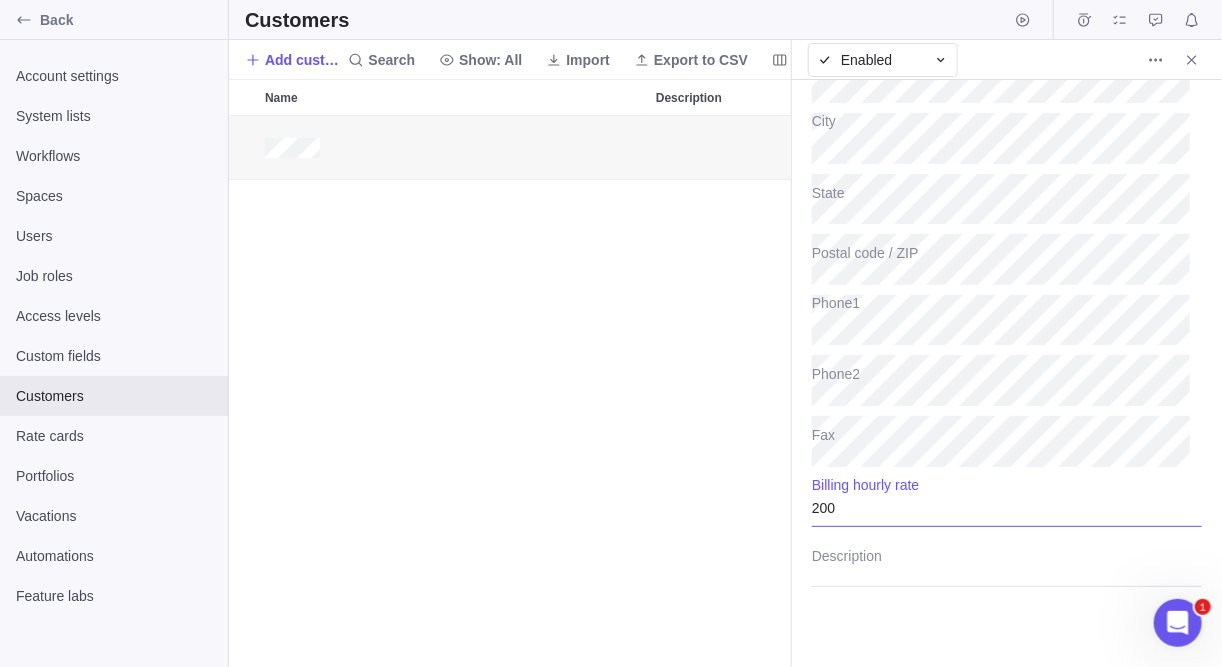 type on "200" 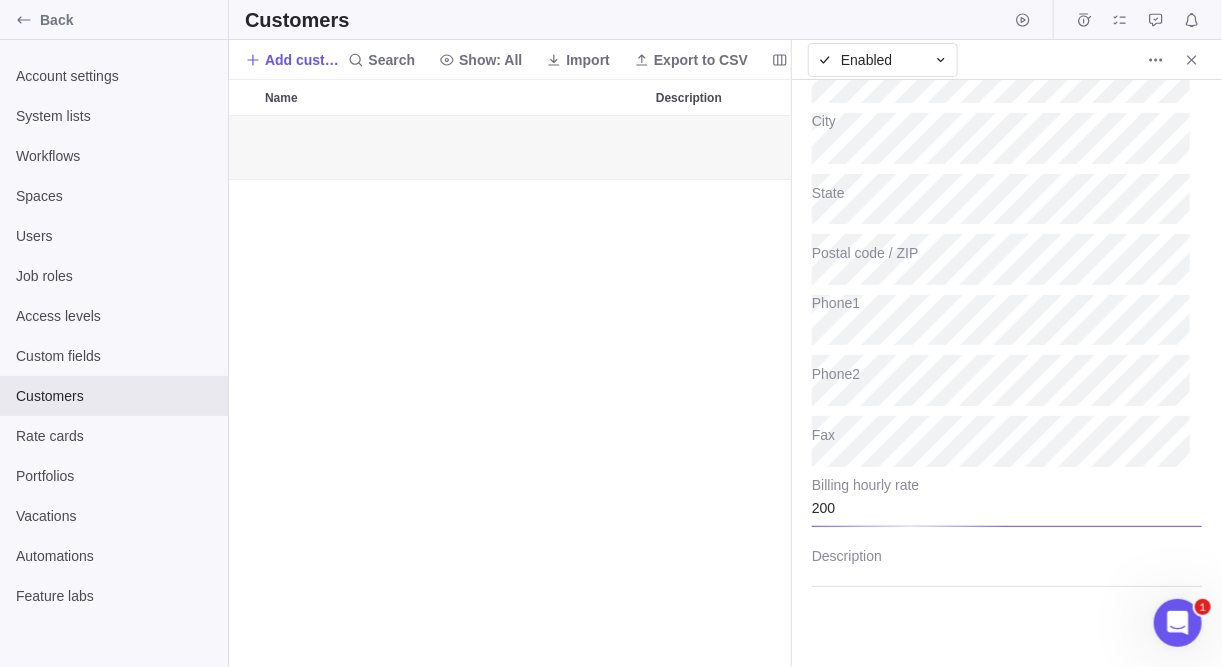 click at bounding box center [510, 392] 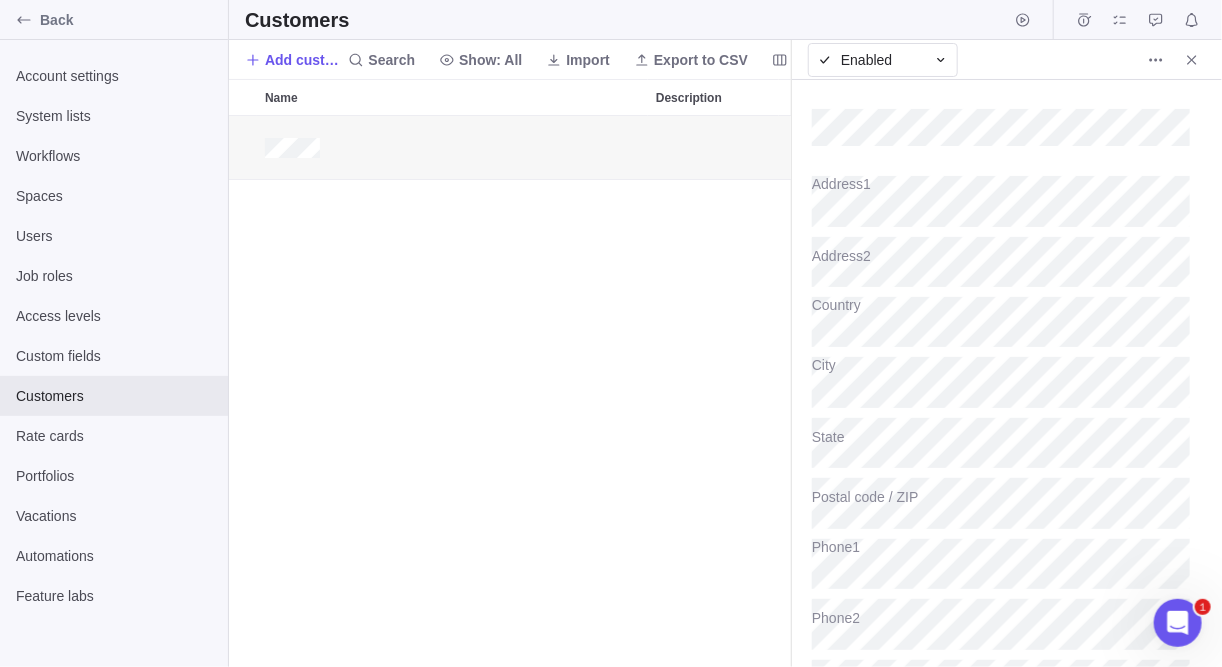 scroll, scrollTop: 244, scrollLeft: 0, axis: vertical 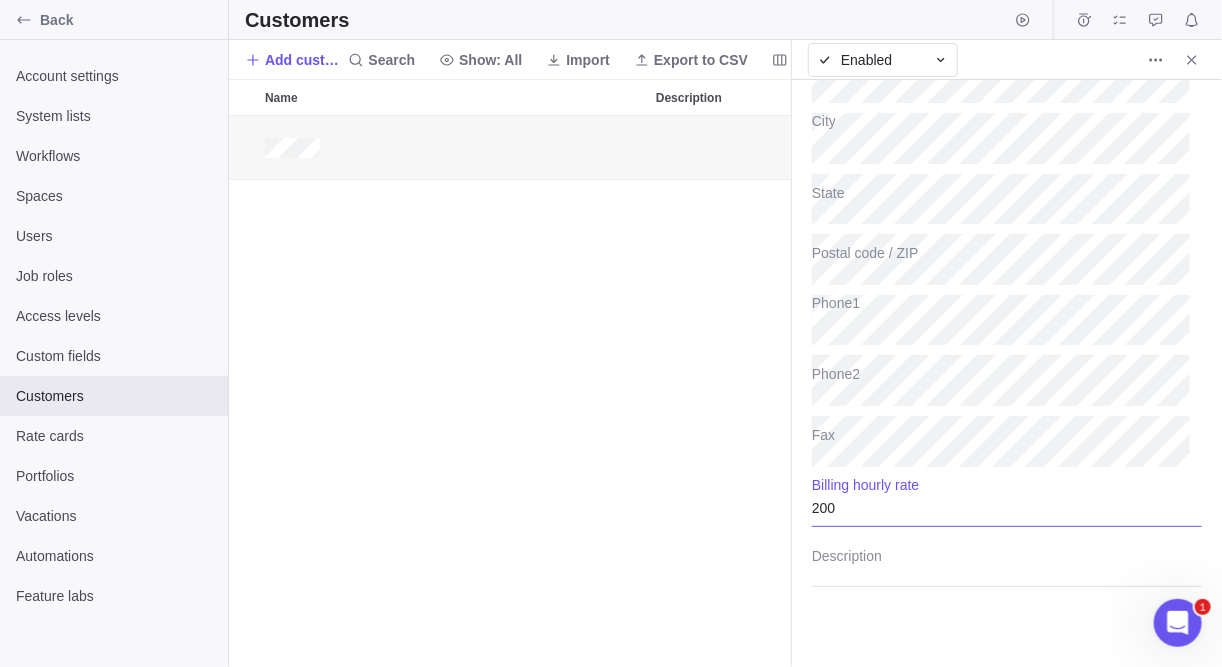 click on "200" at bounding box center [1007, 502] 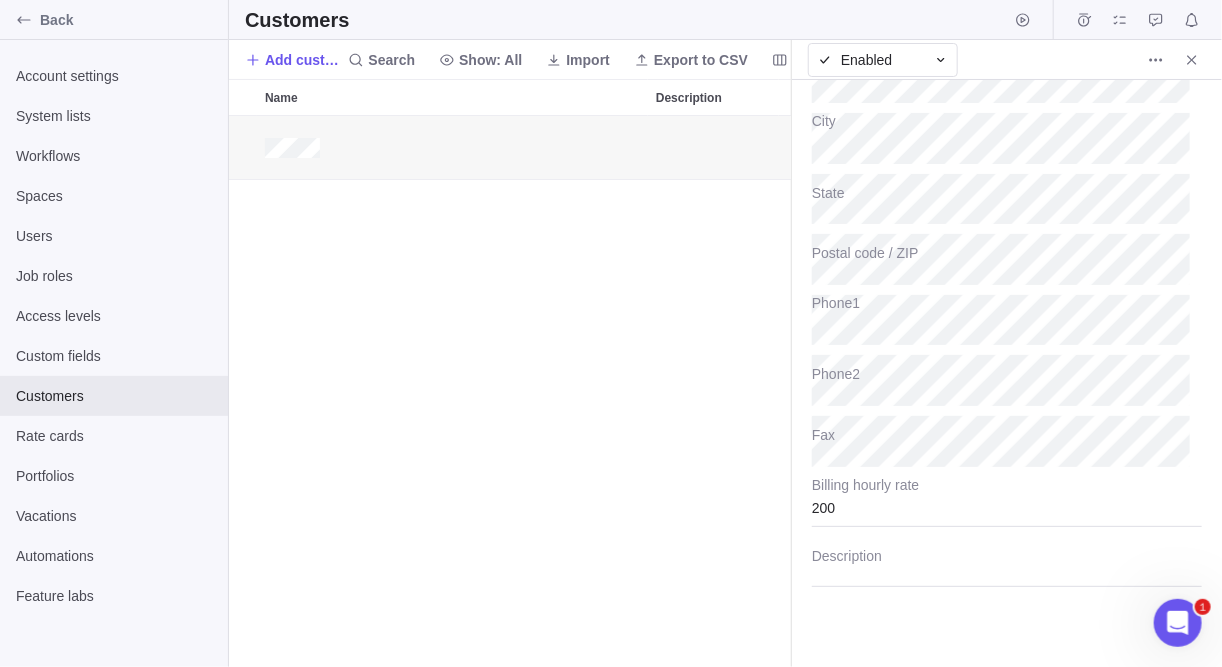 click at bounding box center (510, 392) 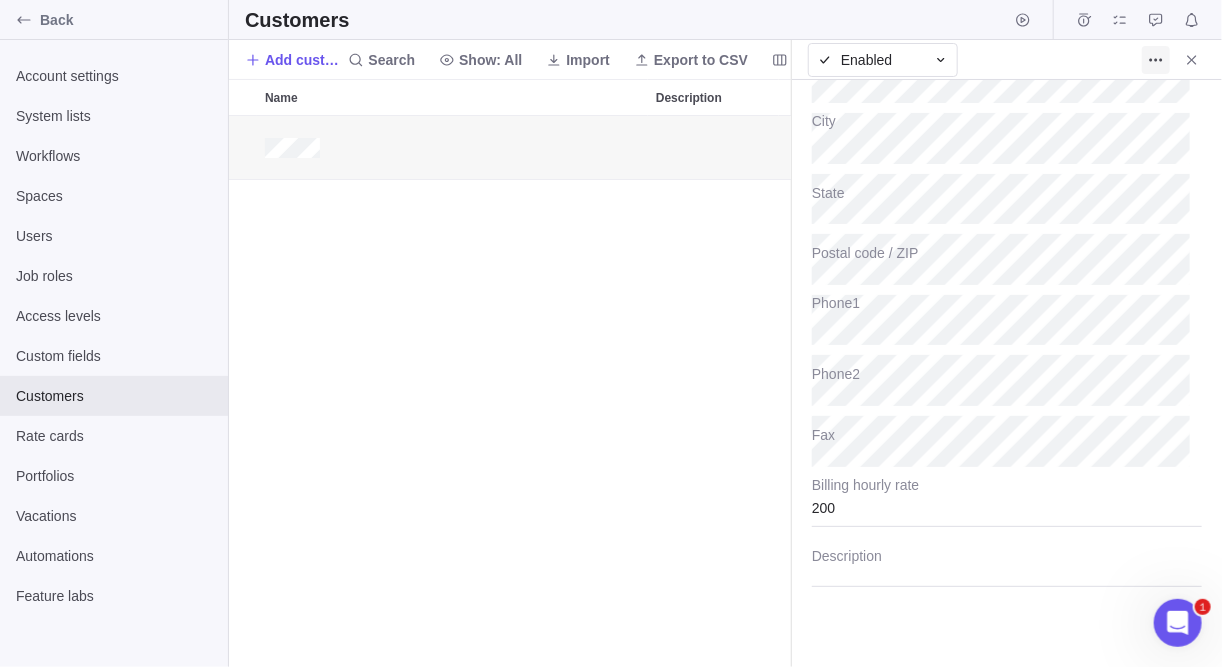 click 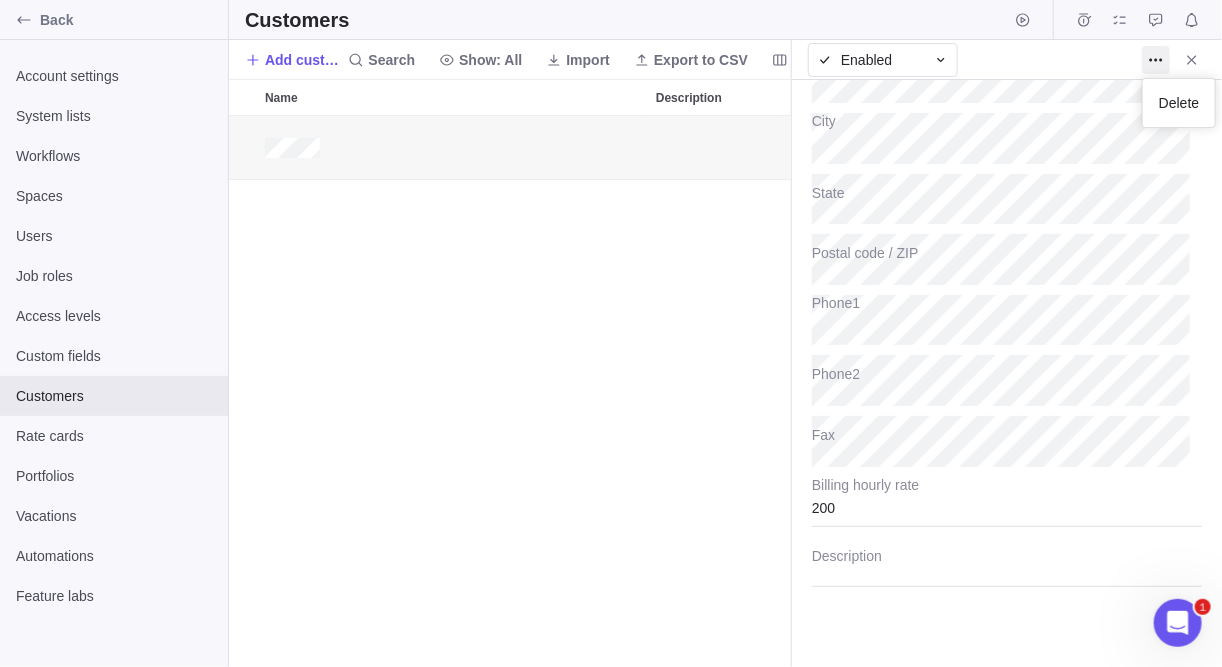 click on "Back Account settings System lists Workflows Spaces Users Job roles Access levels Custom fields Customers Rate cards Portfolios Vacations Automations Feature labs Customers Add customer Search Show: All Import Export to CSV Columns Name Description Enabled Delete Address1 Address2 Country City State Postal code / ZIP Phone1 Phone2 Fax 200 Billing hourly rate Description
1 x" at bounding box center [611, 333] 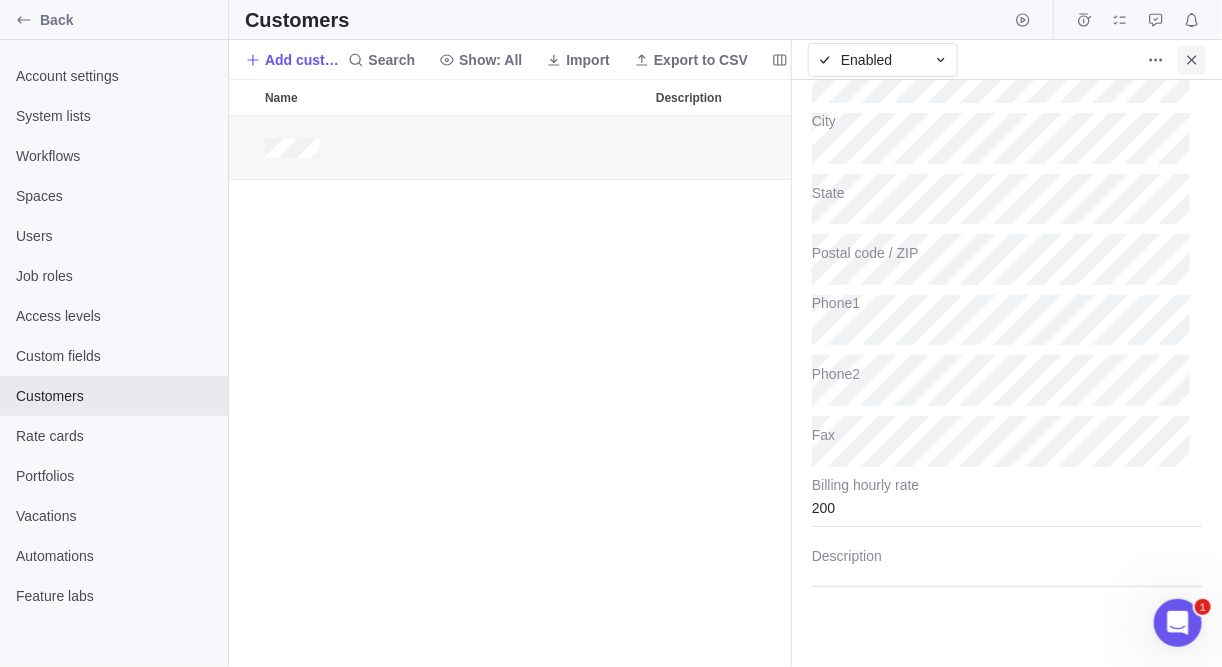 click 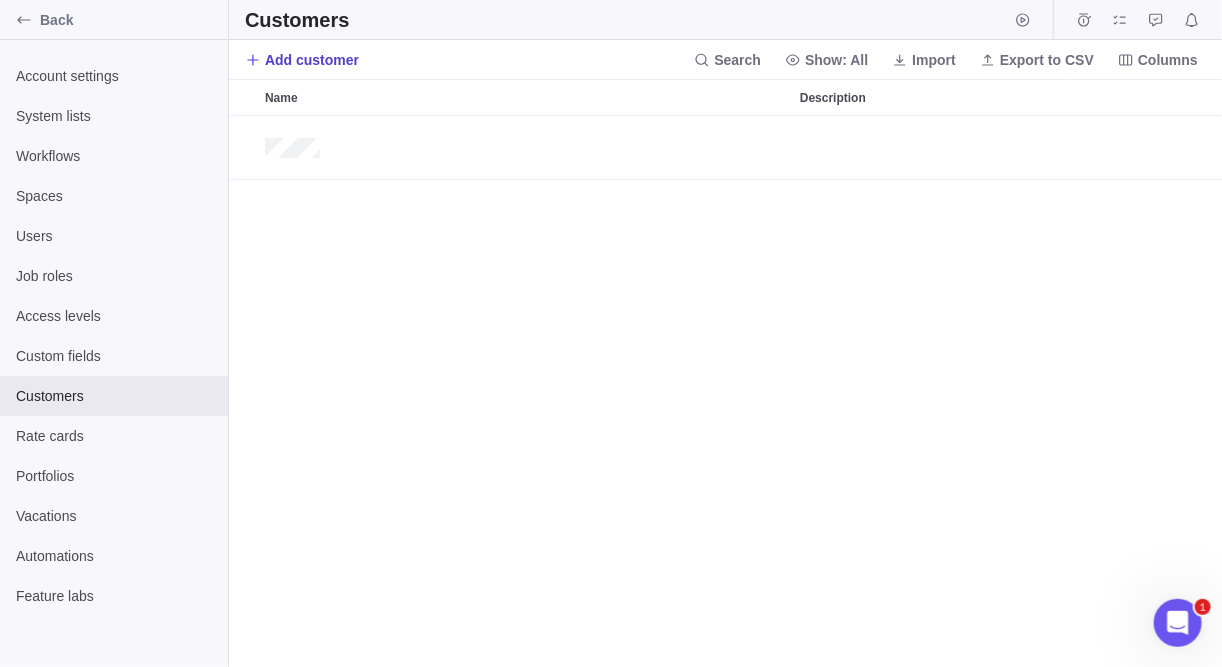 click on "Add customer" at bounding box center [312, 60] 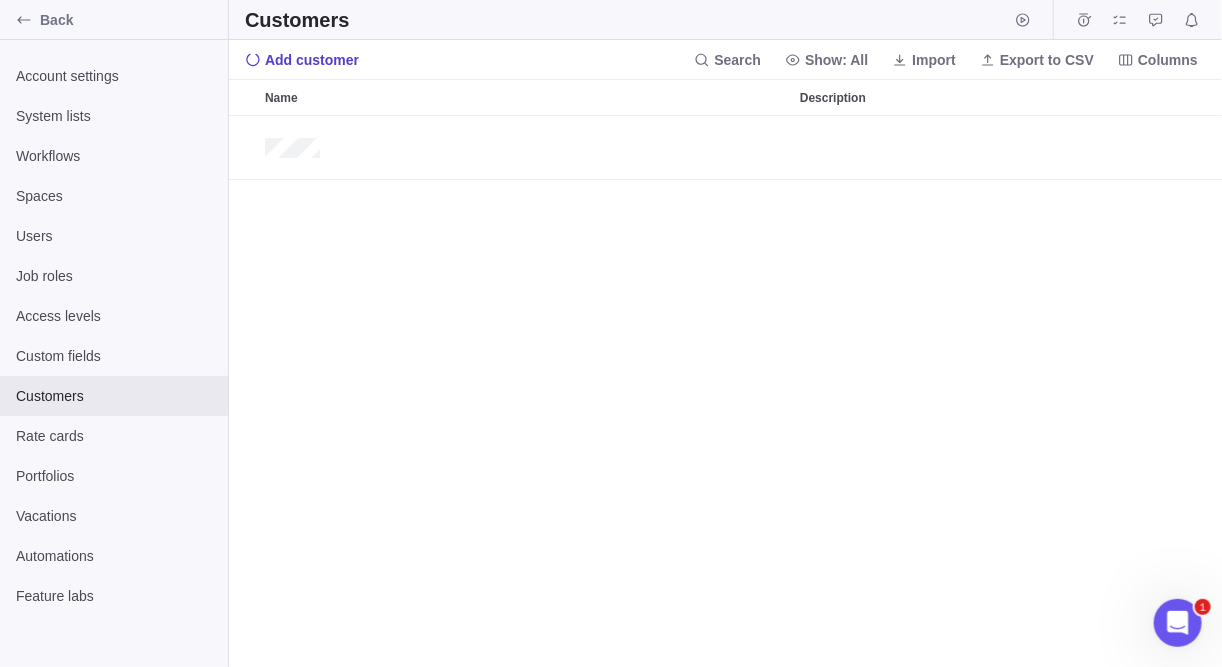 scroll, scrollTop: 540, scrollLeft: 551, axis: both 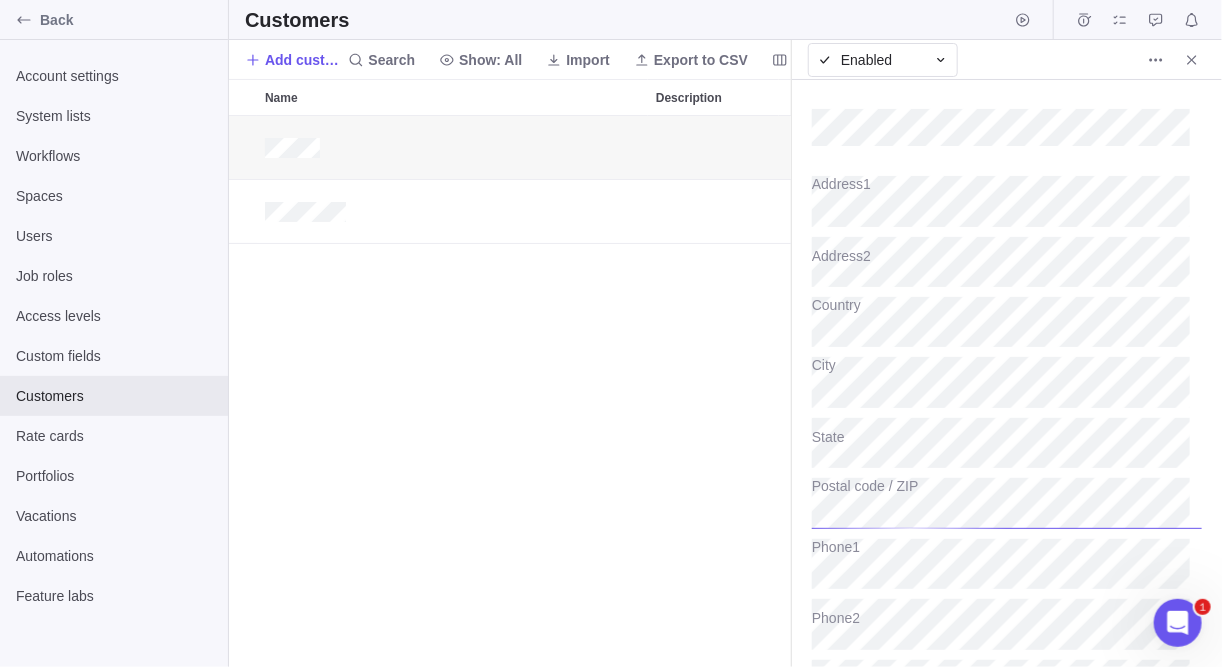 click at bounding box center (510, 392) 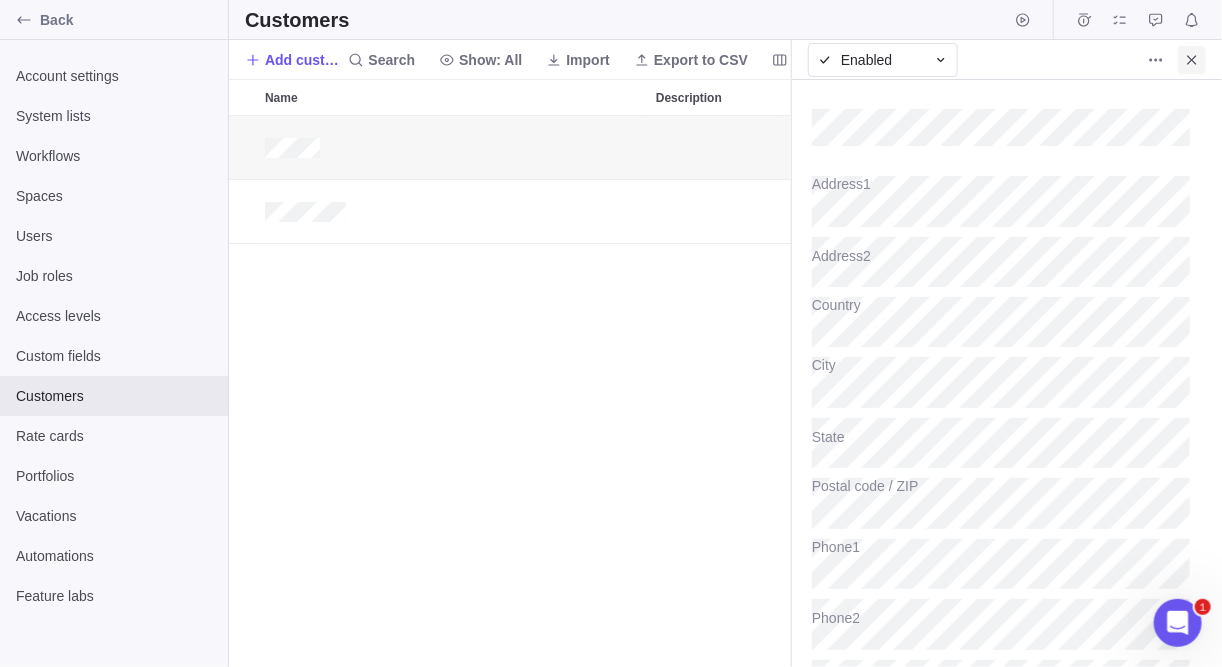 click 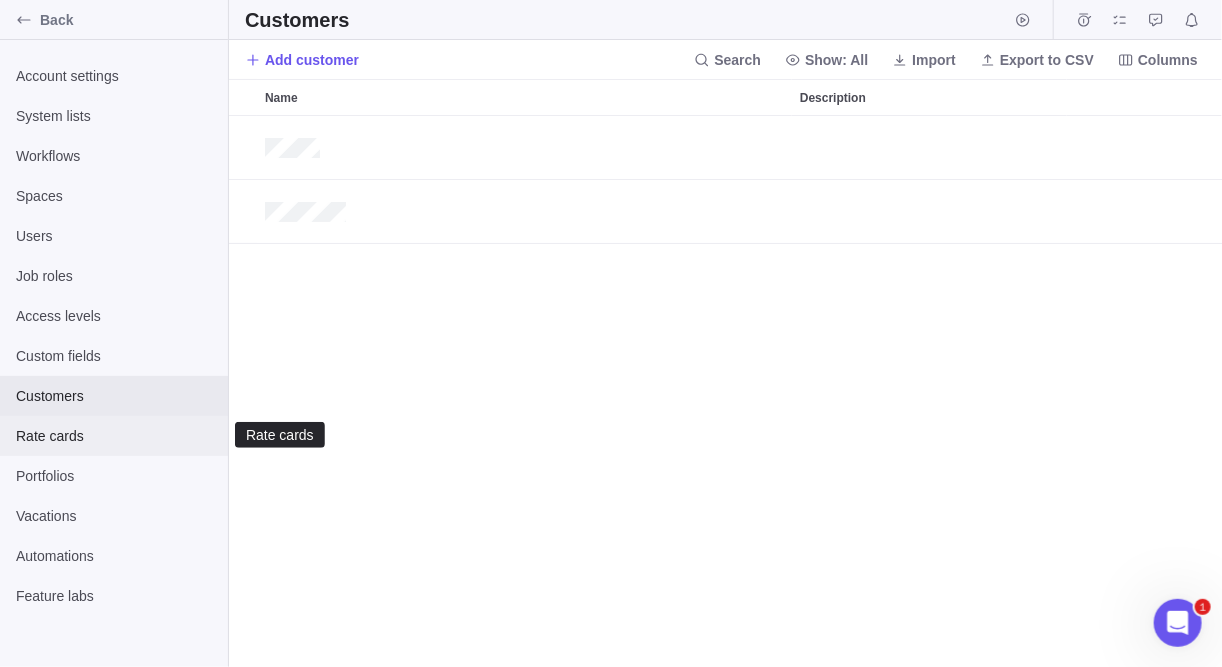 click on "Rate cards" at bounding box center (114, 436) 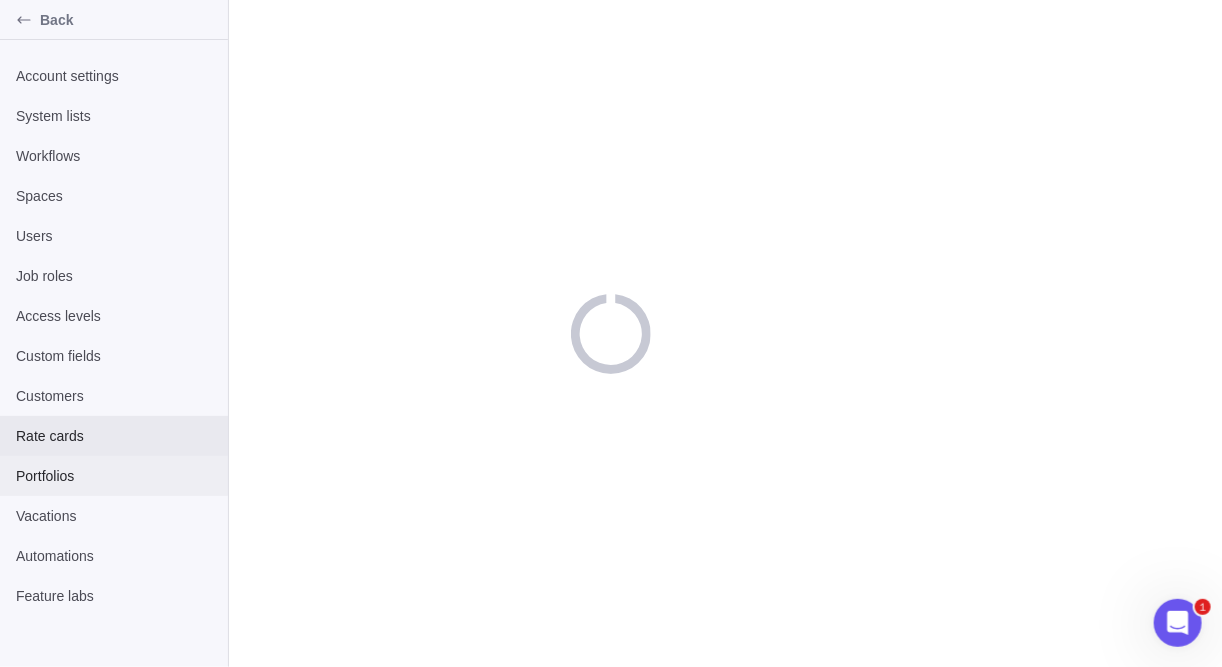 click on "Portfolios" at bounding box center (114, 476) 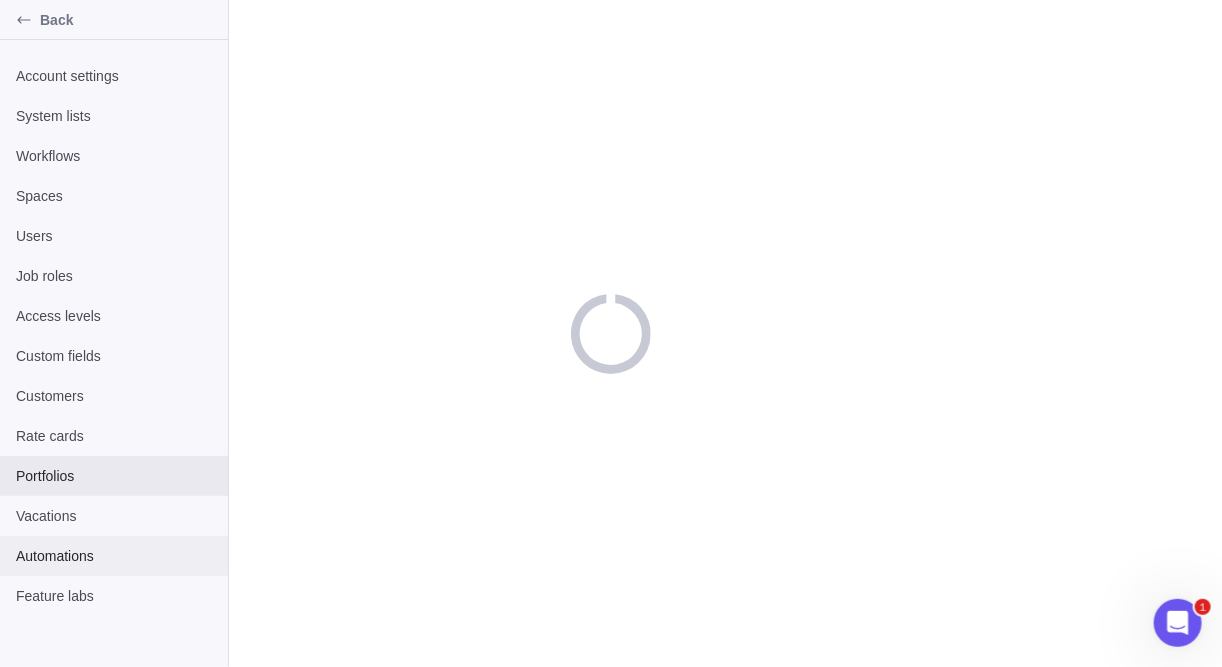click on "Automations" at bounding box center [114, 556] 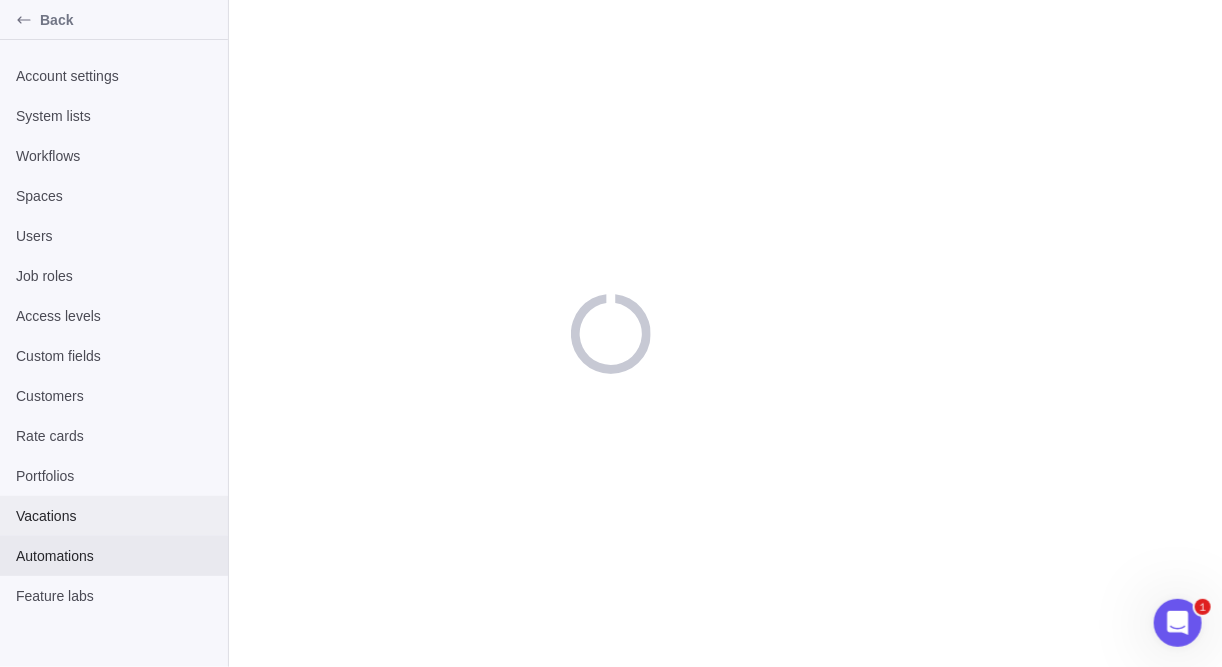 click on "Vacations" at bounding box center [114, 516] 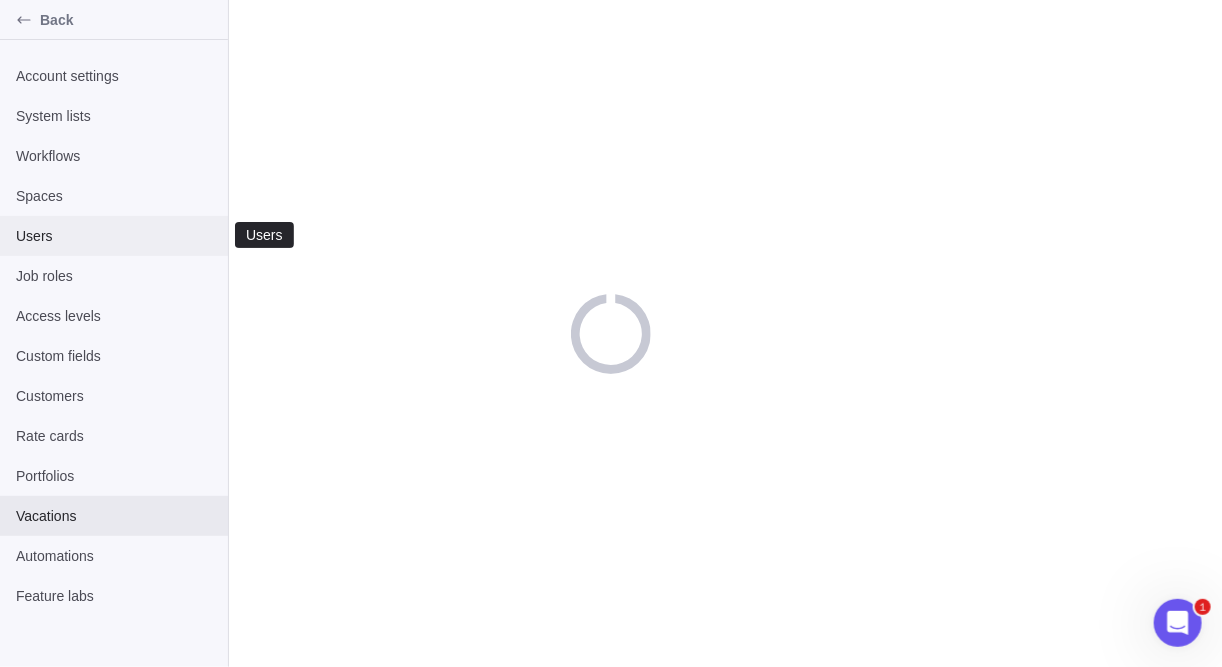 click on "Users" at bounding box center [114, 236] 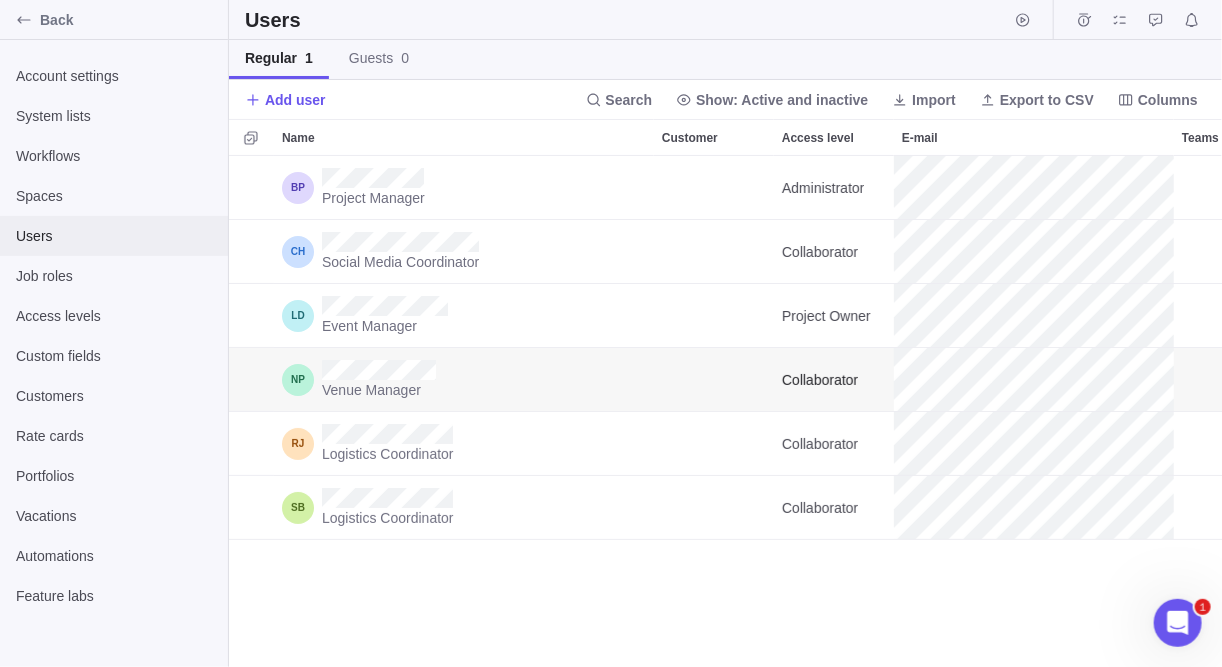 scroll, scrollTop: 13, scrollLeft: 13, axis: both 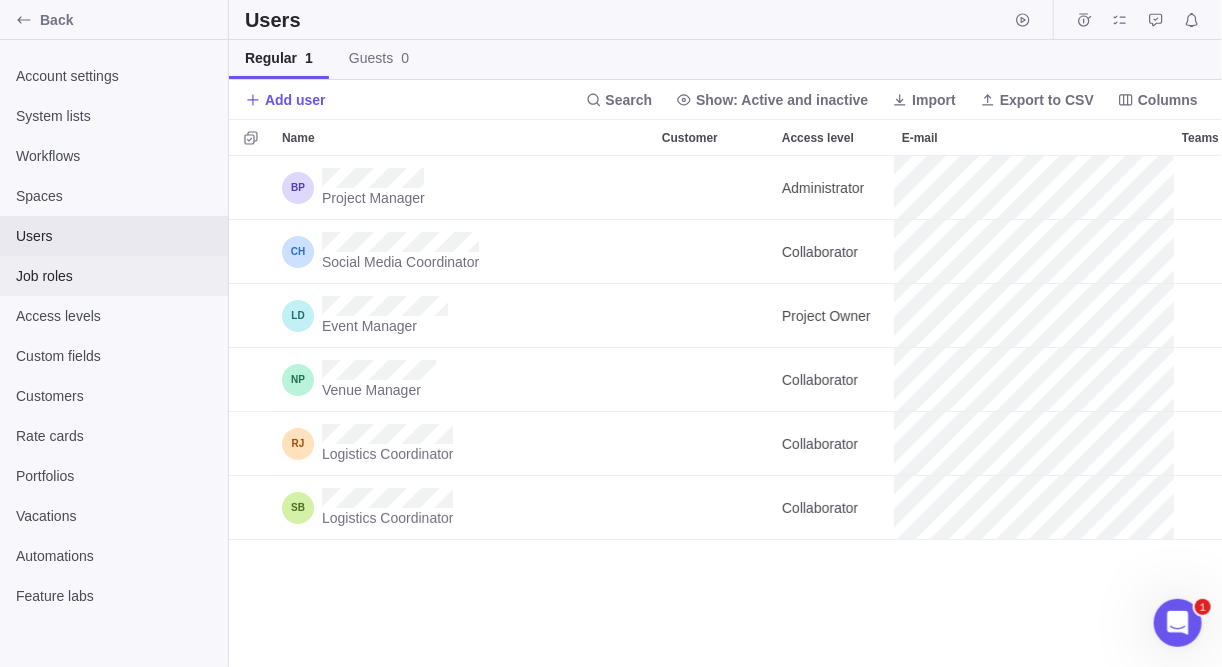 click on "Job roles" at bounding box center (114, 276) 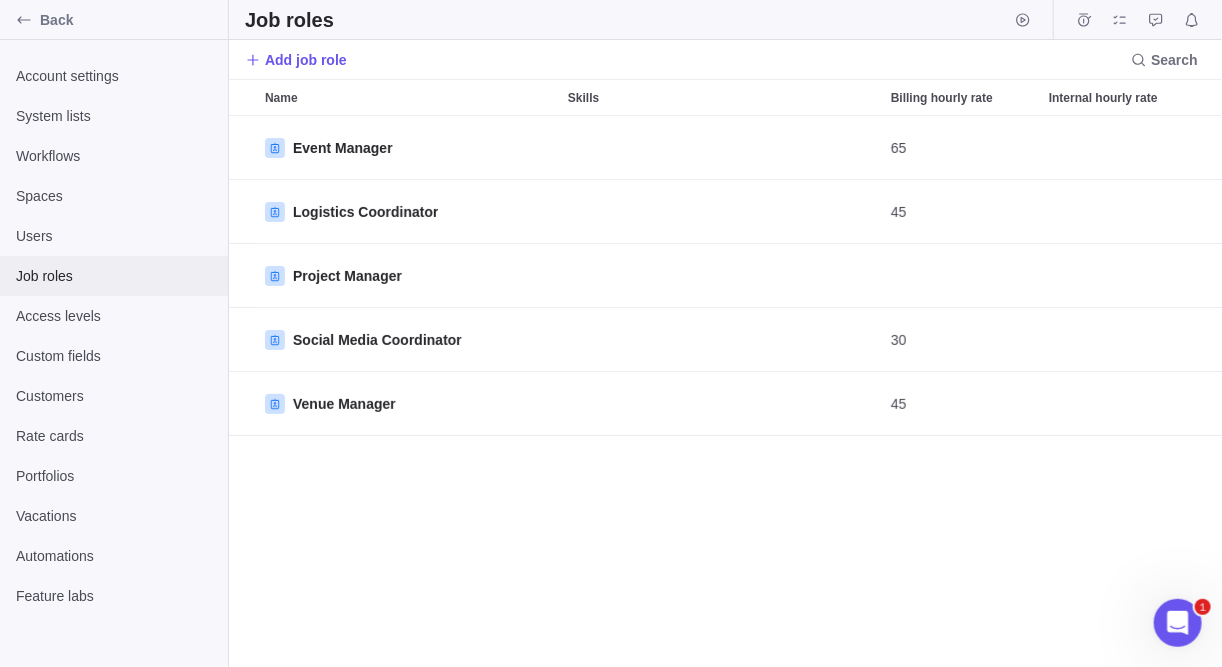 scroll, scrollTop: 13, scrollLeft: 13, axis: both 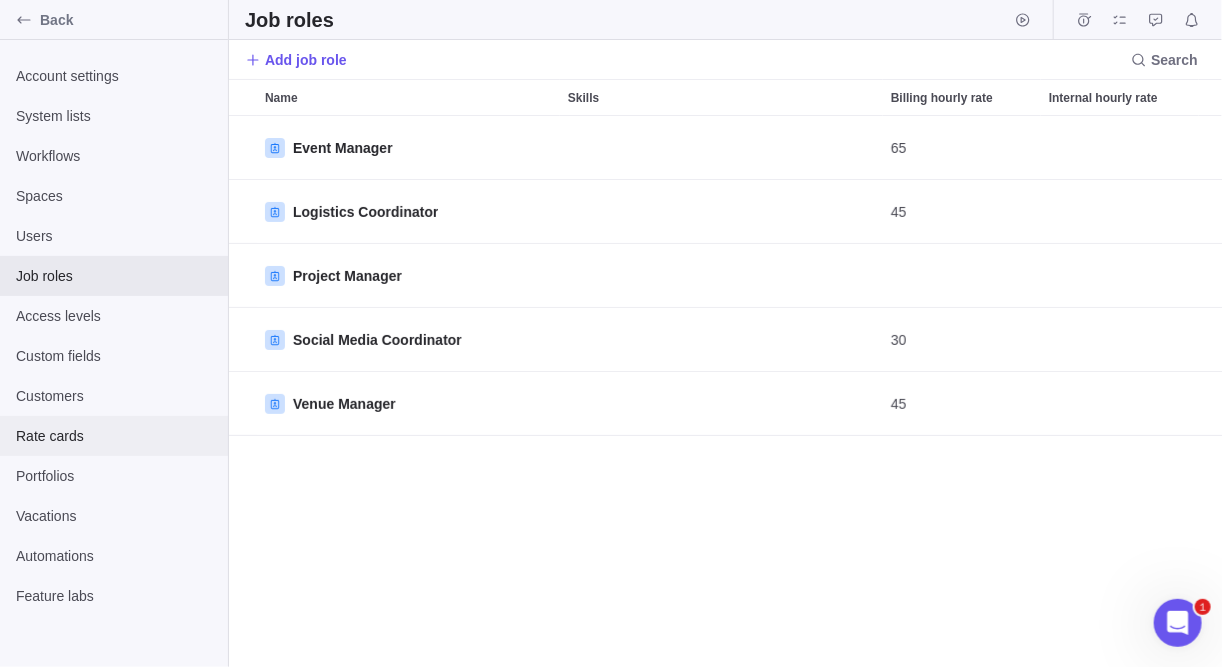 click on "Rate cards" at bounding box center [114, 436] 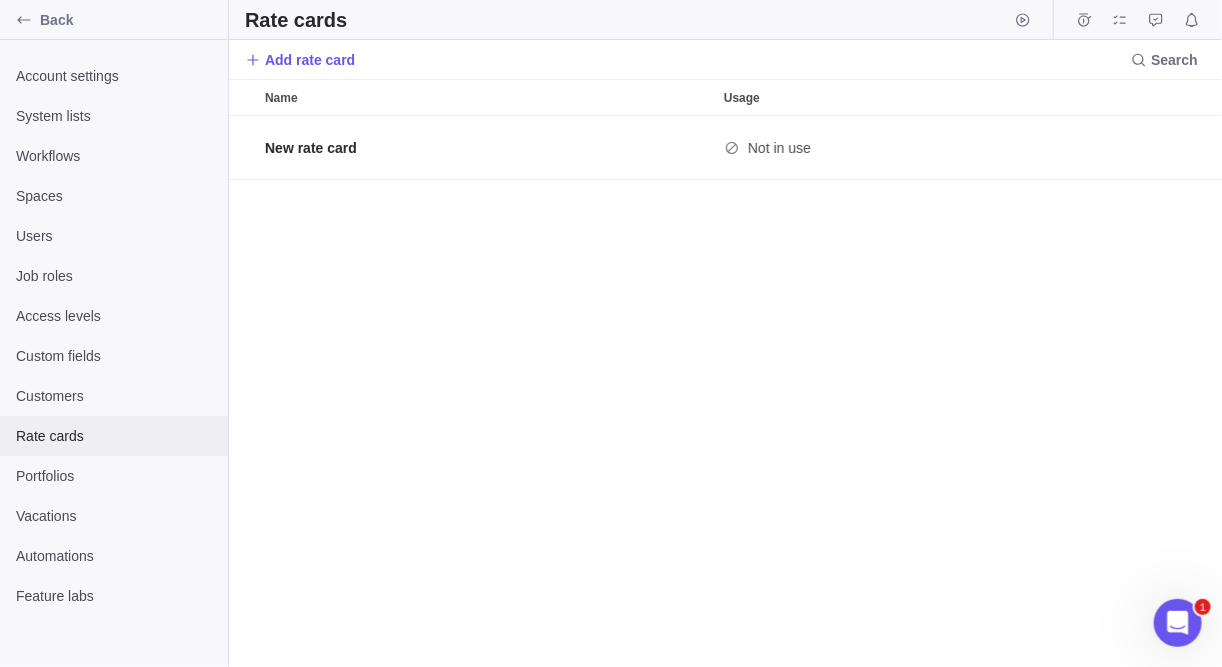 scroll, scrollTop: 13, scrollLeft: 13, axis: both 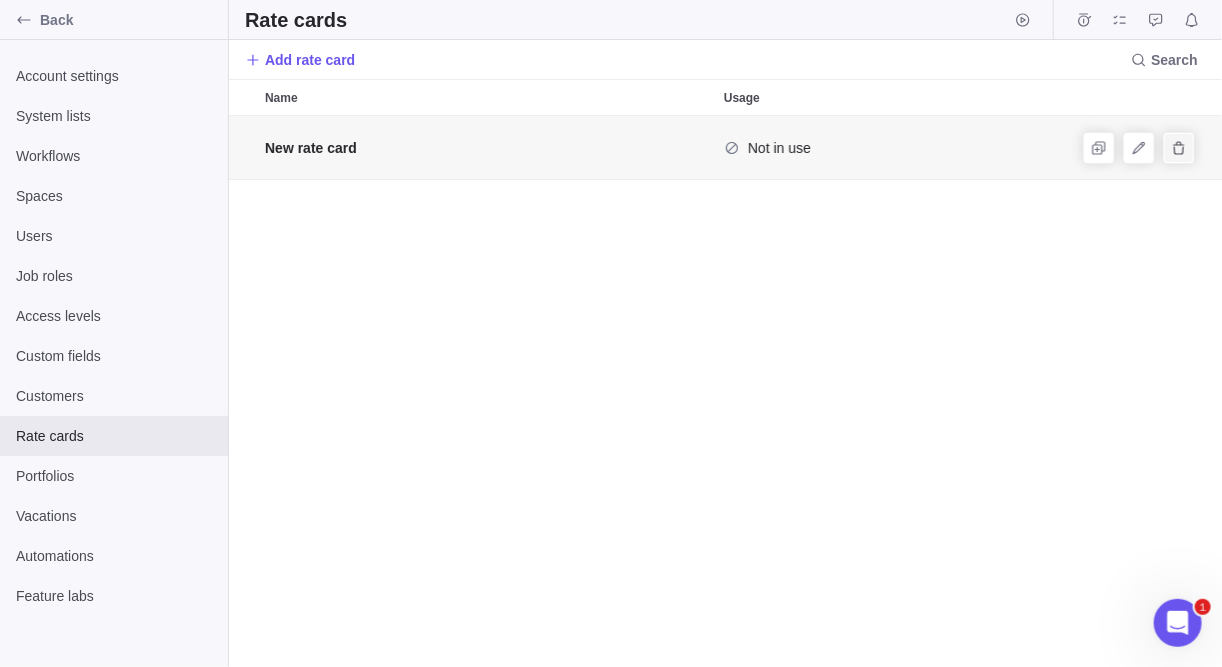 click at bounding box center (1179, 148) 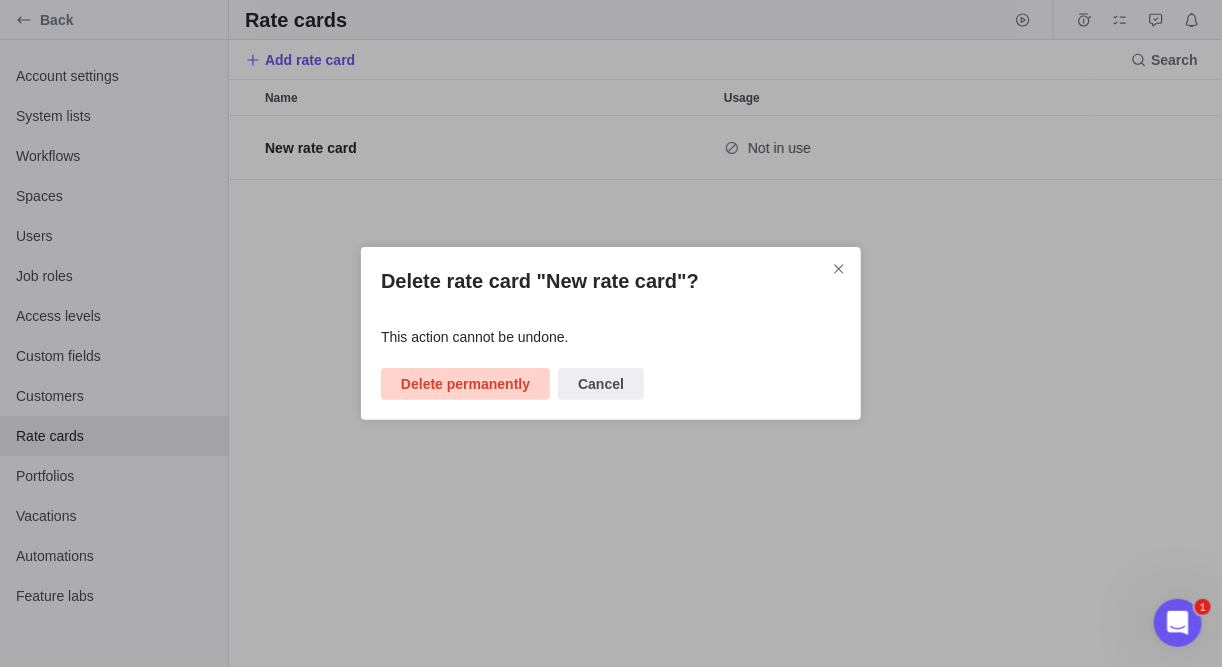 click on "Delete permanently" at bounding box center [465, 384] 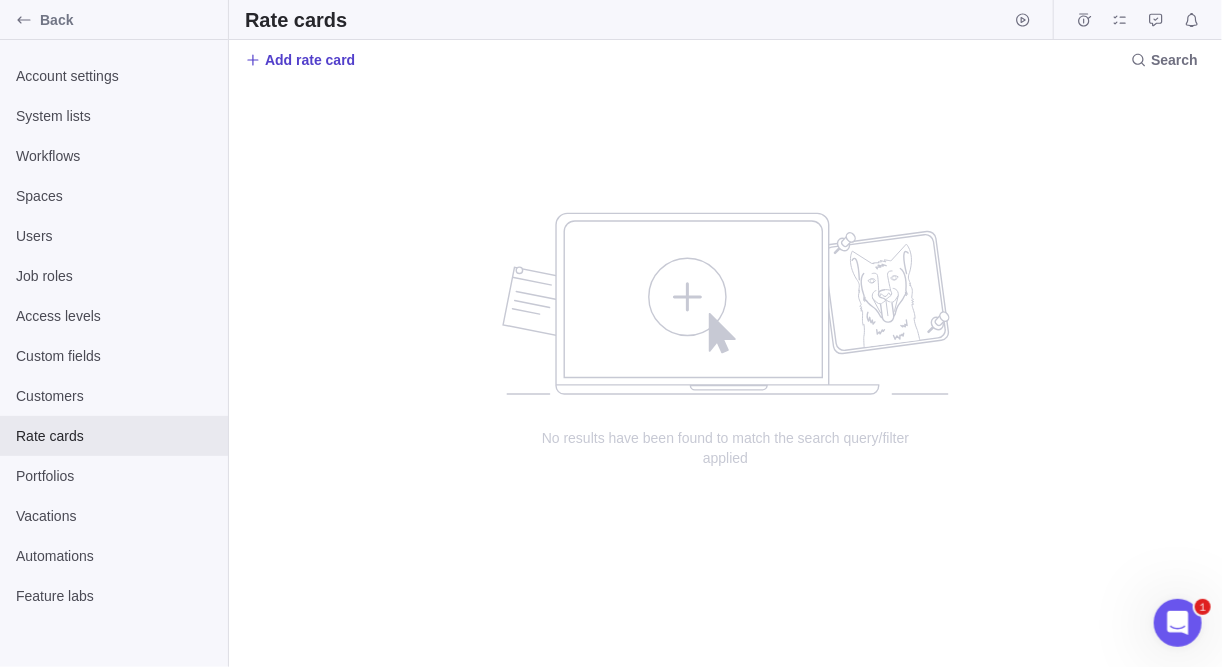 click on "Add rate card" at bounding box center (300, 60) 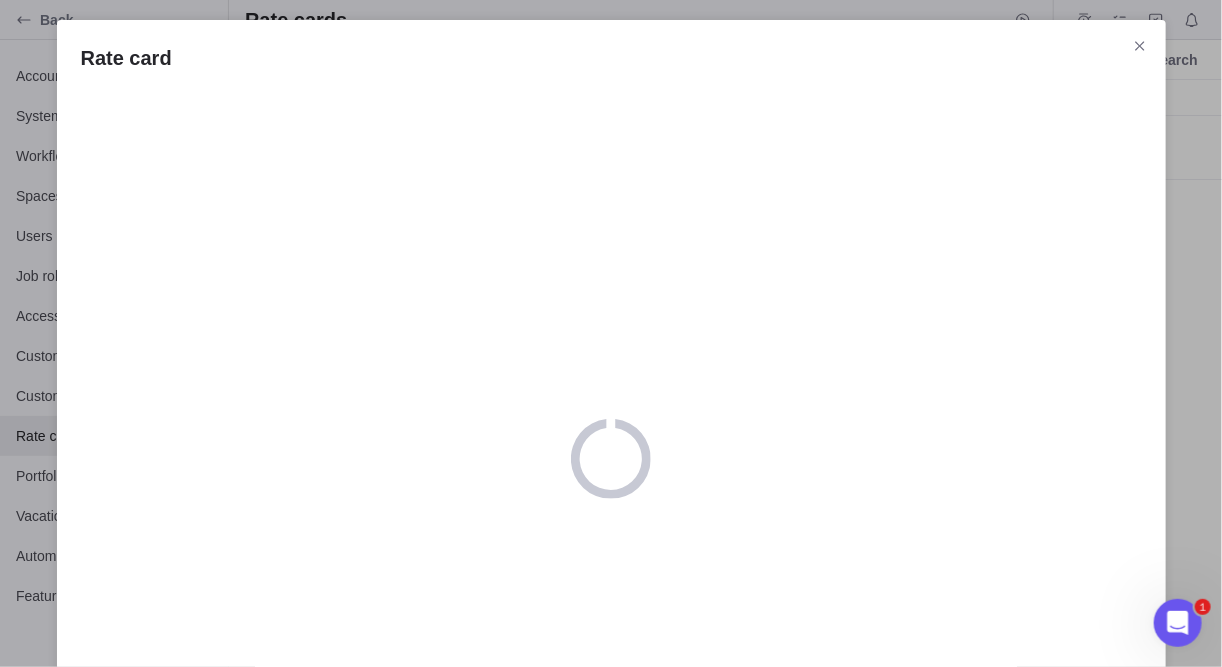 scroll, scrollTop: 161, scrollLeft: 0, axis: vertical 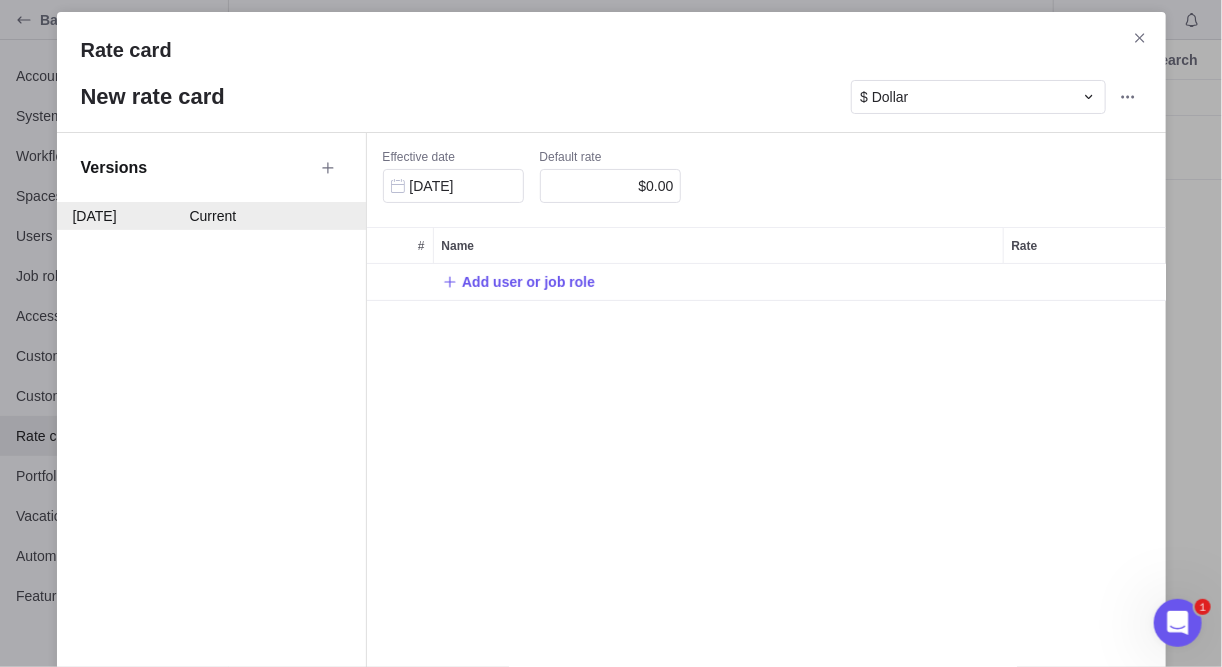 click on "New rate card" at bounding box center [466, 97] 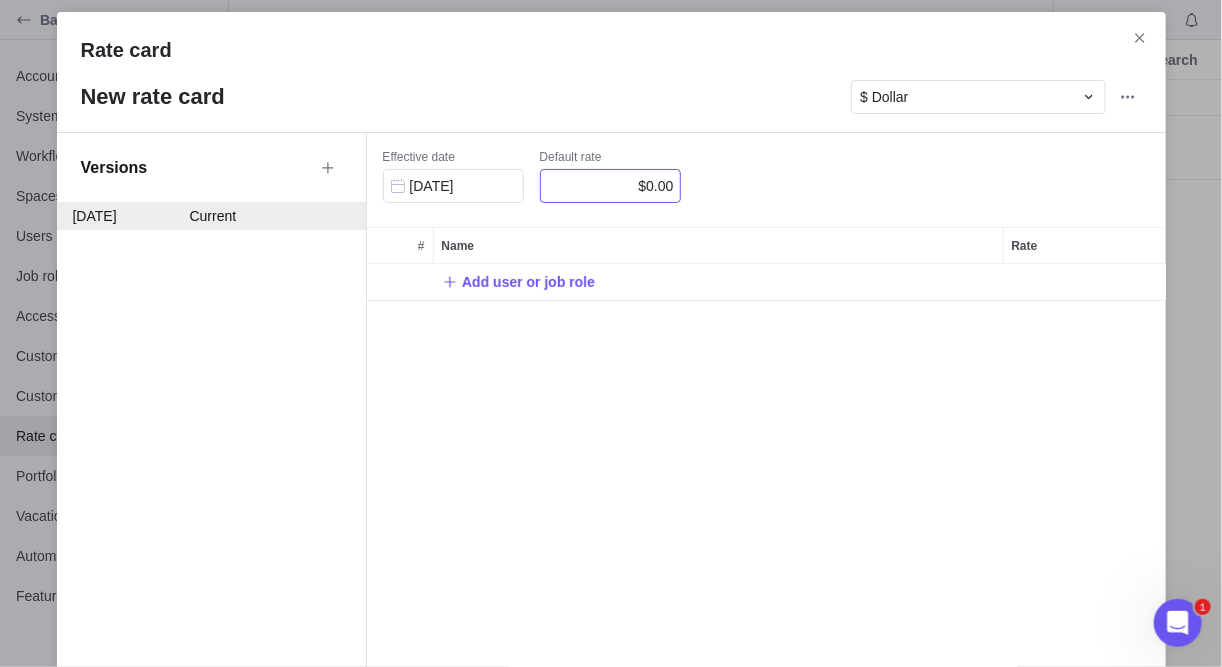 click on "$0.00" at bounding box center [610, 186] 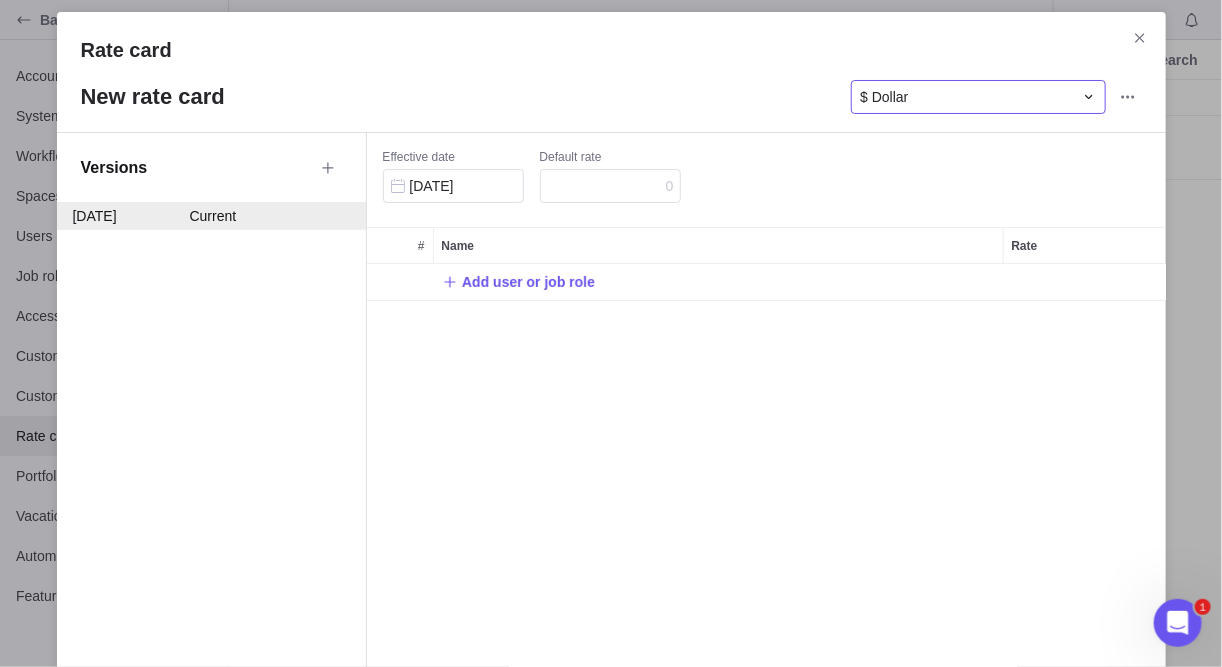 click on "$ Dollar" at bounding box center [966, 97] 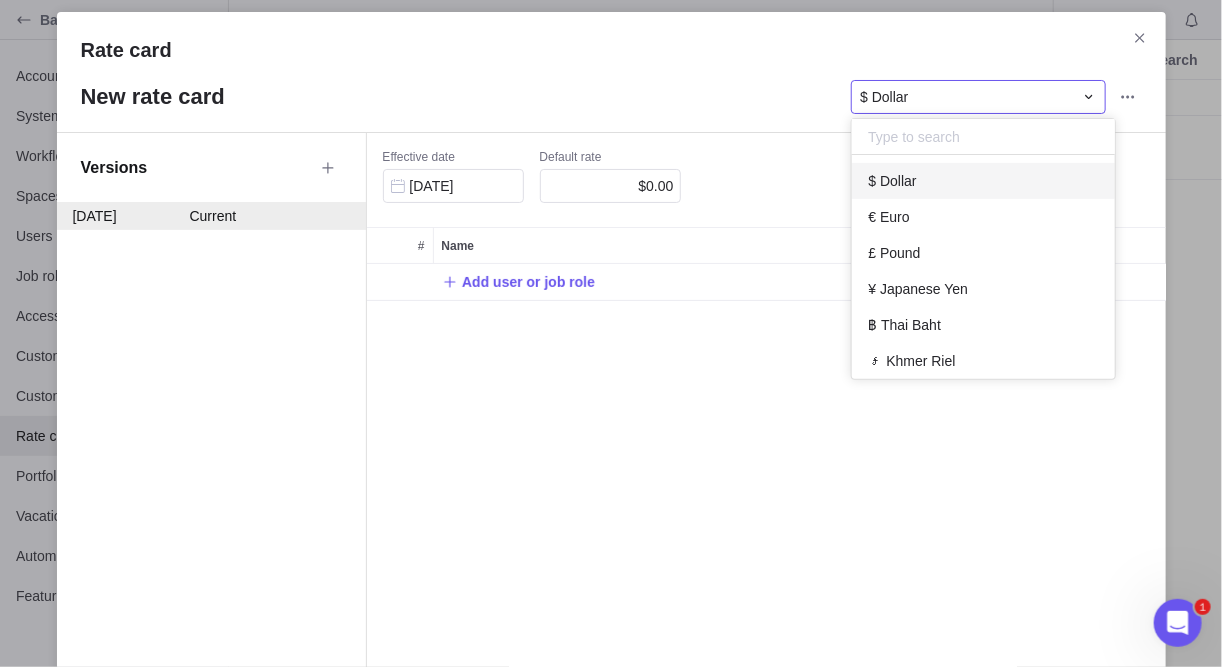 click on "Rate card New rate card $ Dollar $ Dollar € Euro £ Pound ¥ Japanese Yen ฿ Thai Baht ៛ Khmer Riel ₡ Colon ₢ Cruzeiro ₤ Turkish Lira ₥ Mill ₦ Naira ₨ Indian Rupee ₩ Korean Won ₪ Israeli New Sheqel ₫ Dong ₭ Kip ₮ Tugrik ₯ Drachma ﷼ Omani Rial R Russian Ruble AR$ Argentine Peso AUD Australian Dollar AZN Azerbaijani New Manats BHD Bahrain Dinar R$ Brazilian Real BGN Bulgarian Lev CAD Canadian Dollar XOF CFA Franc BCEAO CL$ Chilean Peso CNY Chinese Yuan COP Colombian Peso CZK Czech Koruna DKK Danish Krone EGP Egyptian Pound FJD Fijian Dollar GEL Georgian Lari HKD Hong Kong Dollar HUF Hungarian Forint IDR Indonesian Rupiah JOD Jordanian Dinar KZT Kazakhstani Tenge KWD Kuwaiti Dinar LVL Latvian Lat LTL Lithuanian Litas MYR Malaysian Ringgit MXN Mexican Peso MDL Moldovan Leu NAD Namibian Dollar TWD New Taiwan Dollar NZD New Zealand Dollar NOK Norwegian Krone PLN Polish Zloty QAR Qatari Riyal RON Romanian New Leu RUB Russian Ruble SAR Saudi Arabian Riyal SGD Singaporean Dollar Versions" at bounding box center (611, 333) 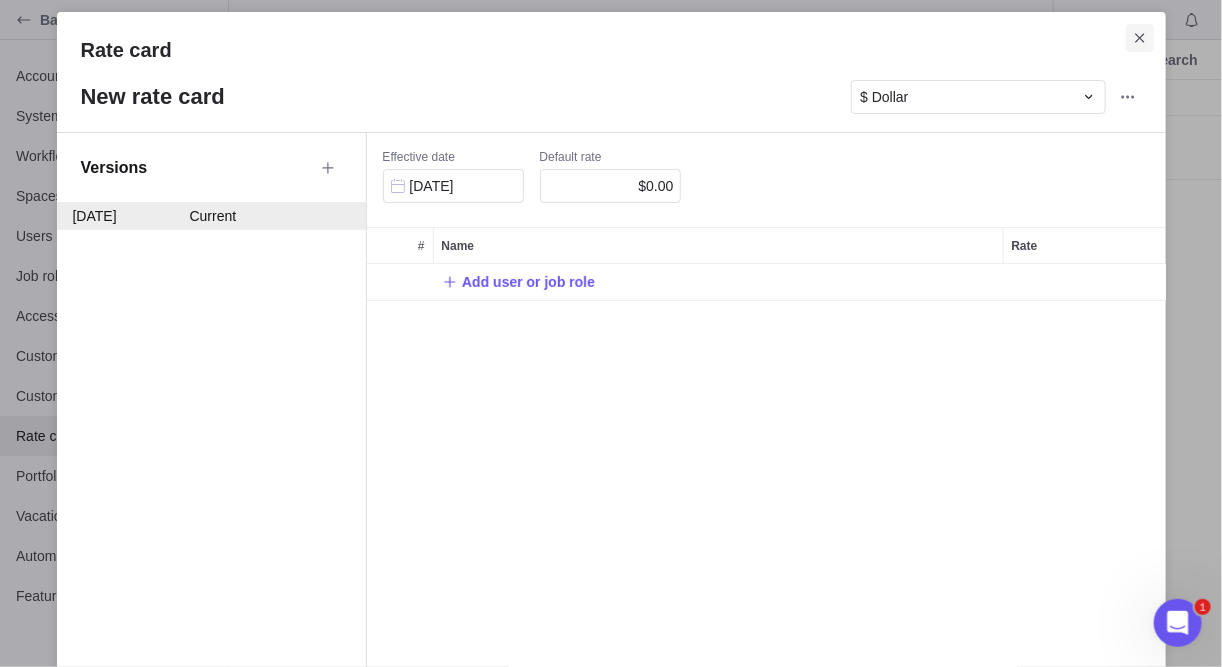 click 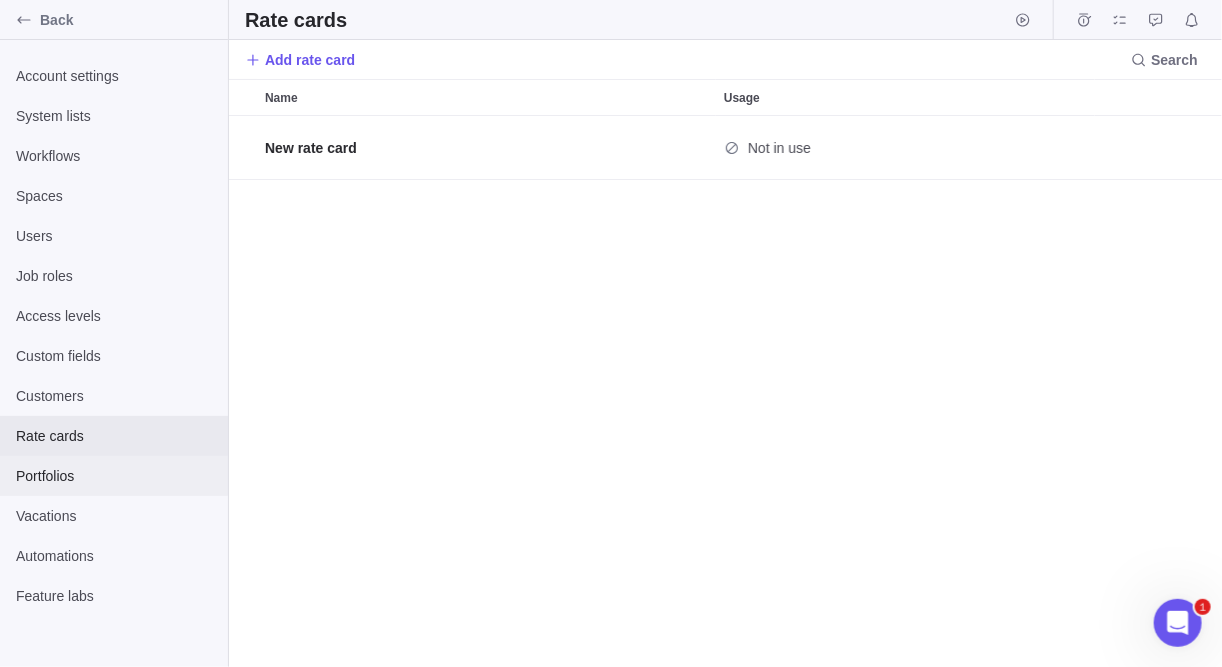 click on "Portfolios" at bounding box center (114, 476) 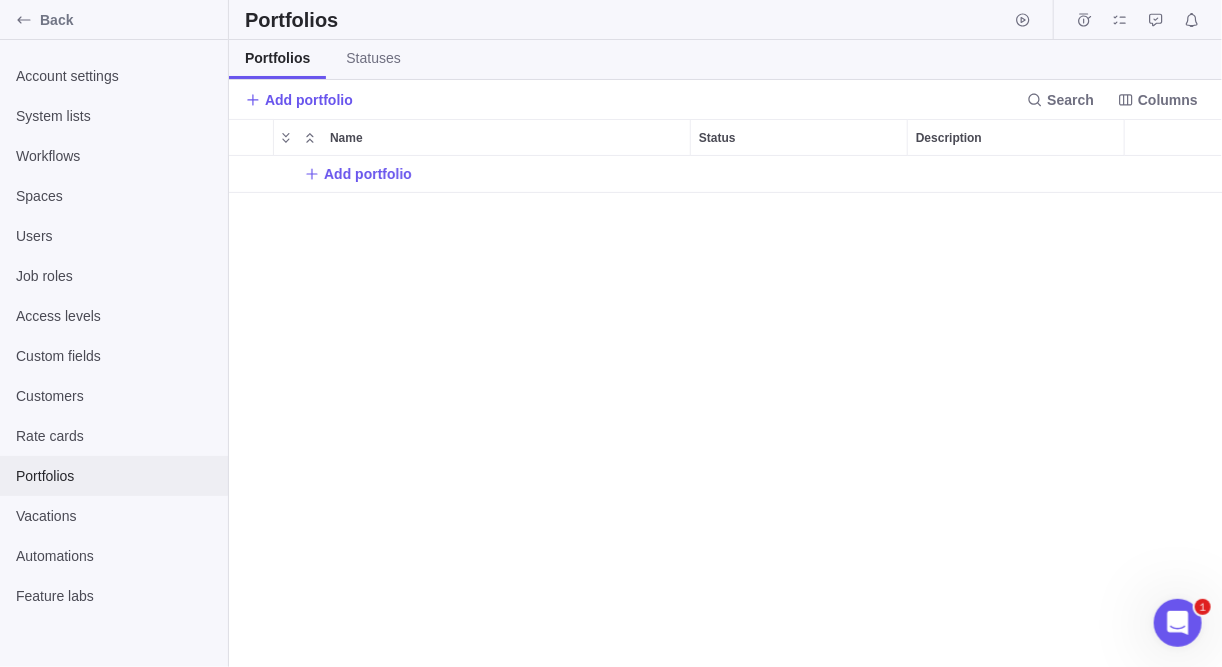 scroll, scrollTop: 13, scrollLeft: 13, axis: both 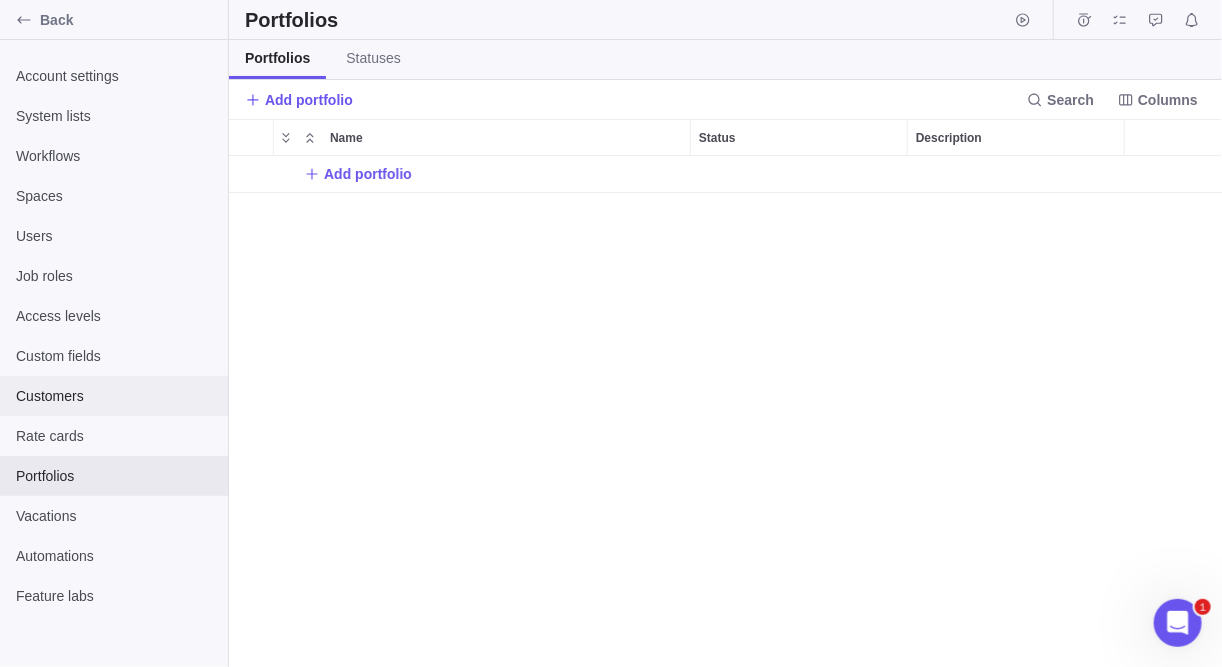 click on "Customers" at bounding box center [114, 396] 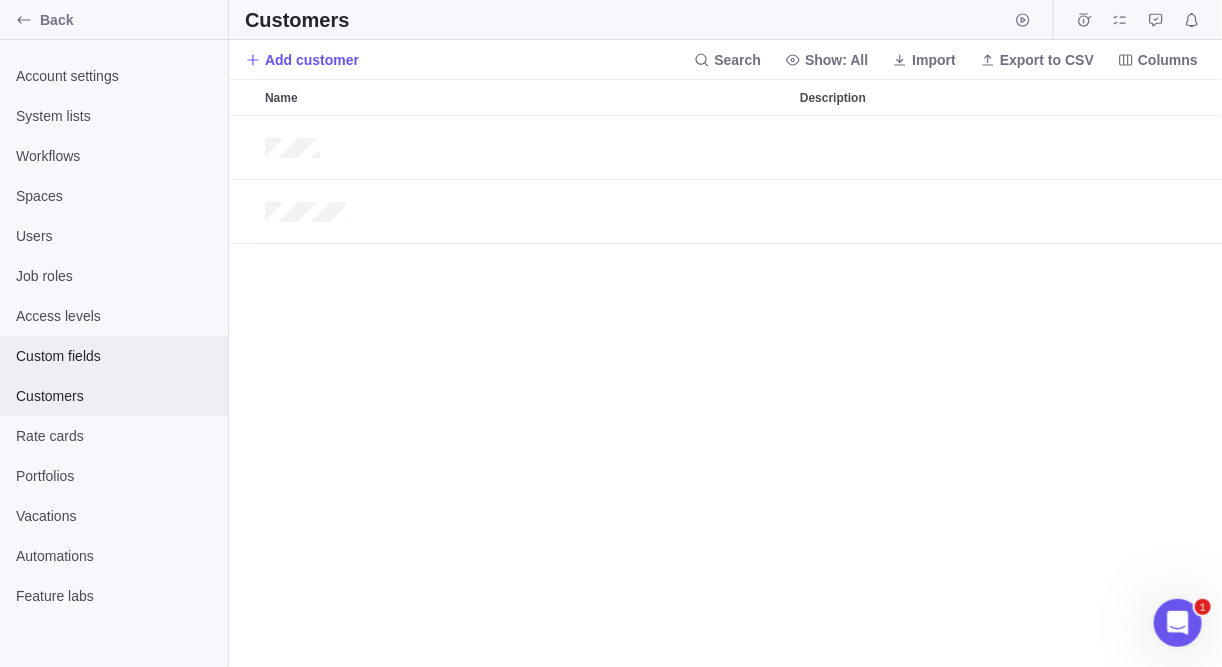 scroll, scrollTop: 13, scrollLeft: 13, axis: both 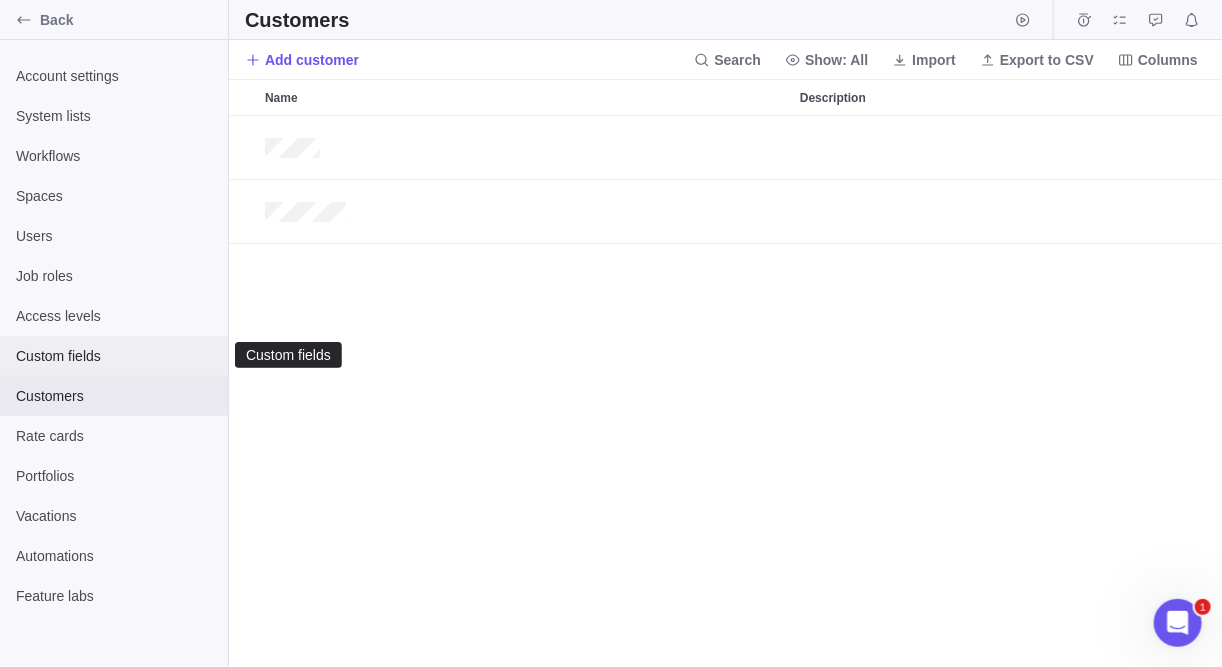 click on "Custom fields" at bounding box center (114, 356) 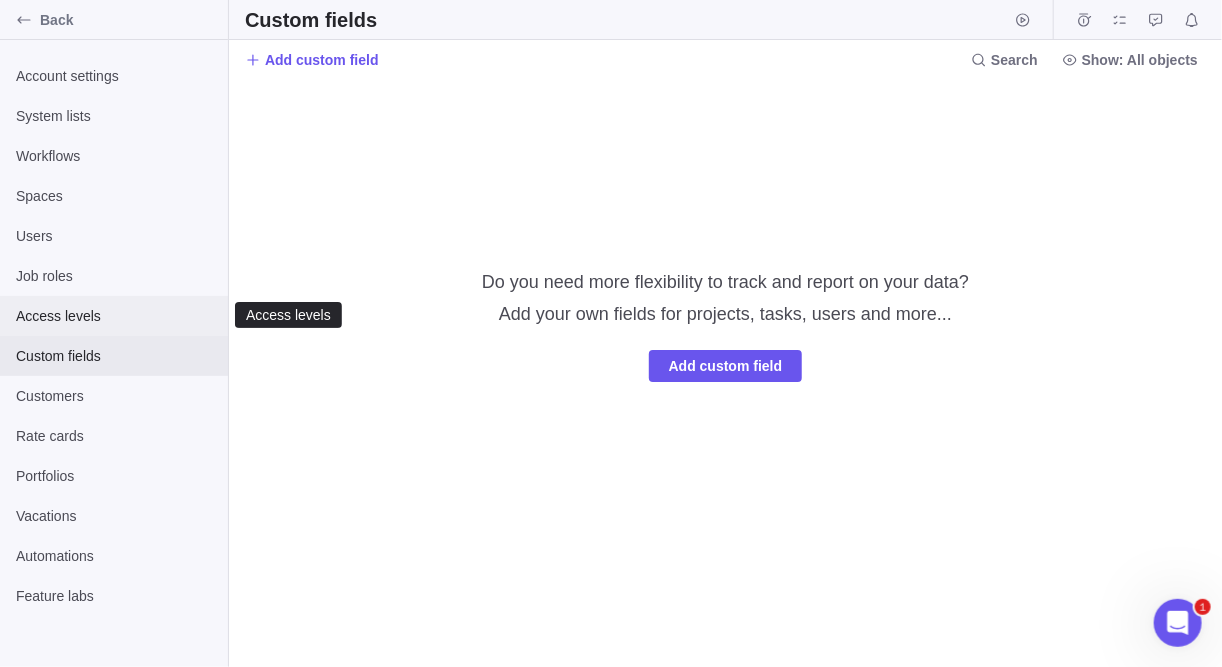 click on "Access levels" at bounding box center [114, 316] 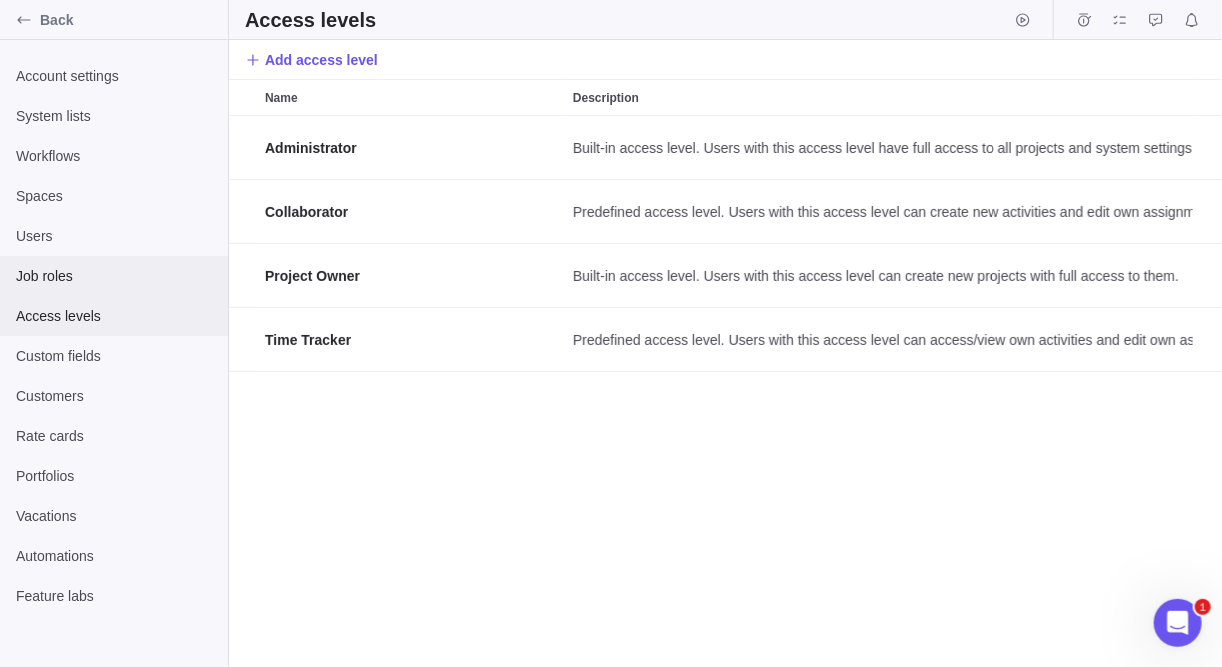 scroll, scrollTop: 13, scrollLeft: 13, axis: both 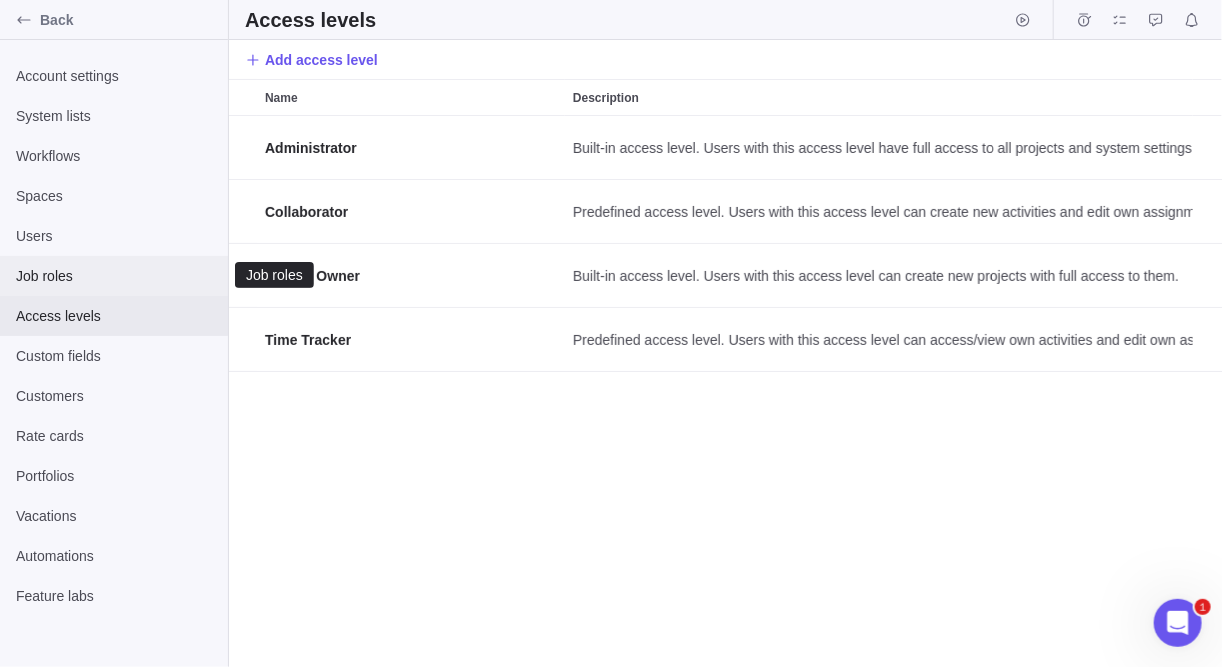 click on "Job roles" at bounding box center (114, 276) 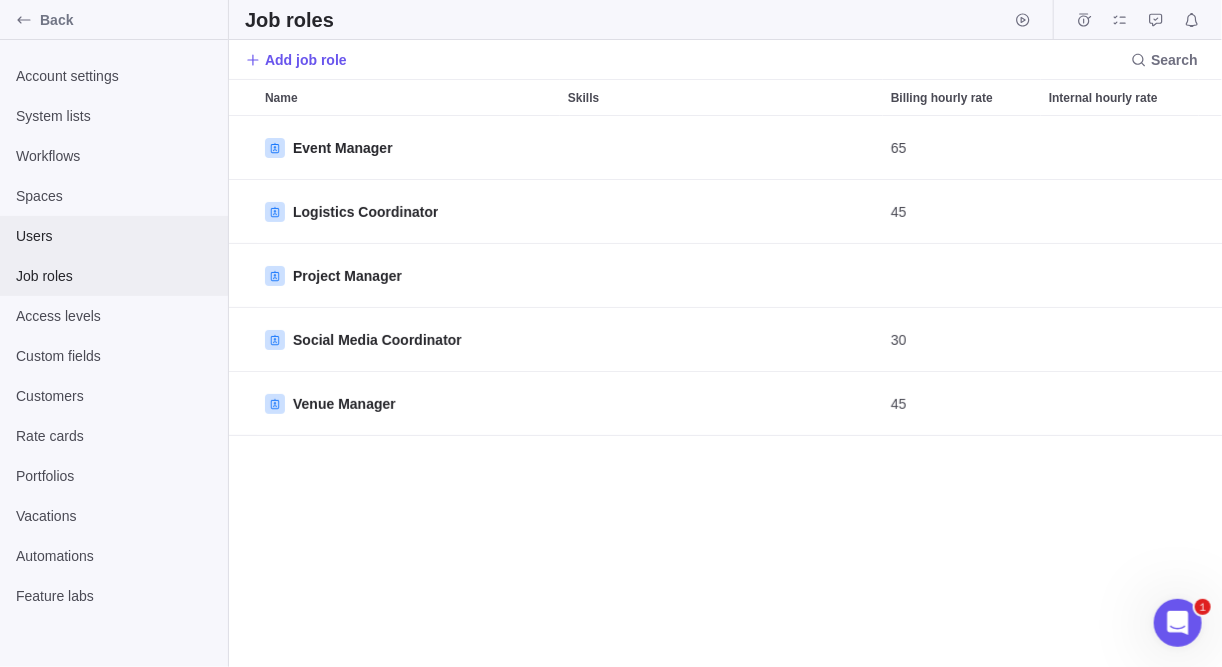 scroll, scrollTop: 13, scrollLeft: 13, axis: both 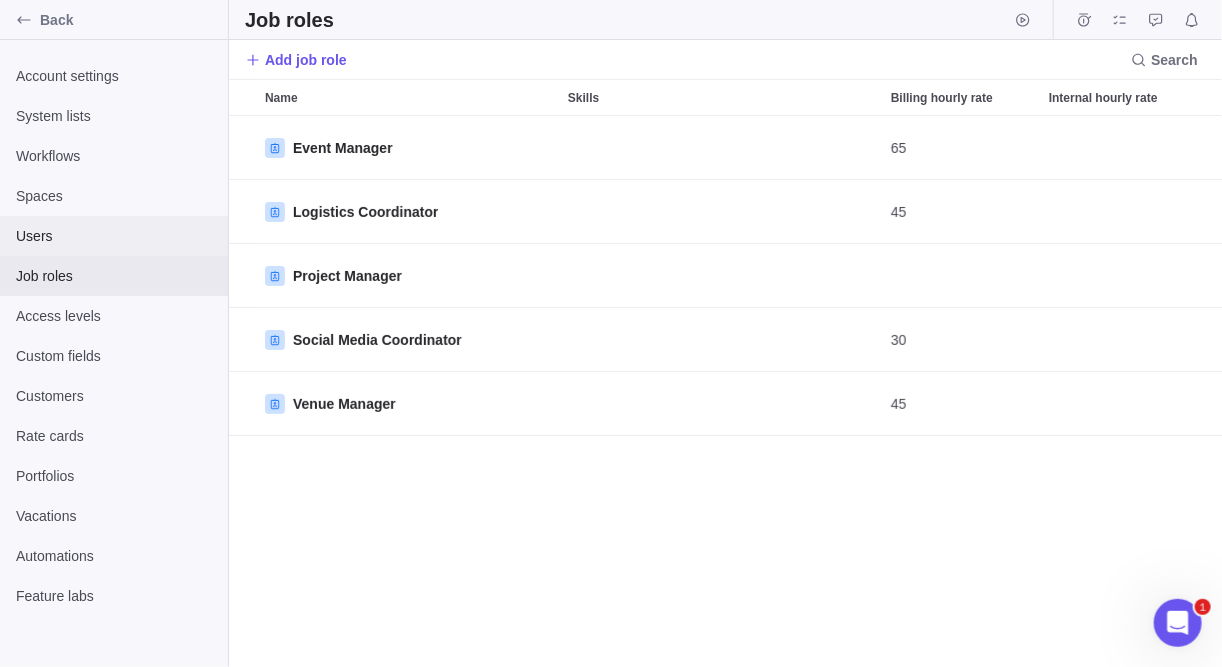 click on "Users" at bounding box center (114, 236) 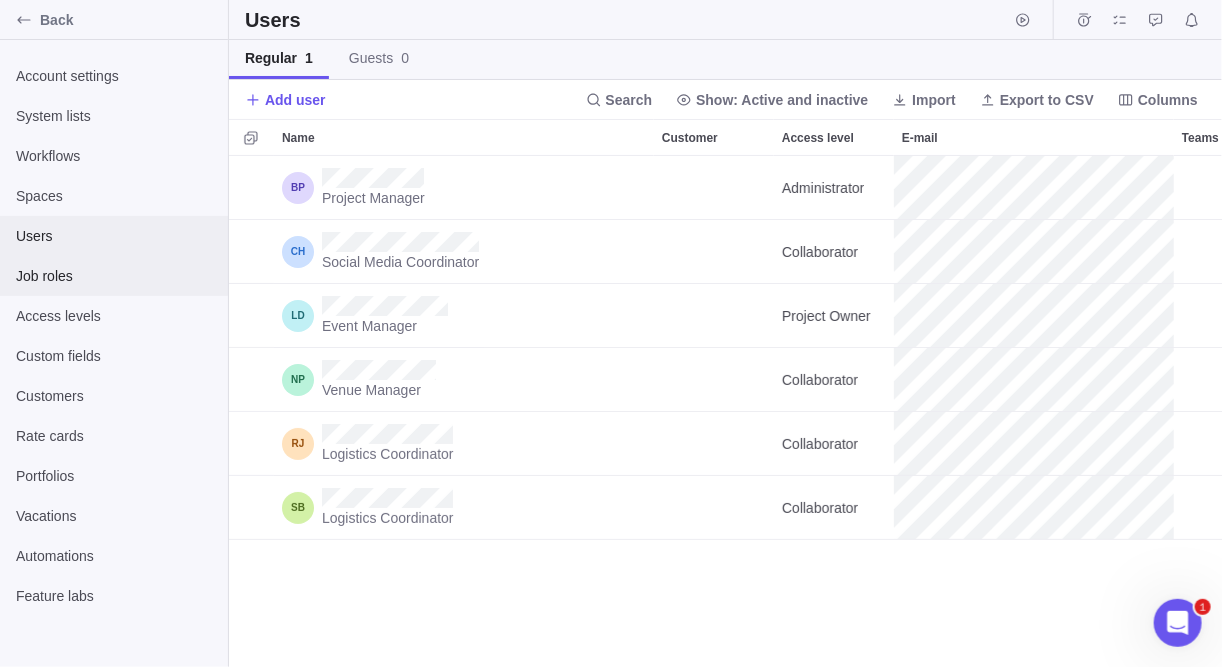 scroll, scrollTop: 13, scrollLeft: 13, axis: both 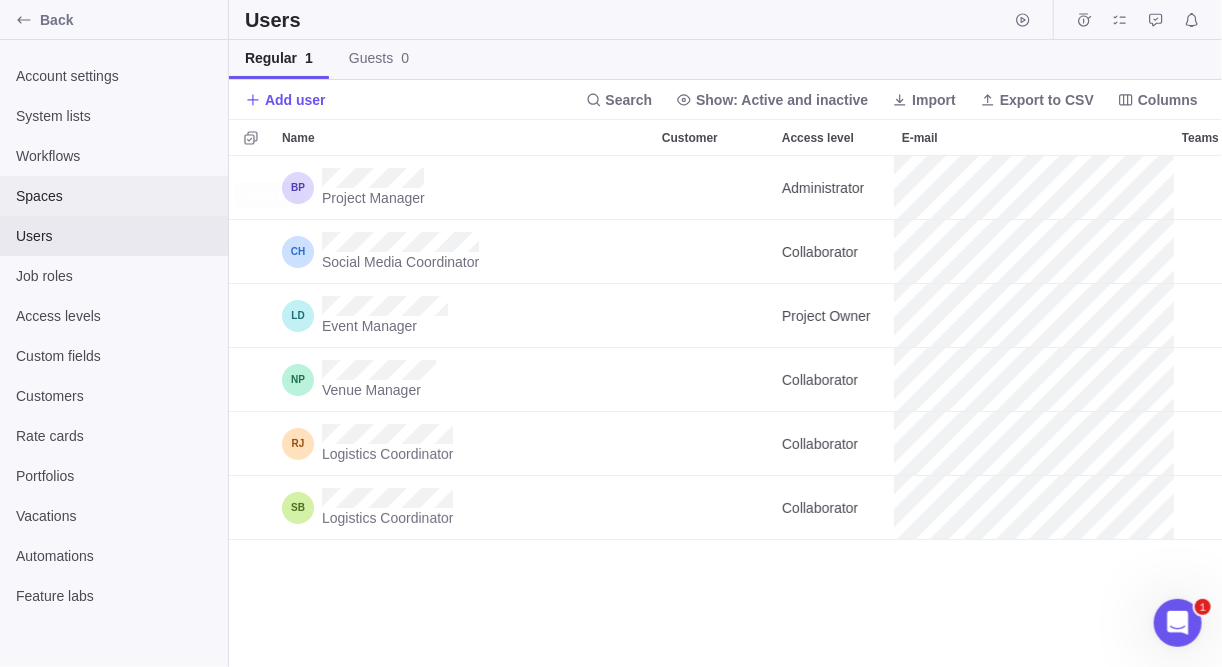 click on "Spaces" at bounding box center (114, 196) 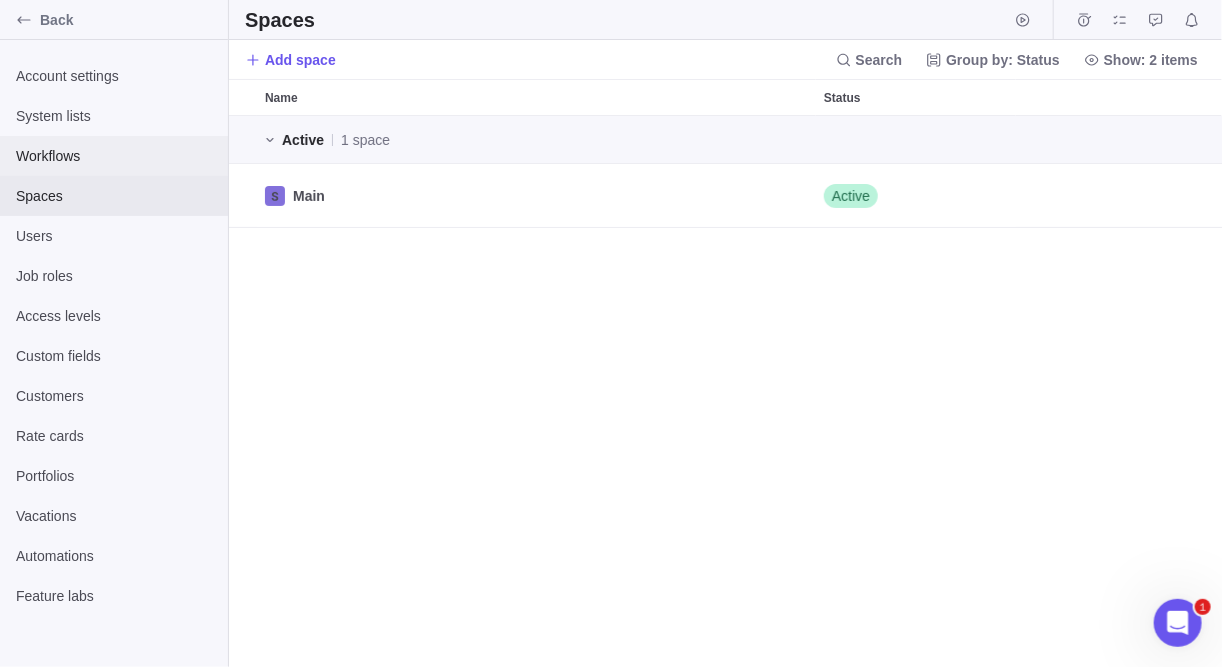 scroll, scrollTop: 13, scrollLeft: 13, axis: both 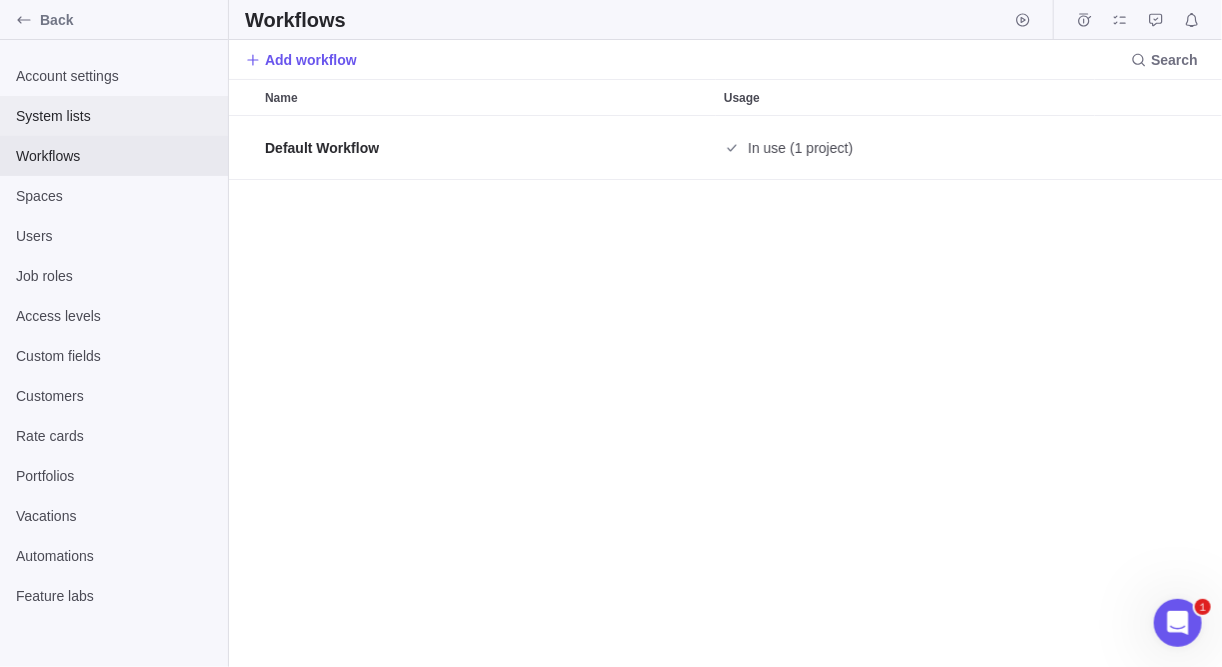 click on "System lists" at bounding box center [114, 116] 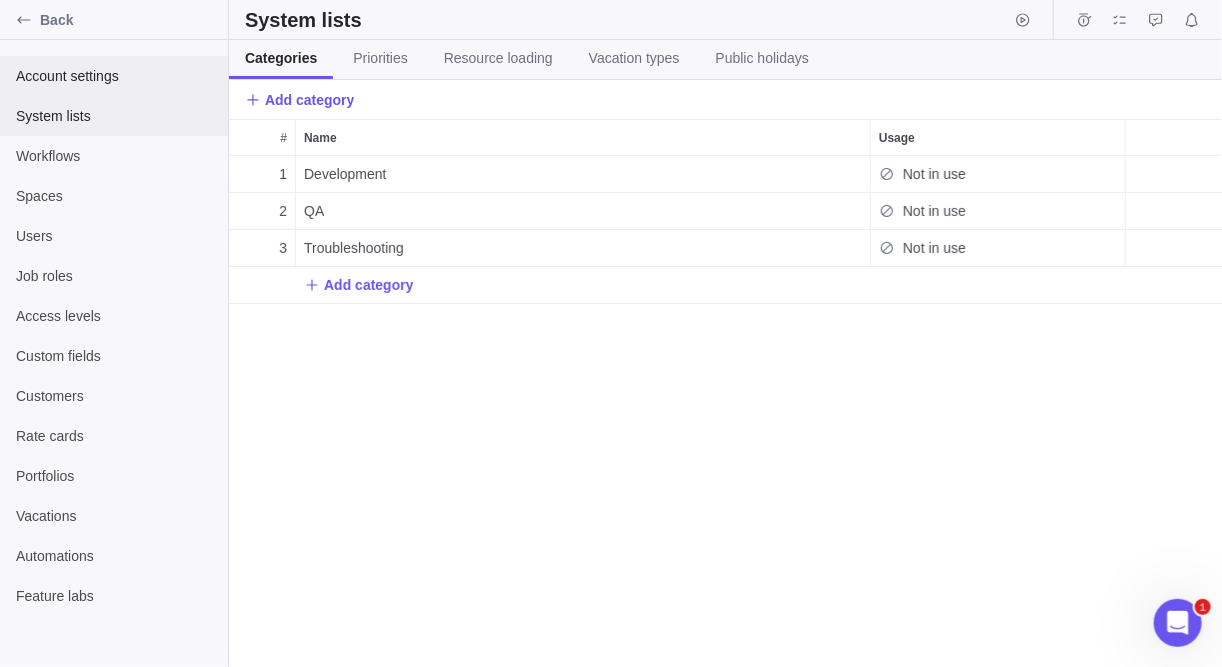 scroll, scrollTop: 13, scrollLeft: 13, axis: both 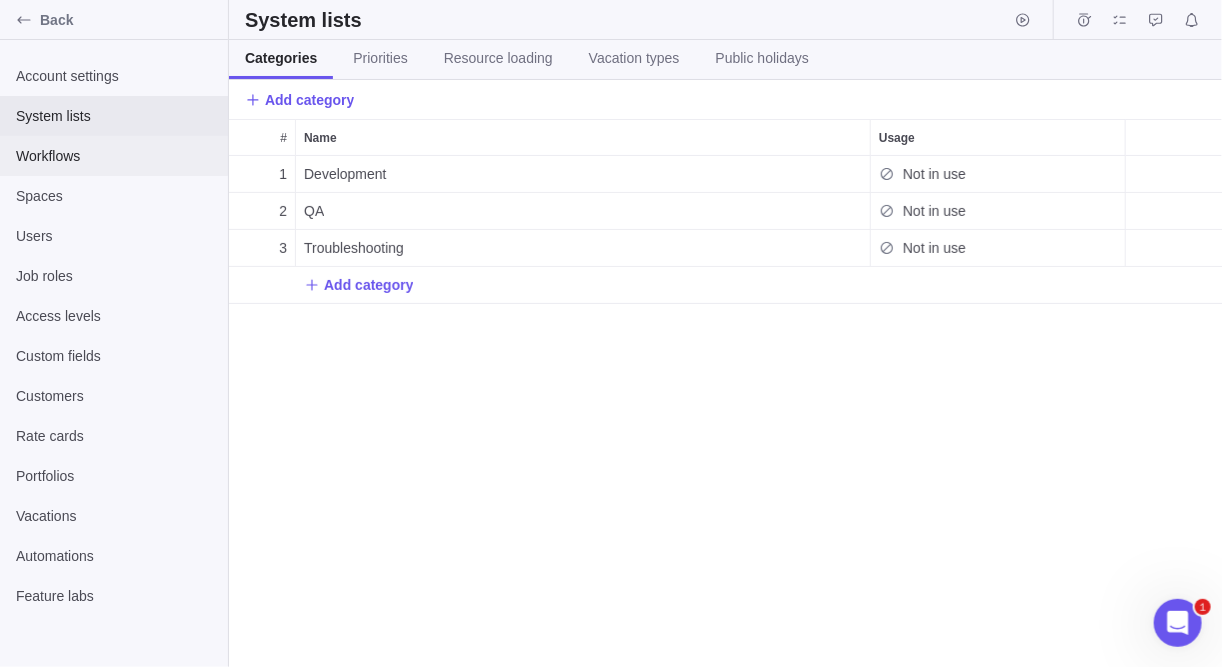 click on "Workflows" at bounding box center (114, 156) 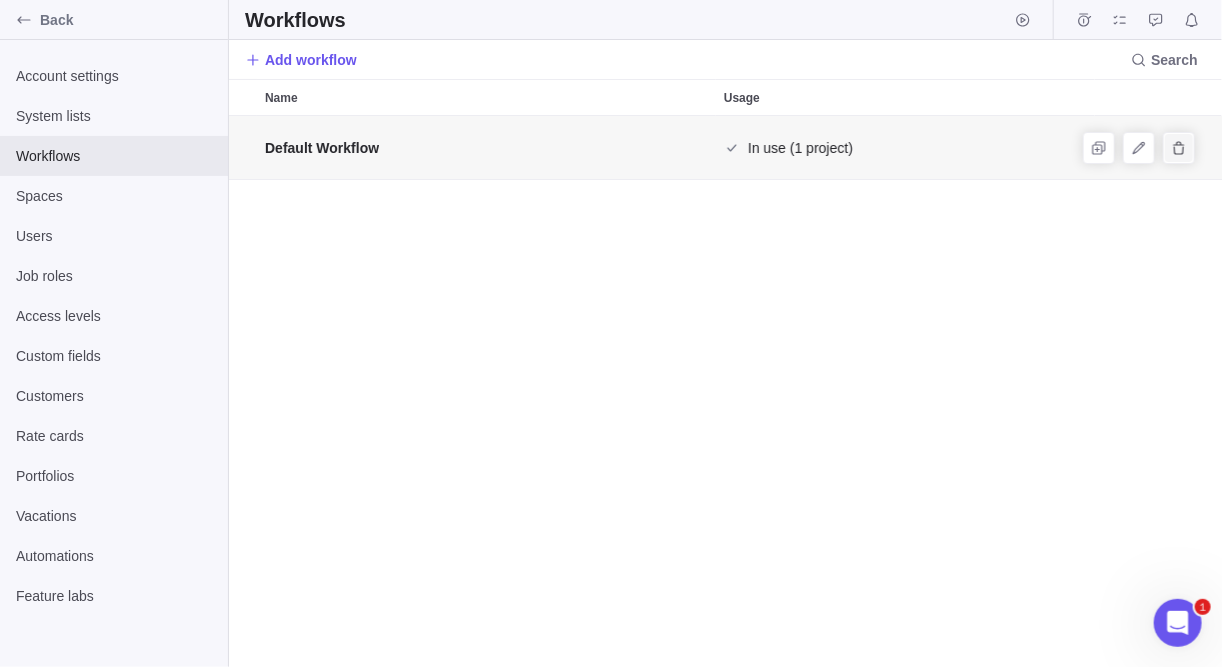 click 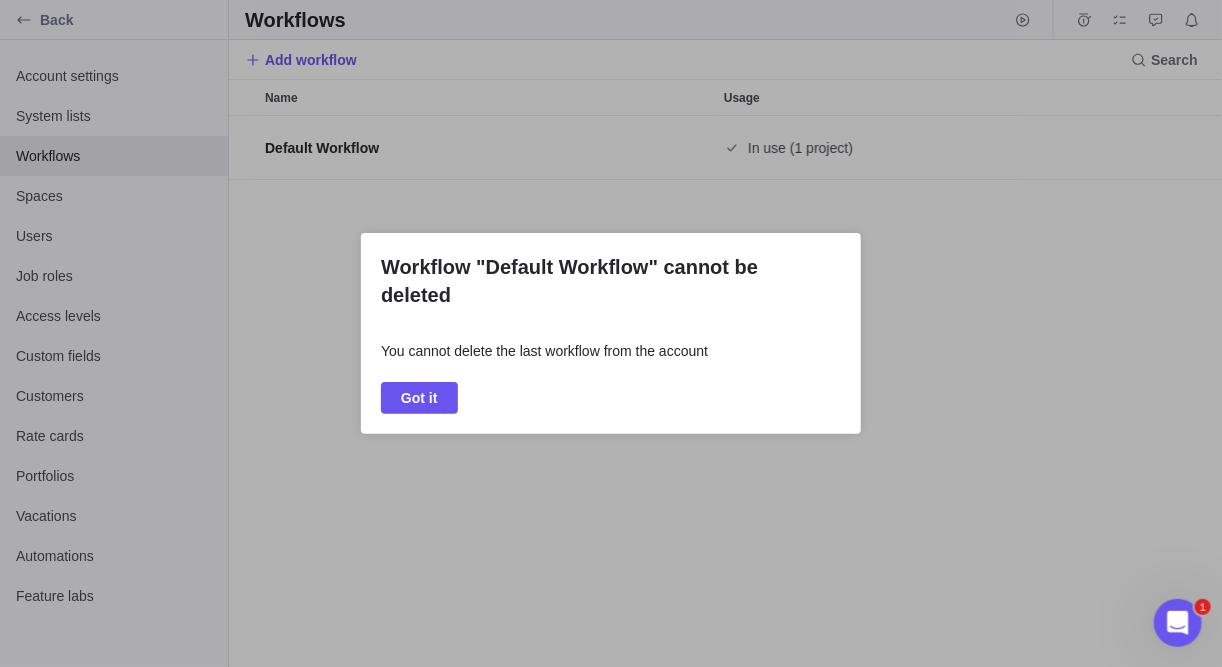 drag, startPoint x: 422, startPoint y: 386, endPoint x: 652, endPoint y: 382, distance: 230.03477 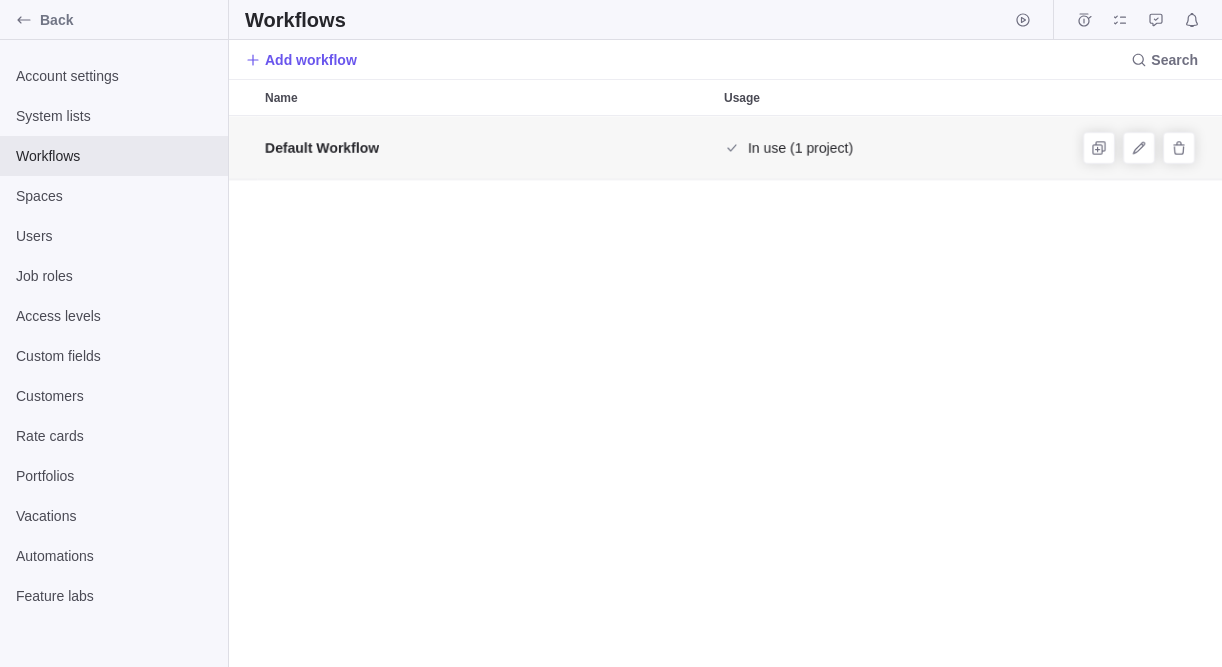 scroll, scrollTop: 0, scrollLeft: 0, axis: both 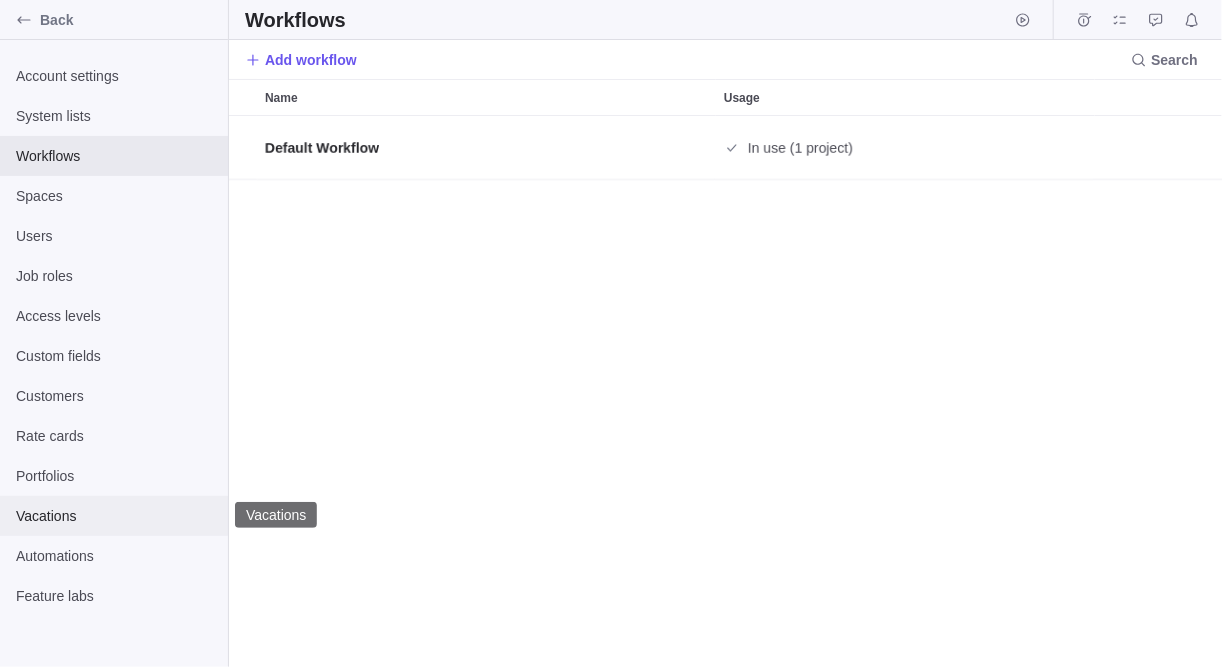 click on "Vacations" at bounding box center [114, 516] 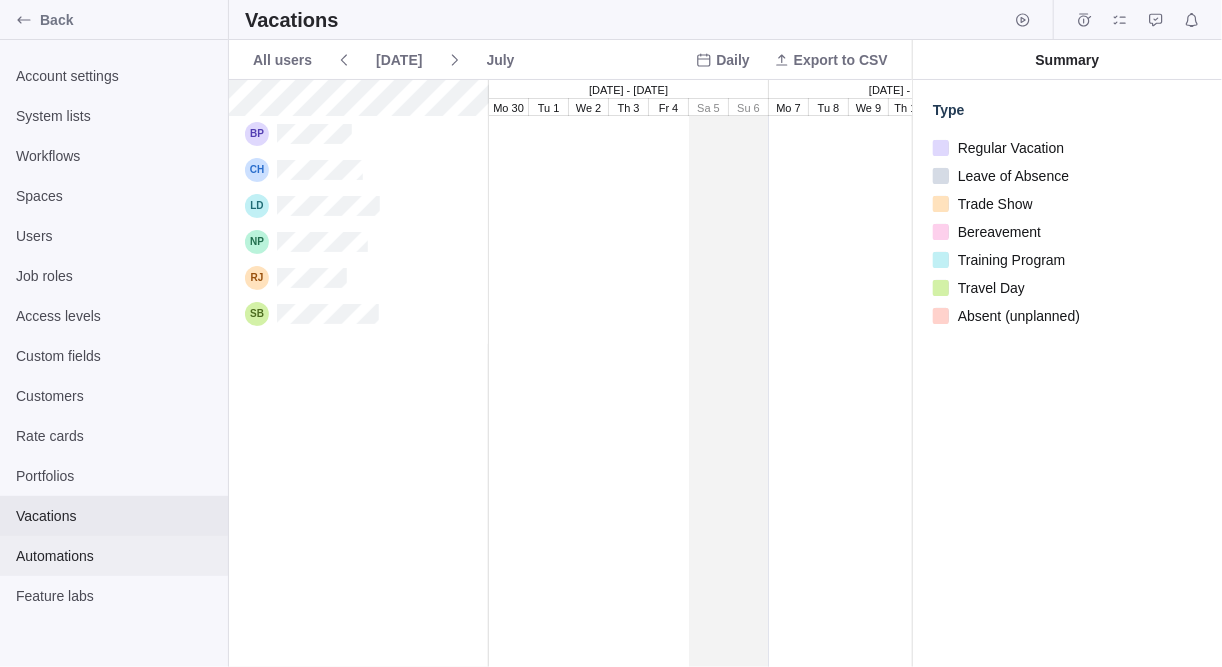 click on "Automations" at bounding box center (114, 556) 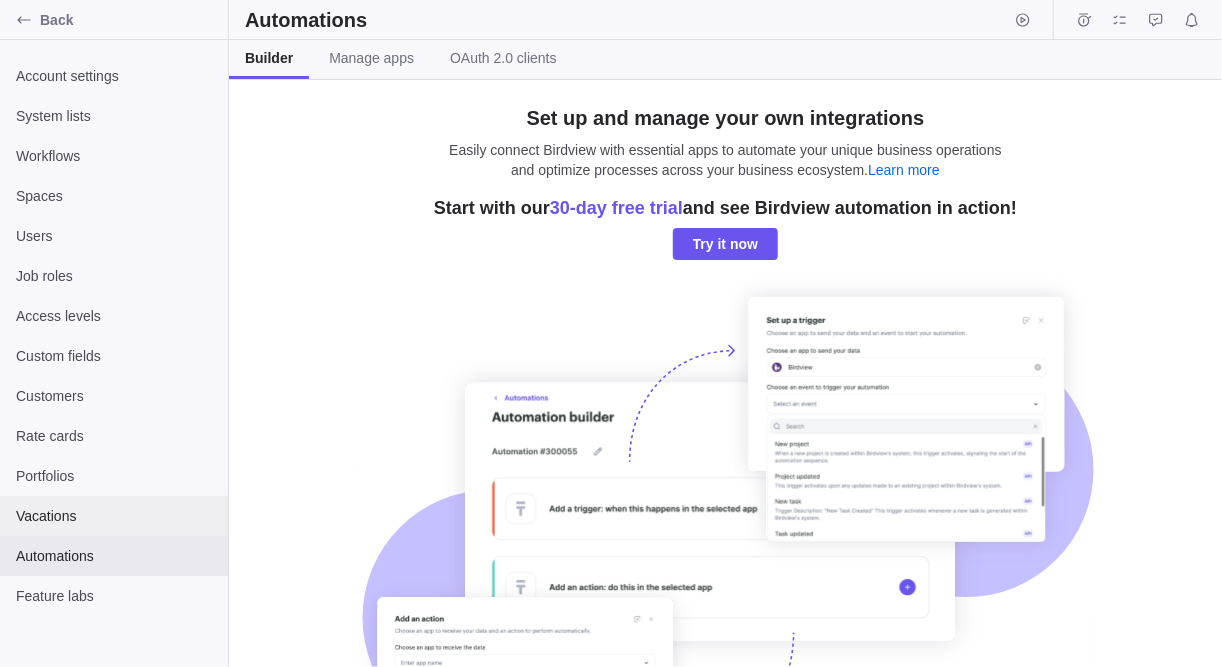 click on "Vacations" at bounding box center (114, 516) 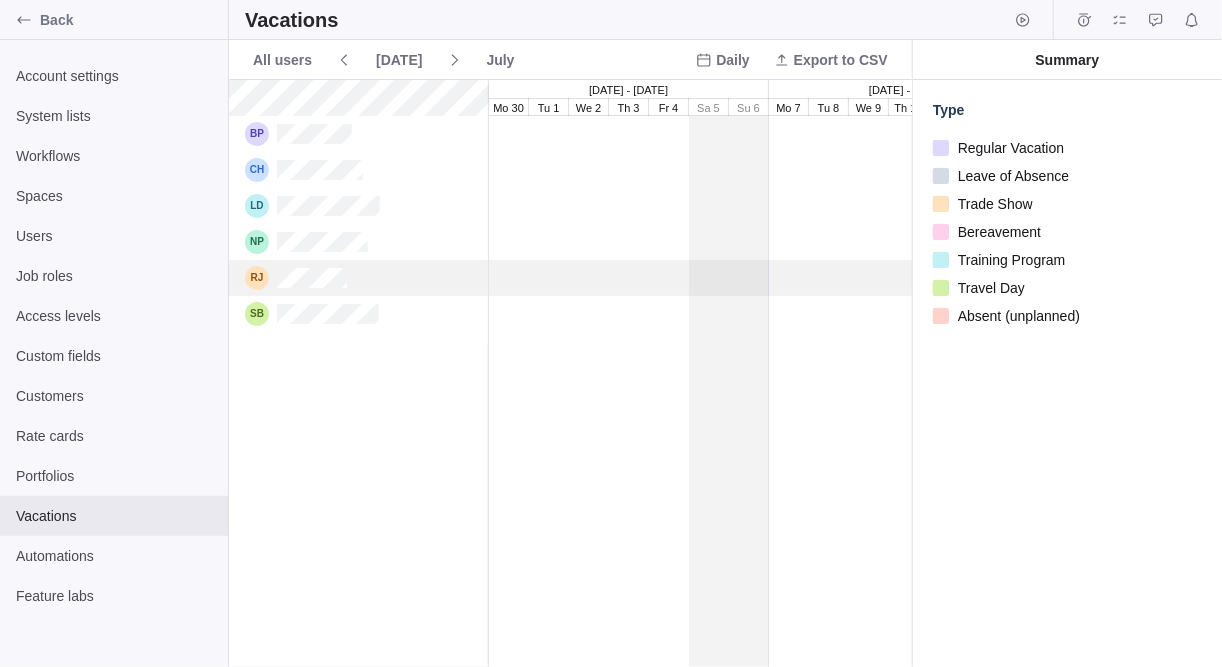 scroll, scrollTop: 3, scrollLeft: 0, axis: vertical 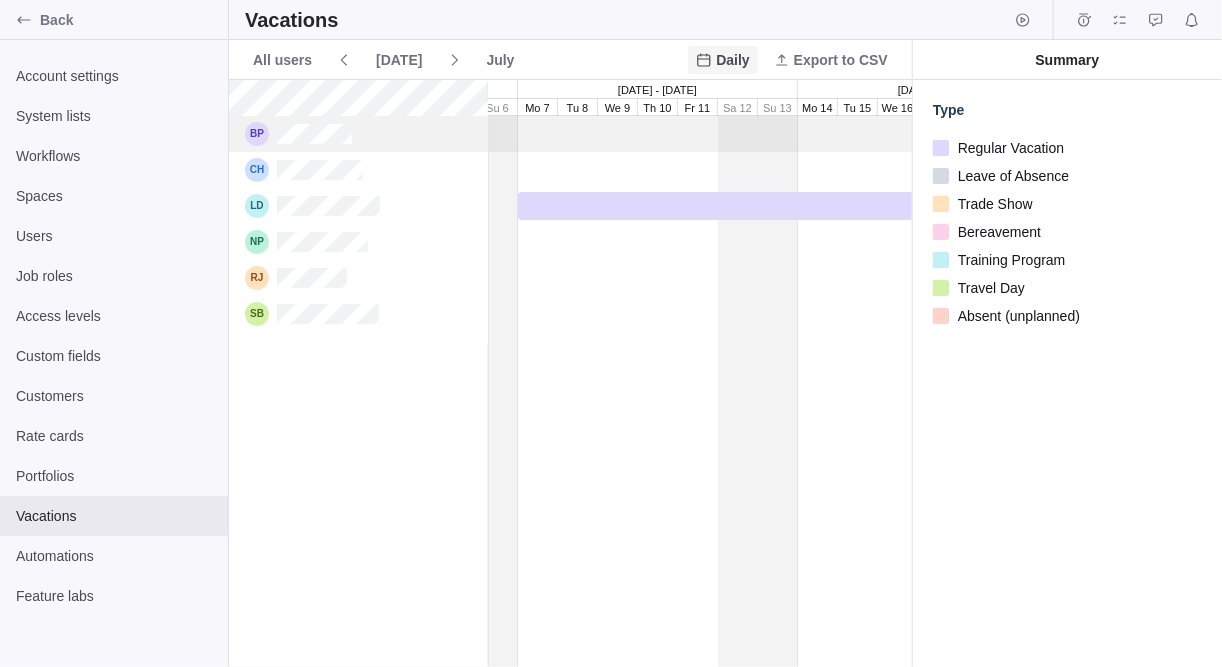 click on "Daily" at bounding box center [722, 60] 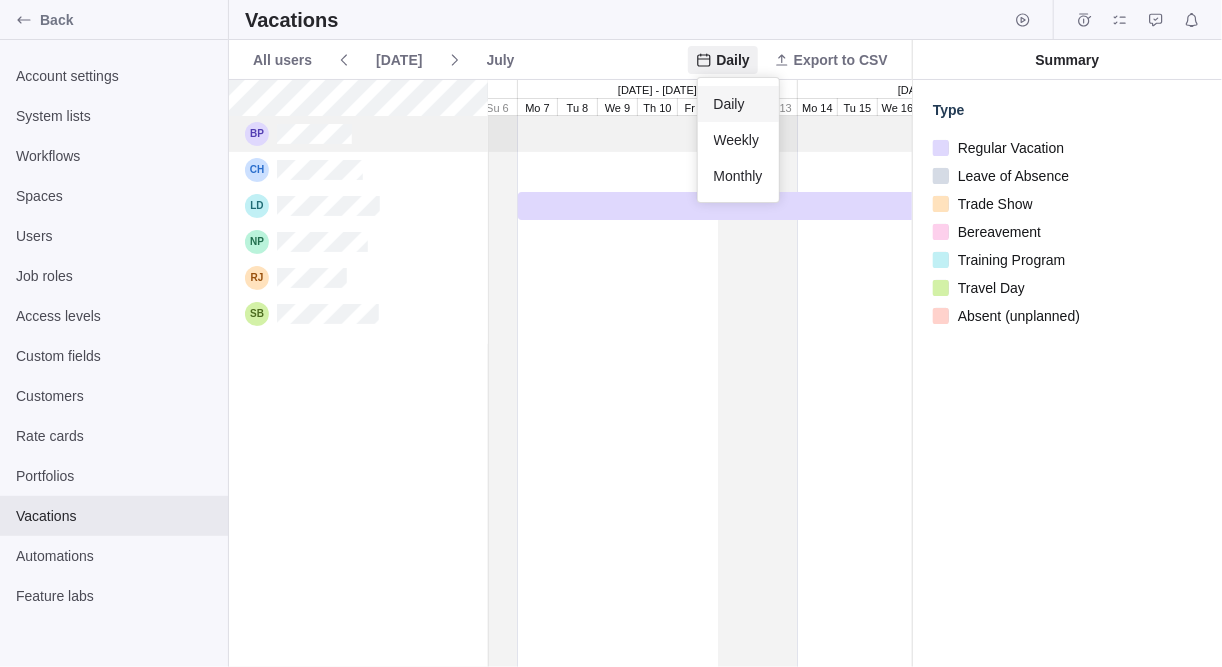 click on "Back Account settings System lists Workflows Spaces Users Job roles Access levels Custom fields Customers Rate cards Portfolios Vacations Automations Feature labs Vacations All users Today July Daily Export to CSV 30 Jun - 6 Jul 7 Jul - 13 Jul 14 Jul - 20 Jul 21 Jul - 27 Jul 28 Jul - 3 Aug Mo 30 Tu 1 We 2 Th 3 Fr 4 Sa 5 Su 6 Mo 7 Tu 8 We 9 Th 10 Fr 11 Sa 12 Su 13 Mo 14 Tu 15 We 16 Th 17 Fr 18 Sa 19 Su 20 Mo 21 Tu 22 We 23 Th 24 Fr 25 Sa 26 Su 27 Mo 28 Tu 29 We 30 Th 31 Fr 1 Sa 2 Su 3 Summary Type Regular Vacation Leave of Absence Trade Show Bereavement Training Program Travel Day Absent (unplanned)
Vacations Daily Weekly Monthly" at bounding box center [611, 333] 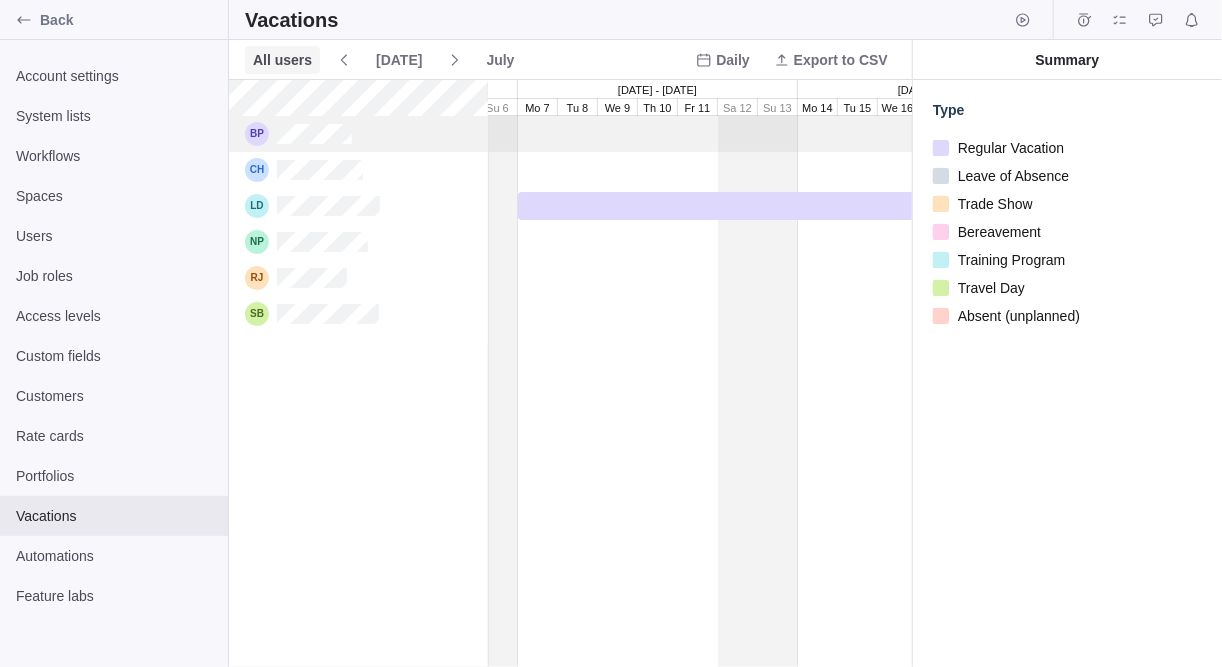 click on "All users" at bounding box center (282, 60) 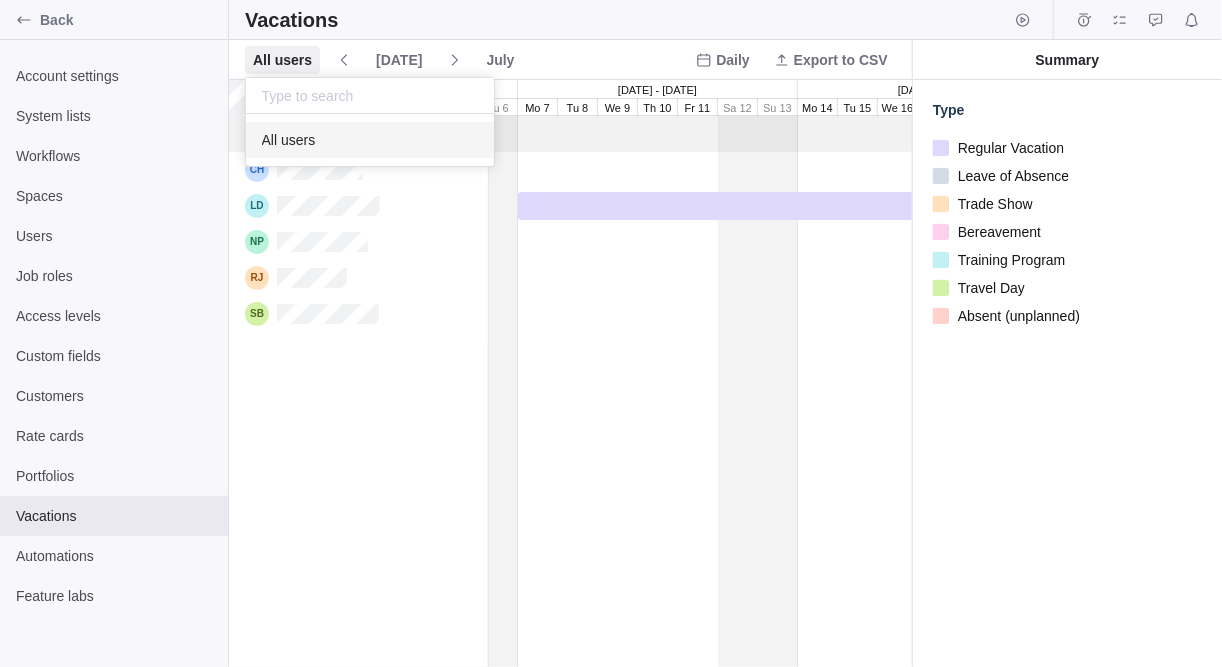 click on "Back Account settings System lists Workflows Spaces Users Job roles Access levels Custom fields Customers Rate cards Portfolios Vacations Automations Feature labs Vacations All users Today July Daily Export to CSV 30 Jun - 6 Jul 7 Jul - 13 Jul 14 Jul - 20 Jul 21 Jul - 27 Jul 28 Jul - 3 Aug Mo 30 Tu 1 We 2 Th 3 Fr 4 Sa 5 Su 6 Mo 7 Tu 8 We 9 Th 10 Fr 11 Sa 12 Su 13 Mo 14 Tu 15 We 16 Th 17 Fr 18 Sa 19 Su 20 Mo 21 Tu 22 We 23 Th 24 Fr 25 Sa 26 Su 27 Mo 28 Tu 29 We 30 Th 31 Fr 1 Sa 2 Su 3 Summary Type Regular Vacation Leave of Absence Trade Show Bereavement Training Program Travel Day Absent (unplanned)
Vacations All users" at bounding box center [611, 333] 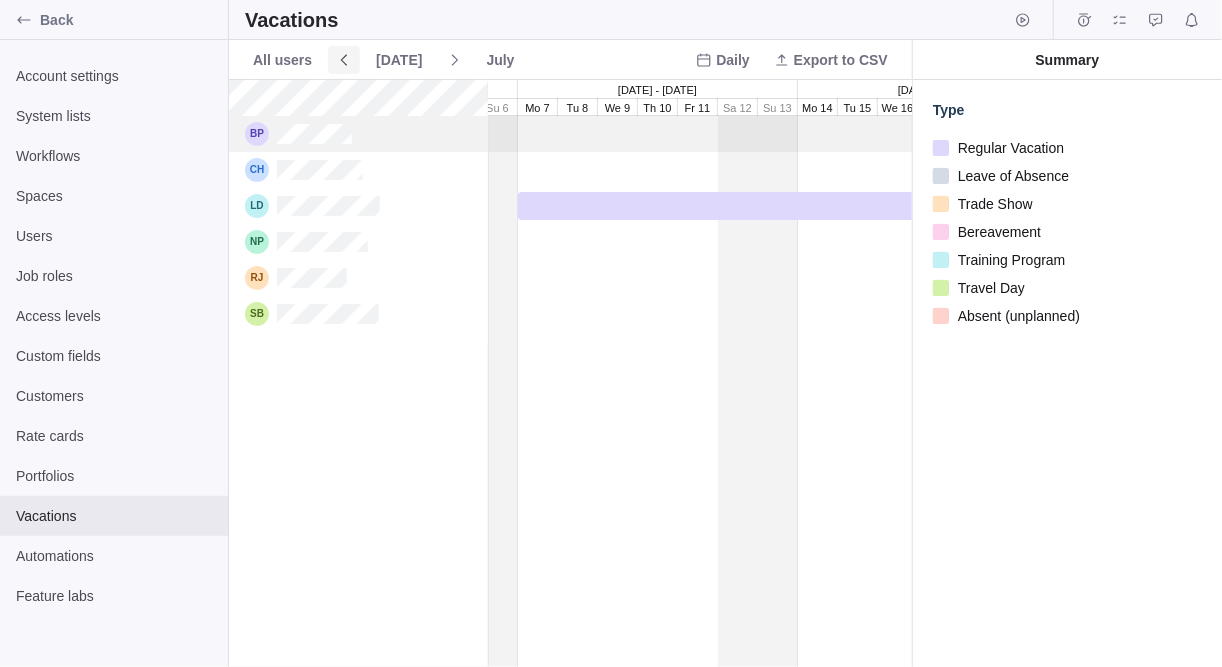 click 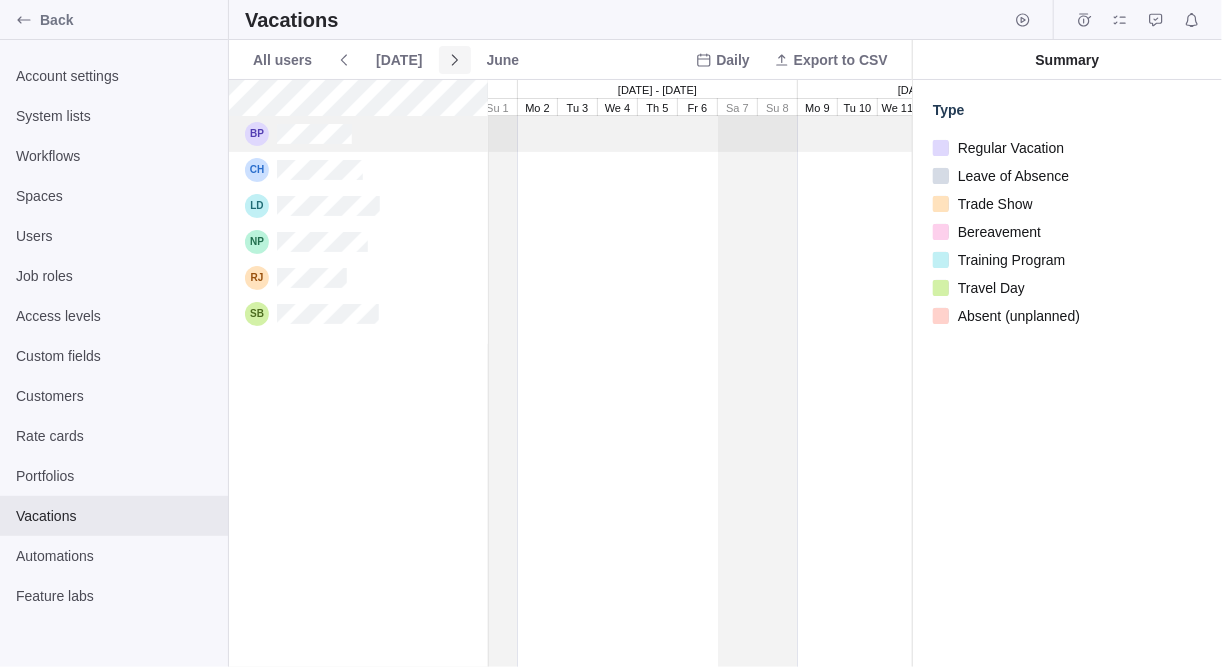 click 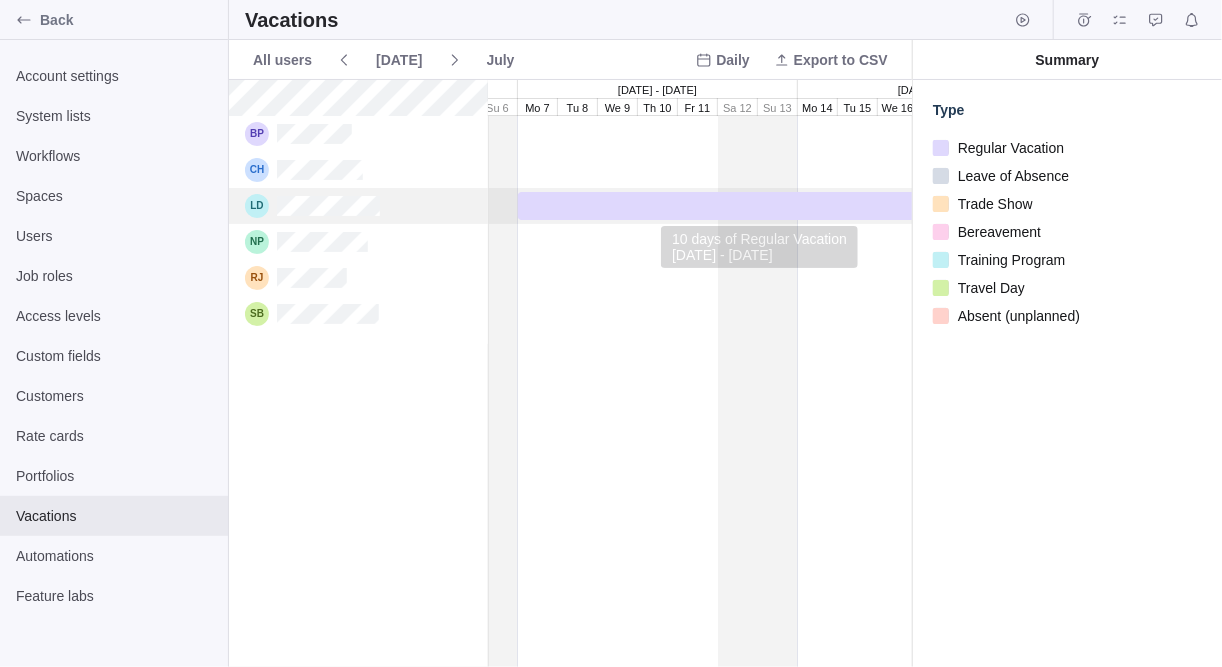 click at bounding box center [758, 206] 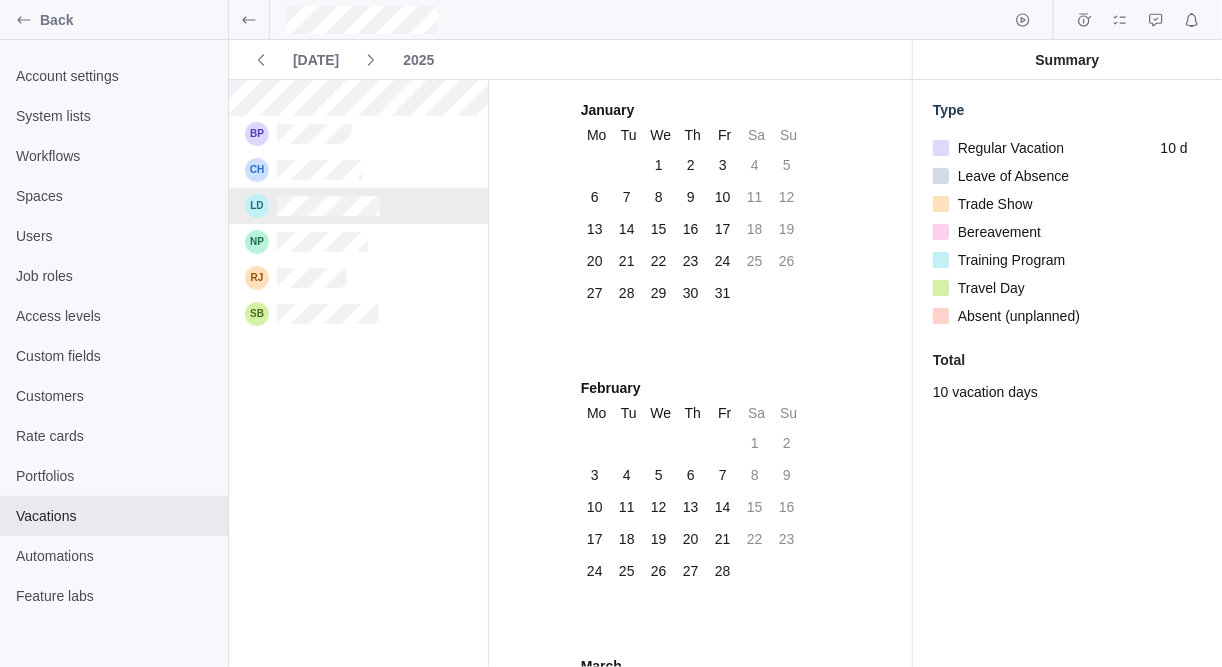 scroll, scrollTop: 3, scrollLeft: 0, axis: vertical 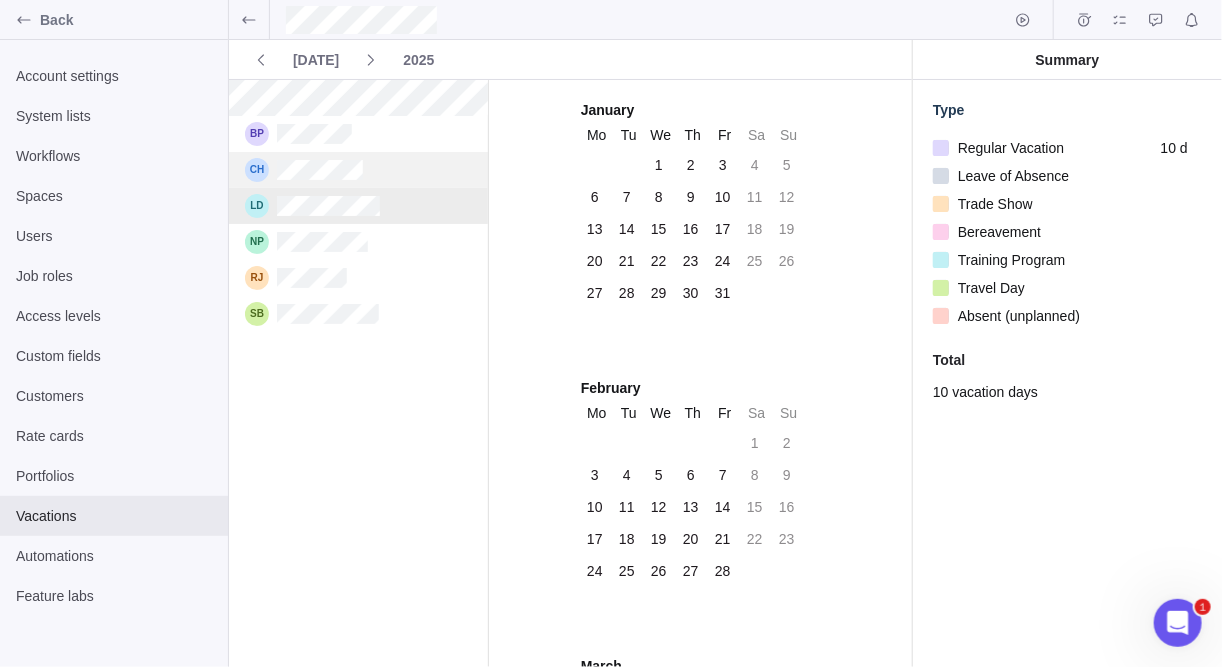 click on "2025" at bounding box center (418, 60) 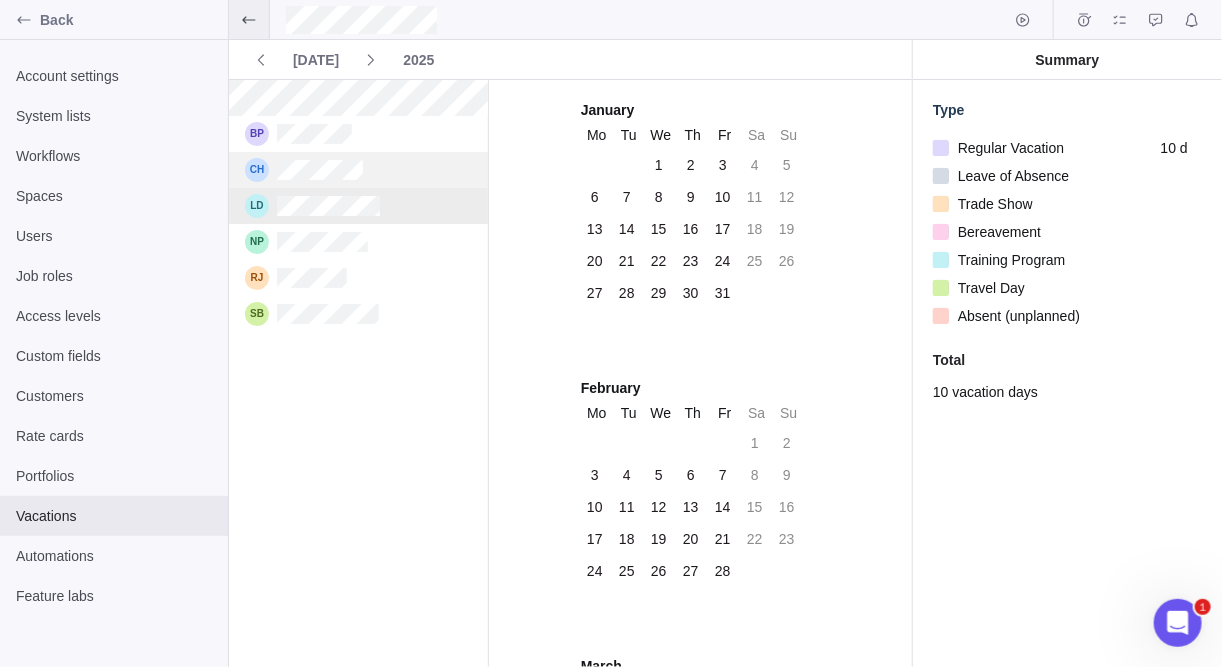 click 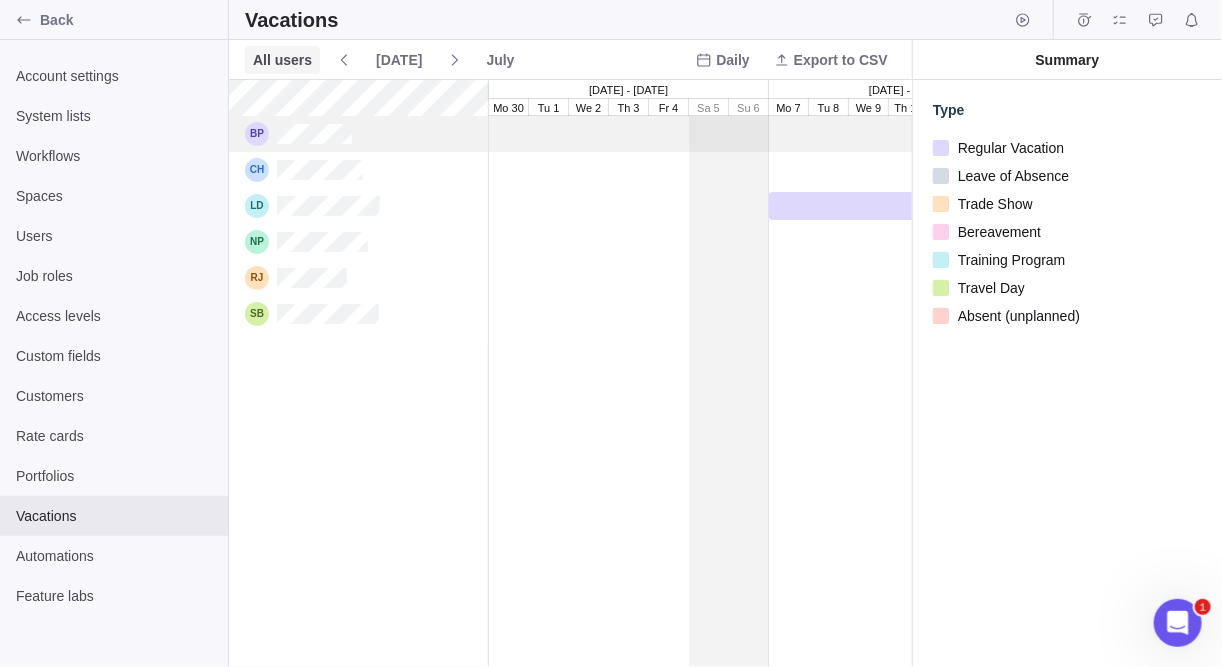 click on "All users" at bounding box center [282, 60] 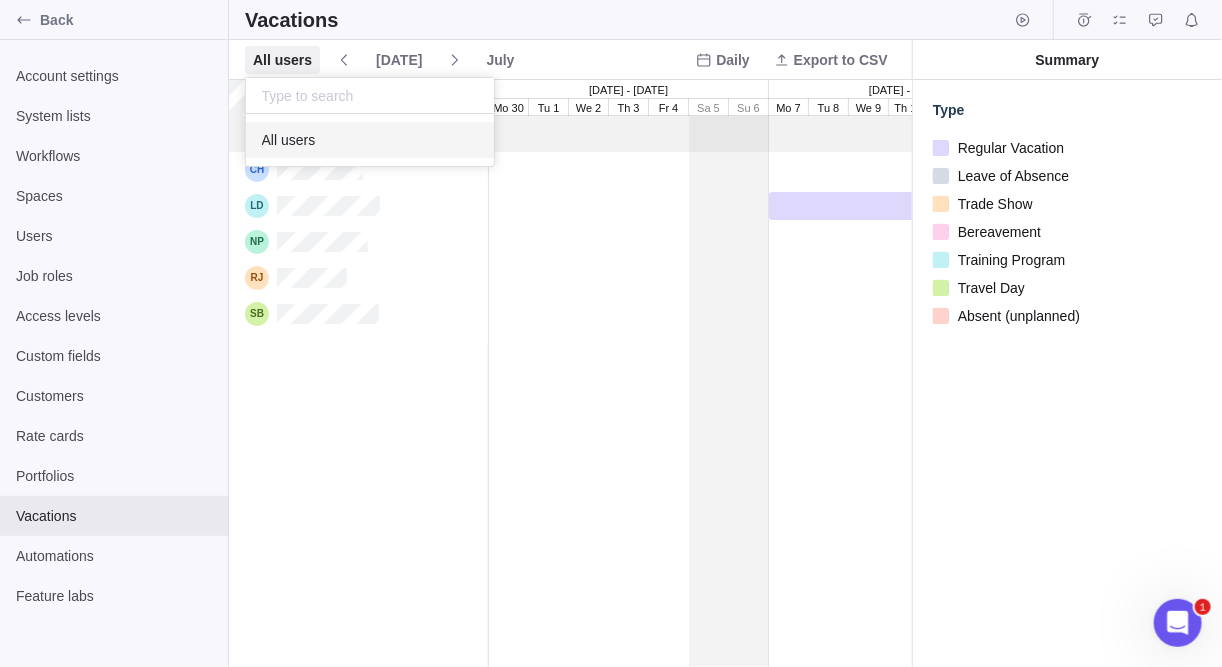 click on "Back Account settings System lists Workflows Spaces Users Job roles Access levels Custom fields Customers Rate cards Portfolios Vacations Automations Feature labs Vacations All users Today July Daily Export to CSV 30 Jun - 6 Jul 7 Jul - 13 Jul 14 Jul - 20 Jul 21 Jul - 27 Jul 28 Jul - 3 Aug Mo 30 Tu 1 We 2 Th 3 Fr 4 Sa 5 Su 6 Mo 7 Tu 8 We 9 Th 10 Fr 11 Sa 12 Su 13 Mo 14 Tu 15 We 16 Th 17 Fr 18 Sa 19 Su 20 Mo 21 Tu 22 We 23 Th 24 Fr 25 Sa 26 Su 27 Mo 28 Tu 29 We 30 Th 31 Fr 1 Sa 2 Su 3 Summary Type Regular Vacation Leave of Absence Trade Show Bereavement Training Program Travel Day Absent (unplanned)
Vacations 1 All users" at bounding box center (611, 333) 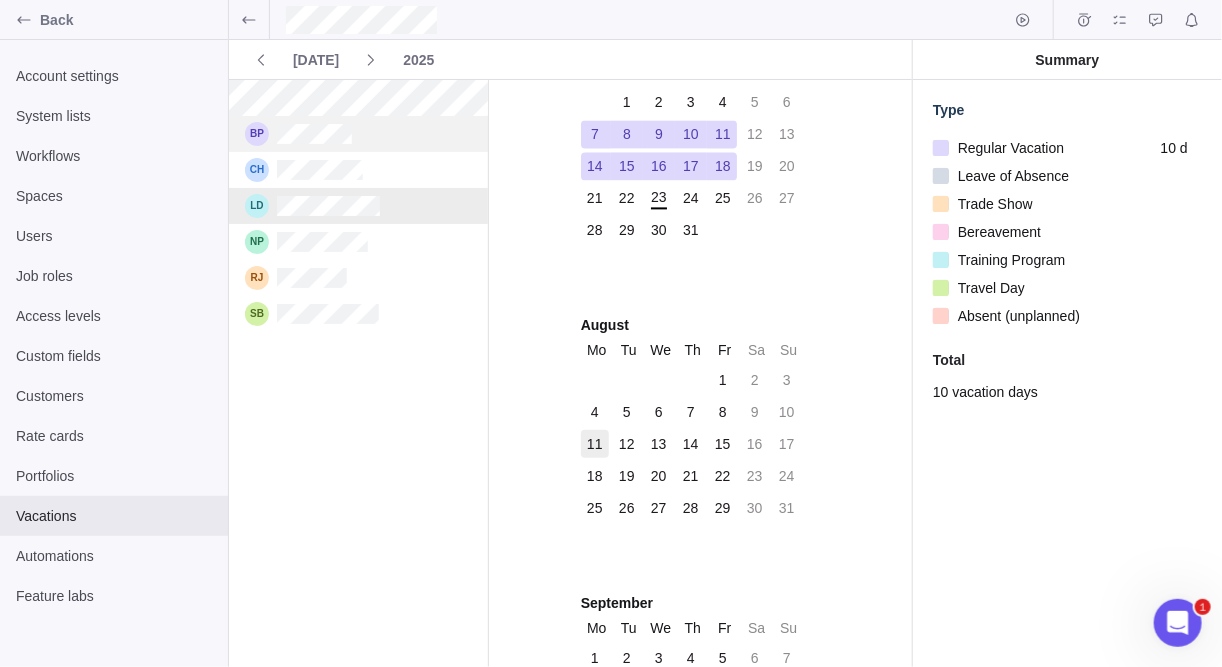 click on "11" at bounding box center [595, 444] 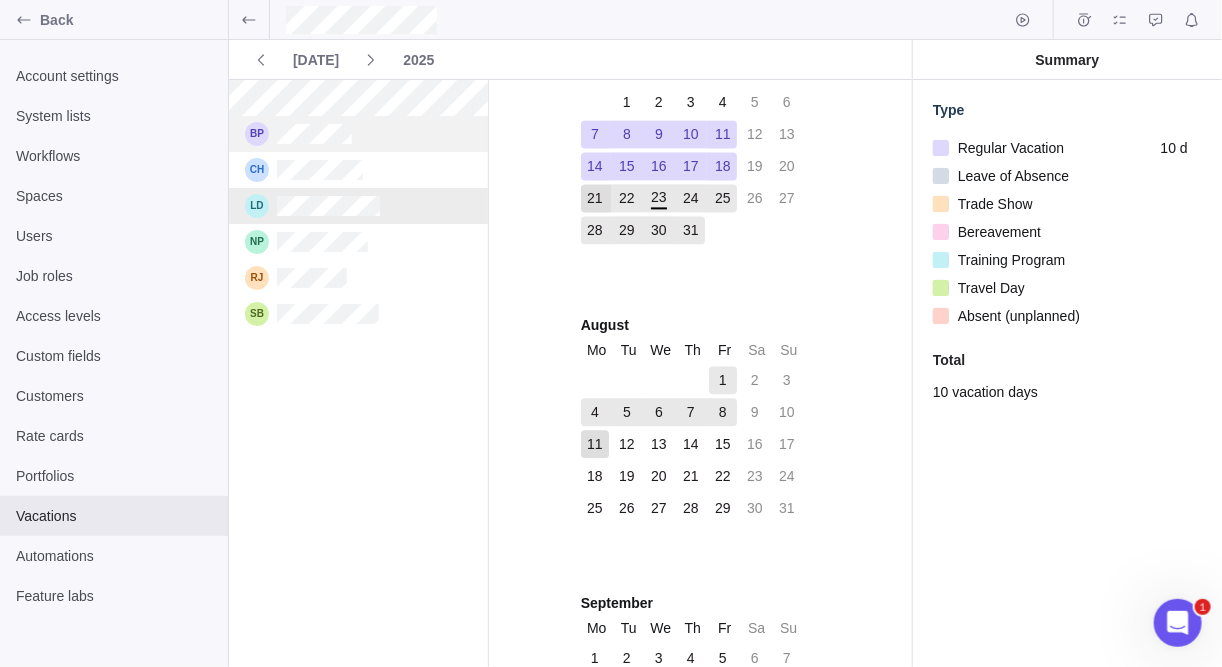 click on "July Mo Tu We Th Fr Sa Su 30 1 2 3 4 5 6 7 8 9 10 11 12 13 14 15 16 17 18 19 20 21 22 23 24 25 26 27 28 29 30 31 1 2 3" at bounding box center [693, 156] 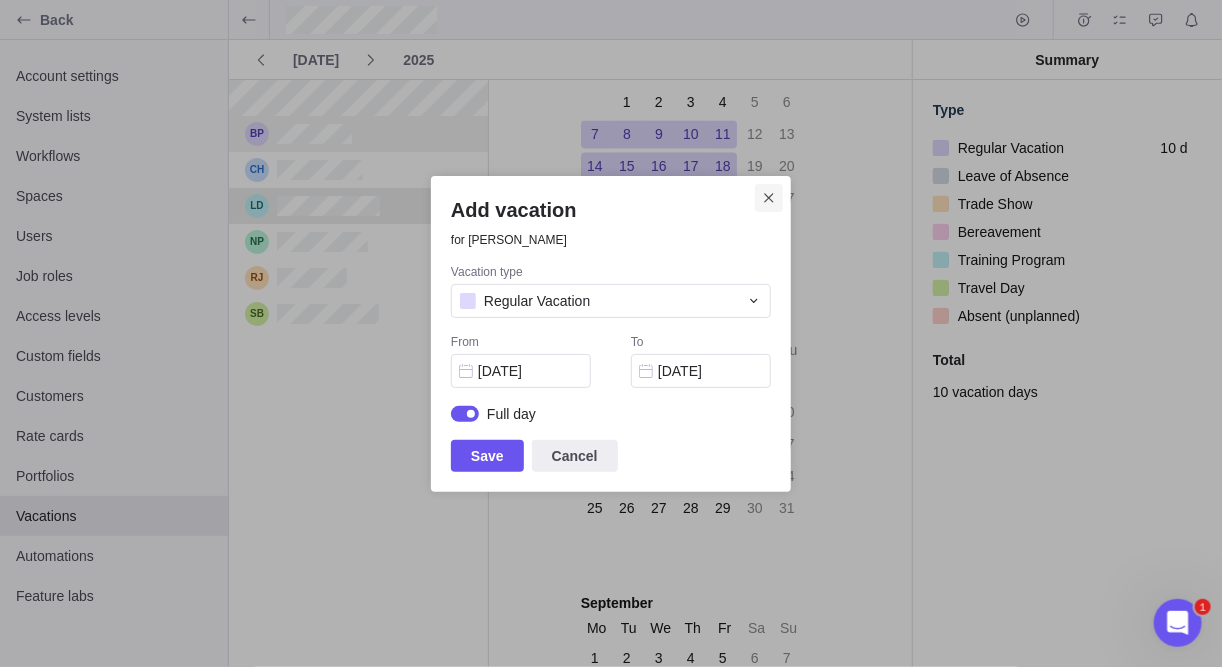 click 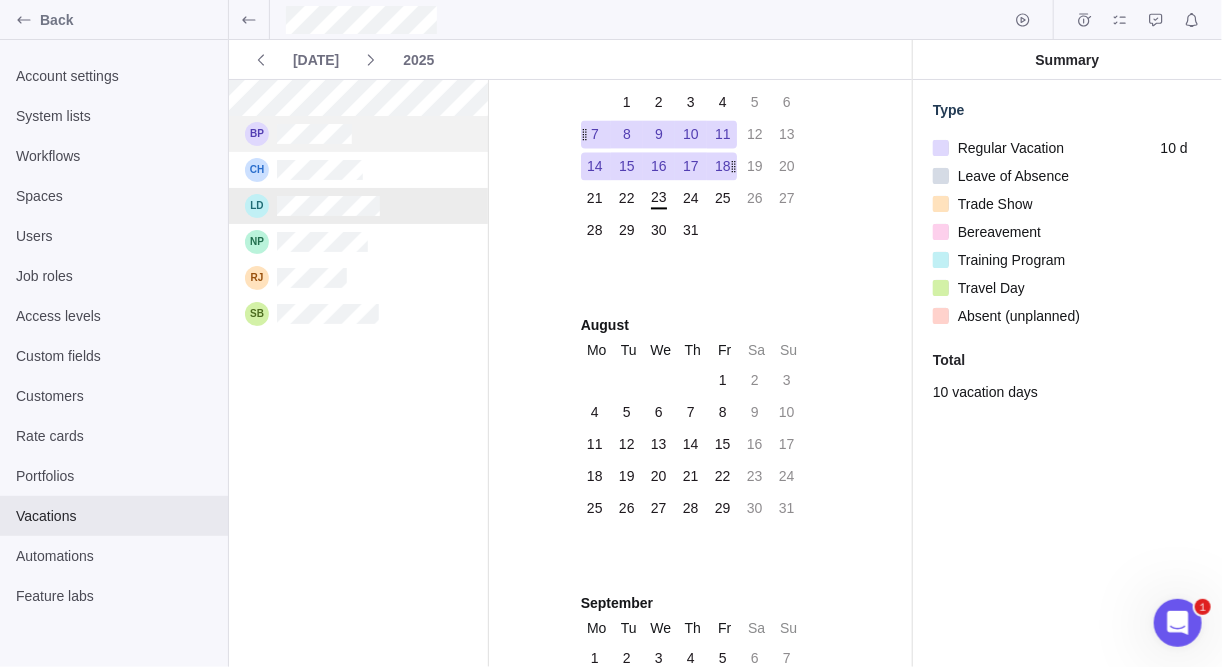 click on "10" at bounding box center (691, 134) 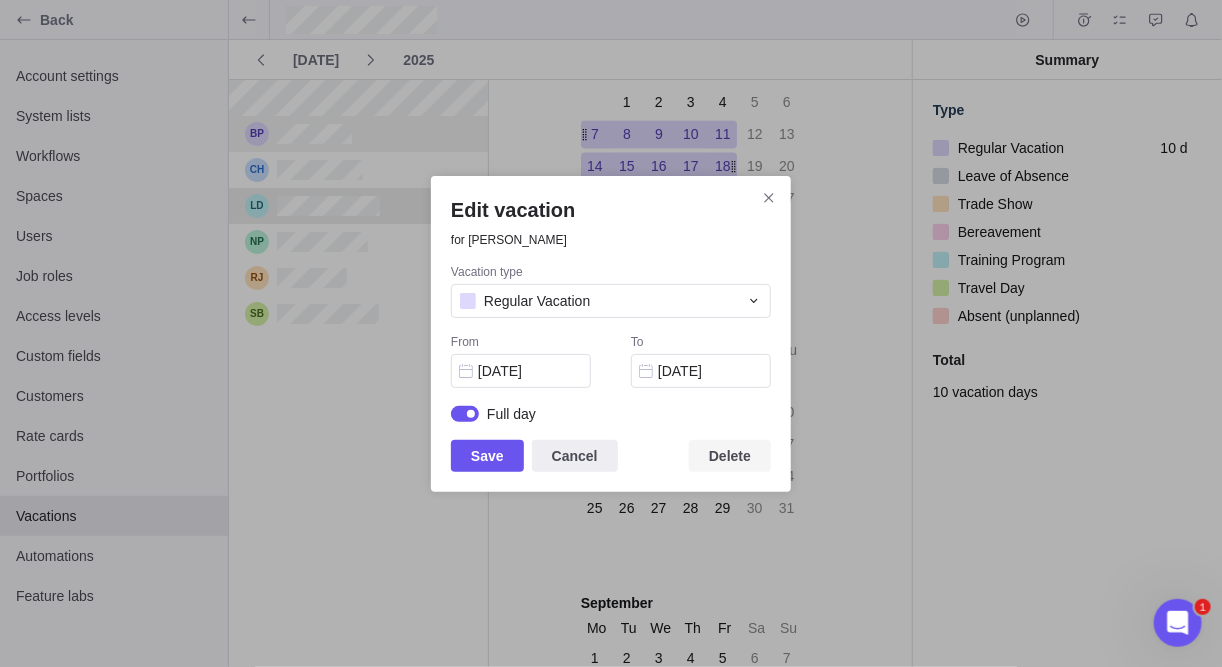 click on "Delete" at bounding box center (730, 456) 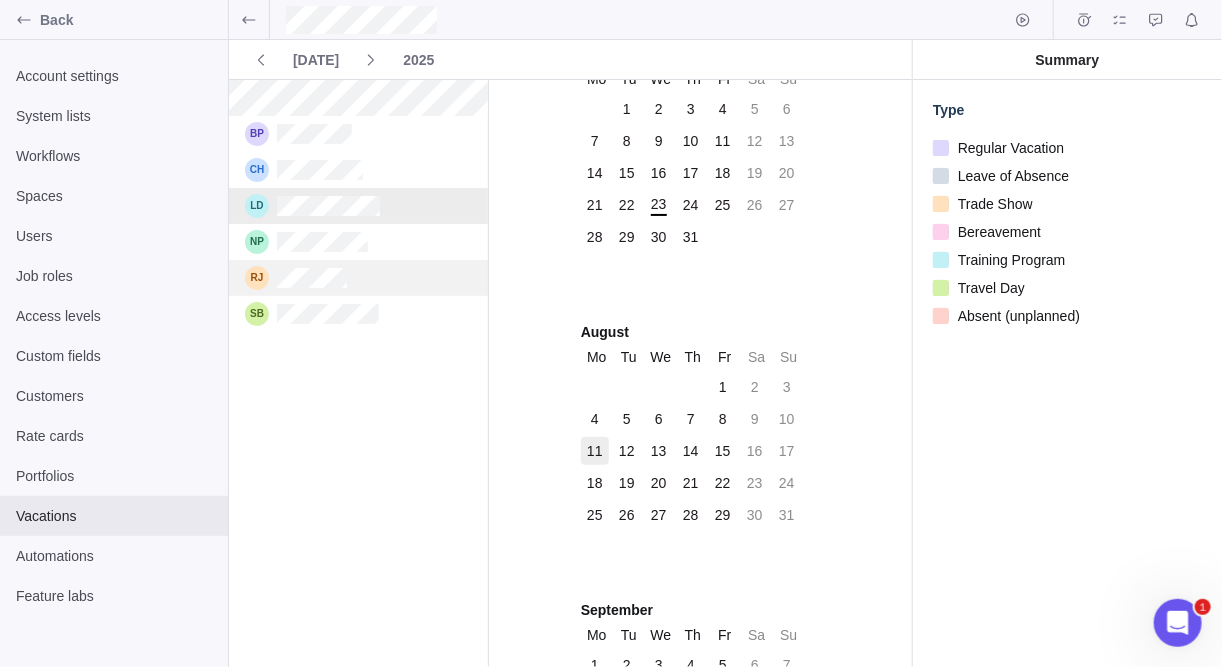 click on "11" at bounding box center (595, 451) 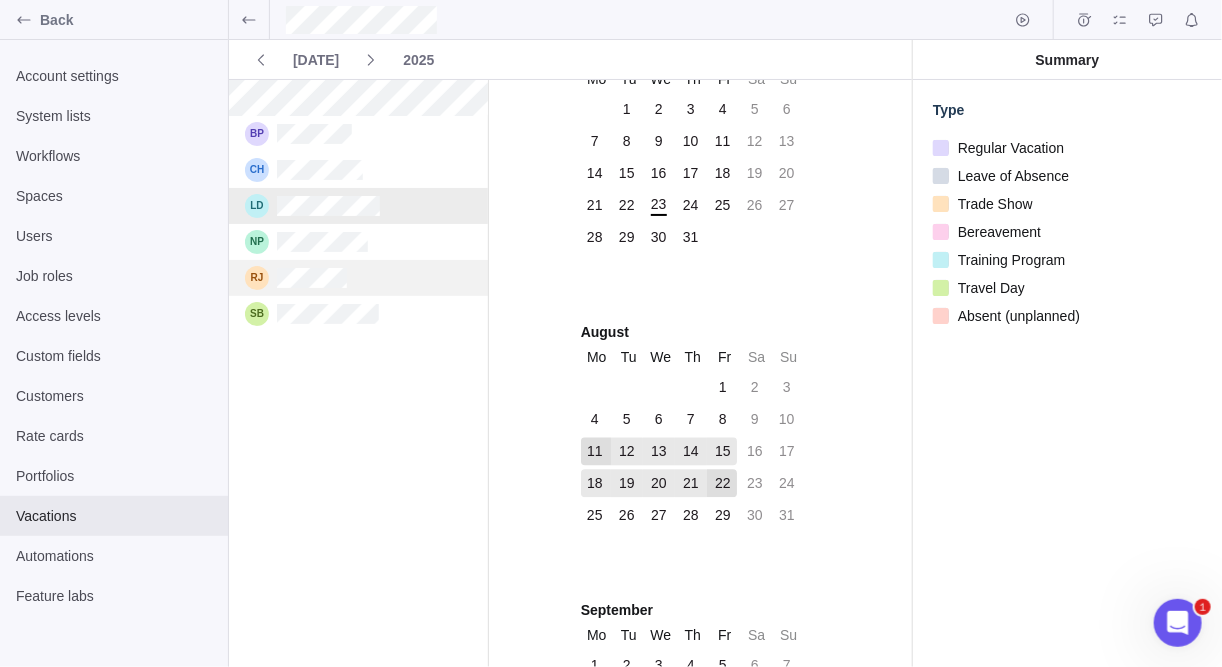 click on "22" at bounding box center (723, 483) 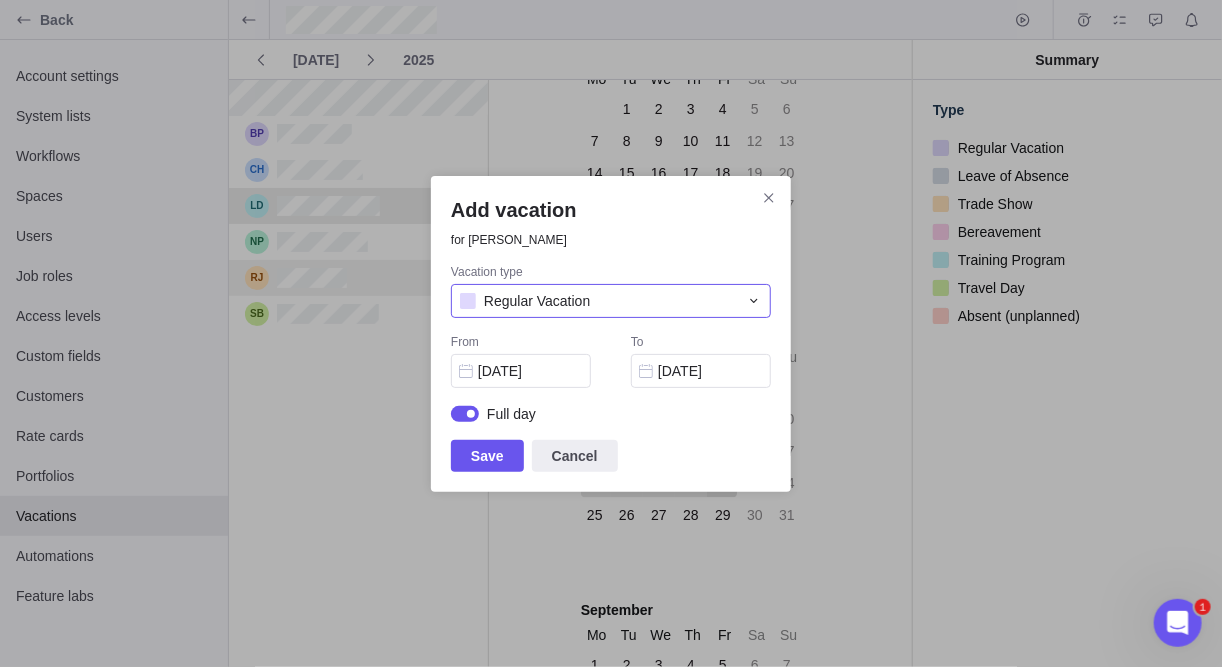 click 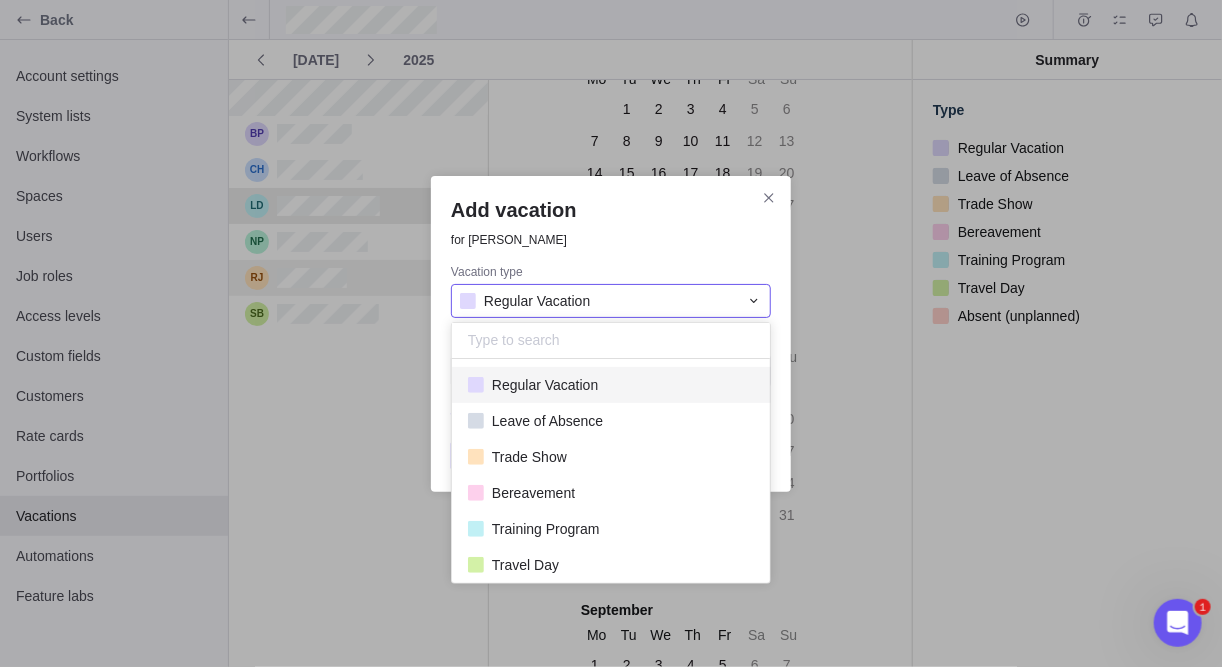 click 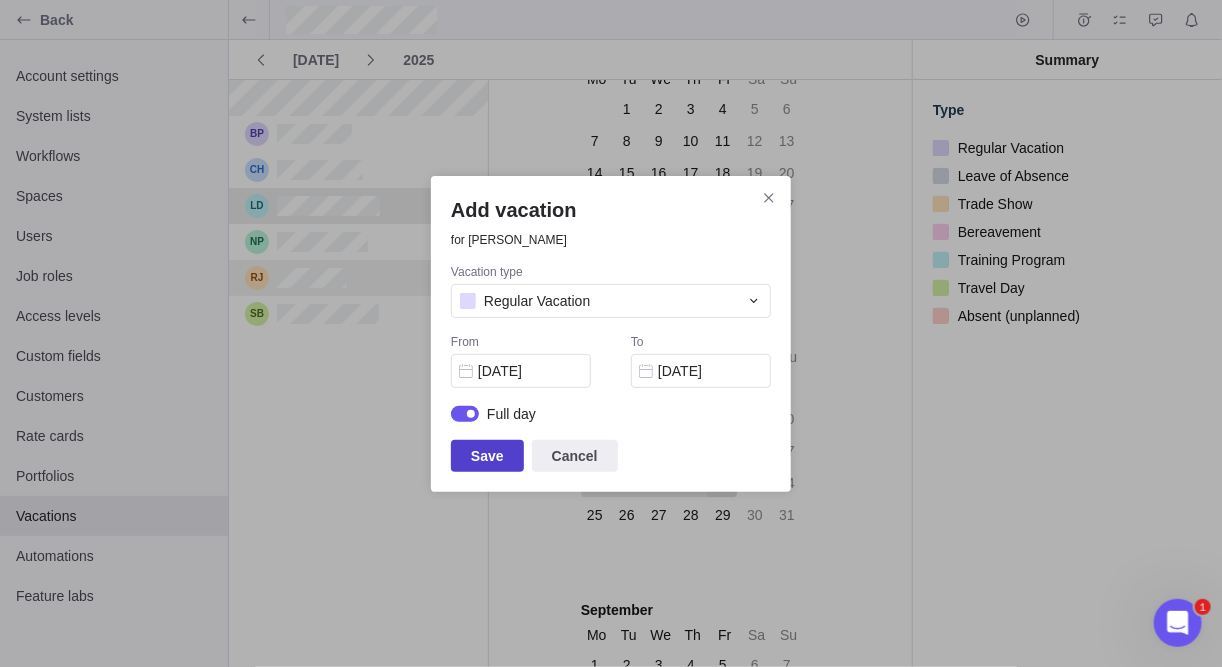 click on "Save" at bounding box center [487, 456] 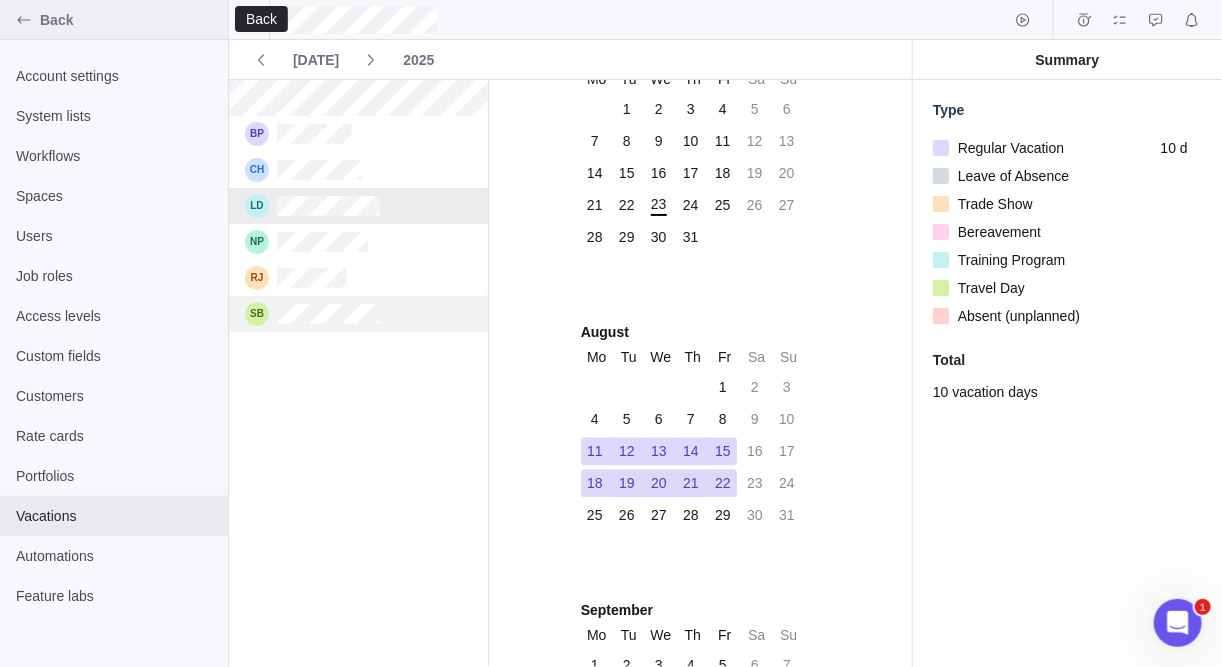 click 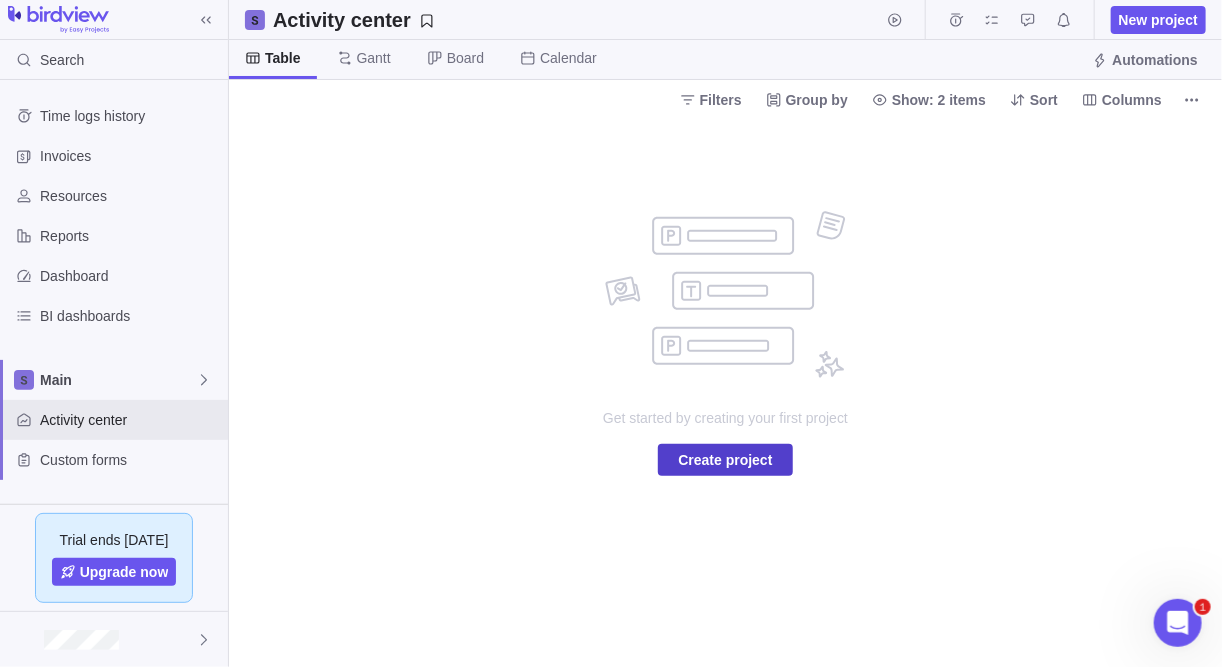 click on "Create project" at bounding box center [725, 460] 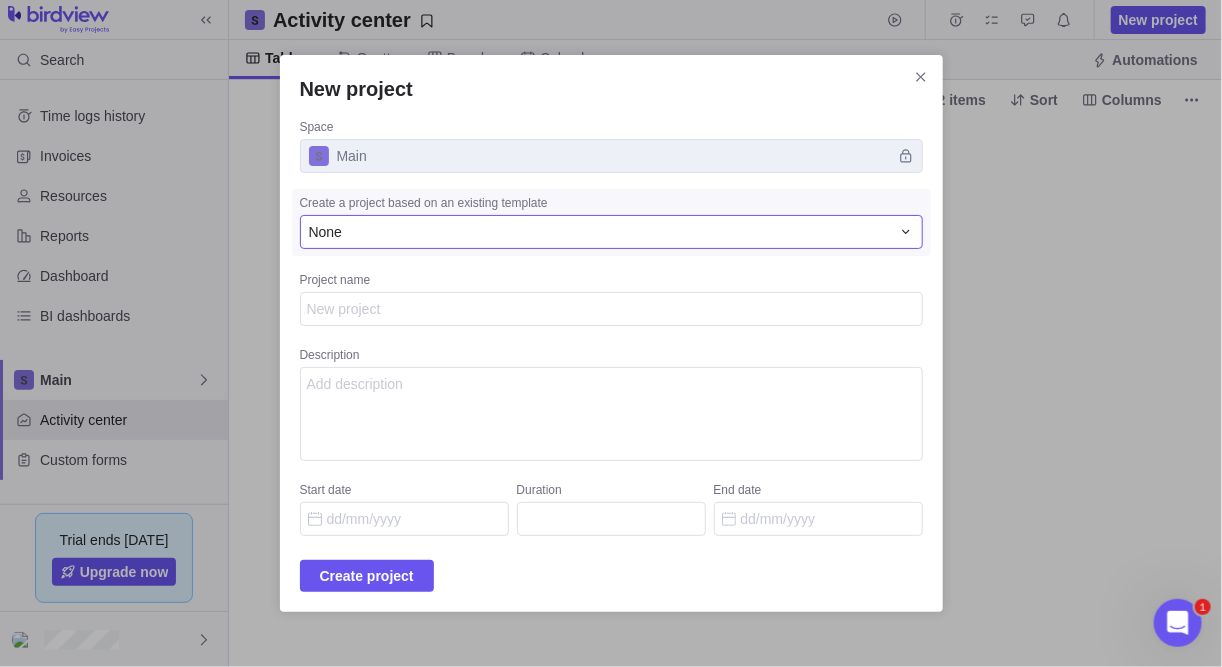 type on "x" 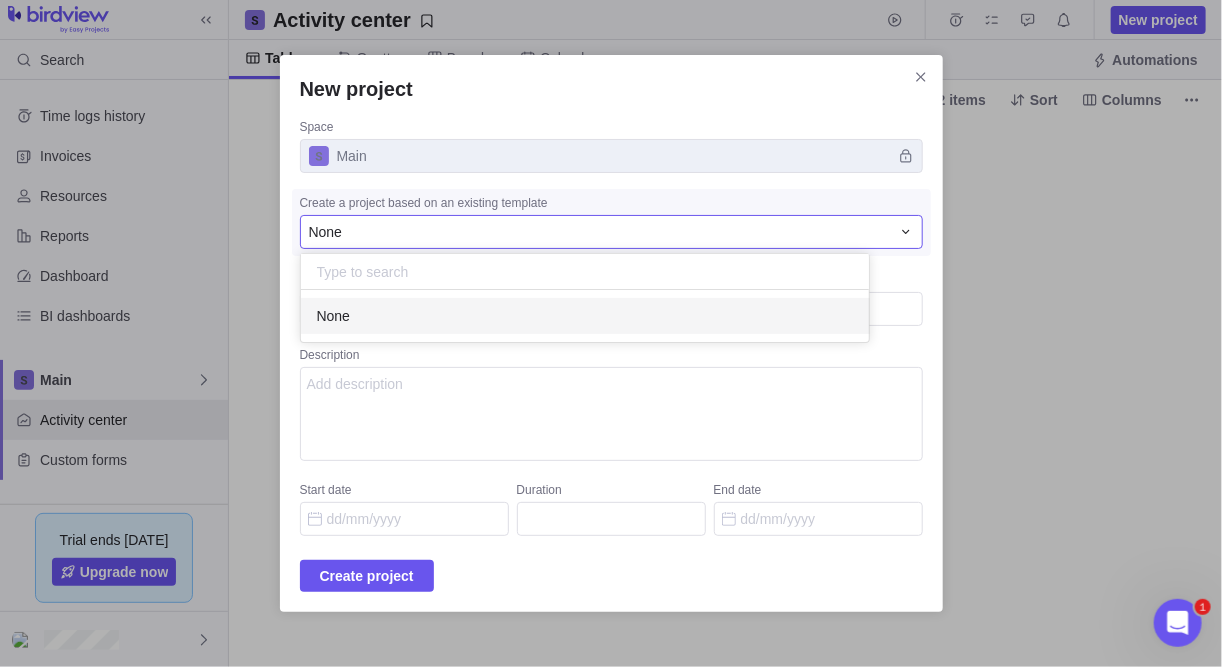 click on "New project Space Main Create a project based on an existing template None None Project name Description Start date Duration End date Create project" at bounding box center [611, 333] 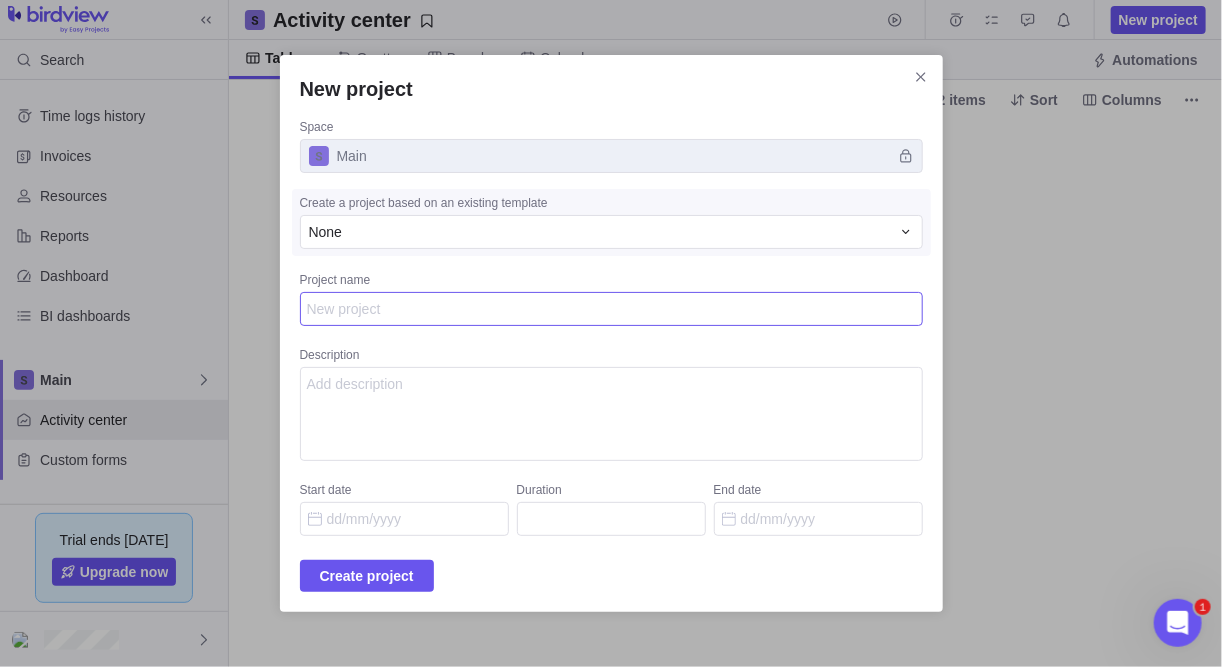 click on "Project name" at bounding box center [611, 308] 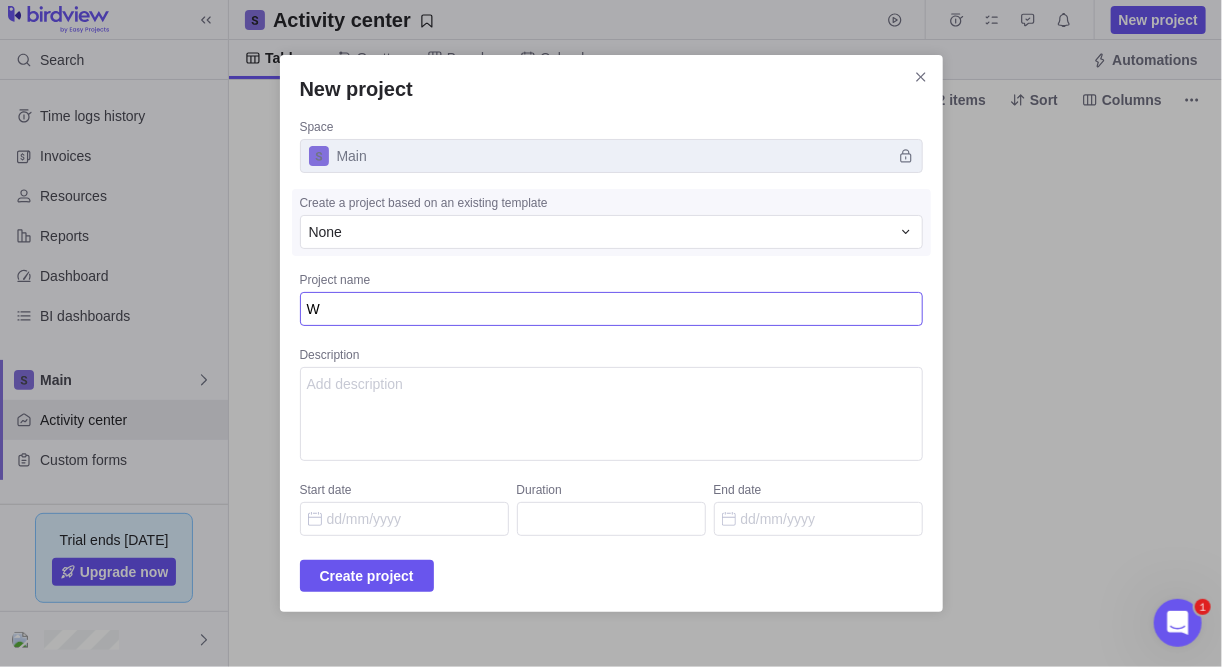 type on "We" 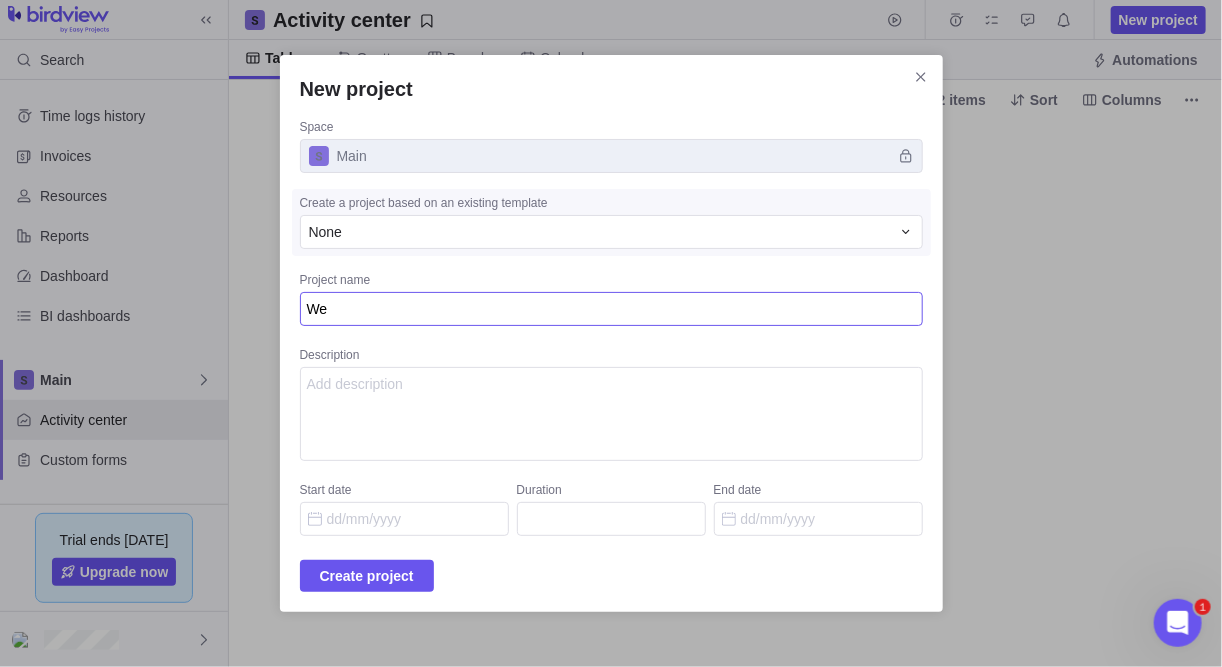 type on "Web" 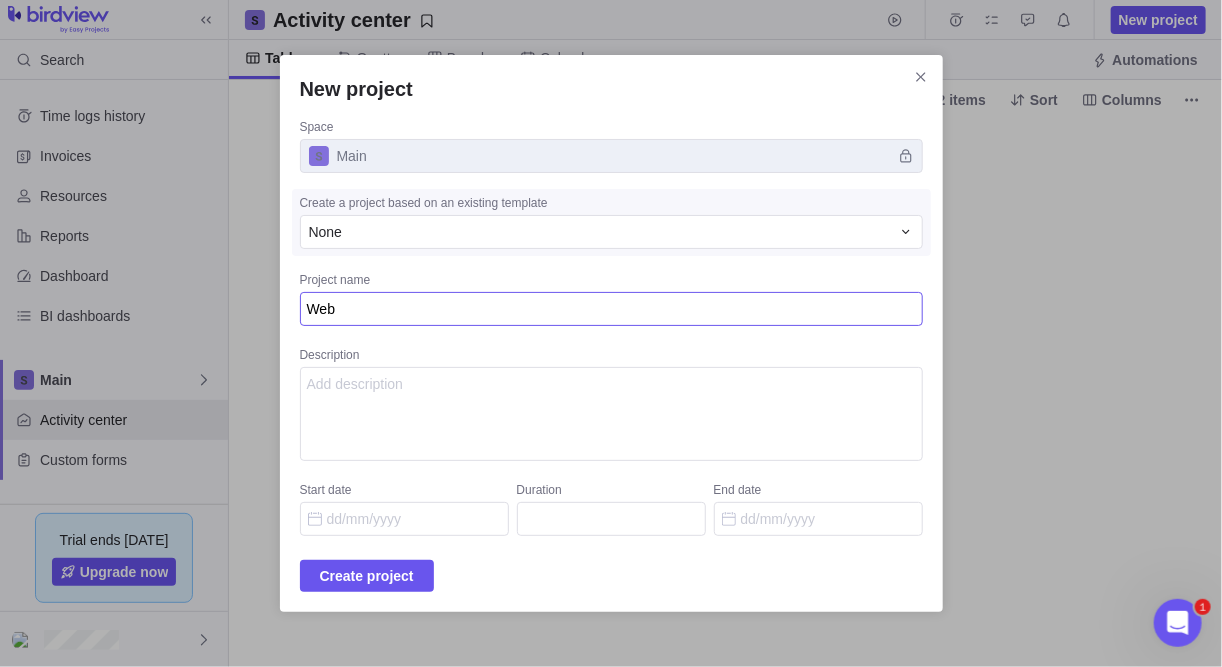 type on "L" 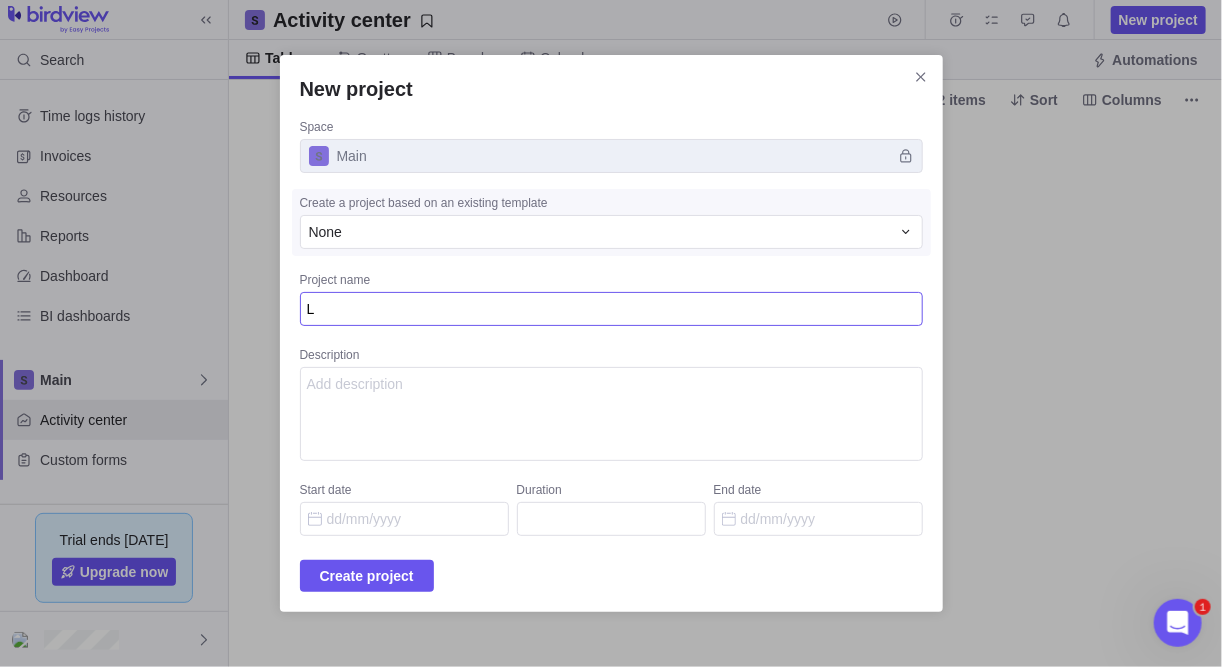 type on "Lo" 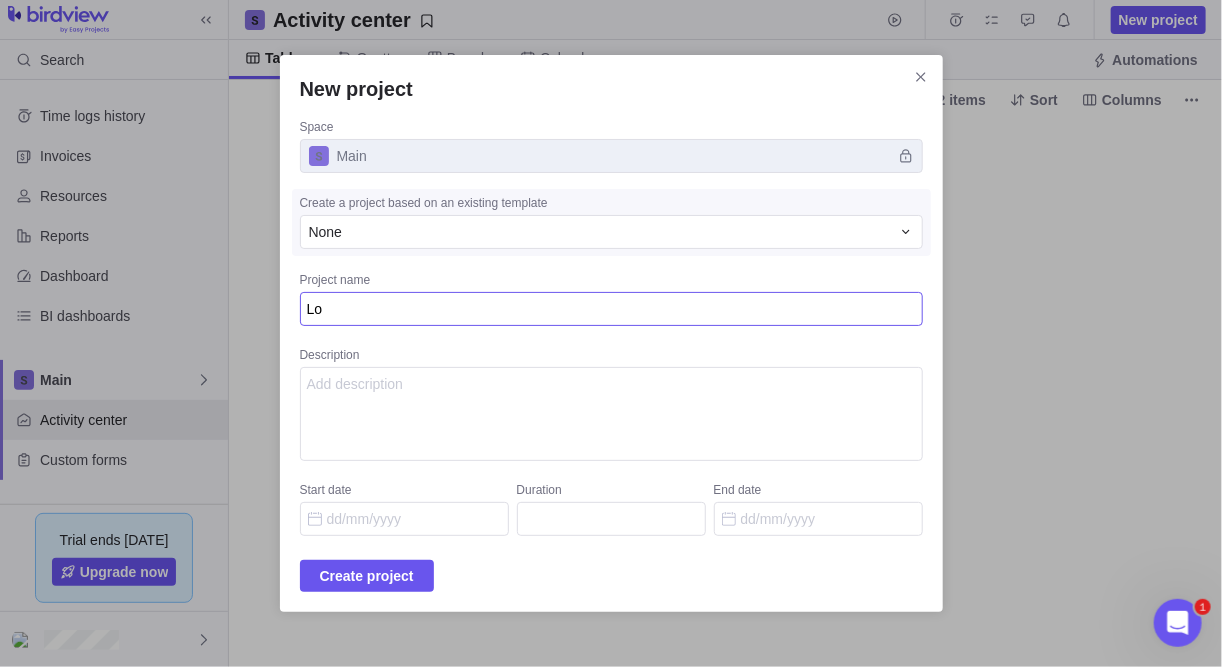 type on "Log" 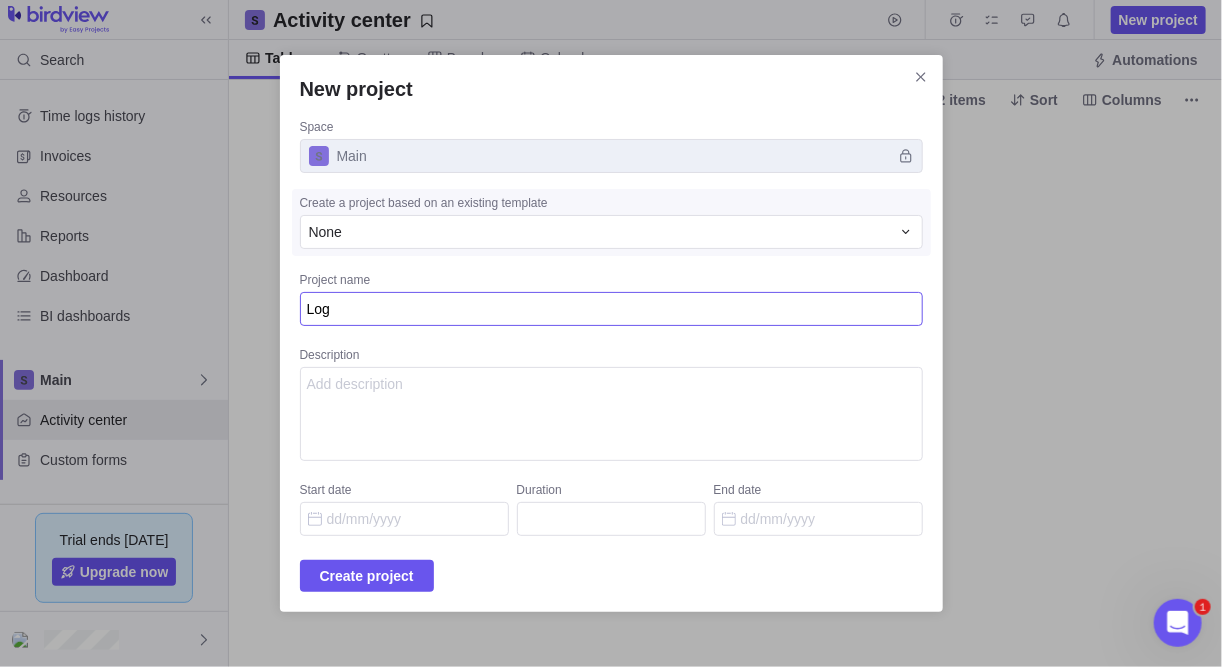 type on "Logi" 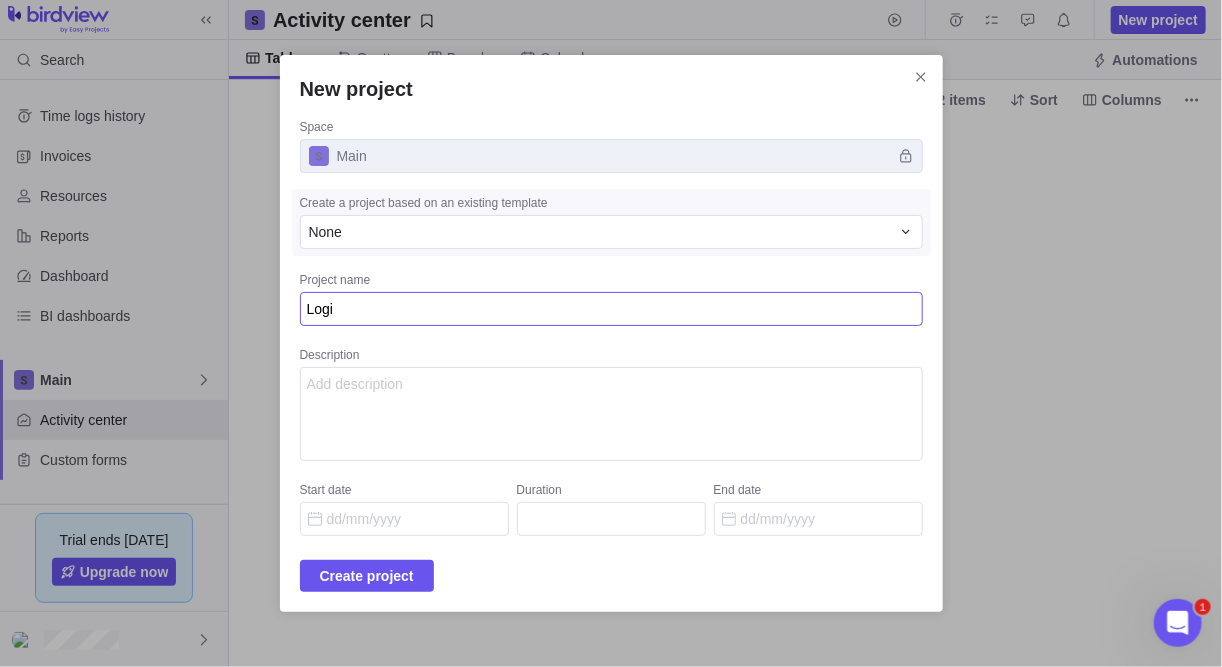 type on "Logis" 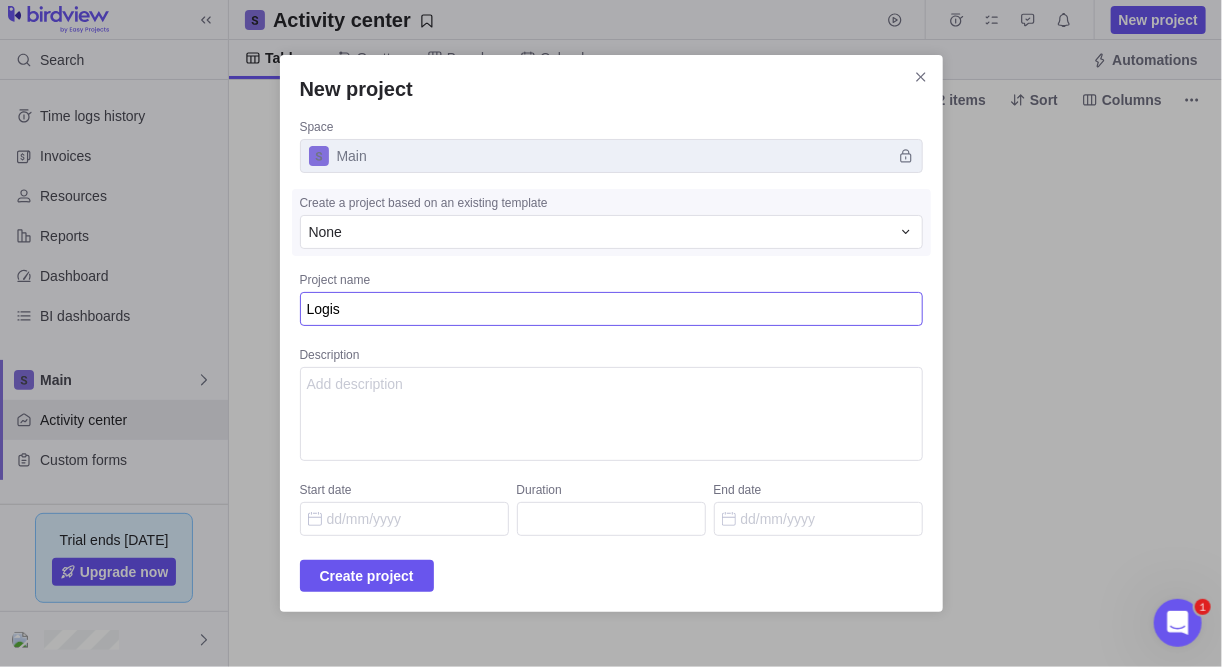 type on "Logistic" 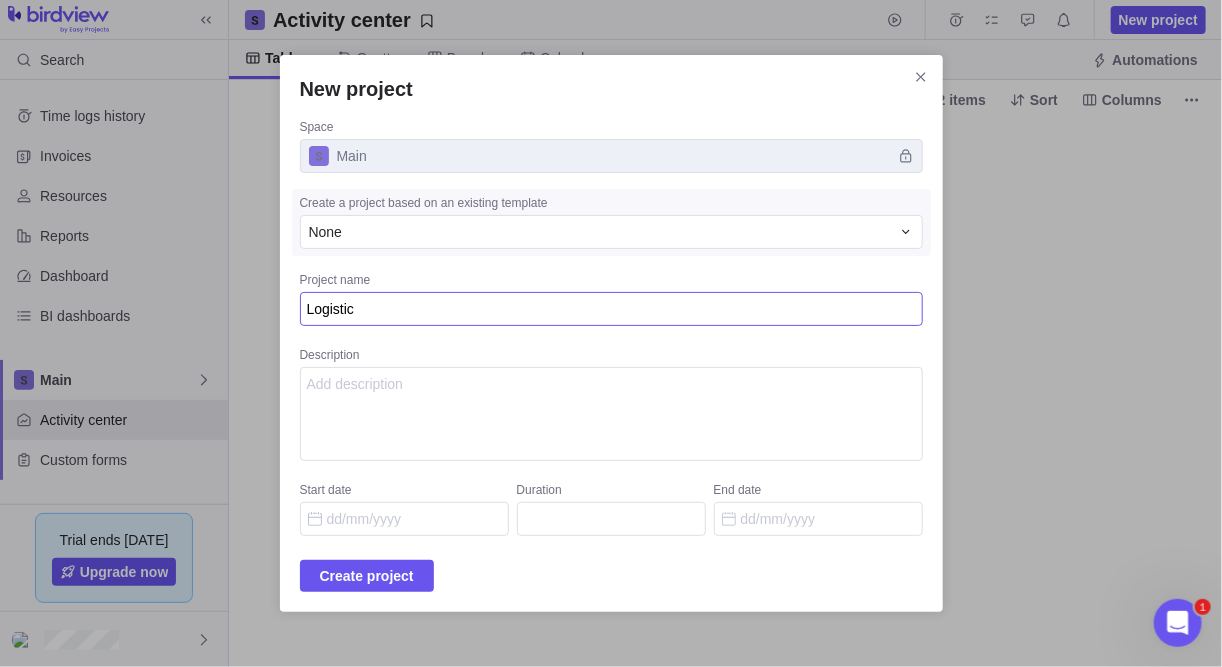type on "Logistic W" 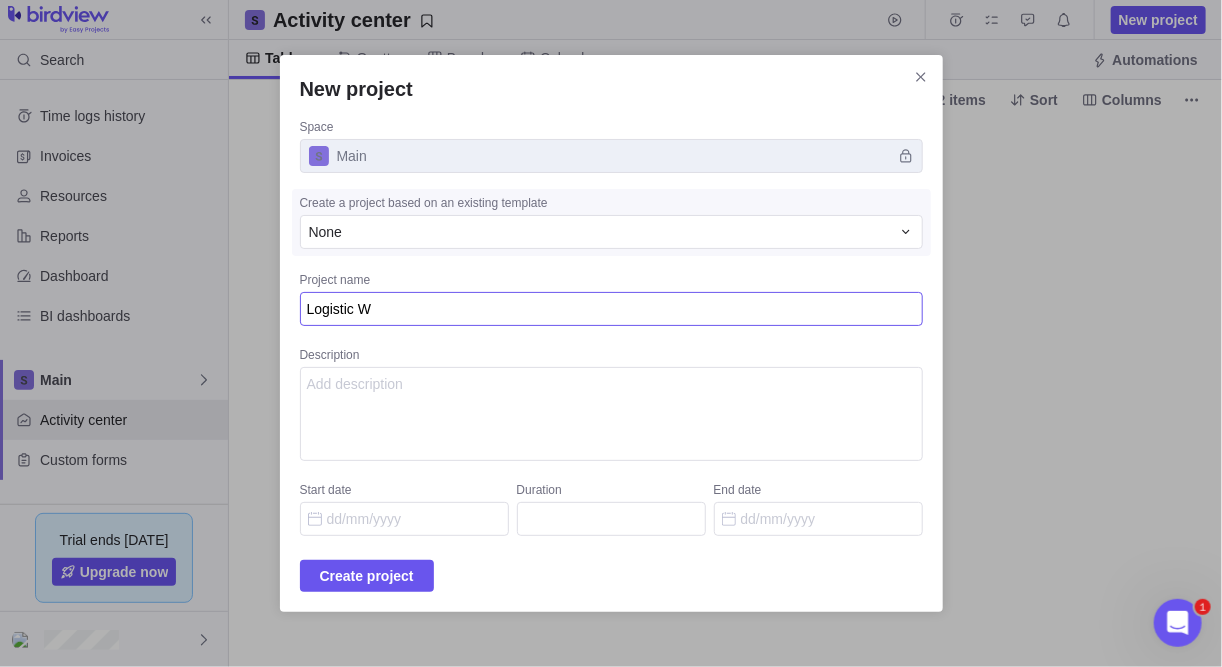 type on "Logistic We" 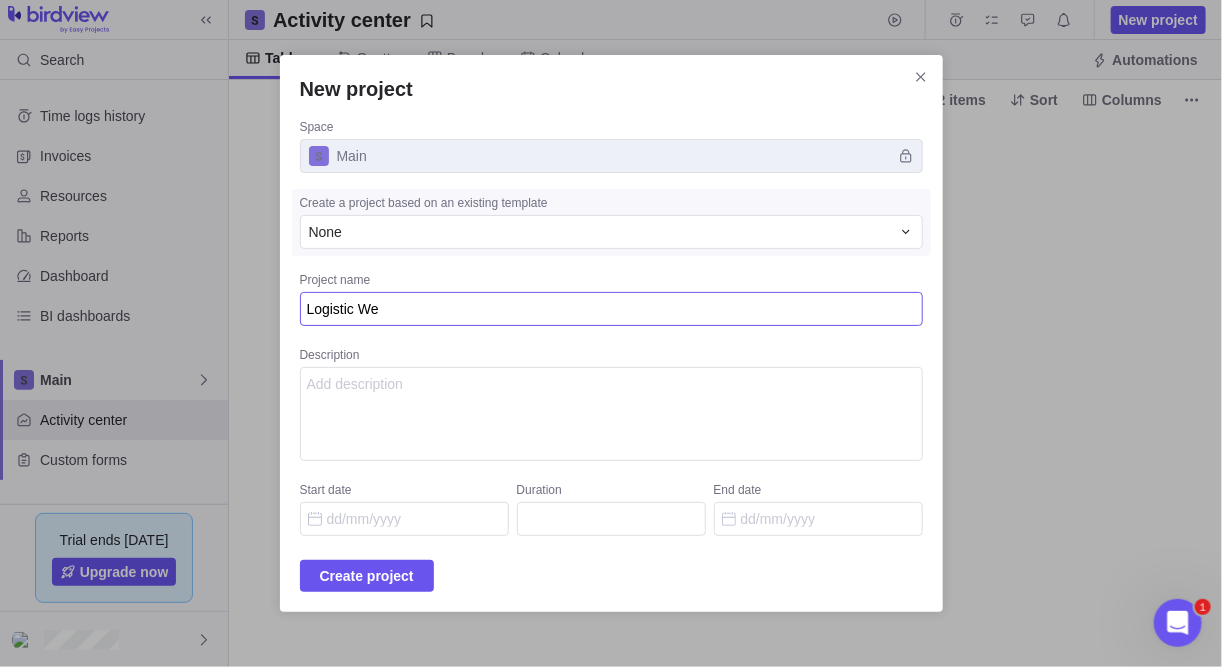 type on "Logistic Web" 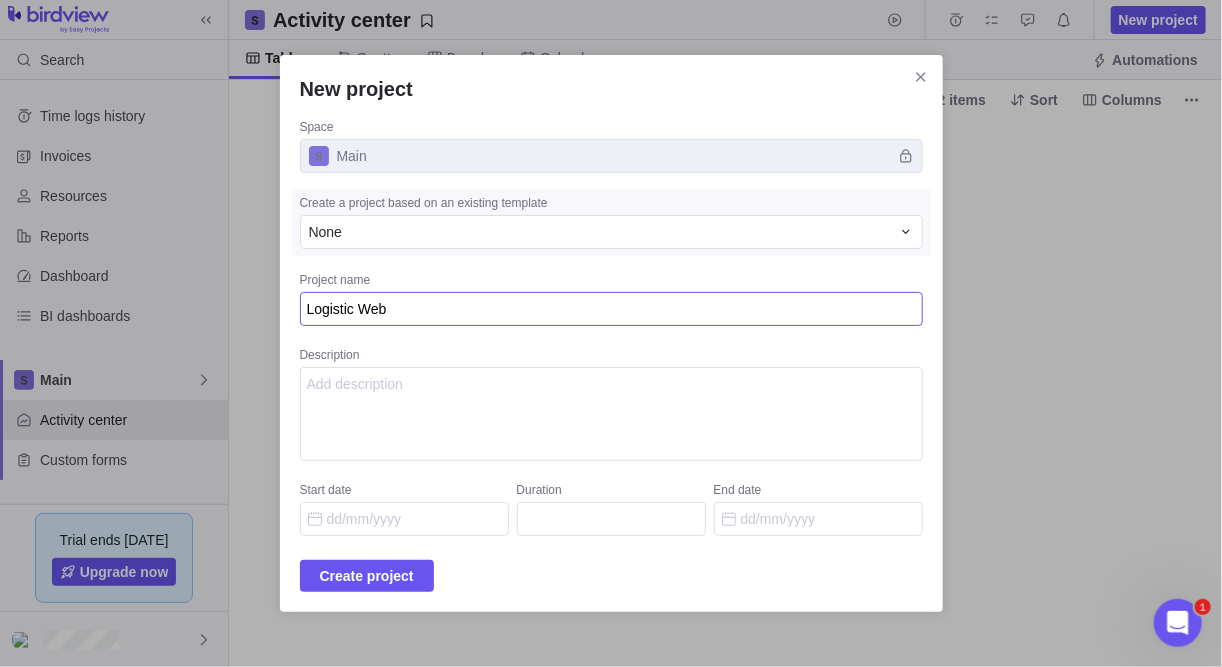 type on "Logistic Webs" 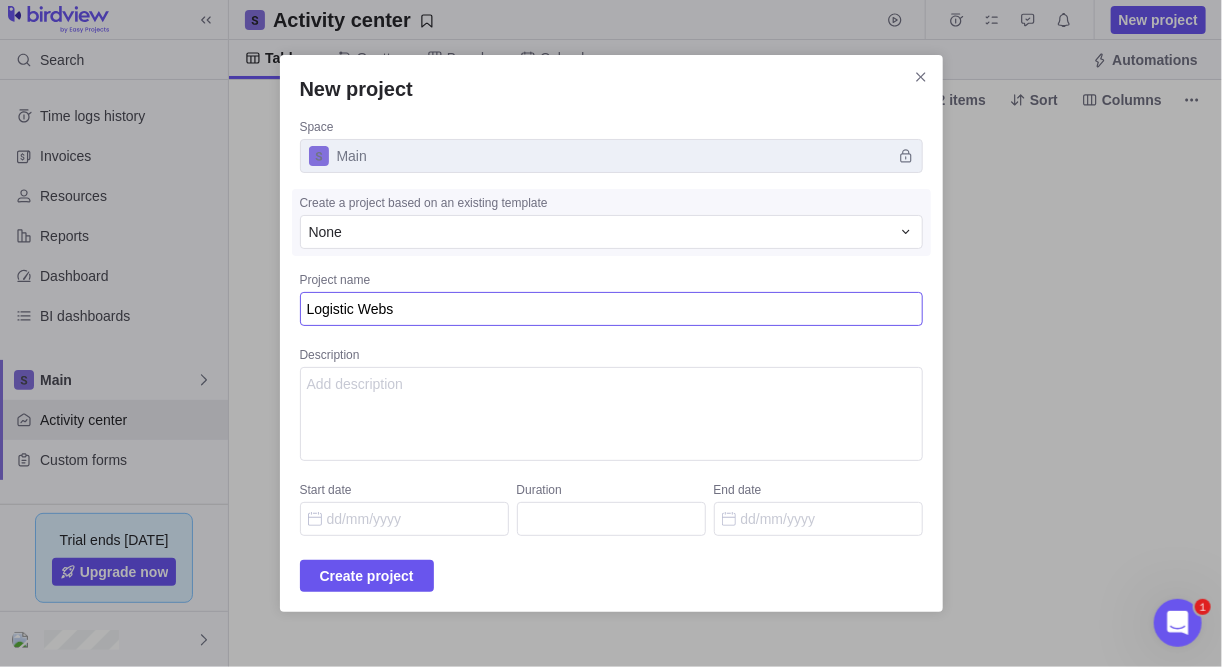 type on "Logistic Websi" 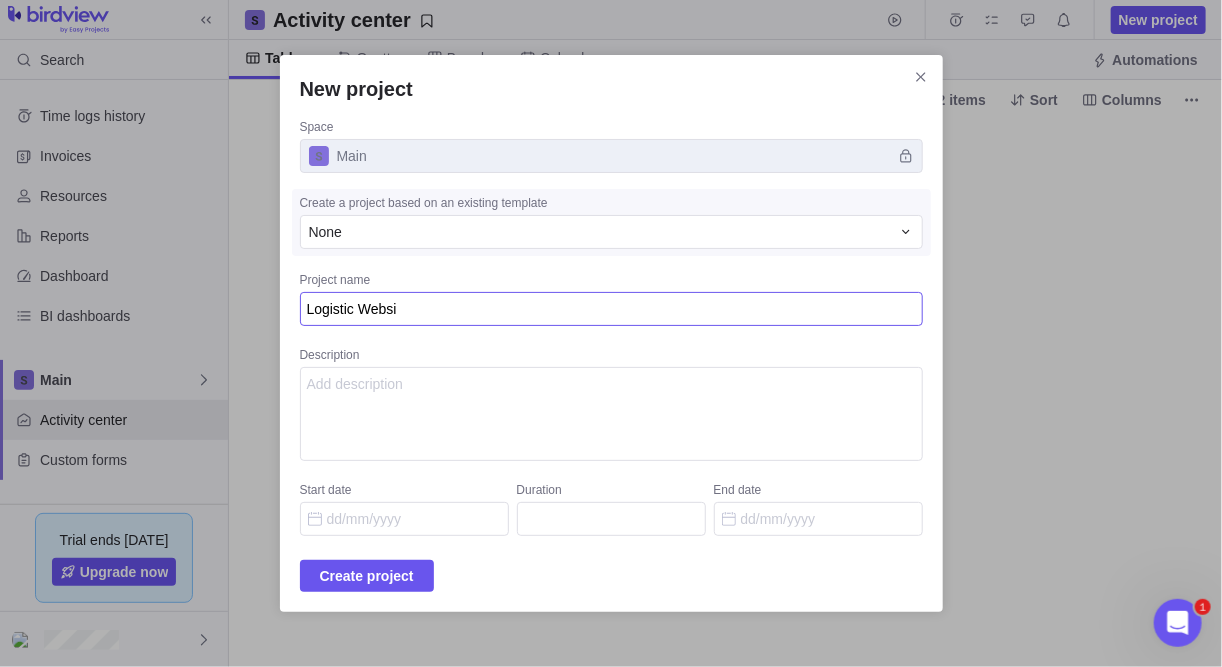 type on "x" 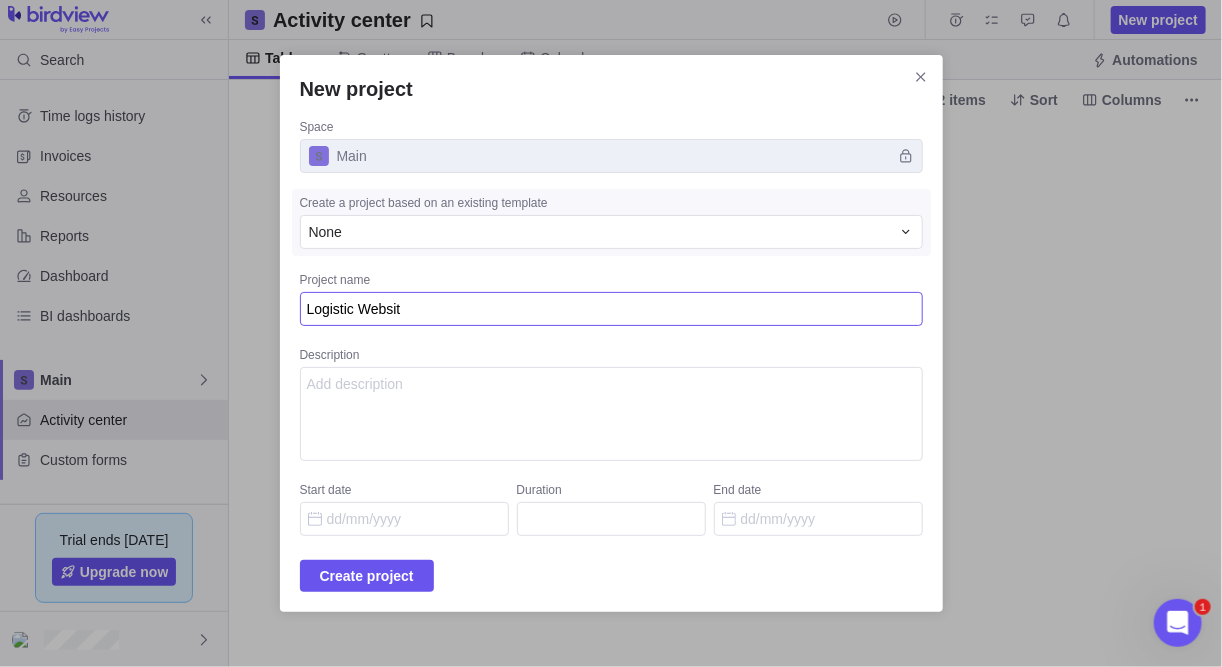 type on "Logistic Website" 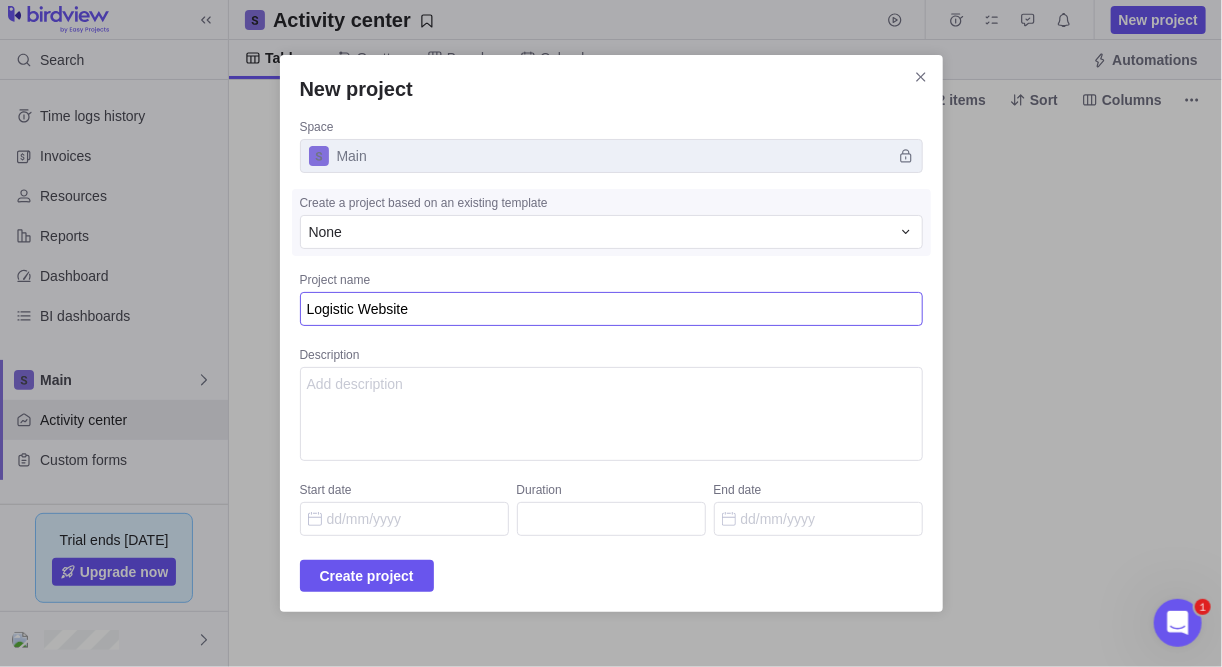 type on "Logistic Website" 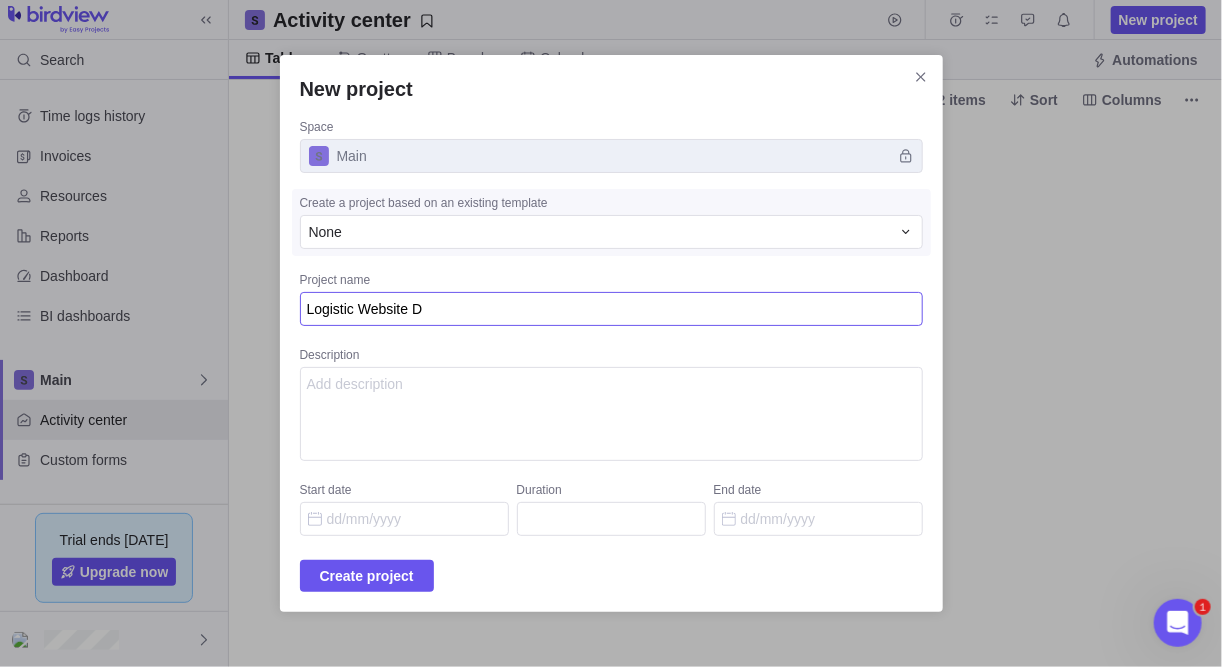 type on "Logistic Website De" 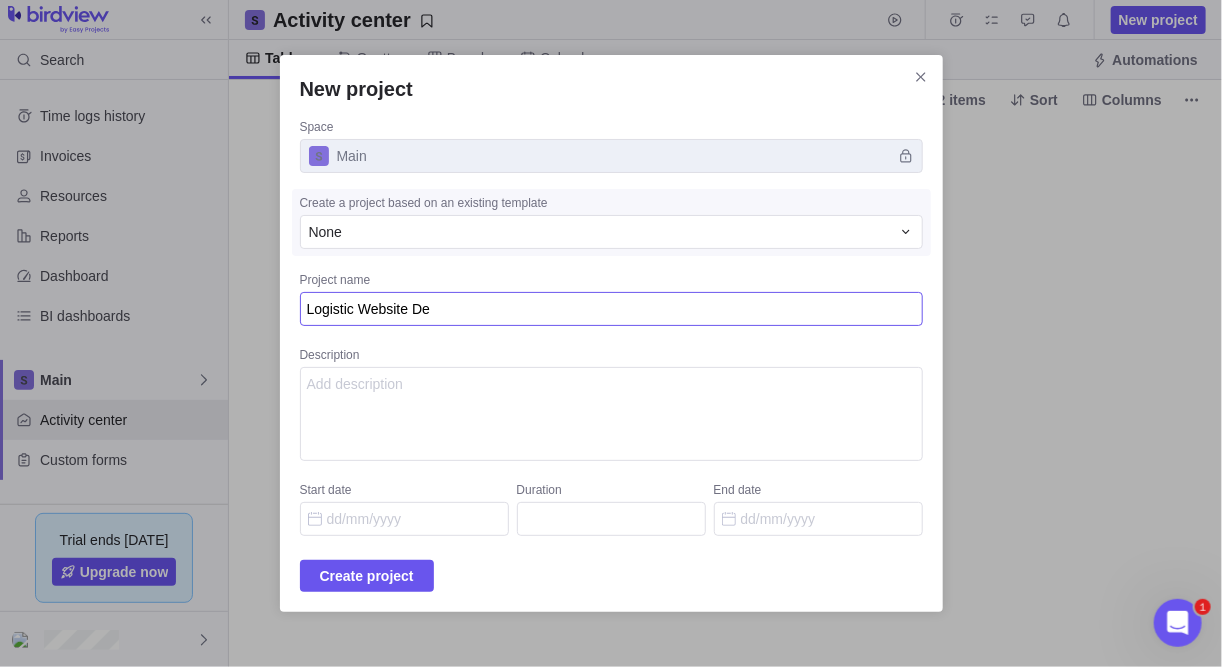 type on "Logistic Website Dev" 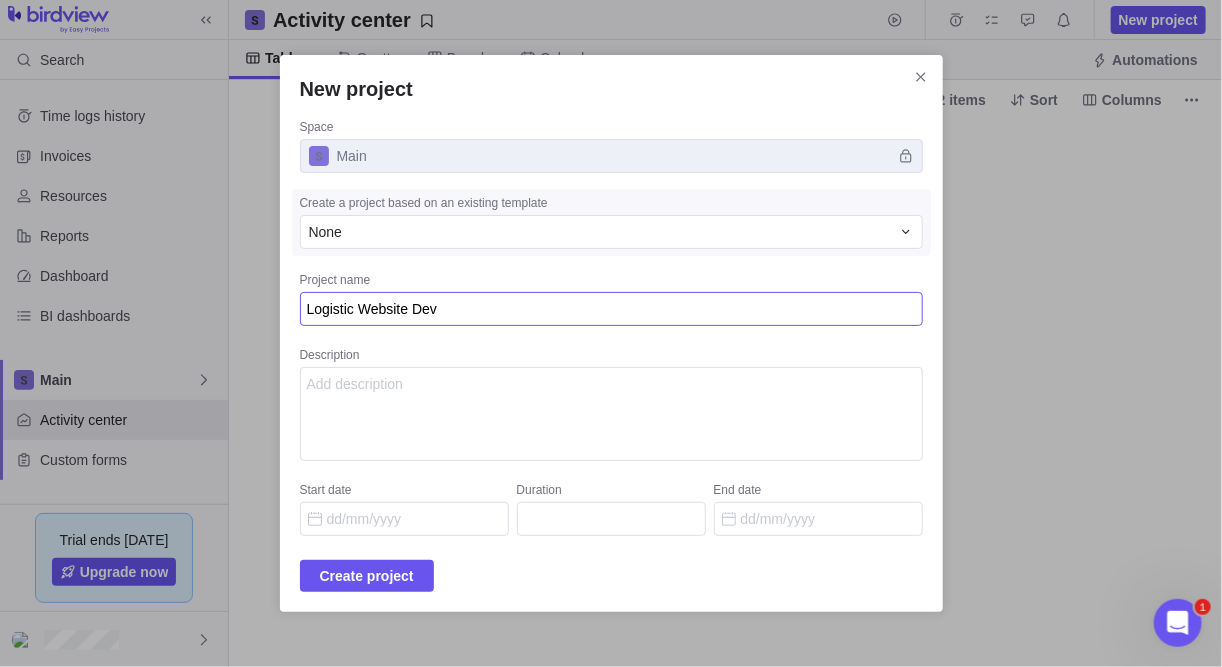 type on "Logistic Website Deve" 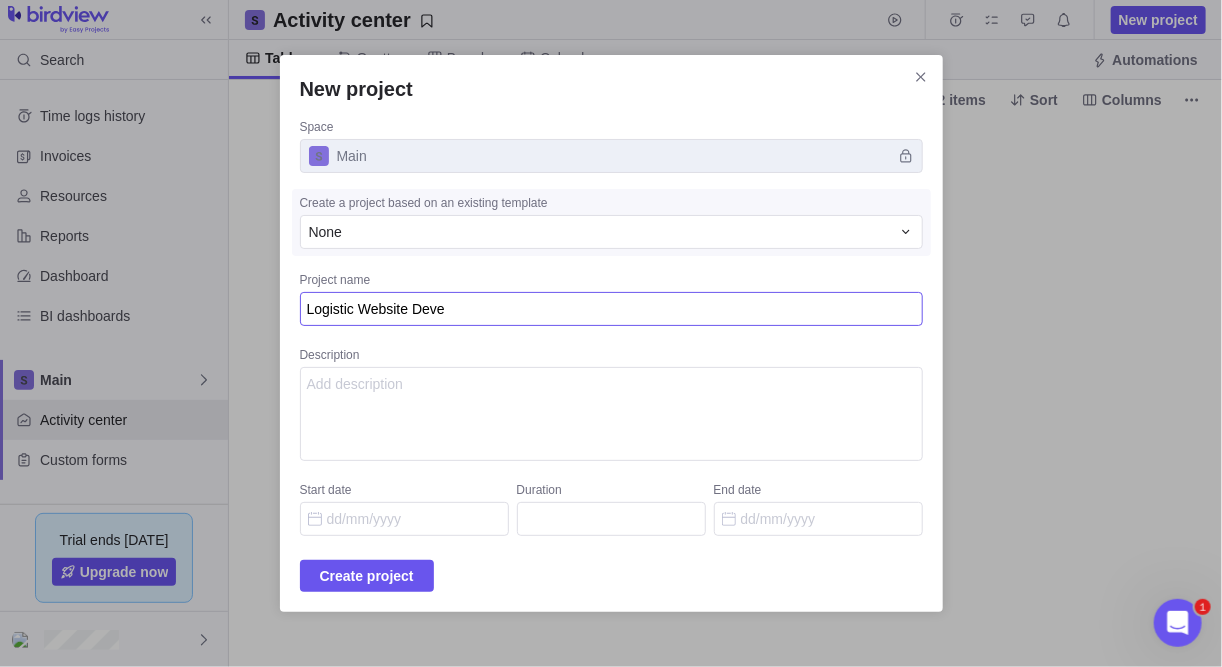 type on "Logistic Website Development" 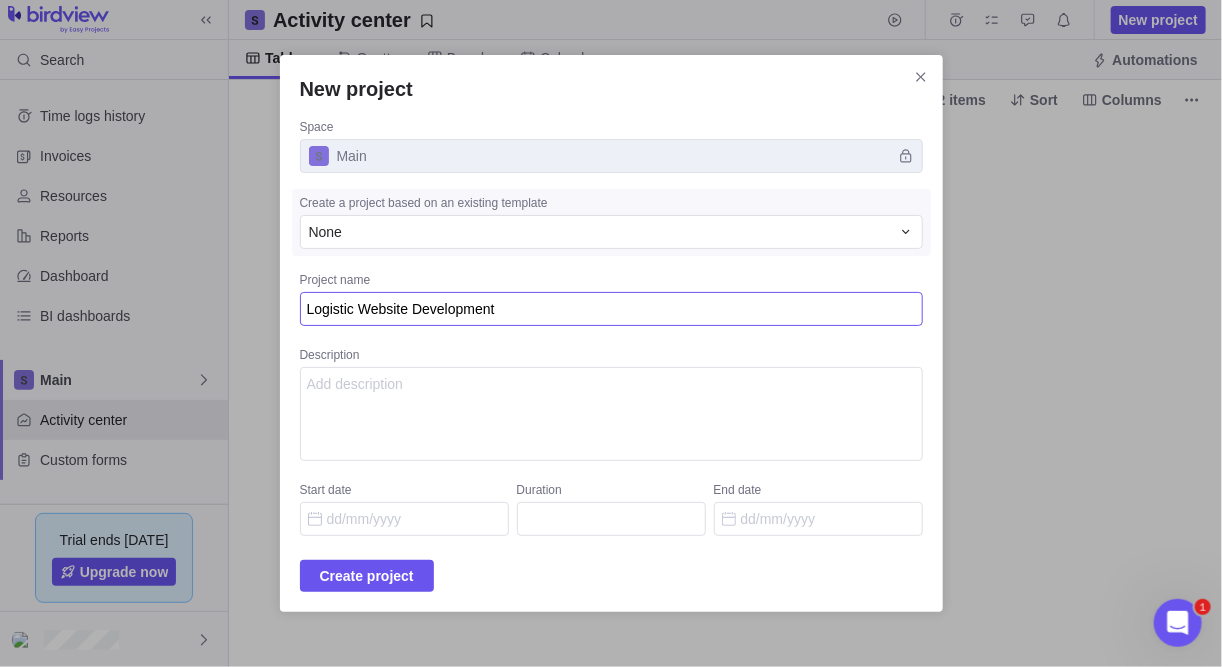 type on "Logistic Website Development" 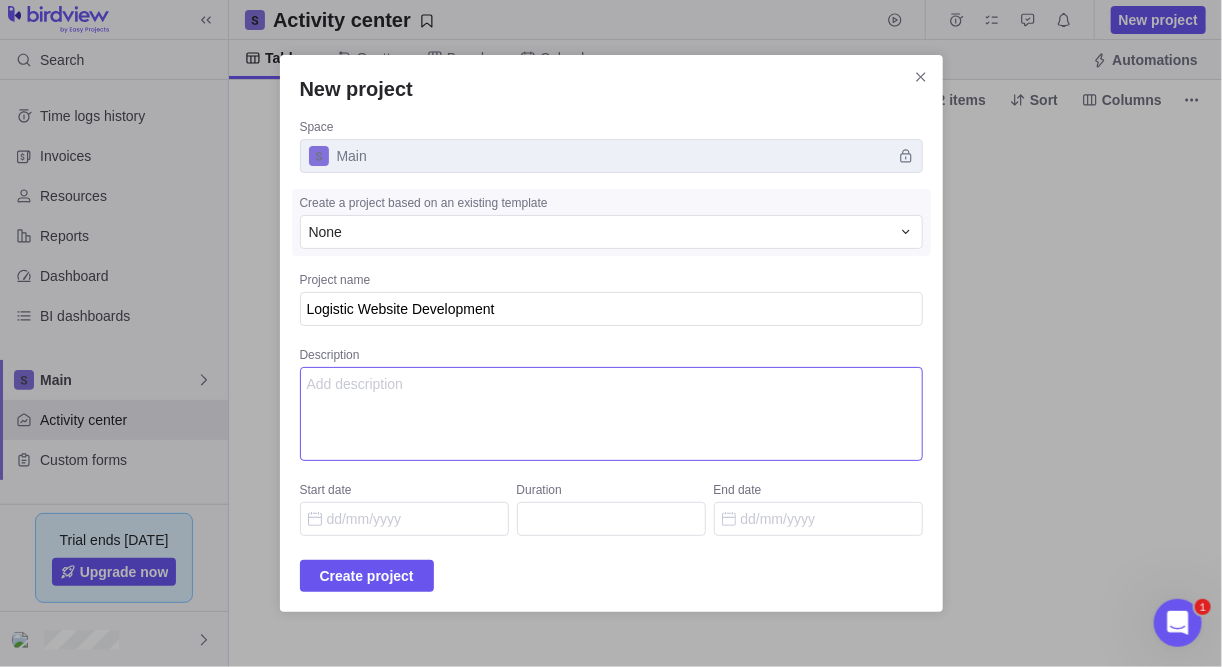 click on "Description" at bounding box center [611, 414] 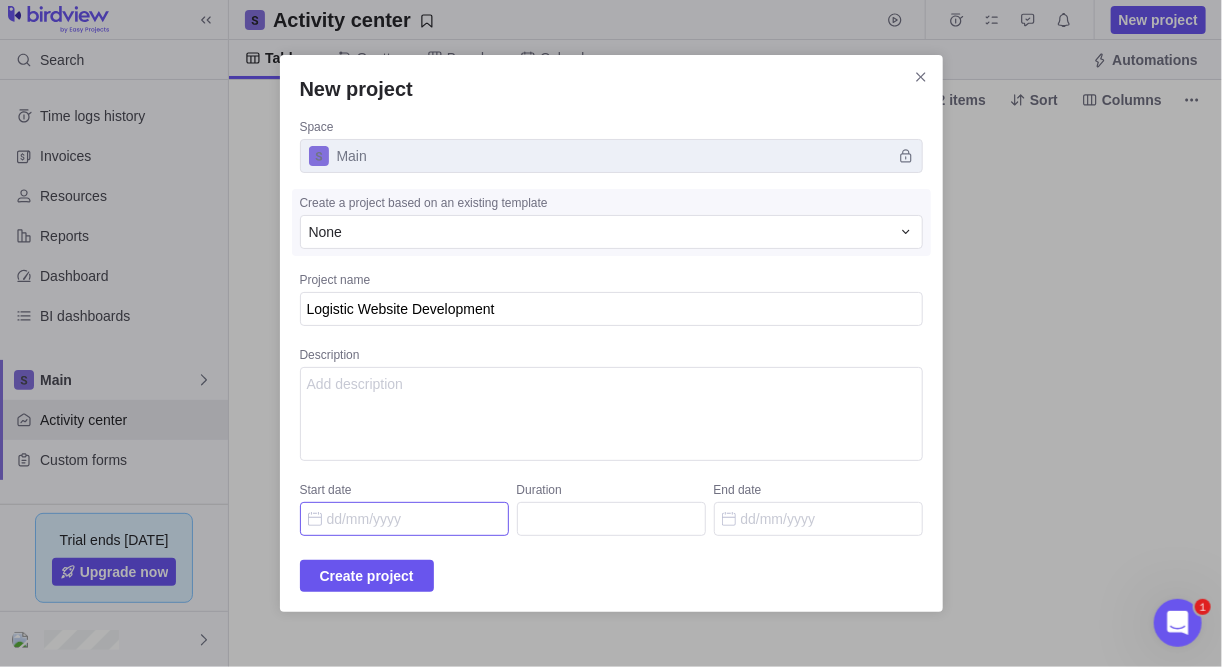 click on "Start date" at bounding box center (404, 492) 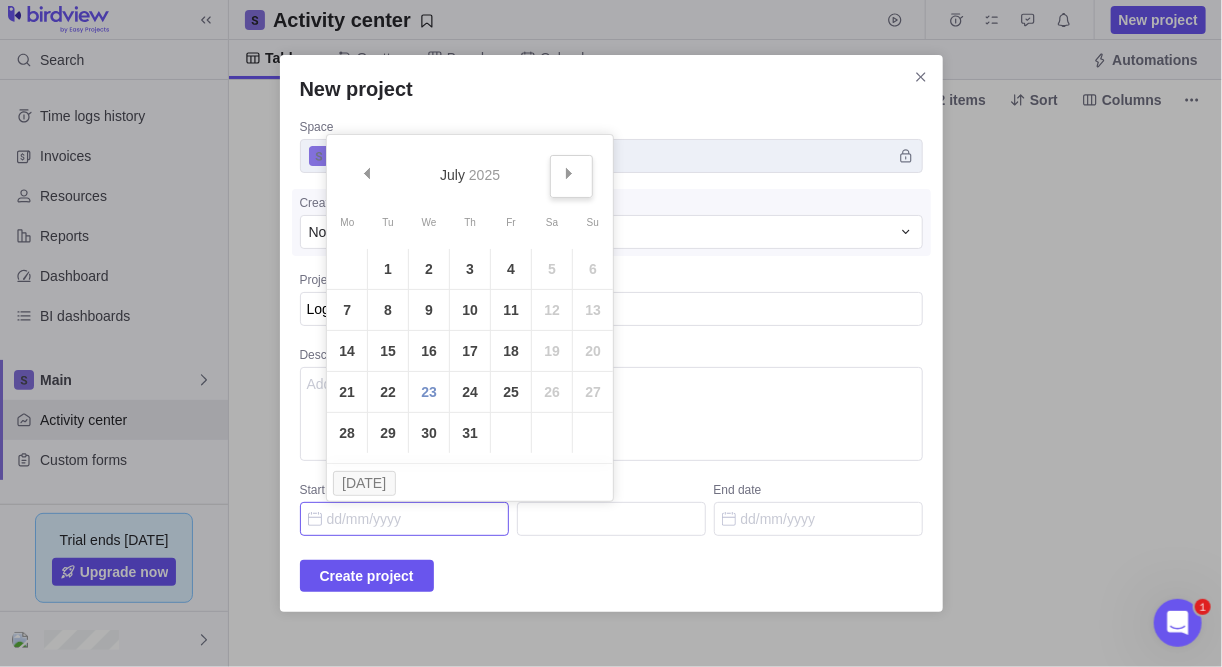 click on "Next" at bounding box center (569, 173) 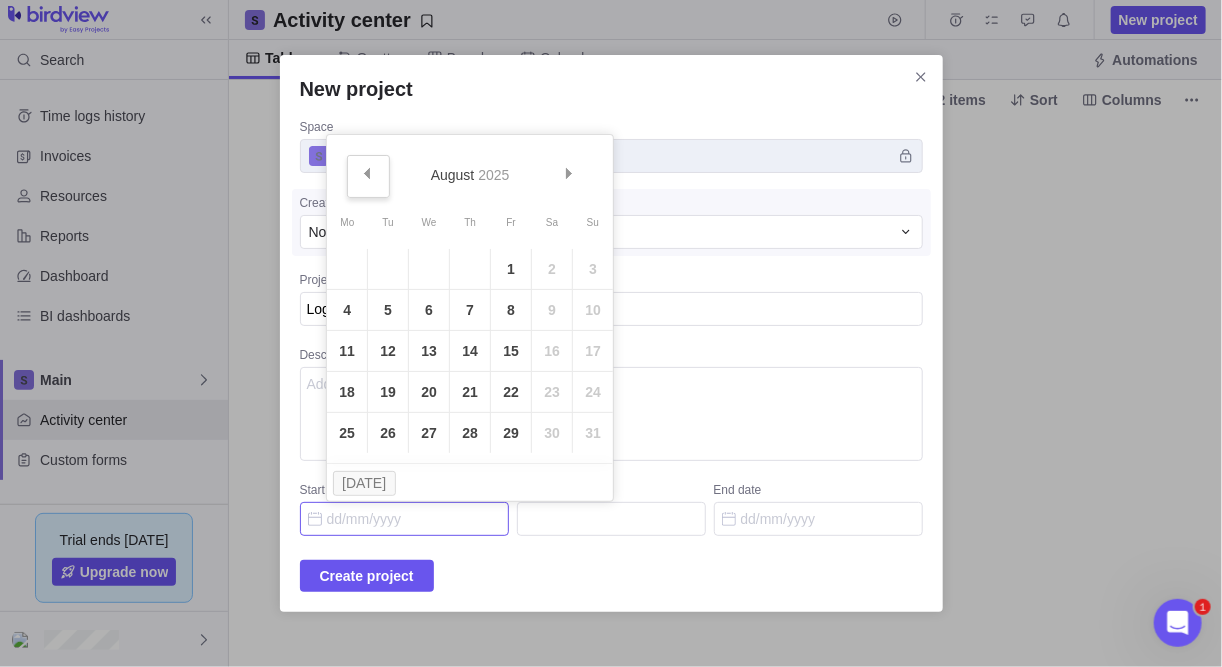 click on "Prev" at bounding box center [368, 176] 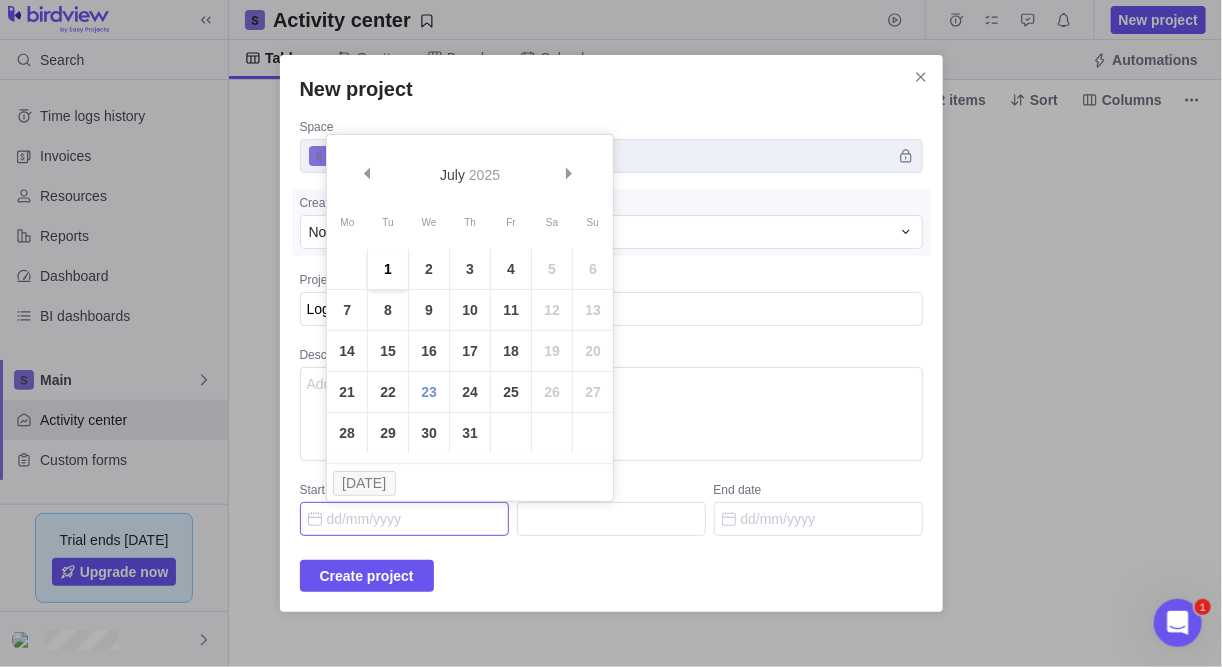 click on "1" at bounding box center (388, 269) 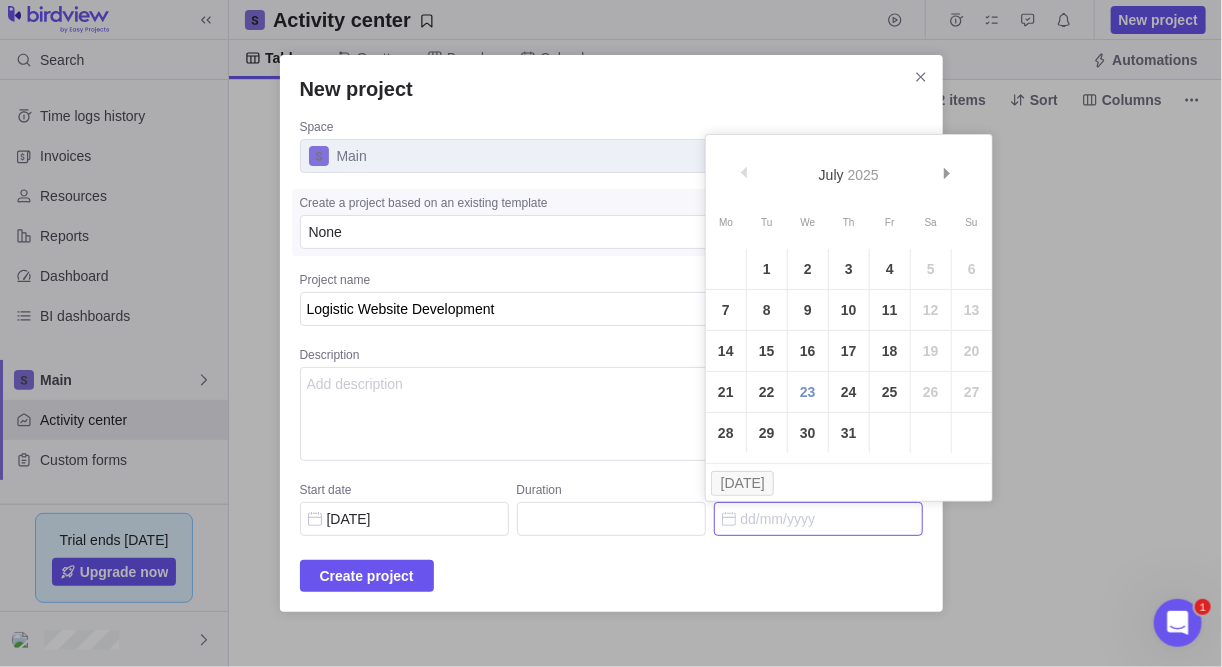click on "End date" at bounding box center (818, 519) 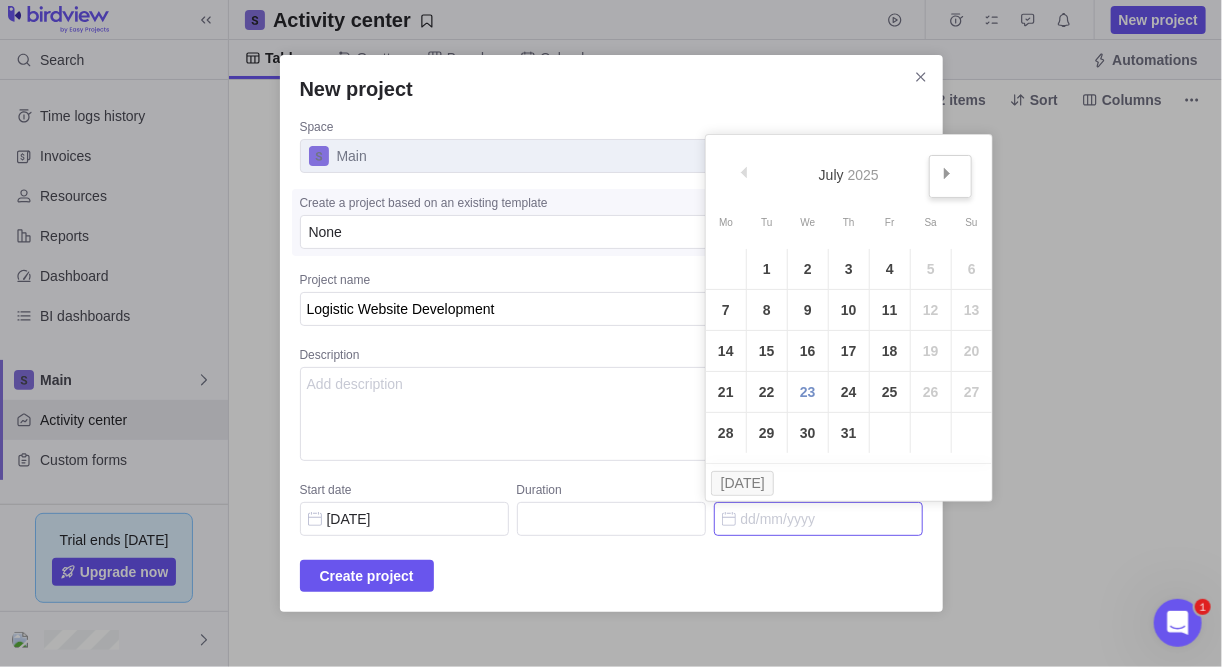 click on "Next" at bounding box center [950, 176] 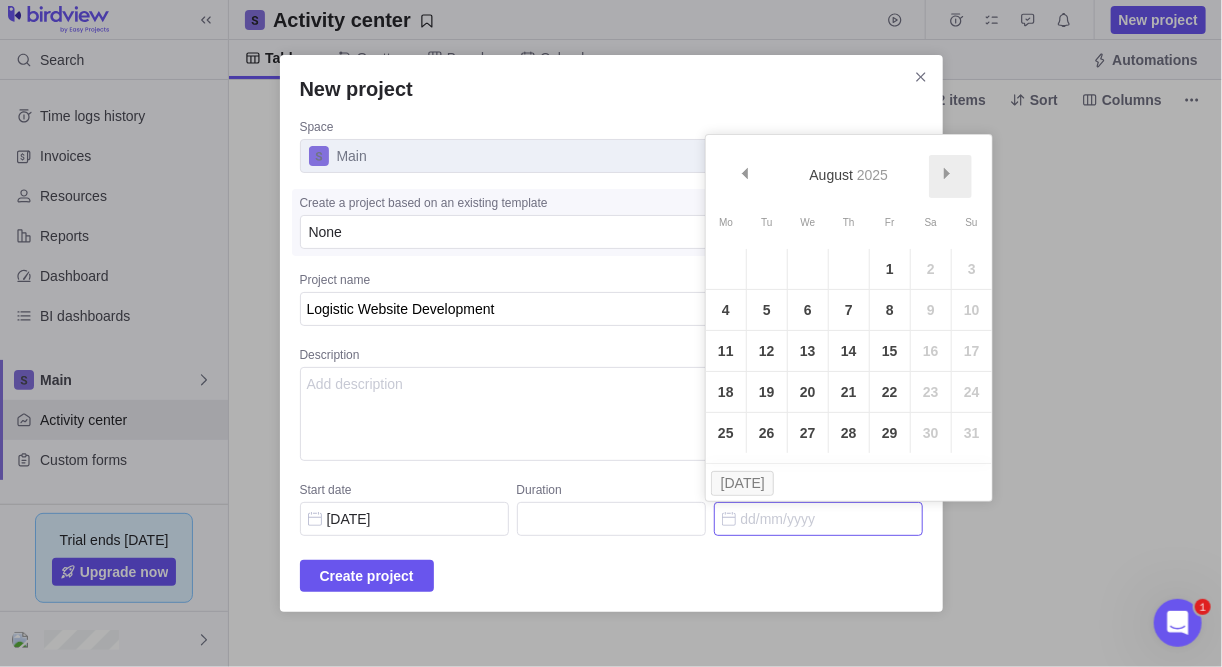 click on "Next" at bounding box center (950, 176) 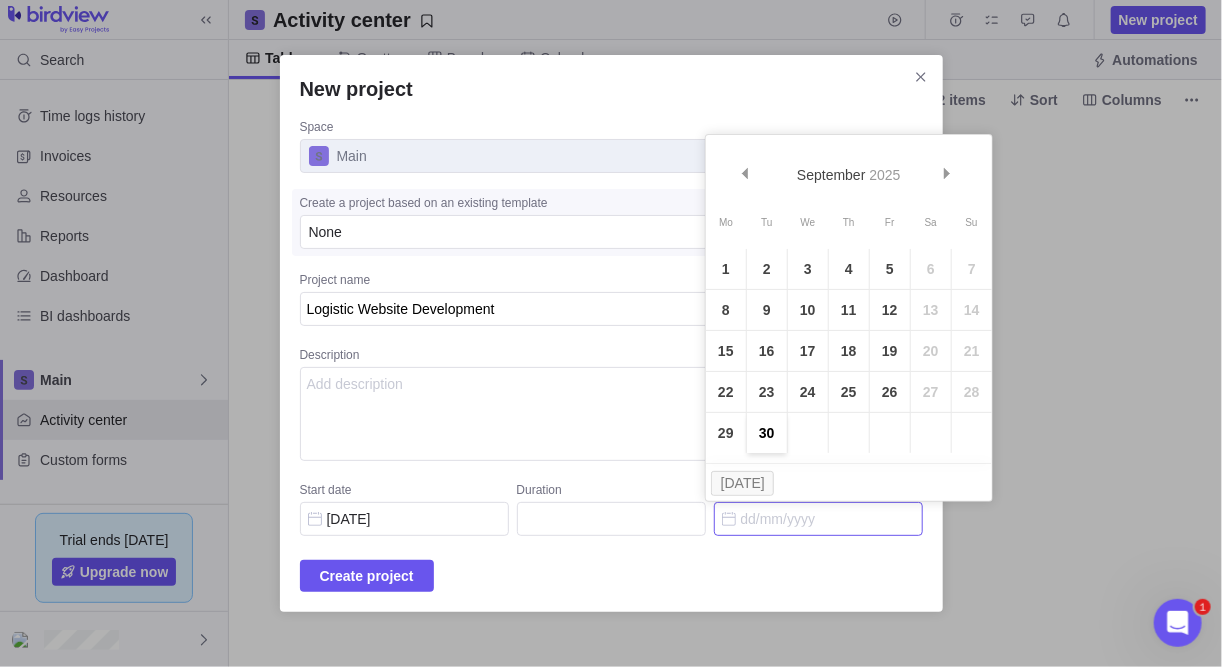 click on "30" at bounding box center (767, 433) 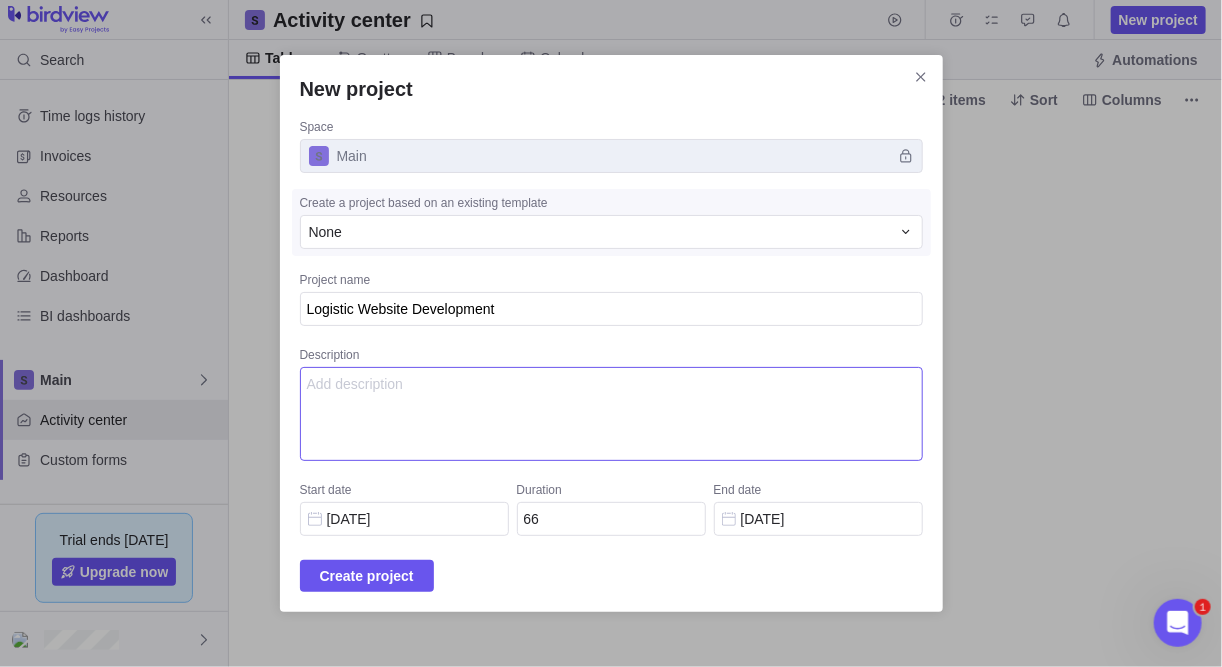 click on "Description" at bounding box center (611, 414) 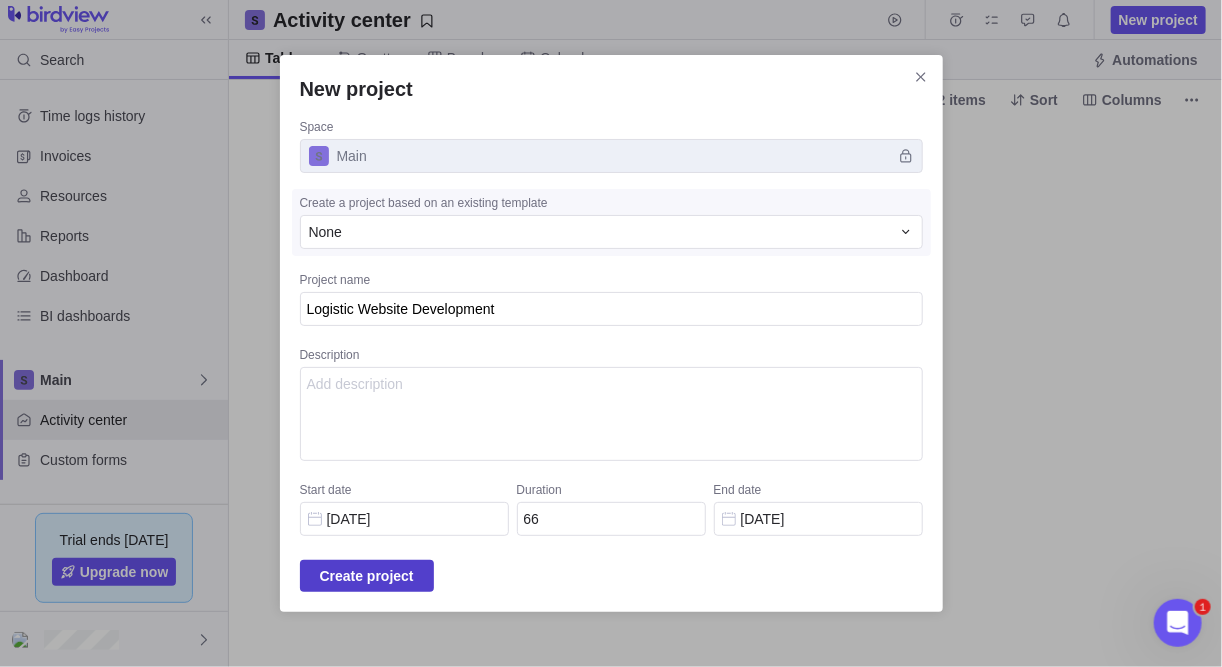 click on "Create project" at bounding box center [367, 576] 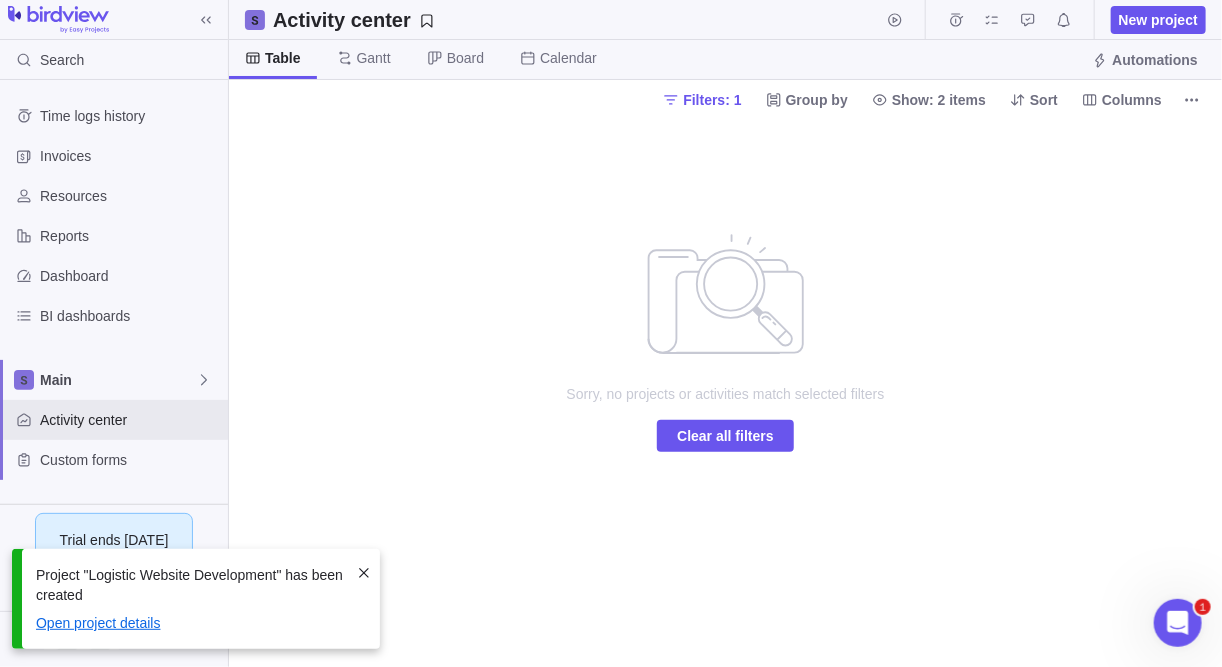click on "Open project details" at bounding box center (98, 623) 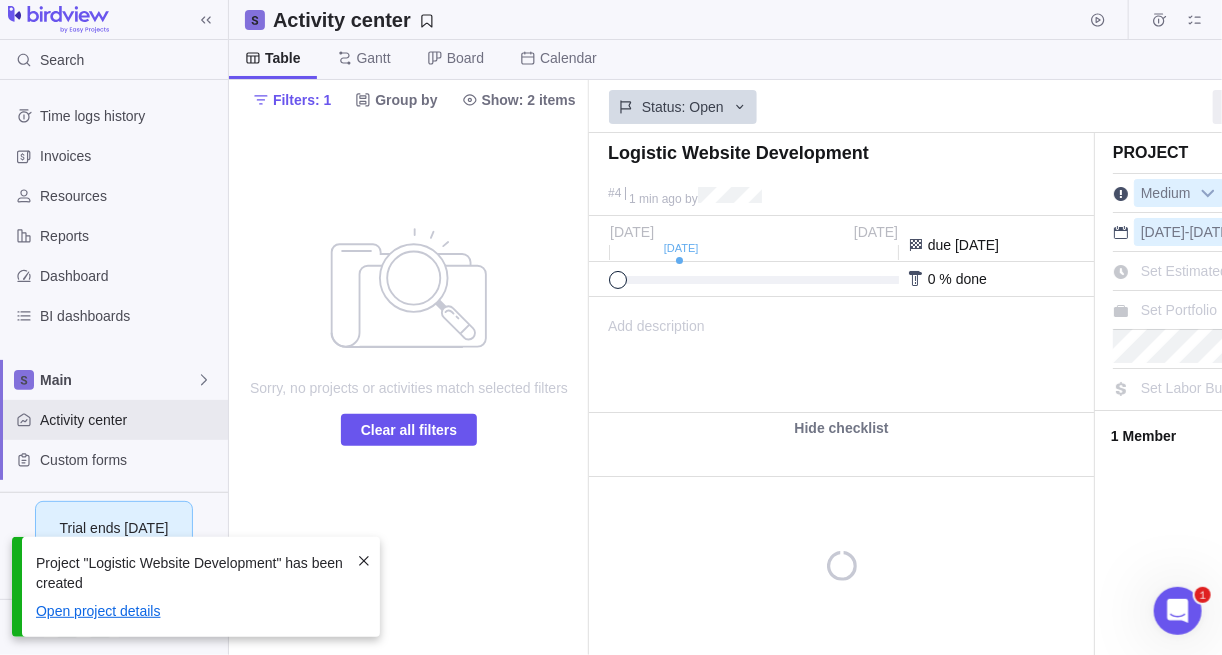 scroll, scrollTop: 0, scrollLeft: 0, axis: both 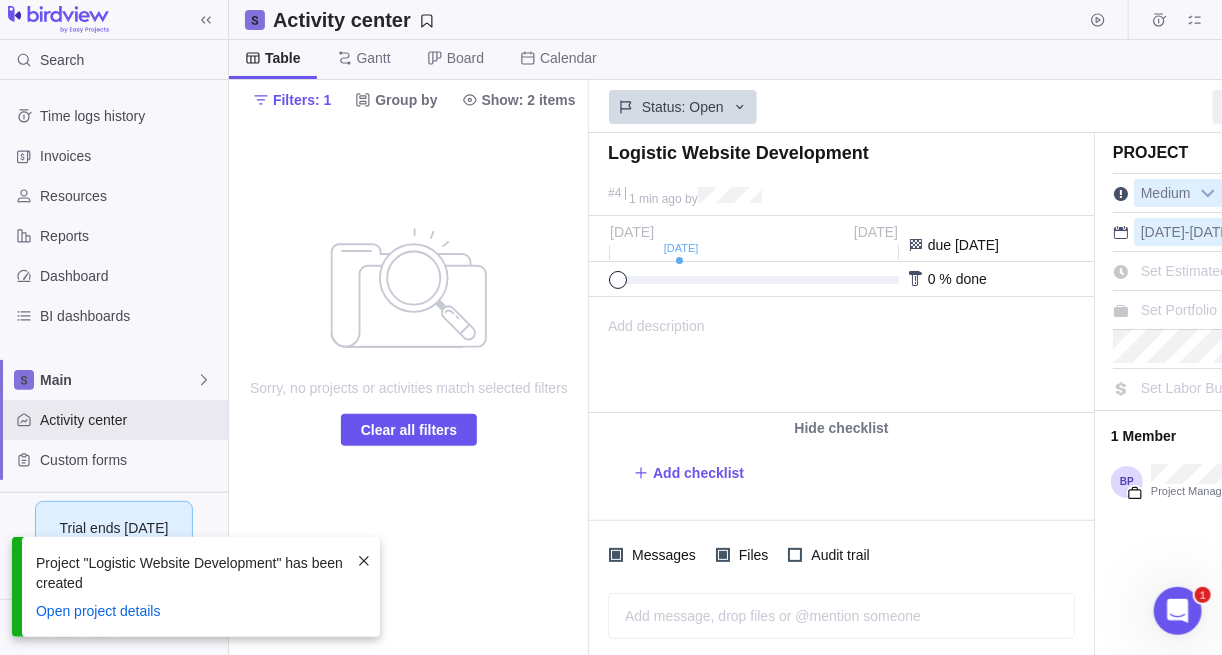 click at bounding box center [364, 561] 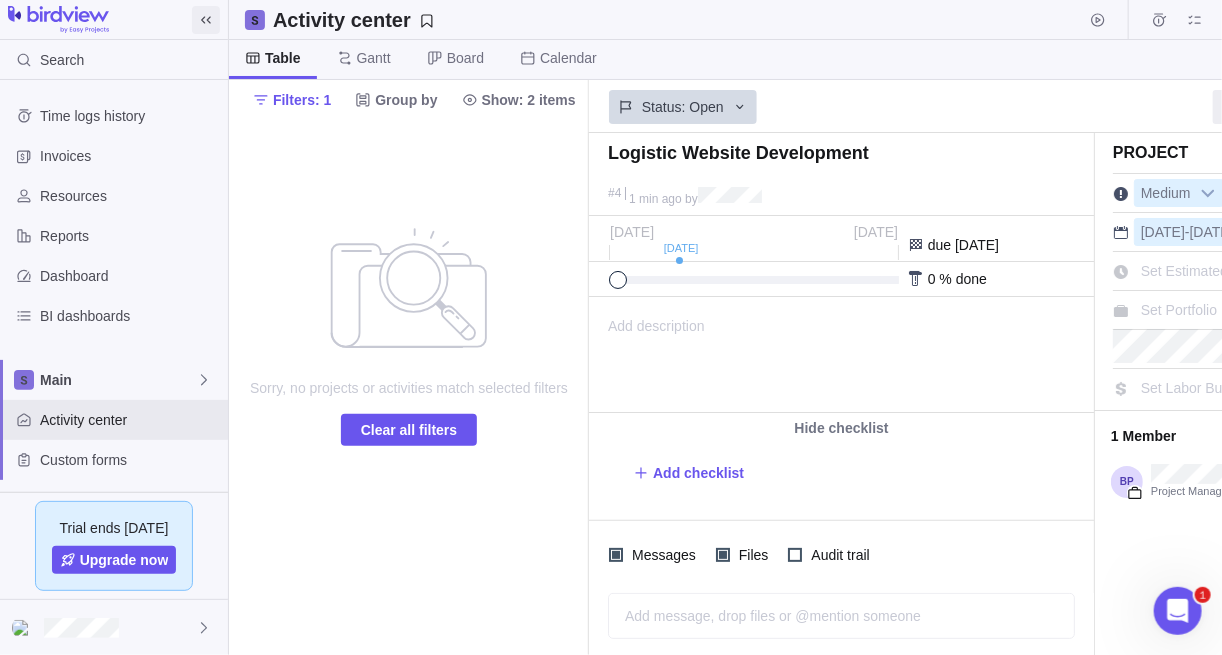 click 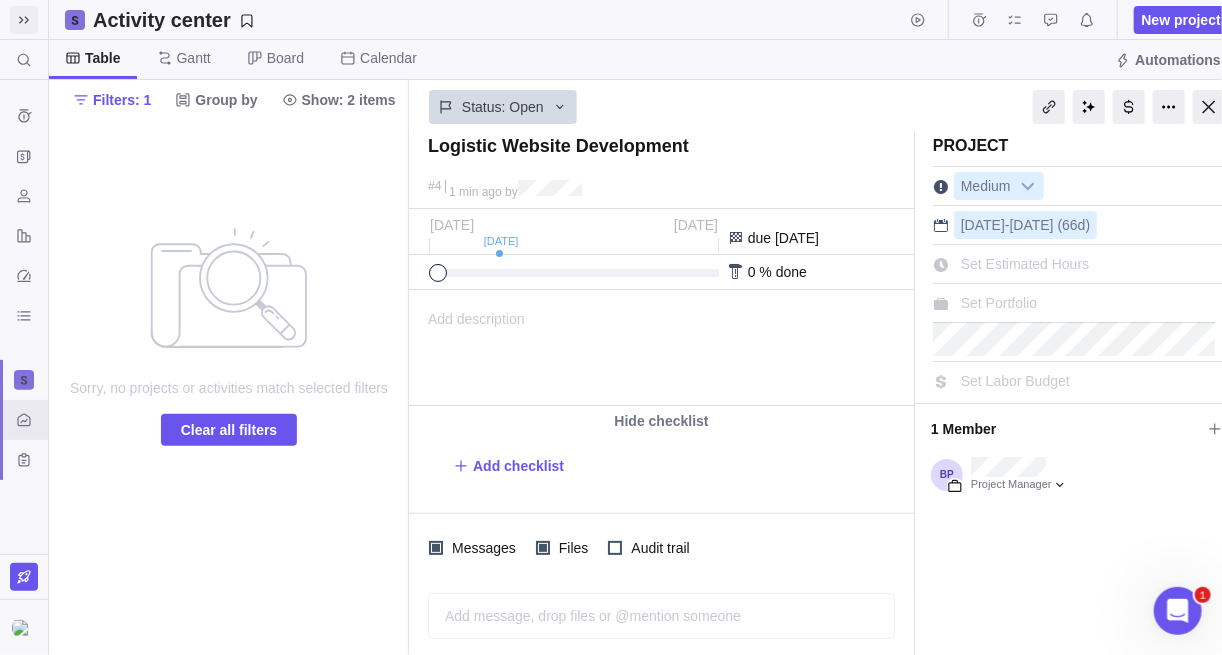 scroll, scrollTop: 8, scrollLeft: 0, axis: vertical 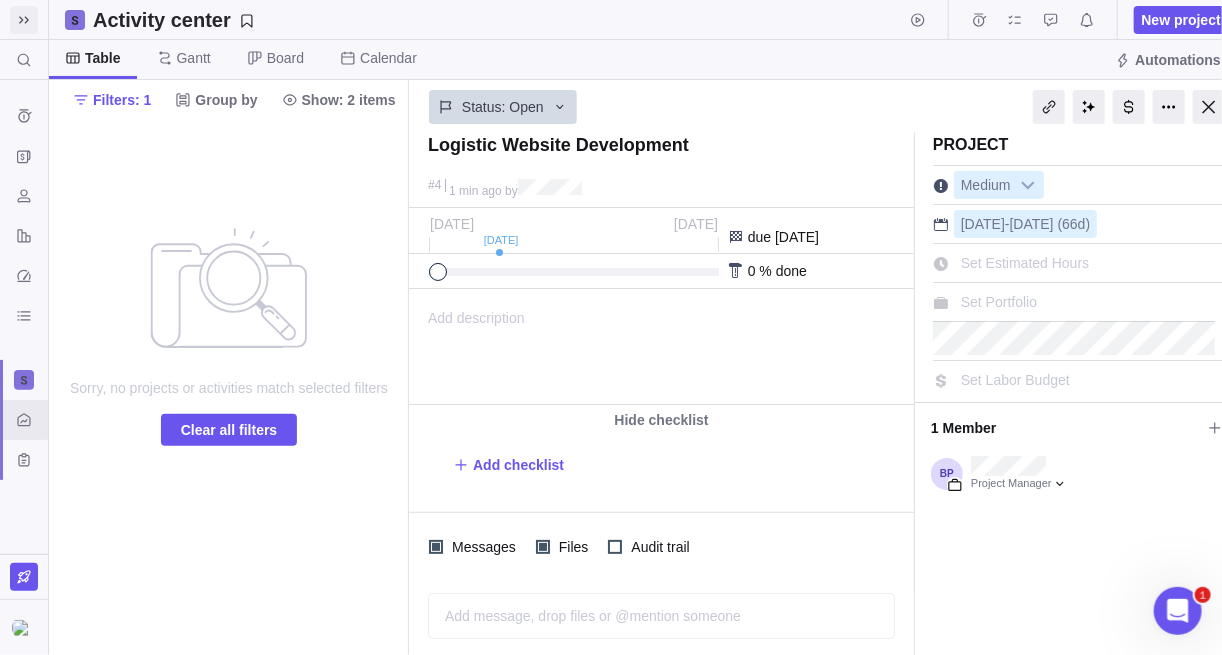 click on "Set Labor Budget" at bounding box center [1015, 380] 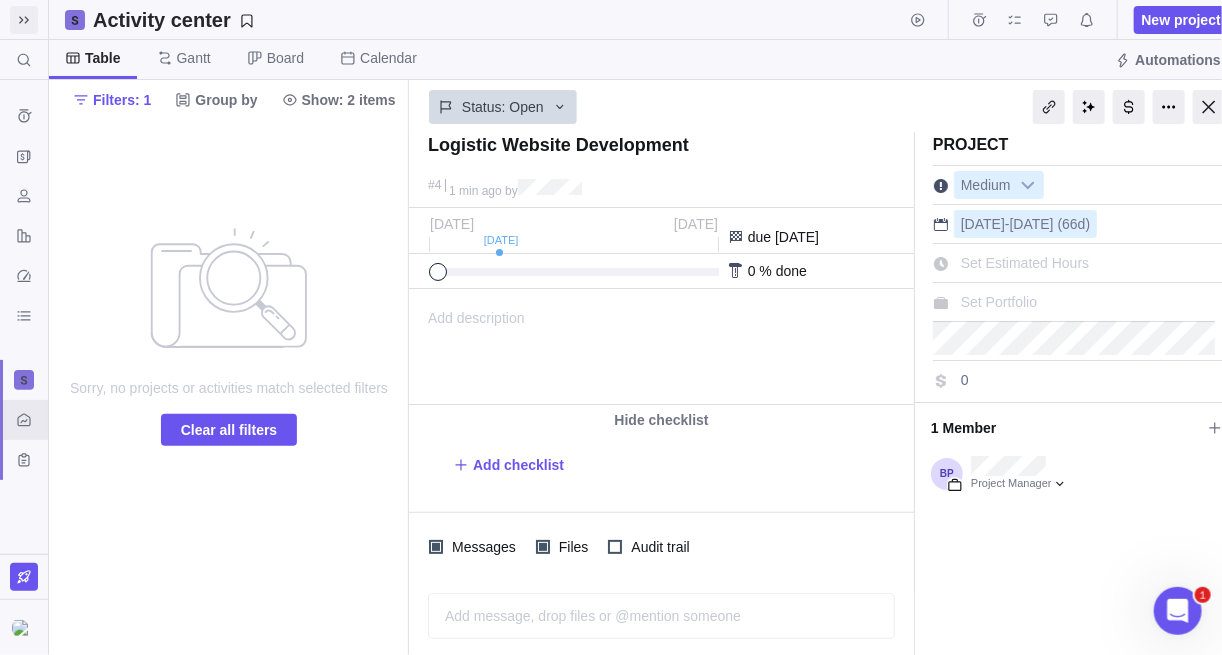 click on "0" at bounding box center (1048, 380) 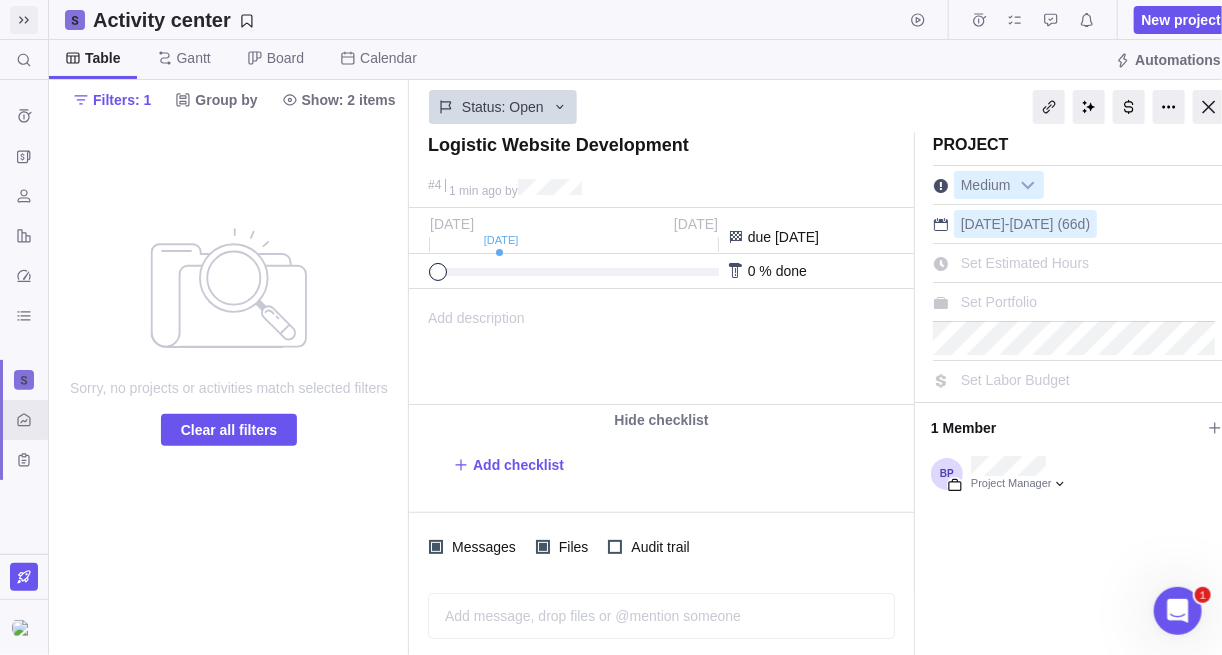 click on "Set Portfolio" at bounding box center [999, 302] 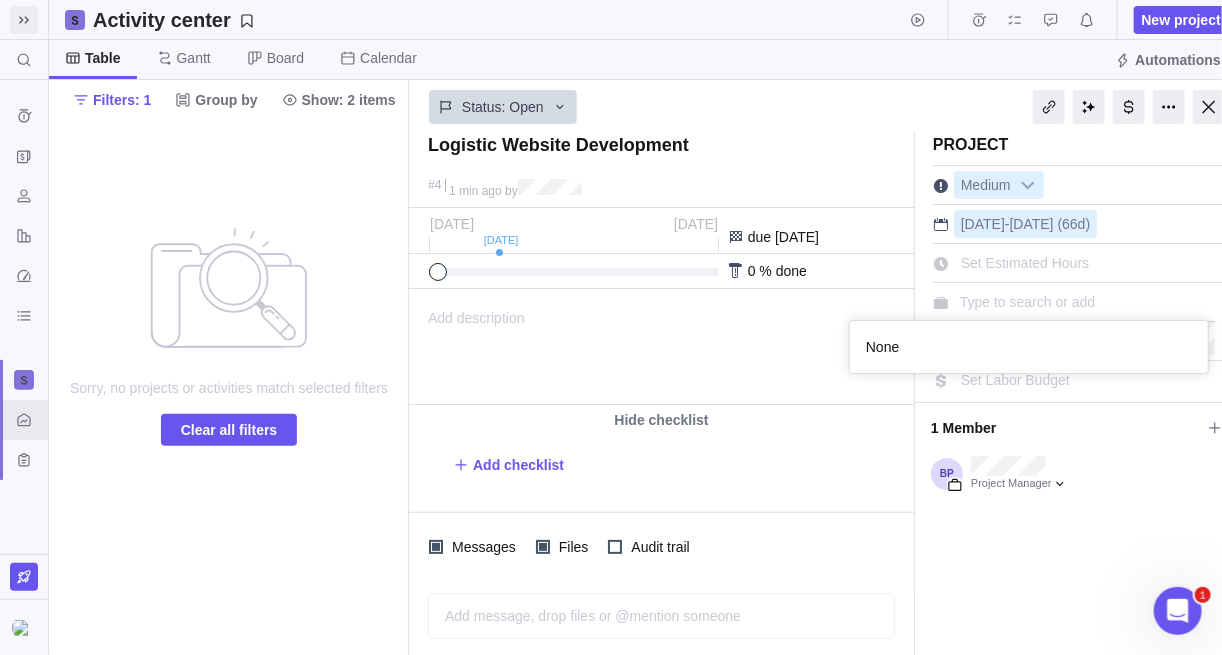 scroll, scrollTop: 13, scrollLeft: 13, axis: both 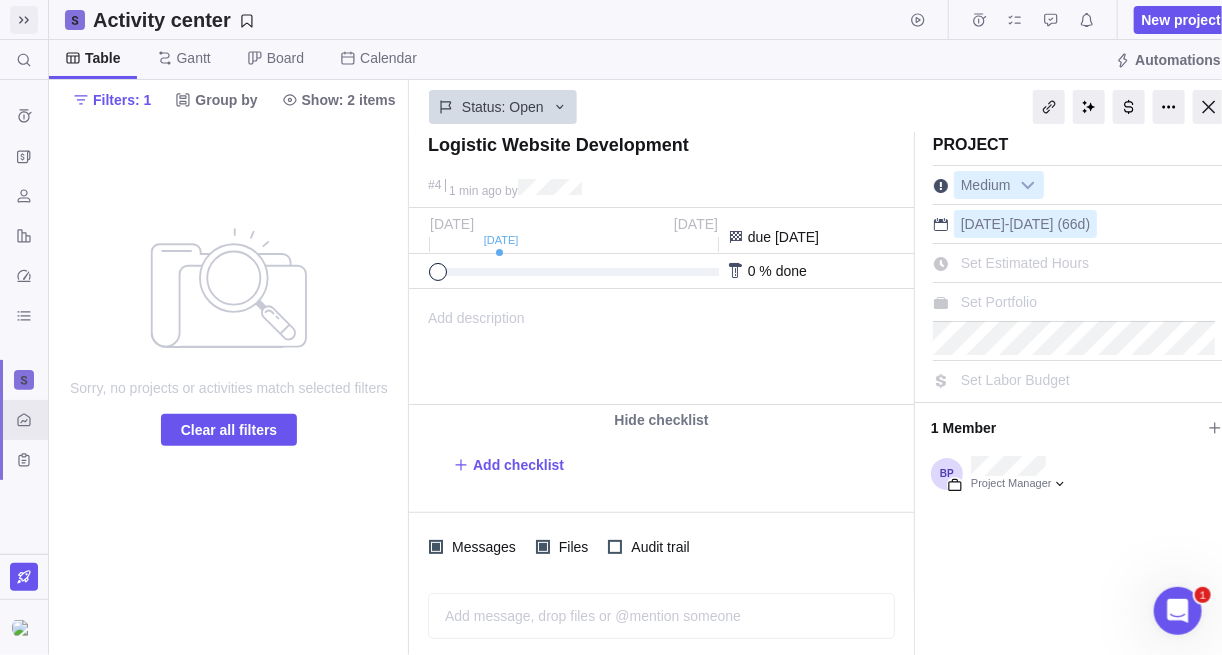 click on "Set Estimated Hours" at bounding box center [1025, 263] 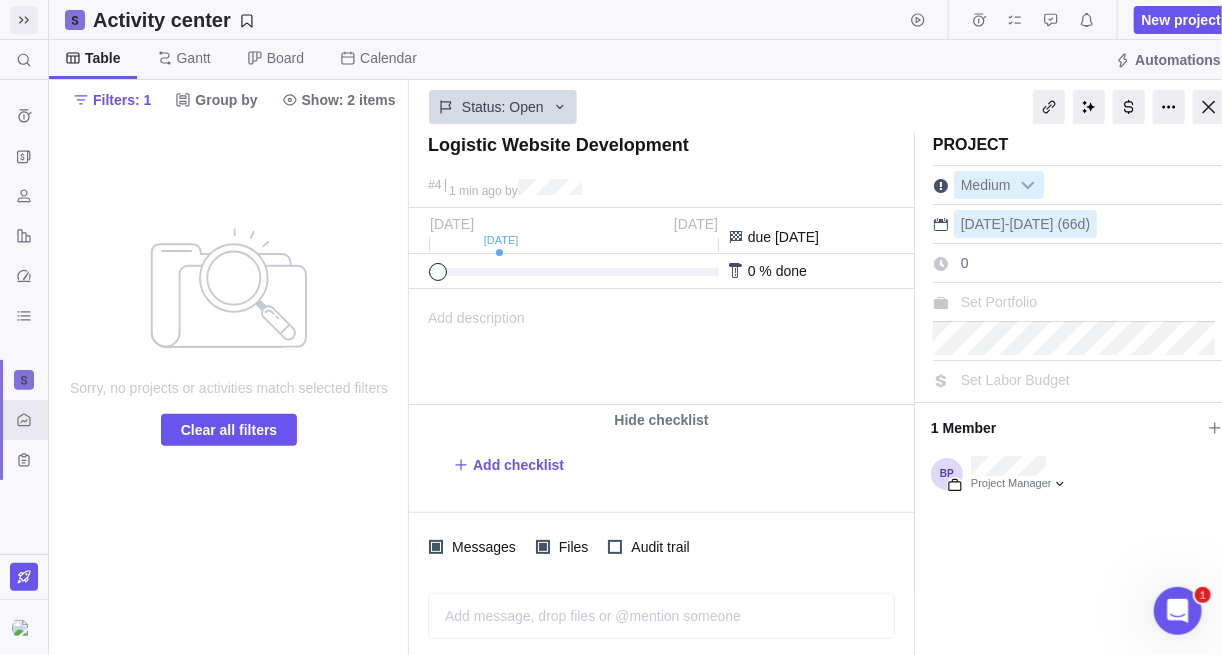 click on "0" at bounding box center (1048, 263) 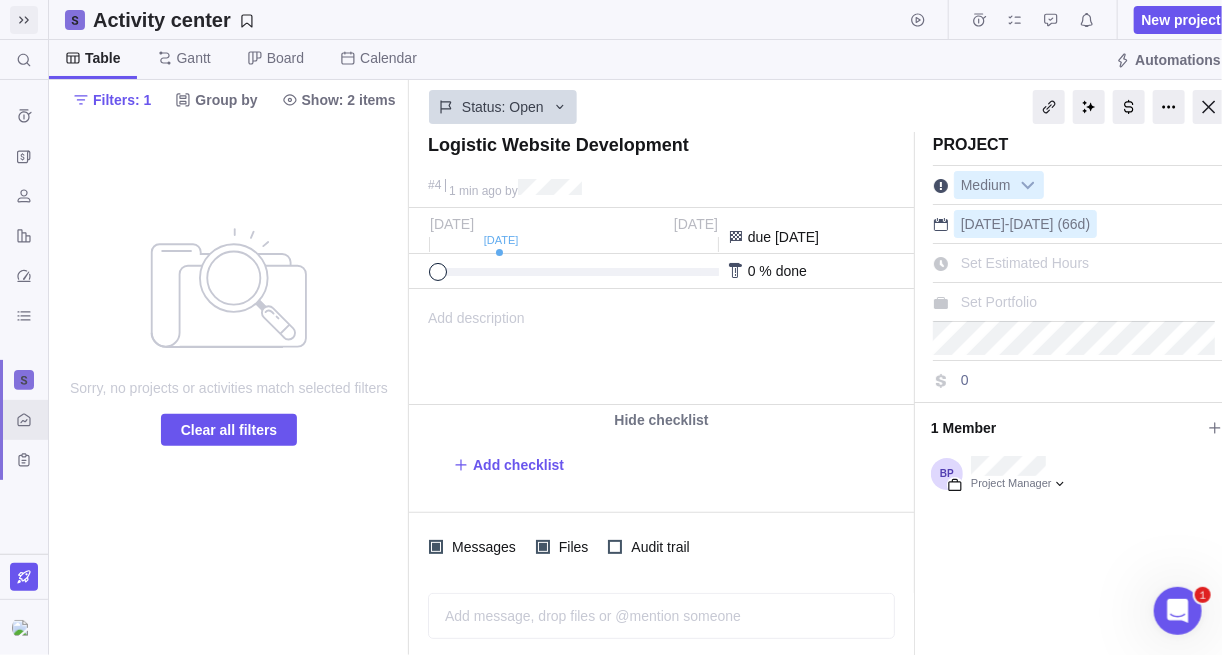 click on "Project
Medium
1 Jul  -  30 Sep
(66d)
Set Estimated Hours
Set Portfolio
Set Labor Budget
0
1 Member
Project Manager" at bounding box center (1080, 392) 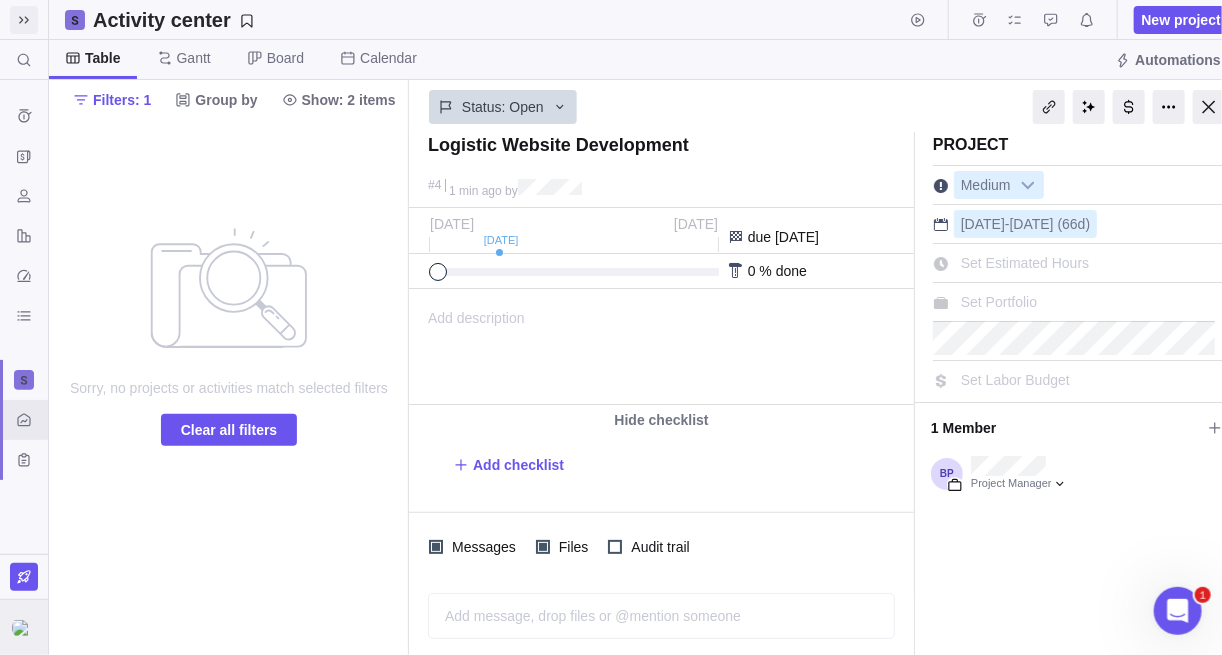 click at bounding box center [24, 628] 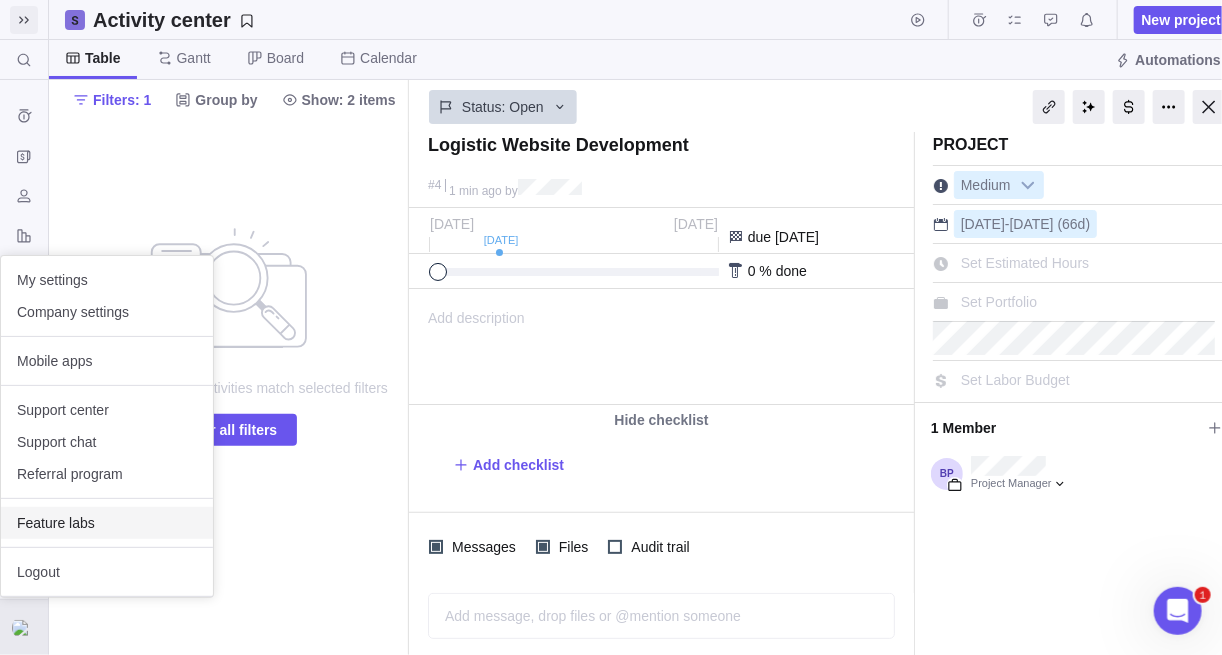 click on "Feature labs" at bounding box center (107, 523) 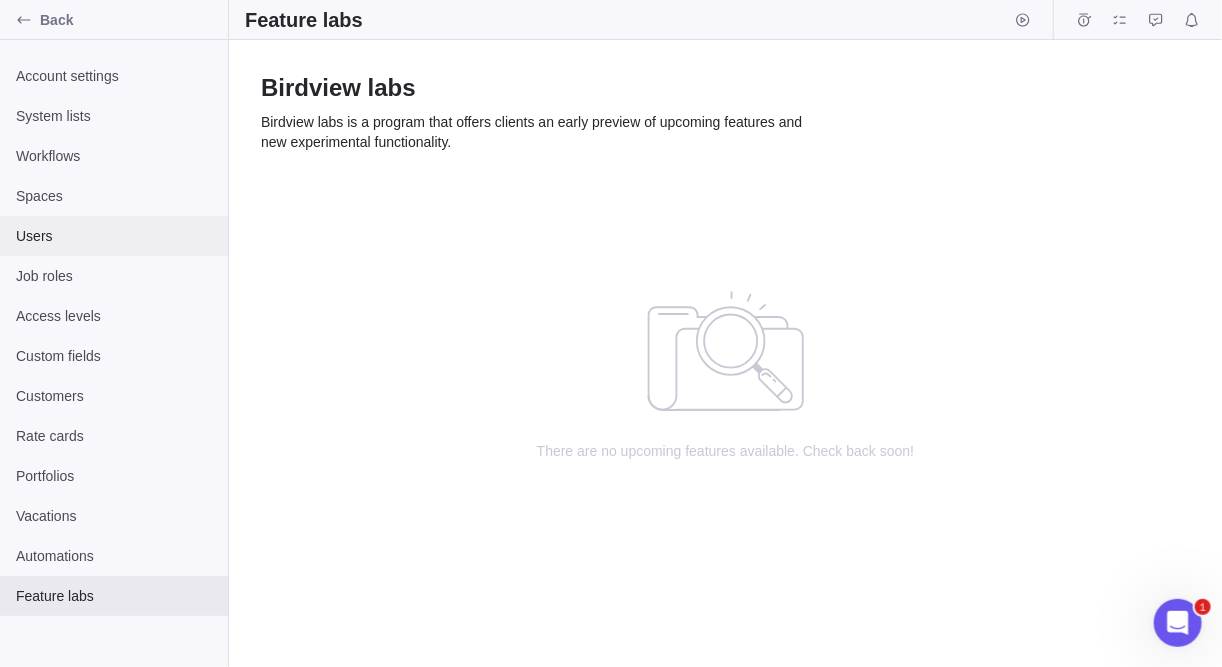 click on "Users" at bounding box center [114, 236] 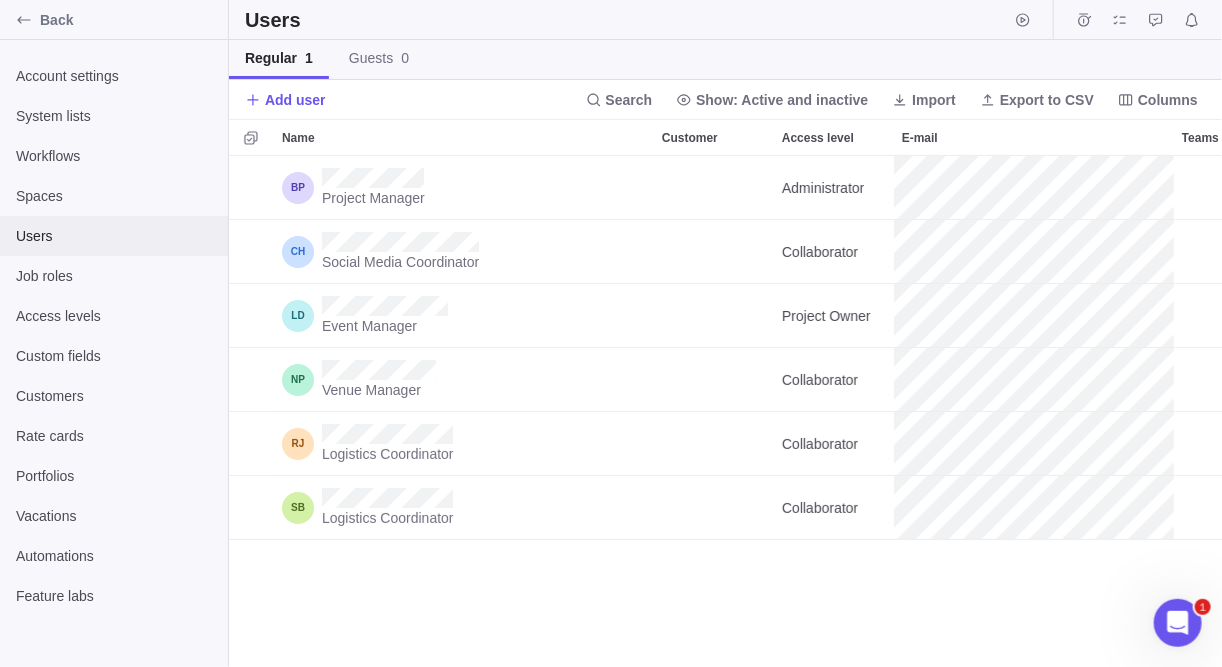 scroll, scrollTop: 13, scrollLeft: 13, axis: both 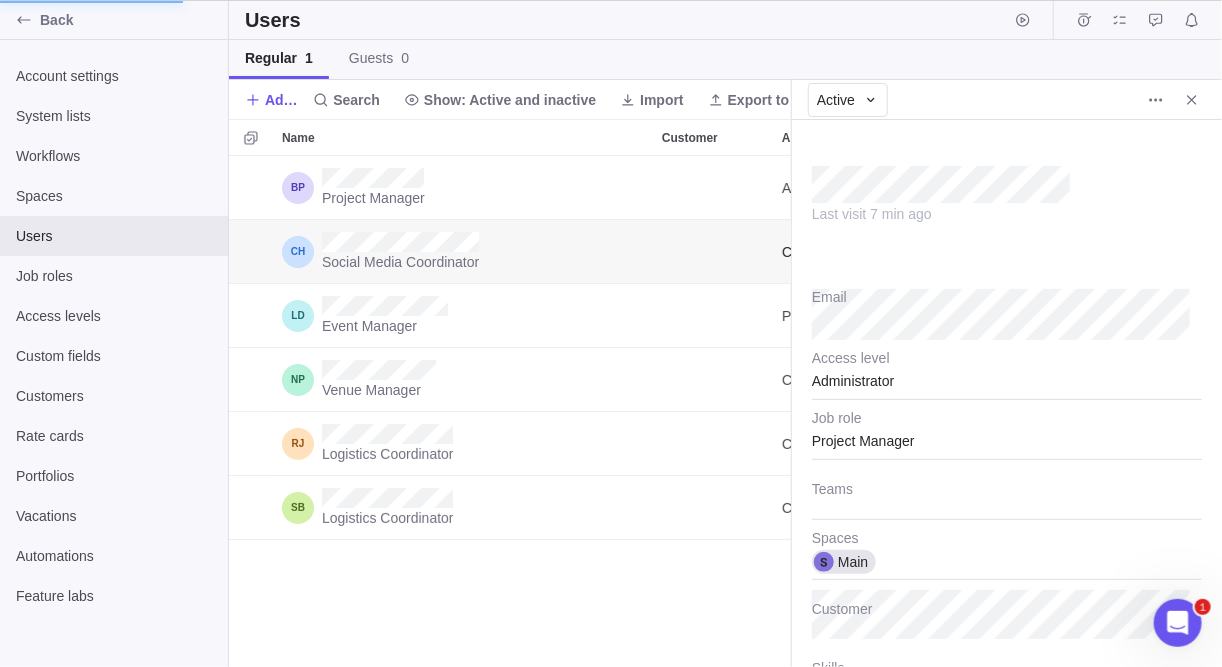 type on "x" 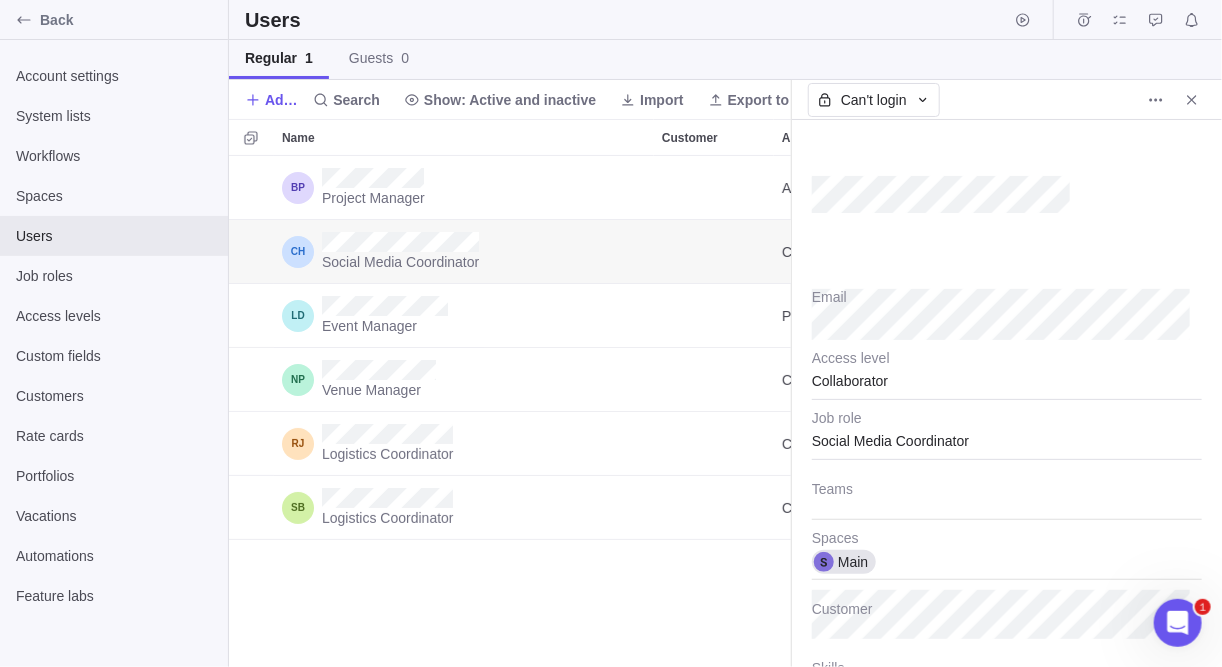 scroll, scrollTop: 339, scrollLeft: 0, axis: vertical 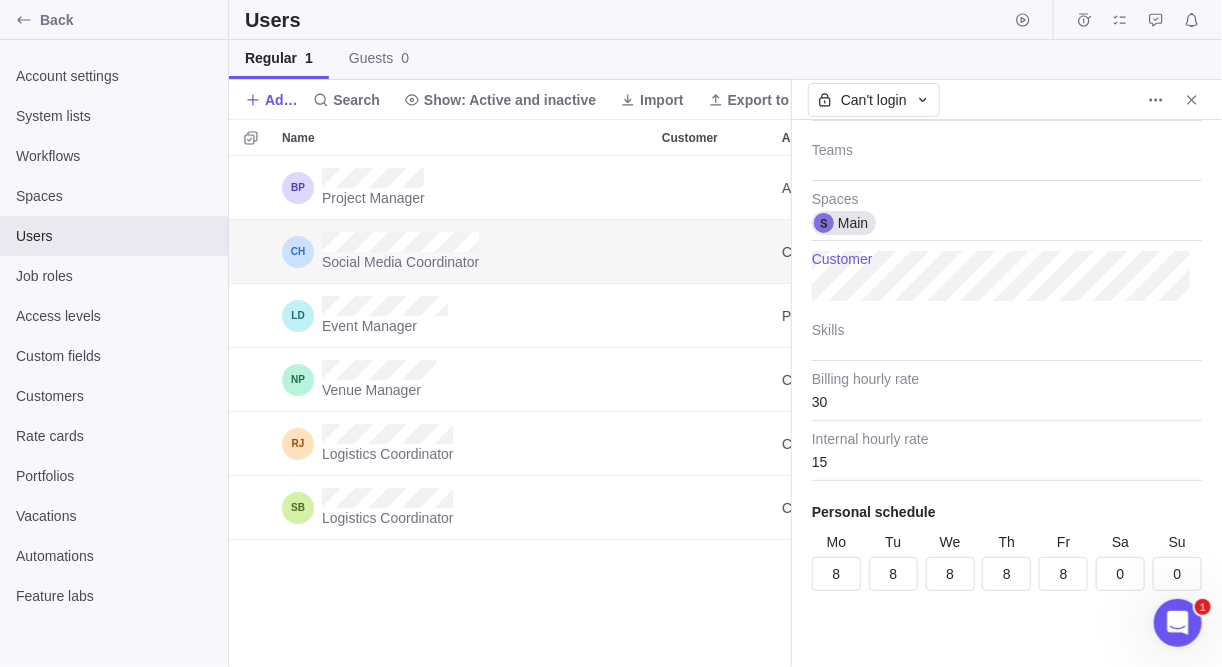 click on "Back Account settings System lists Workflows Spaces Users Job roles Access levels Custom fields Customers Rate cards Portfolios Vacations Automations Feature labs Users Regular 1 Guests 0 Add user Search Show: Active and inactive Import Export to CSV Columns Name Customer Access level E-mail Teams Skills Spaces Project Manager Administrator Main Social Media Coordinator Collaborator Main Event Manager Project Owner Main Venue Manager Collaborator Main Logistics Coordinator Collaborator Main Logistics Coordinator Collaborator Main Can't login Email Collaborator Access level Social Media Coordinator Job role Teams Main Spaces Customer Skills 30 Billing hourly rate 15 Internal hourly rate Personal schedule Mo 8 Tu 8 We 8 Th 8 Fr 8 Sa 0 Su 0
1 Prev Next September   2025 Mo Tu We Th Fr Sa Su 1 2 3 4 5 6 7 8 9 10 11 12 13 14 15 16 17 18 19 20 21 22 23 24 25 26 27 28 29 30           Today Done x Rate cards Portfolios Customers Job roles" at bounding box center (611, 333) 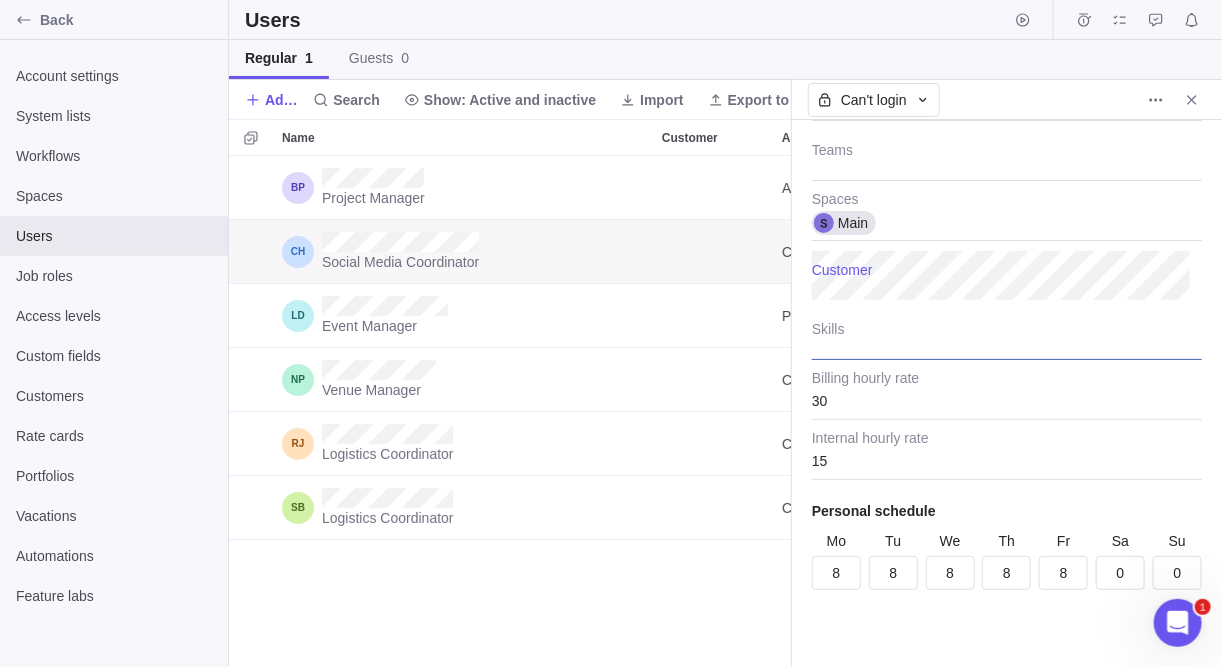 click at bounding box center (1007, 335) 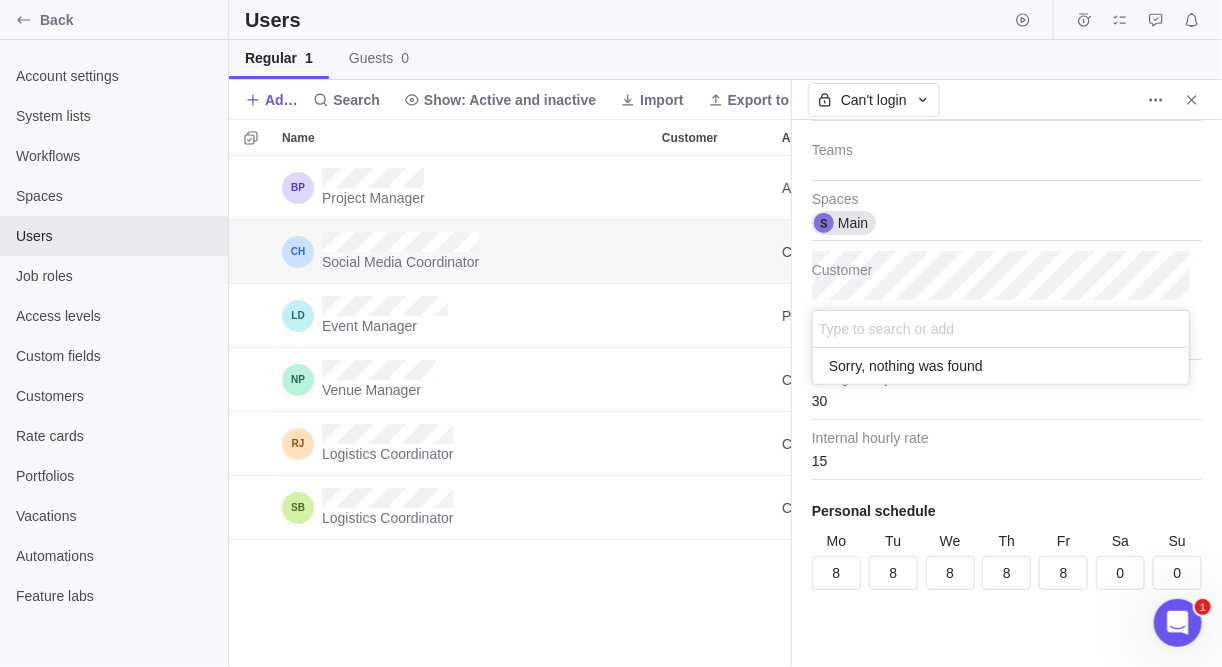 click on "Back Account settings System lists Workflows Spaces Users Job roles Access levels Custom fields Customers Rate cards Portfolios Vacations Automations Feature labs Users Regular 1 Guests 0 Add user Search Show: Active and inactive Import Export to CSV Columns Name Customer Access level E-mail Teams Skills Spaces Project Manager Administrator Main Social Media Coordinator Collaborator Main Event Manager Project Owner Main Venue Manager Collaborator Main Logistics Coordinator Collaborator Main Logistics Coordinator Collaborator Main Can't login Email Collaborator Access level Social Media Coordinator Job role Teams Main Spaces Customer Type to search or add Sorry, nothing was found Skills 30 Billing hourly rate 15 Internal hourly rate Personal schedule Mo 8 Tu 8 We 8 Th 8 Fr 8 Sa 0 Su 0
1 Prev Next September   2025 Mo Tu We Th Fr Sa Su 1 2 3 4 5 6 7 8 9 10 11 12 13 14 15 16 17 18 19 20 21 22 23 24 25 26 27 28 29 30           Today Done x Rate cards Portfolios Customers" at bounding box center (611, 333) 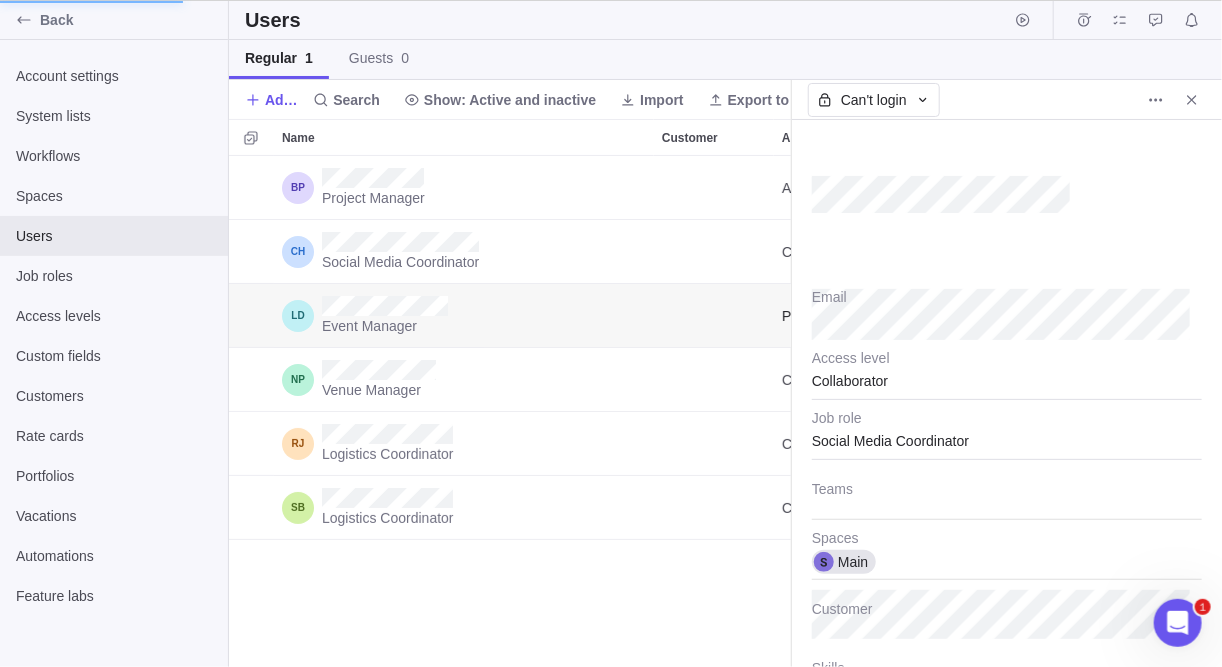 type on "x" 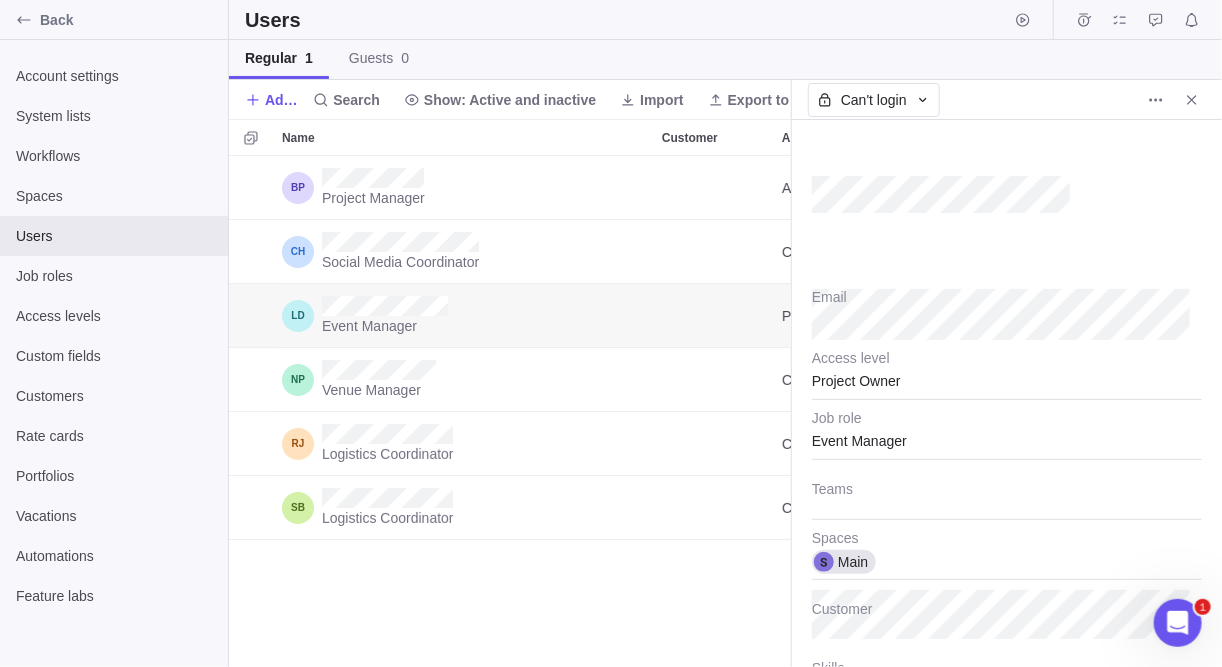 scroll, scrollTop: 339, scrollLeft: 0, axis: vertical 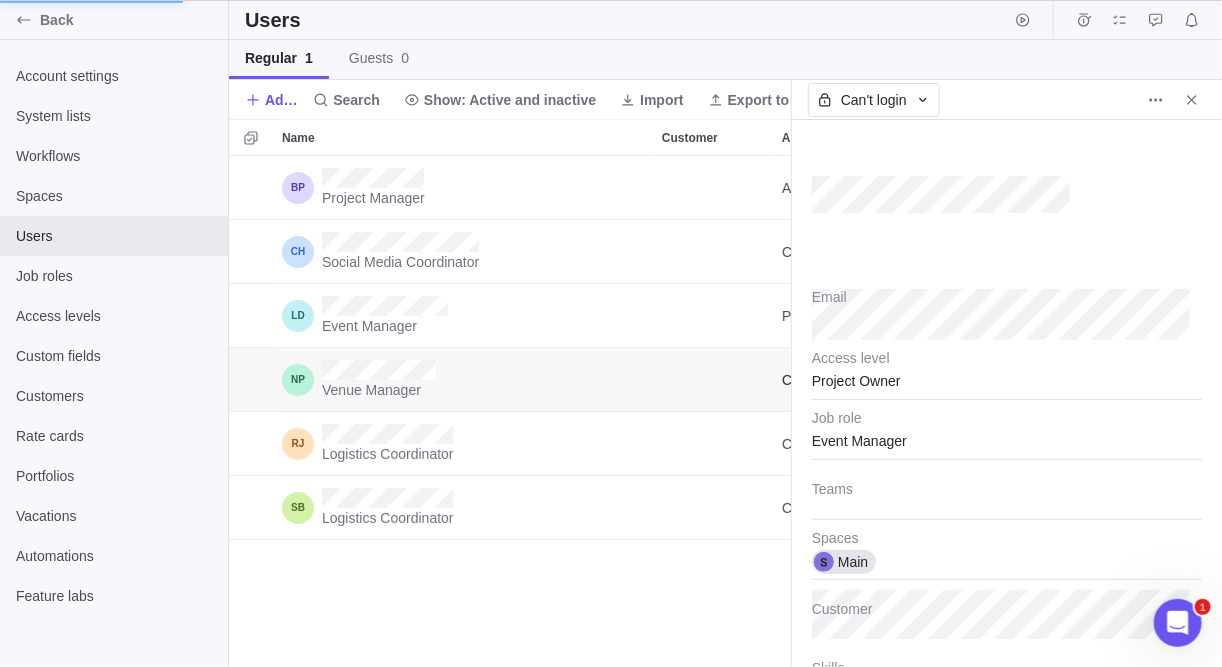 type on "x" 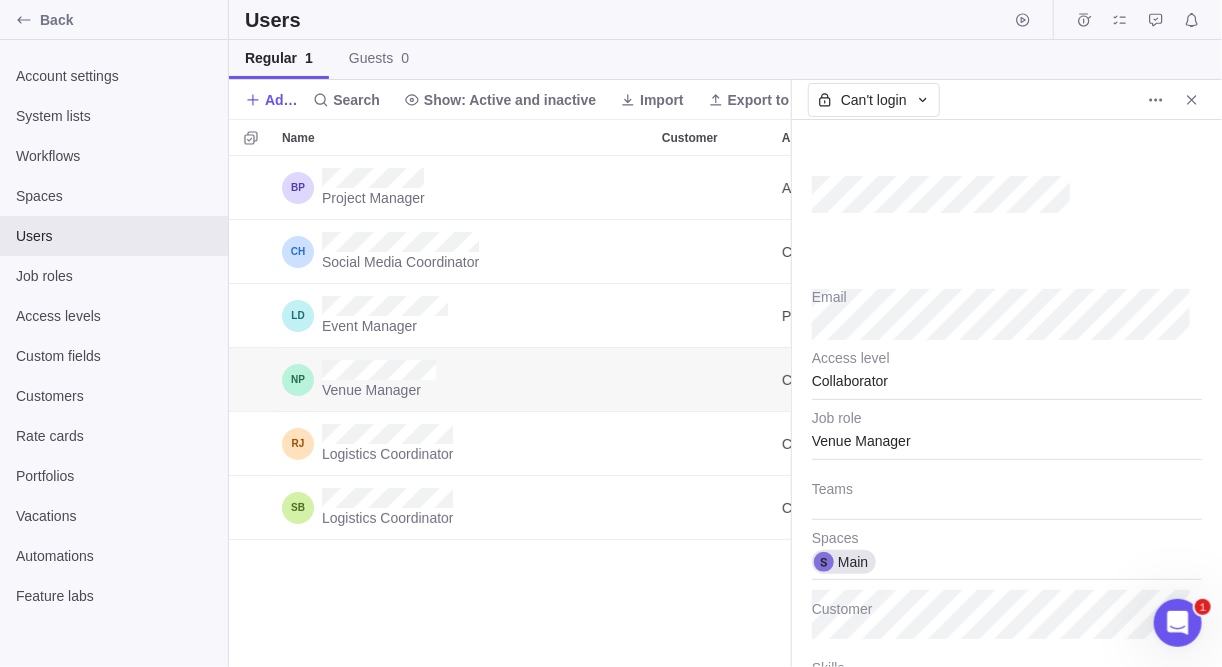 scroll, scrollTop: 339, scrollLeft: 0, axis: vertical 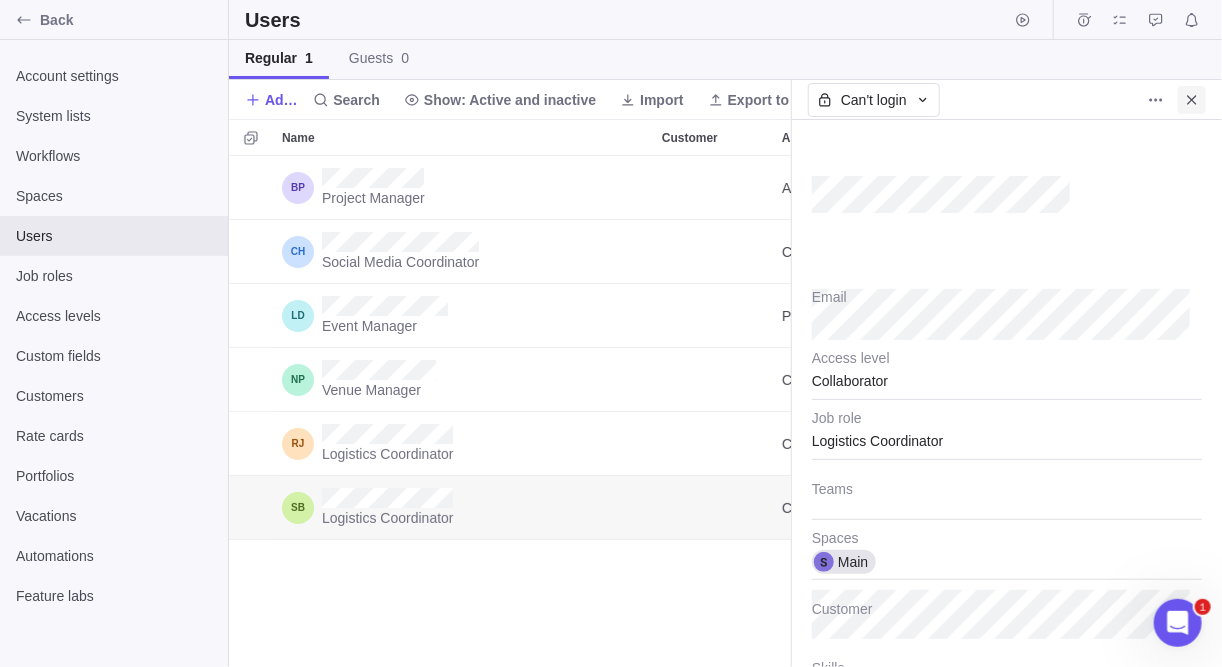 click 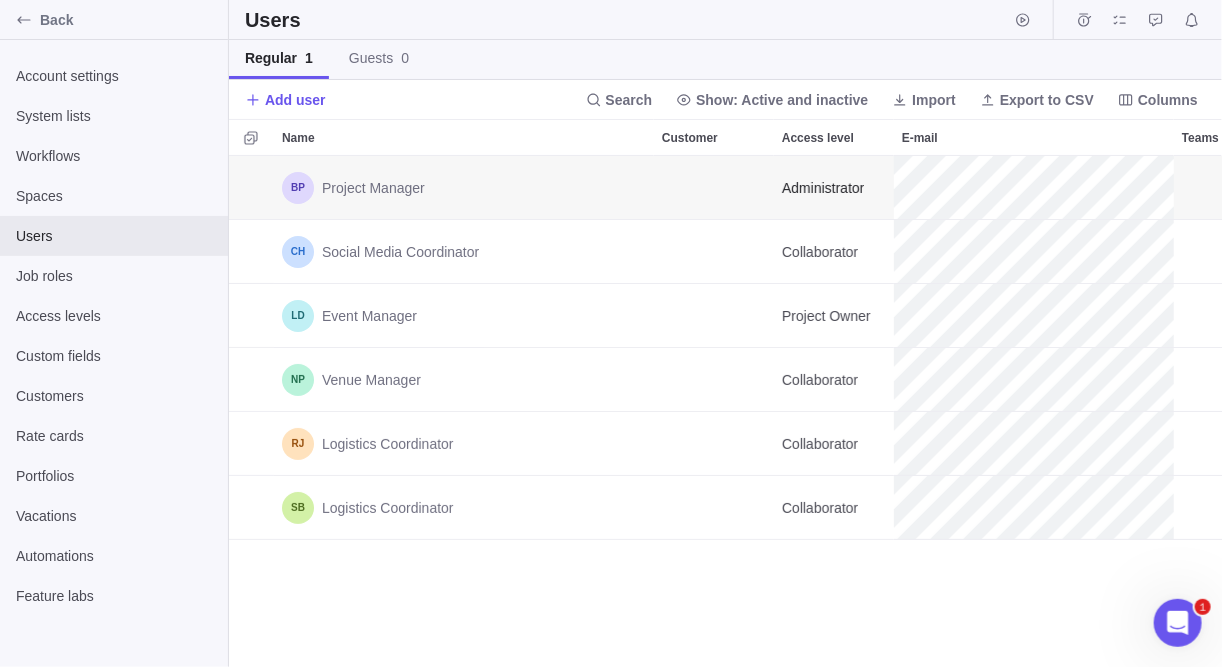 scroll, scrollTop: 13, scrollLeft: 13, axis: both 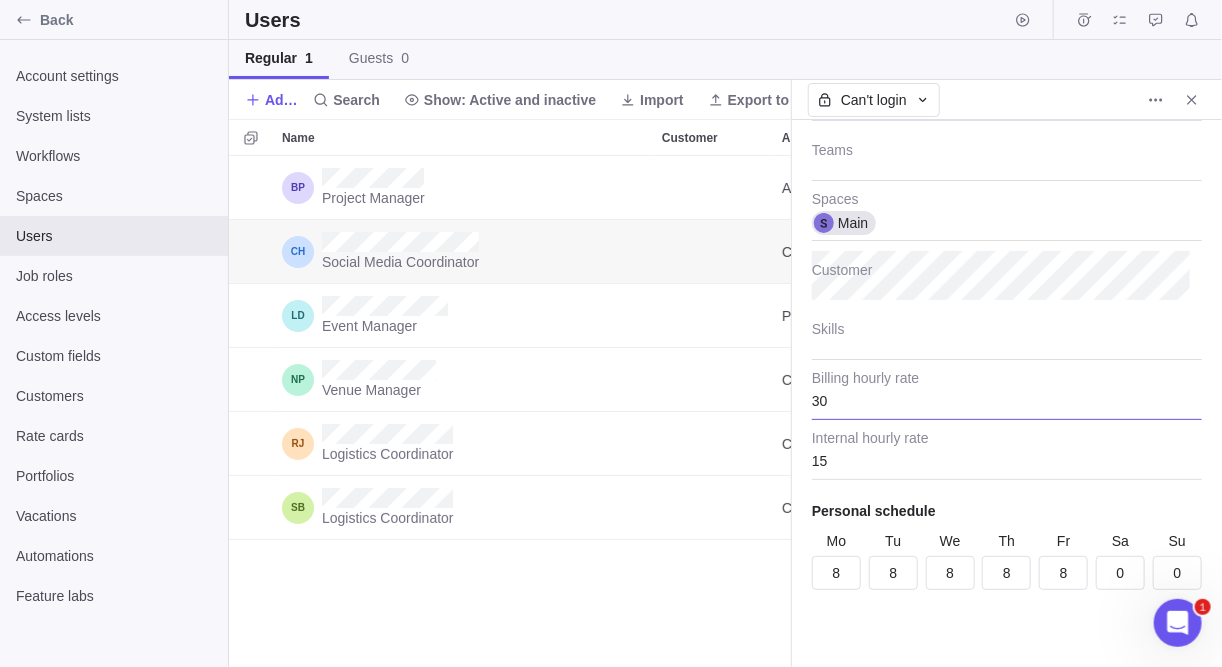 click on "30" at bounding box center [1007, 395] 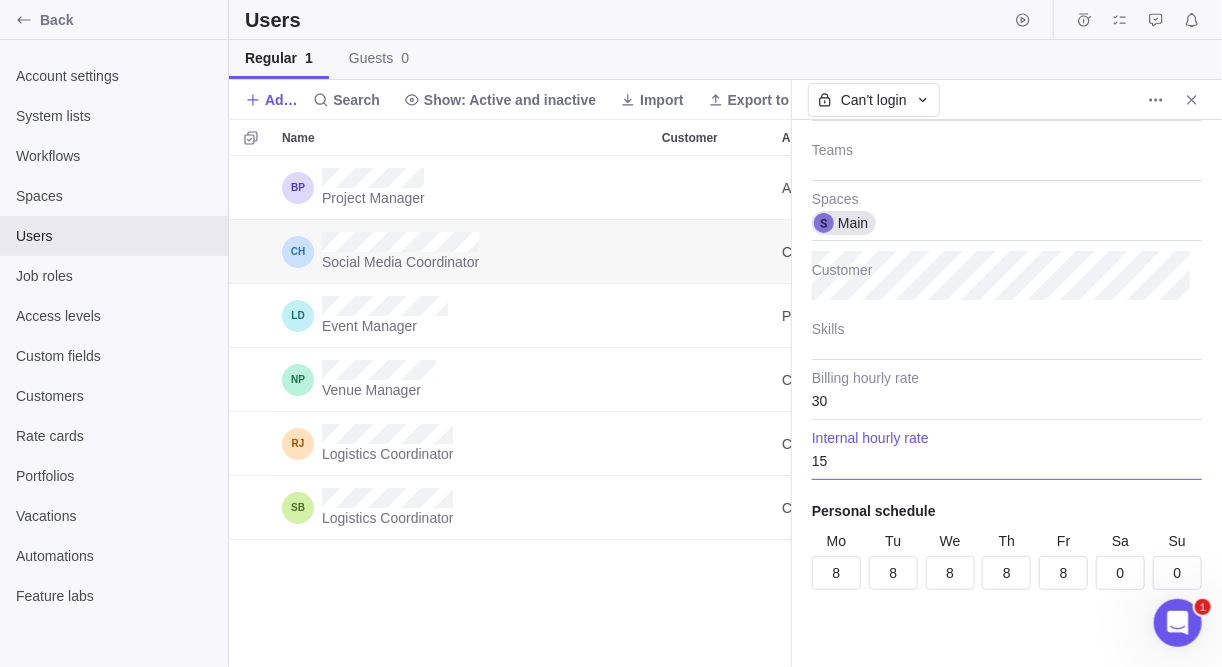 click on "15" at bounding box center [1007, 455] 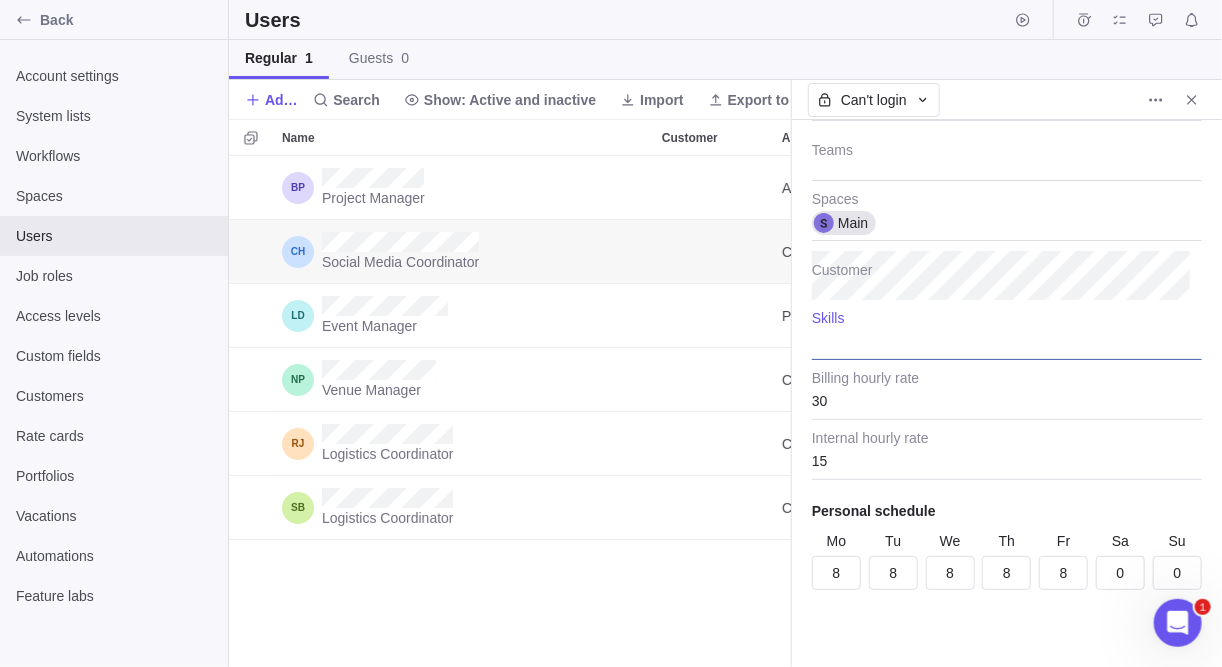 click at bounding box center (1007, 335) 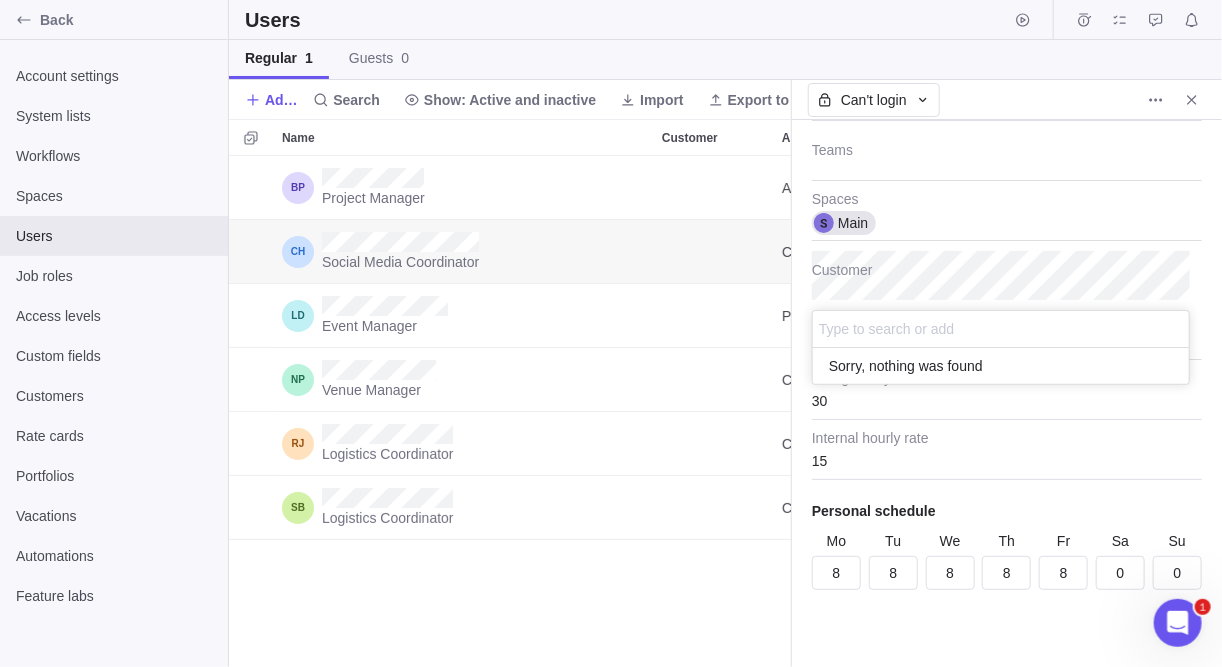 click on "Email Collaborator Access level Social Media Coordinator Job role Teams Main Spaces Customer Type to search or add Sorry, nothing was found Skills 30 Billing hourly rate 15 Internal hourly rate Personal schedule Mo 8 Tu 8 We 8 Th 8 Fr 8 Sa 0 Su 0" at bounding box center [1007, 393] 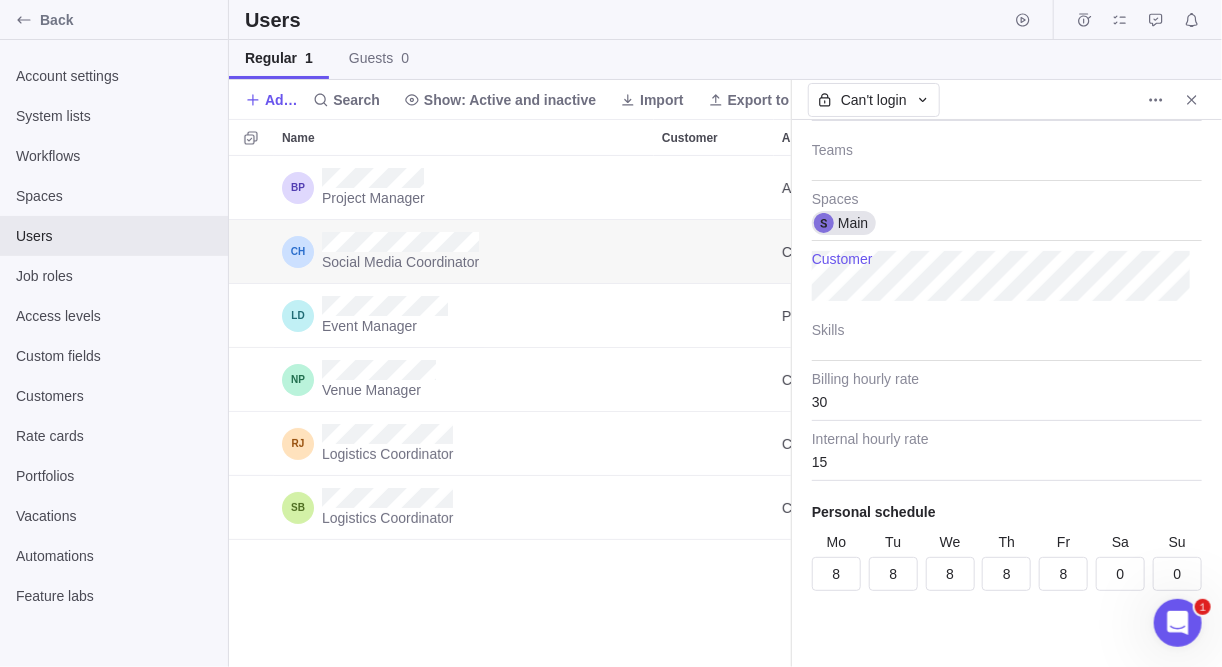 click on "Back Account settings System lists Workflows Spaces Users Job roles Access levels Custom fields Customers Rate cards Portfolios Vacations Automations Feature labs Users Regular 1 Guests 0 Add user Search Show: Active and inactive Import Export to CSV Columns Name Customer Access level E-mail Teams Skills Spaces Project Manager Administrator Main Social Media Coordinator Collaborator Main Event Manager Project Owner Main Venue Manager Collaborator Main Logistics Coordinator Collaborator Main Logistics Coordinator Collaborator Main Can't login Email Collaborator Access level Social Media Coordinator Job role Teams Main Spaces Customer Skills 30 Billing hourly rate 15 Internal hourly rate Personal schedule Mo 8 Tu 8 We 8 Th 8 Fr 8 Sa 0 Su 0
1 Prev Next September   2025 Mo Tu We Th Fr Sa Su 1 2 3 4 5 6 7 8 9 10 11 12 13 14 15 16 17 18 19 20 21 22 23 24 25 26 27 28 29 30           Today Done x Rate cards Portfolios Customers Job roles Back" at bounding box center (611, 333) 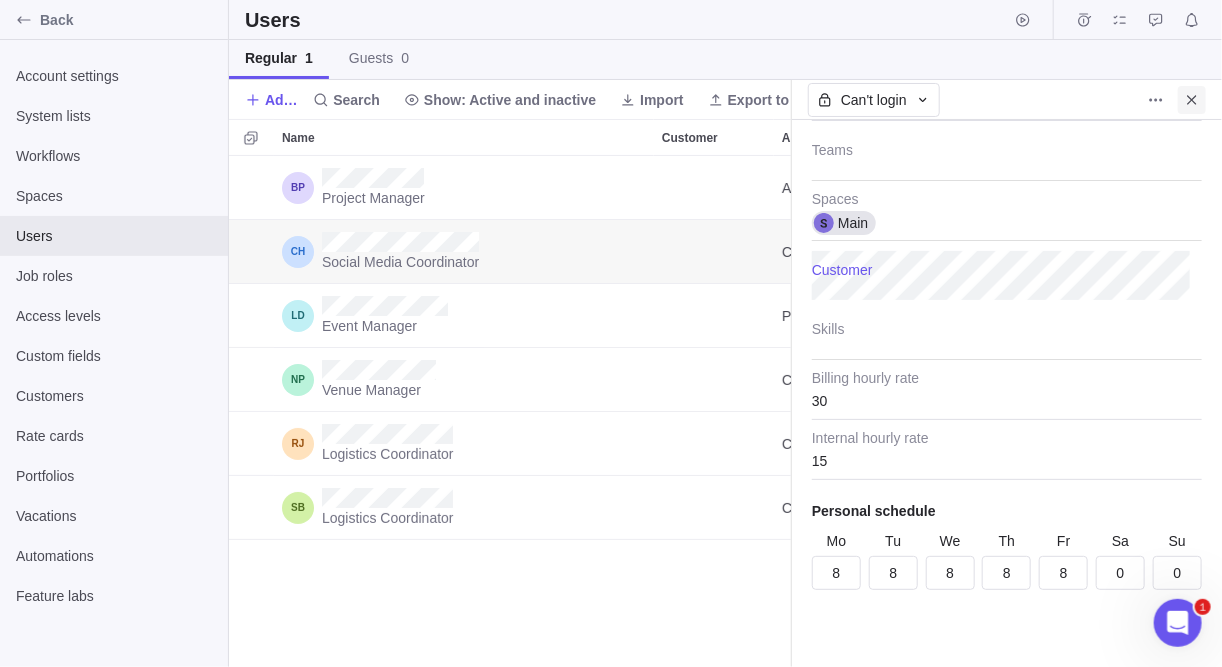 click 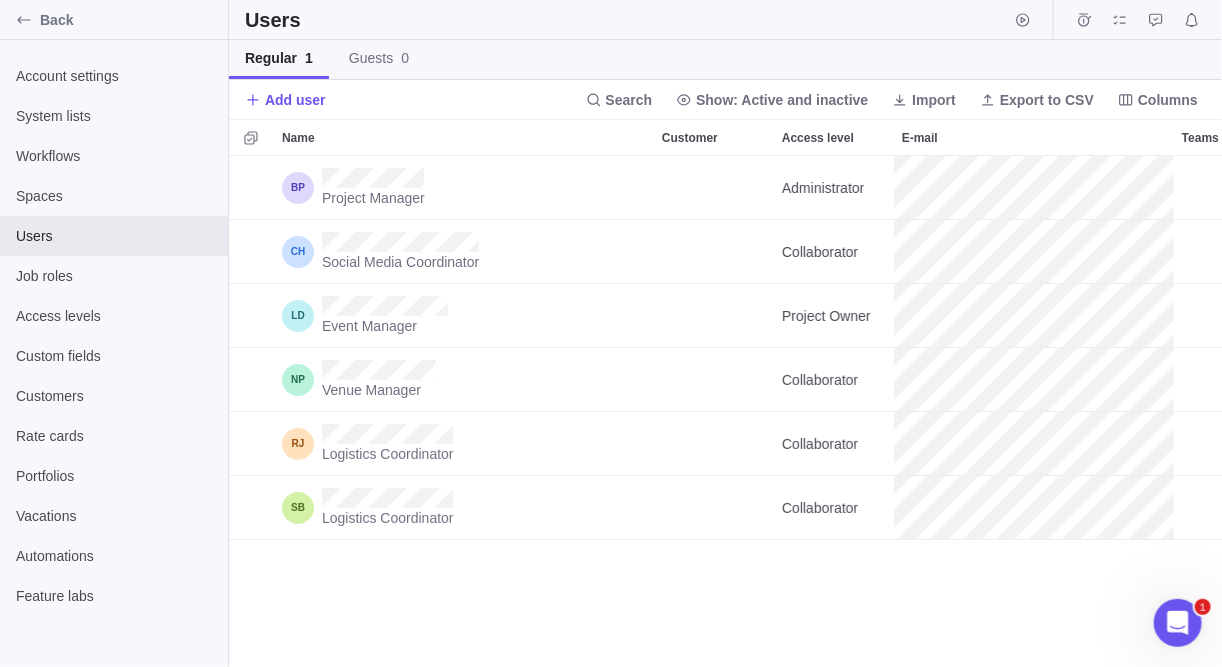 scroll, scrollTop: 13, scrollLeft: 13, axis: both 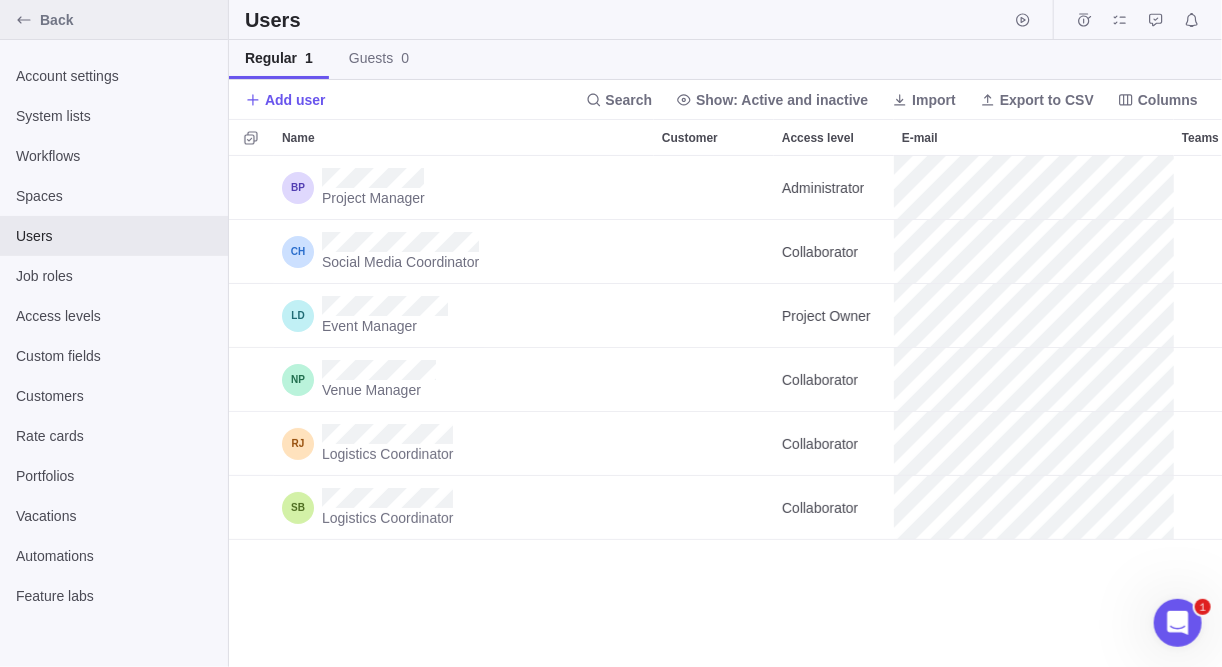 click 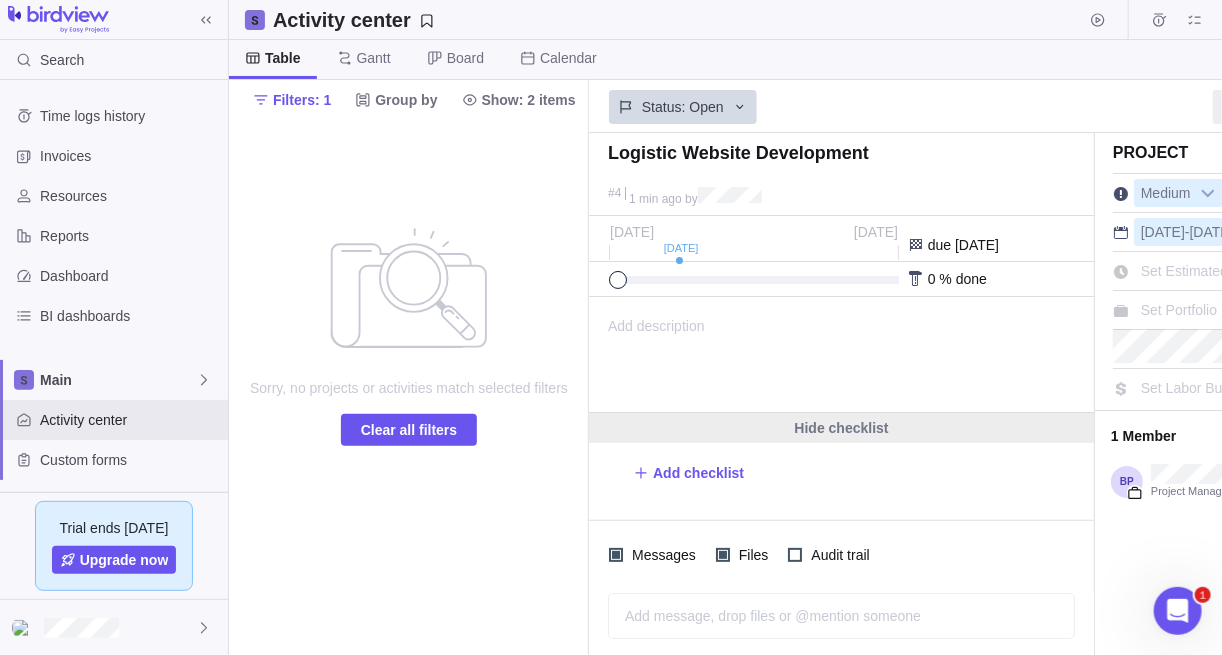 scroll, scrollTop: 0, scrollLeft: 202, axis: horizontal 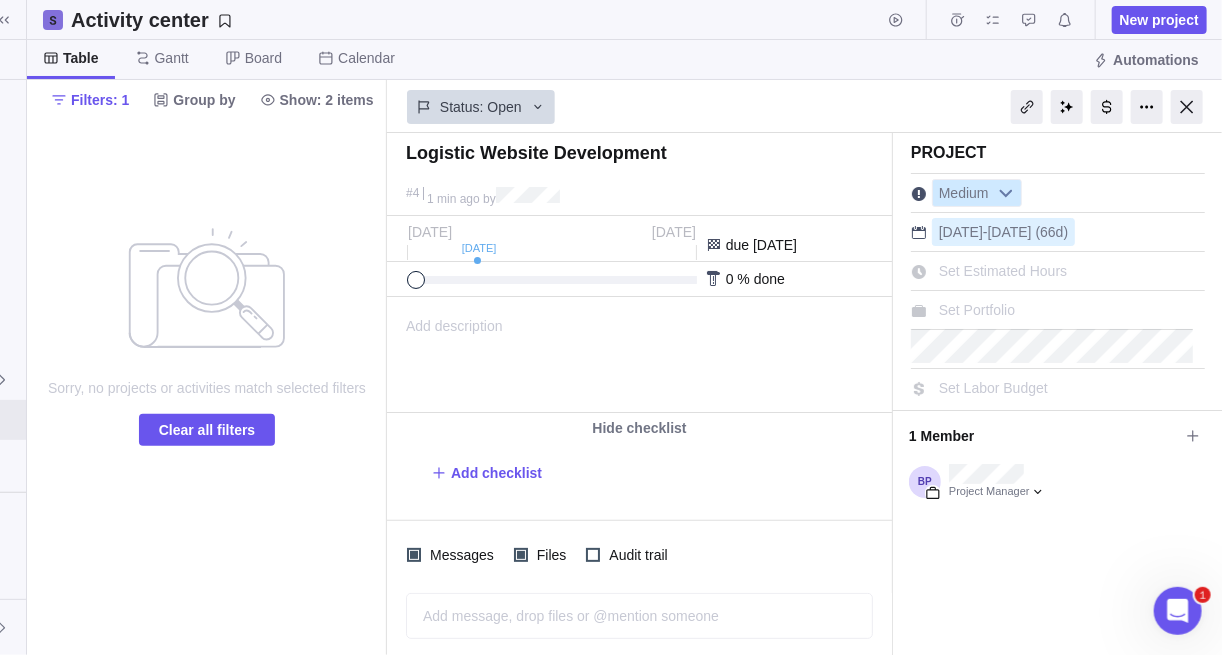 click at bounding box center (1006, 193) 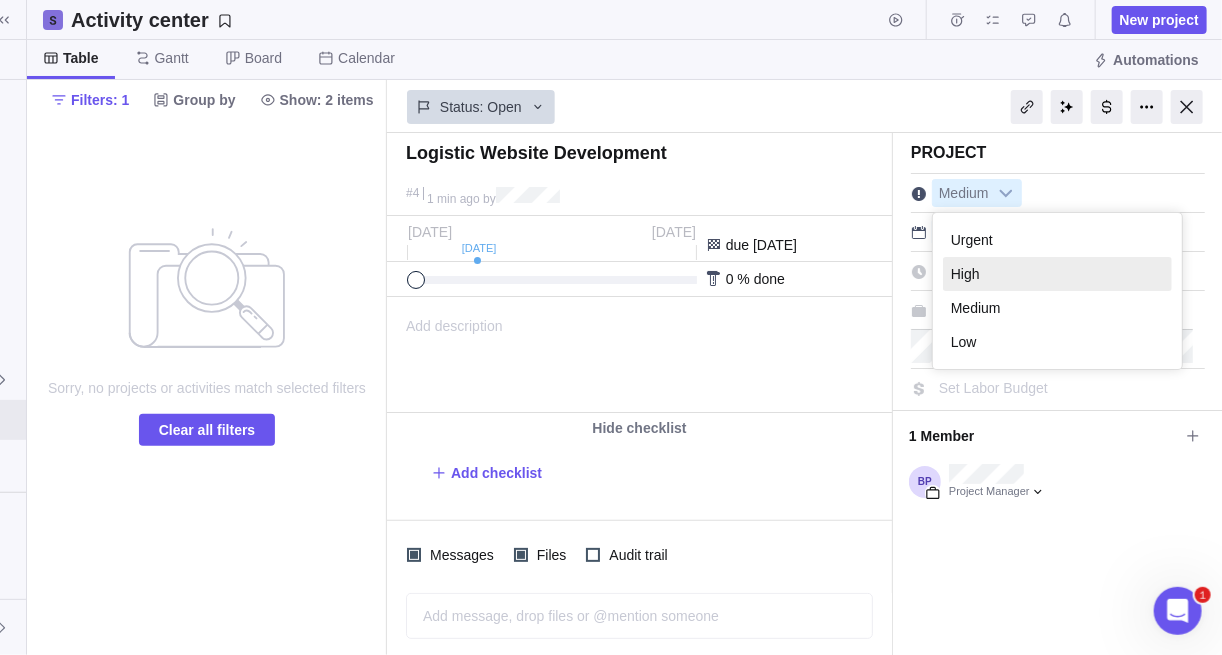 click on "High" at bounding box center [1057, 274] 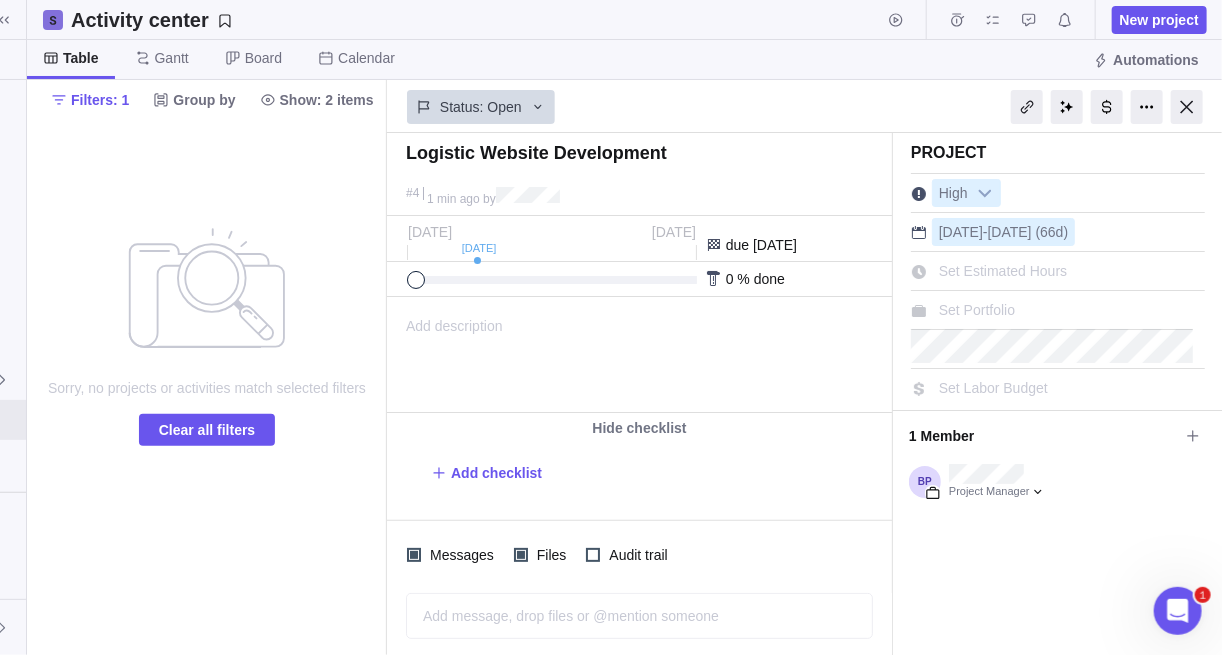 click on "Project
High
1 Jul  -  30 Sep
(66d)
Set Estimated Hours
Set Portfolio
Set Labor Budget" at bounding box center [1058, 267] 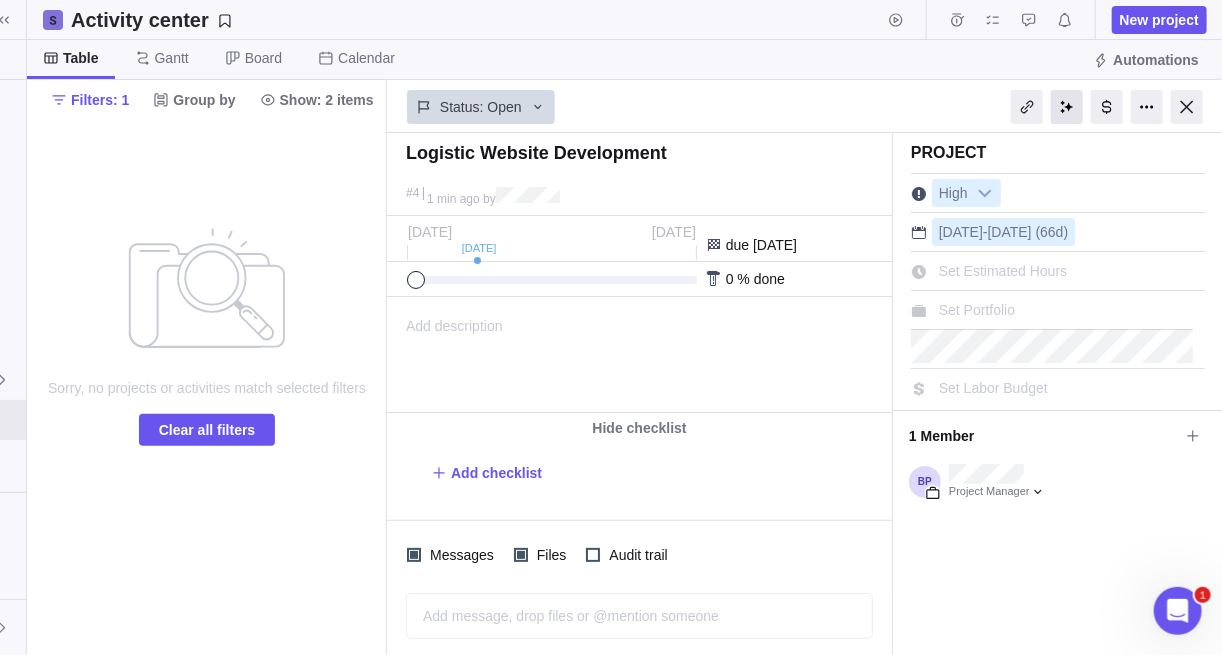 click at bounding box center [1067, 107] 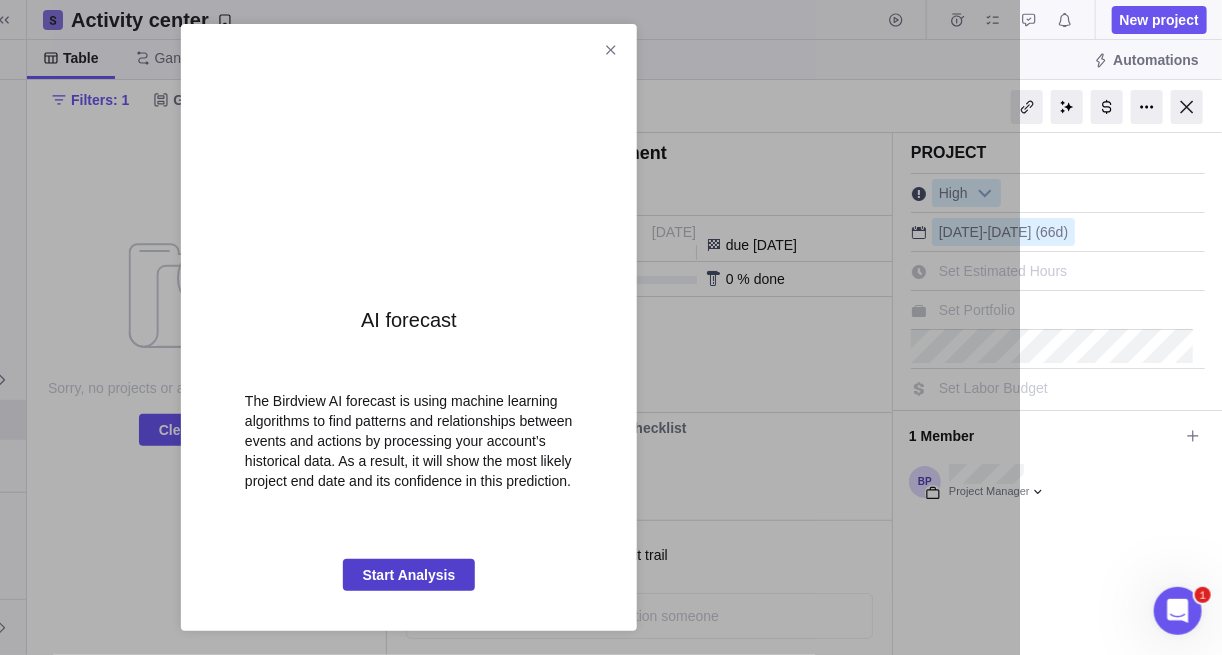 click on "Start Analysis" at bounding box center (409, 575) 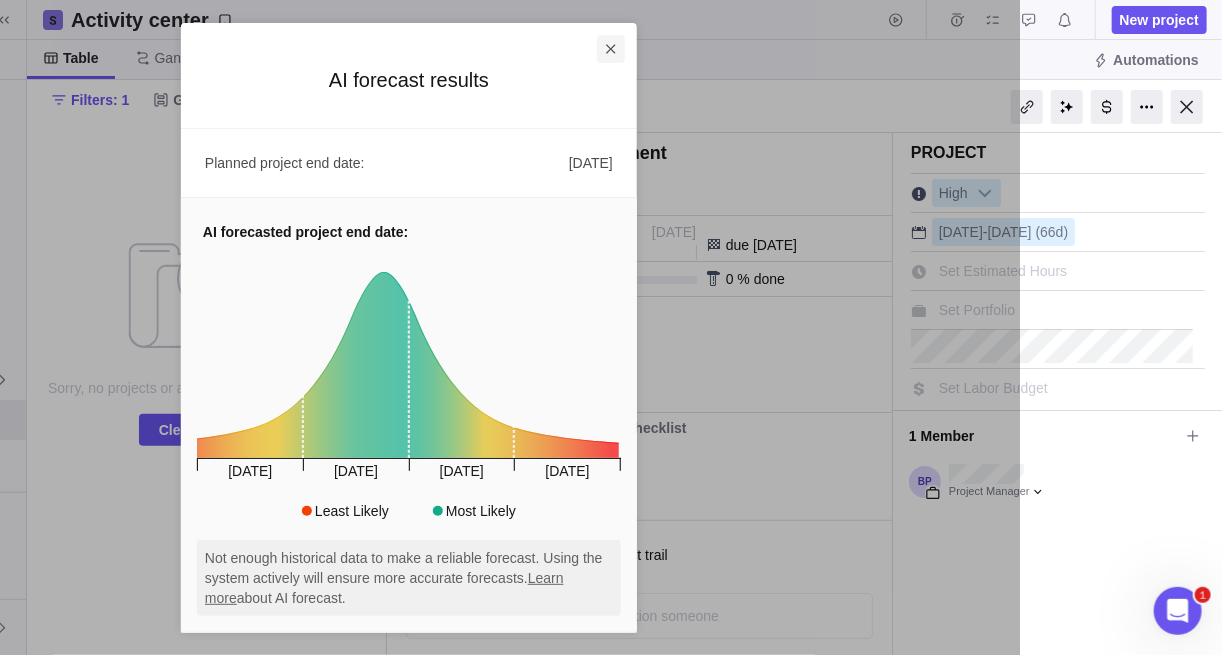 click at bounding box center (611, 49) 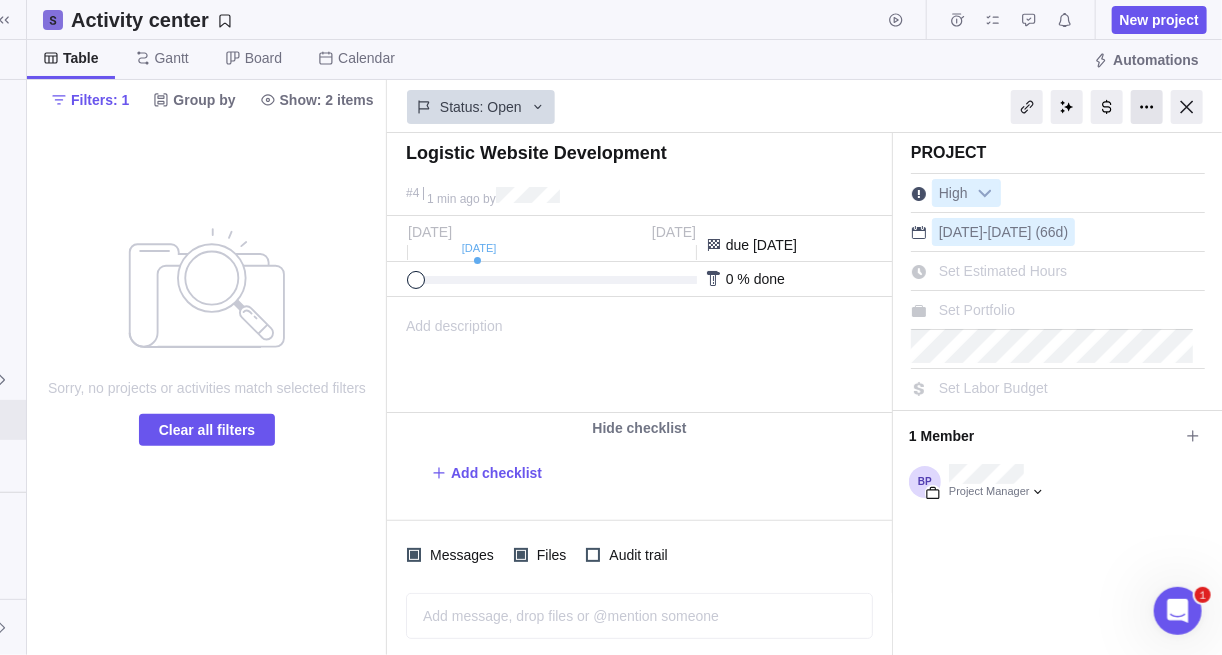 click at bounding box center (1147, 107) 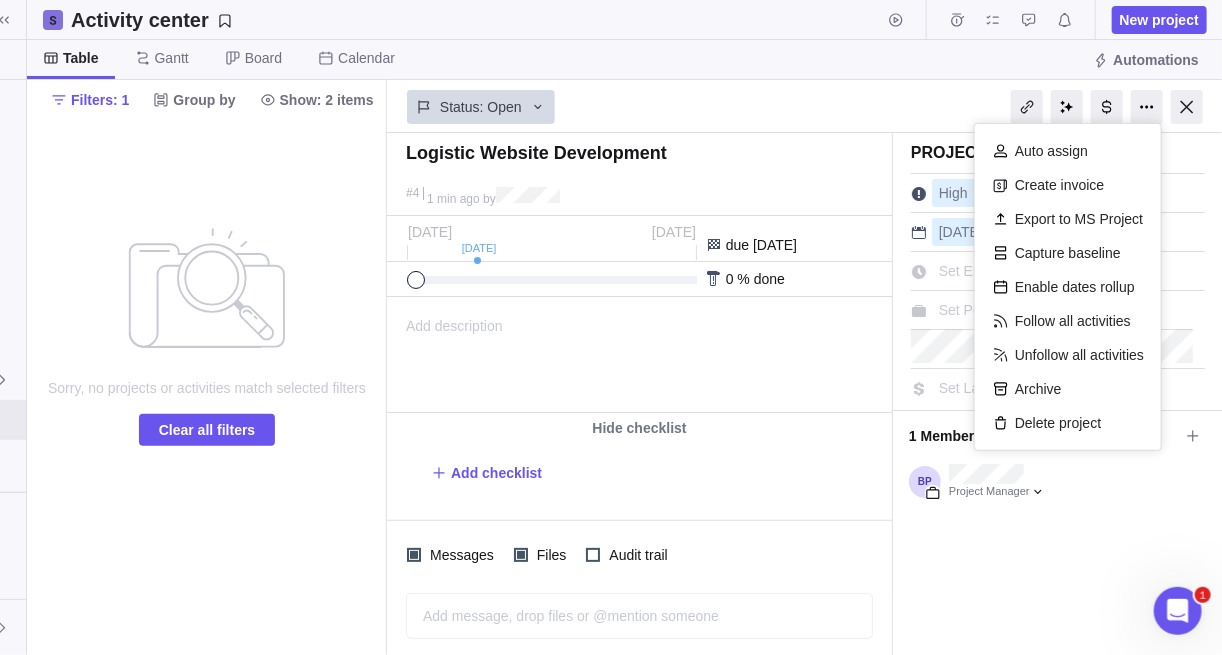 click on "Status: Open" at bounding box center [639, 105] 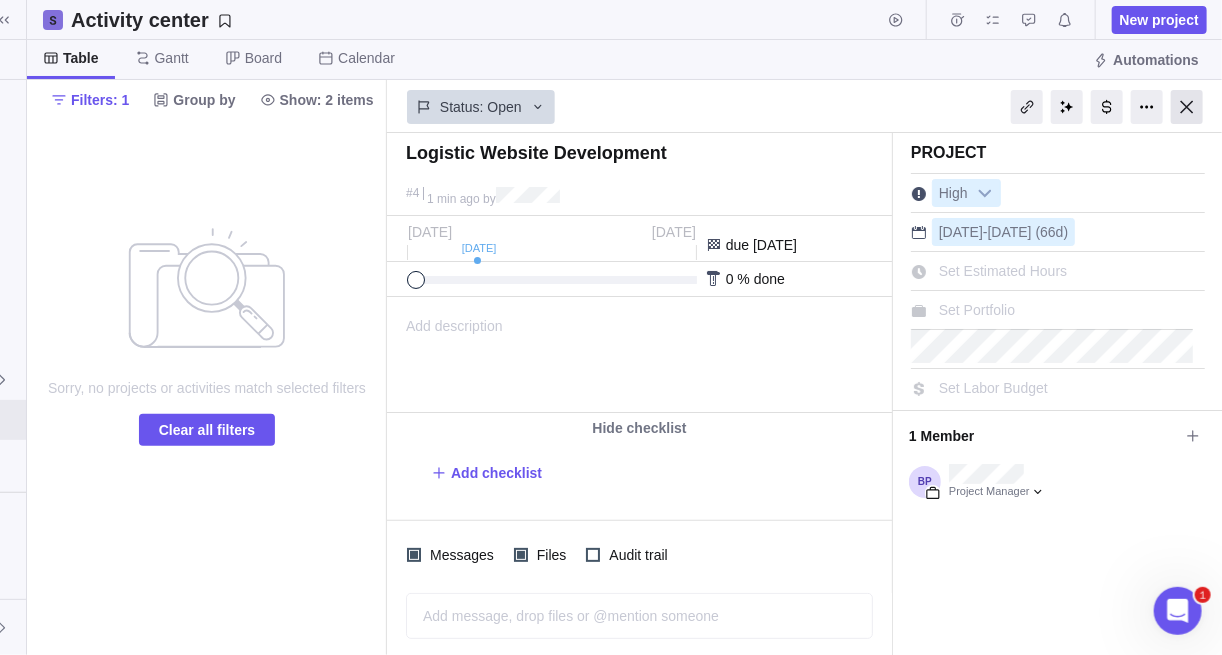 click at bounding box center (1187, 107) 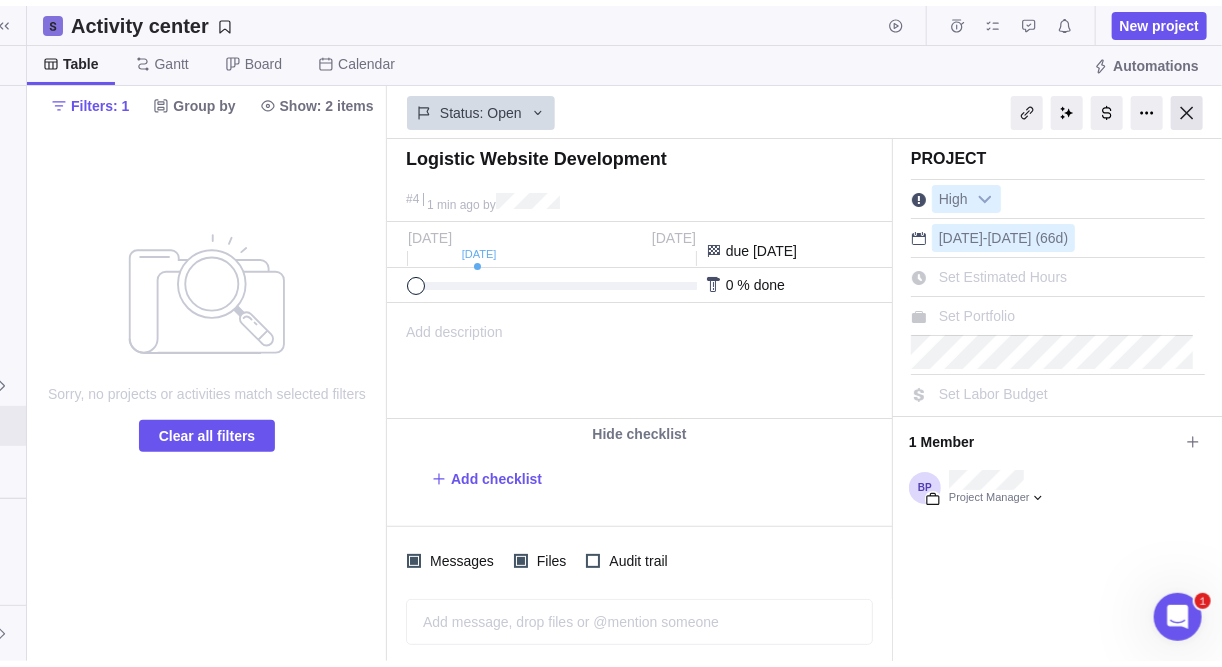 scroll, scrollTop: 0, scrollLeft: 0, axis: both 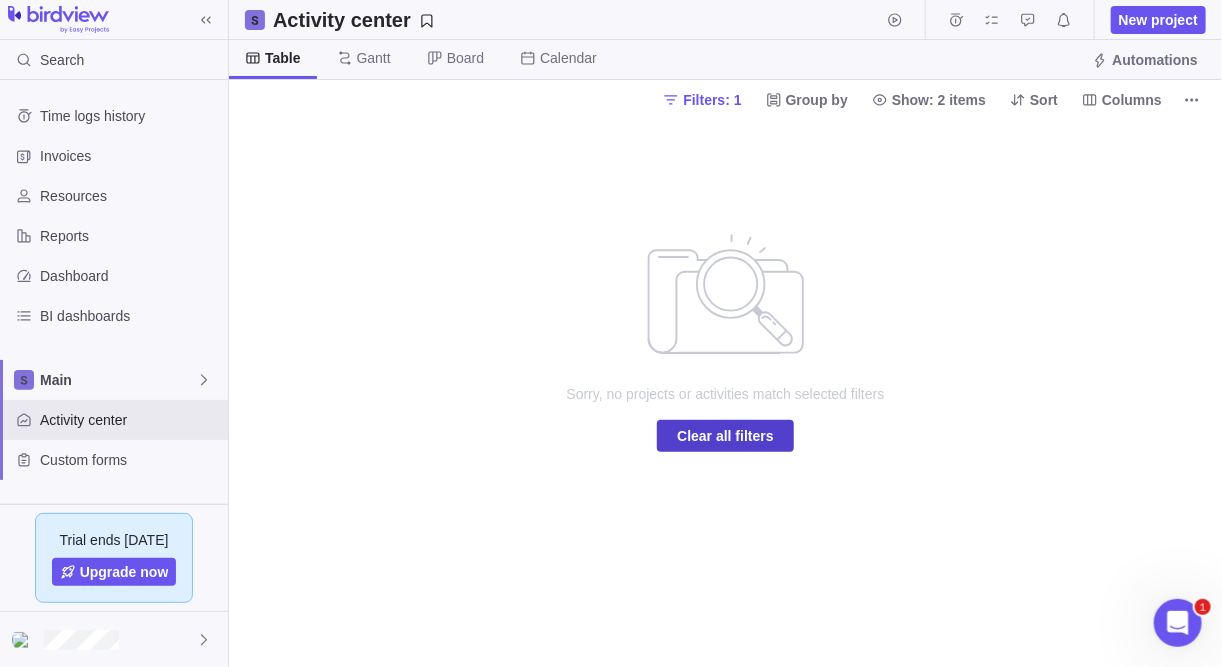 click on "Clear all filters" at bounding box center (725, 436) 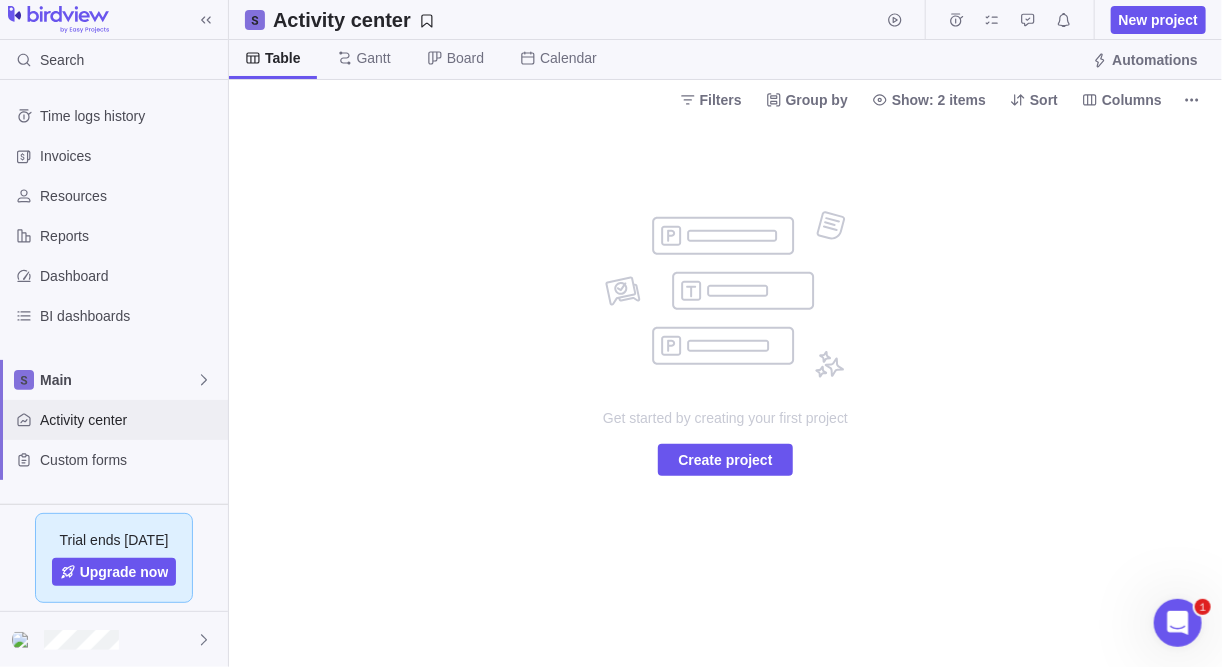 click on "Activity center" at bounding box center (130, 420) 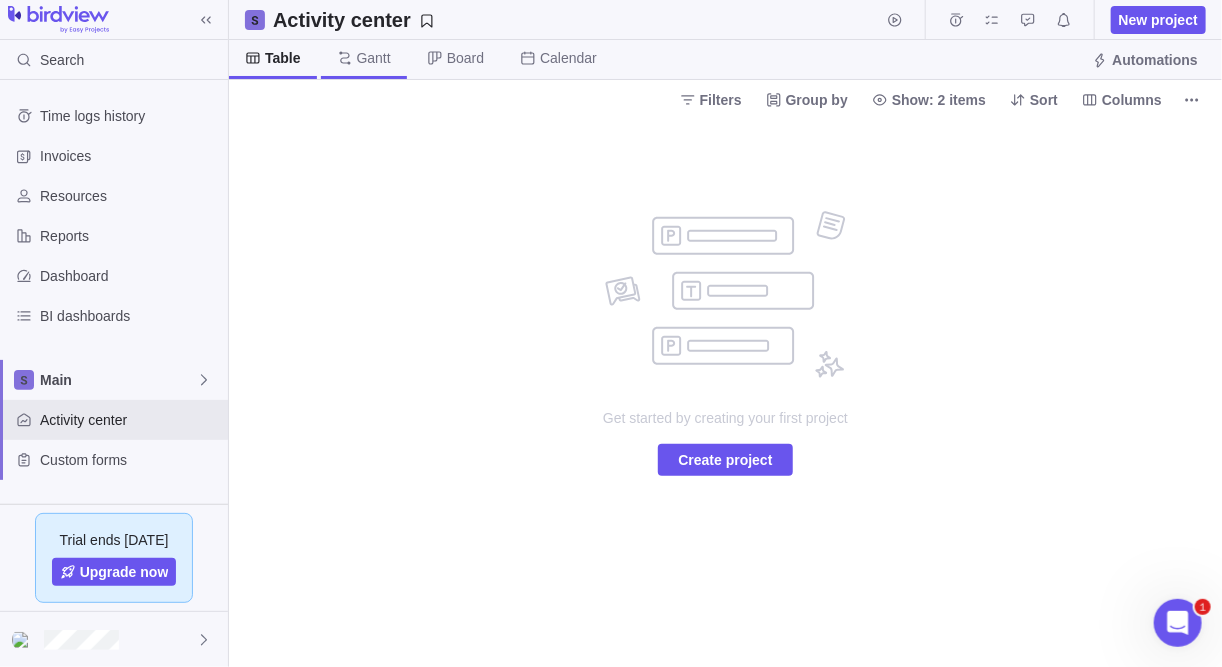 click on "Gantt" at bounding box center [374, 58] 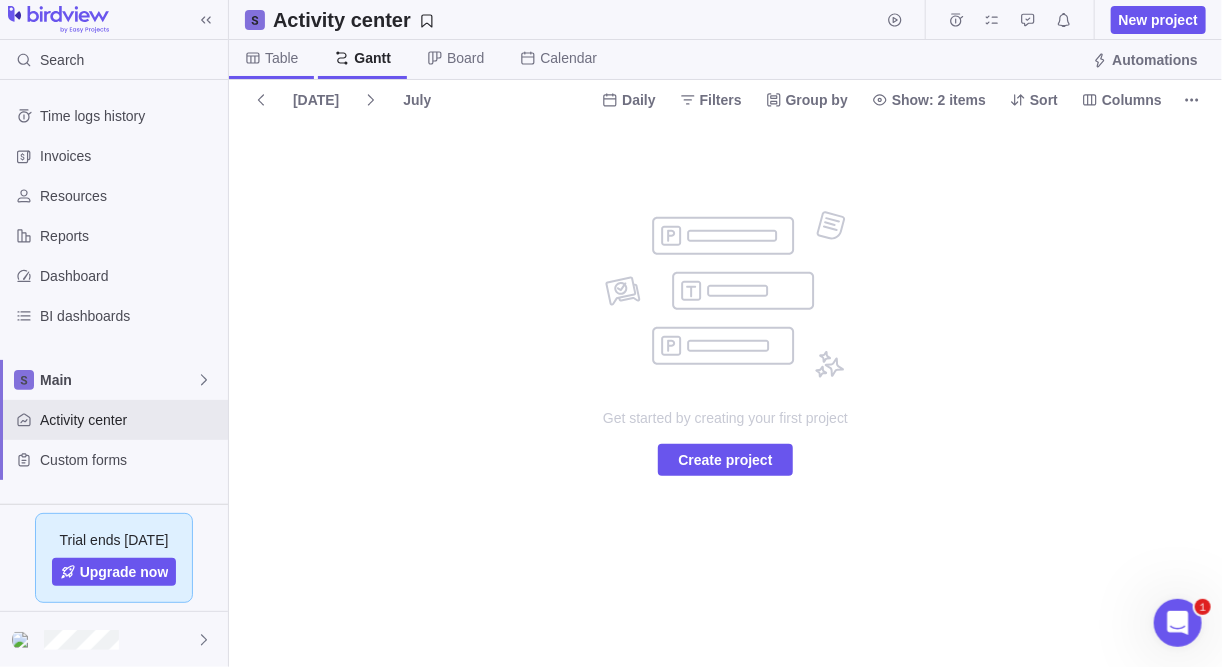 click on "Table" at bounding box center (281, 58) 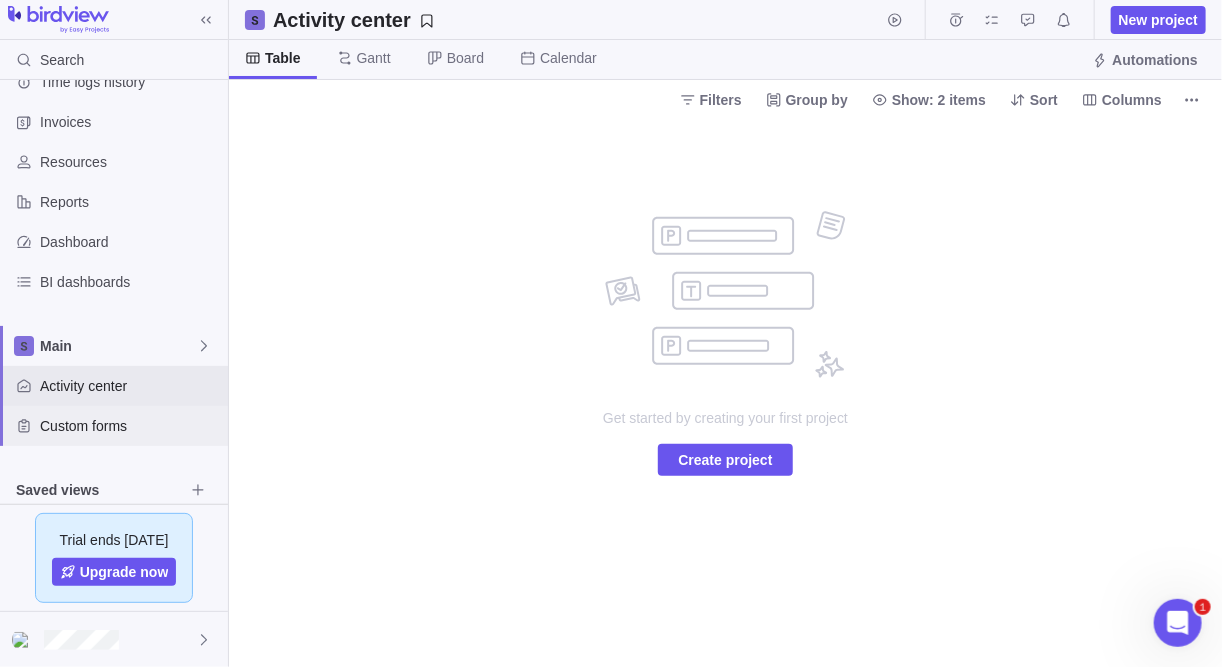 scroll, scrollTop: 53, scrollLeft: 0, axis: vertical 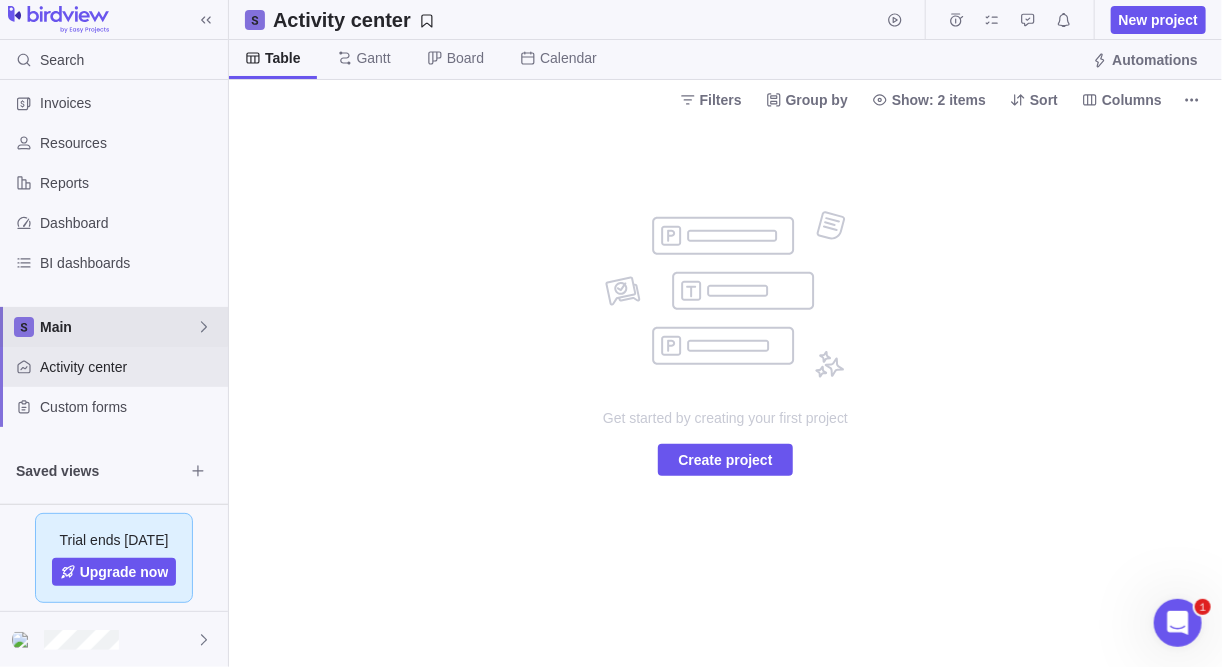 click on "Main" at bounding box center [118, 327] 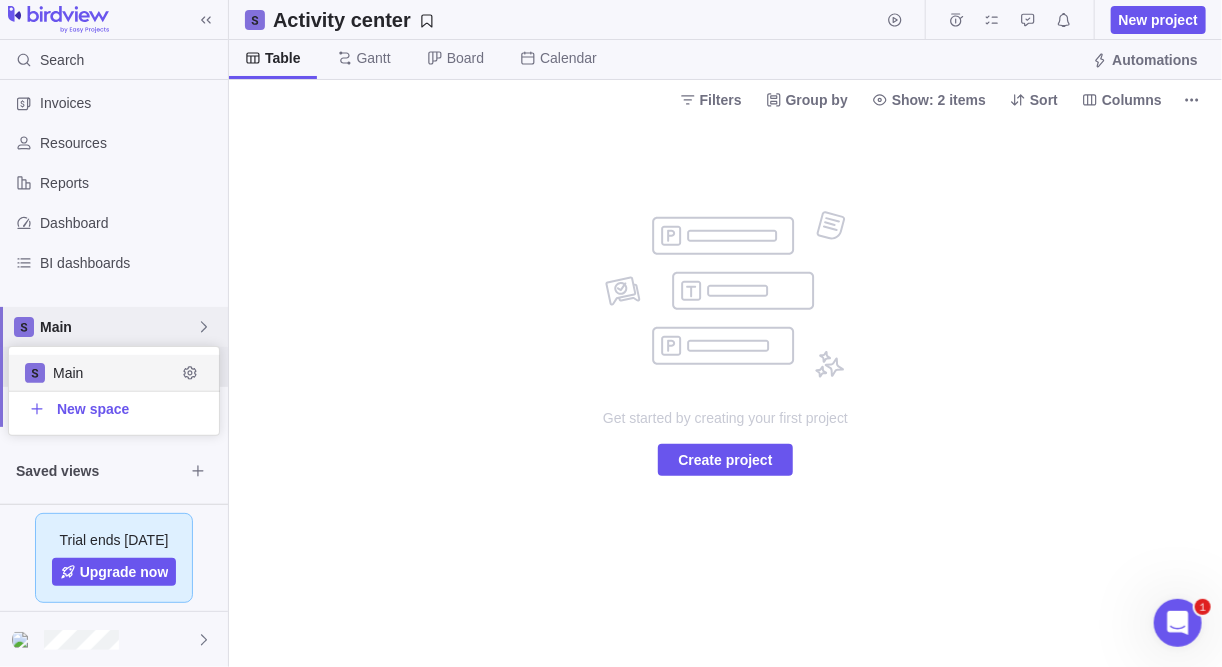 scroll, scrollTop: 12, scrollLeft: 13, axis: both 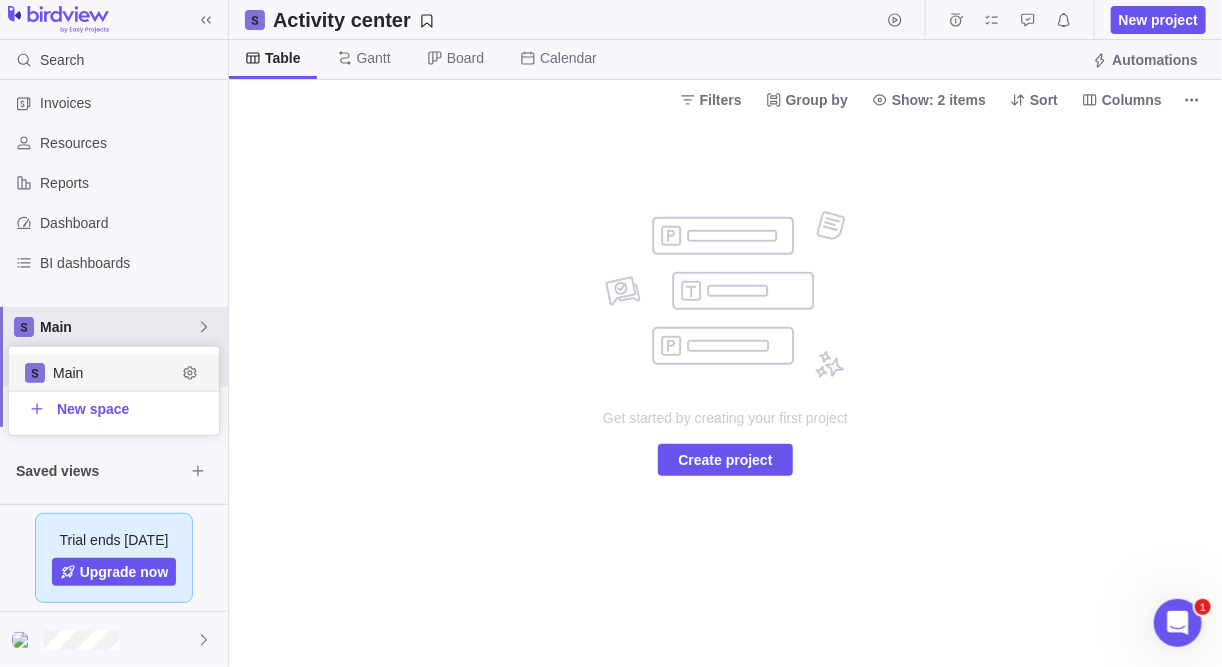 click on "Main" at bounding box center (114, 373) 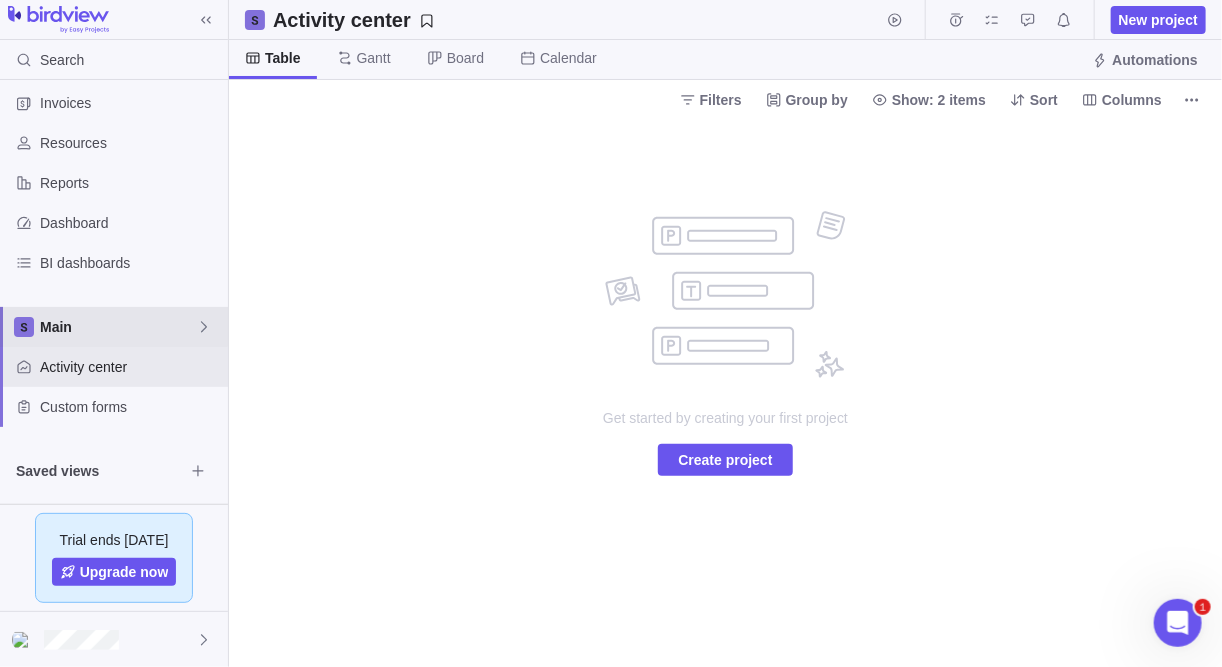 click on "Main" at bounding box center [118, 327] 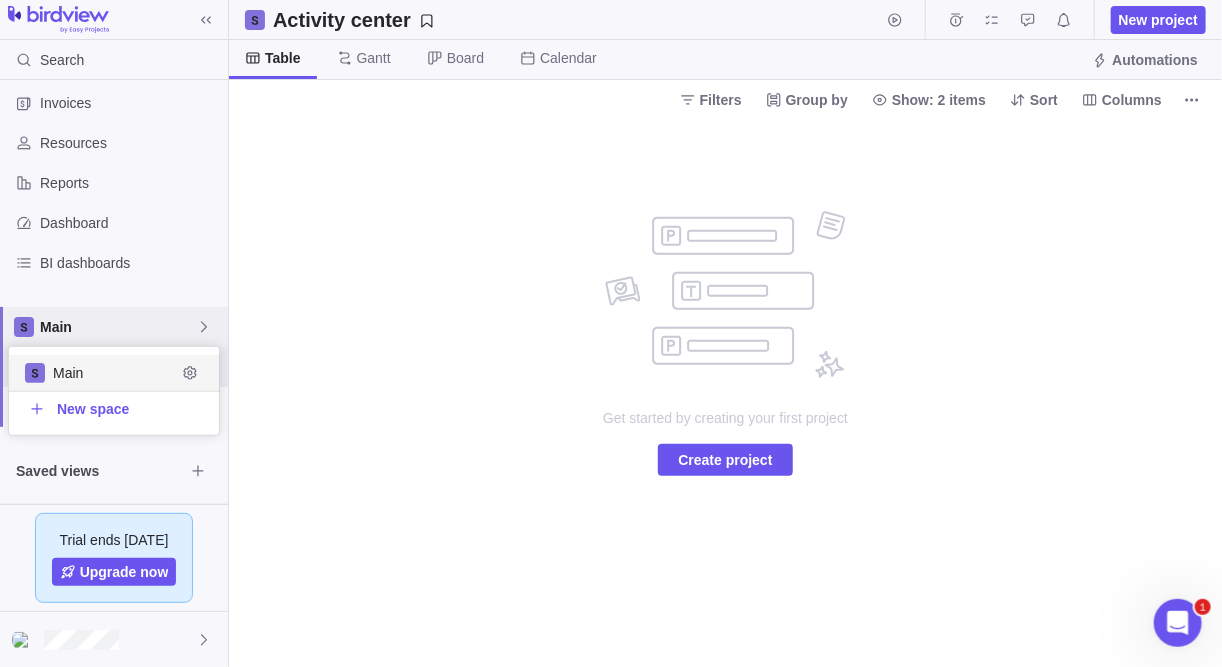 scroll, scrollTop: 12, scrollLeft: 13, axis: both 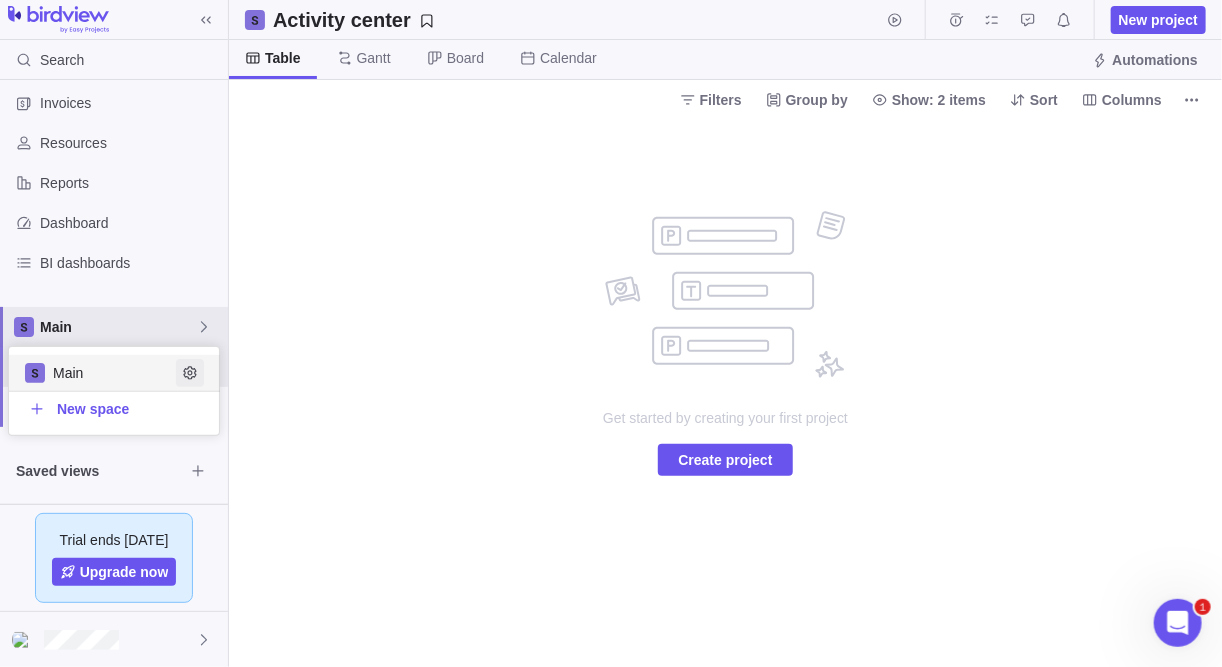 click 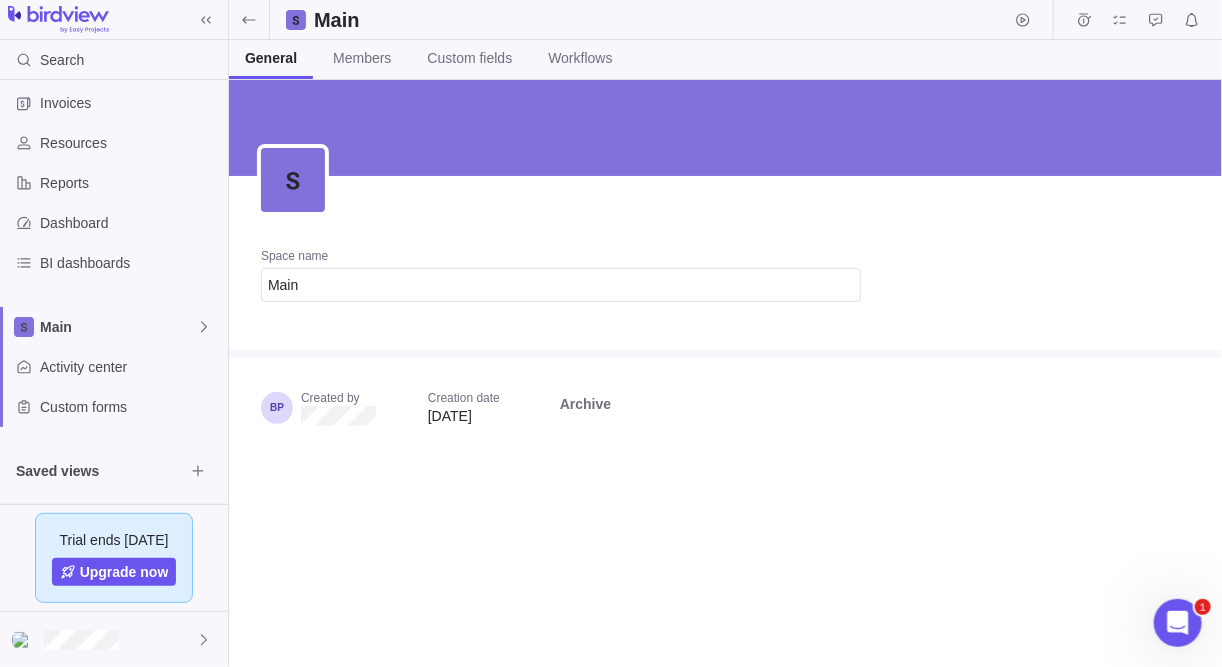 click on "Space name Main" at bounding box center (561, 283) 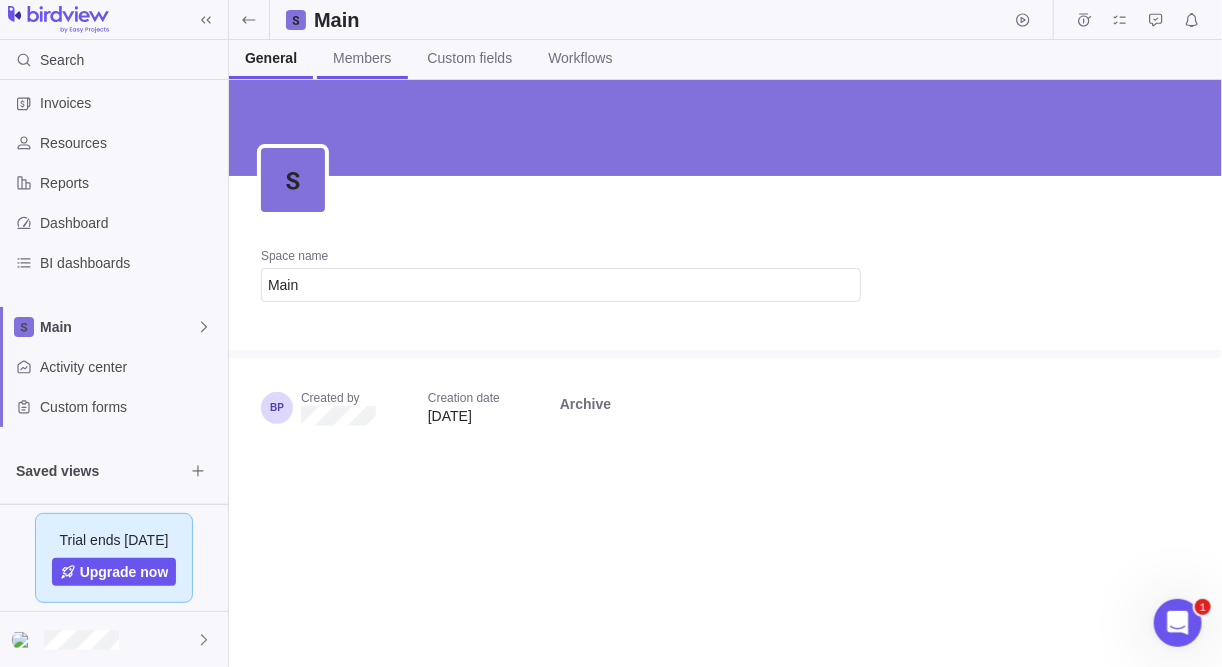 click on "Members" at bounding box center [362, 59] 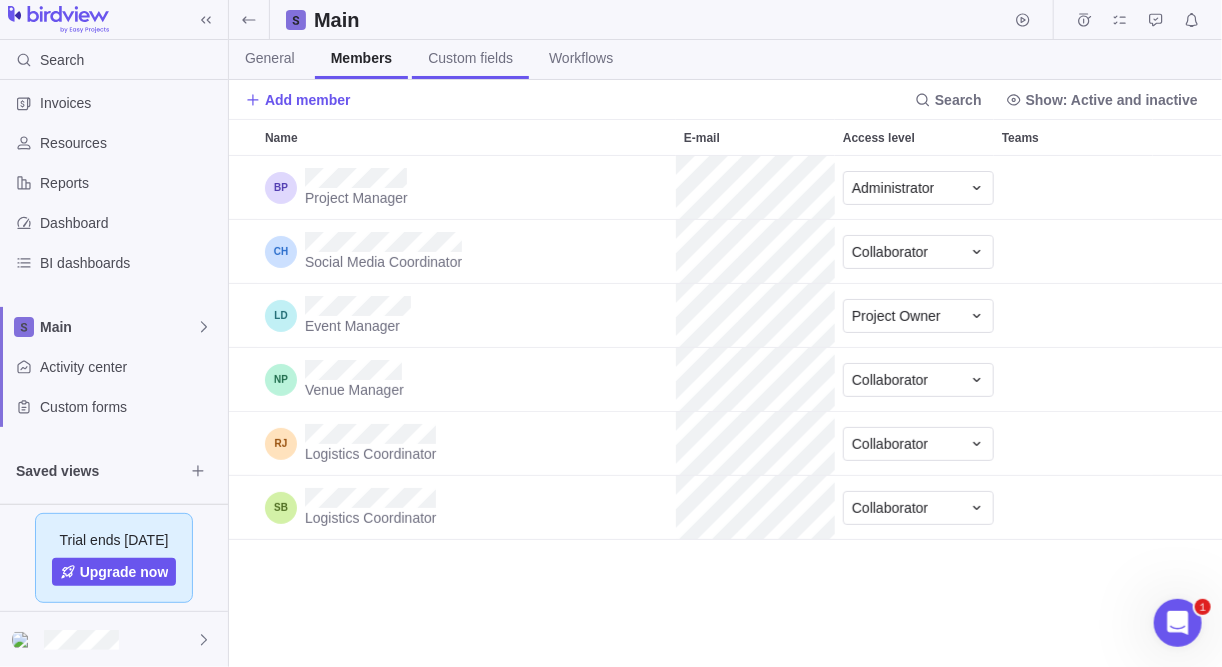 click on "Custom fields" at bounding box center (470, 59) 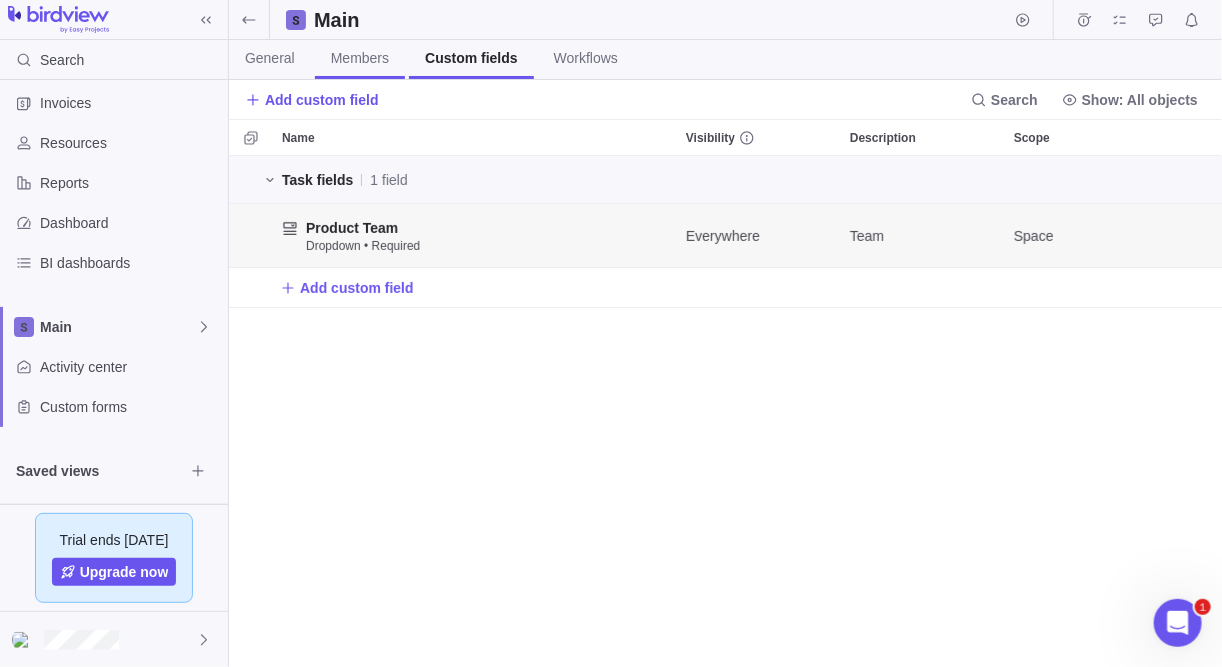 scroll, scrollTop: 13, scrollLeft: 13, axis: both 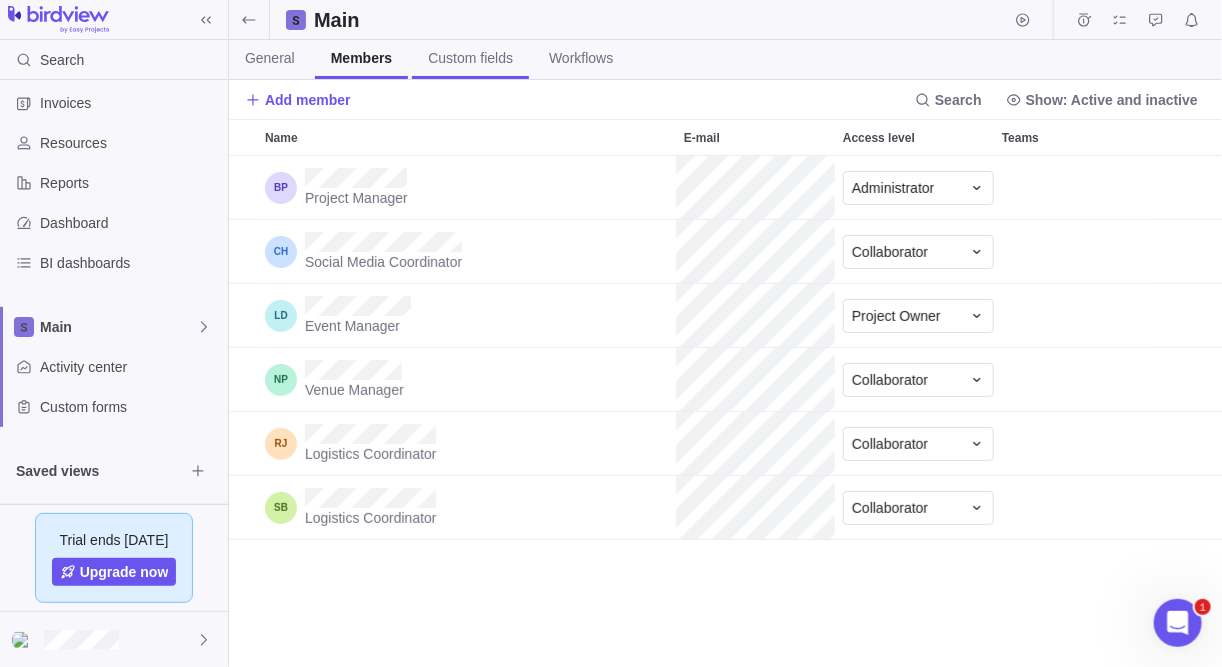 click on "Custom fields" at bounding box center [470, 58] 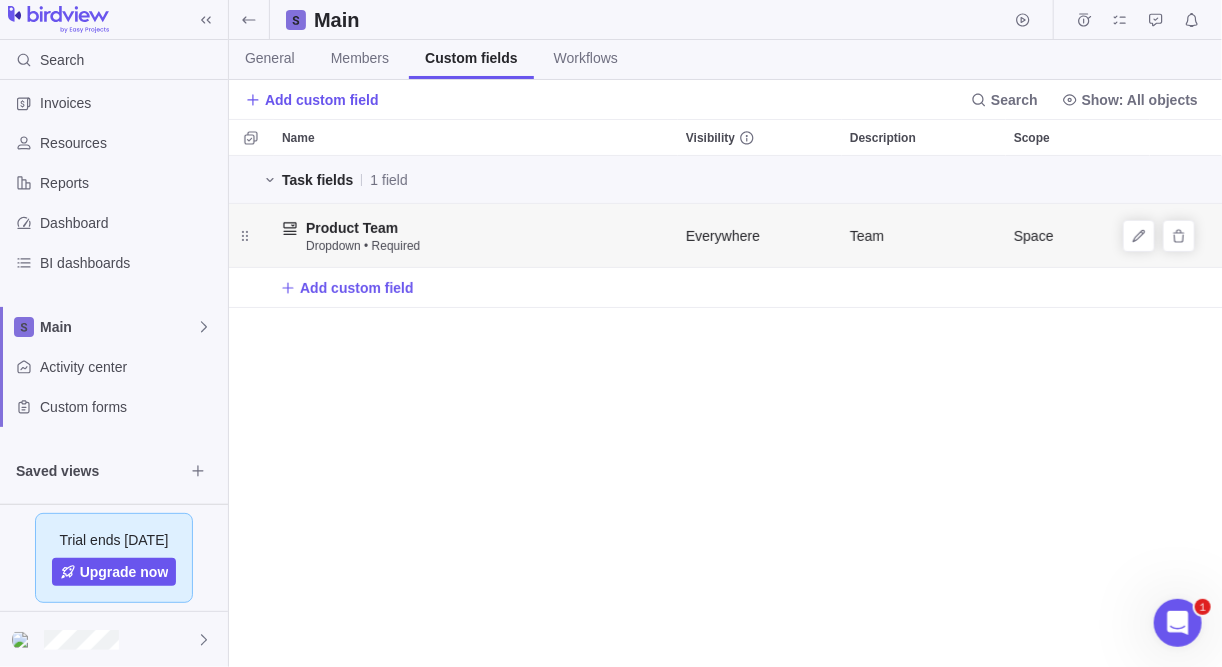 scroll, scrollTop: 13, scrollLeft: 13, axis: both 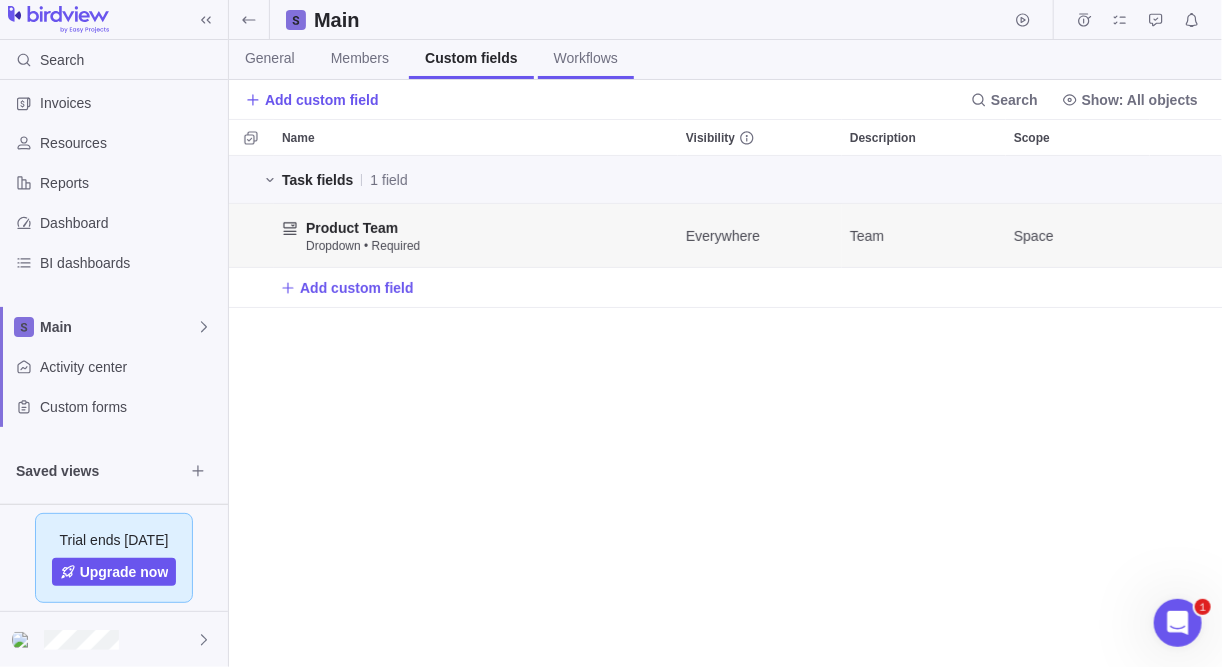 click on "Workflows" at bounding box center (586, 59) 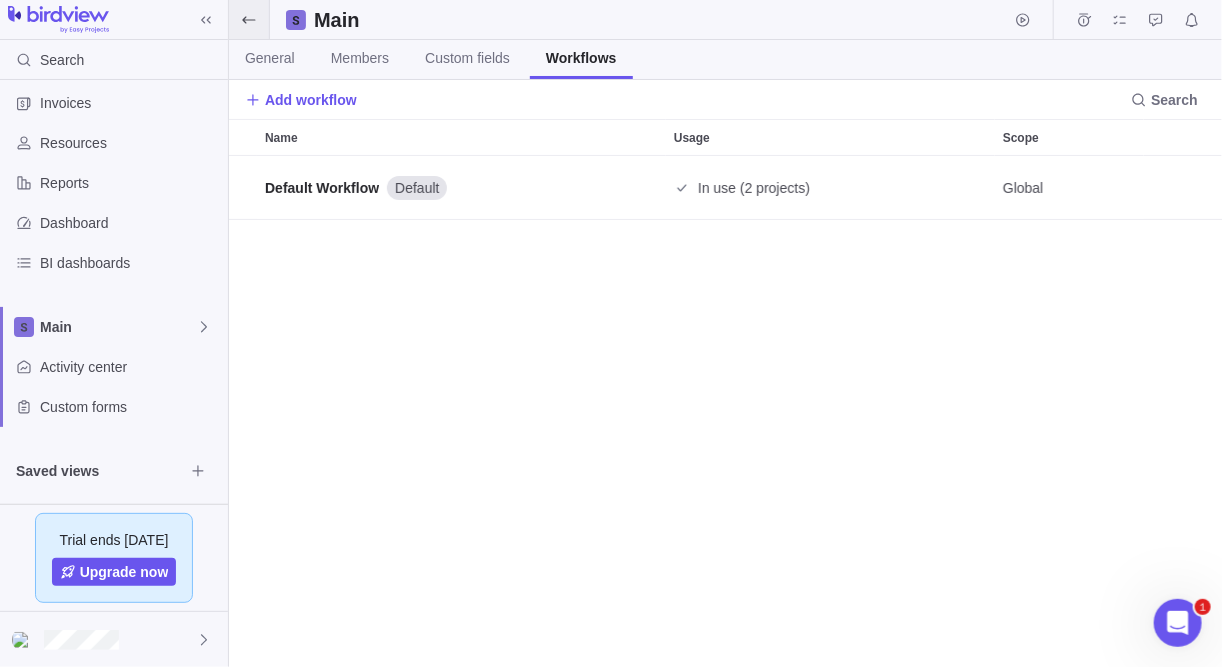 scroll, scrollTop: 13, scrollLeft: 13, axis: both 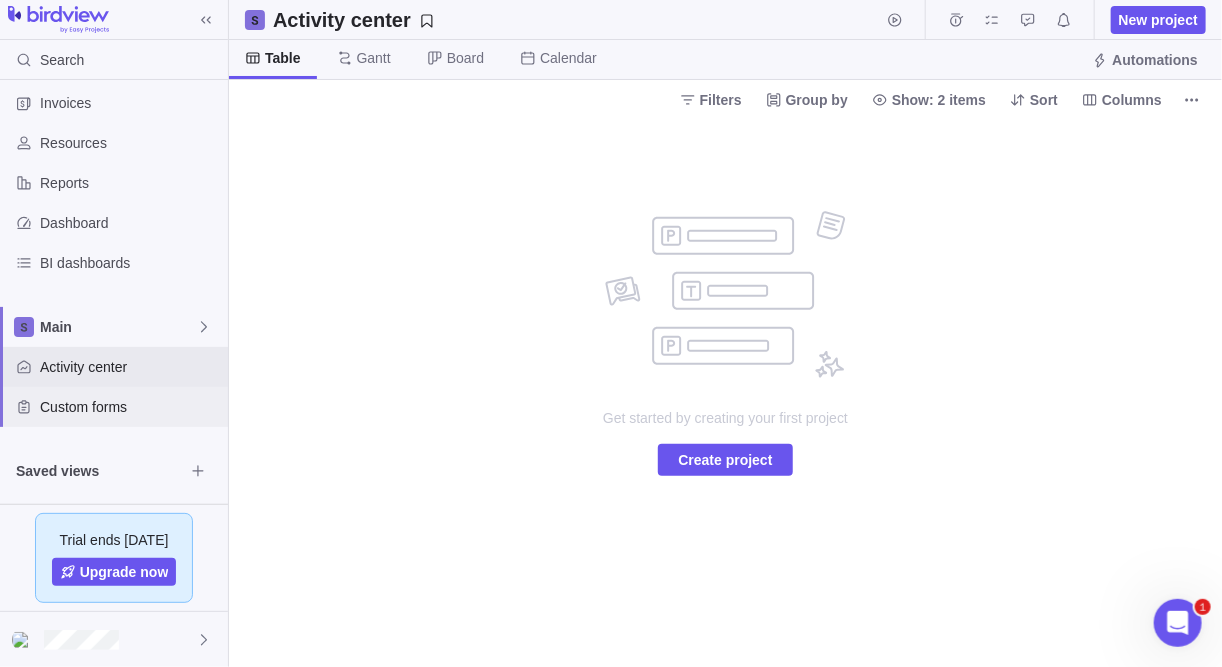 click on "Custom forms" at bounding box center [130, 407] 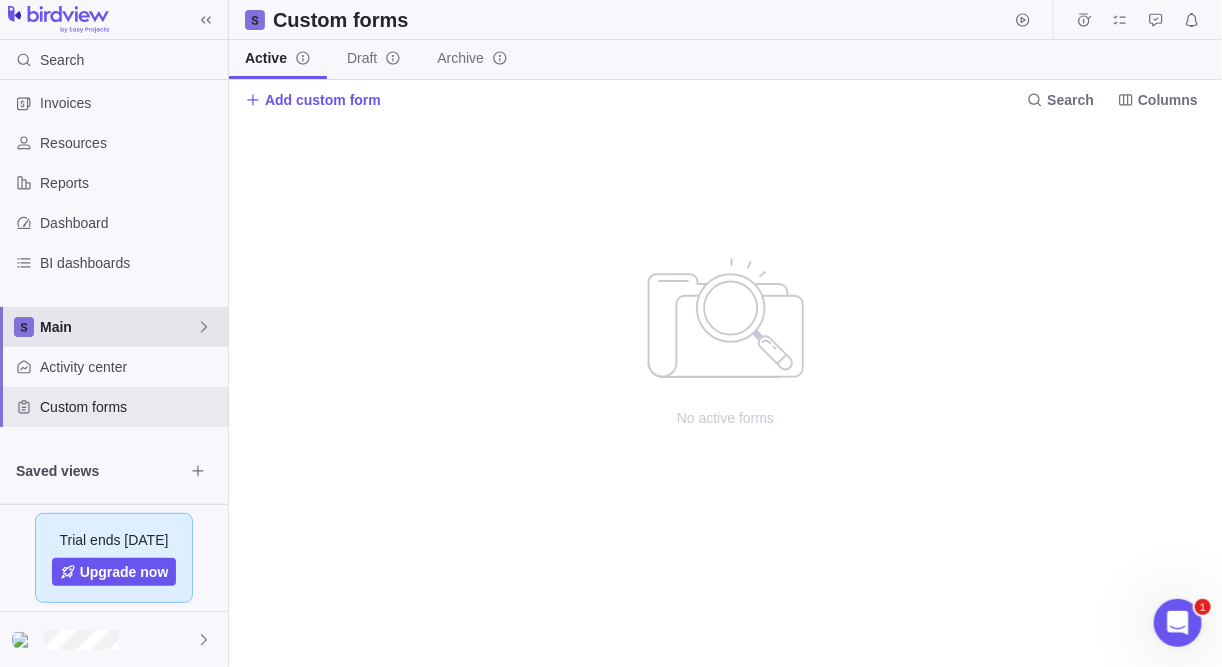 click on "Main" at bounding box center [118, 327] 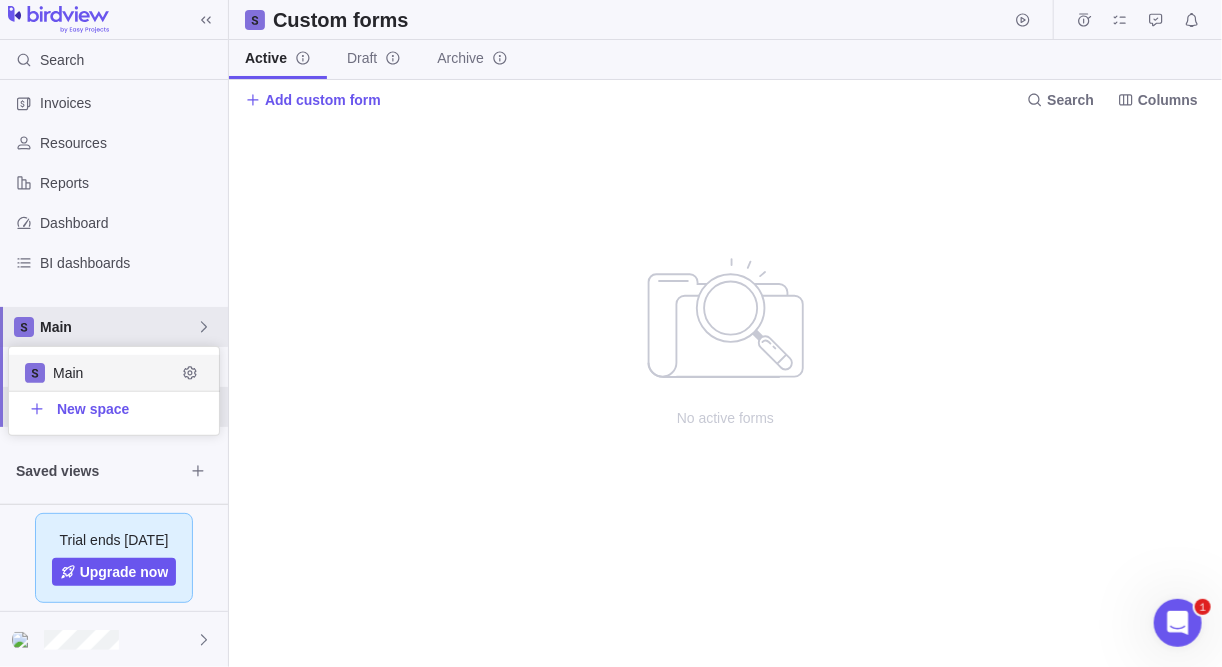 scroll, scrollTop: 12, scrollLeft: 13, axis: both 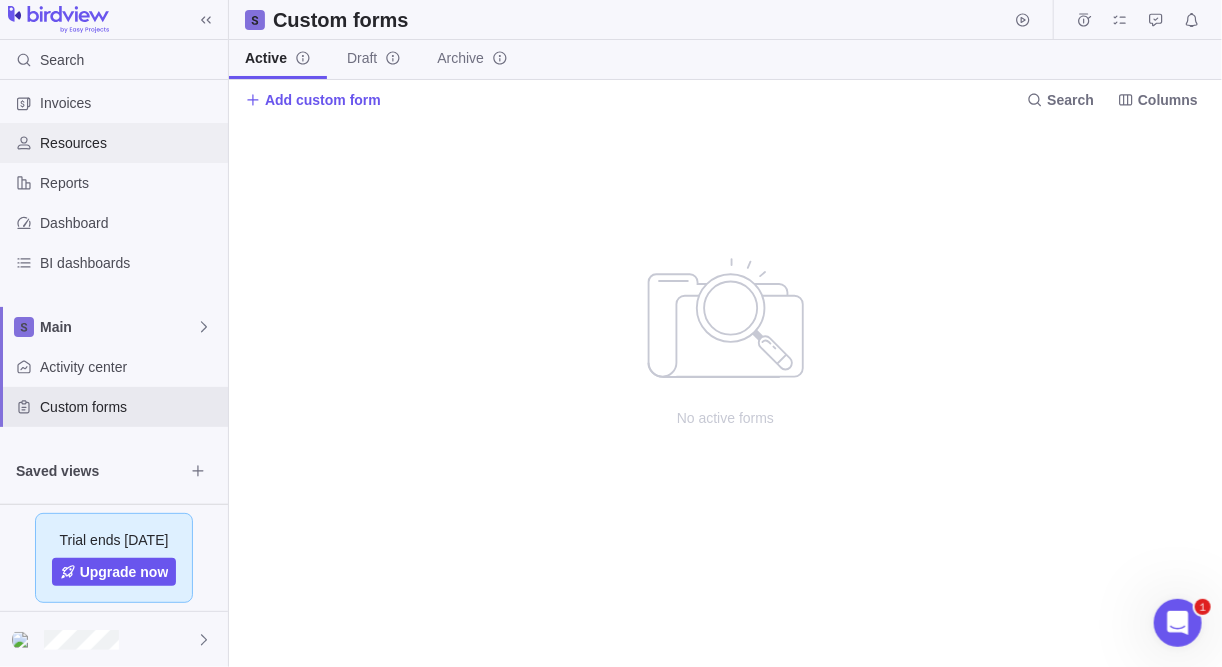 click on "Resources" at bounding box center [130, 143] 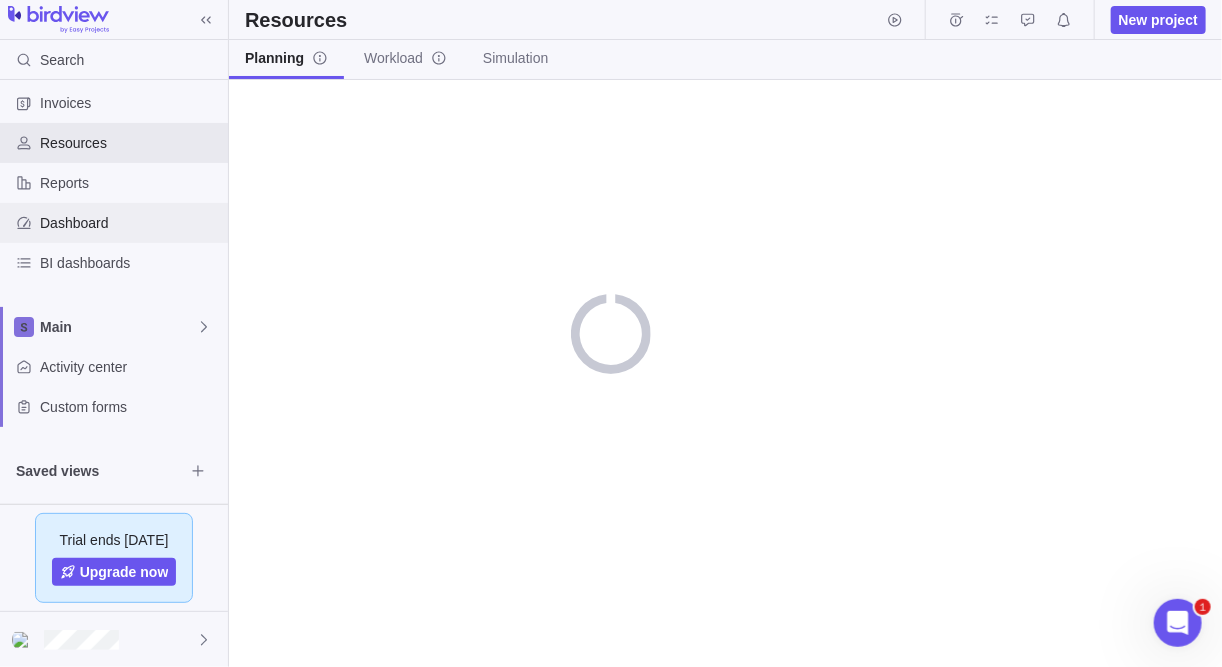 click on "Dashboard" at bounding box center [130, 223] 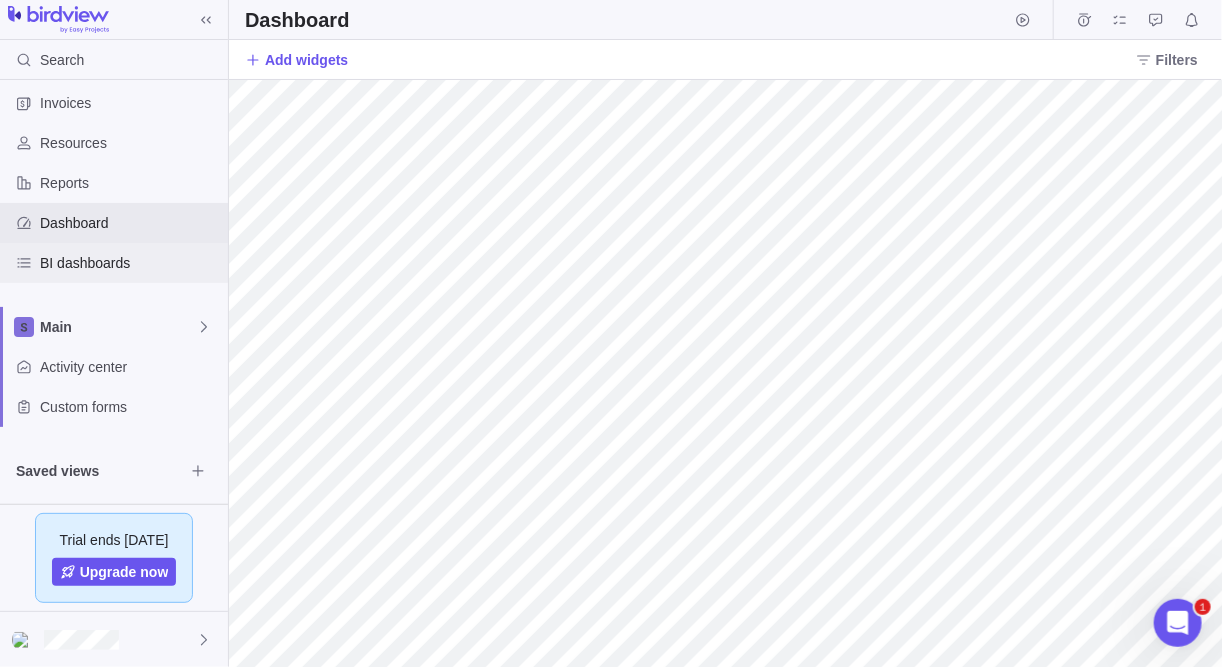 click on "BI dashboards" at bounding box center [130, 263] 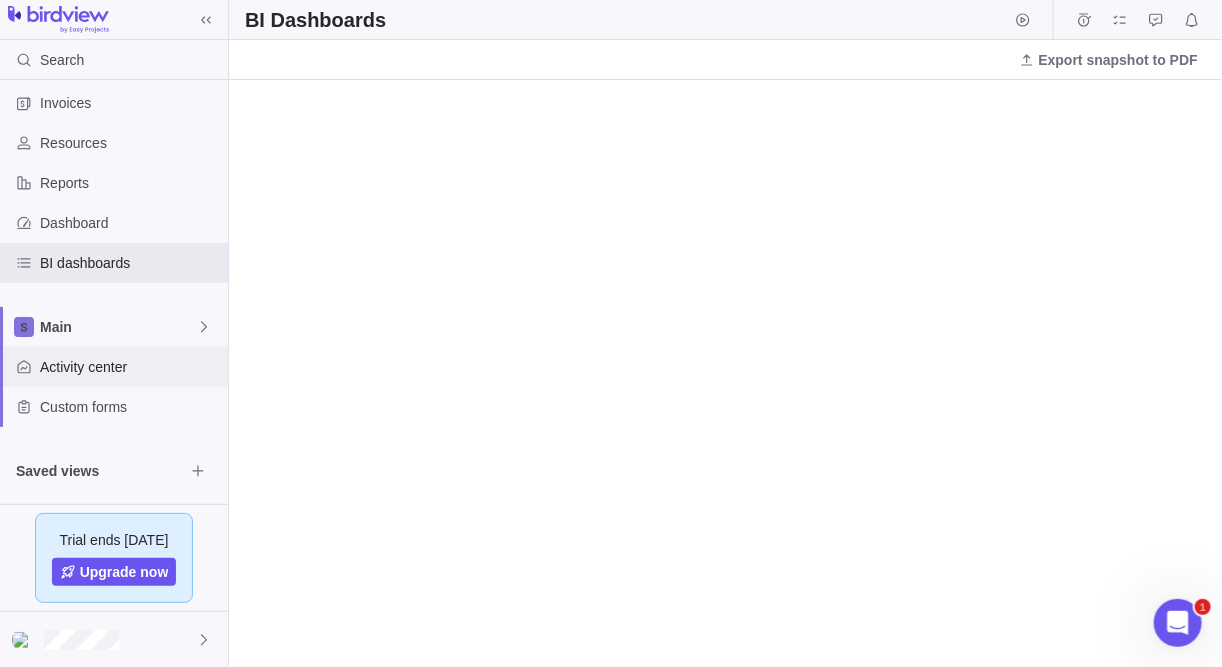 click on "Activity center" at bounding box center (114, 367) 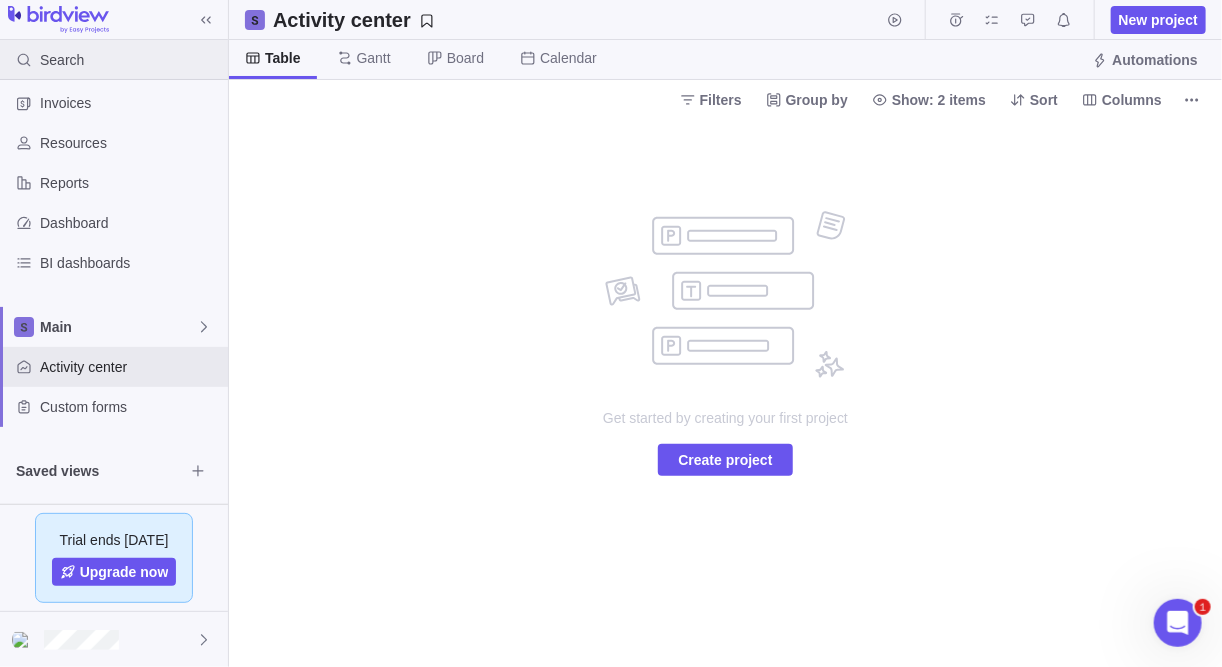 click at bounding box center (24, 60) 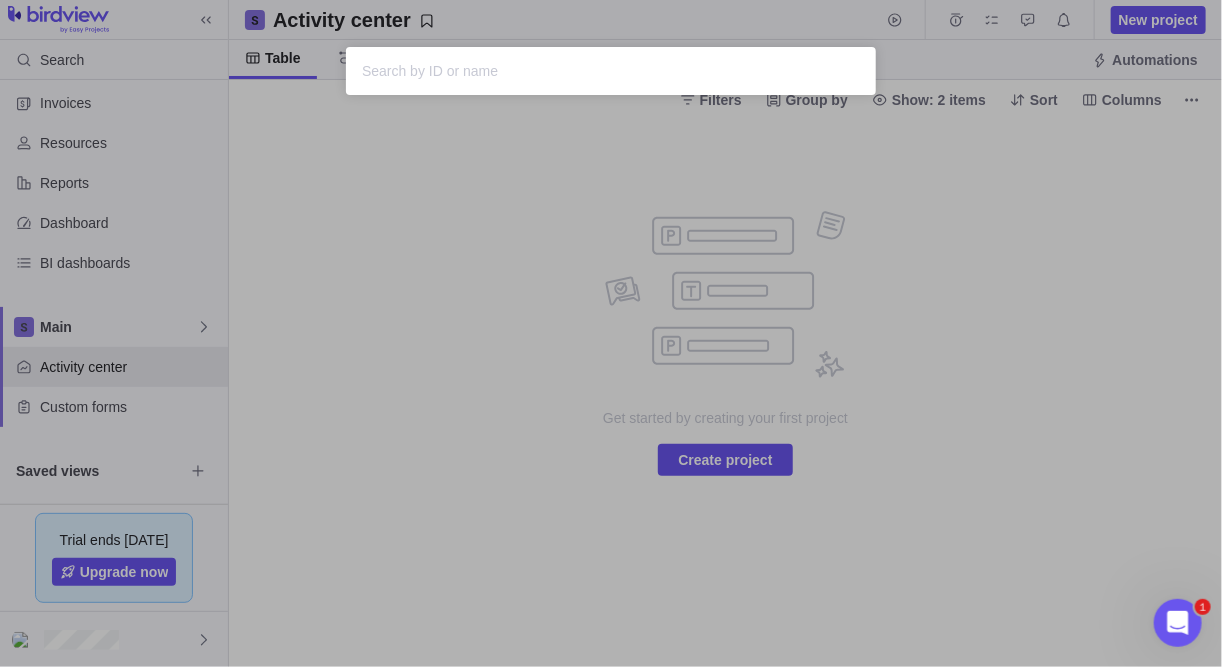 click at bounding box center [611, 71] 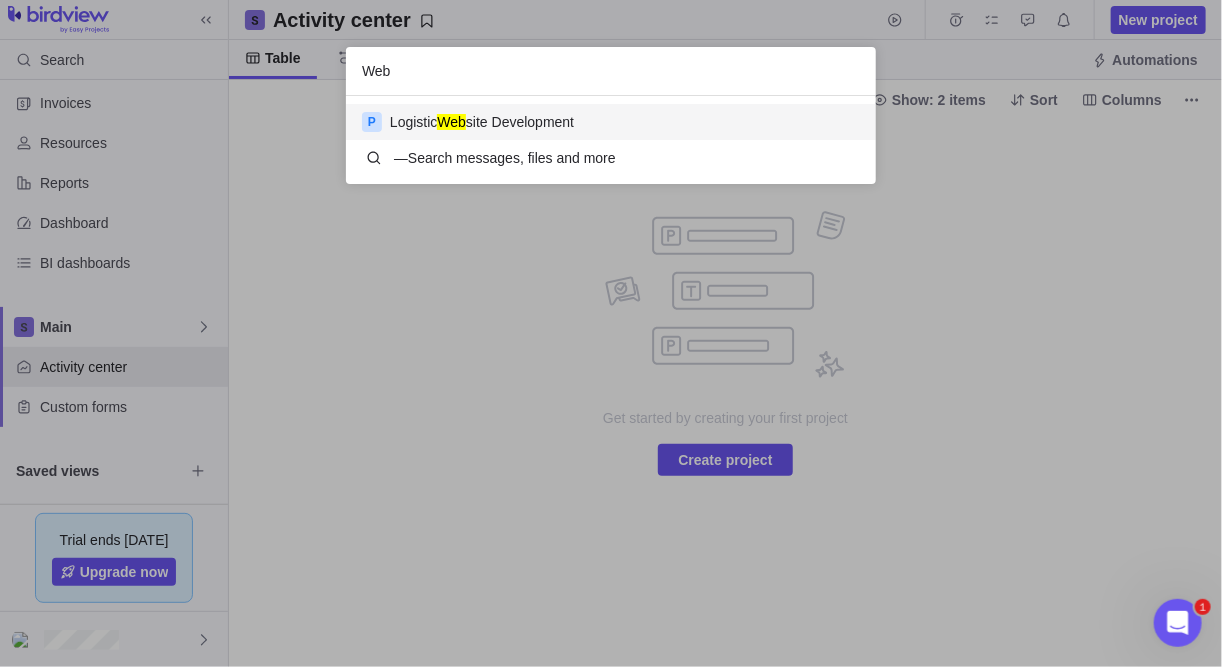 scroll, scrollTop: 12, scrollLeft: 13, axis: both 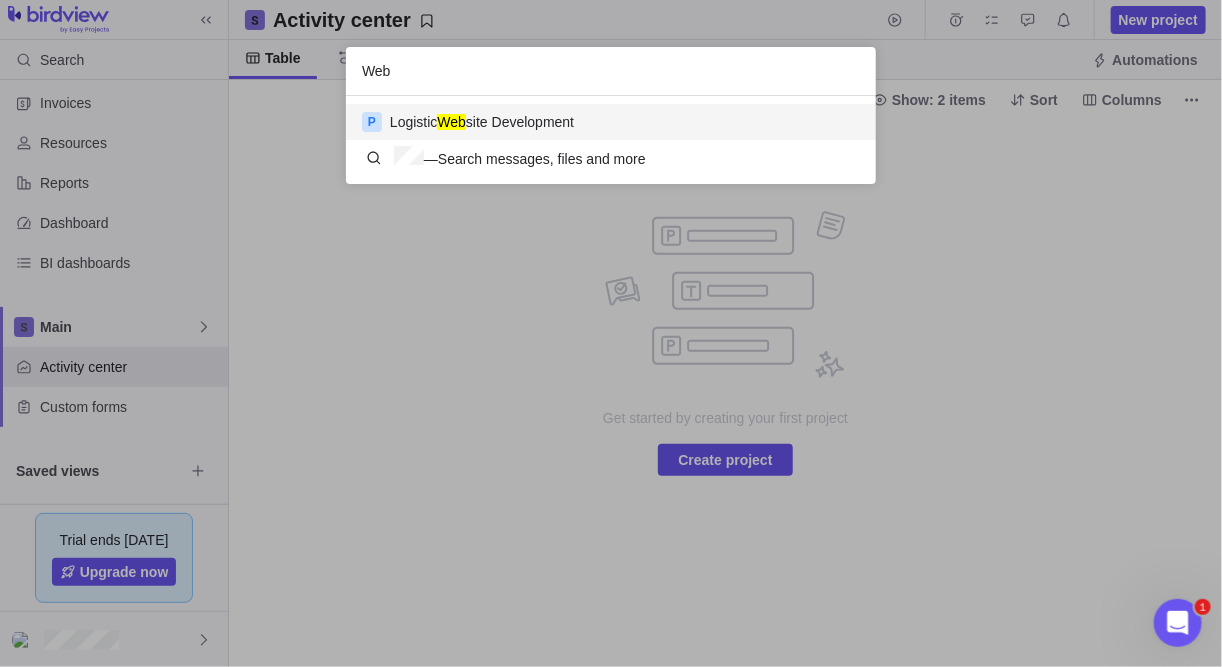 type on "Web" 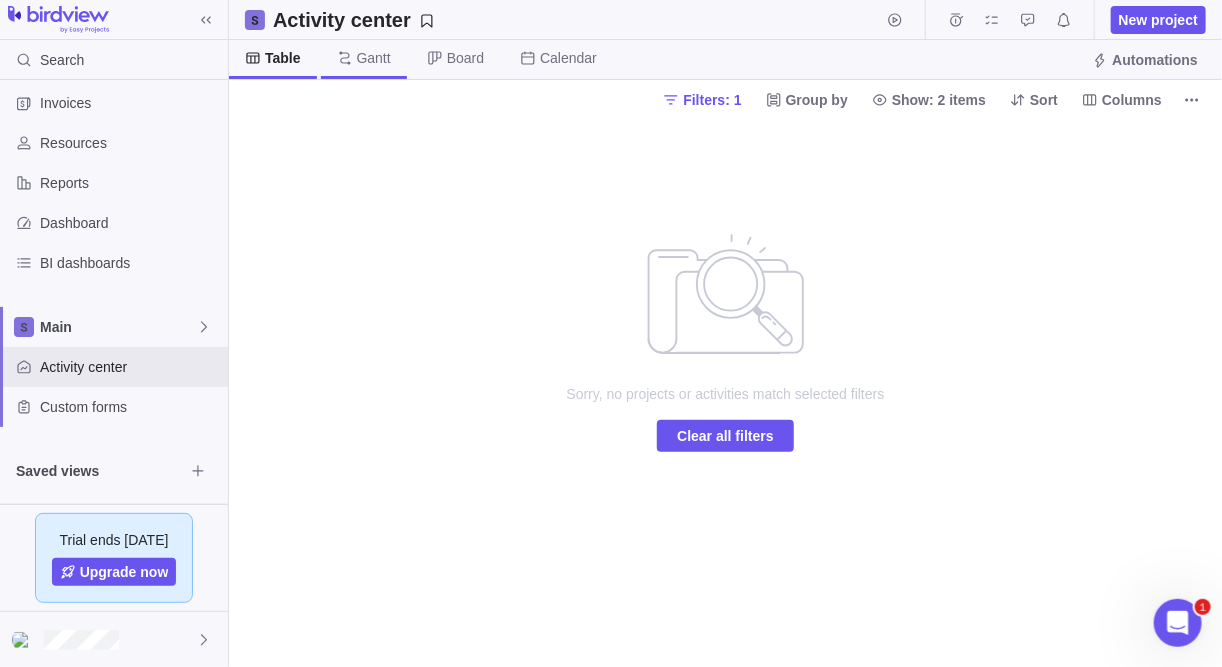 click on "Gantt" at bounding box center (364, 59) 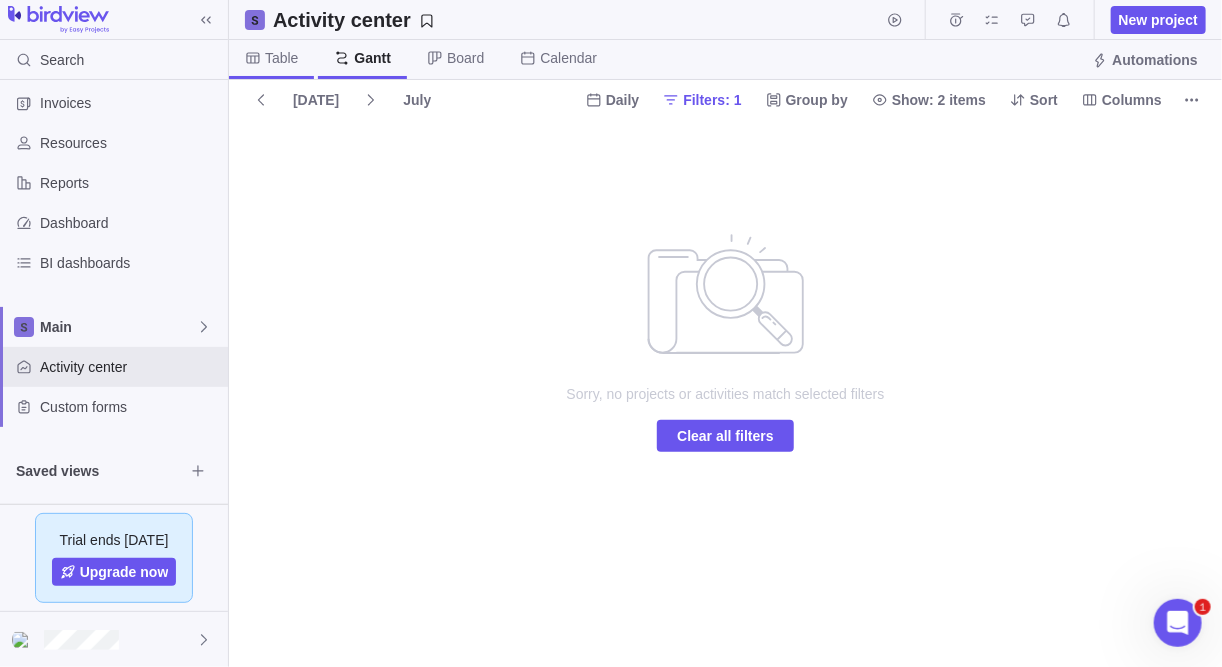 click on "Table" at bounding box center (281, 58) 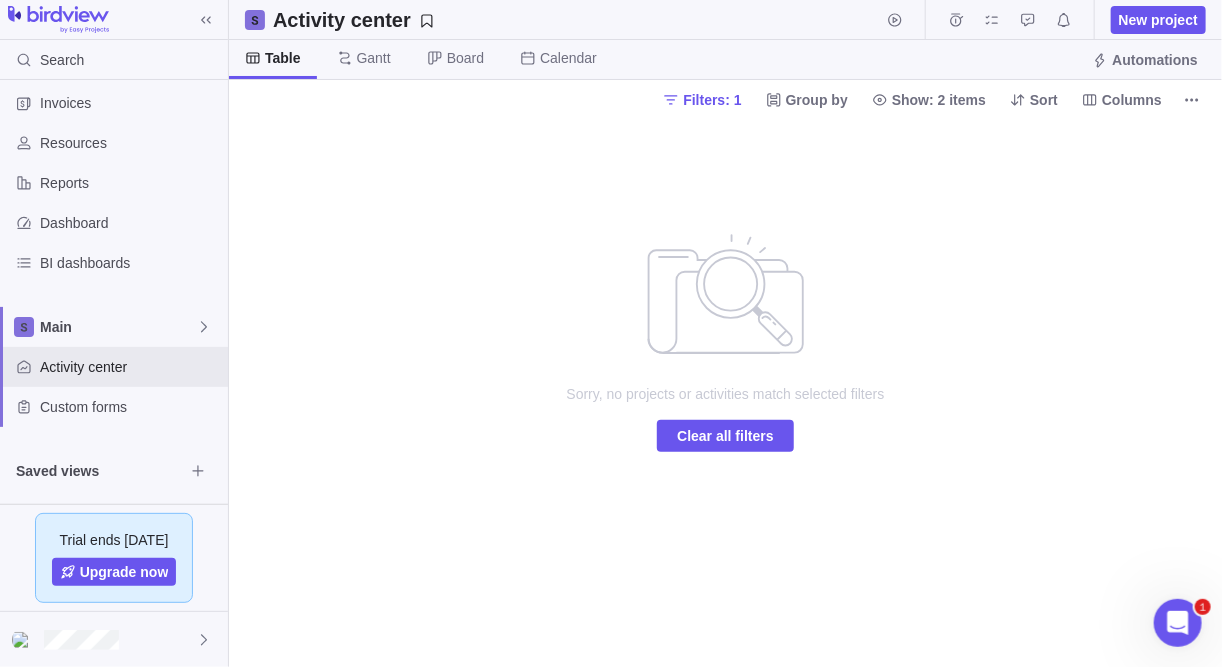 drag, startPoint x: 729, startPoint y: 106, endPoint x: 757, endPoint y: 203, distance: 100.96039 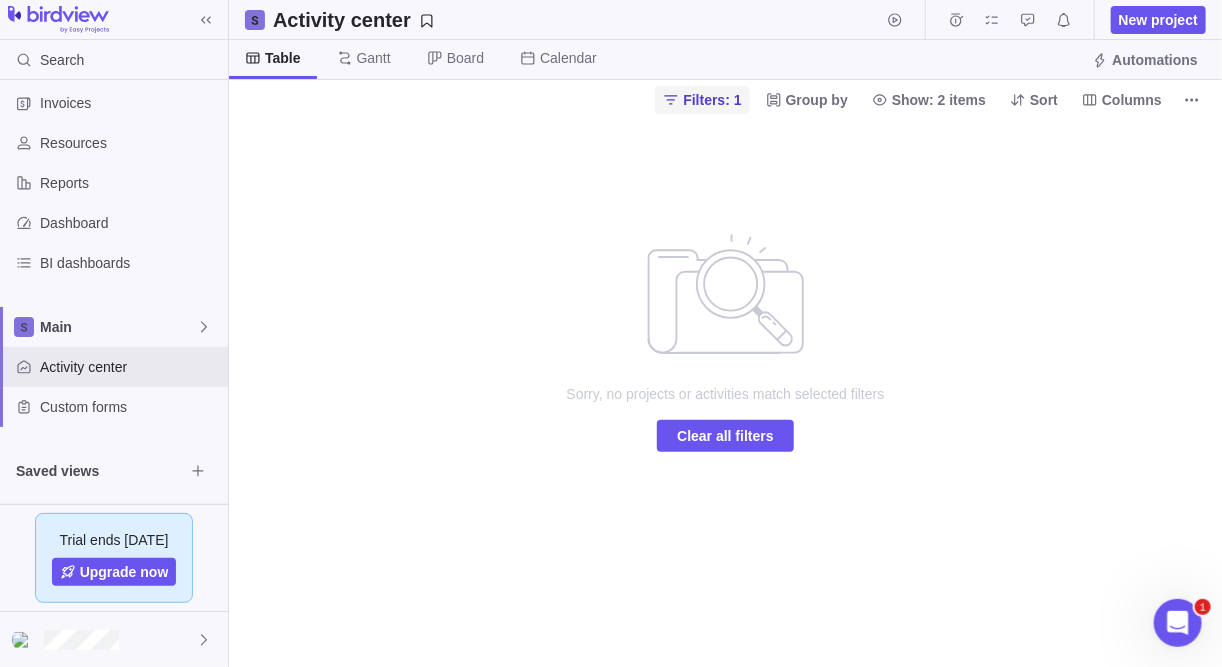 click on "Filters: 1" at bounding box center [712, 100] 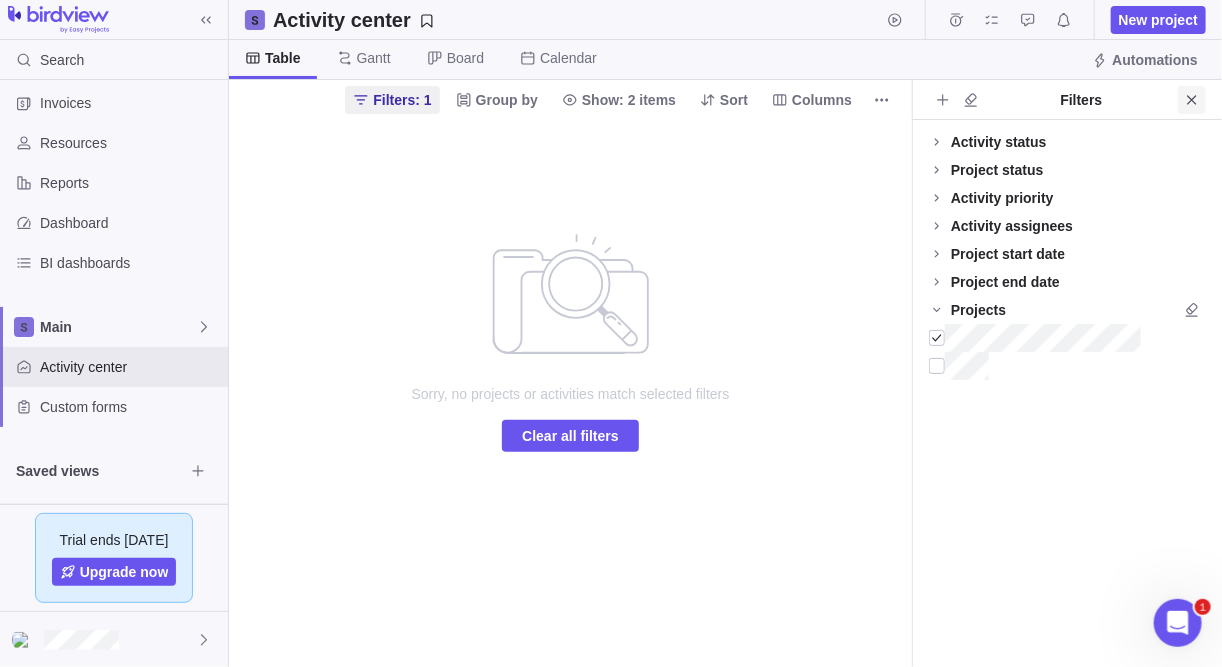 click 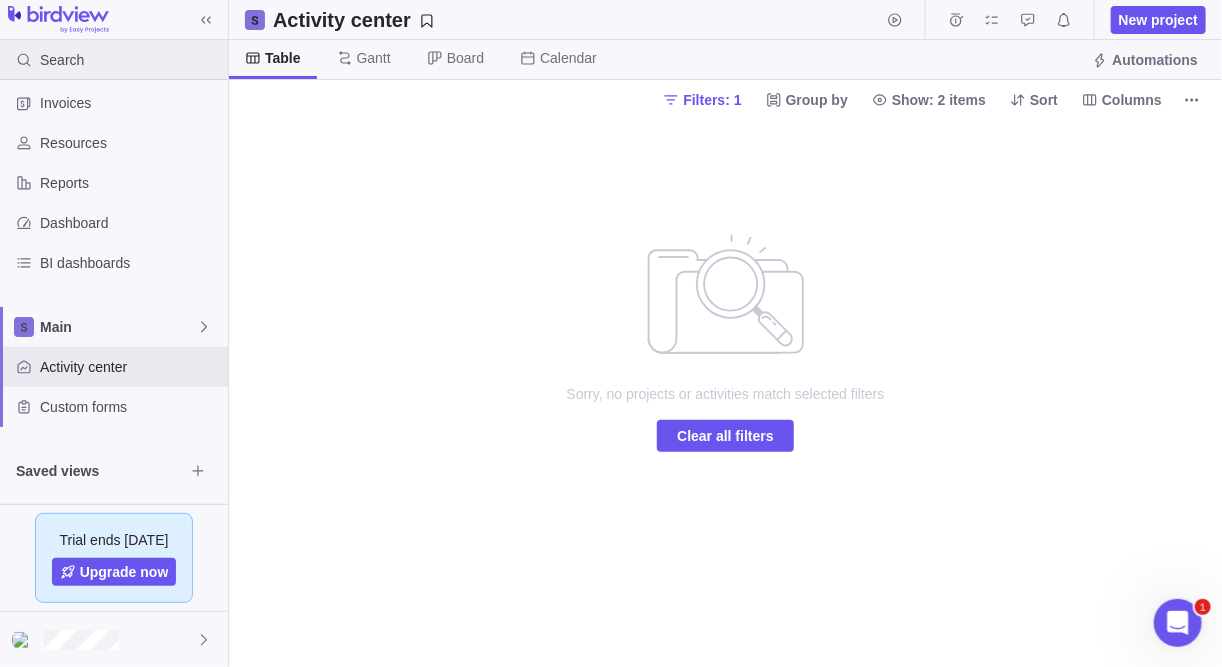 click on "Search" at bounding box center (46, 60) 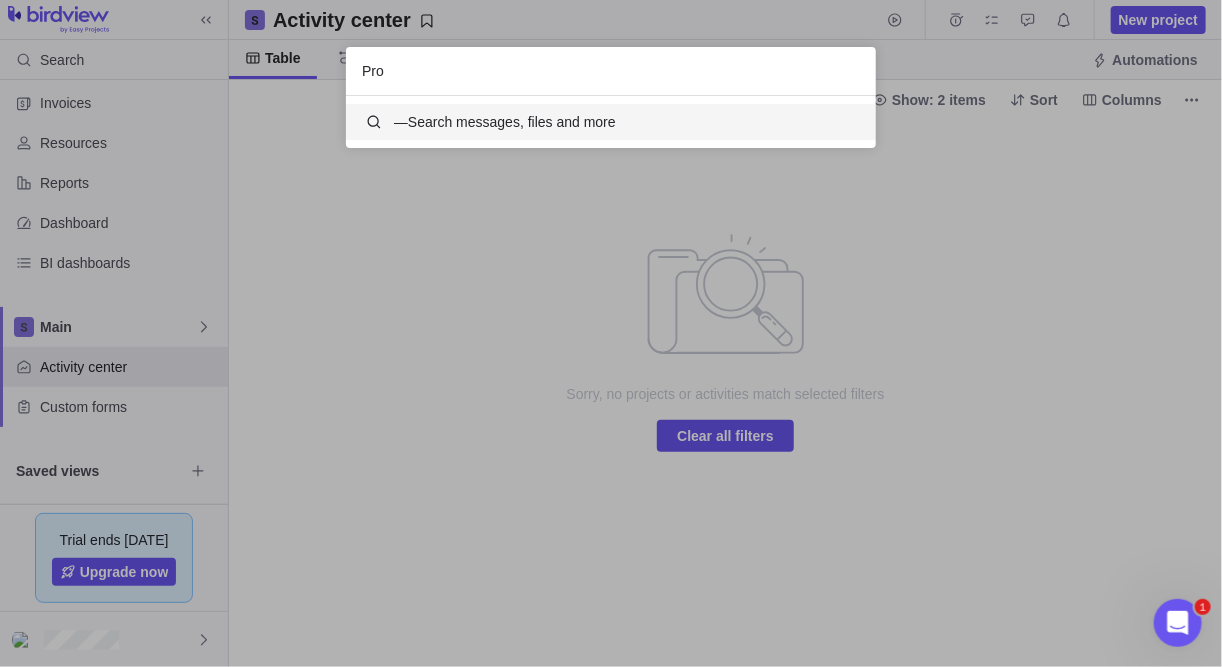 scroll, scrollTop: 13, scrollLeft: 13, axis: both 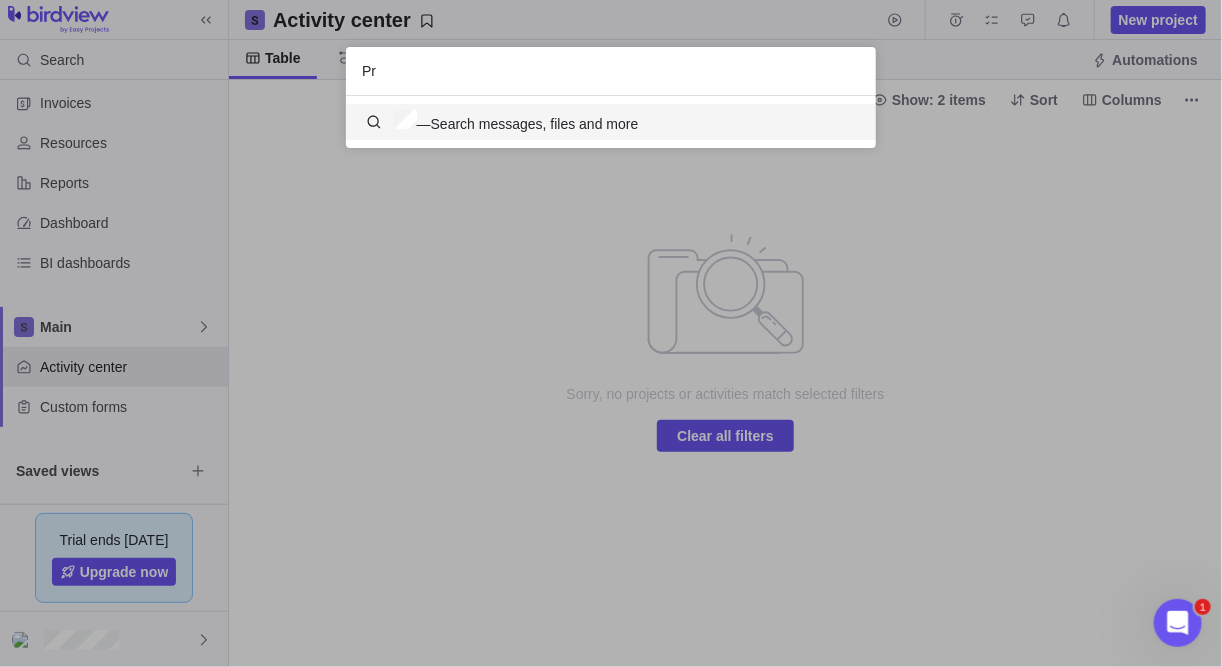 type on "P" 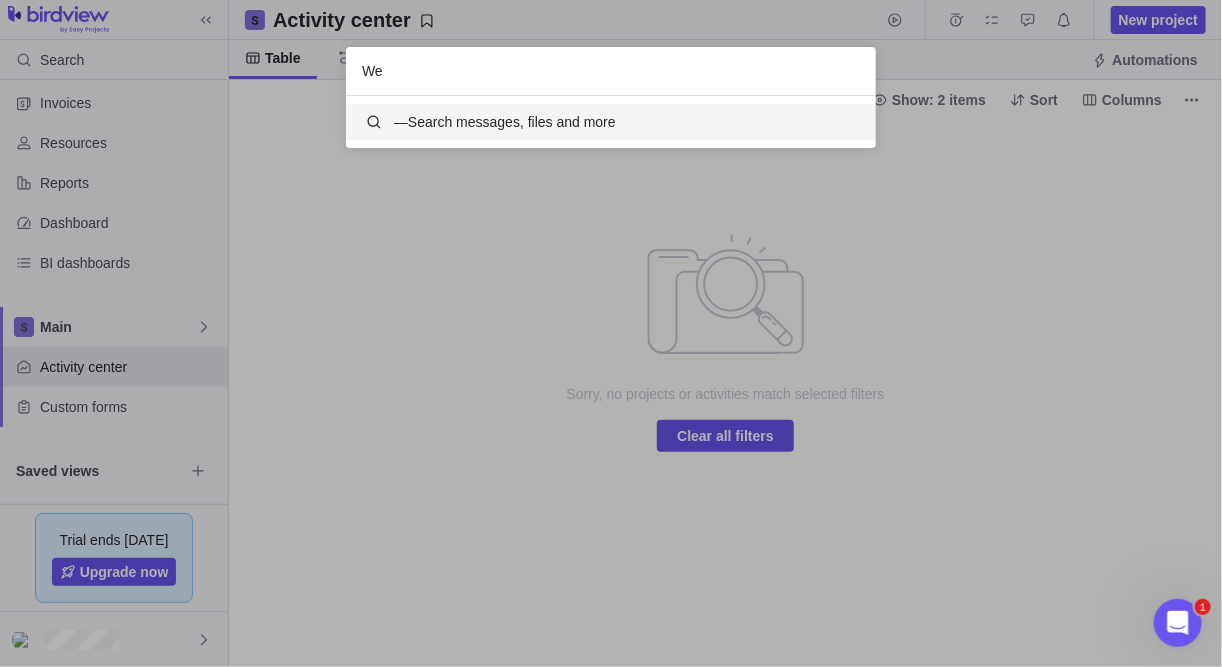 scroll, scrollTop: 13, scrollLeft: 13, axis: both 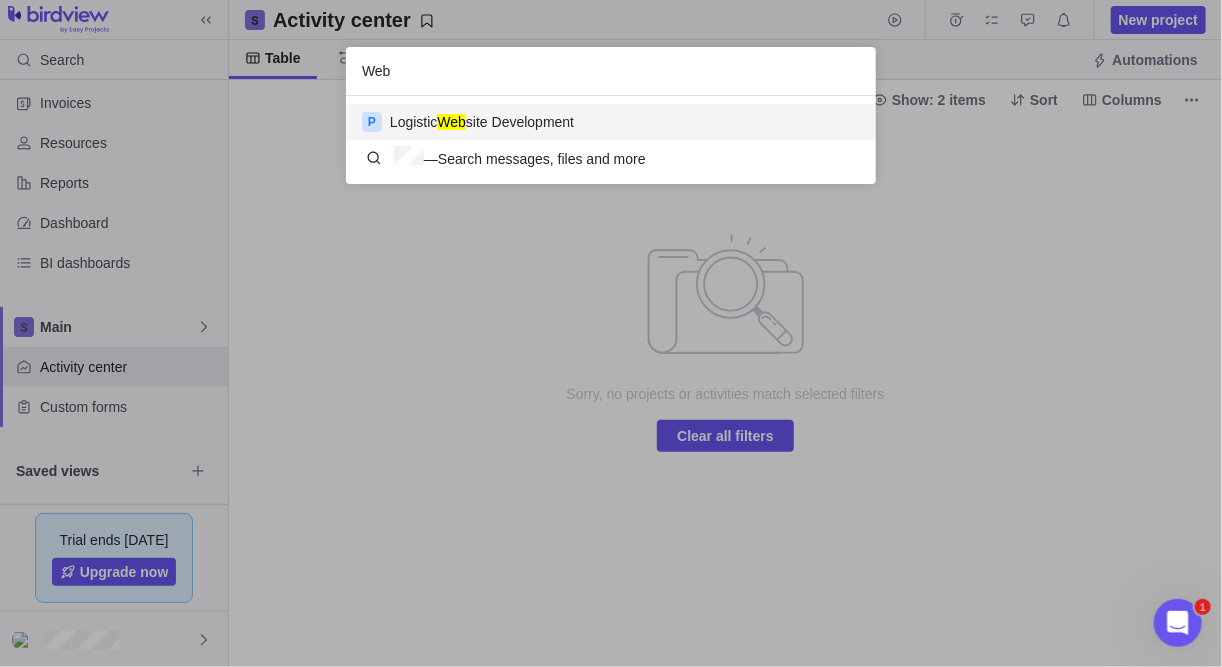 type on "Web" 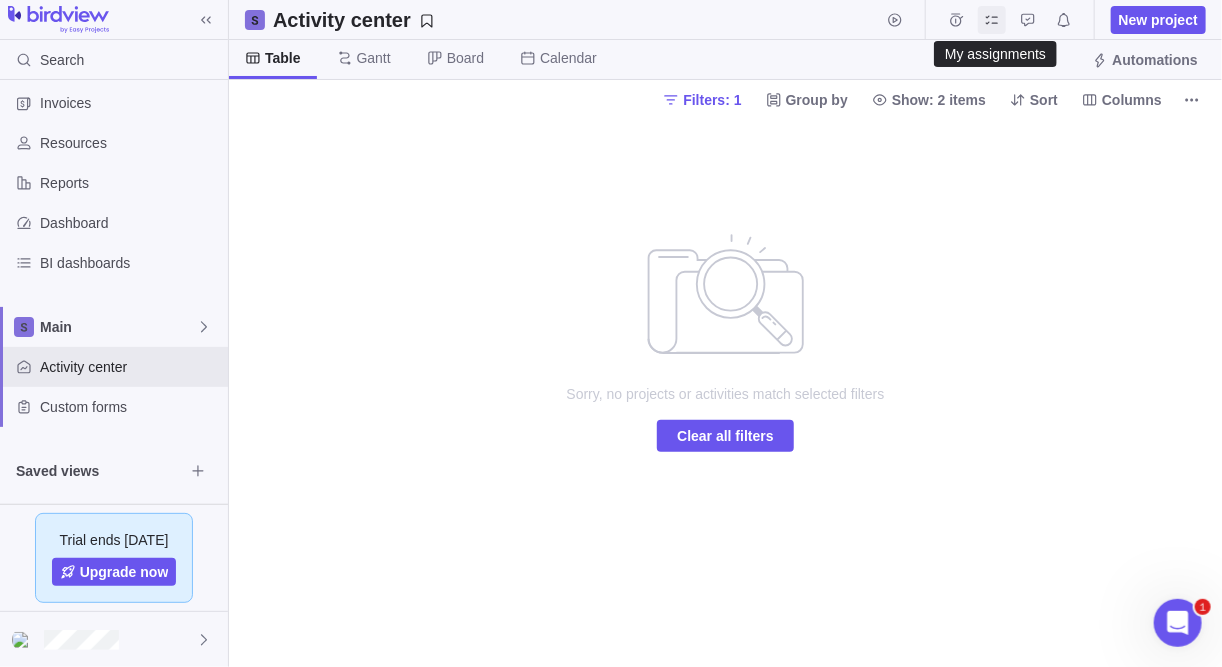 click at bounding box center [992, 20] 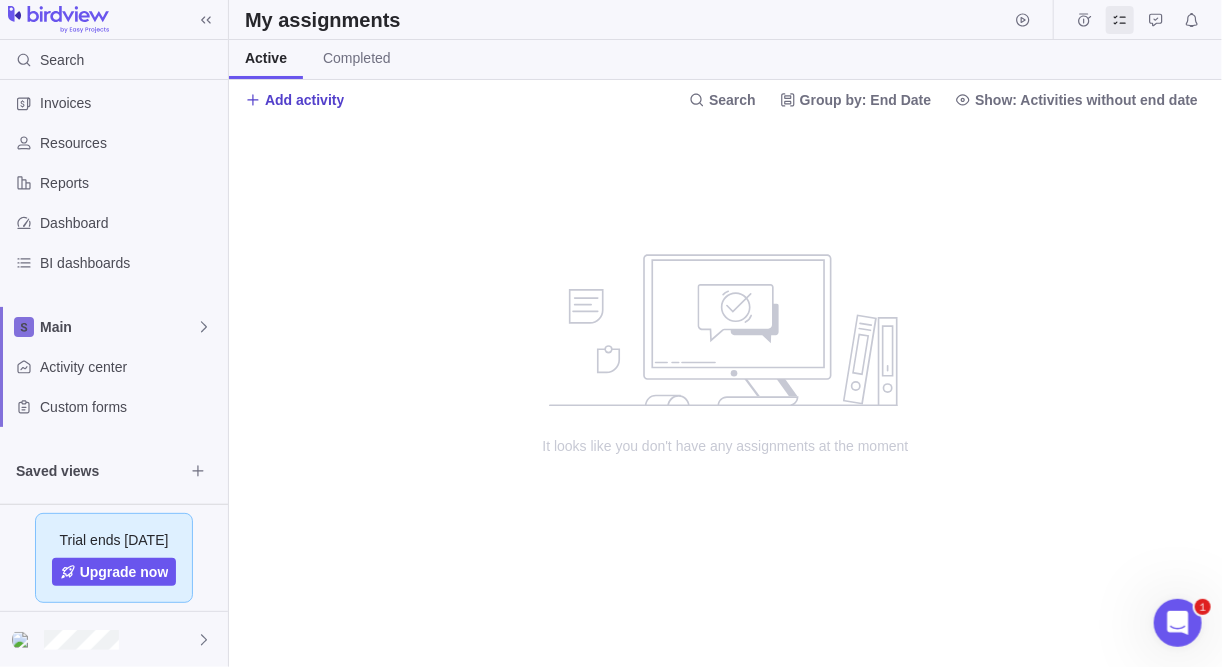 click on "Add activity" at bounding box center (304, 100) 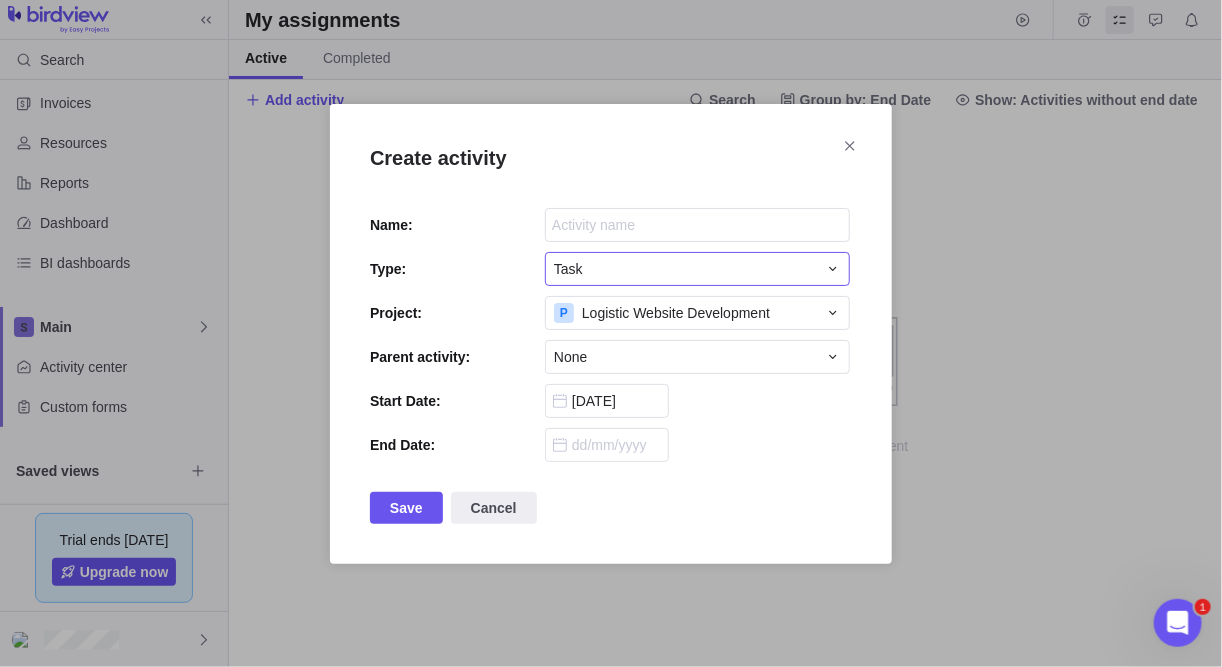 click on "Task" at bounding box center [685, 269] 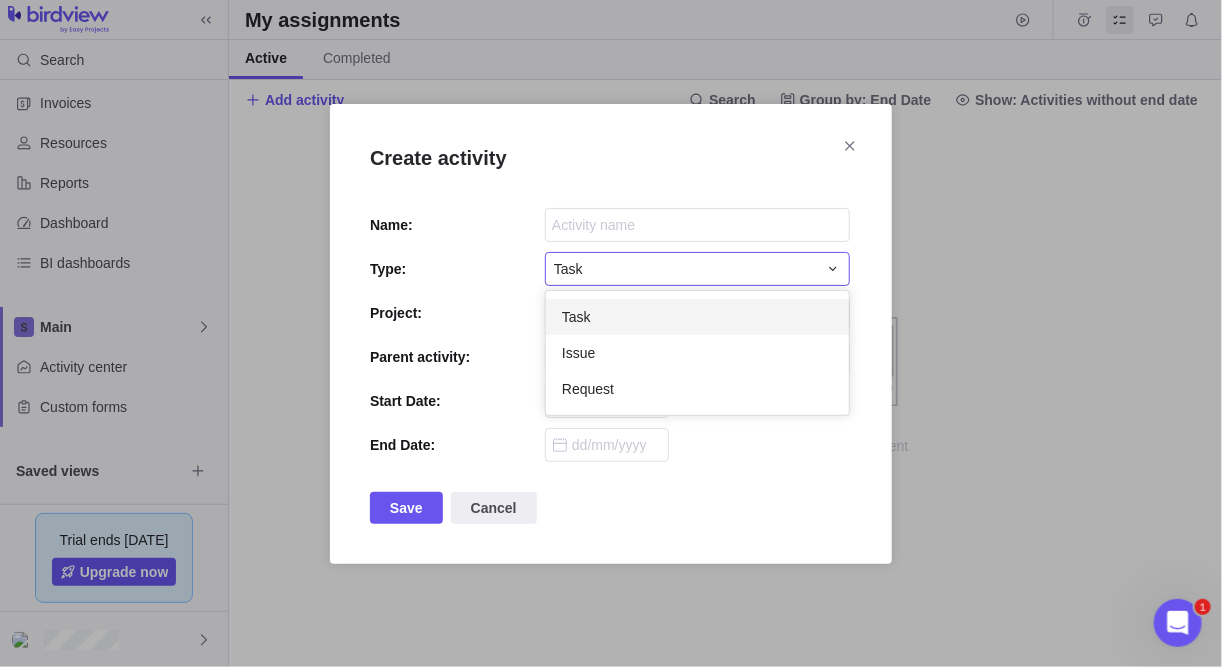 scroll, scrollTop: 12, scrollLeft: 13, axis: both 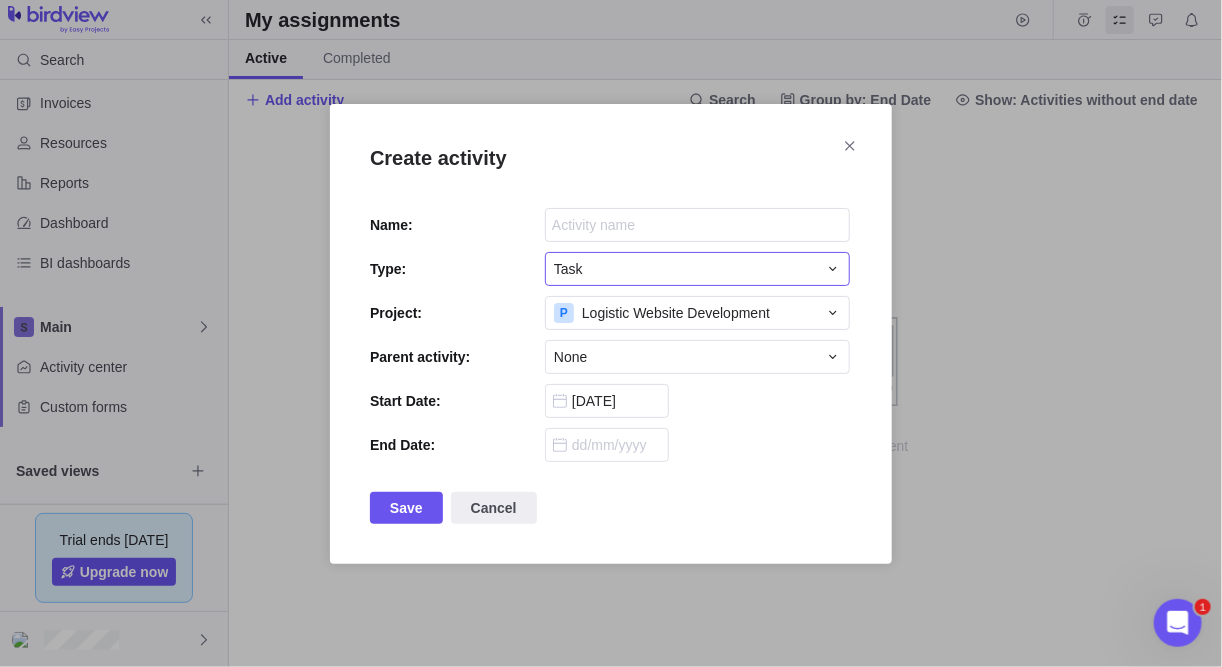 click on "Task" at bounding box center [685, 269] 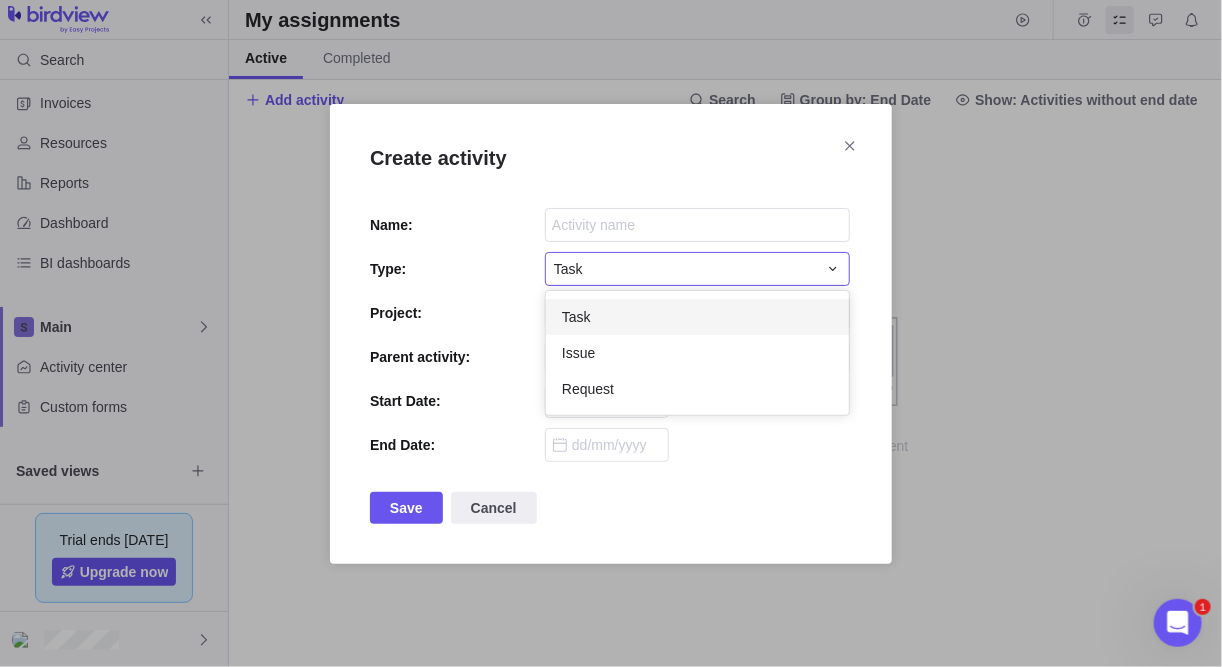 scroll, scrollTop: 12, scrollLeft: 13, axis: both 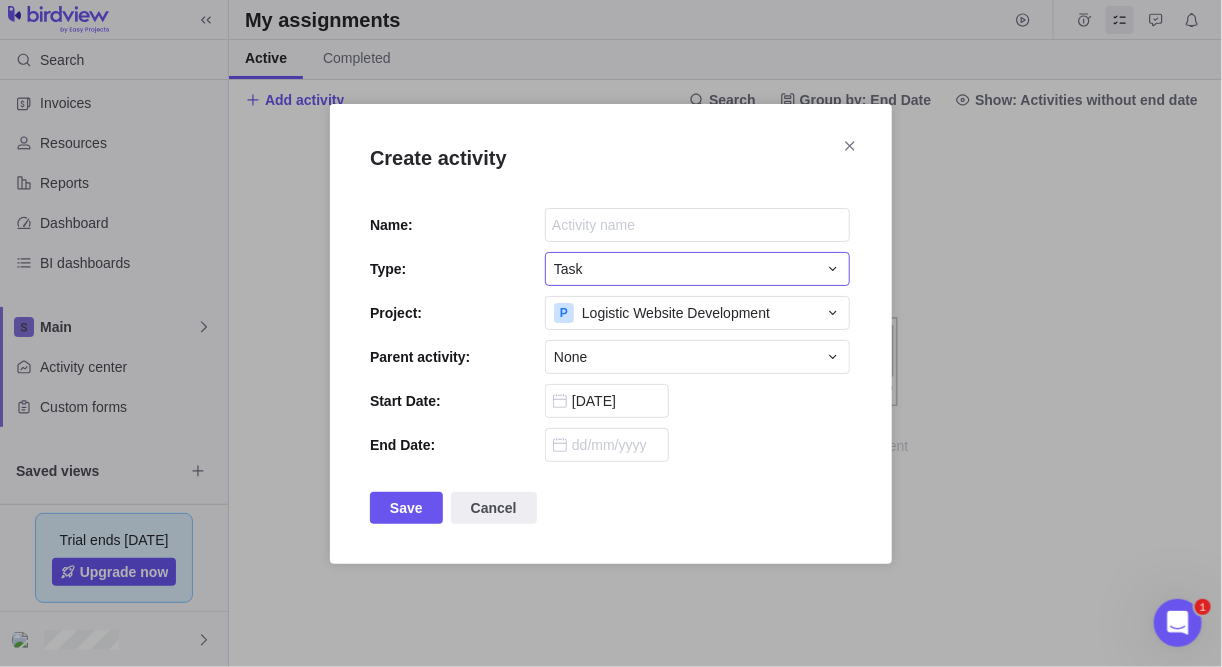 click on "Task" at bounding box center [697, 269] 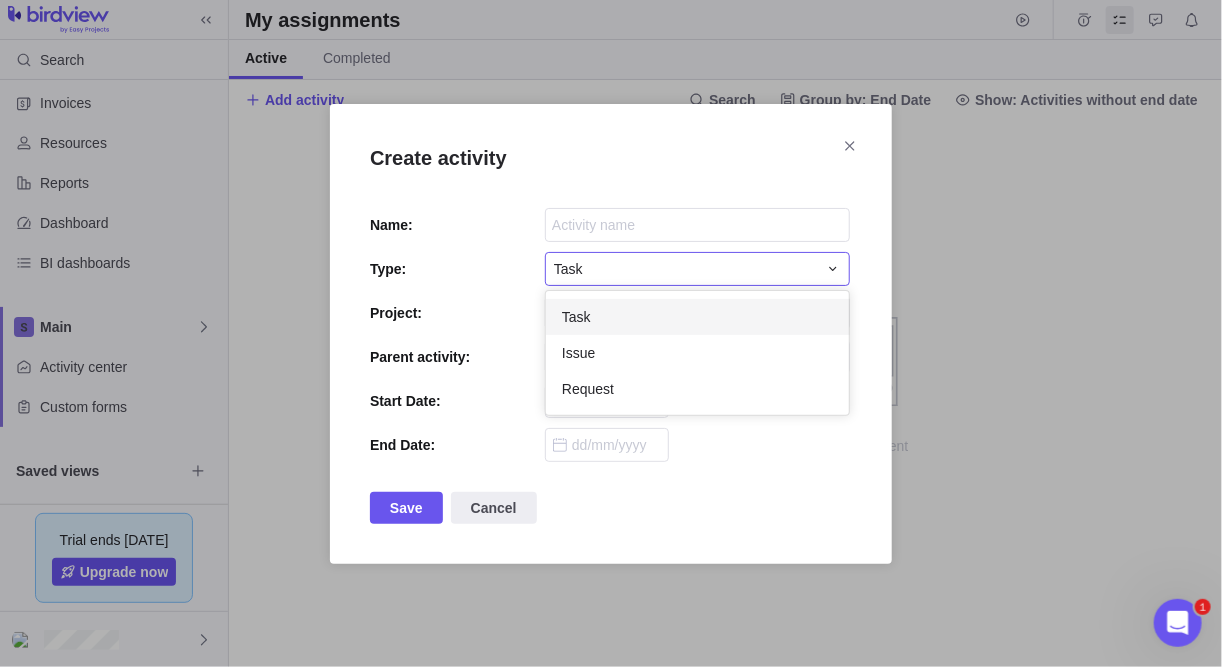 scroll, scrollTop: 12, scrollLeft: 13, axis: both 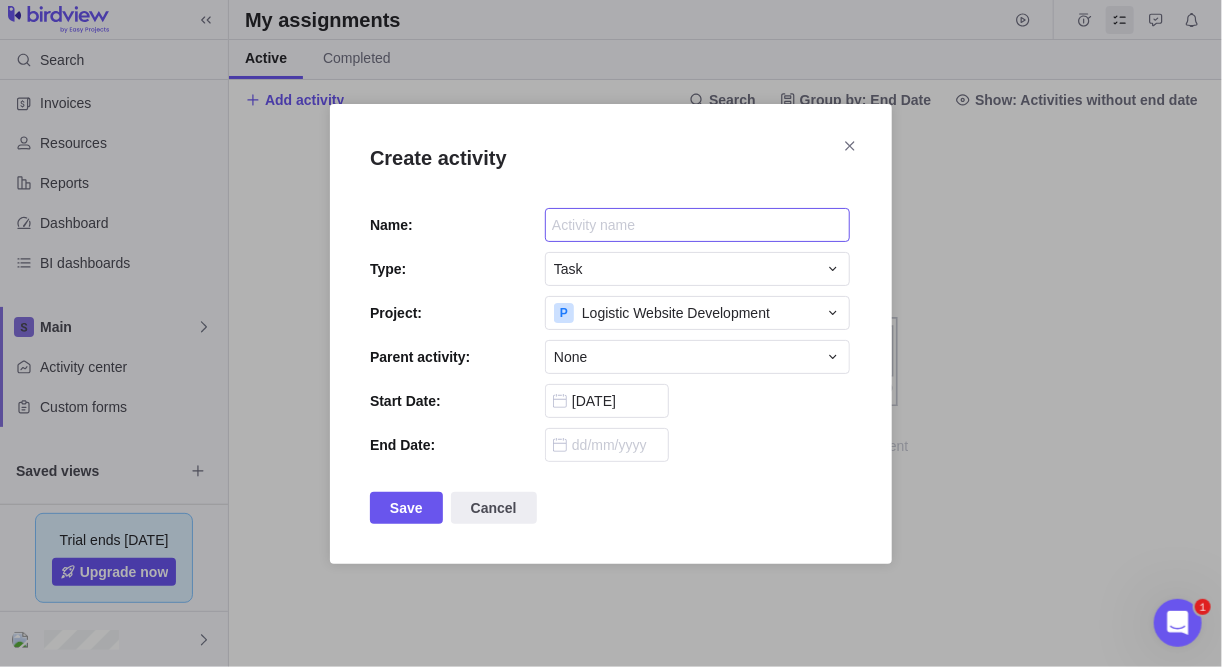 click at bounding box center (697, 225) 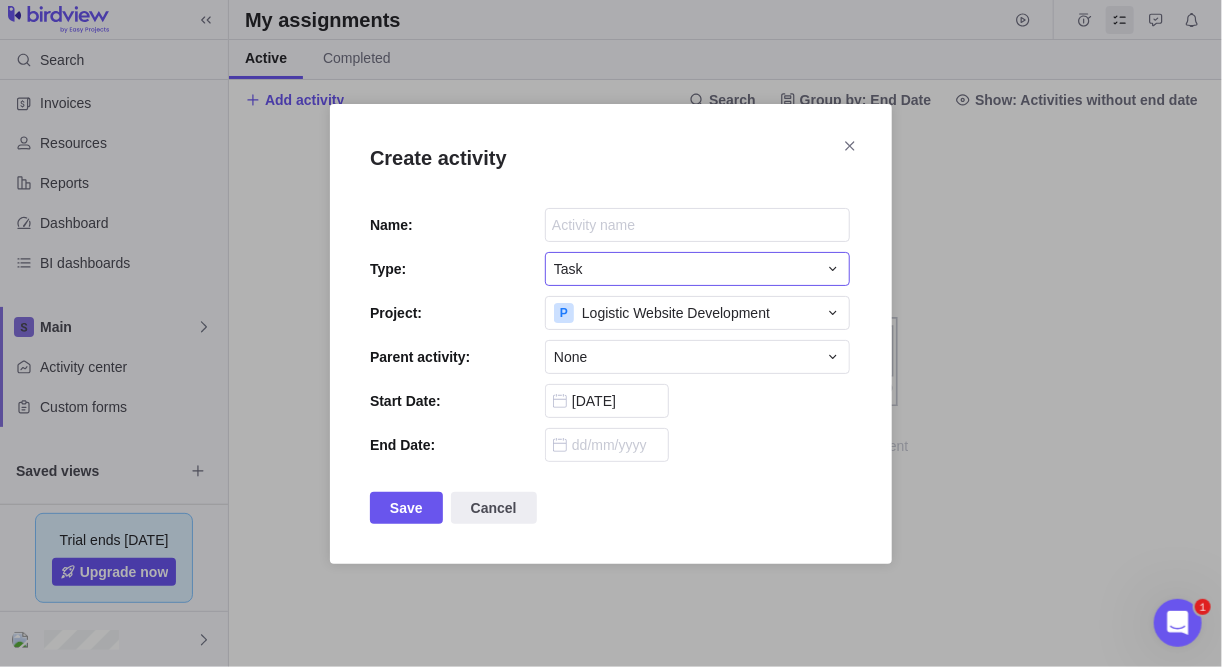 click on "Task" at bounding box center (697, 269) 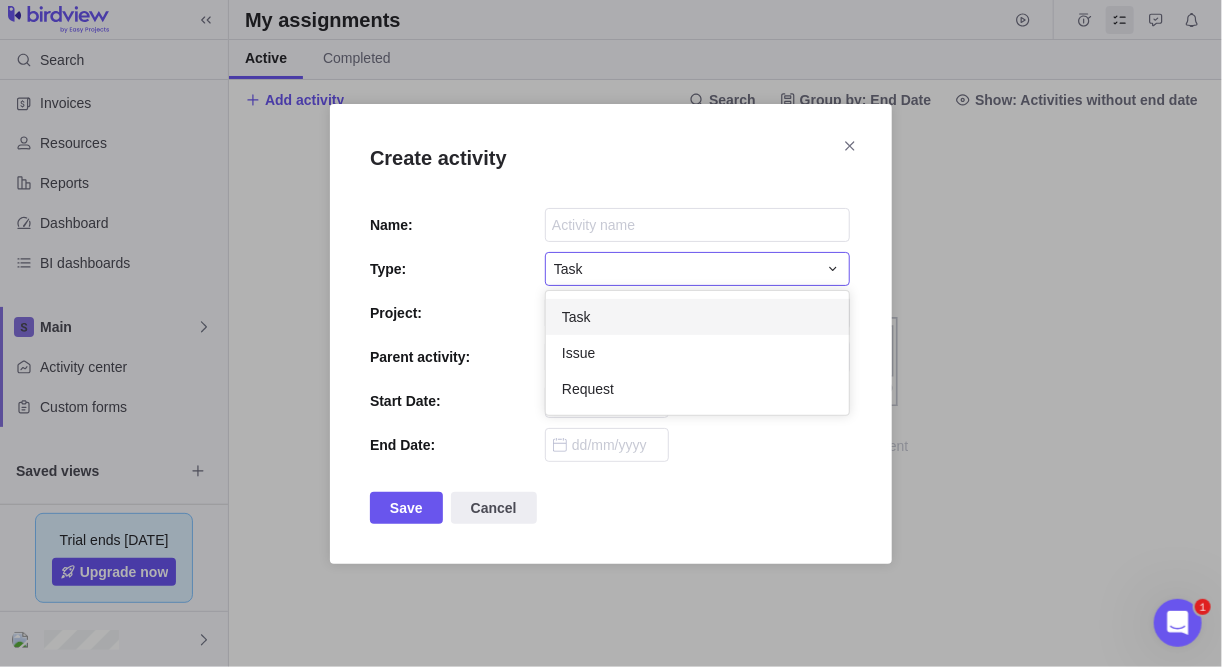 scroll, scrollTop: 12, scrollLeft: 13, axis: both 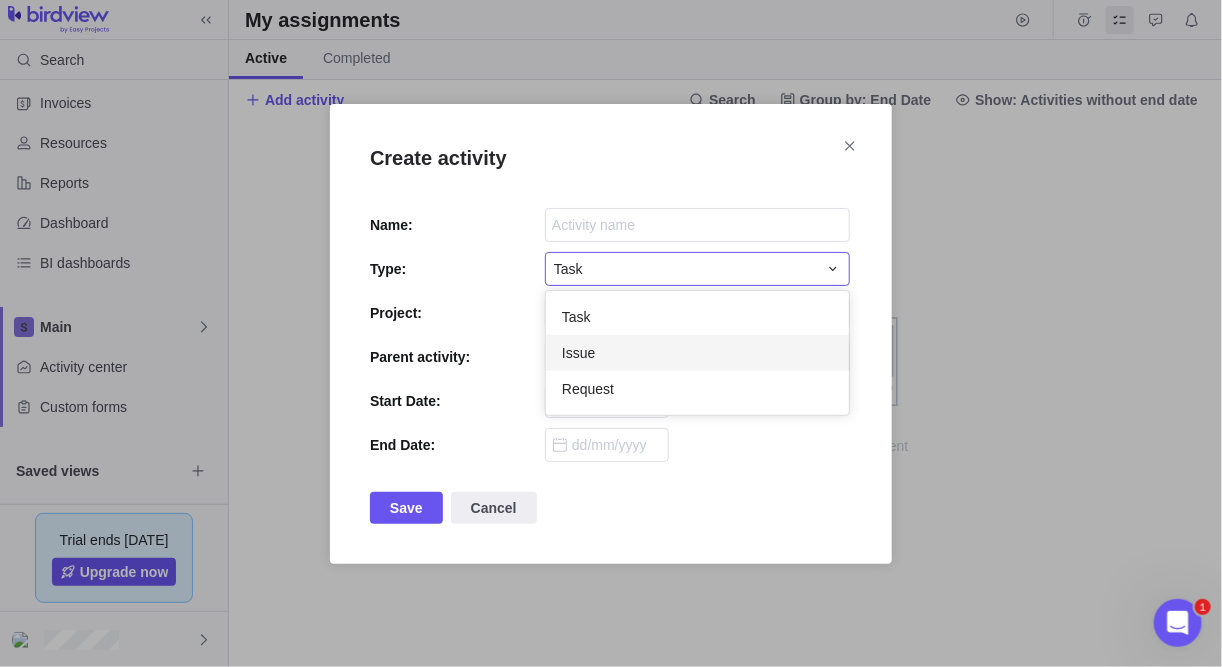 click on "Create activity Name: Type: Task Task Issue Request Project: P Logistic Website Development Parent activity: None Start Date: 23/07/2025 End Date: Save Cancel" at bounding box center (611, 333) 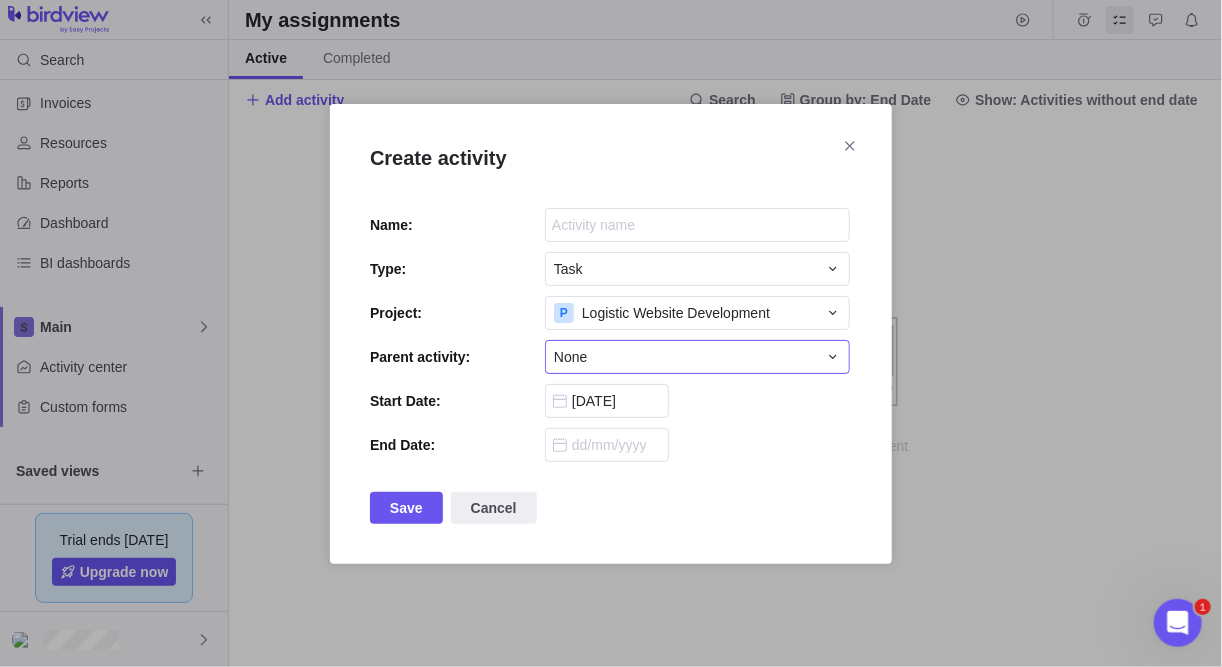 click on "None" at bounding box center (685, 357) 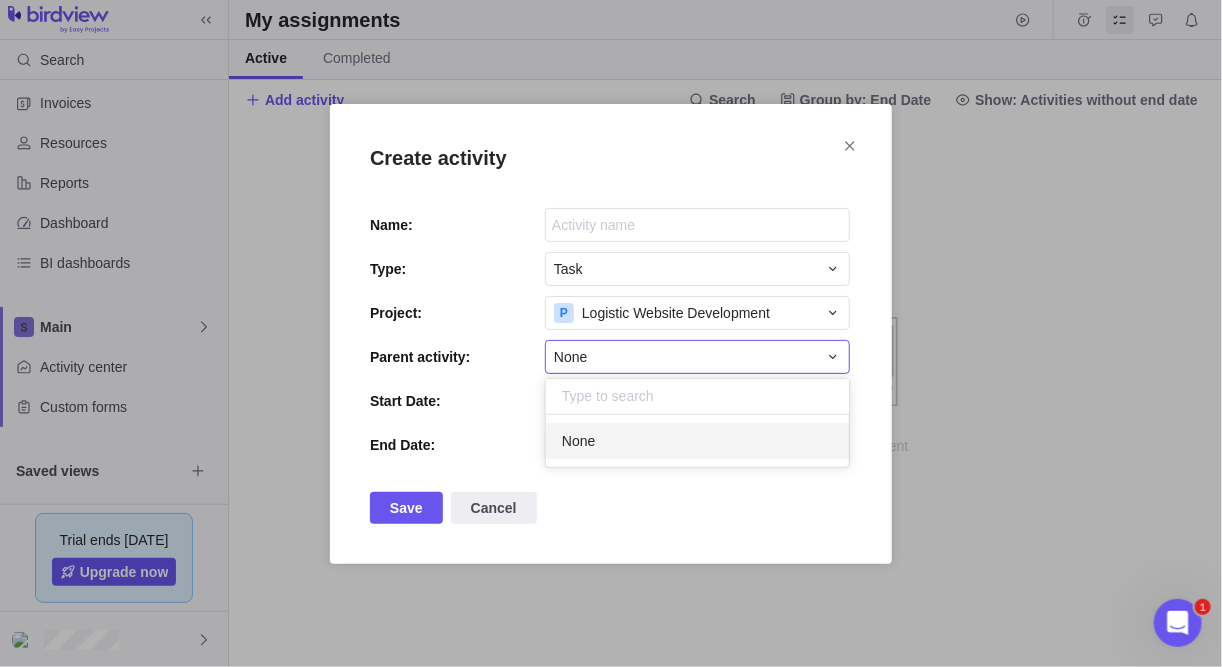 scroll, scrollTop: 13, scrollLeft: 13, axis: both 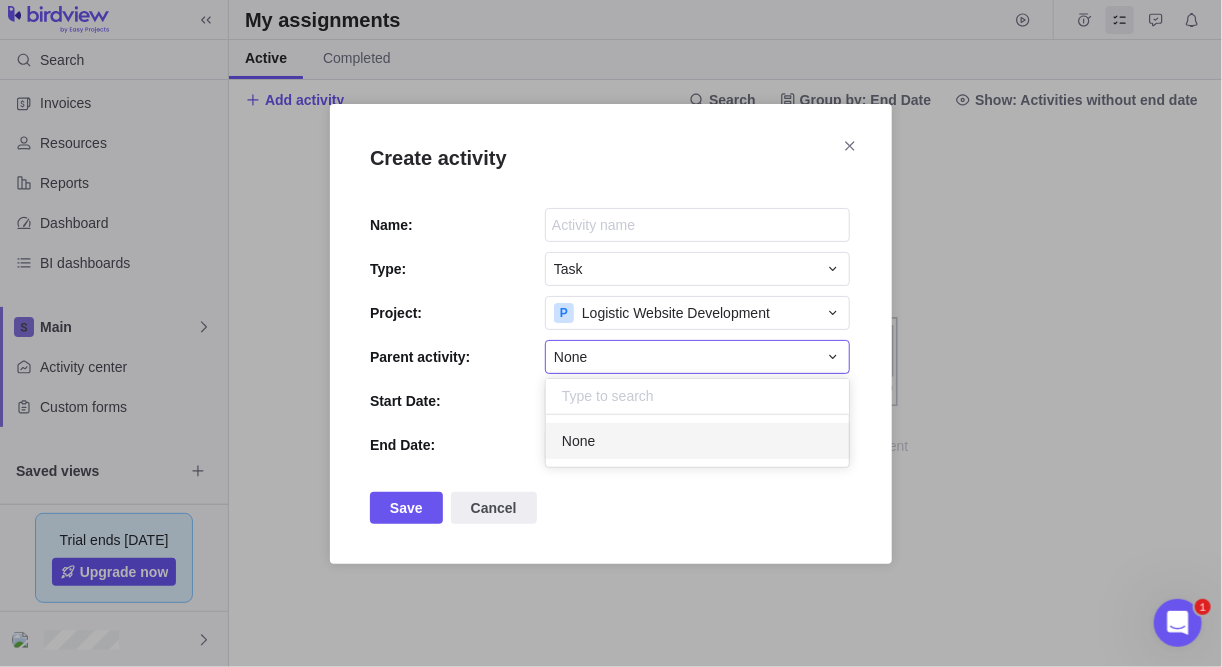 click on "Create activity Name: Type: Task Project: P Logistic Website Development Parent activity: None None Start Date: 23/07/2025 End Date: Save Cancel" at bounding box center (611, 333) 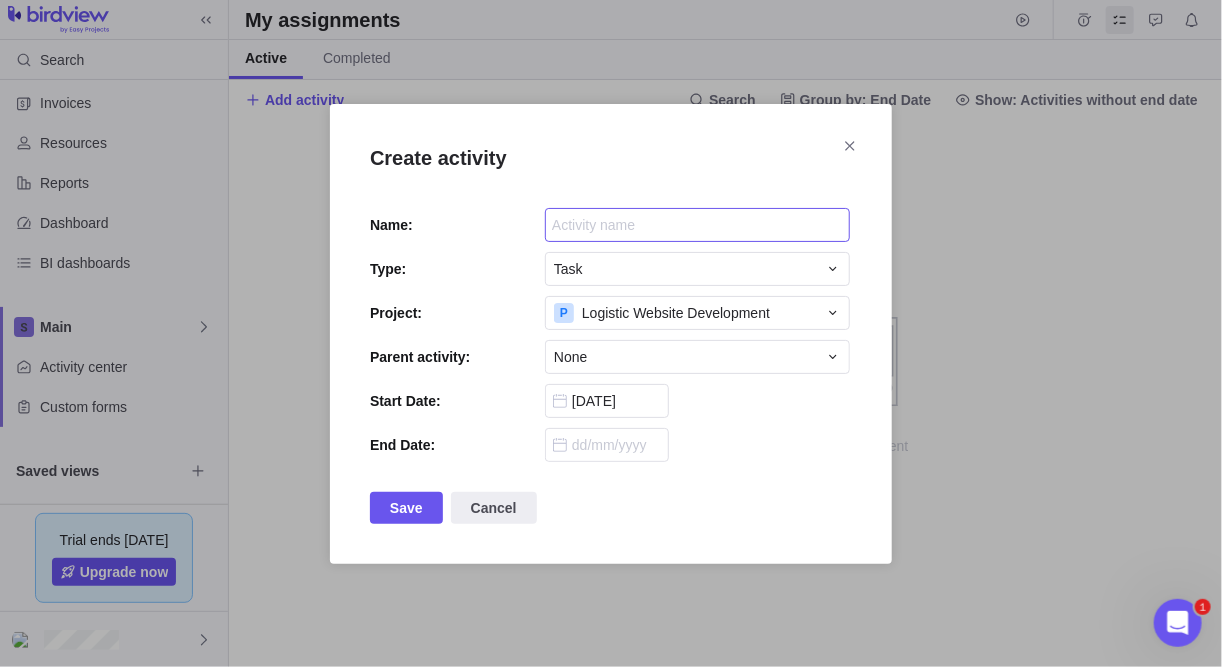click at bounding box center (697, 225) 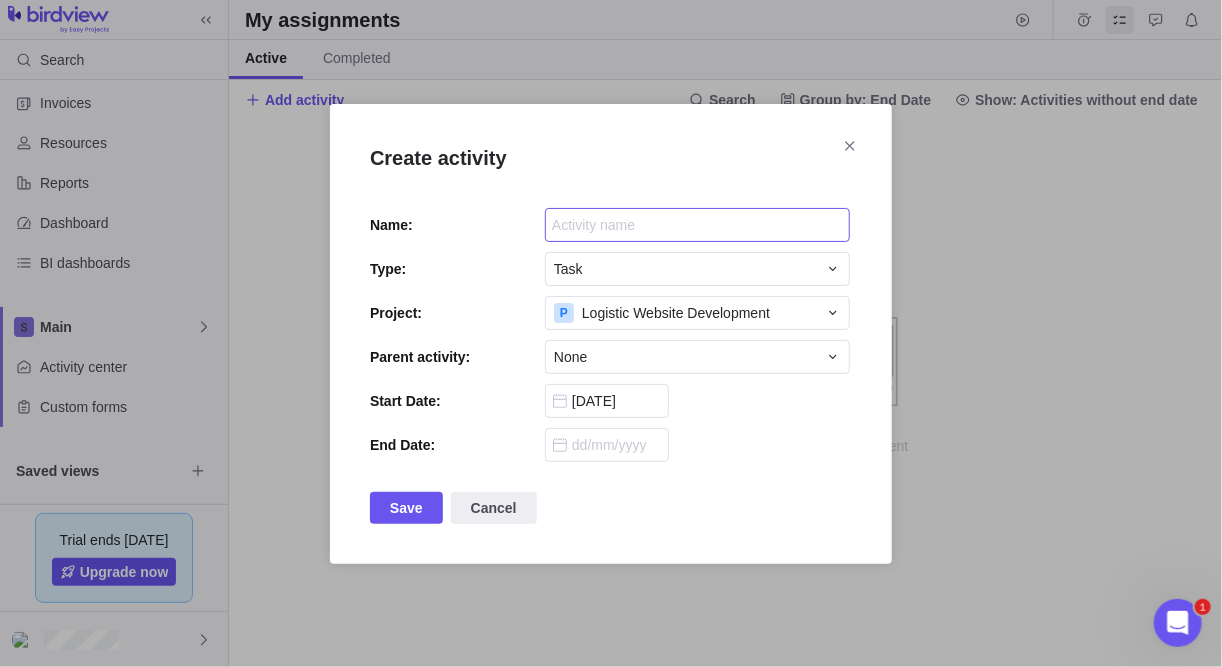 click at bounding box center (697, 225) 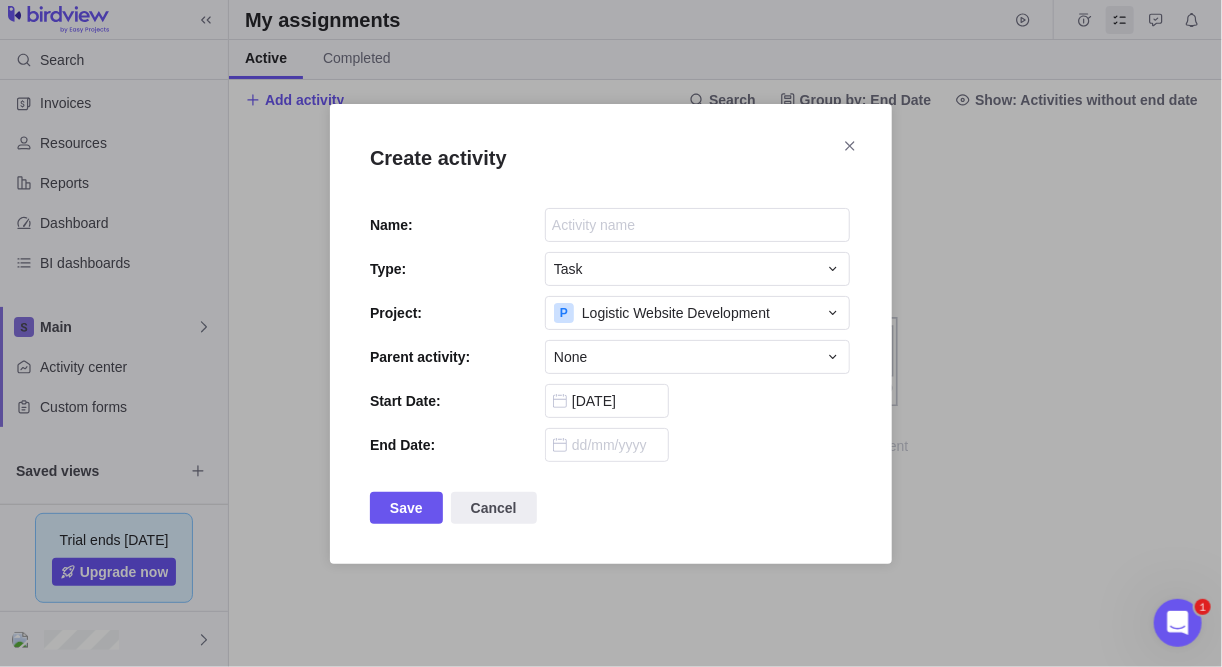 click on "Create activity" at bounding box center [611, 176] 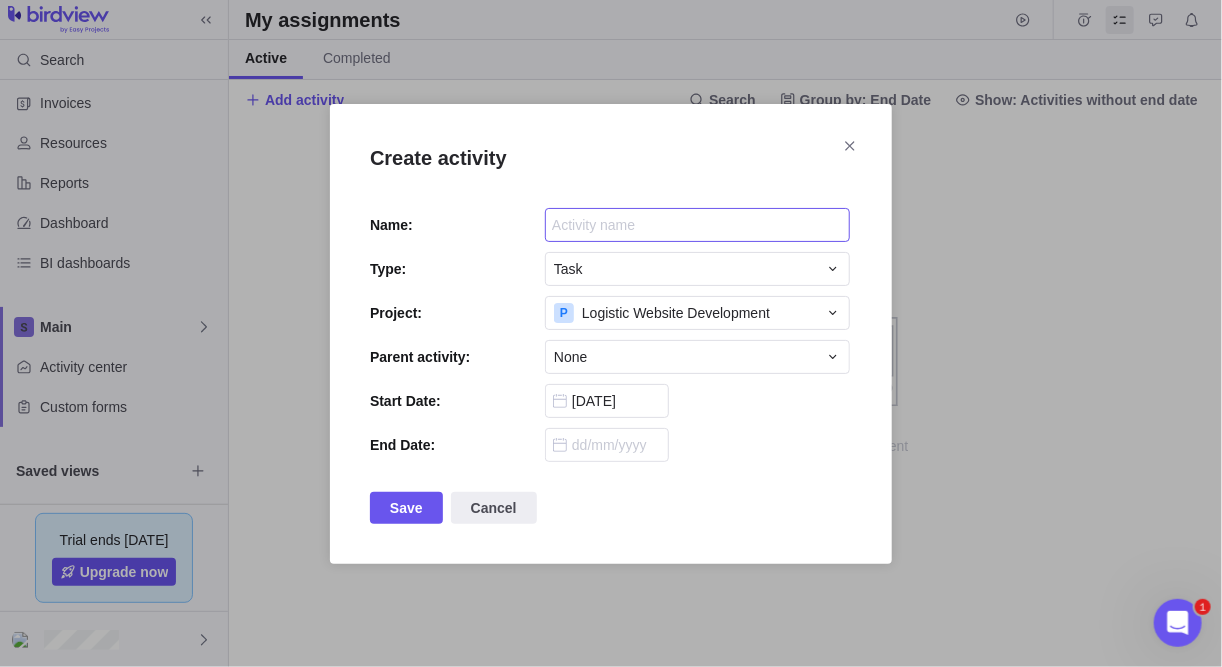 click at bounding box center [697, 225] 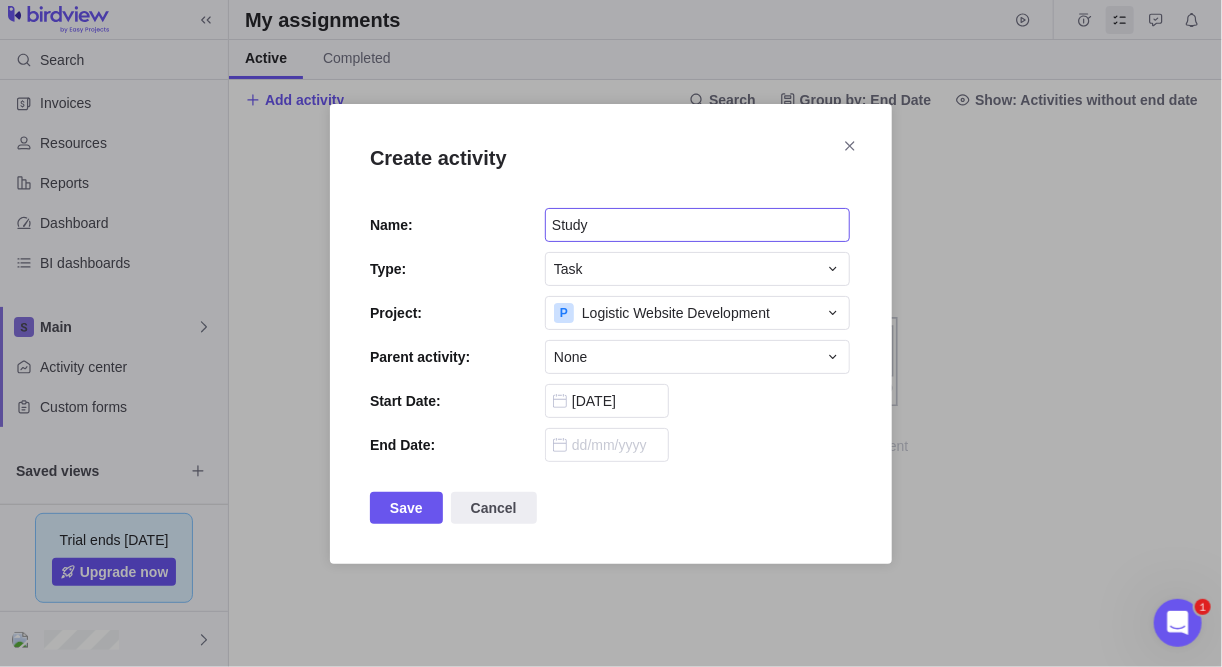 type on "Stud" 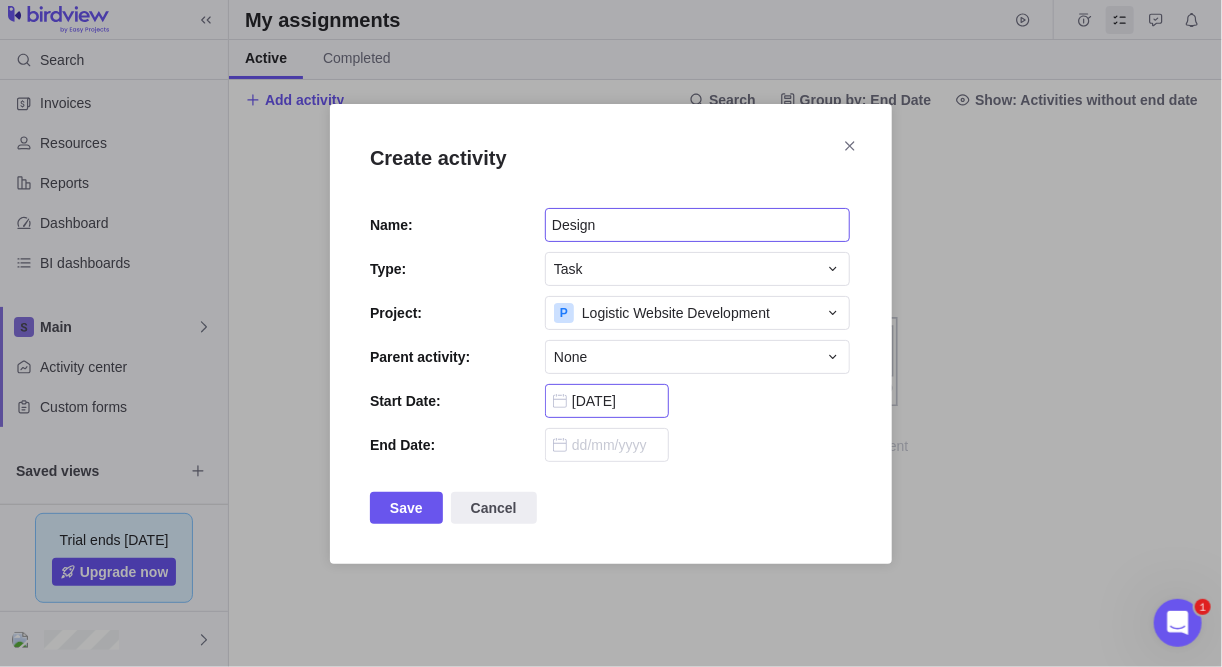 type on "Design" 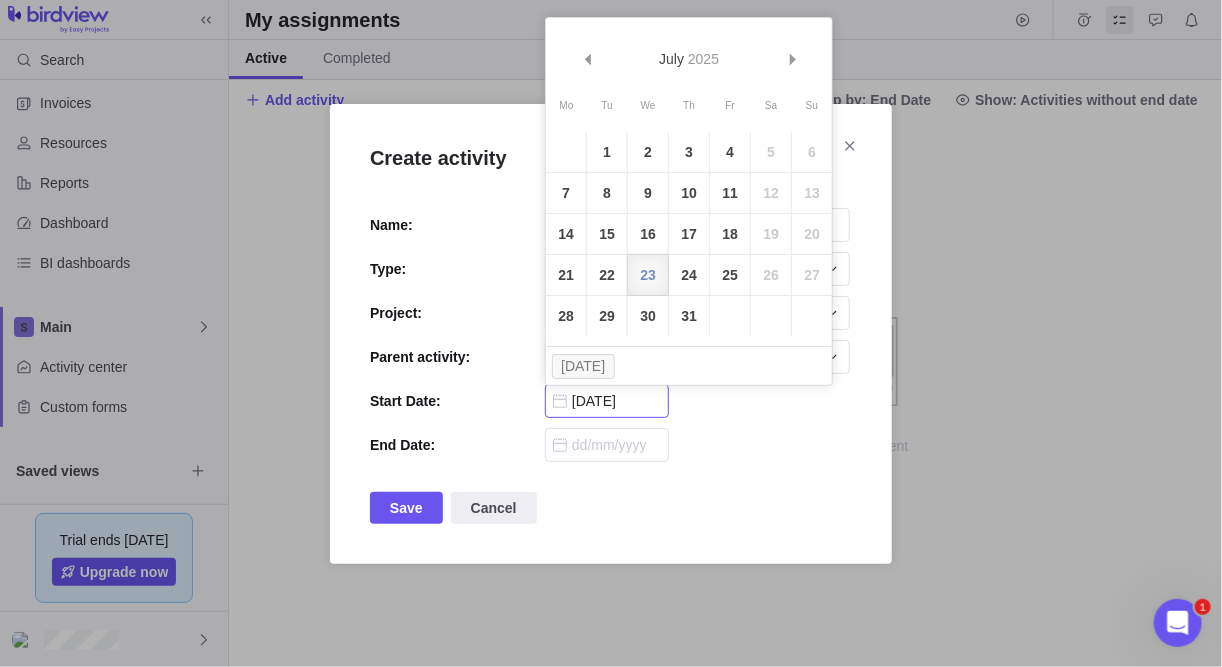 click on "[DATE]" at bounding box center (607, 401) 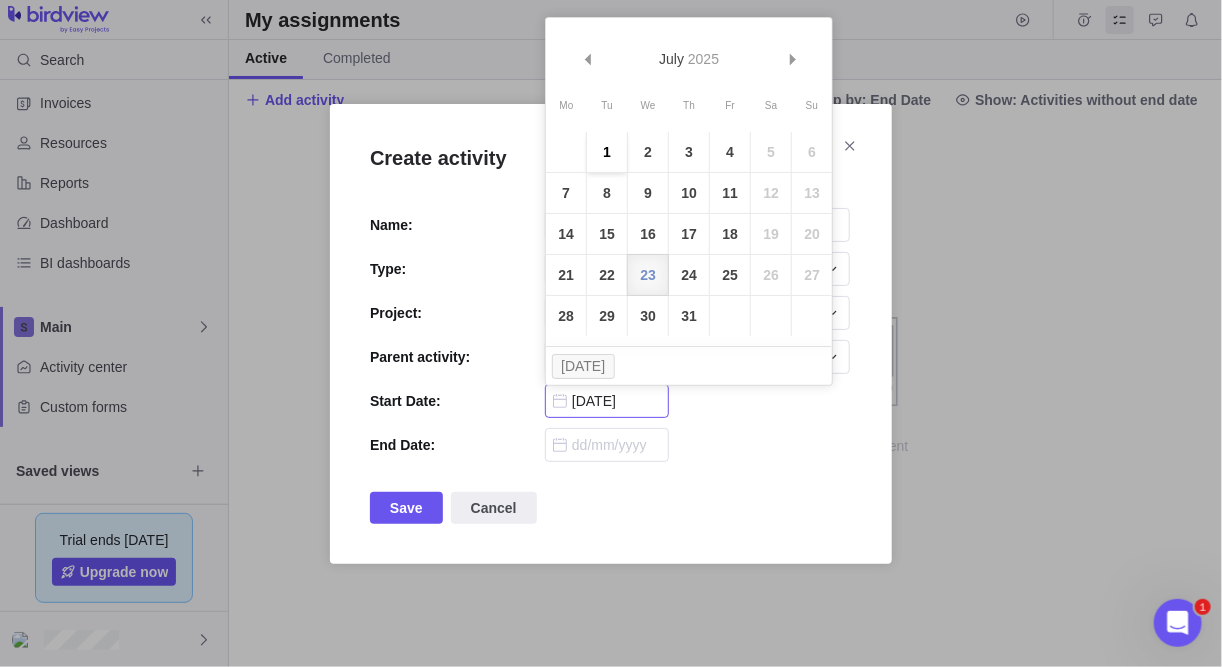 click on "1" at bounding box center [607, 152] 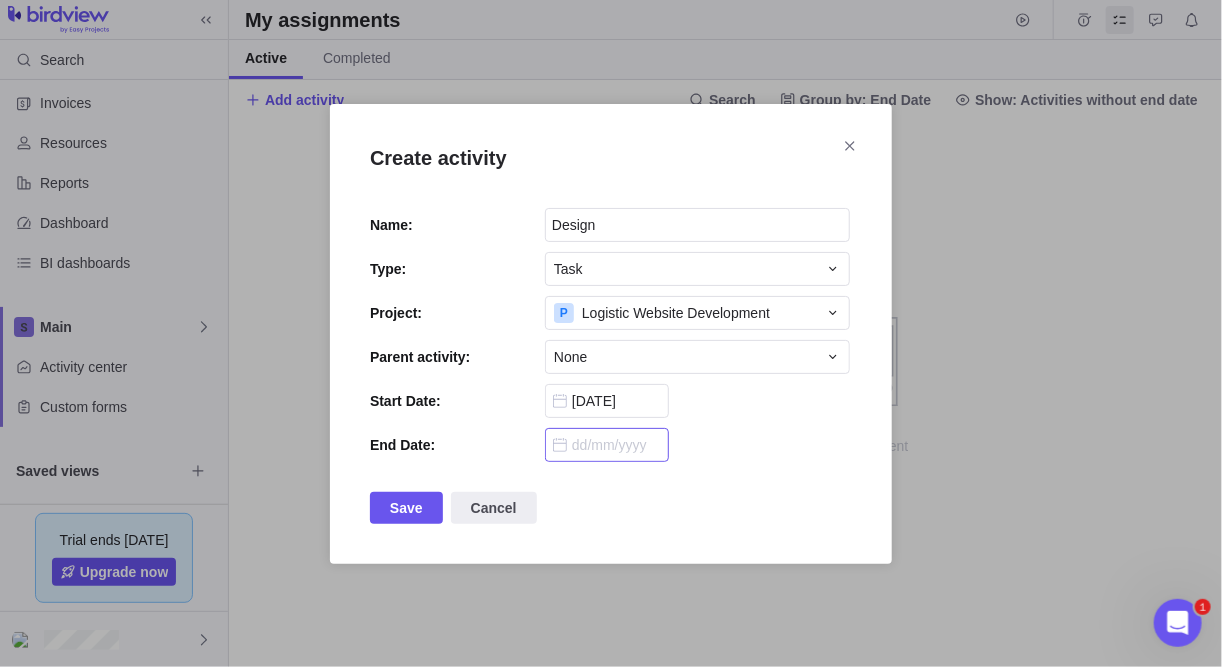 click at bounding box center [607, 445] 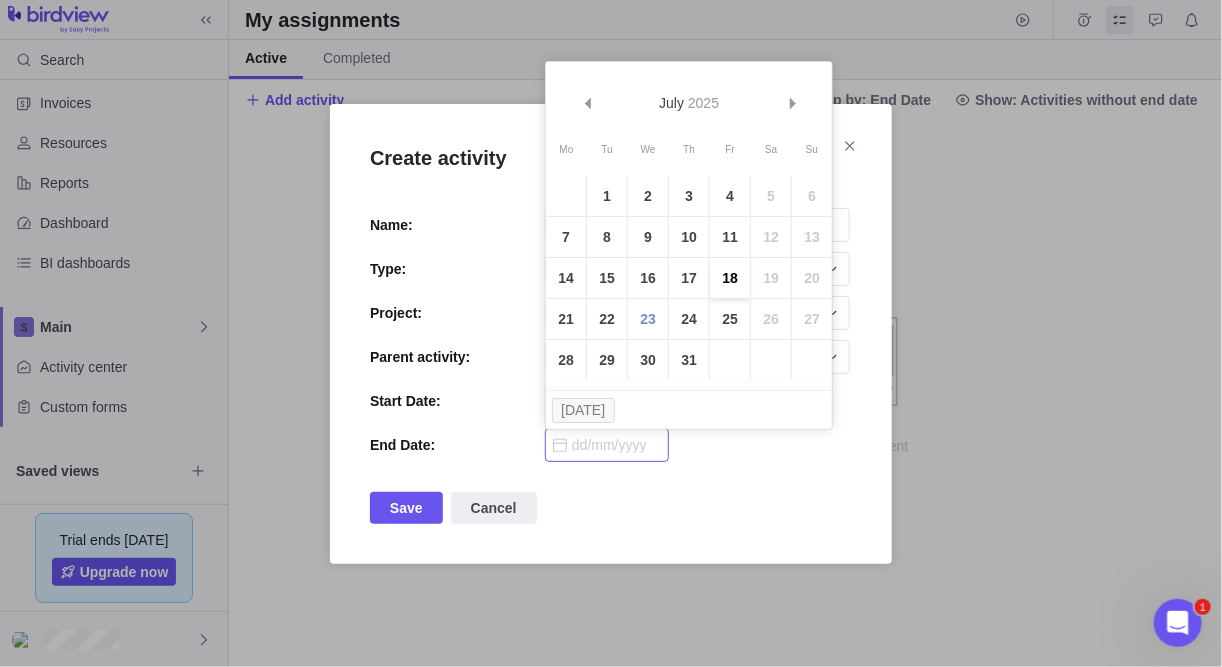 click on "18" at bounding box center [730, 278] 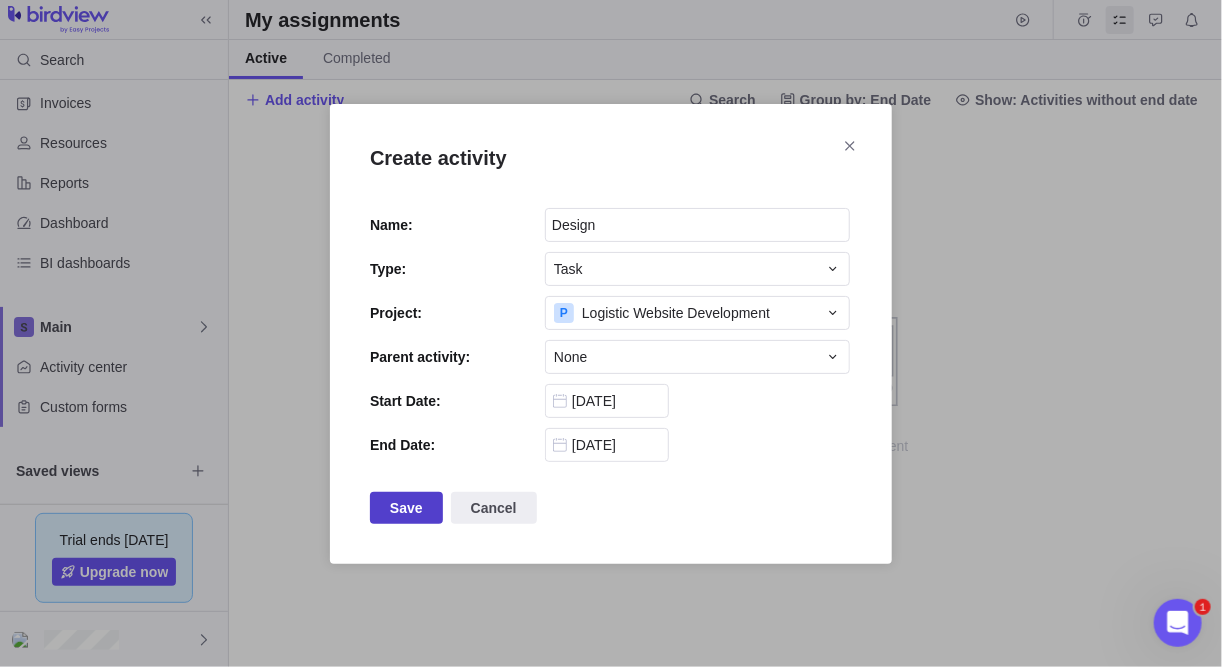 click on "Save" at bounding box center [406, 508] 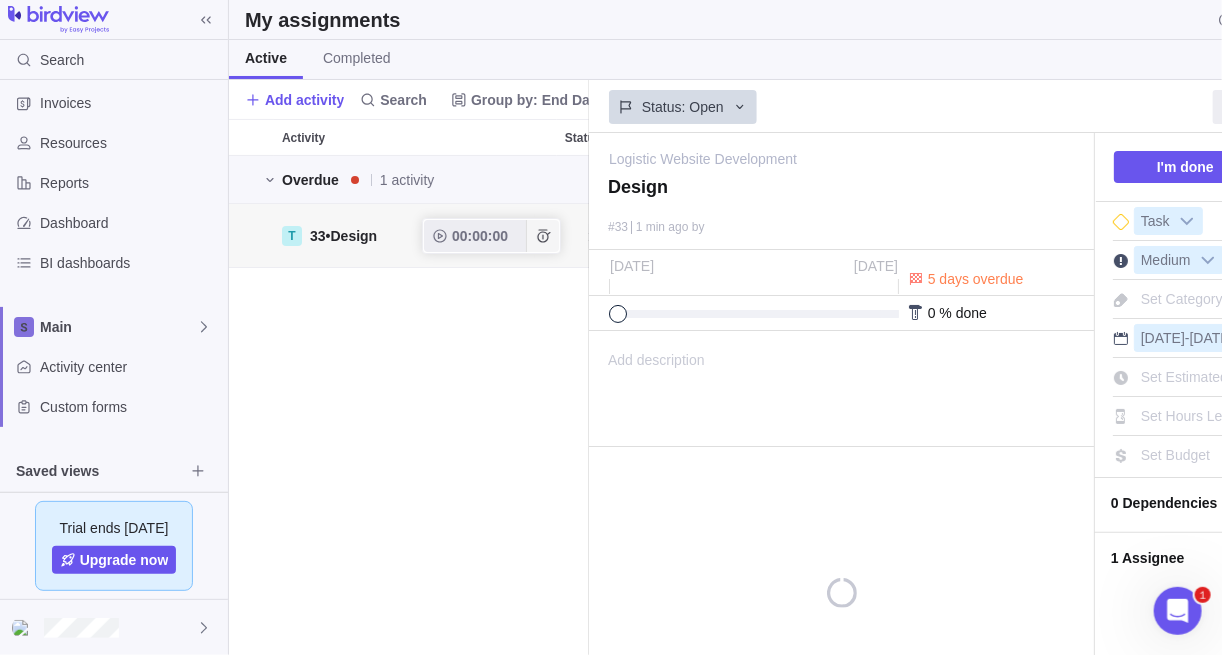 scroll, scrollTop: 0, scrollLeft: 0, axis: both 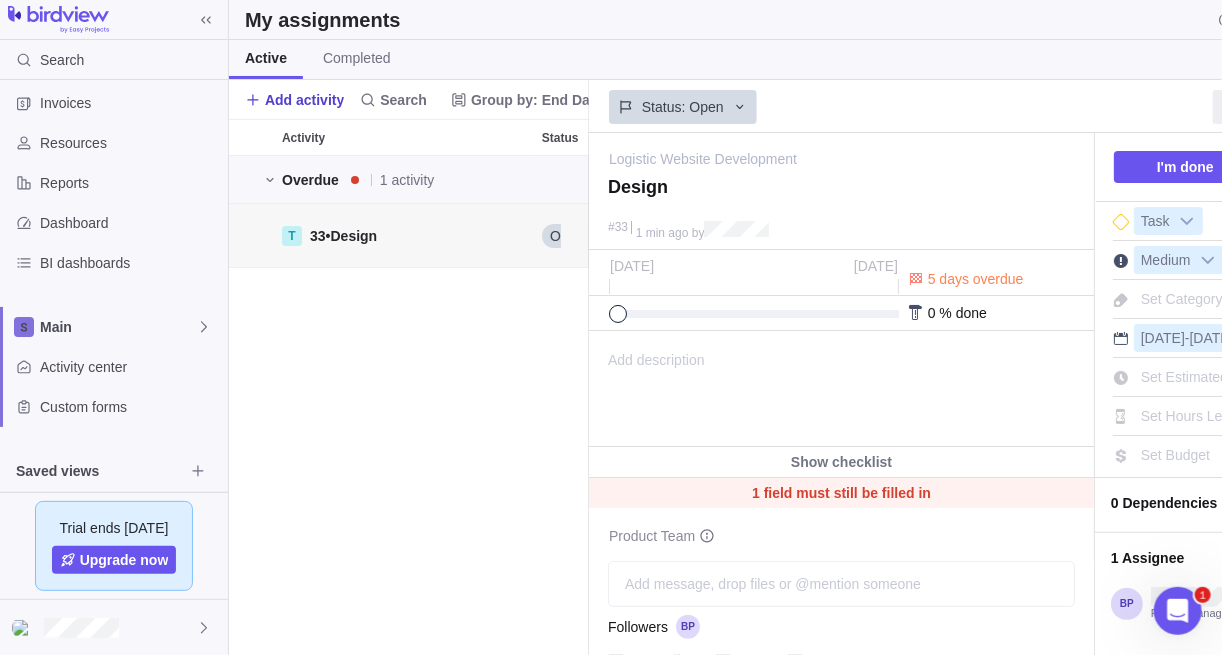 click on "Add activity" at bounding box center [294, 100] 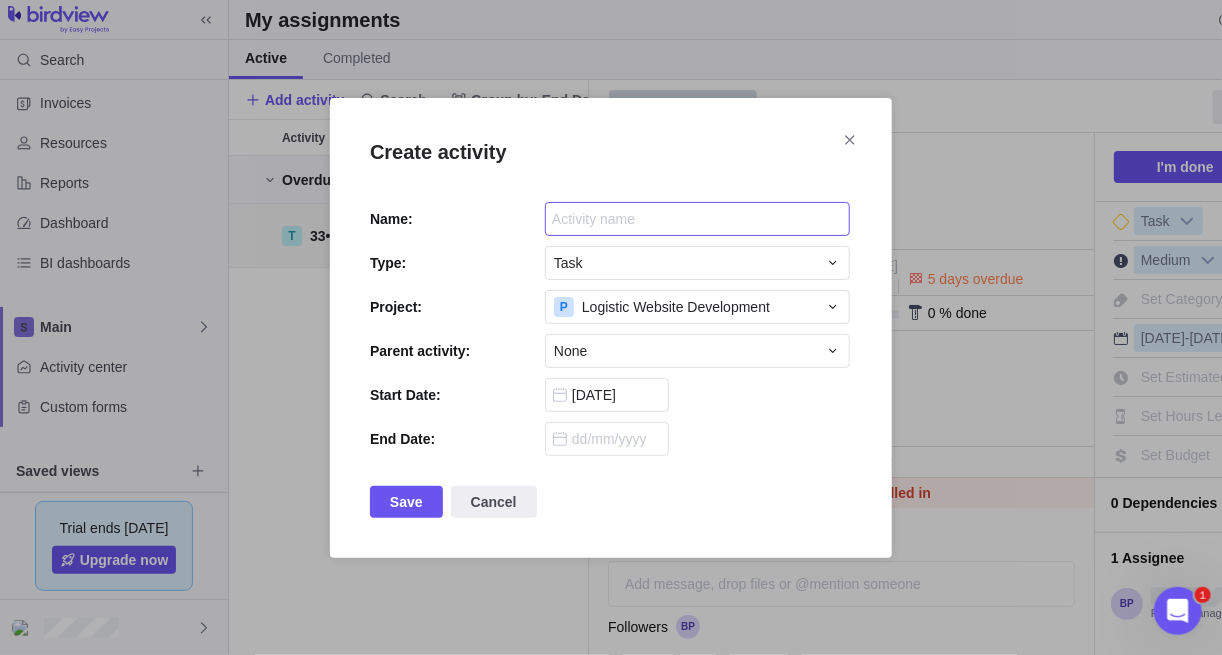 click at bounding box center (697, 219) 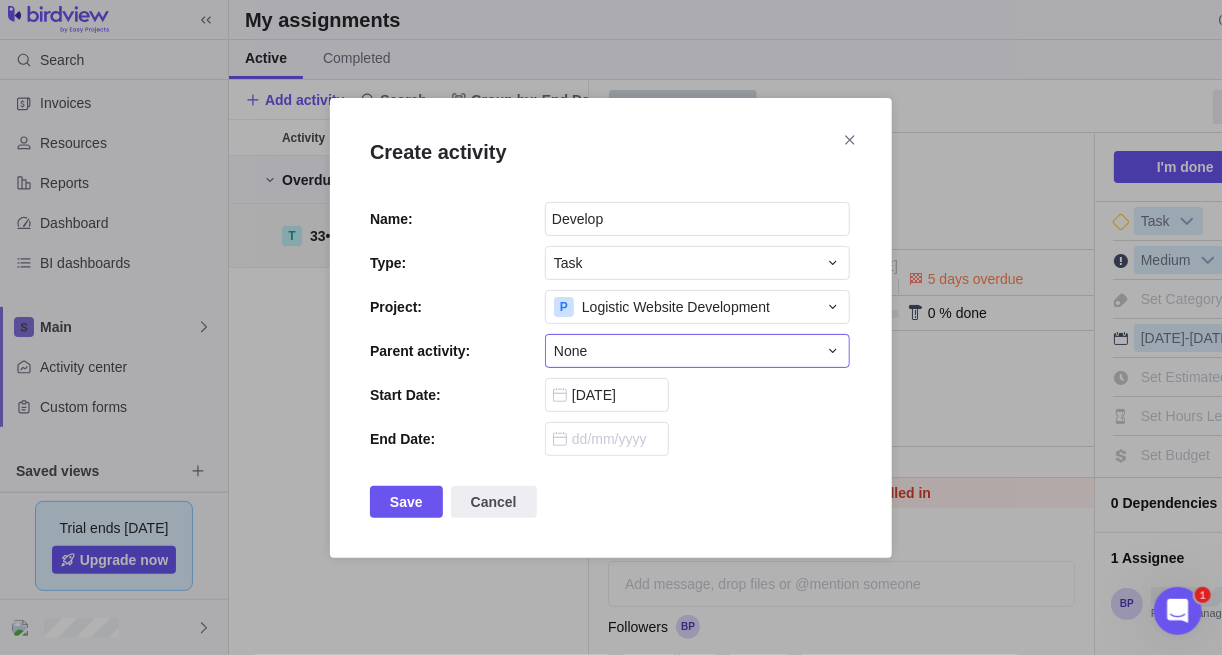 type on "Develop" 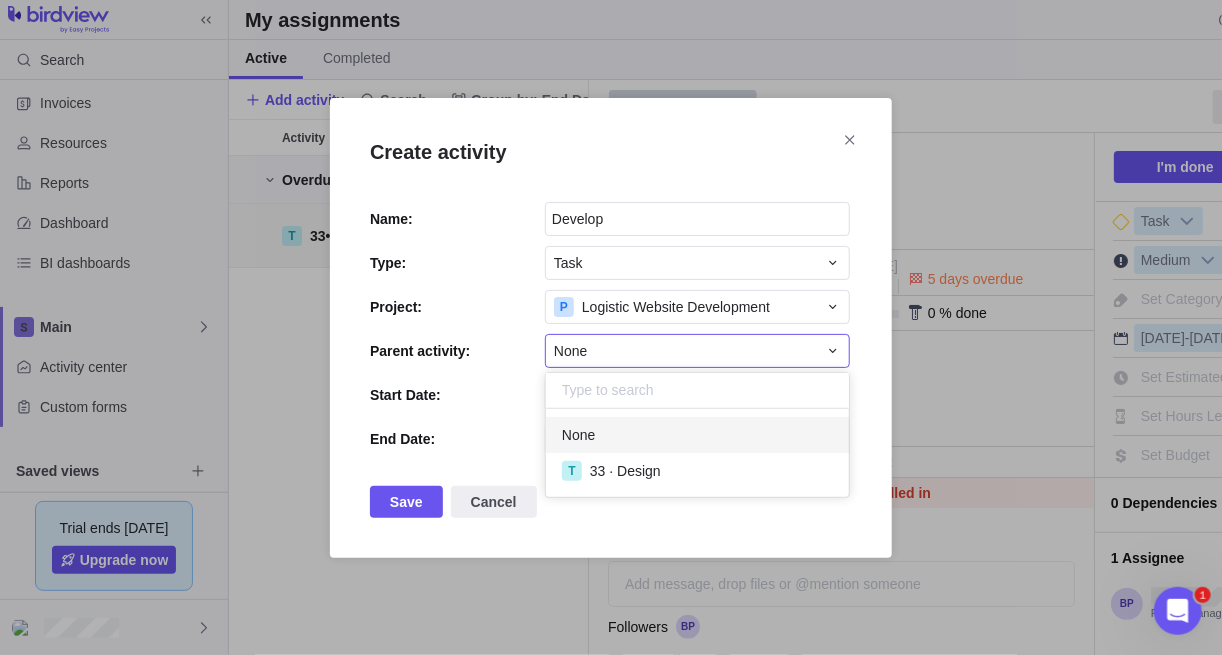 scroll, scrollTop: 12, scrollLeft: 13, axis: both 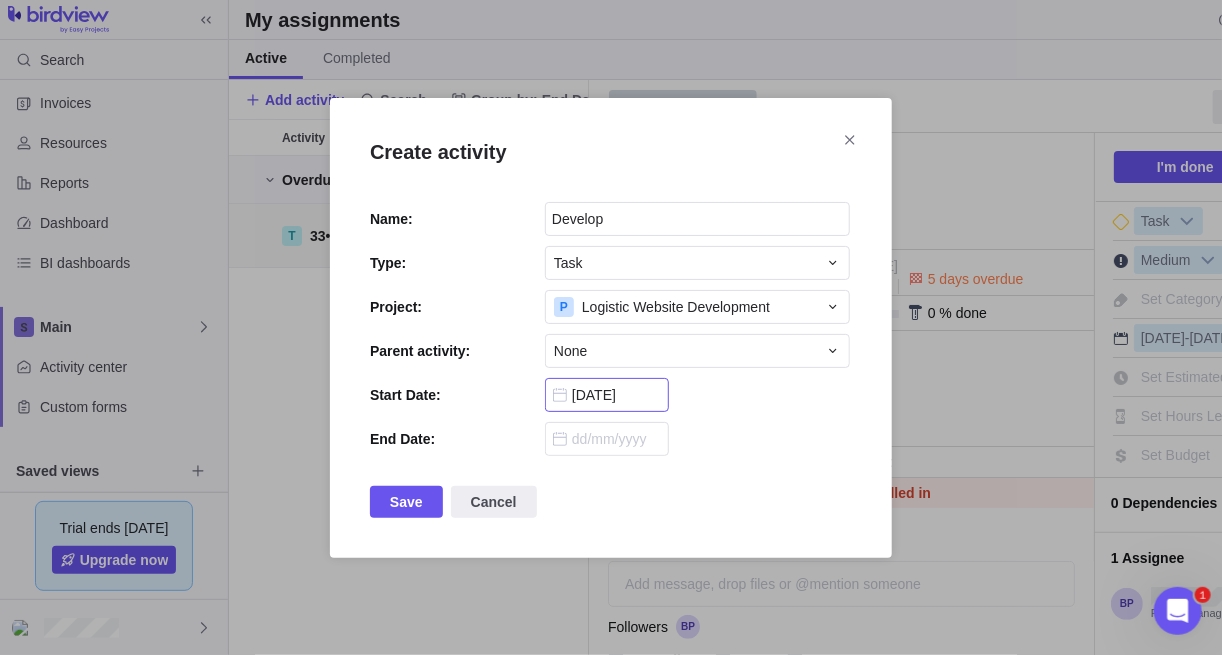 click on "[DATE]" at bounding box center (607, 395) 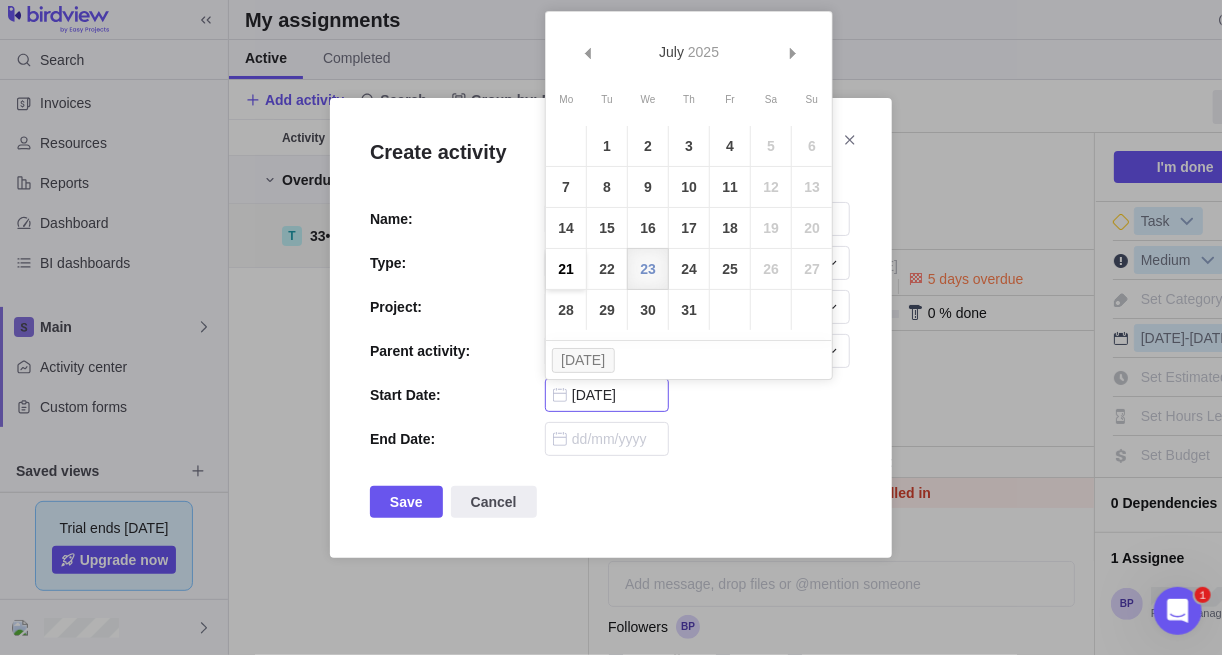 click on "21" at bounding box center (566, 269) 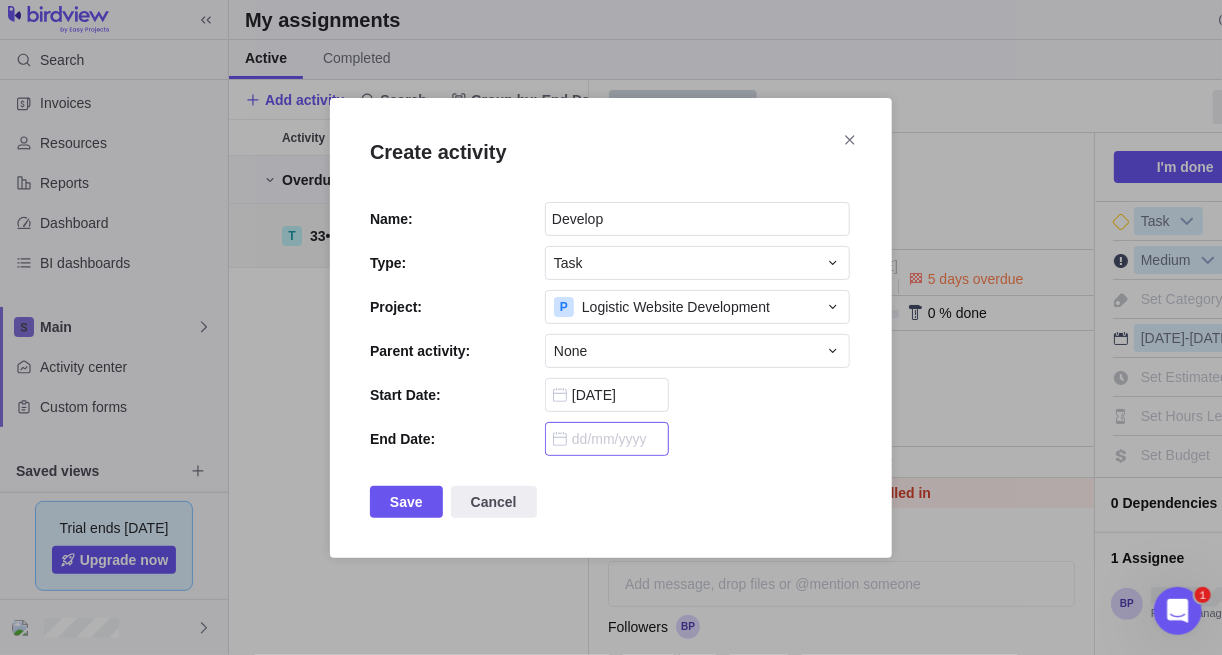 click at bounding box center [607, 439] 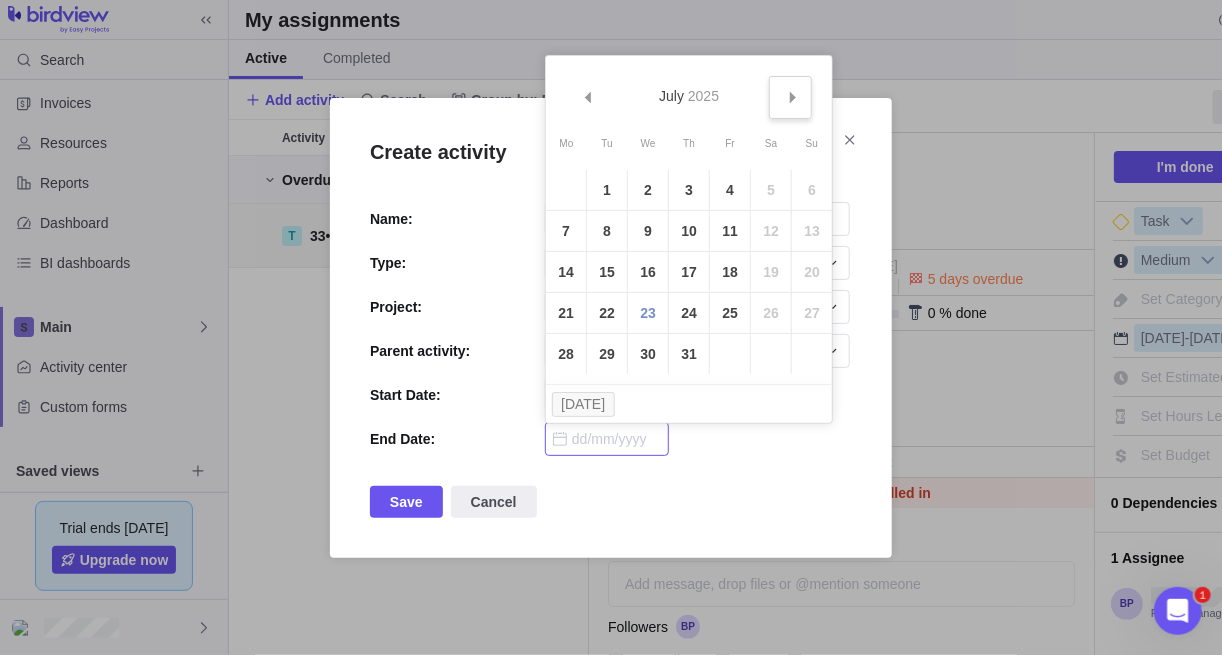 click on "Next" at bounding box center (793, 97) 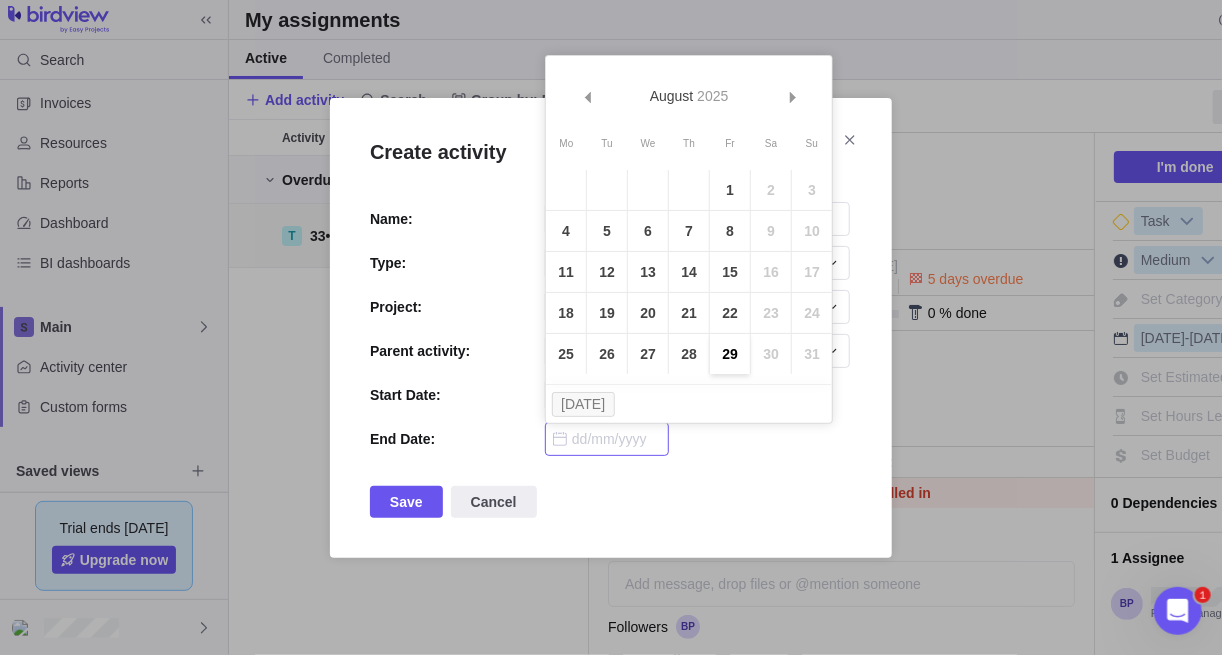 click on "29" at bounding box center [730, 354] 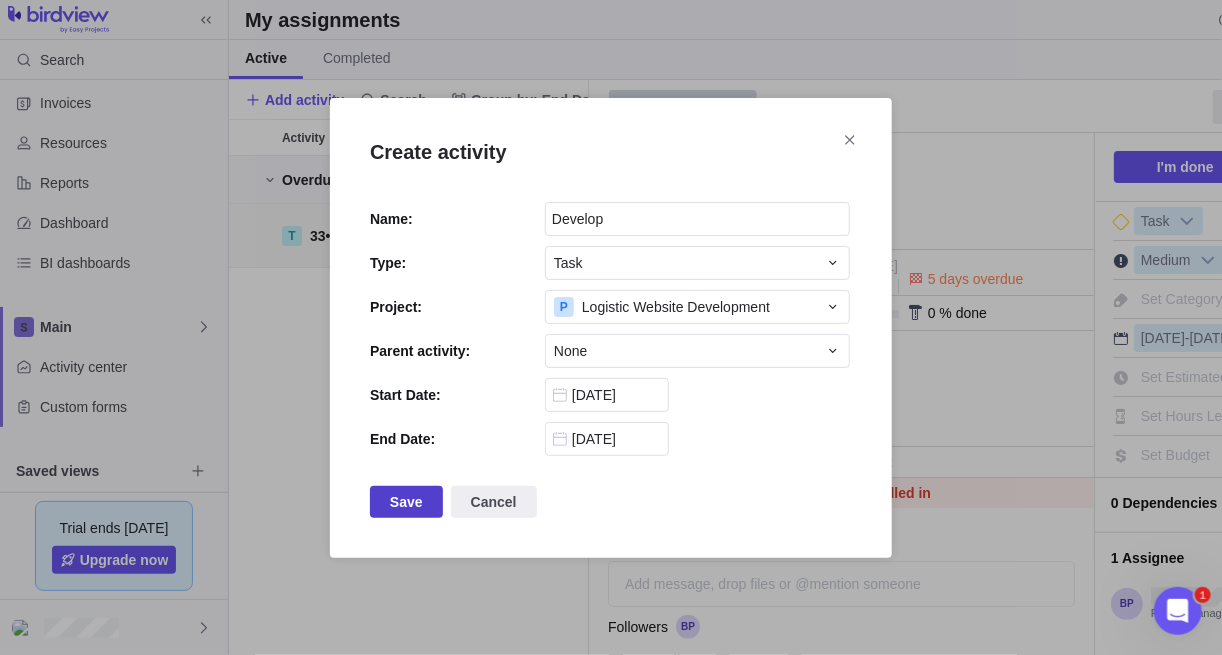 click on "Save" at bounding box center (406, 502) 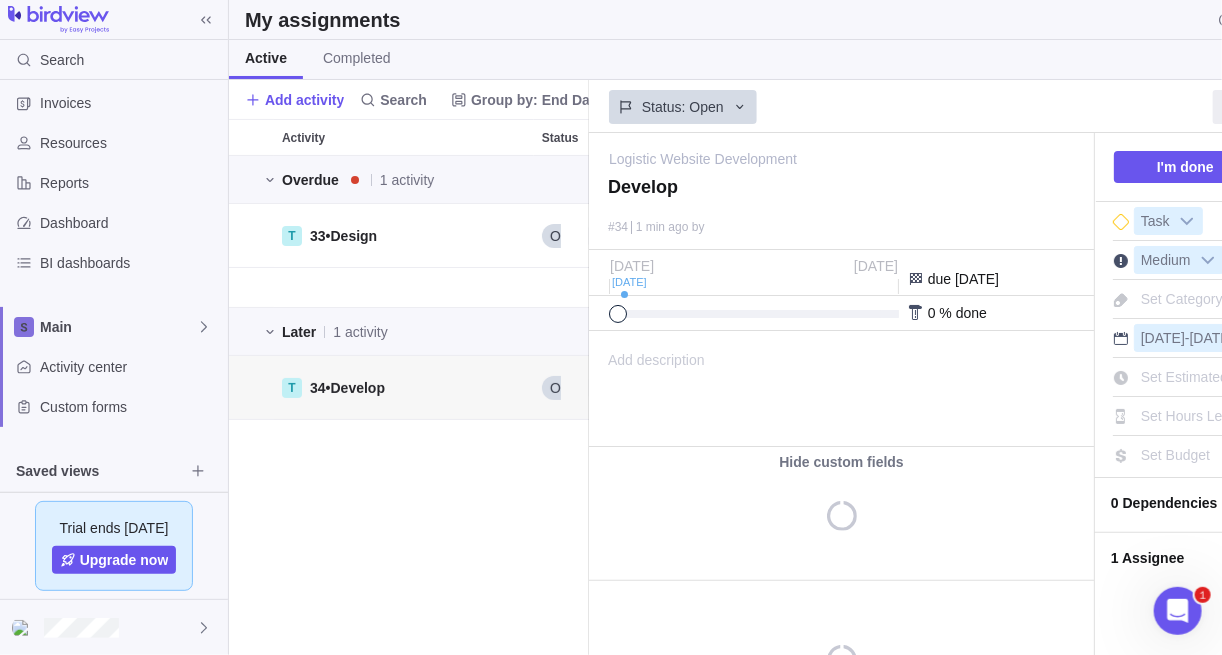 scroll, scrollTop: 0, scrollLeft: 0, axis: both 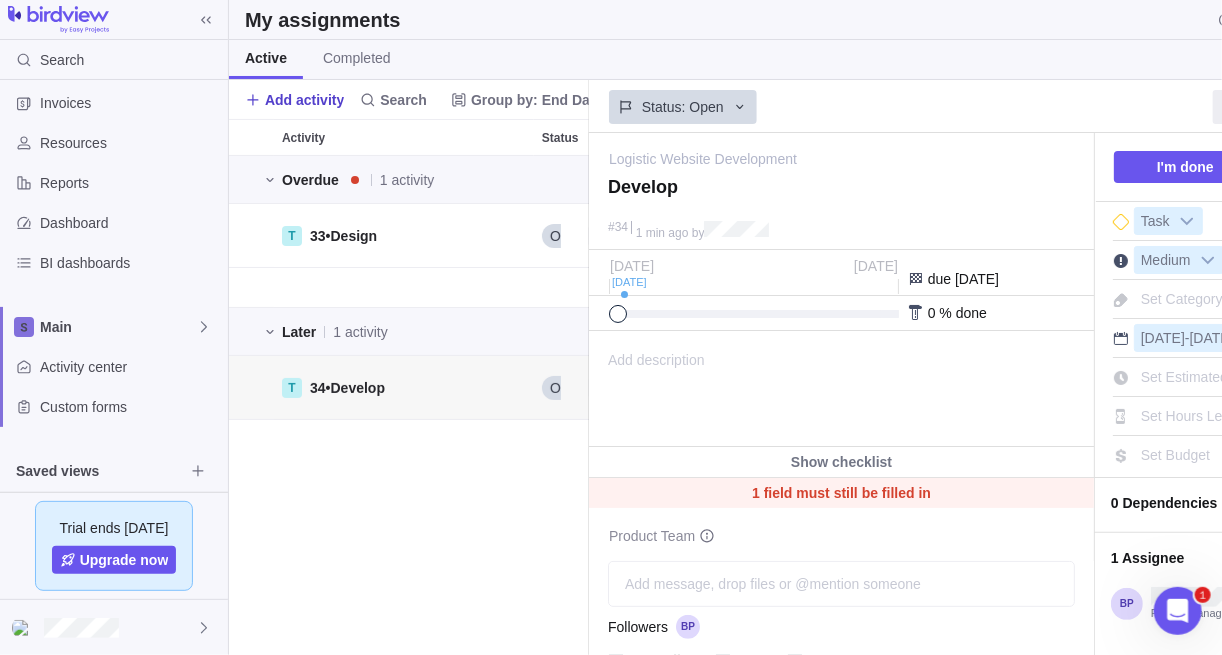 click on "Add activity" at bounding box center (304, 100) 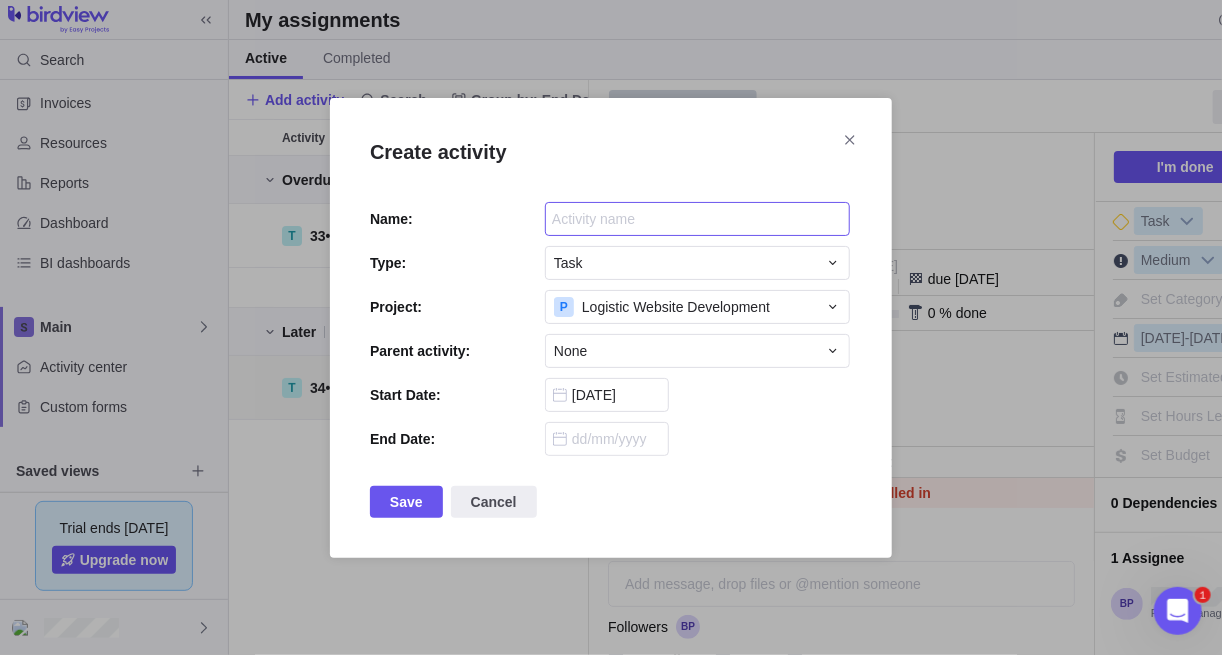 click at bounding box center [697, 219] 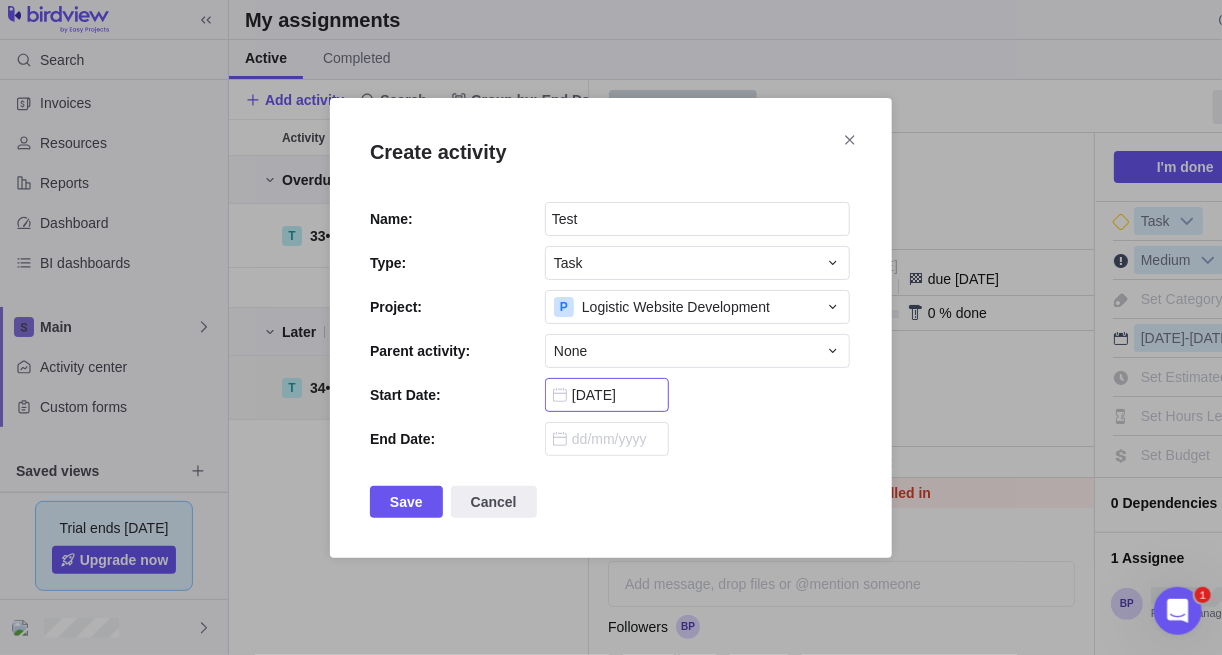 type on "Test" 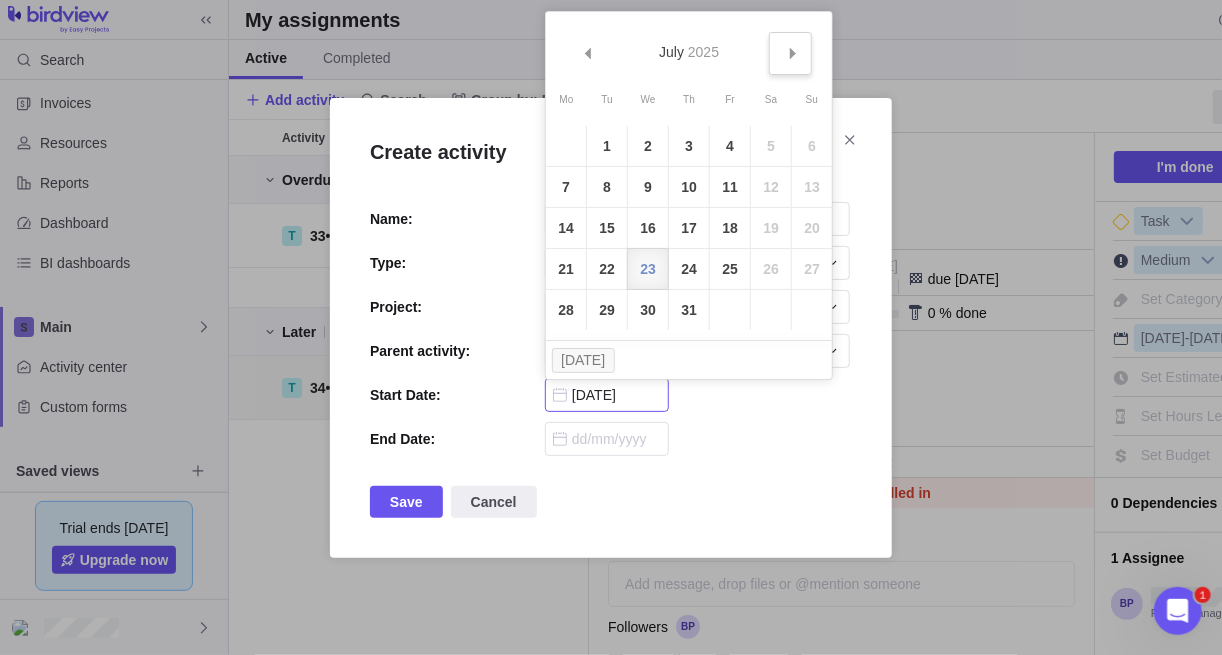 click on "Next" at bounding box center [793, 53] 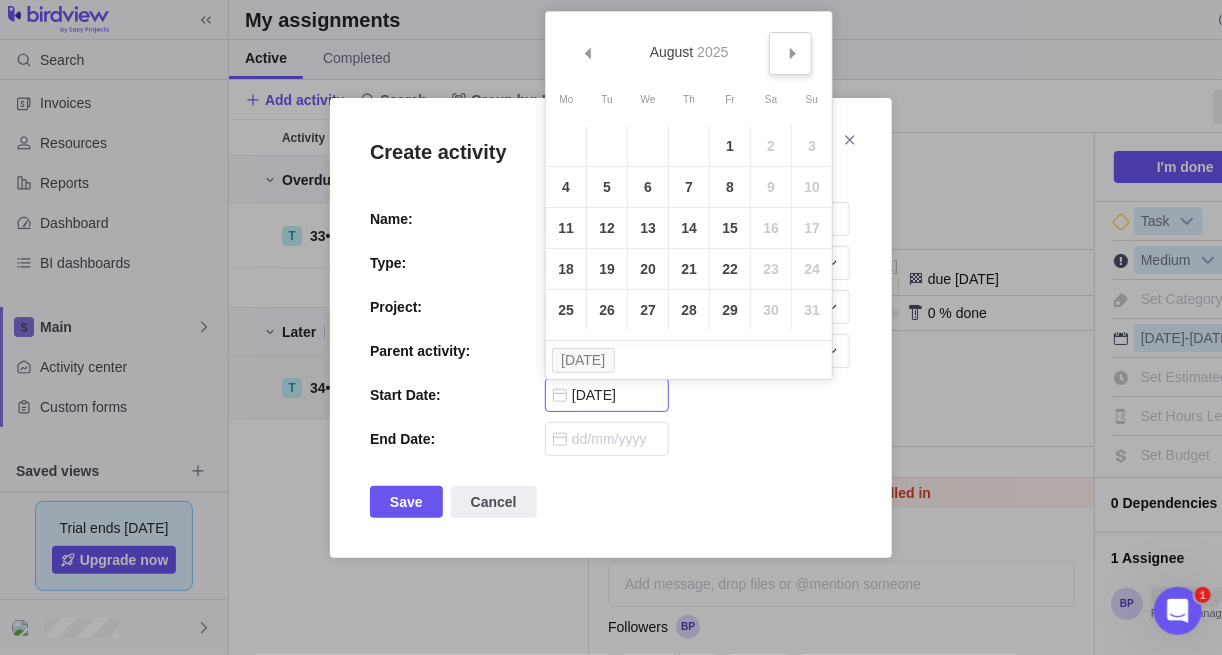 click on "Next" at bounding box center (793, 53) 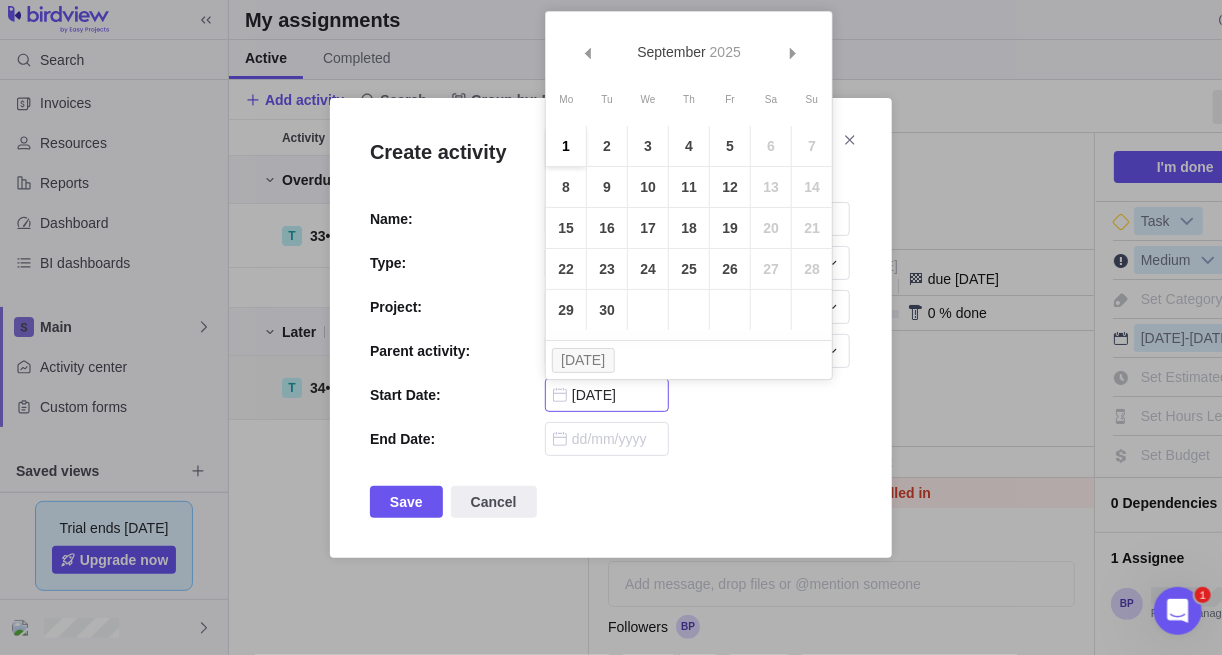 click on "1" at bounding box center [566, 146] 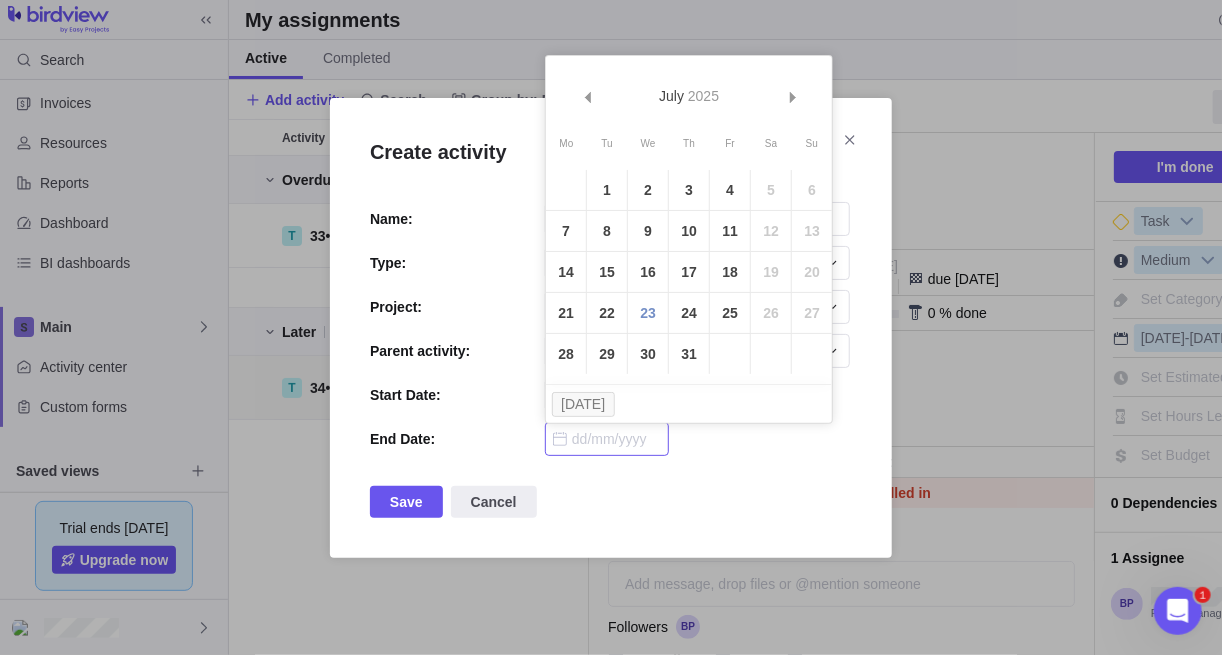click at bounding box center (607, 439) 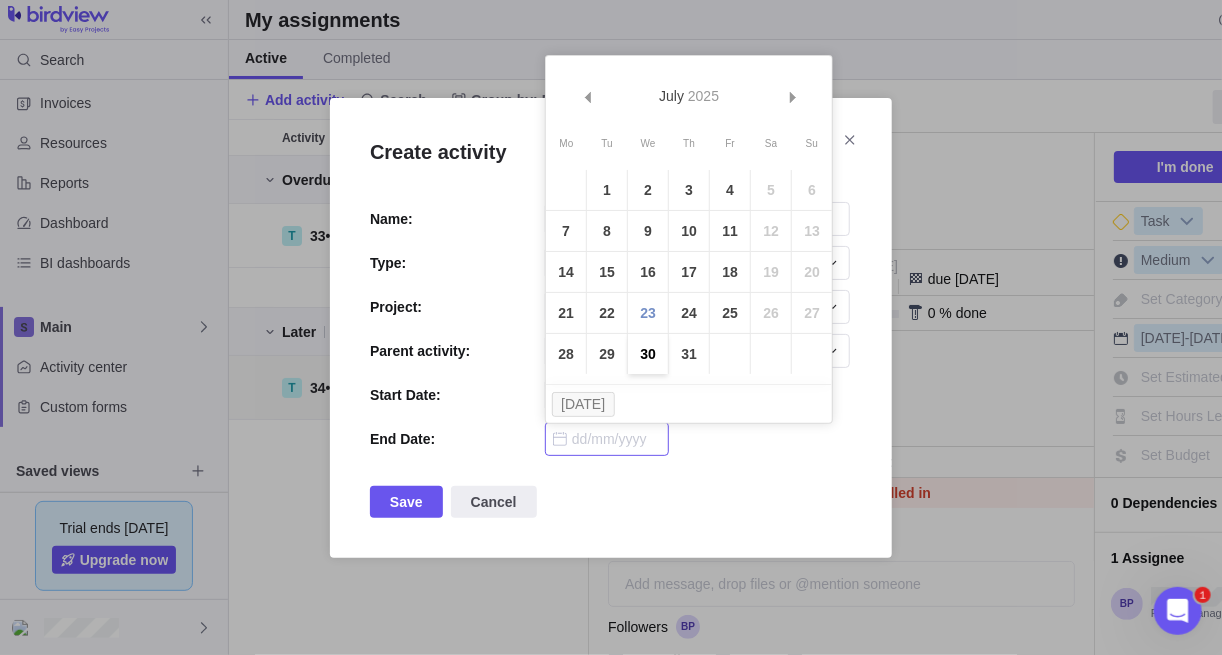 click on "30" at bounding box center [648, 354] 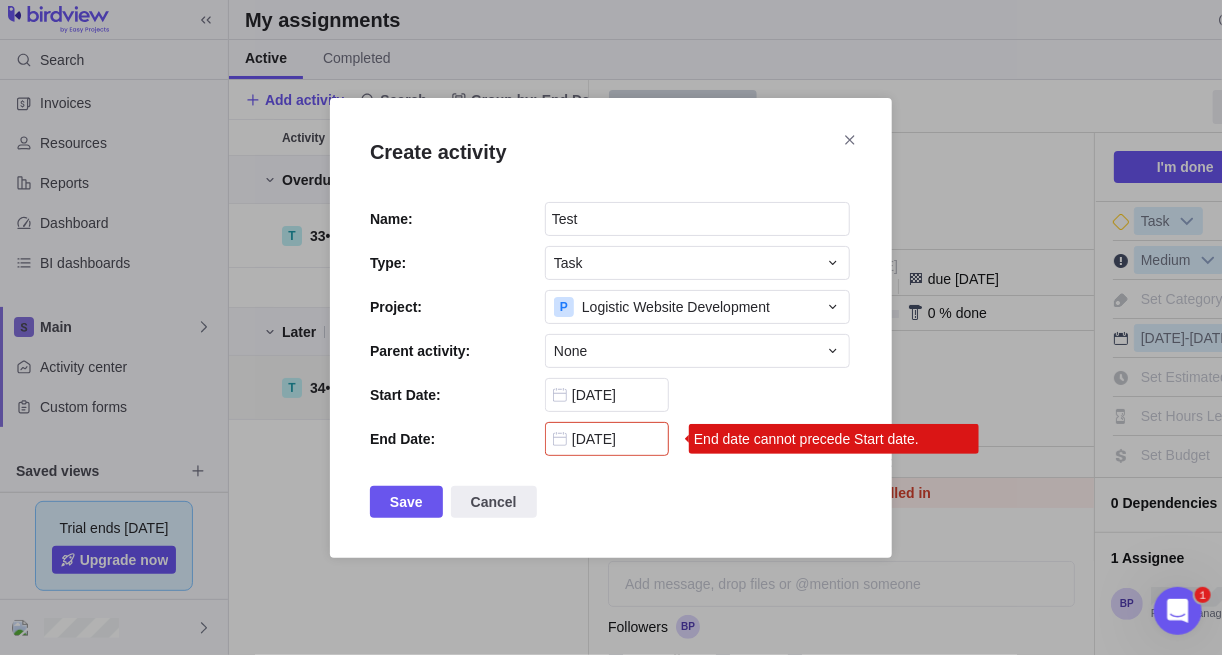 click on "30/07/2025" at bounding box center [607, 439] 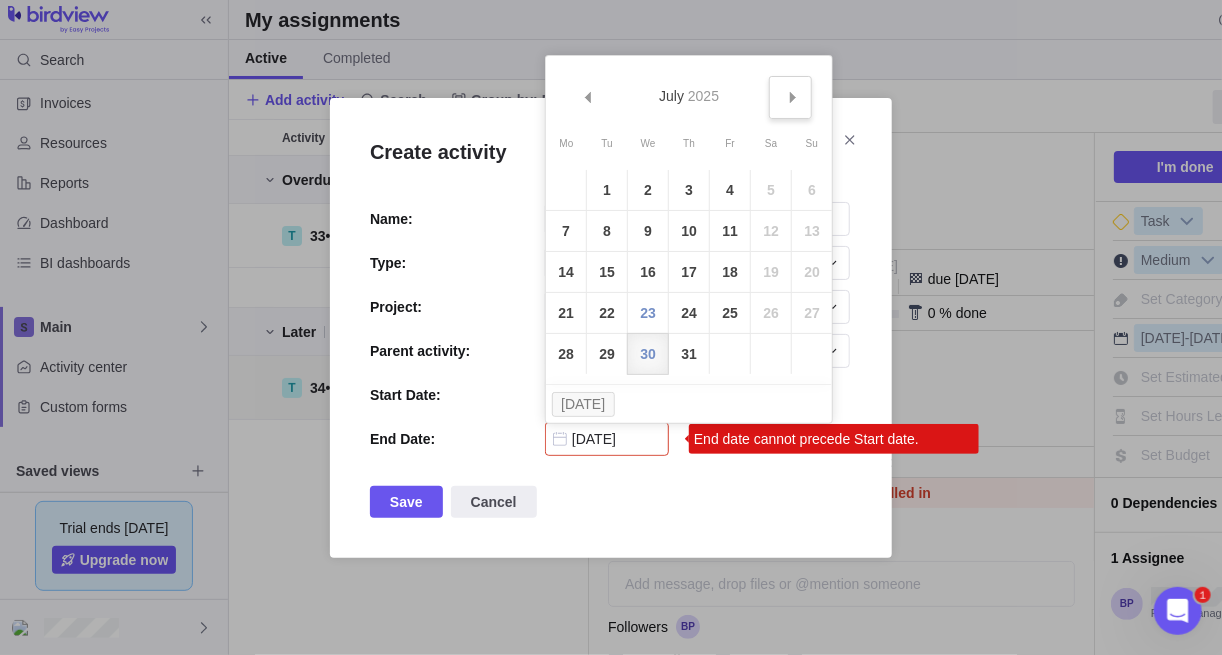 click on "Next" at bounding box center [790, 97] 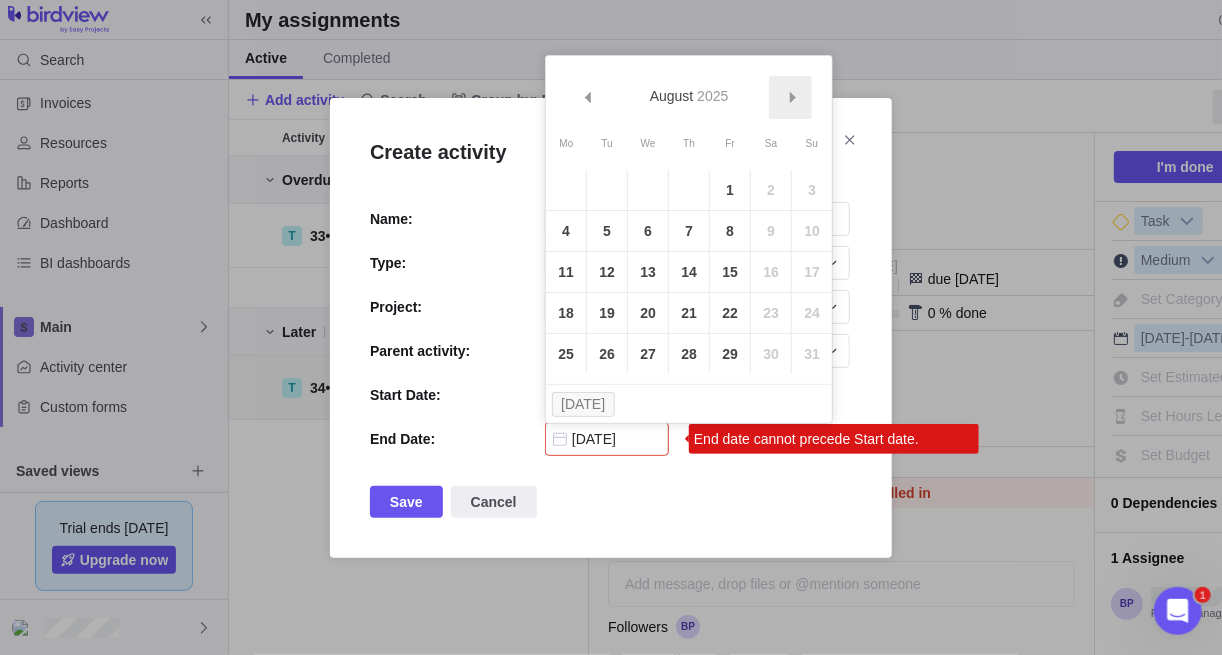 click on "Next" at bounding box center [790, 97] 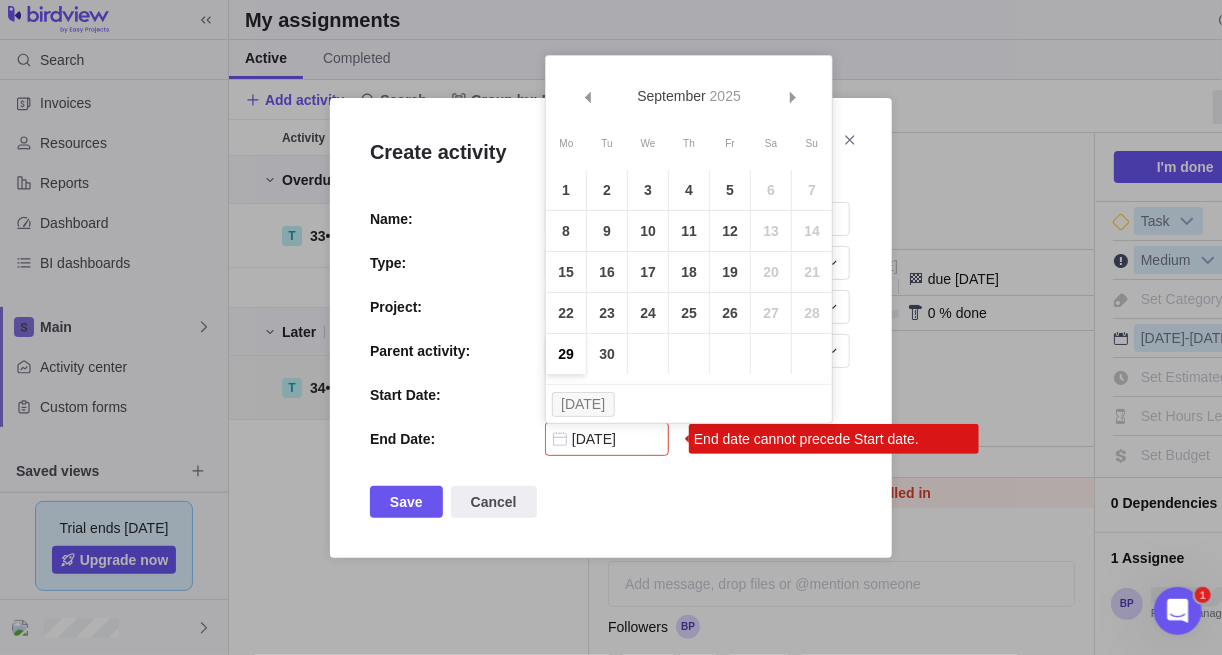 drag, startPoint x: 608, startPoint y: 353, endPoint x: 570, endPoint y: 354, distance: 38.013157 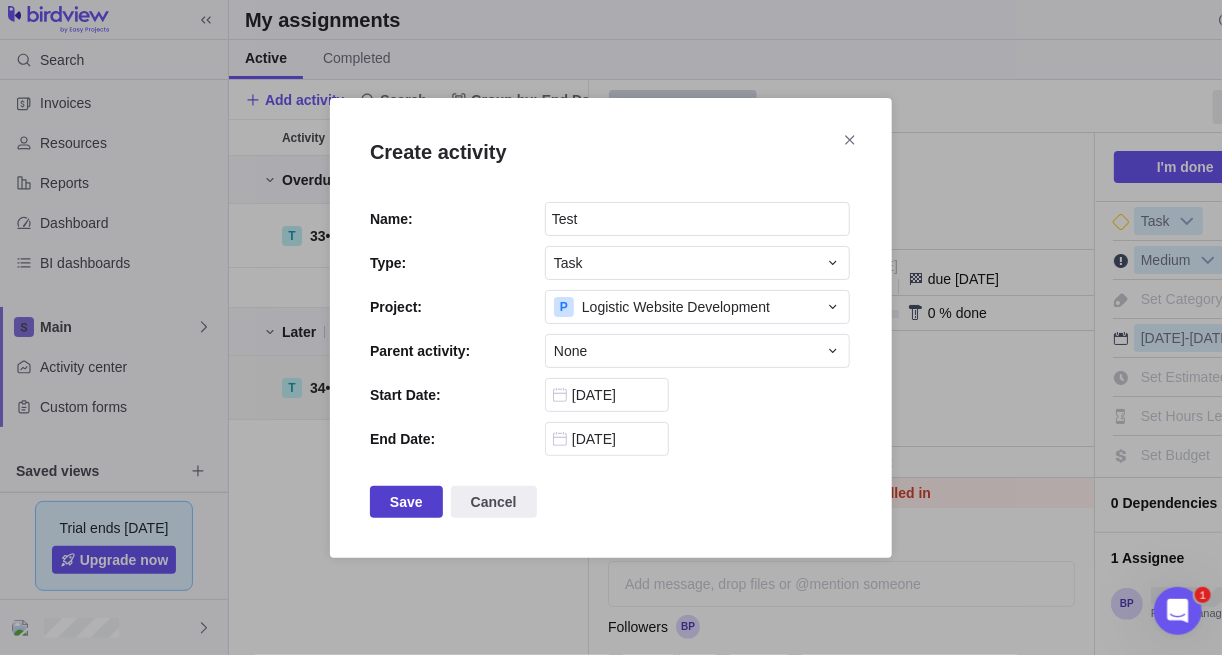 click on "Save" at bounding box center [406, 502] 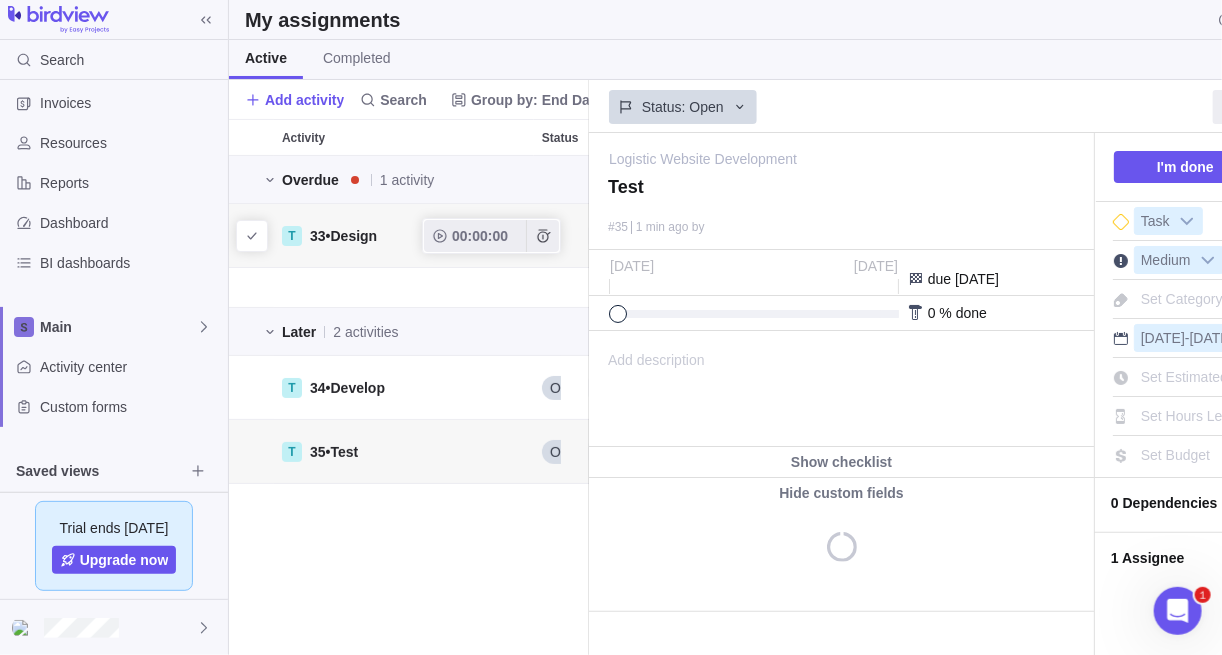 scroll, scrollTop: 13, scrollLeft: 12, axis: both 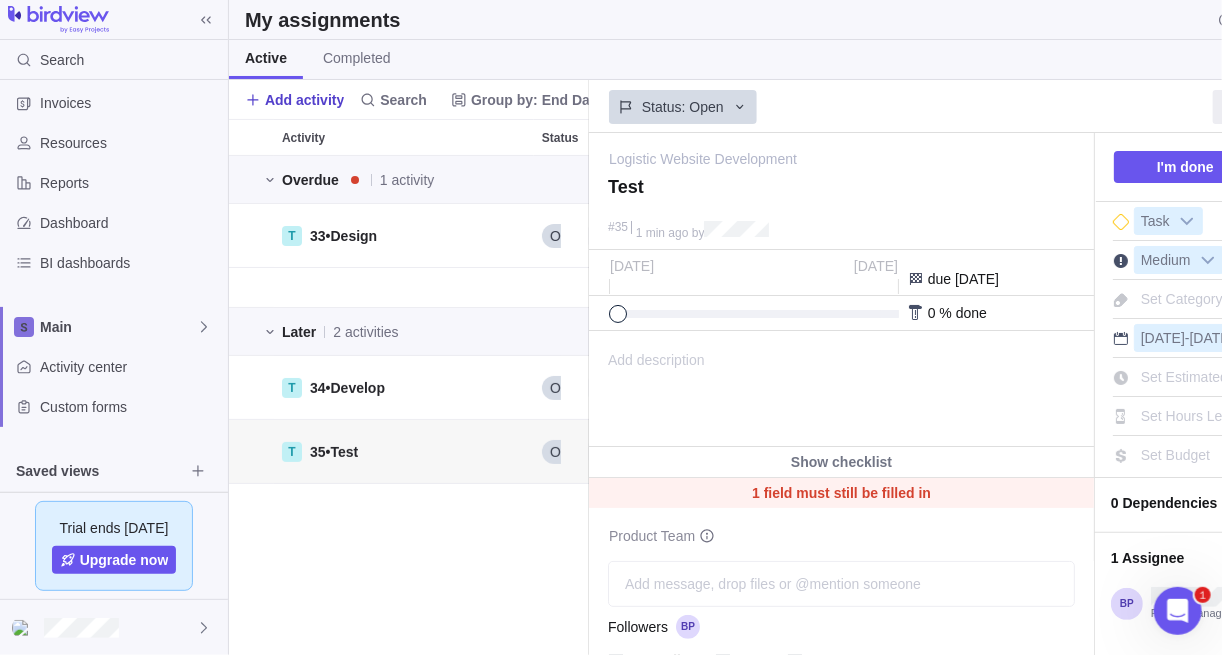 click on "Add activity" at bounding box center [304, 100] 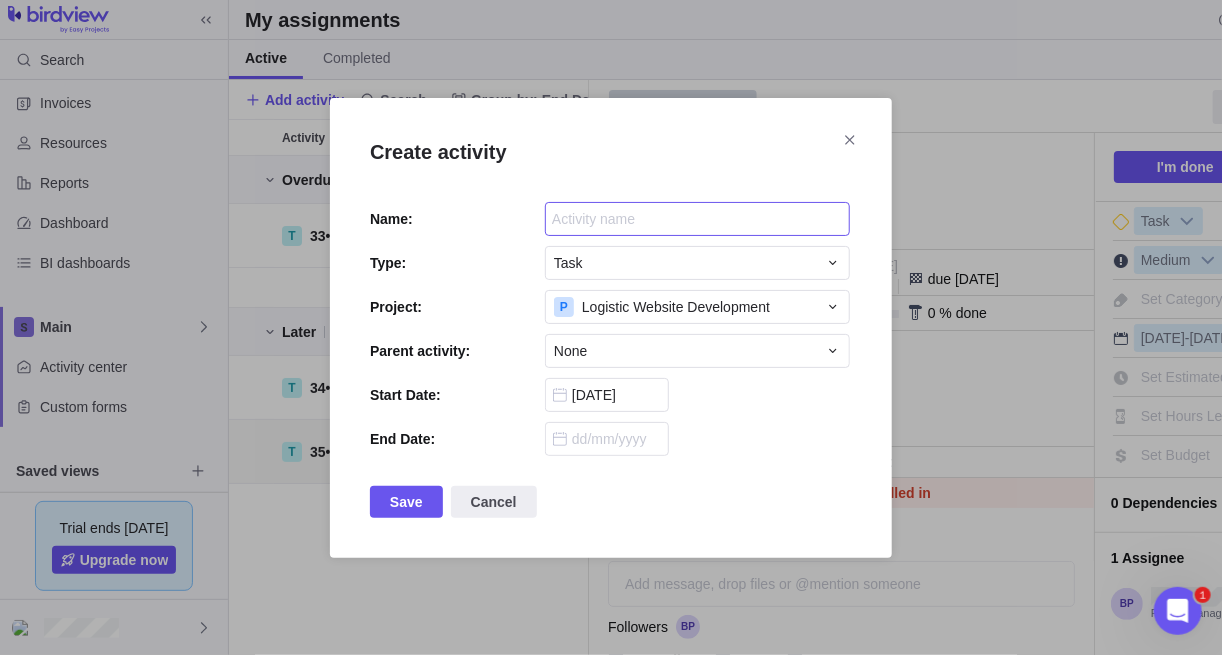 click at bounding box center (697, 219) 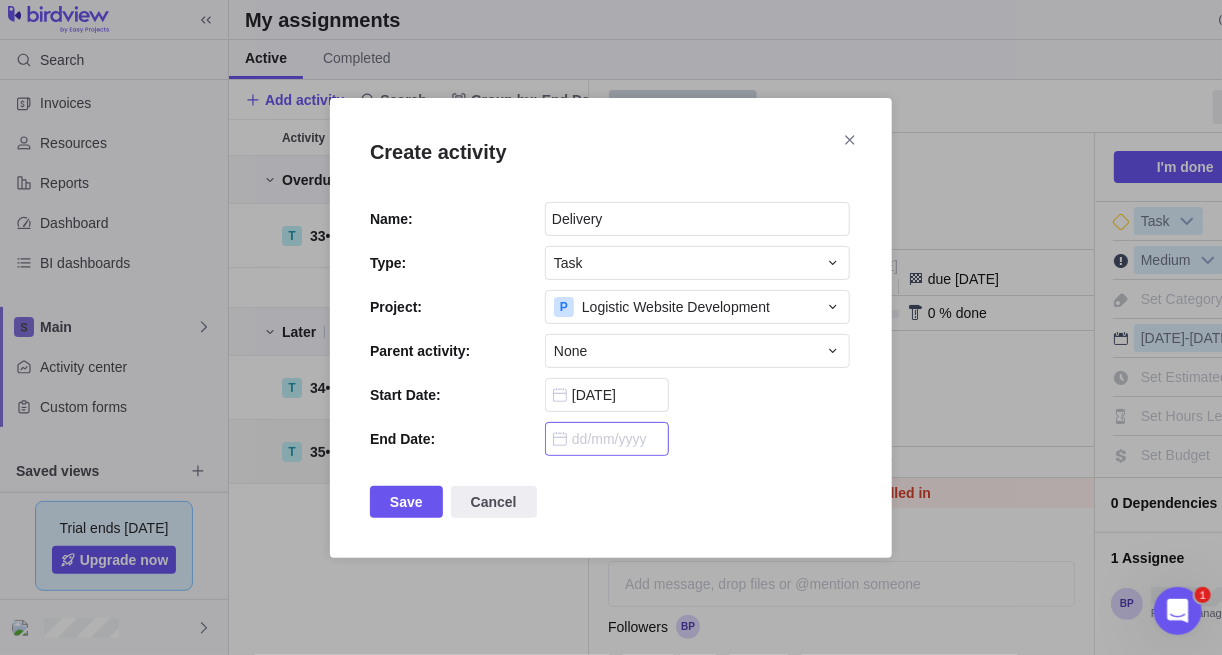 type on "Delivery" 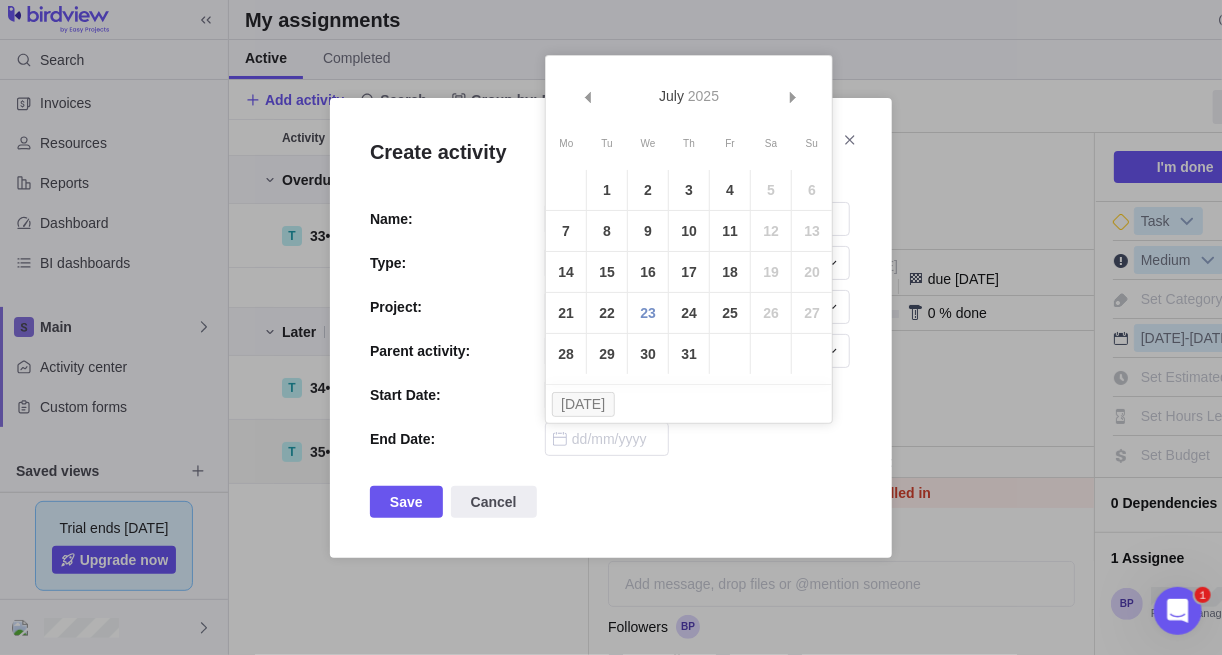 click on "Start Date:" at bounding box center [457, 395] 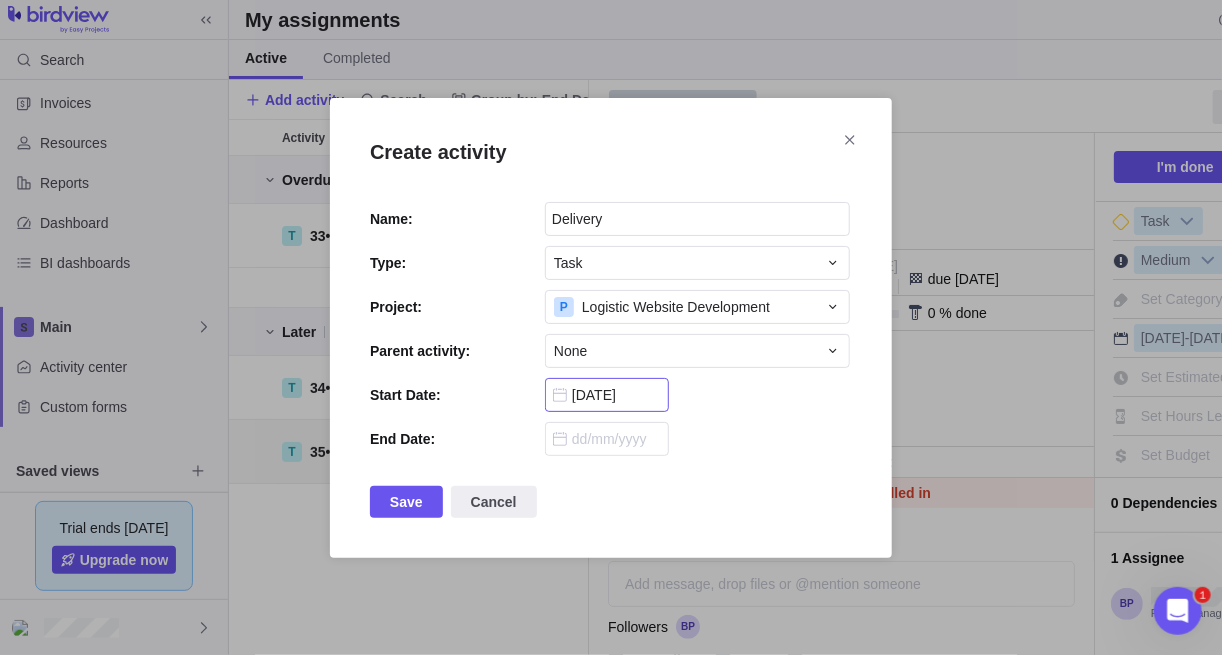 click on "[DATE]" at bounding box center [607, 395] 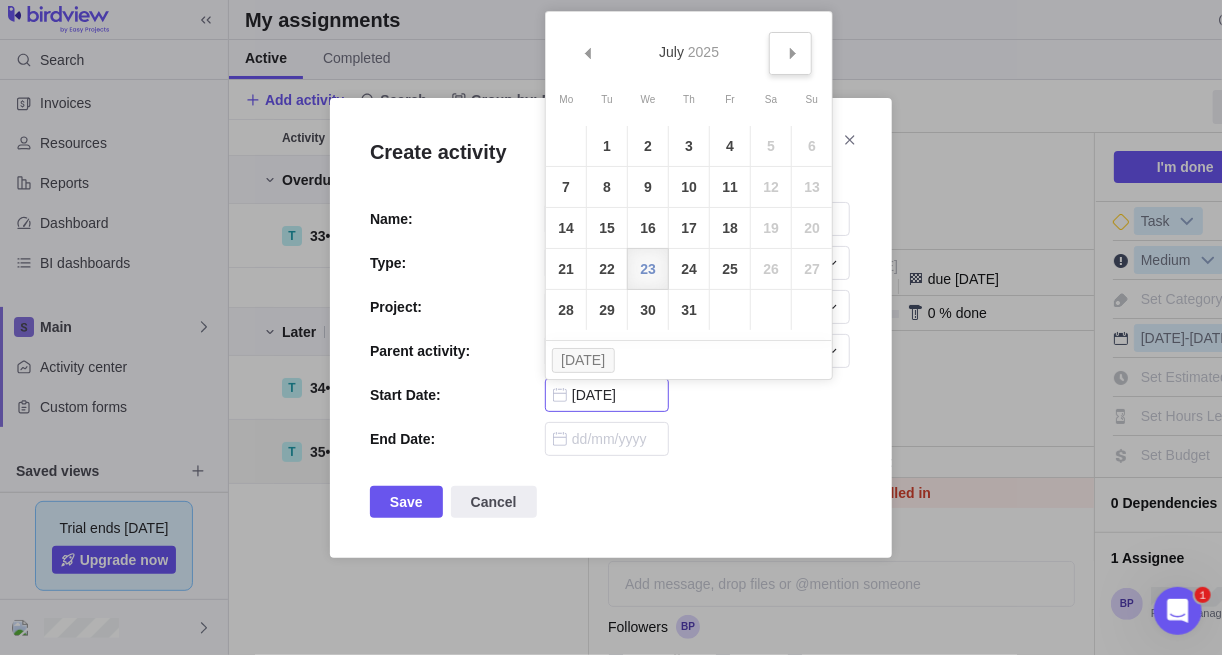 click on "Next" at bounding box center [790, 53] 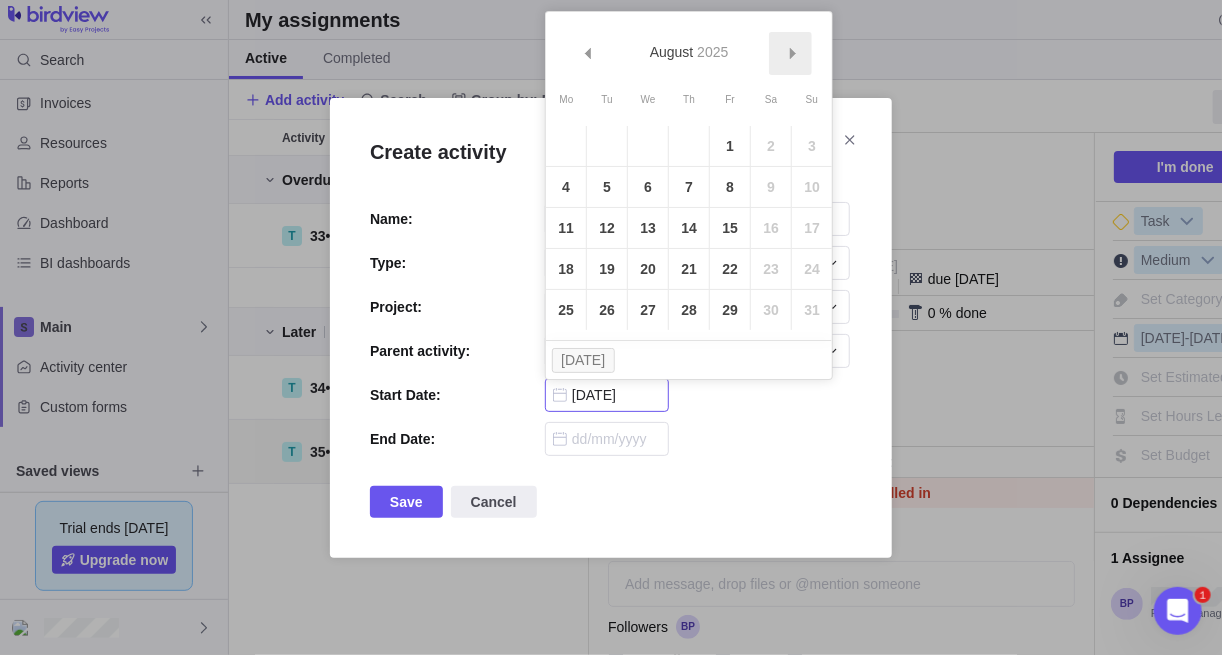 click on "Next" at bounding box center (790, 53) 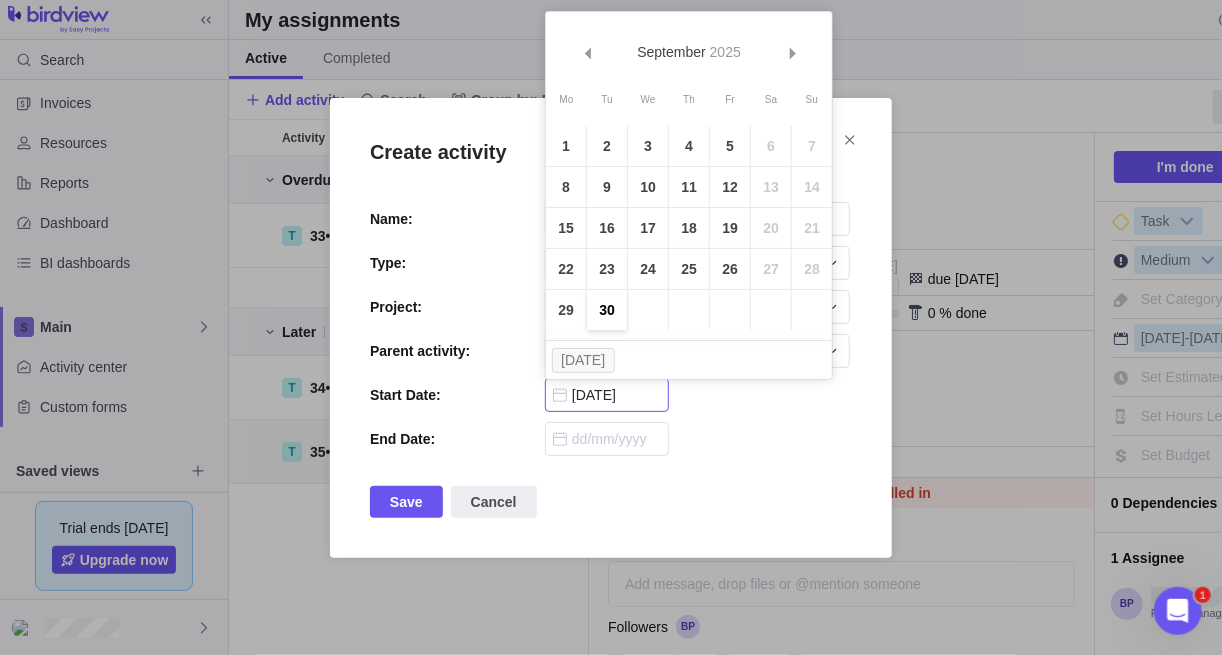 click on "30" at bounding box center (607, 310) 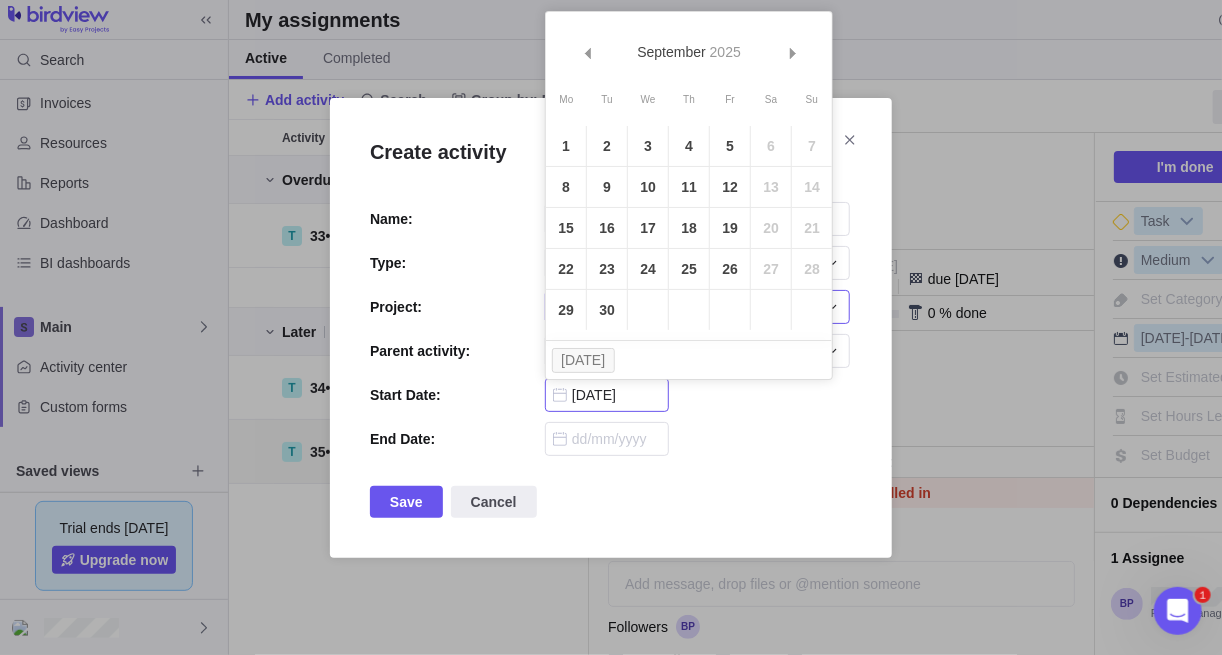 type on "[DATE]" 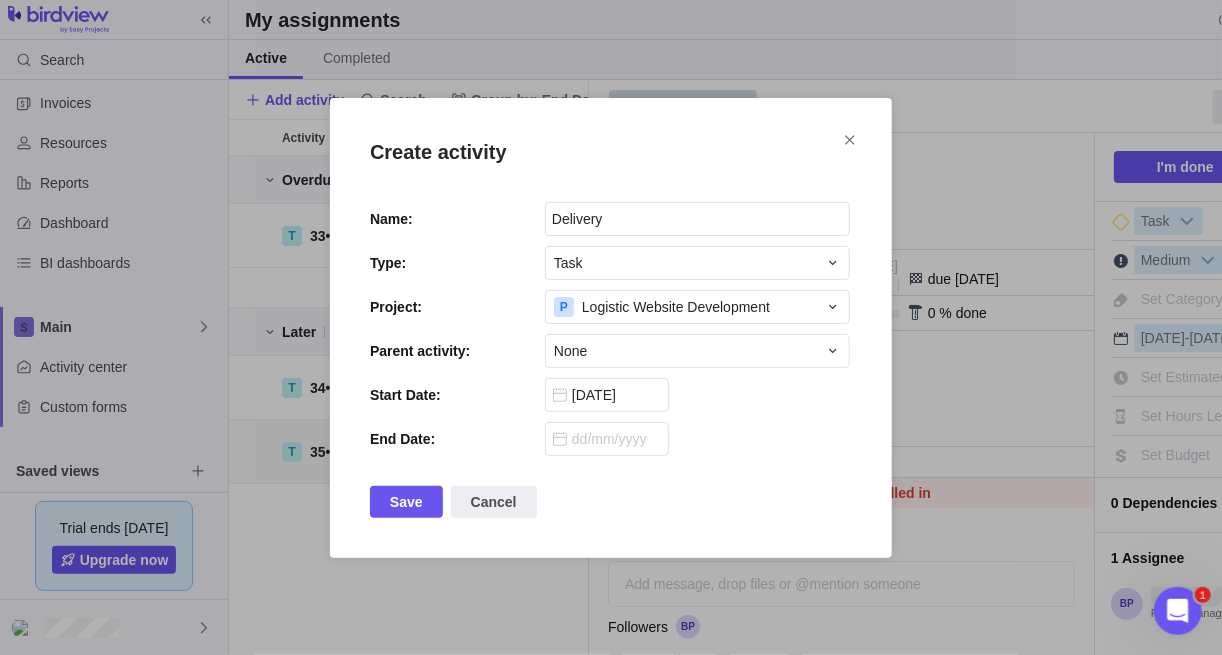 click on "End Date:" at bounding box center (611, 439) 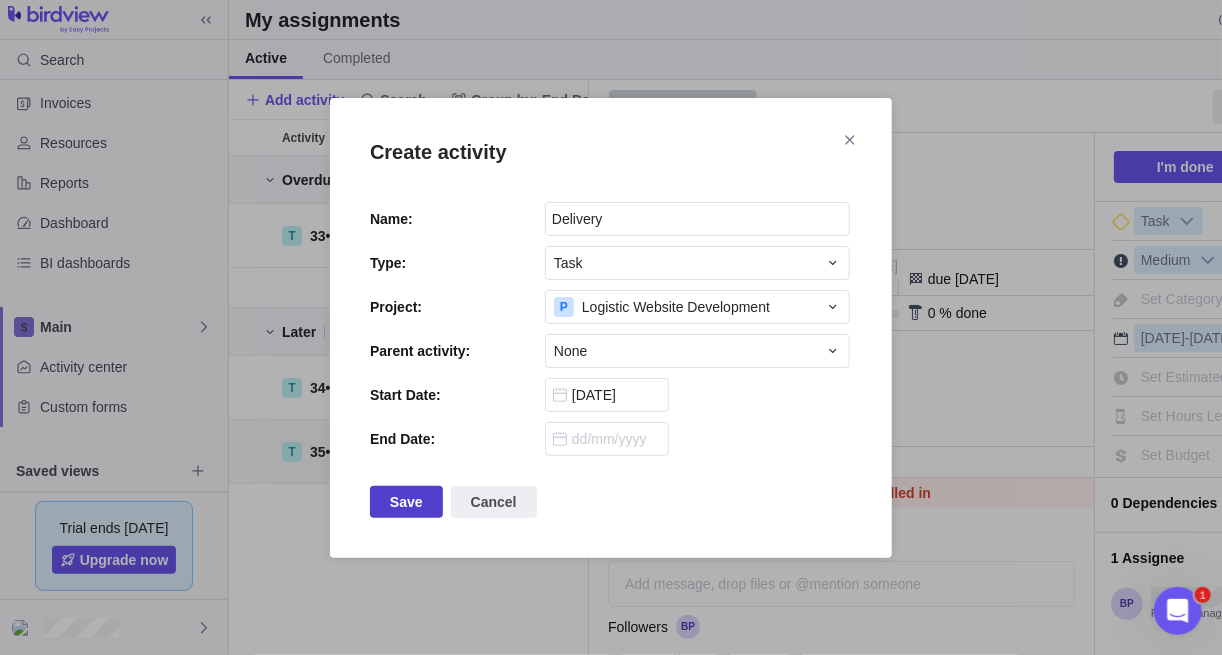 click on "Save" at bounding box center [406, 502] 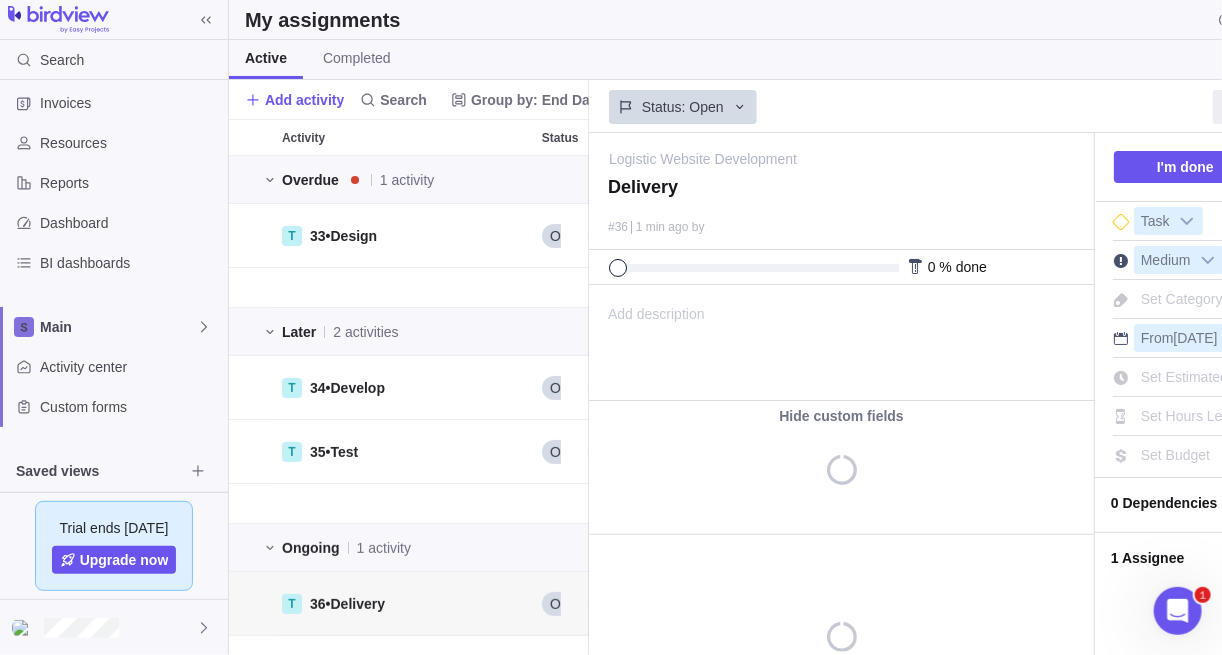 scroll, scrollTop: 0, scrollLeft: 0, axis: both 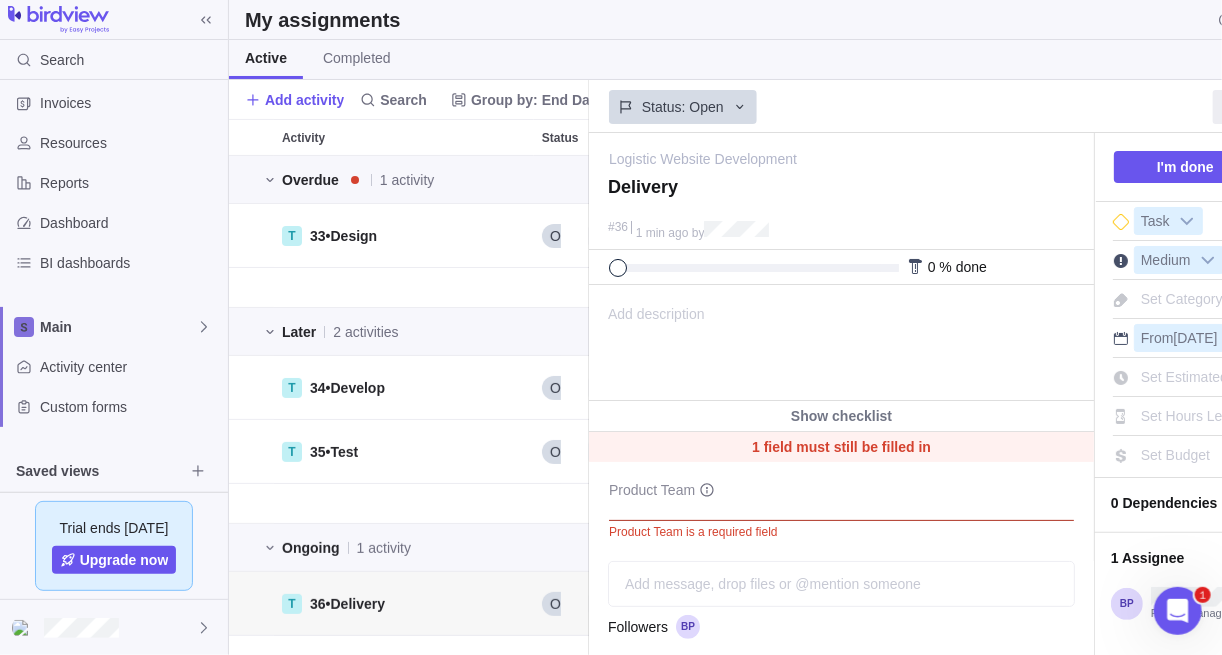 click at bounding box center (841, 496) 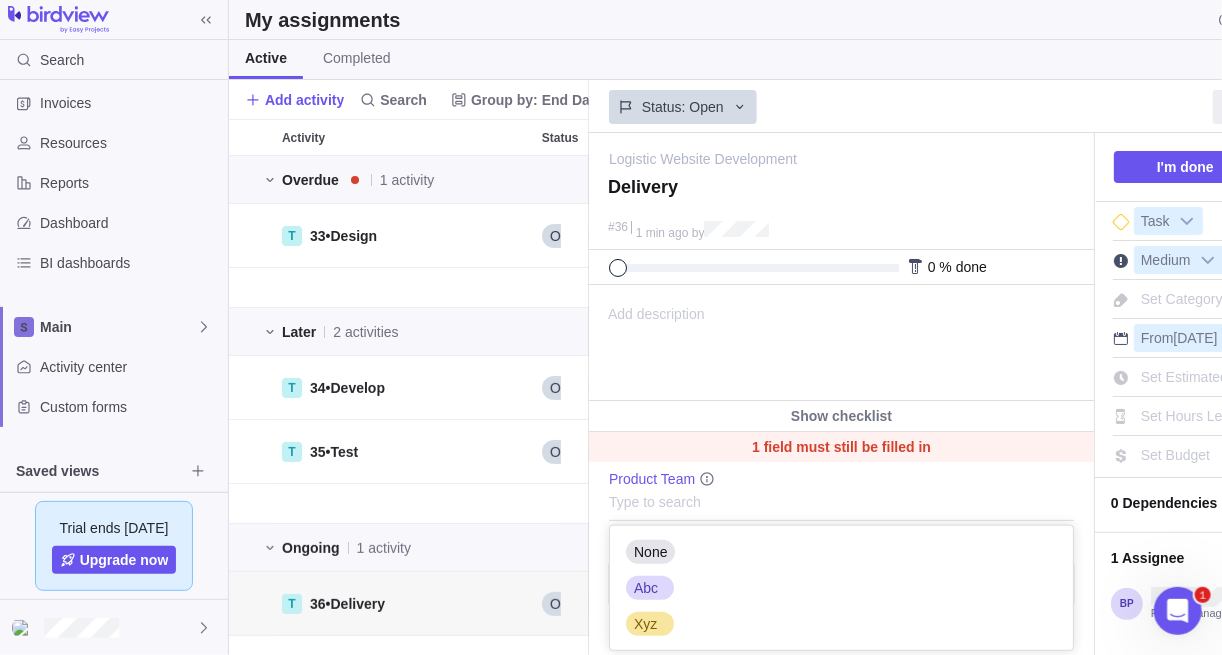 scroll, scrollTop: 12, scrollLeft: 13, axis: both 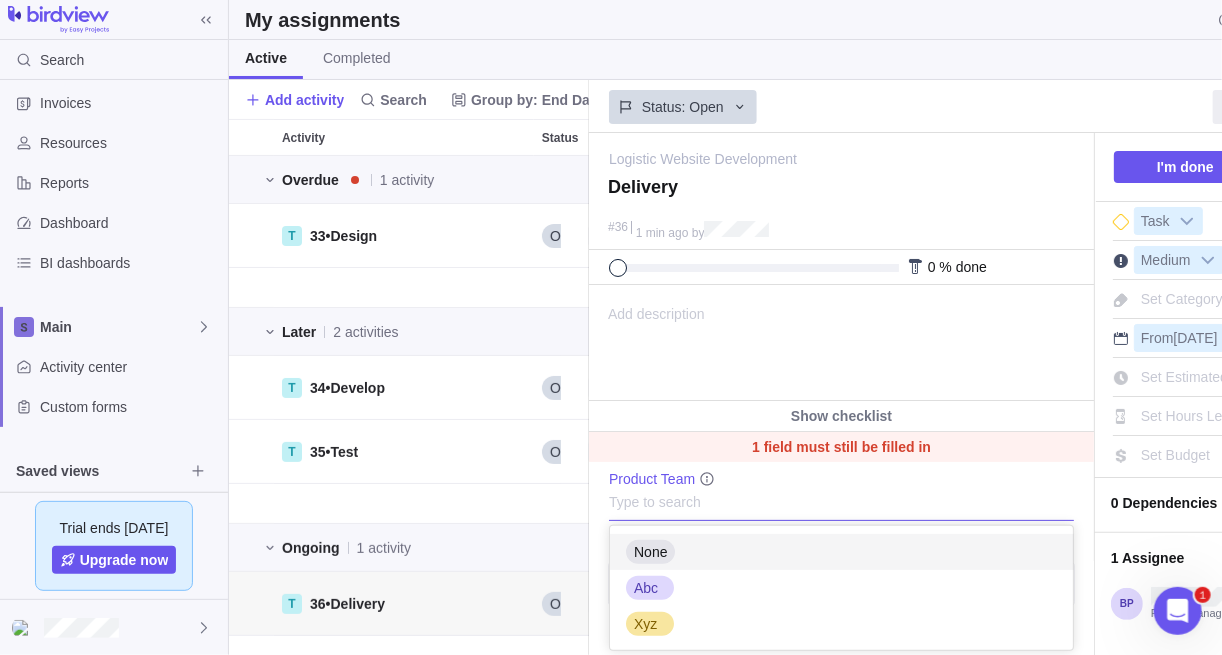 click at bounding box center [841, 496] 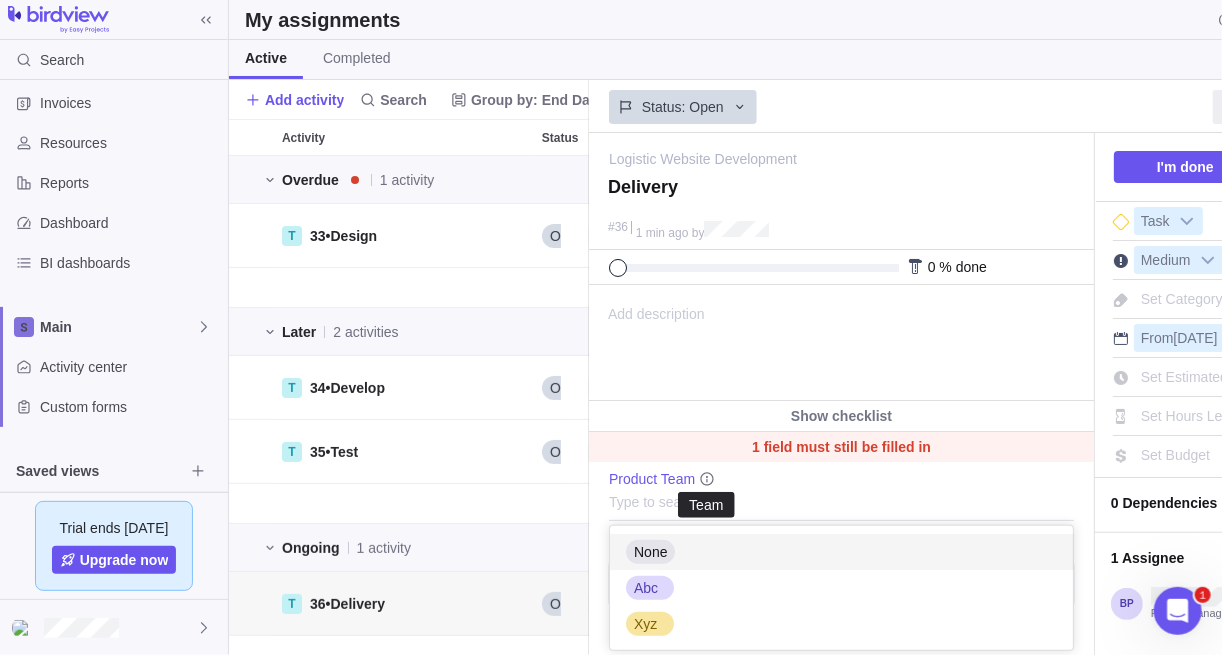 click 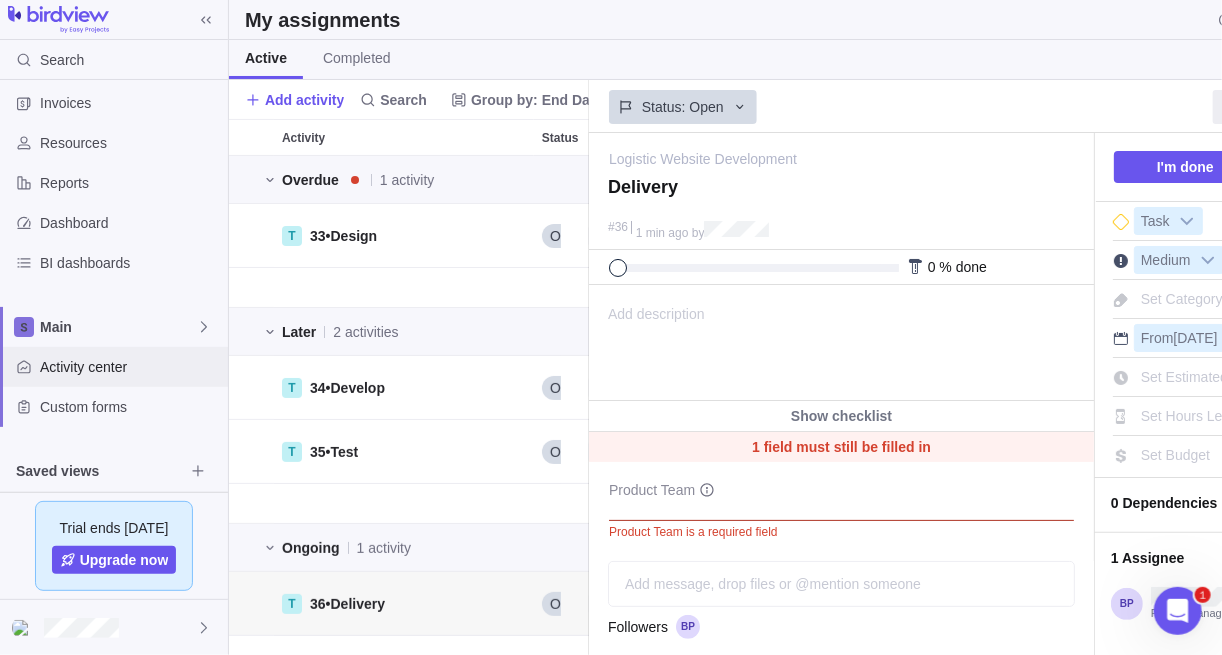 click on "Activity center" at bounding box center [130, 367] 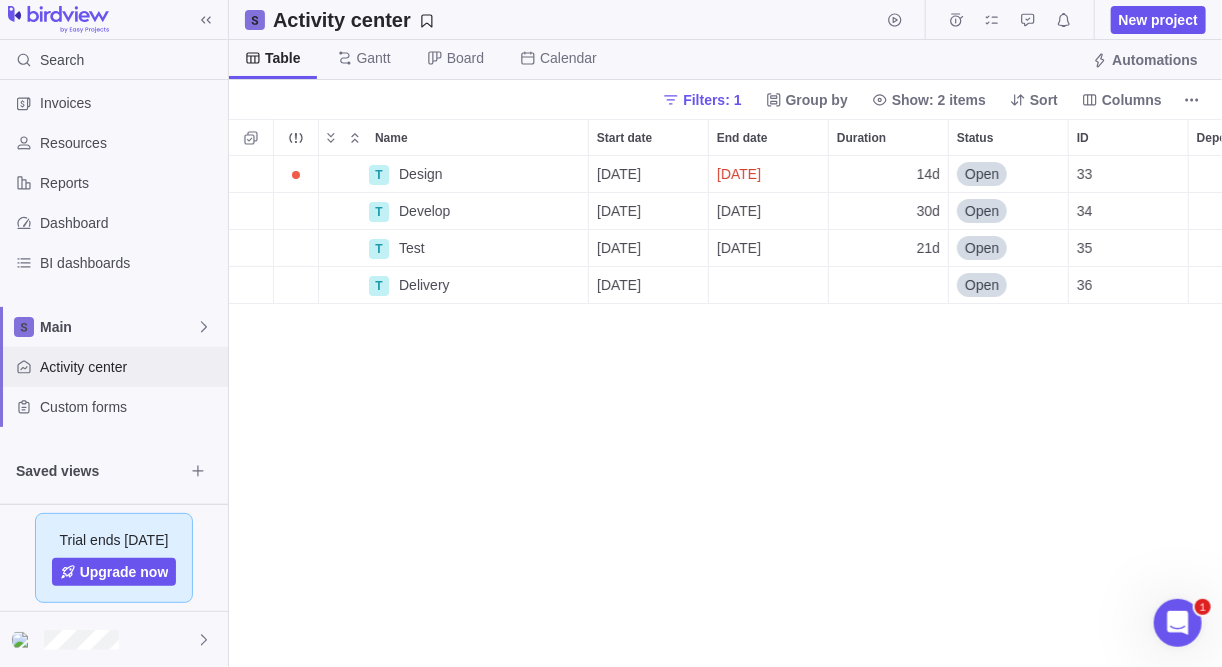 scroll, scrollTop: 13, scrollLeft: 13, axis: both 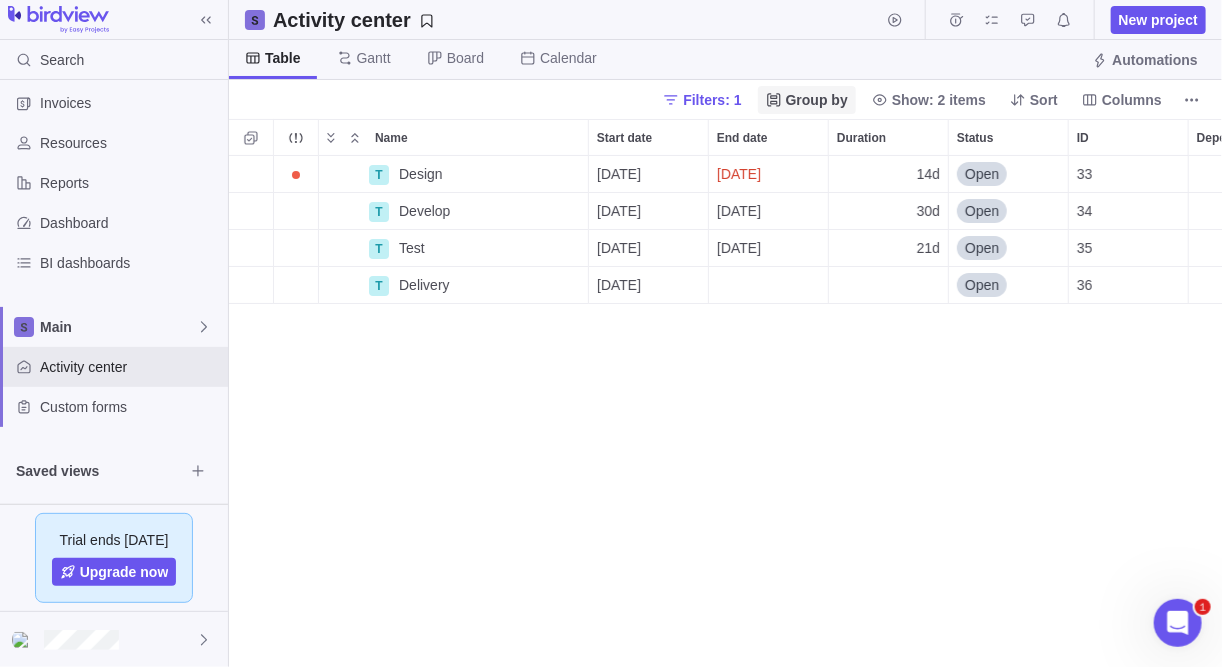click on "Group by" at bounding box center [807, 100] 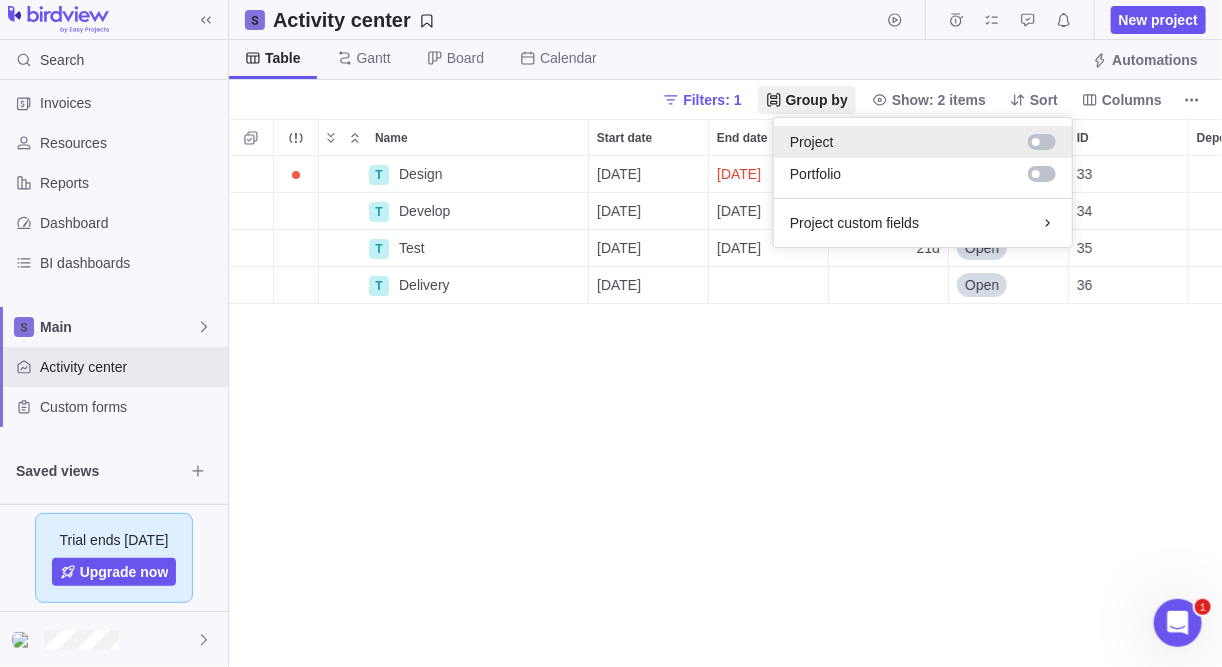 click on "Project" at bounding box center [923, 142] 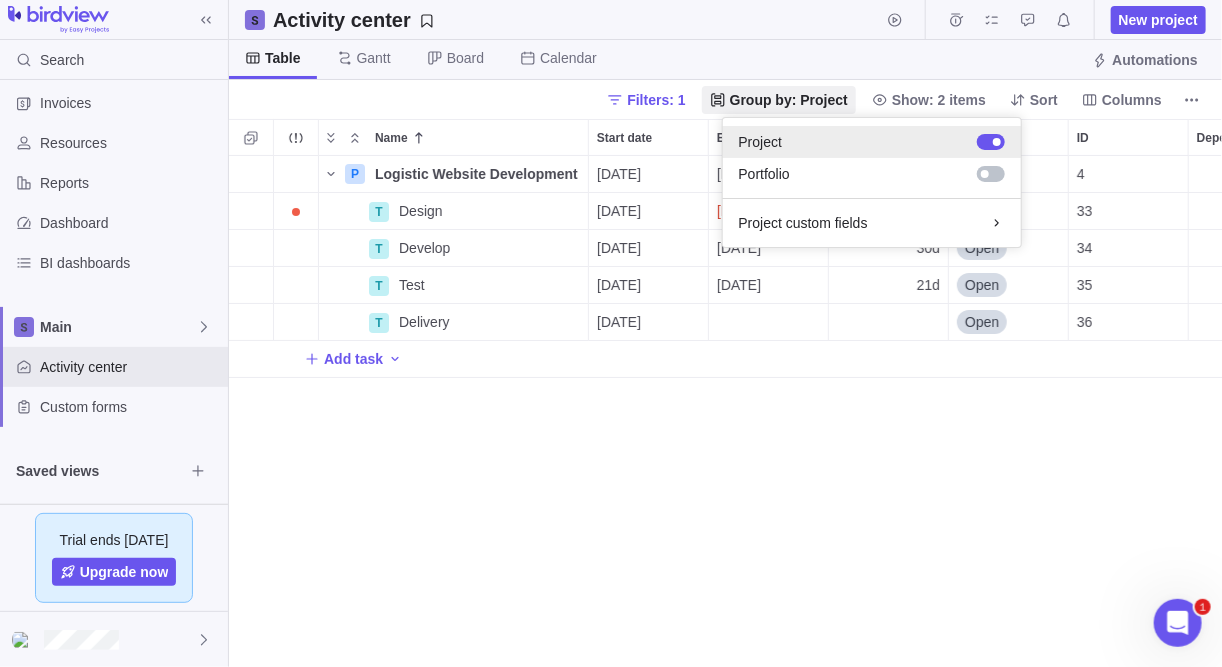 scroll, scrollTop: 13, scrollLeft: 13, axis: both 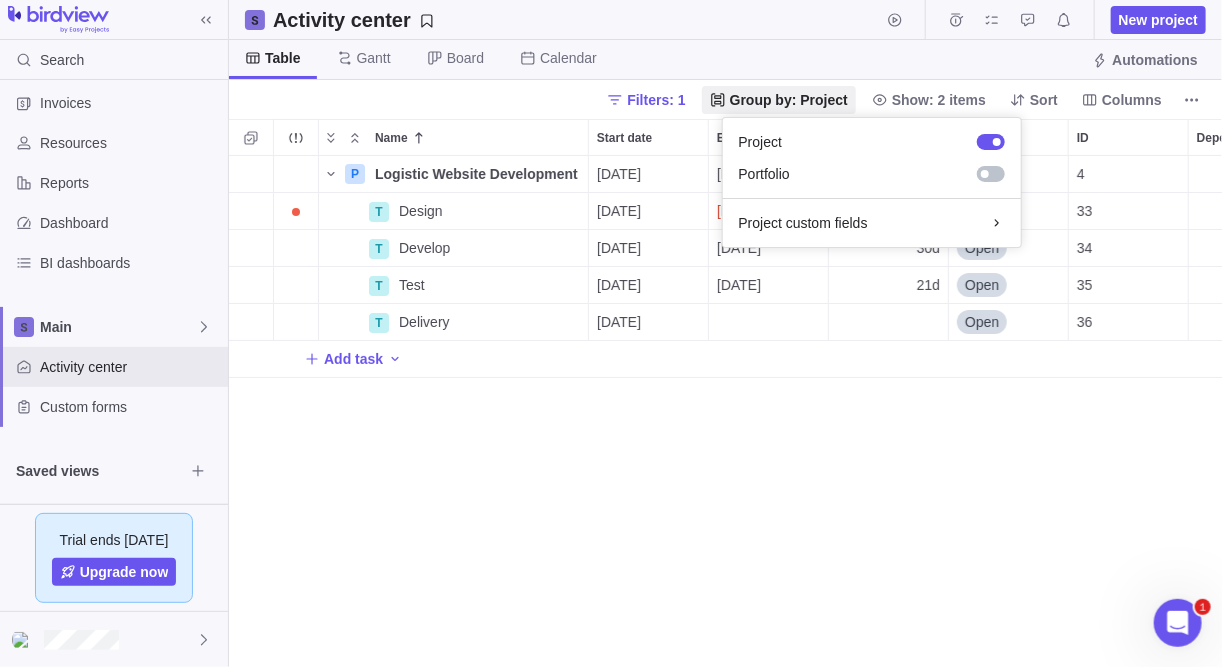 click on "Search Time logs history Invoices Resources Reports Dashboard BI dashboards Main Activity center Custom forms Saved views Trial ends in 14 days Upgrade now Activity center New project Table Gantt Board Calendar Automations Filters: 1 Group by: Project Show: 2 items Sort Columns Name Start date End date Duration Status ID Dependency Assignees Billable hours Non-billable hours Estimated hours Hours left Total target revenue Revenue variance Billing type Invoiced Invoiced, % Invoiced labor Invoiced expenses Invoiced (yes/no) P Logistic Website Development Details 01/07/2025 30/09/2025 66d Open 4 $0.00 $0.00 Resource hourly rate $0.00 $0.00 $0.00 T Design Details 01/07/2025 18/07/2025 14d Open 33 Project billing settings $0.00 $0.00 $0.00 T Develop Details 21/07/2025 29/08/2025 30d Open 34 Project billing settings $0.00 $0.00 $0.00 T Test Details 01/09/2025 29/09/2025 21d Open 35 Project billing settings $0.00 $0.00 $0.00 T Delivery Details 30/09/2025 Open 36 Project billing settings $0.00 $0.00 $0.00" at bounding box center [611, 333] 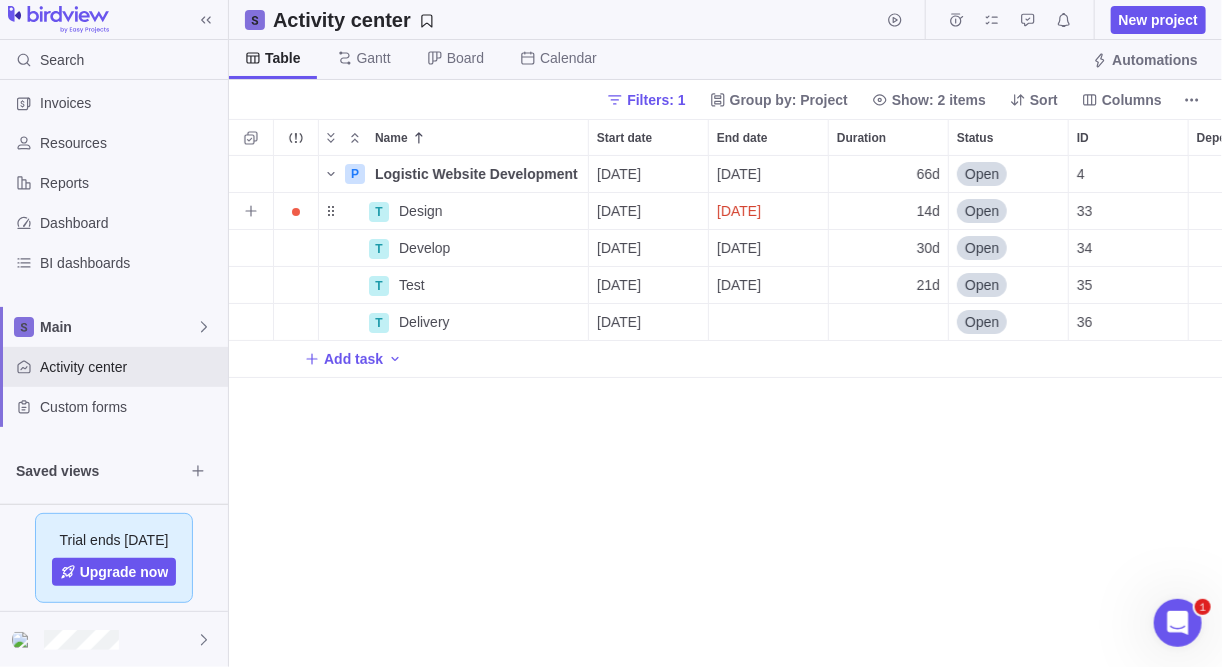 drag, startPoint x: 293, startPoint y: 213, endPoint x: 678, endPoint y: 179, distance: 386.49838 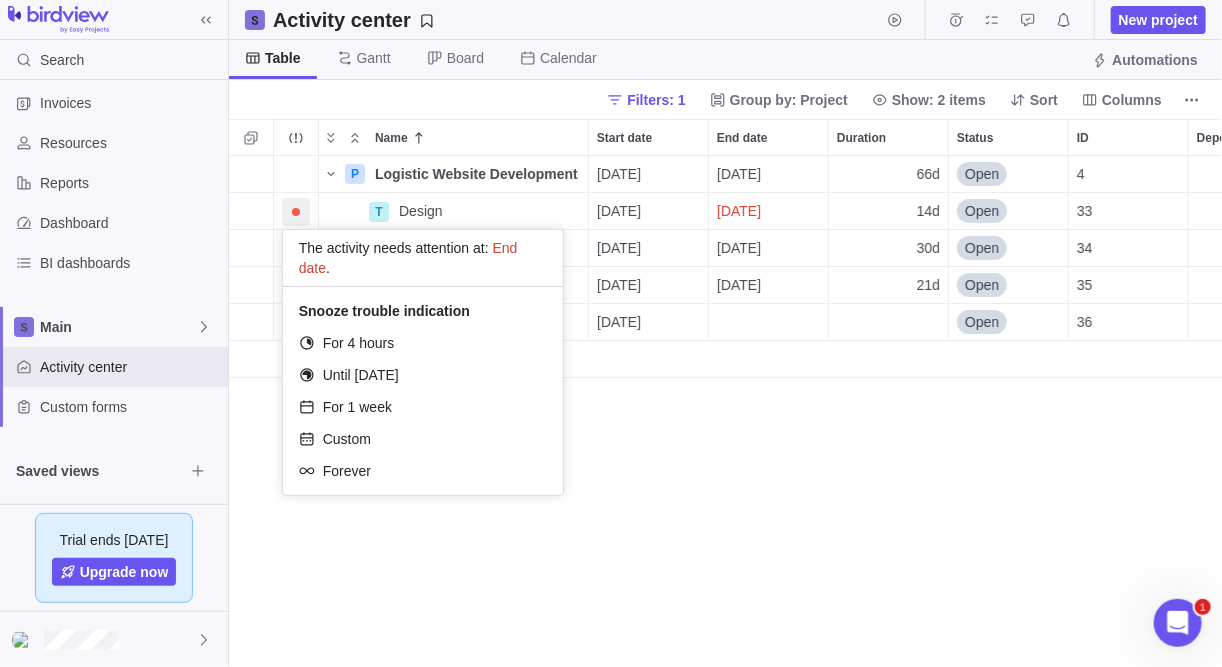 click on "P Logistic Website Development Details 01/07/2025 30/09/2025 66d Open 4 $0.00 $0.00 Resource hourly rate $0.00 $0.00 $0.00 T Design Details 01/07/2025 18/07/2025 14d Open 33 Project billing settings $0.00 $0.00 $0.00 T Develop Details 21/07/2025 29/08/2025 30d Open 34 Project billing settings $0.00 $0.00 $0.00 T Test Details 01/09/2025 29/09/2025 21d Open 35 Project billing settings $0.00 $0.00 $0.00 T Delivery Details 30/09/2025 Open 36 Project billing settings $0.00 $0.00 $0.00 Add task" at bounding box center (726, 412) 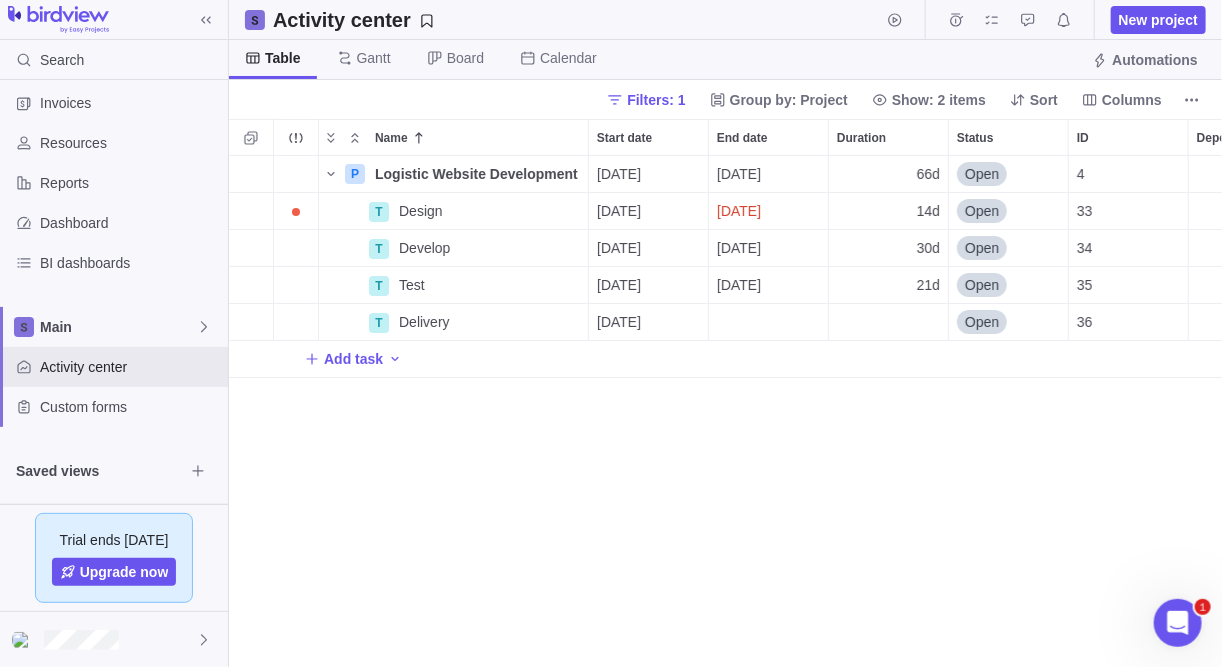 scroll, scrollTop: 0, scrollLeft: 200, axis: horizontal 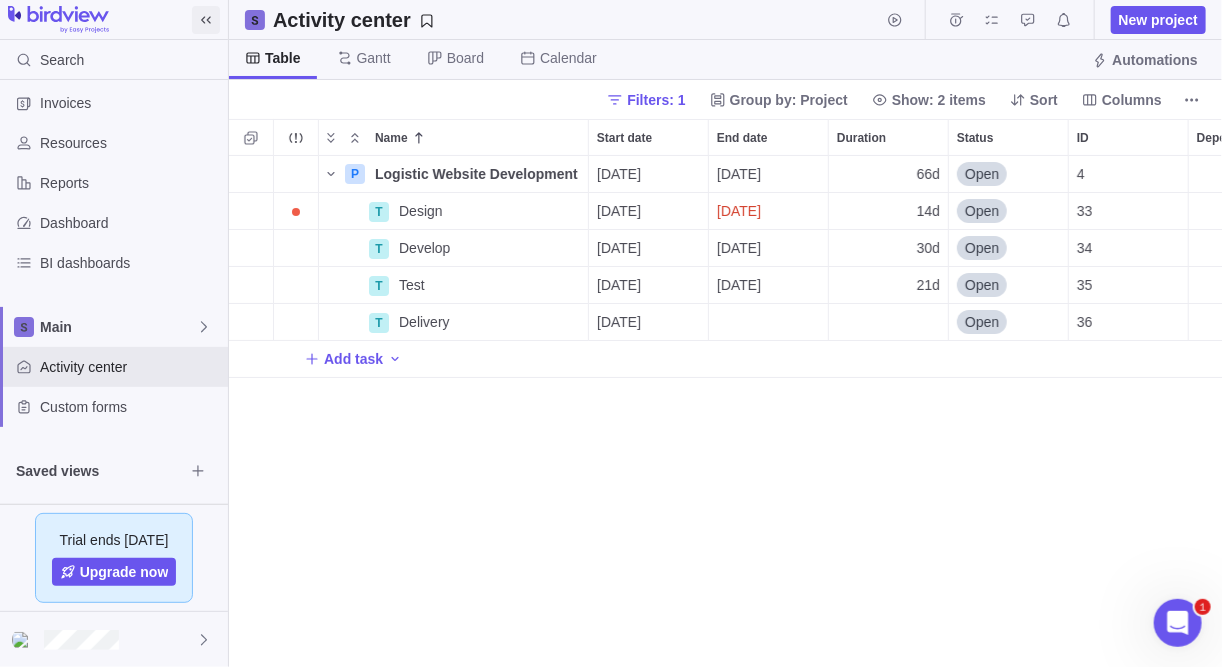 click 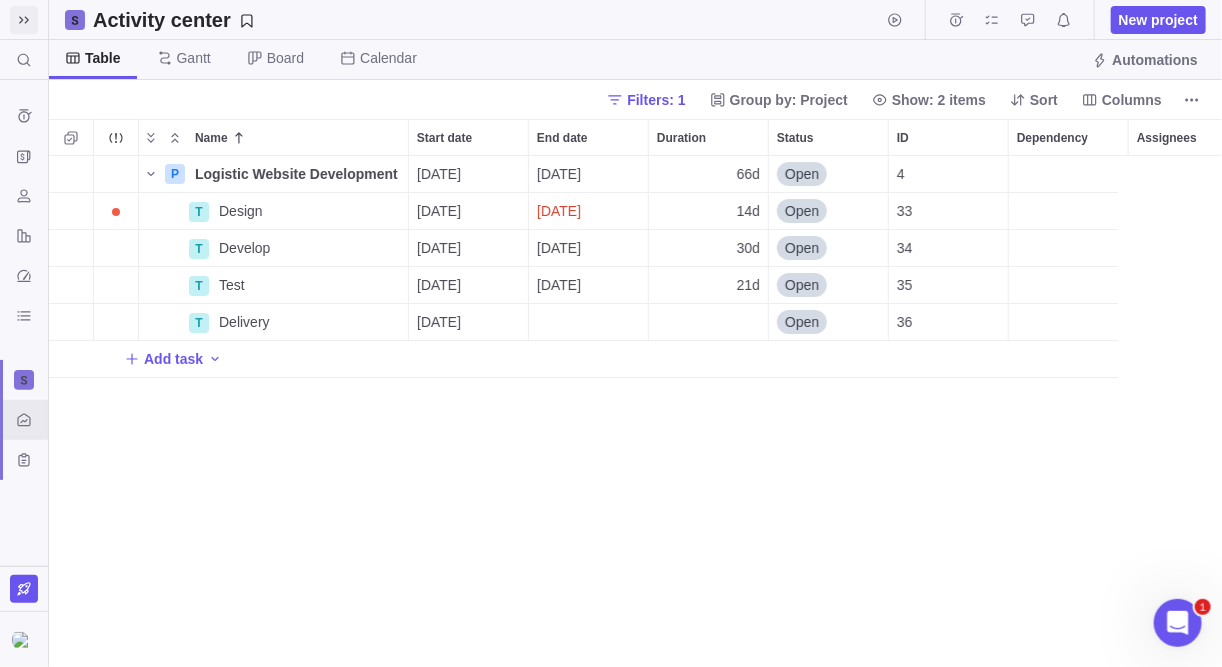 scroll, scrollTop: 0, scrollLeft: 0, axis: both 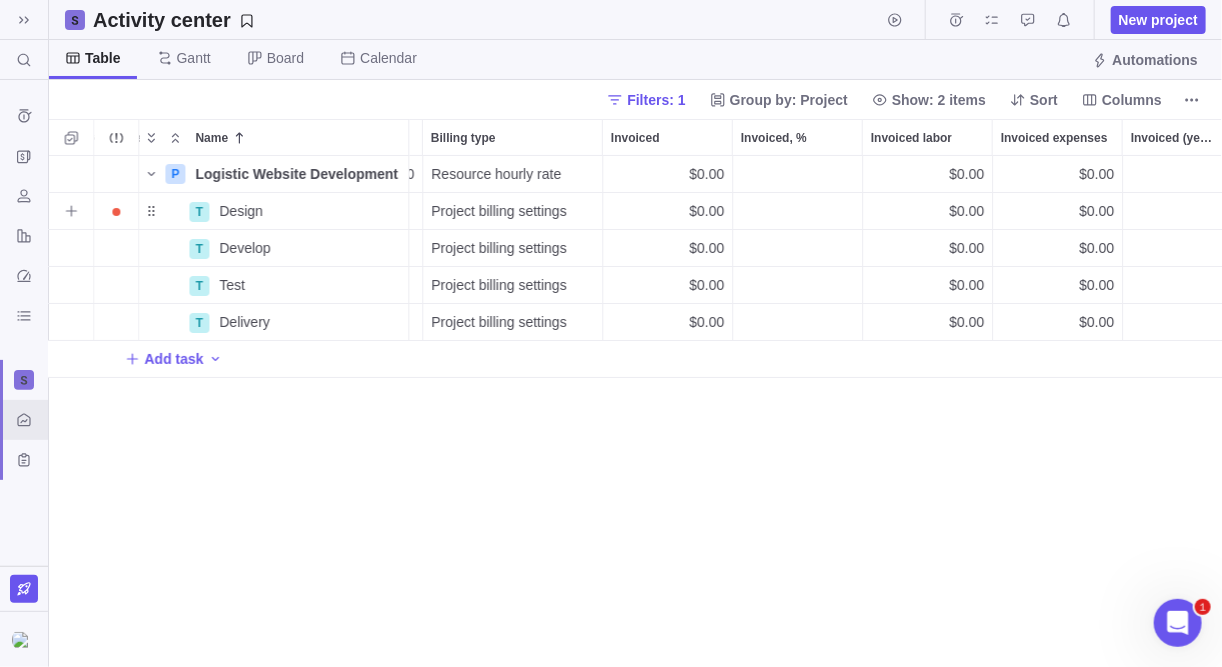 click on "Project billing settings" at bounding box center [498, 211] 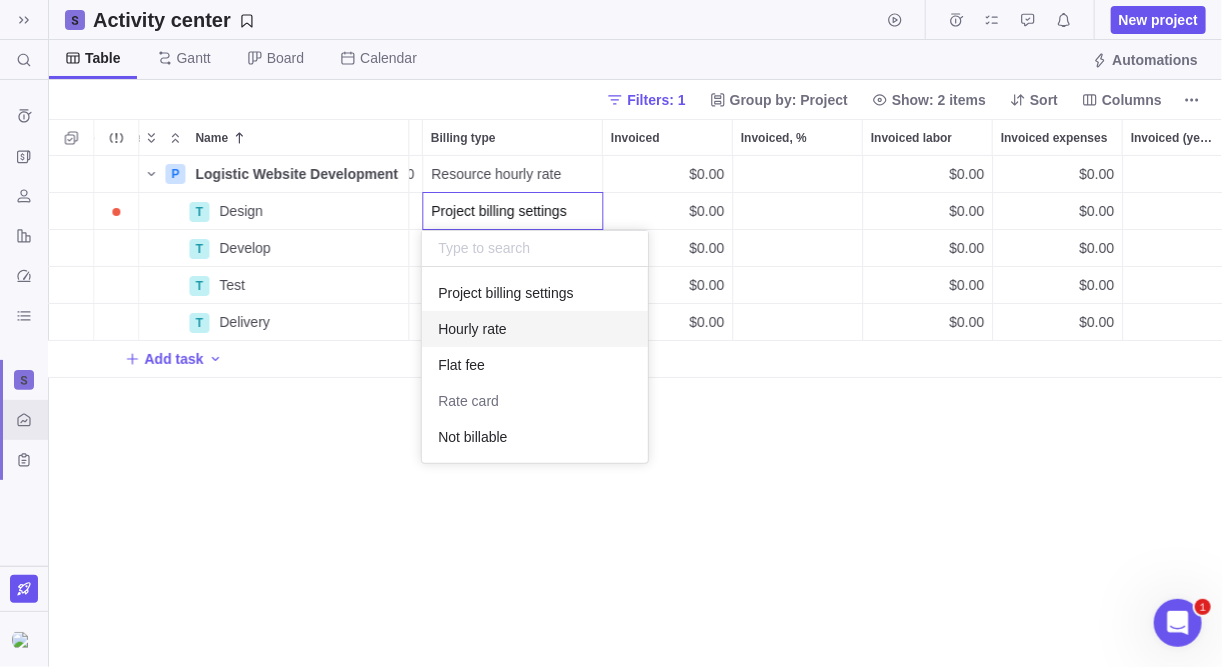 click on "P Logistic Website Development Details 01/07/2025 30/09/2025 66d Open 4 $0.00 $0.00 Resource hourly rate $0.00 $0.00 $0.00 T Design Details 01/07/2025 18/07/2025 14d Open 33 Project billing settings $0.00 $0.00 $0.00 T Develop Details 21/07/2025 29/08/2025 30d Open 34 Project billing settings $0.00 $0.00 $0.00 T Test Details 01/09/2025 29/09/2025 21d Open 35 Project billing settings $0.00 $0.00 $0.00 T Delivery Details 30/09/2025 Open 36 Project billing settings $0.00 $0.00 $0.00 Add task" at bounding box center (636, 412) 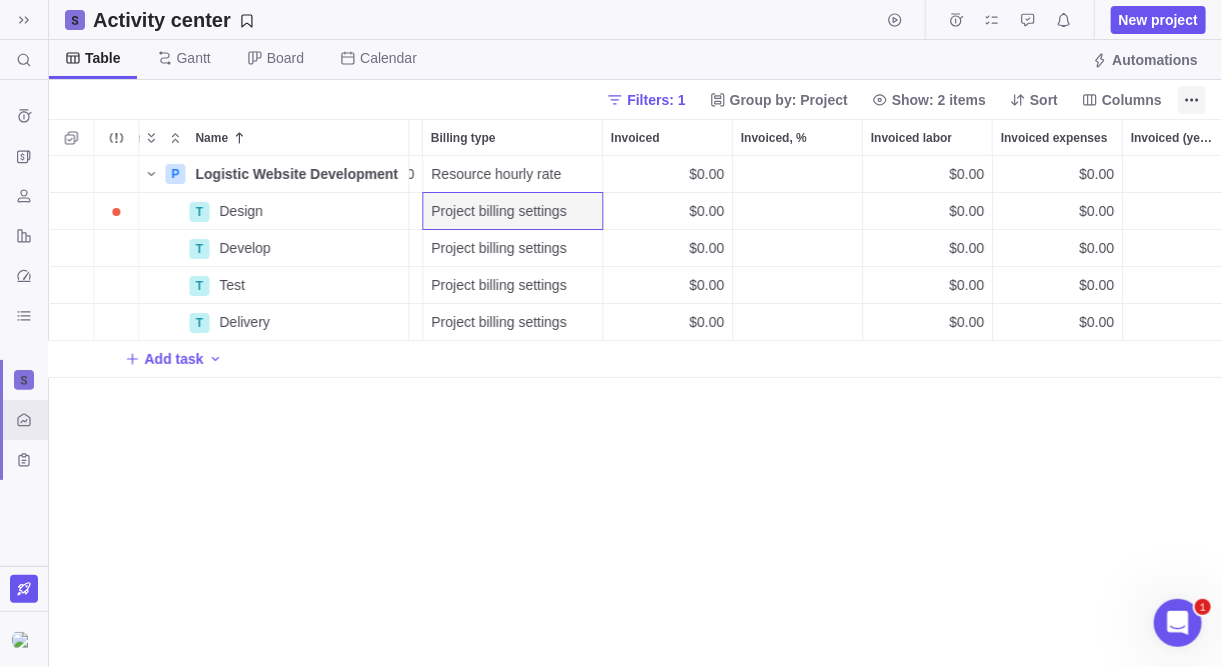 click 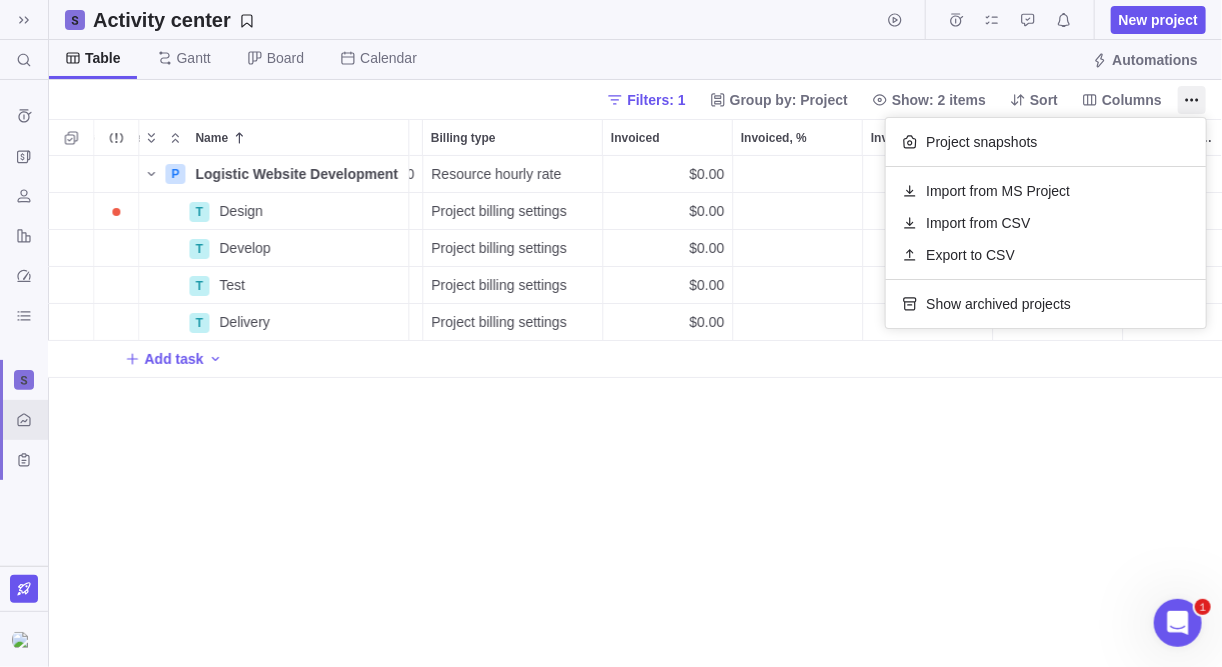 click on "Search (Ctrl+K) Time logs history Invoices Resources Reports Dashboard BI dashboards Activity center Custom forms Saved views Activity center New project Table Gantt Board Calendar Automations Filters: 1 Group by: Project Show: 2 items Sort Columns Name Start date End date Duration Status ID Dependency Assignees Billable hours Non-billable hours Estimated hours Hours left Total target revenue Revenue variance Billing type Invoiced Invoiced, % Invoiced labor Invoiced expenses Invoiced (yes/no) P Logistic Website Development Details 01/07/2025 30/09/2025 66d Open 4 $0.00 $0.00 Resource hourly rate $0.00 $0.00 $0.00 T Design Details 01/07/2025 18/07/2025 14d Open 33 Project billing settings $0.00 $0.00 $0.00 T Develop Details 21/07/2025 29/08/2025 30d Open 34 Project billing settings $0.00 $0.00 $0.00 T Test Details 01/09/2025 29/09/2025 21d Open 35 Project billing settings $0.00 $0.00 $0.00 T Delivery Details 30/09/2025 Open 36 Project billing settings $0.00 $0.00 $0.00 Add task Filters Yesterday 1" at bounding box center (611, 333) 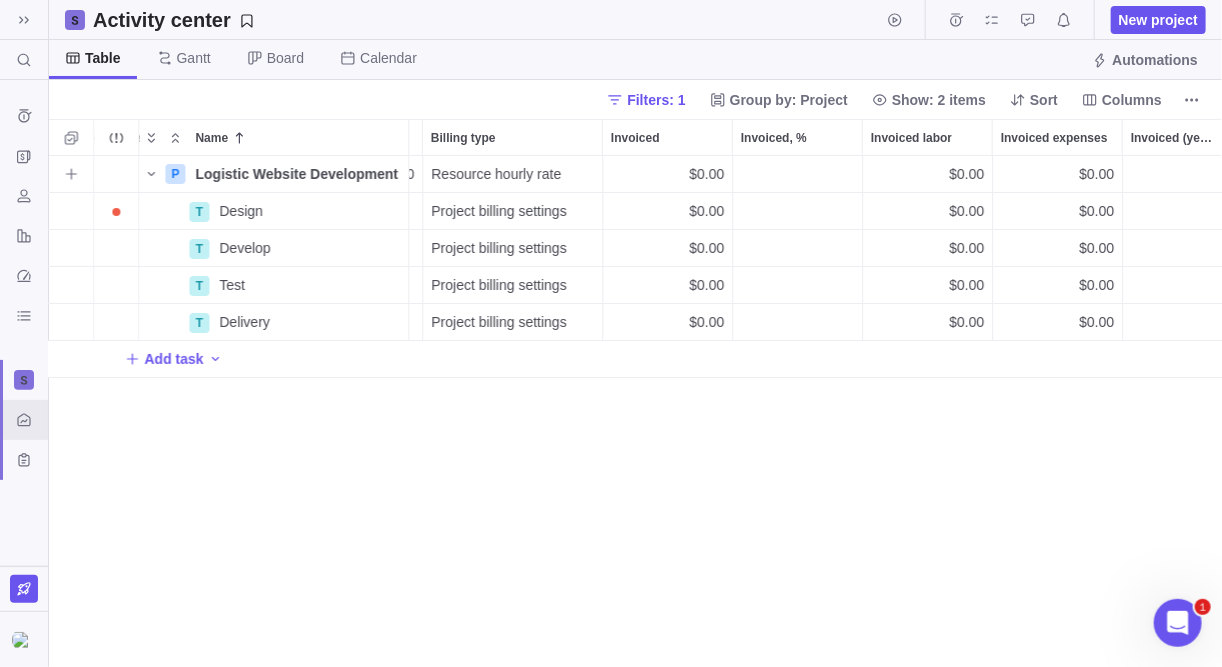 click on "Resource hourly rate" at bounding box center [496, 174] 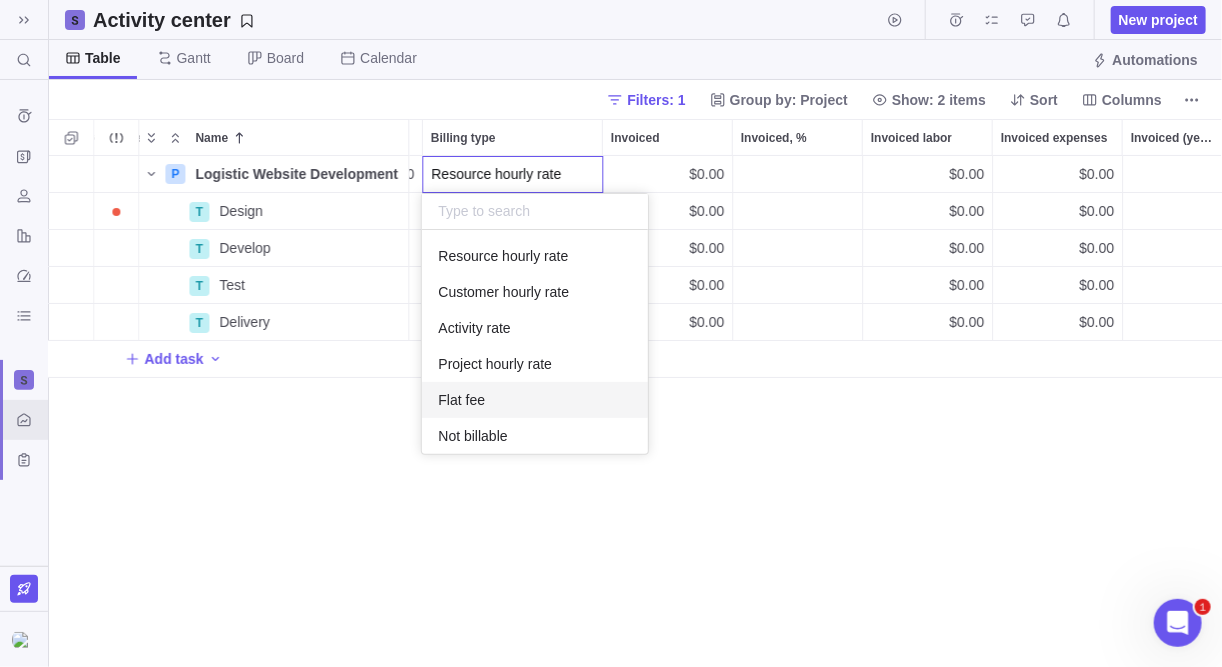 click on "P Logistic Website Development Details 01/07/2025 30/09/2025 66d Open 4 $0.00 $0.00 Resource hourly rate $0.00 $0.00 $0.00 T Design Details 01/07/2025 18/07/2025 14d Open 33 Project billing settings $0.00 $0.00 $0.00 T Develop Details 21/07/2025 29/08/2025 30d Open 34 Project billing settings $0.00 $0.00 $0.00 T Test Details 01/09/2025 29/09/2025 21d Open 35 Project billing settings $0.00 $0.00 $0.00 T Delivery Details 30/09/2025 Open 36 Project billing settings $0.00 $0.00 $0.00 Add task" at bounding box center (636, 412) 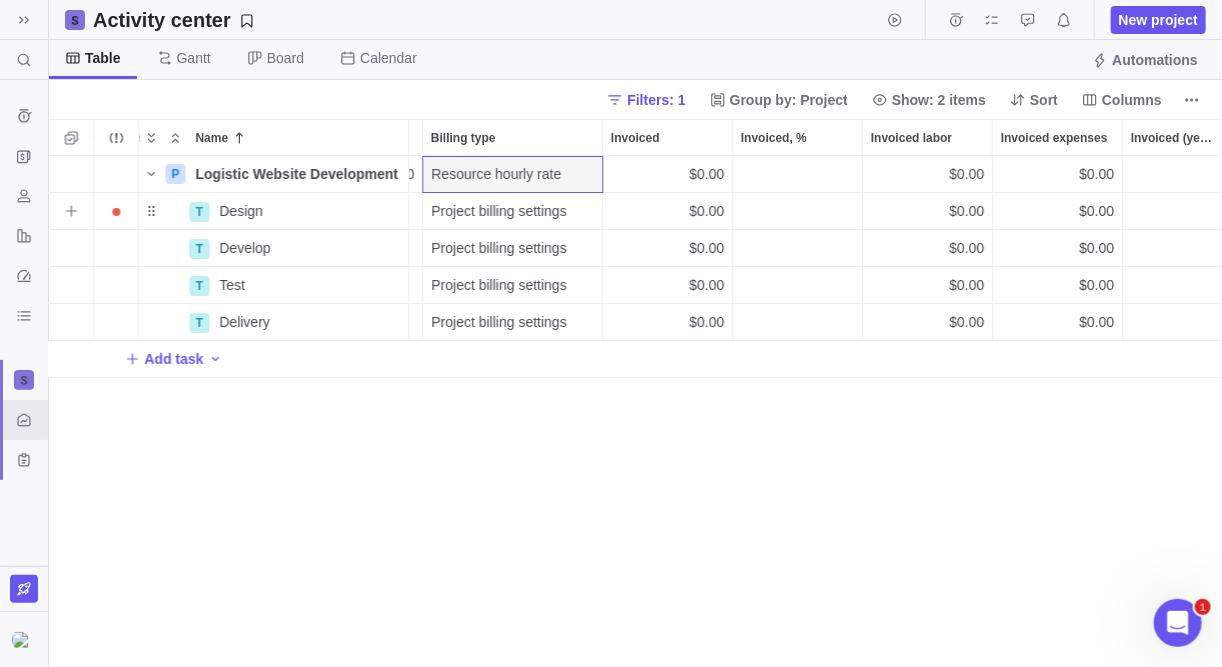 click on "Project billing settings" at bounding box center (498, 211) 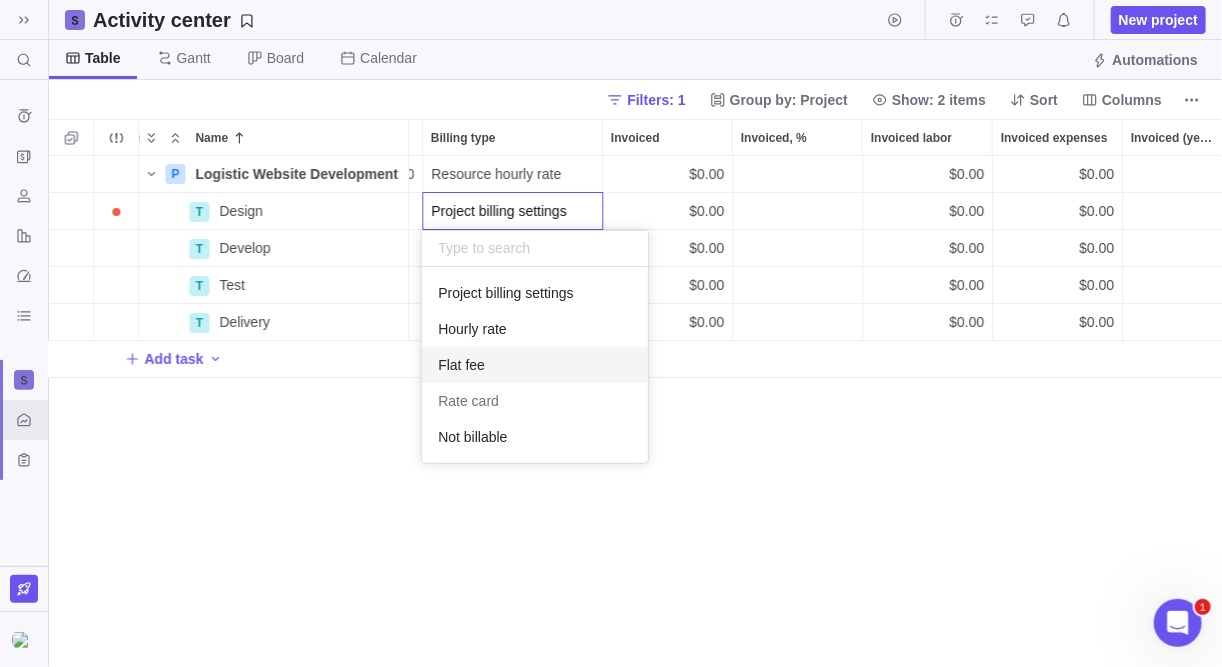 click on "P Logistic Website Development Details 01/07/2025 30/09/2025 66d Open 4 $0.00 $0.00 Resource hourly rate $0.00 $0.00 $0.00 T Design Details 01/07/2025 18/07/2025 14d Open 33 Project billing settings $0.00 $0.00 $0.00 T Develop Details 21/07/2025 29/08/2025 30d Open 34 Project billing settings $0.00 $0.00 $0.00 T Test Details 01/09/2025 29/09/2025 21d Open 35 Project billing settings $0.00 $0.00 $0.00 T Delivery Details 30/09/2025 Open 36 Project billing settings $0.00 $0.00 $0.00 Add task" at bounding box center [636, 412] 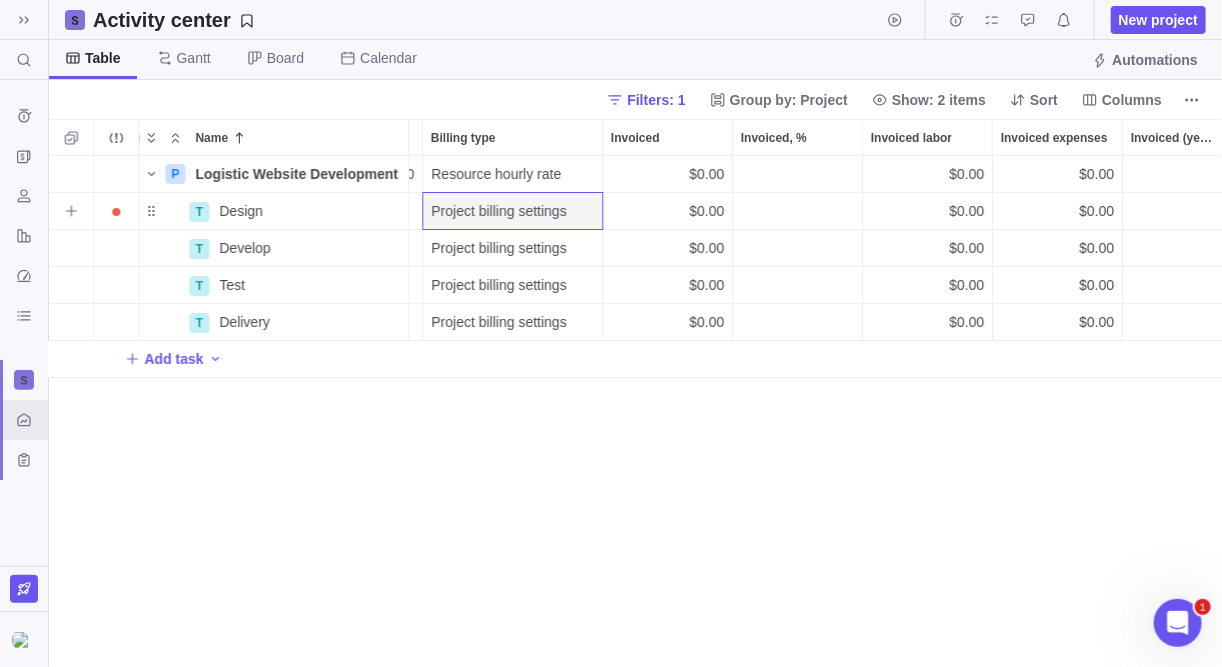 click on "Project billing settings" at bounding box center [498, 211] 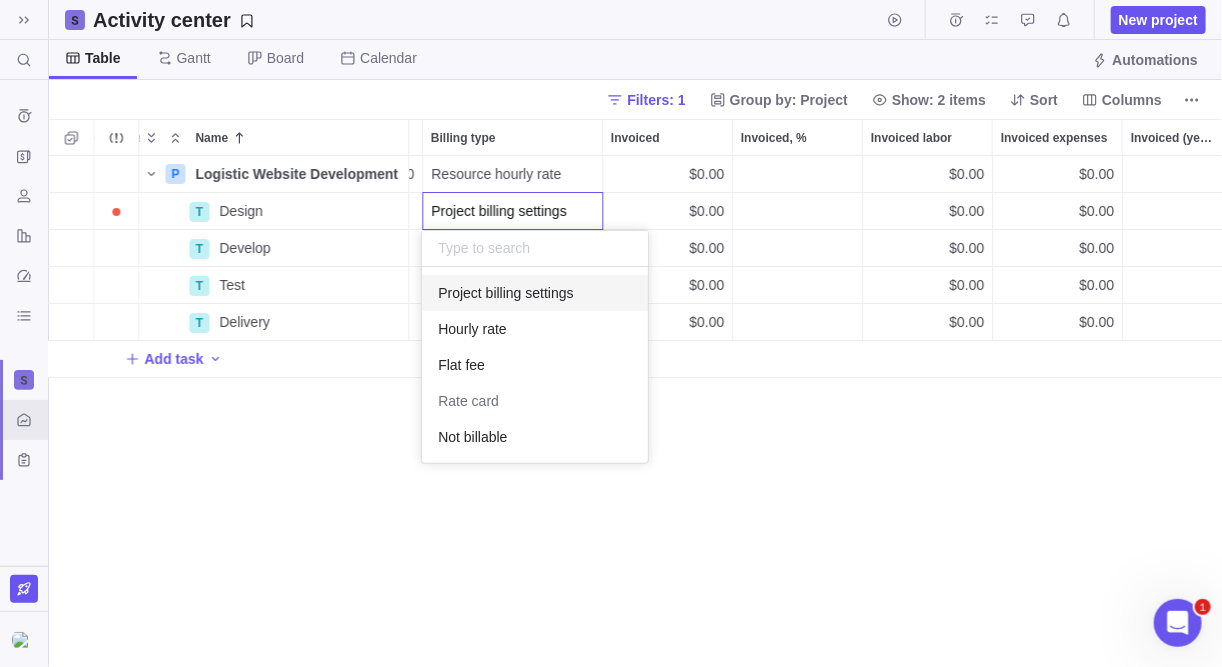 click on "Project billing settings" at bounding box center (505, 293) 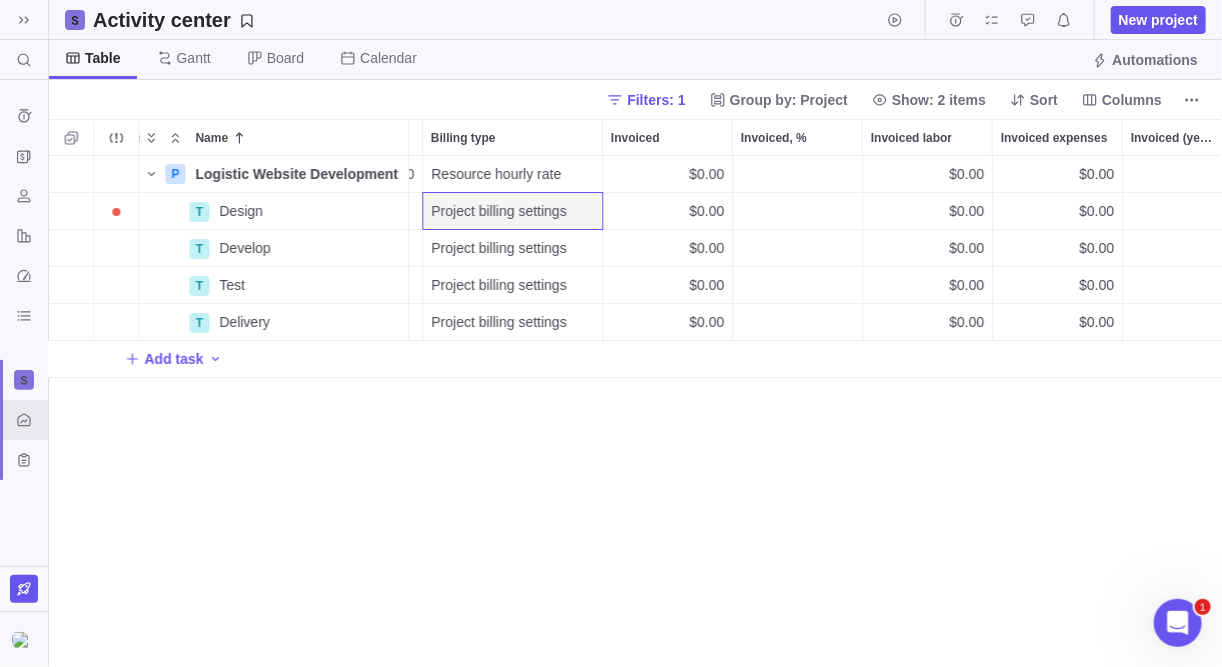 click on "P Logistic Website Development Details 01/07/2025 30/09/2025 66d Open 4 $0.00 $0.00 Resource hourly rate $0.00 $0.00 $0.00 T Design Details 01/07/2025 18/07/2025 14d Open 33 Project billing settings $0.00 $0.00 $0.00 T Develop Details 21/07/2025 29/08/2025 30d Open 34 Project billing settings $0.00 $0.00 $0.00 T Test Details 01/09/2025 29/09/2025 21d Open 35 Project billing settings $0.00 $0.00 $0.00 T Delivery Details 30/09/2025 Open 36 Project billing settings $0.00 $0.00 $0.00 Add task" at bounding box center [636, 412] 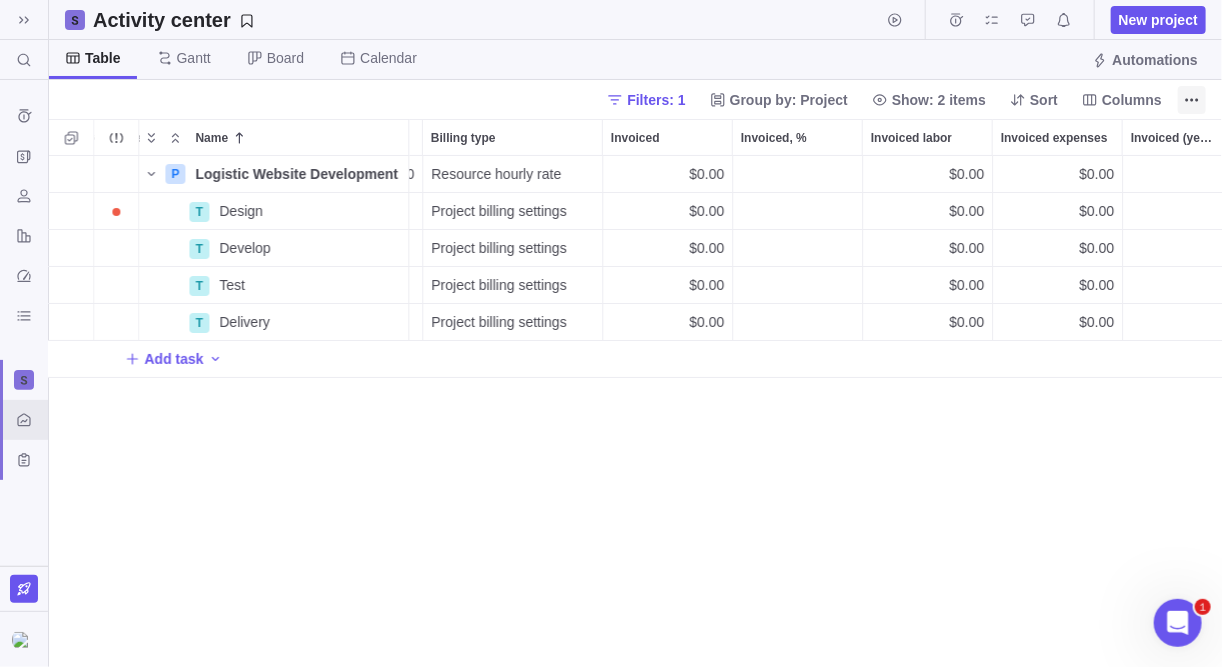 click 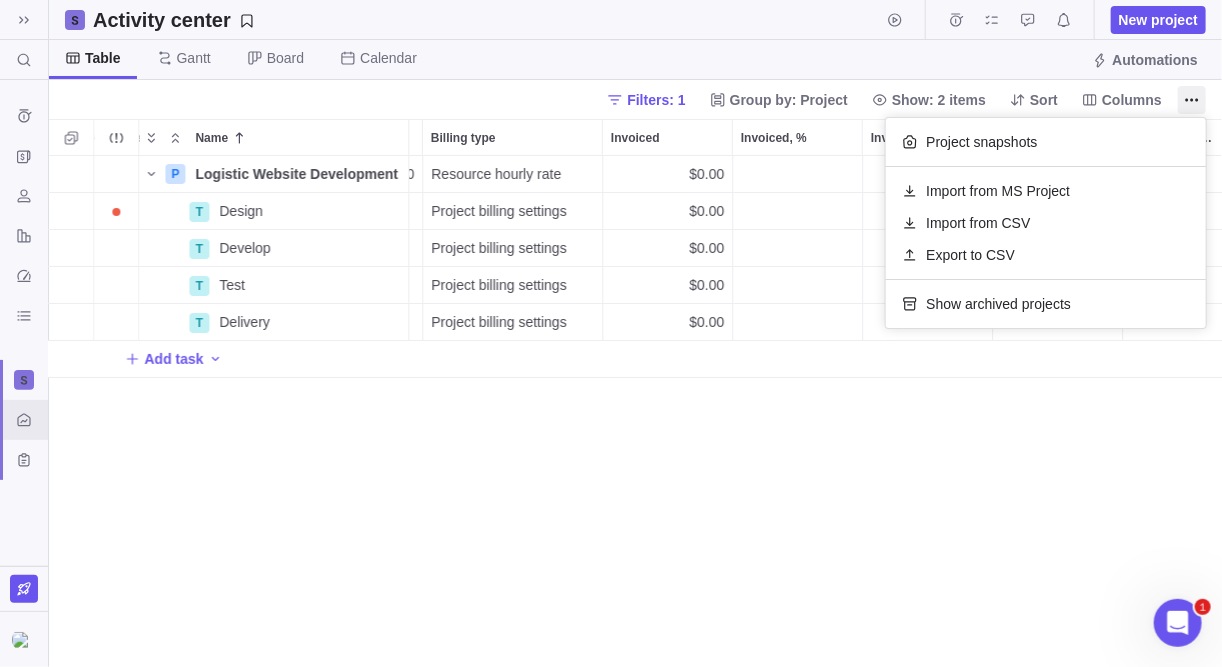 click on "Search (Ctrl+K) Time logs history Invoices Resources Reports Dashboard BI dashboards Activity center Custom forms Saved views Activity center New project Table Gantt Board Calendar Automations Filters: 1 Group by: Project Show: 2 items Sort Columns Name Start date End date Duration Status ID Dependency Assignees Billable hours Non-billable hours Estimated hours Hours left Total target revenue Revenue variance Billing type Invoiced Invoiced, % Invoiced labor Invoiced expenses Invoiced (yes/no) P Logistic Website Development Details 01/07/2025 30/09/2025 66d Open 4 $0.00 $0.00 Resource hourly rate $0.00 $0.00 $0.00 T Design Details 01/07/2025 18/07/2025 14d Open 33 Project billing settings $0.00 $0.00 $0.00 T Develop Details 21/07/2025 29/08/2025 30d Open 34 Project billing settings $0.00 $0.00 $0.00 T Test Details 01/09/2025 29/09/2025 21d Open 35 Project billing settings $0.00 $0.00 $0.00 T Delivery Details 30/09/2025 Open 36 Project billing settings $0.00 $0.00 $0.00 Add task Filters Yesterday 1" at bounding box center [611, 333] 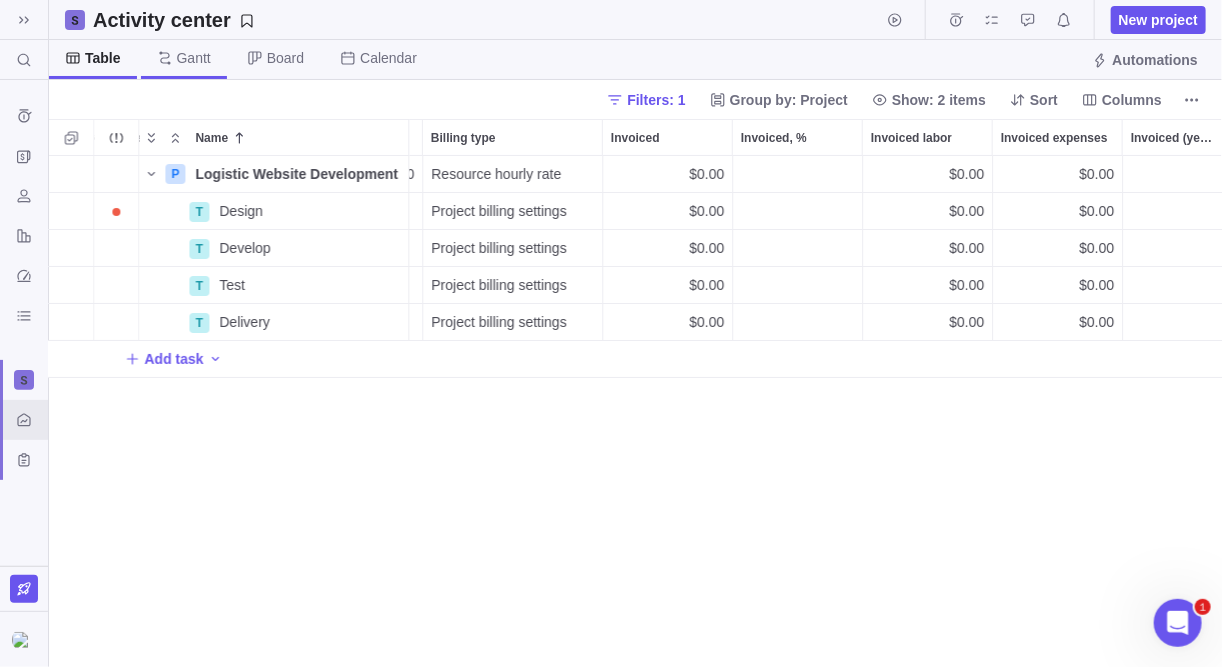 click on "Gantt" at bounding box center (194, 58) 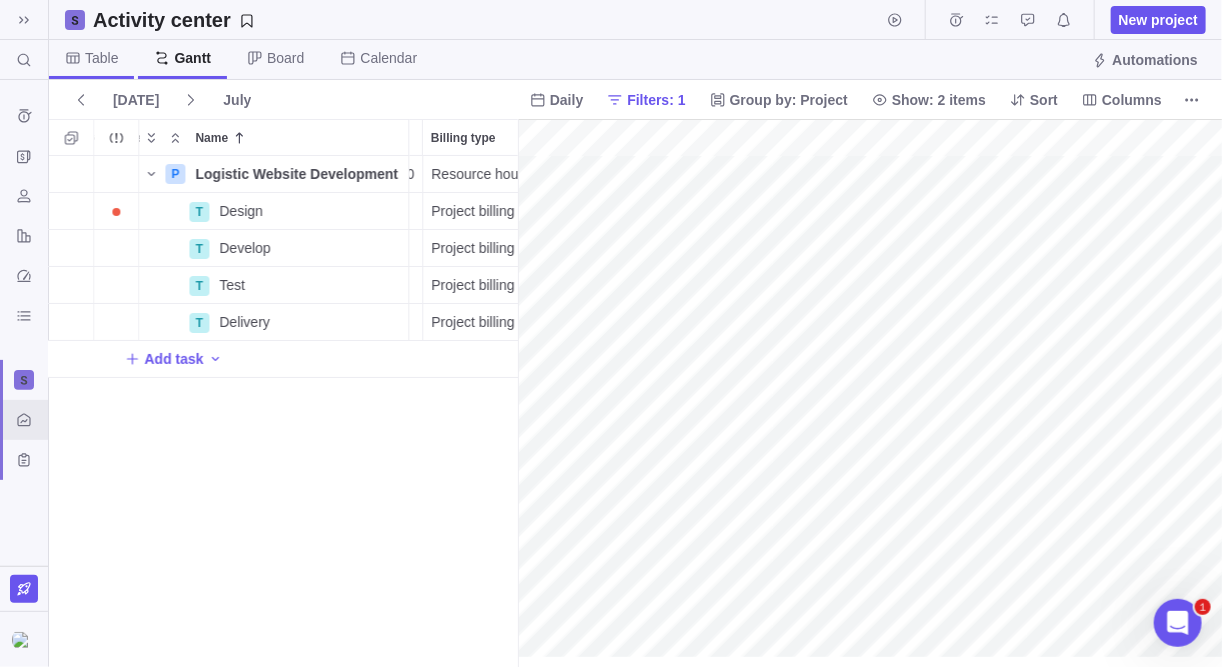click on "Table" at bounding box center [101, 58] 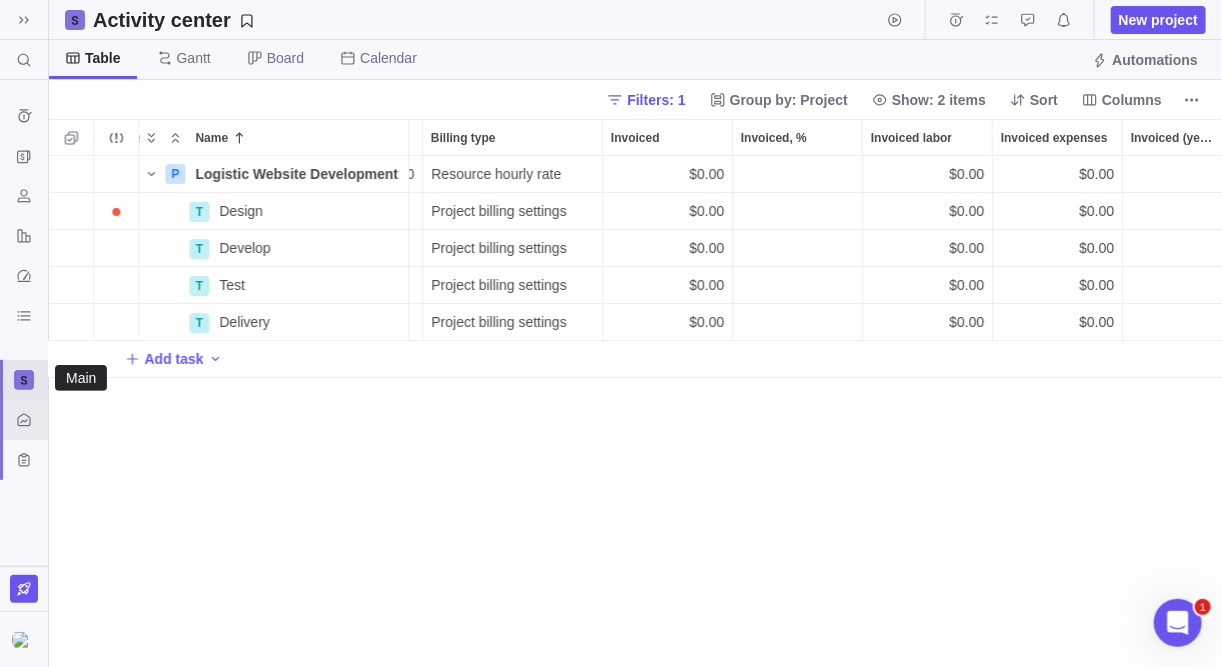 click 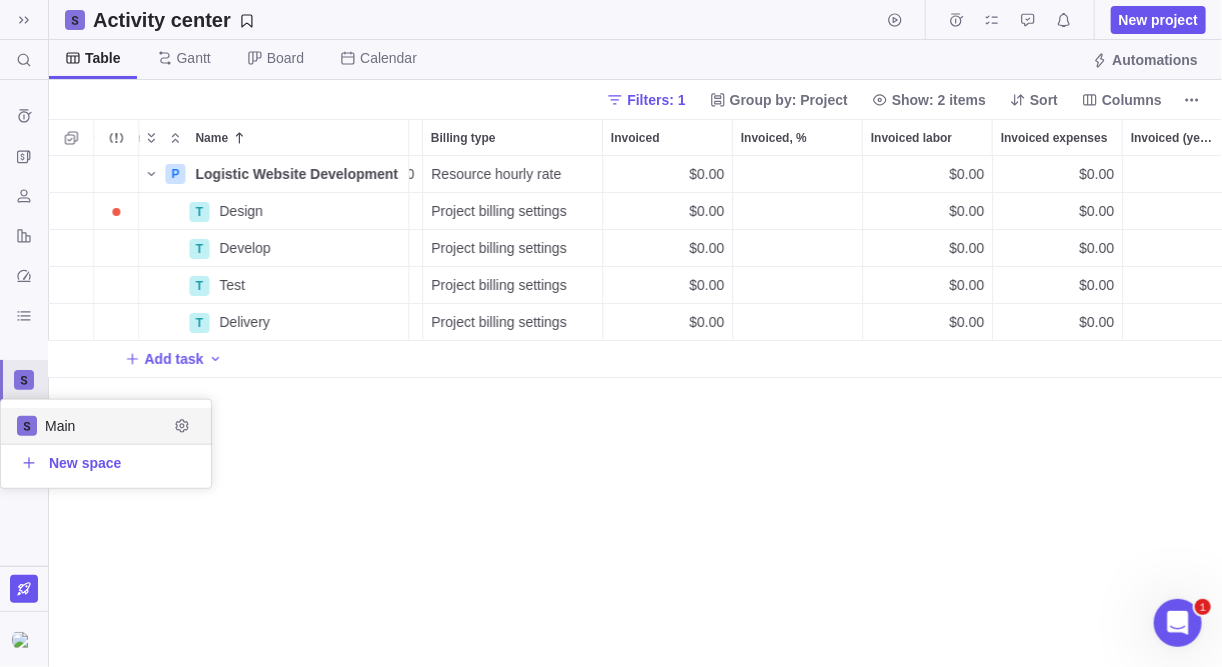 click on "Main" at bounding box center (106, 426) 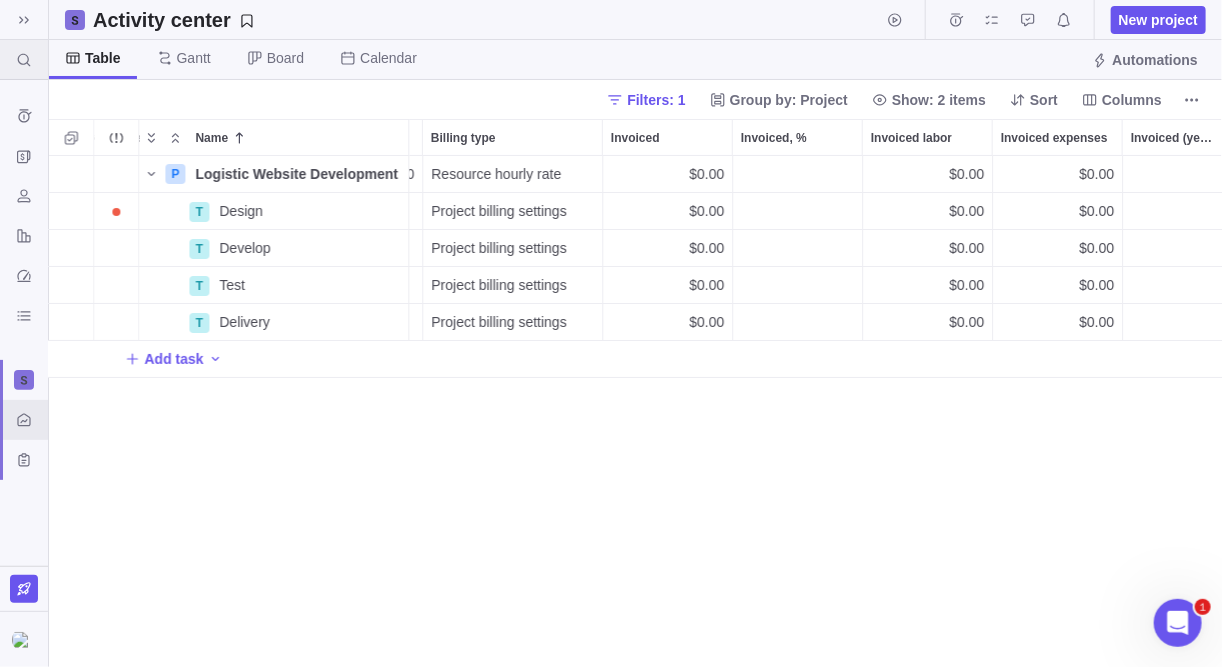 click at bounding box center (24, 60) 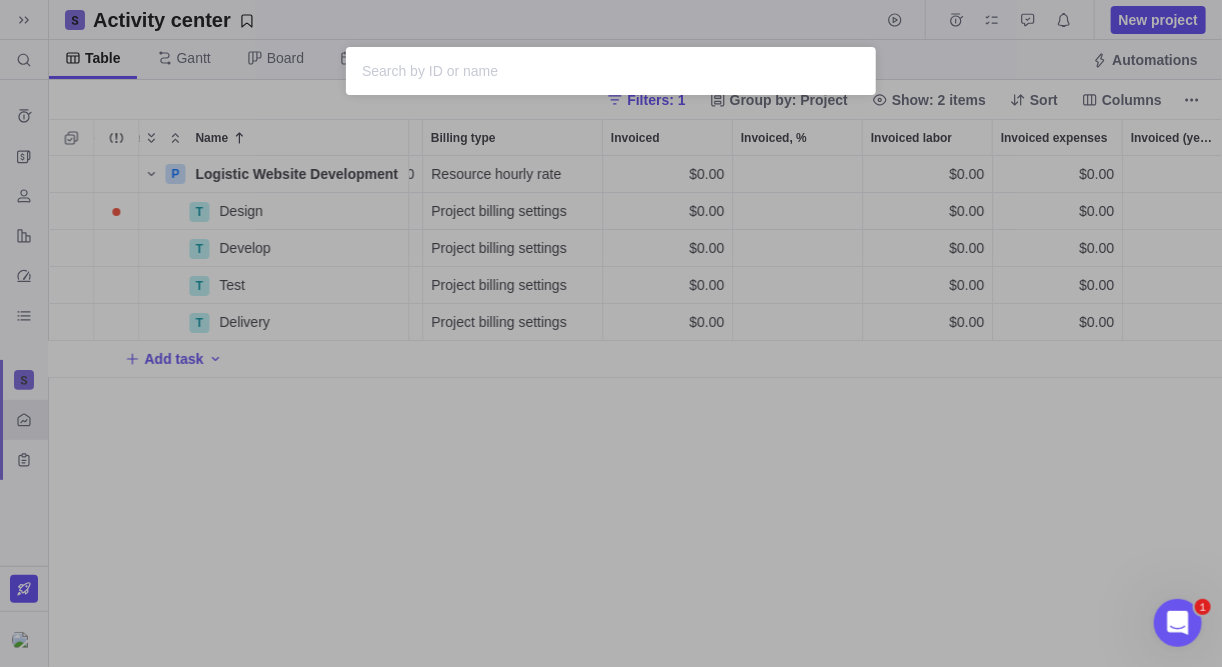 click at bounding box center [611, 71] 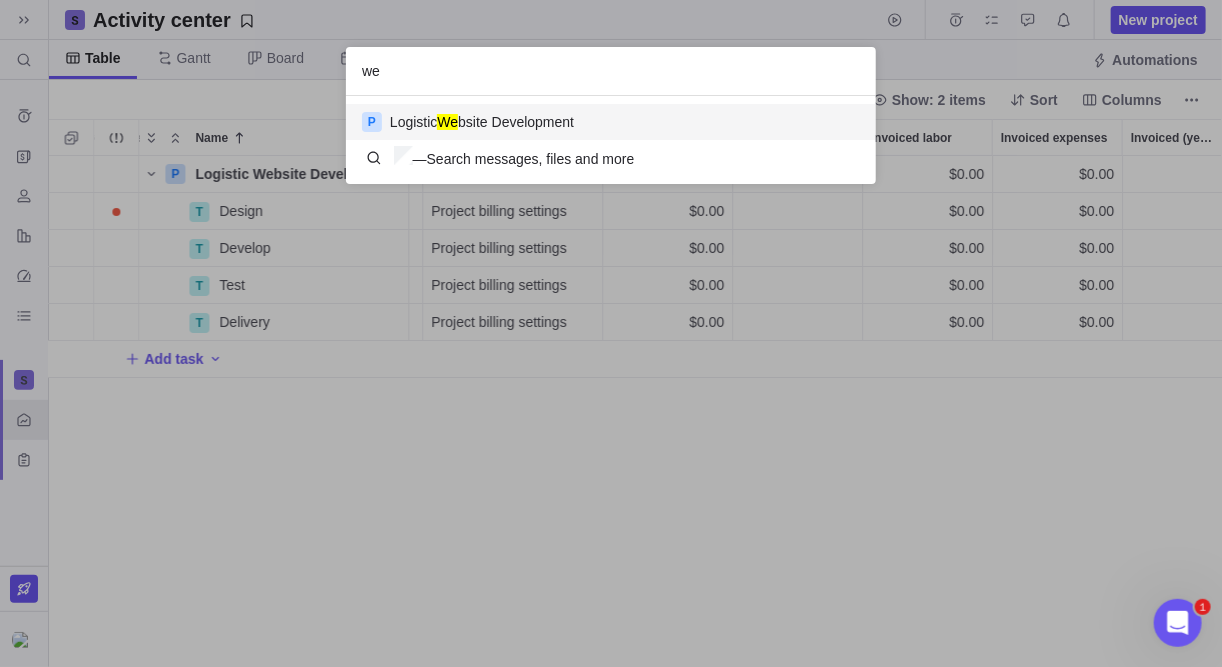 type on "we" 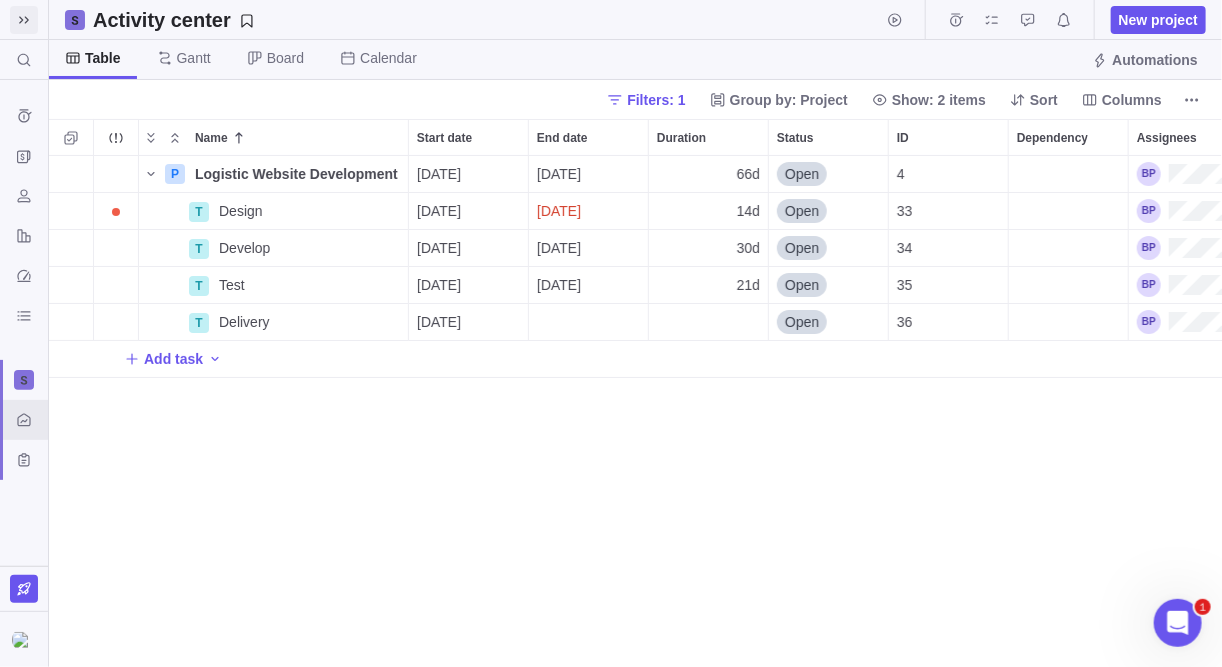click at bounding box center [24, 20] 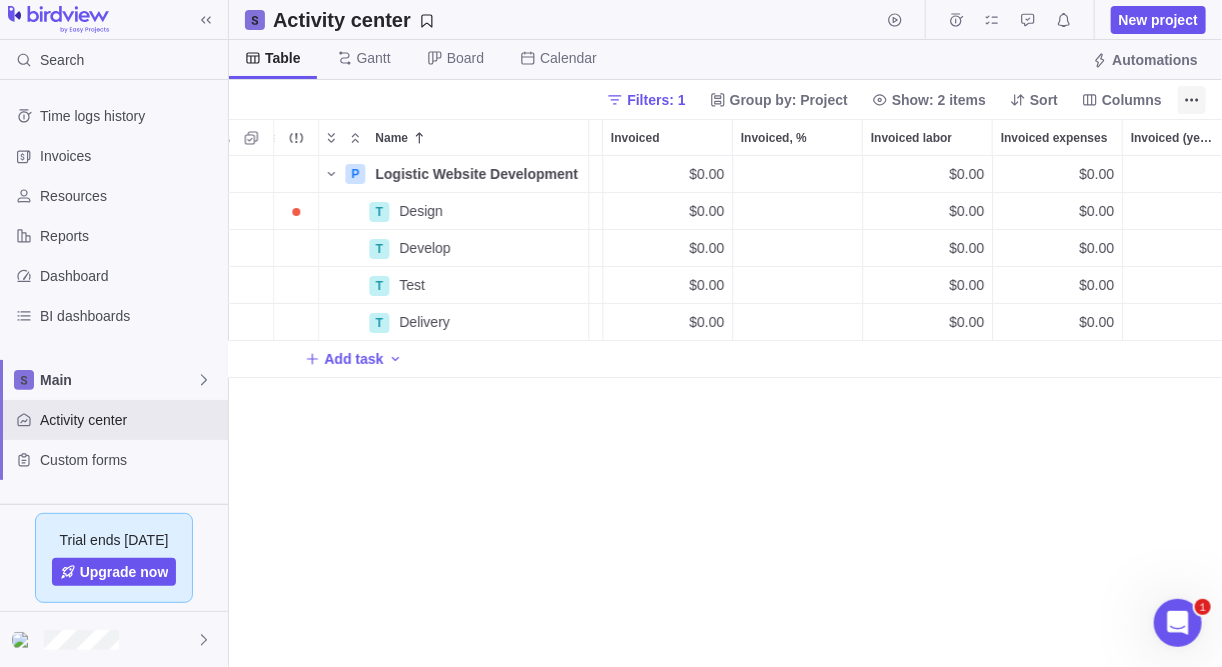 click 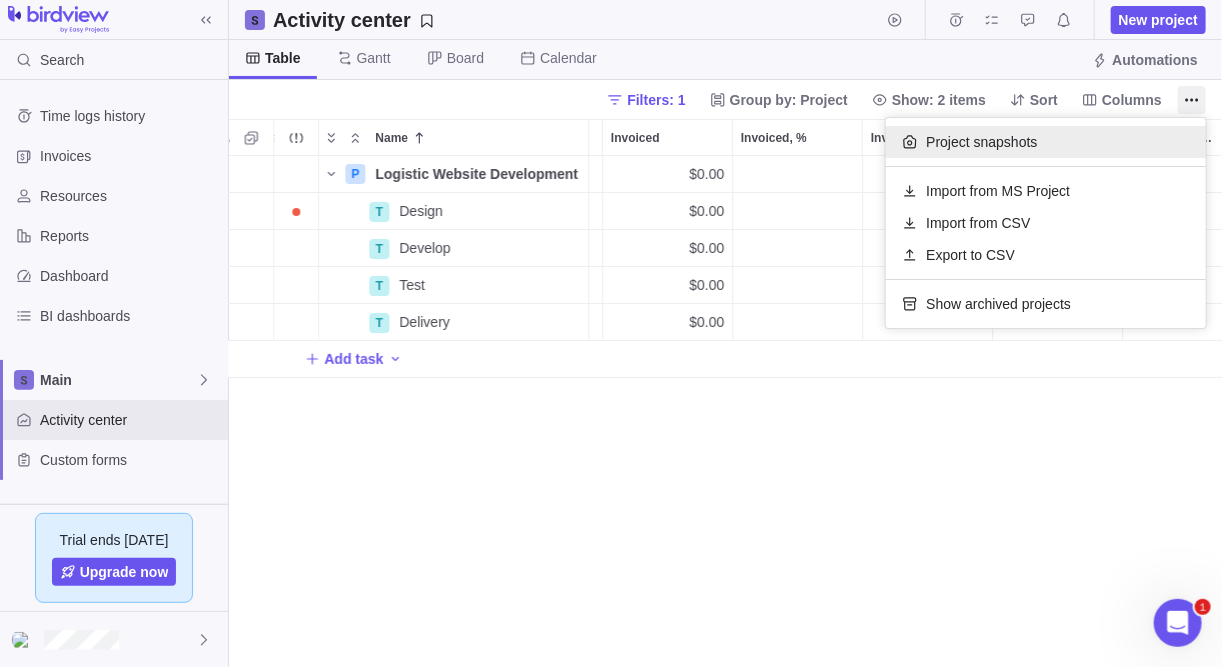 click on "Project snapshots" at bounding box center [1046, 142] 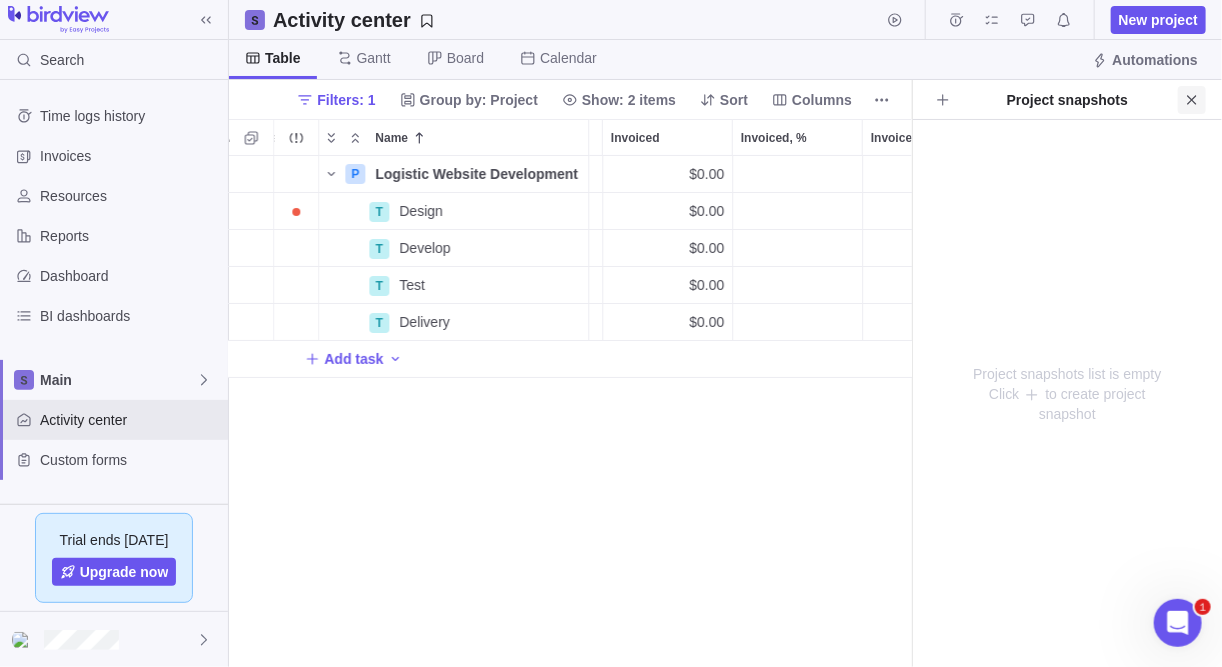 click 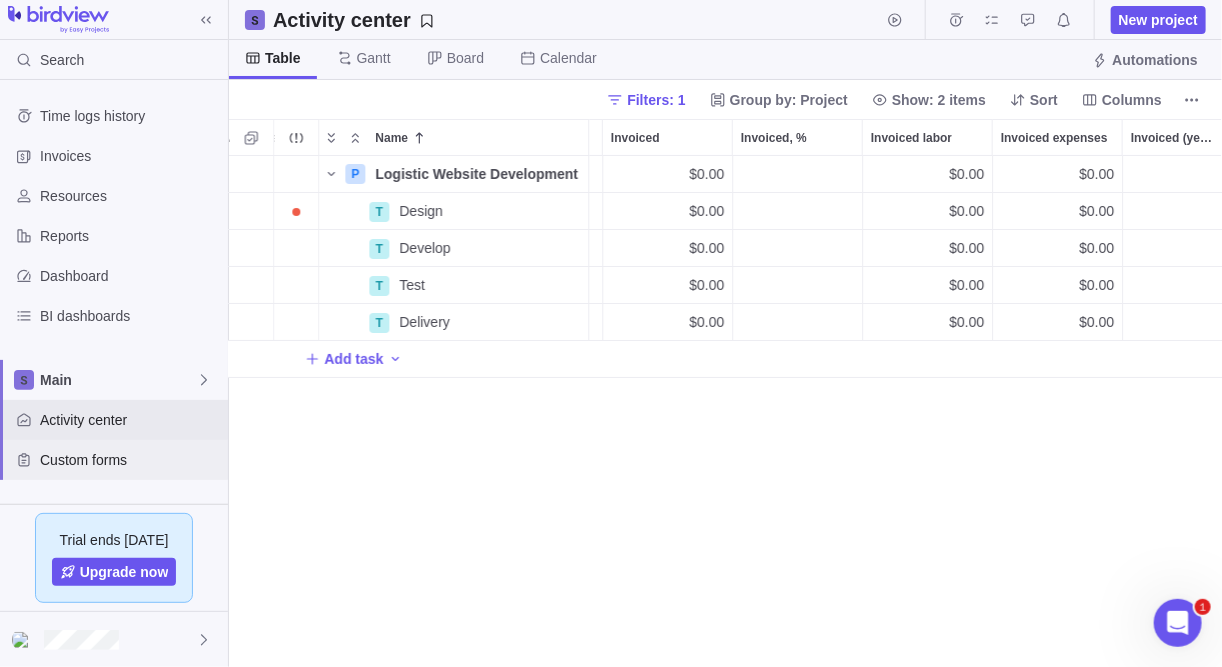 click on "Custom forms" at bounding box center [130, 460] 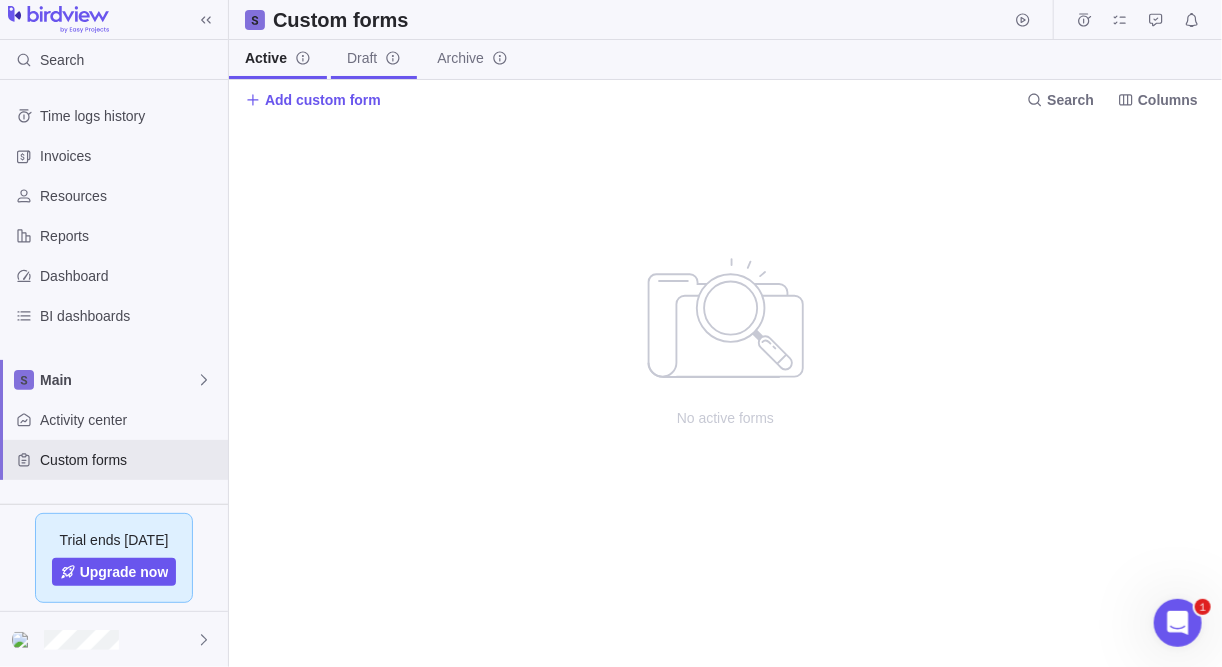 click on "Draft" at bounding box center [362, 58] 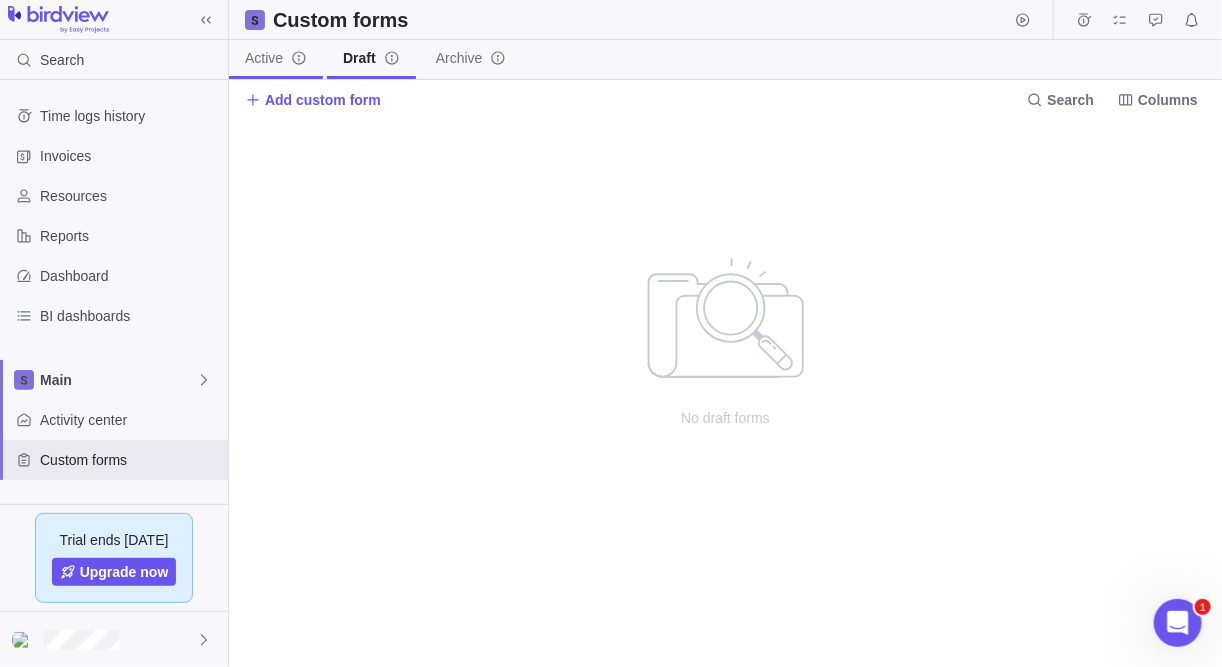click on "Active" at bounding box center (276, 59) 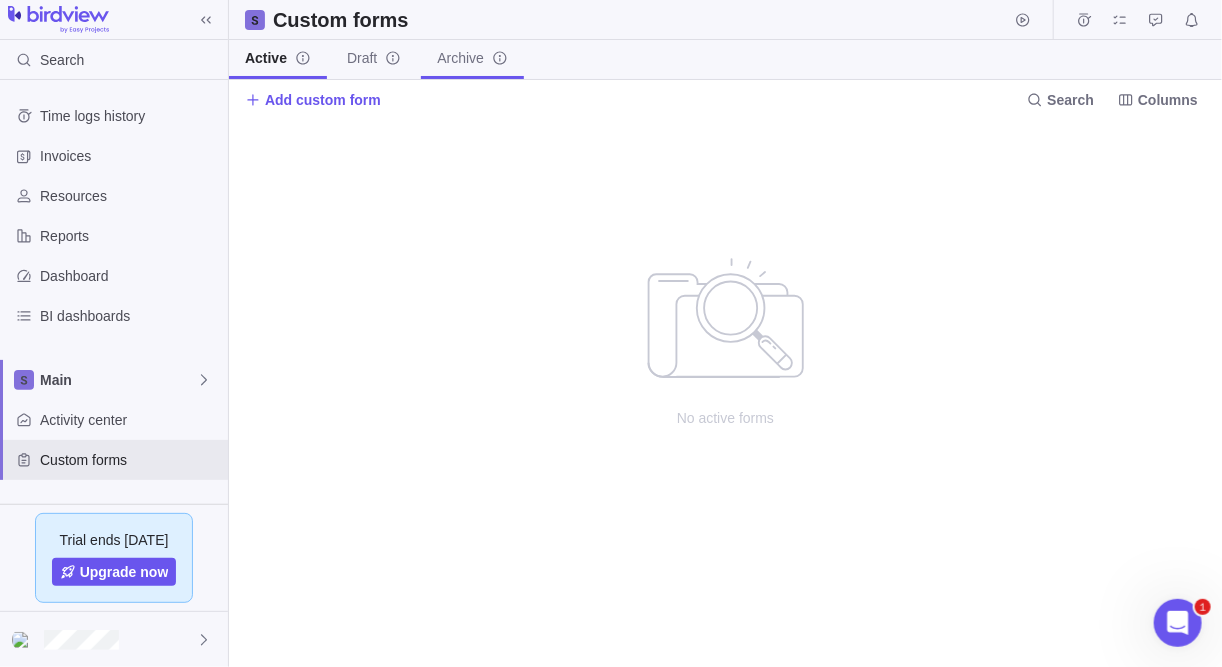 click 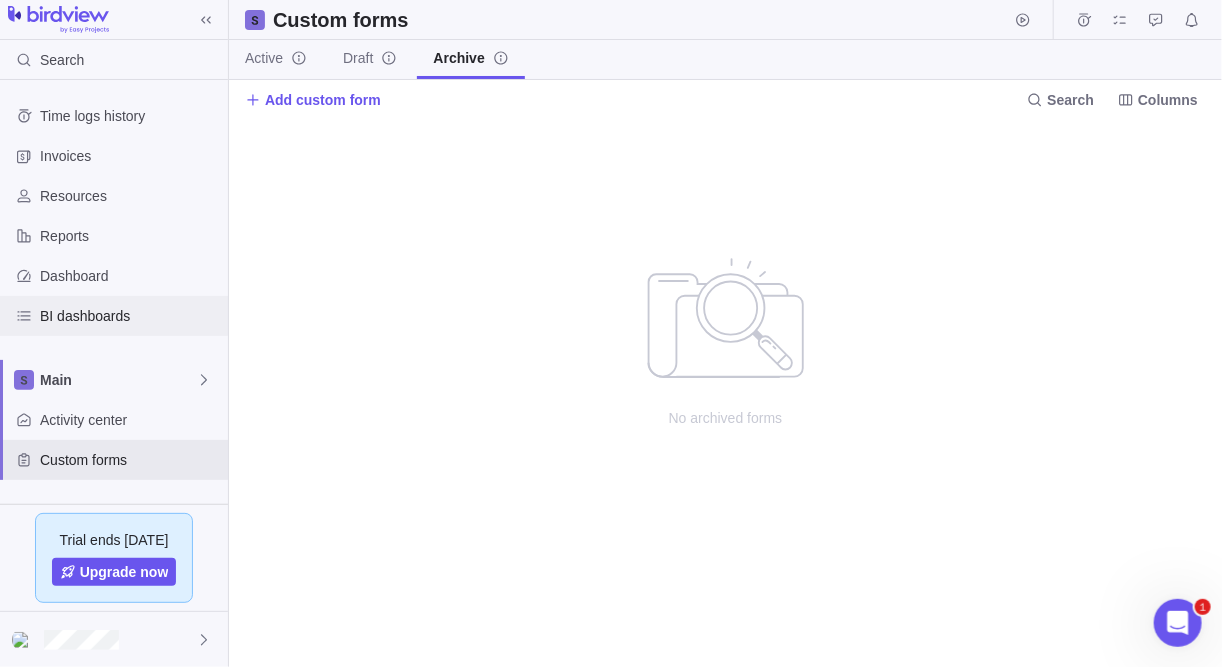 click on "BI dashboards" at bounding box center (114, 316) 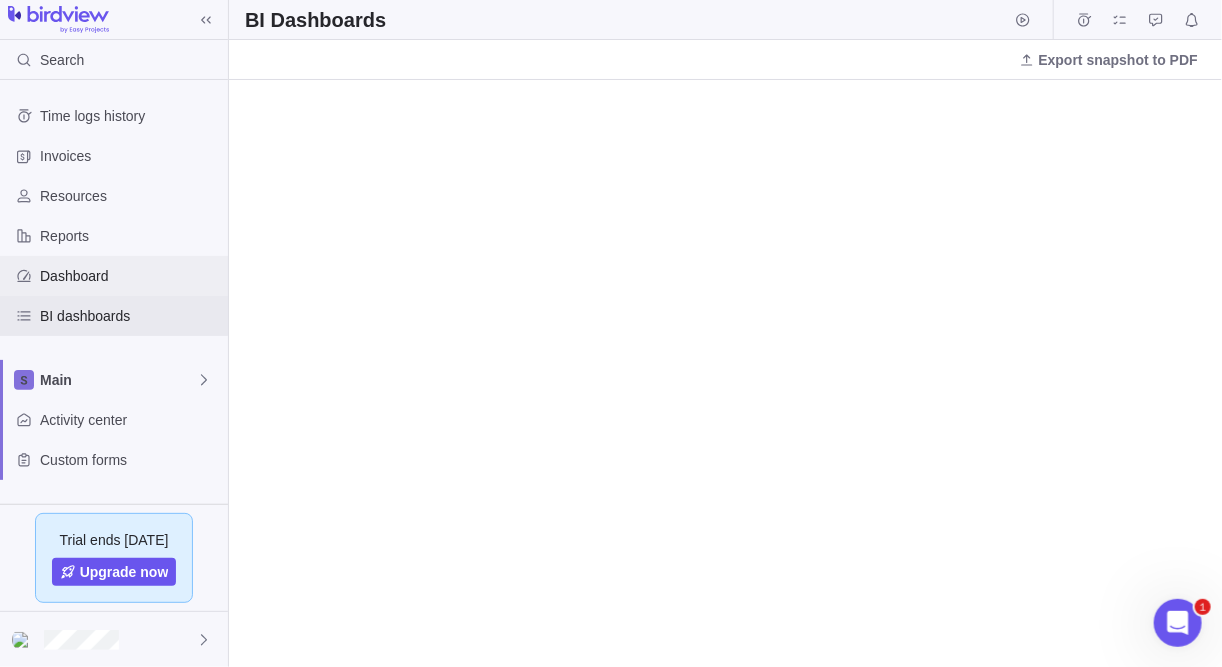 click on "Dashboard" at bounding box center (130, 276) 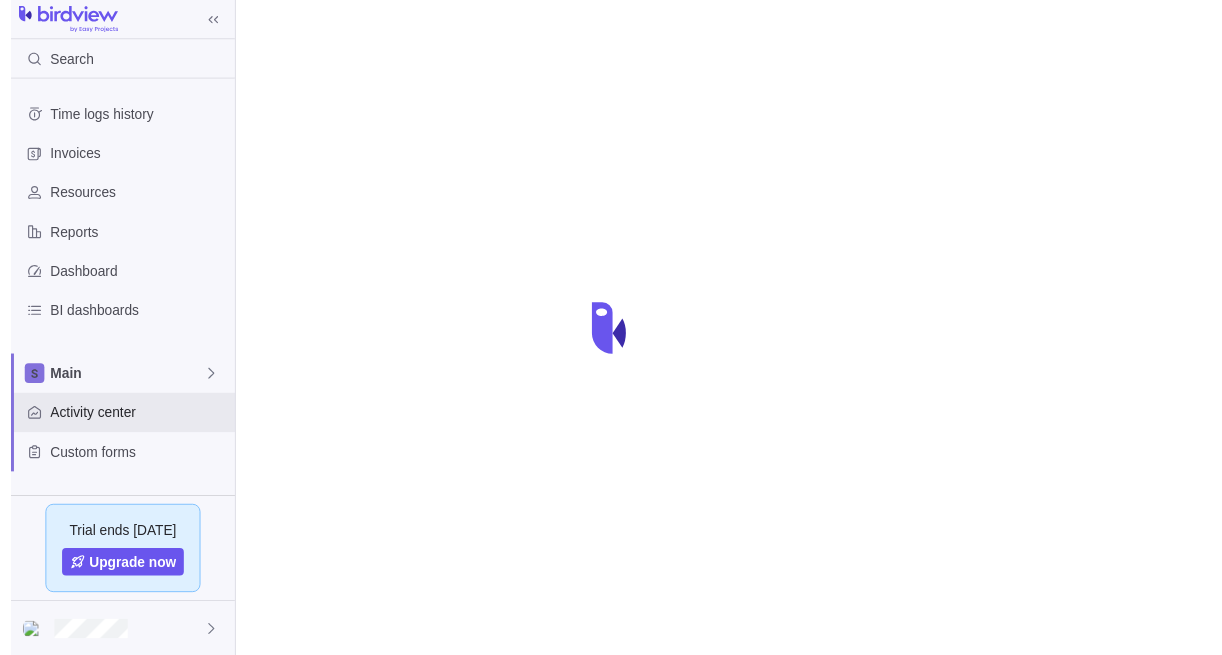 scroll, scrollTop: 0, scrollLeft: 0, axis: both 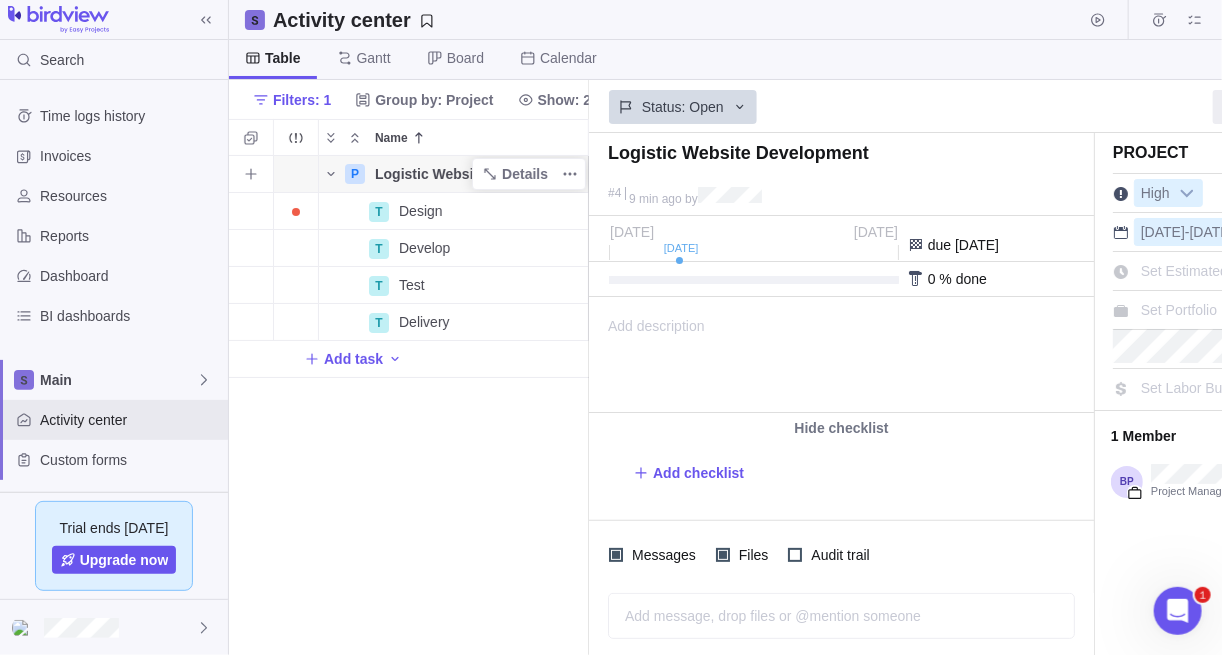 click on "Logistic Website Development" at bounding box center [476, 174] 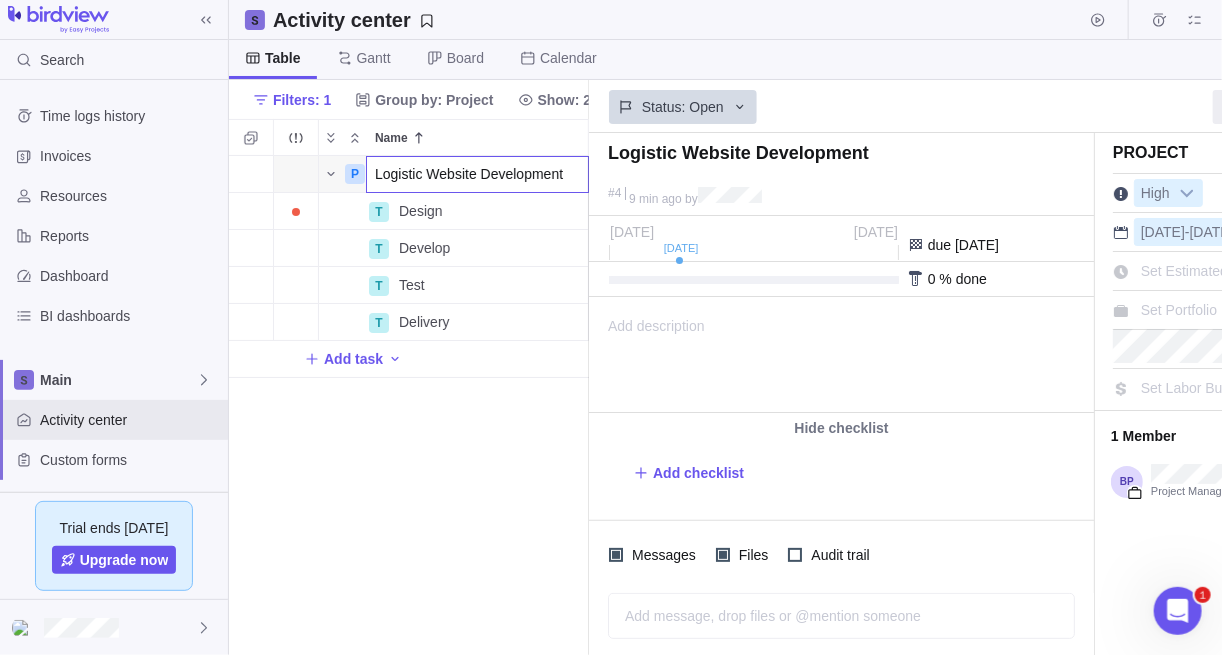 click on "P Logistic Website Development [DATE] [DATE] 66d Open 4 $0.00 $0.00 Resource hourly rate $0.00 $0.00 $0.00 T Design Details [DATE] [DATE] 14d Open 33 Project billing settings $0.00 $0.00 $0.00 T Develop Details [DATE] [DATE] 30d Open 34 Project billing settings $0.00 $0.00 $0.00 T Test Details [DATE] [DATE] 21d Open 35 Project billing settings $0.00 $0.00 $0.00 T Delivery Details [DATE] Open 36 Project billing settings $0.00 $0.00 $0.00 Add task" at bounding box center [409, 406] 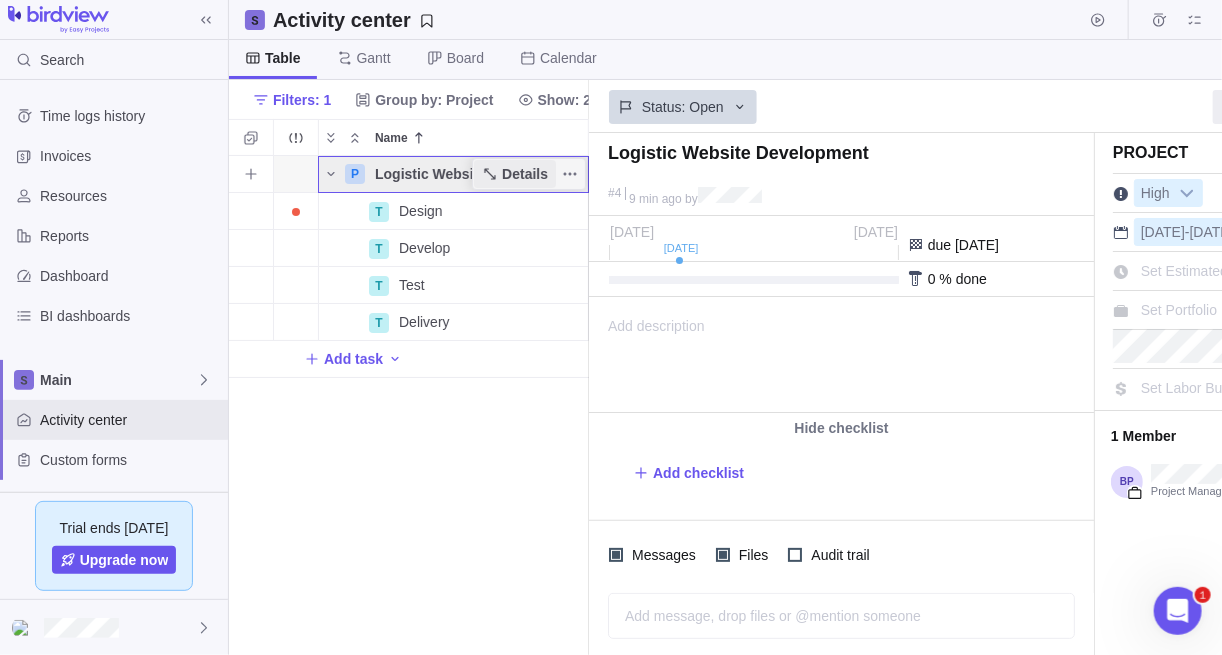 click on "Details" at bounding box center (515, 174) 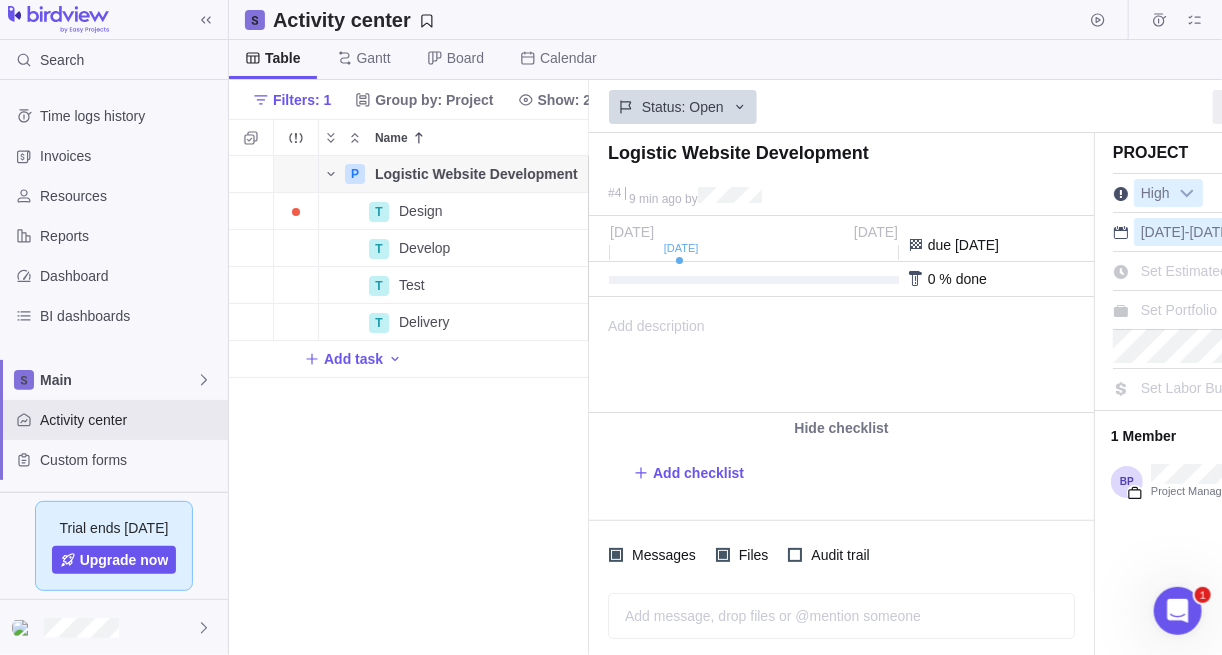 scroll, scrollTop: 0, scrollLeft: 202, axis: horizontal 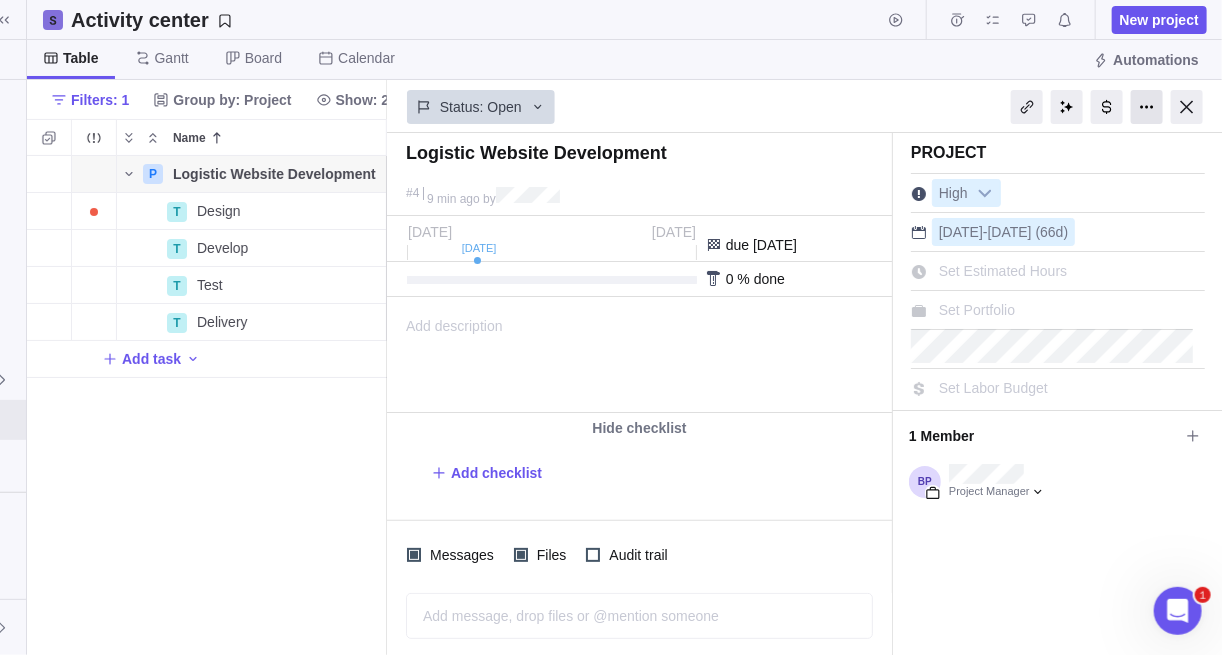 click at bounding box center [1147, 107] 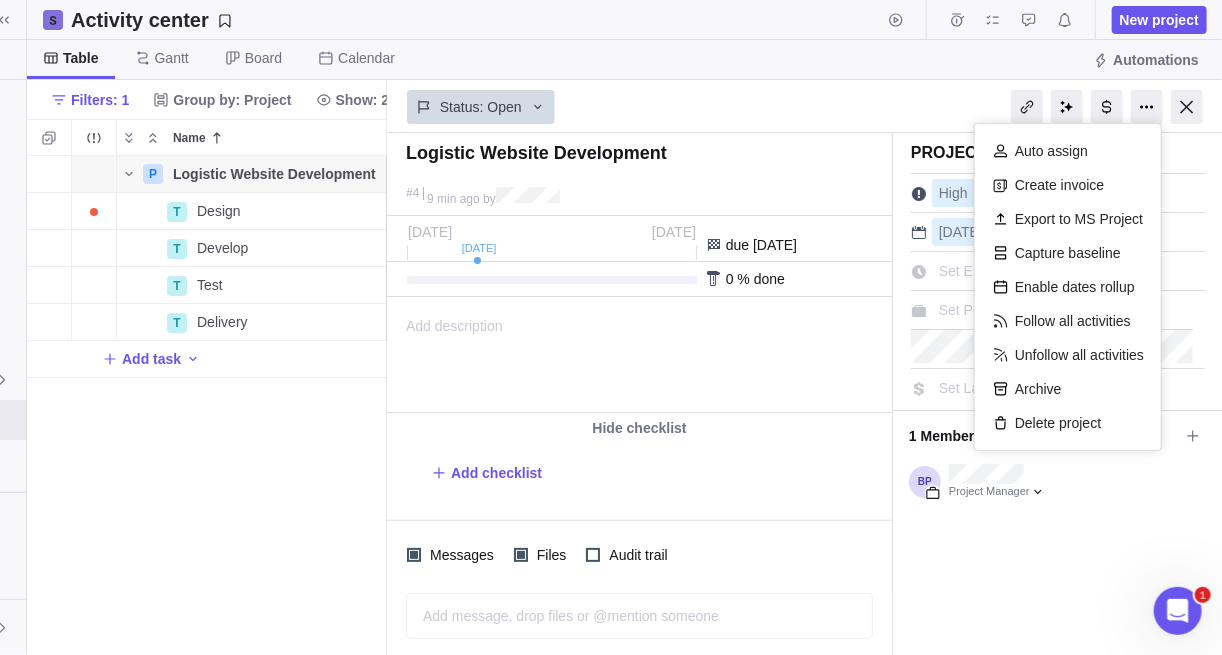 click on "Status: Open" at bounding box center [805, 106] 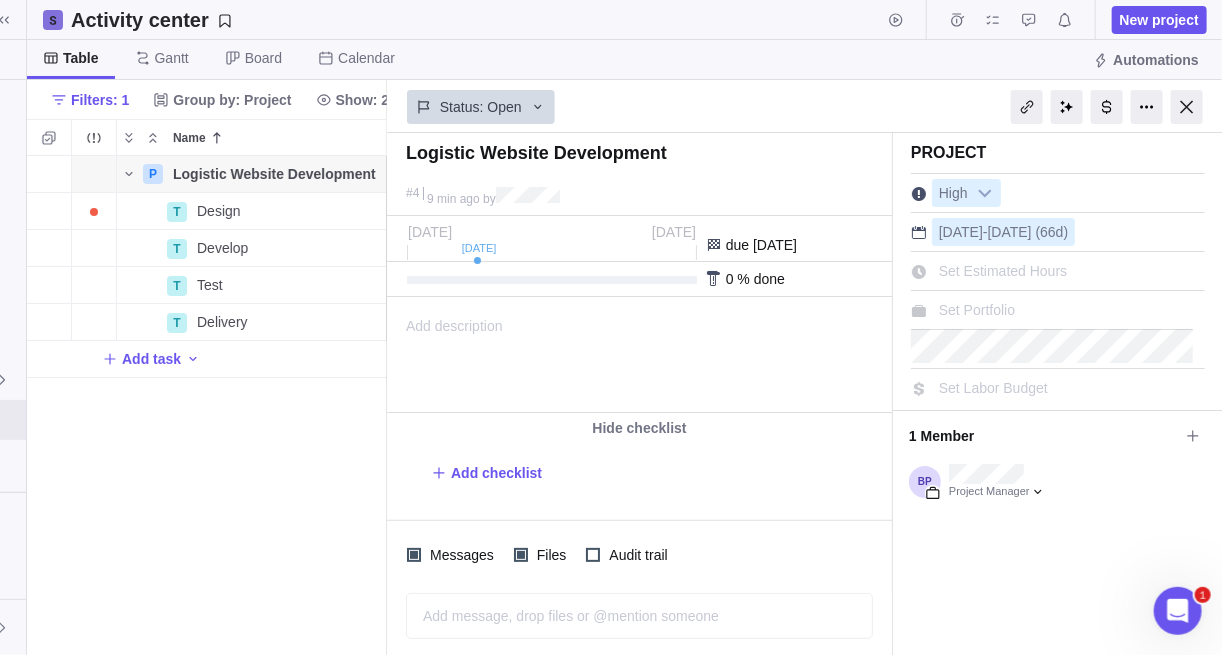 scroll, scrollTop: 8, scrollLeft: 0, axis: vertical 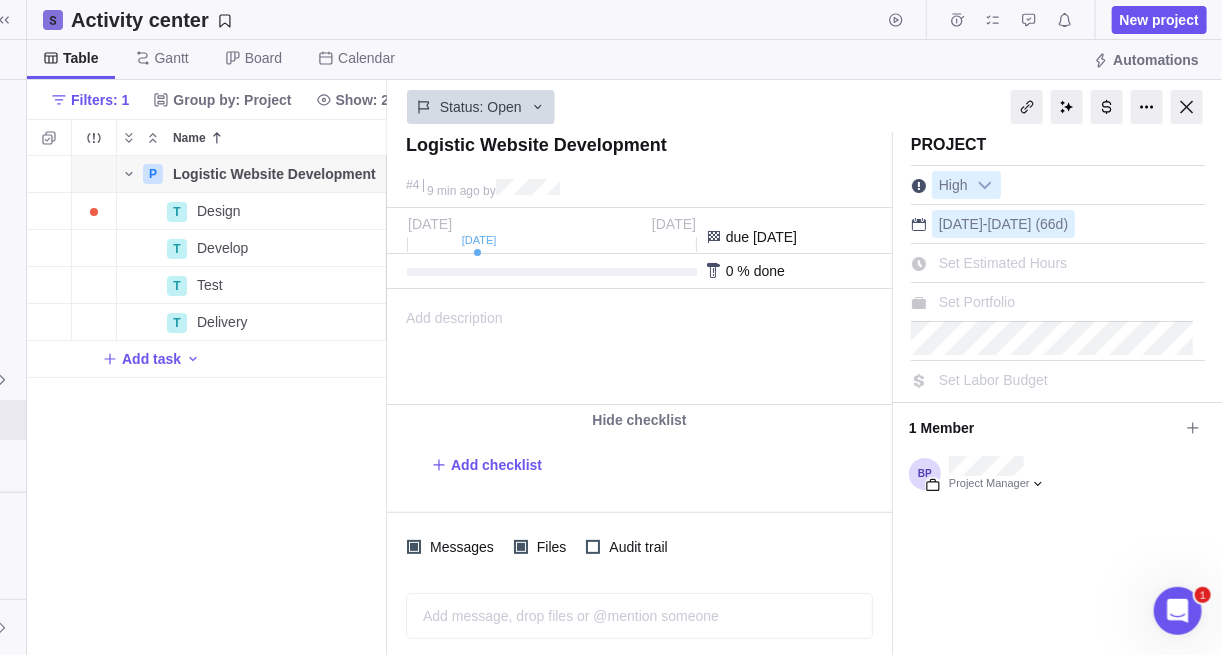 click on "Files" at bounding box center (550, 547) 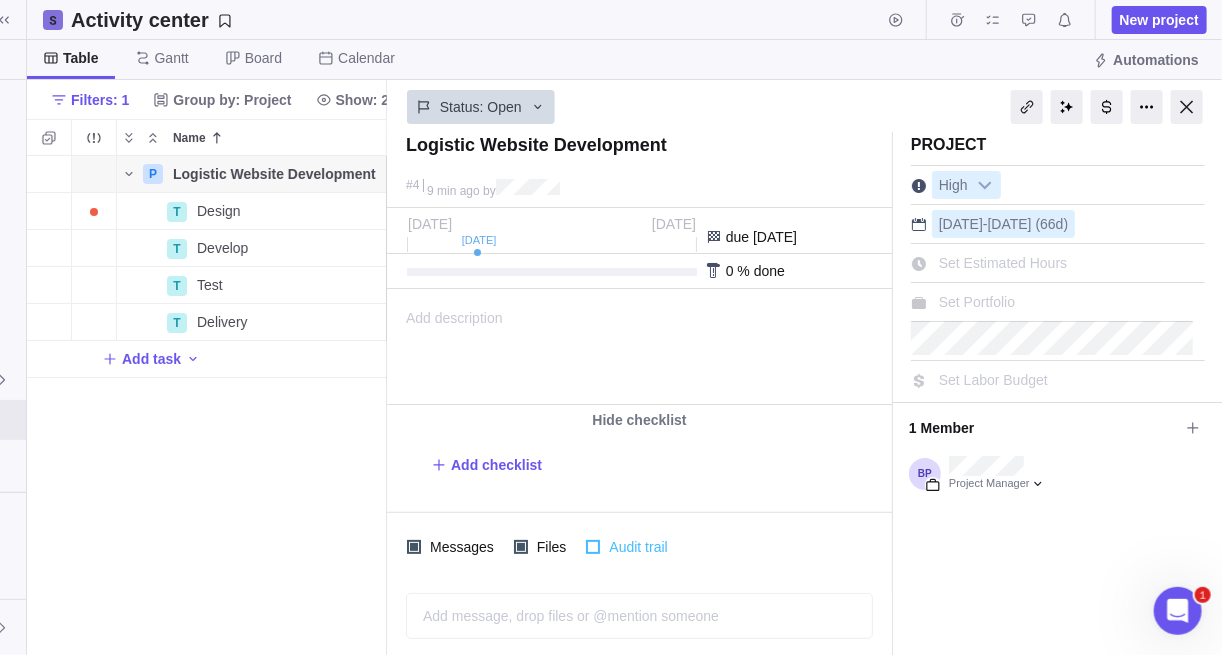 click on "Audit trail" at bounding box center [628, 547] 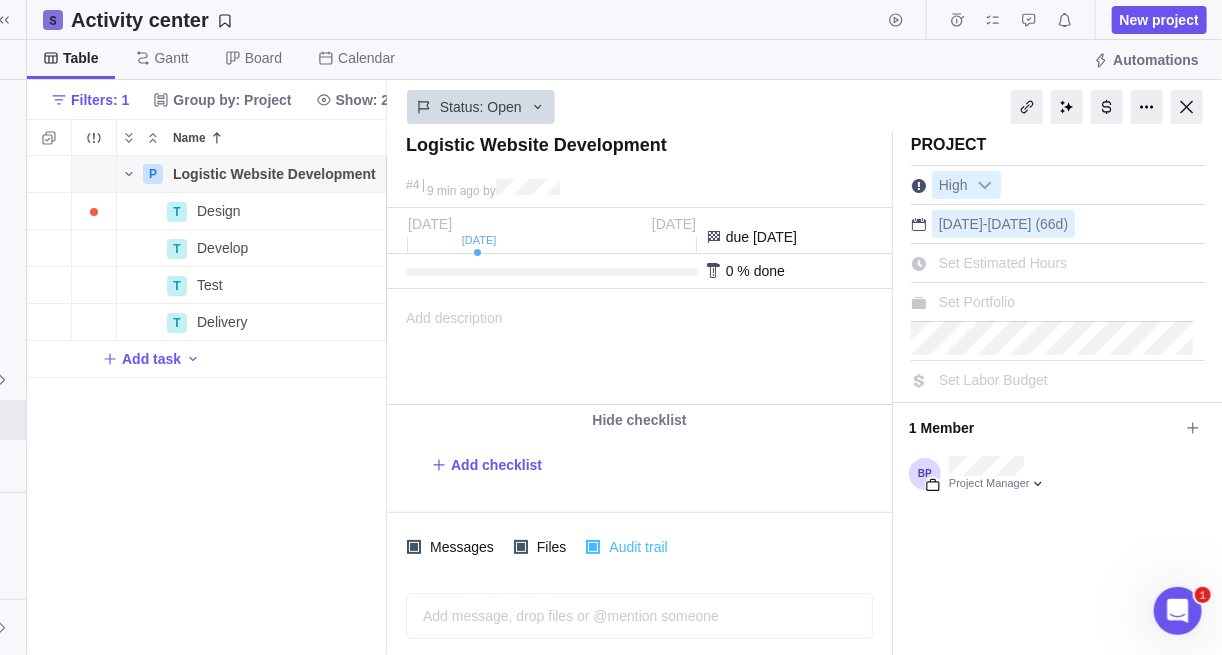 click at bounding box center (593, 547) 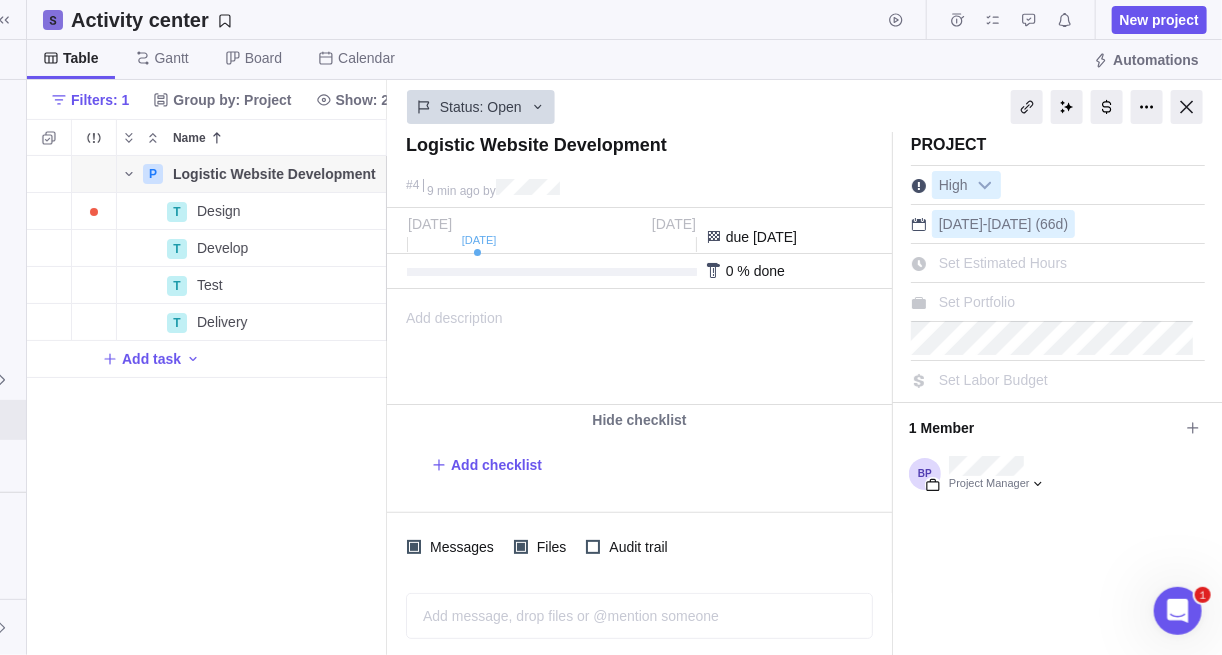 click on "Set Labor Budget" at bounding box center [993, 380] 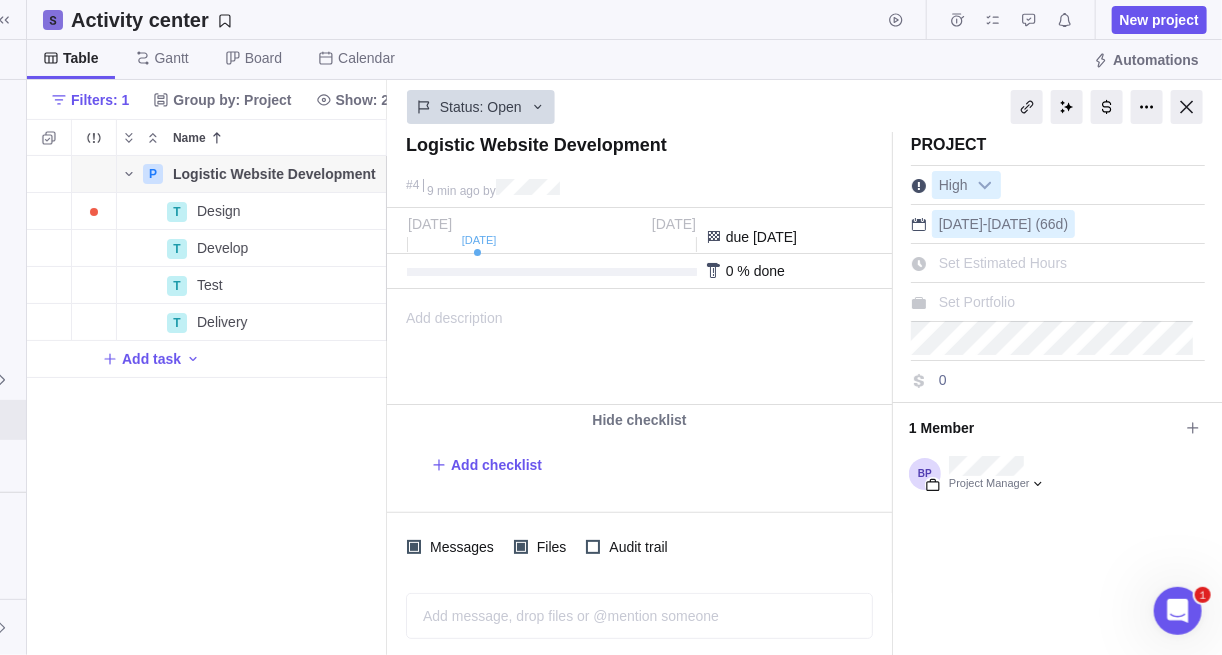 click on "0" at bounding box center (1026, 380) 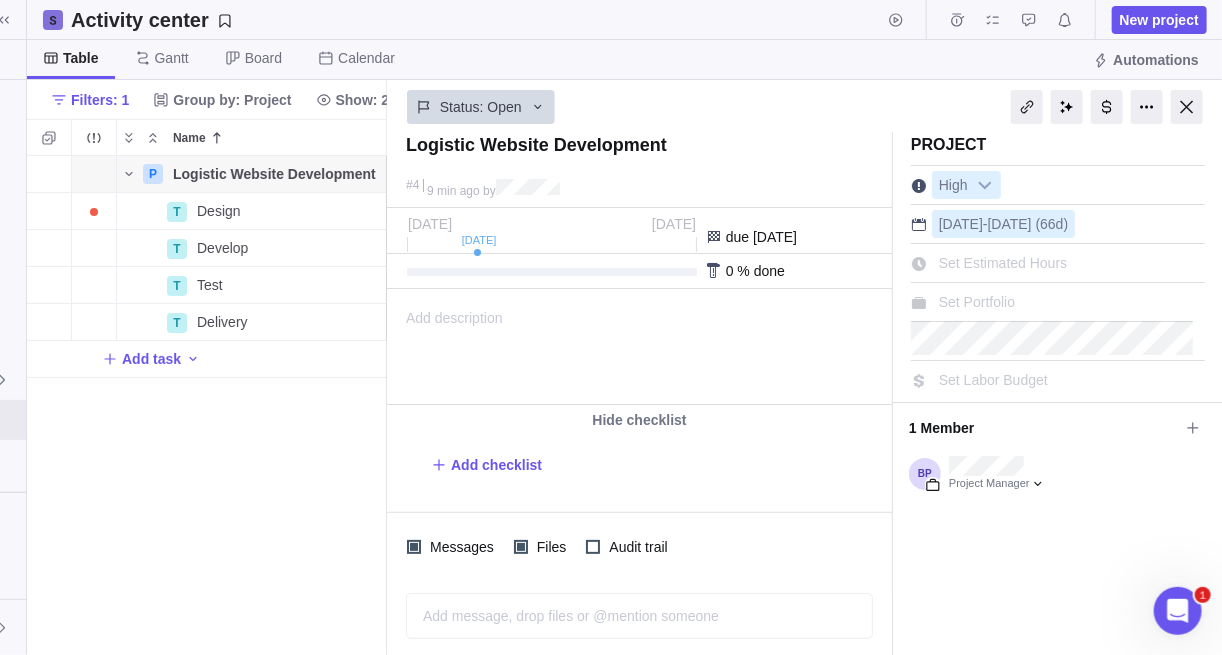click on "Project
High
[DATE]  -  [DATE]
(66d)
Set Estimated Hours
Set Portfolio
Set Labor Budget
1 Member
Project Manager" at bounding box center [1058, 392] 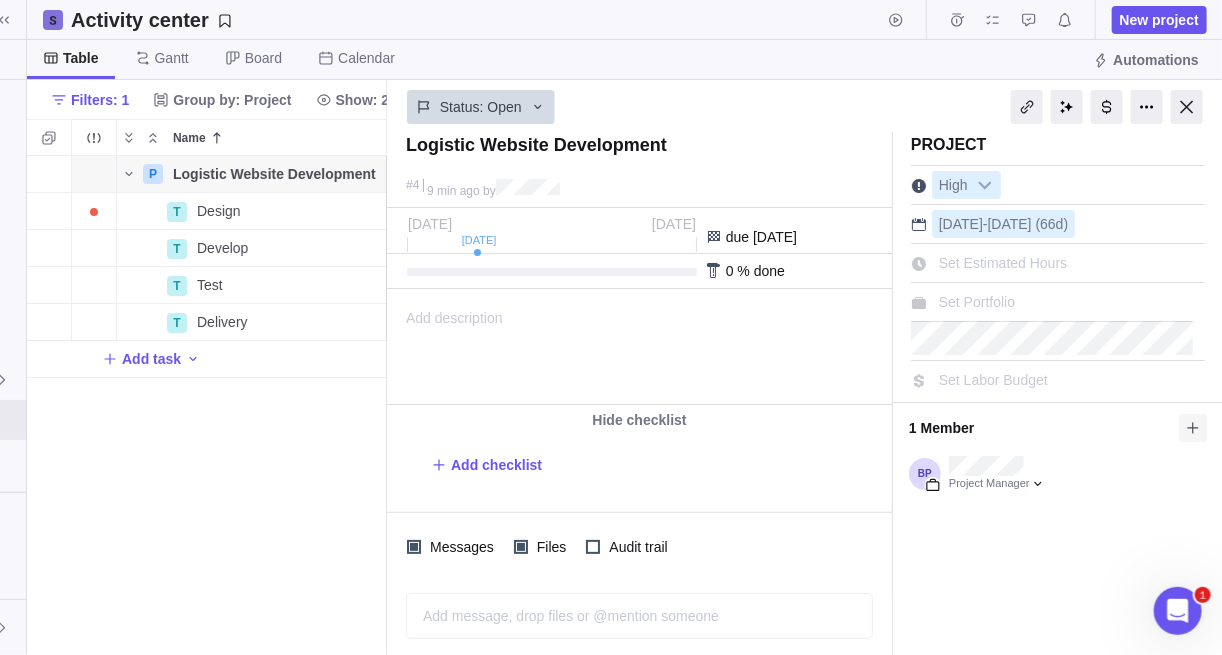 click 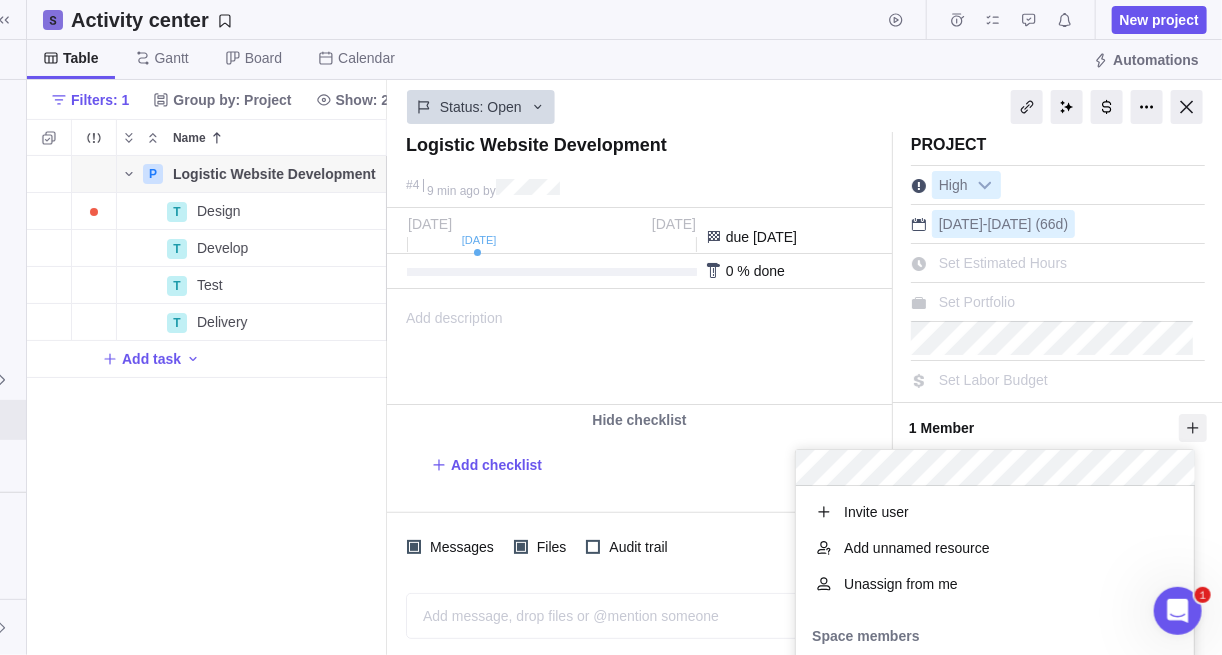 scroll, scrollTop: 13, scrollLeft: 13, axis: both 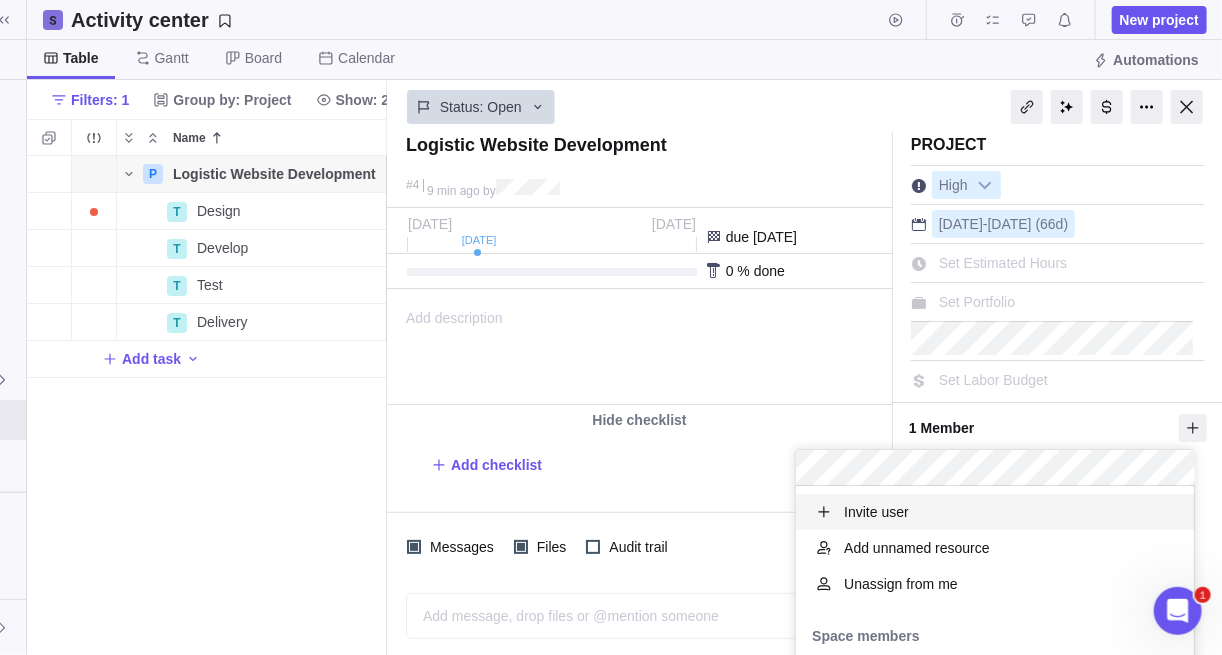 click on "Logistic Website Development
#4
9 min ago
by
Project was completed on its planned end date
[DATE]
[DATE] Sep
due [DATE]
0
% done
0 h of
0 h spent
Set Hours Left
AI" at bounding box center [805, 394] 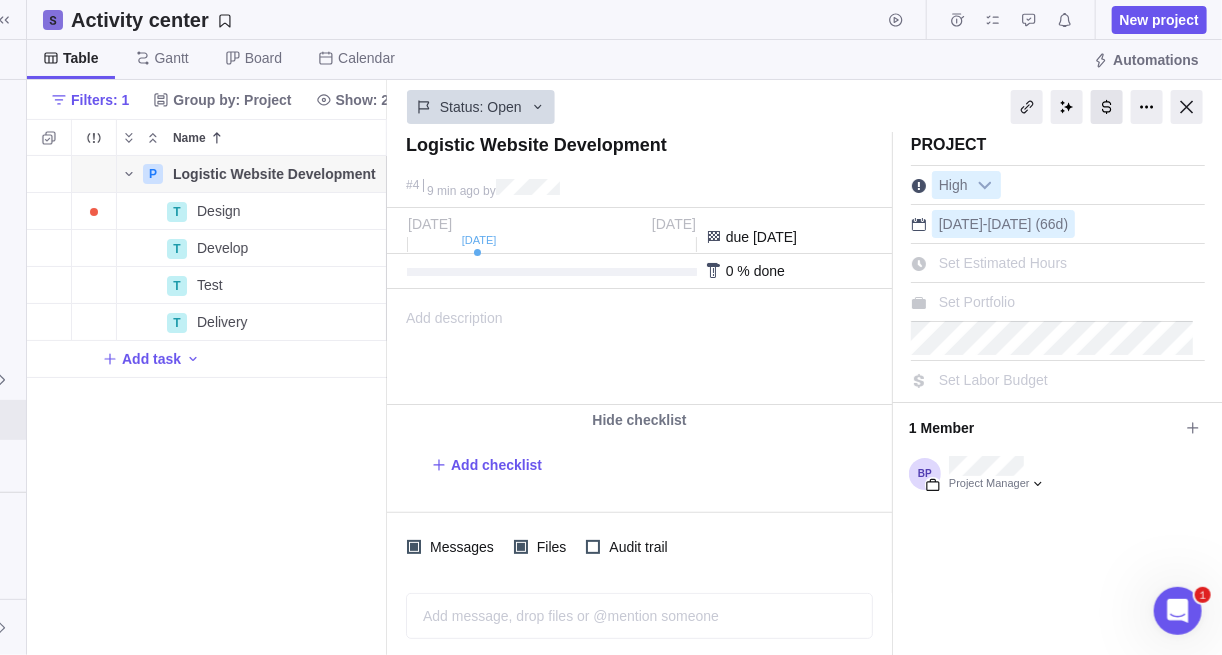 click at bounding box center [1107, 107] 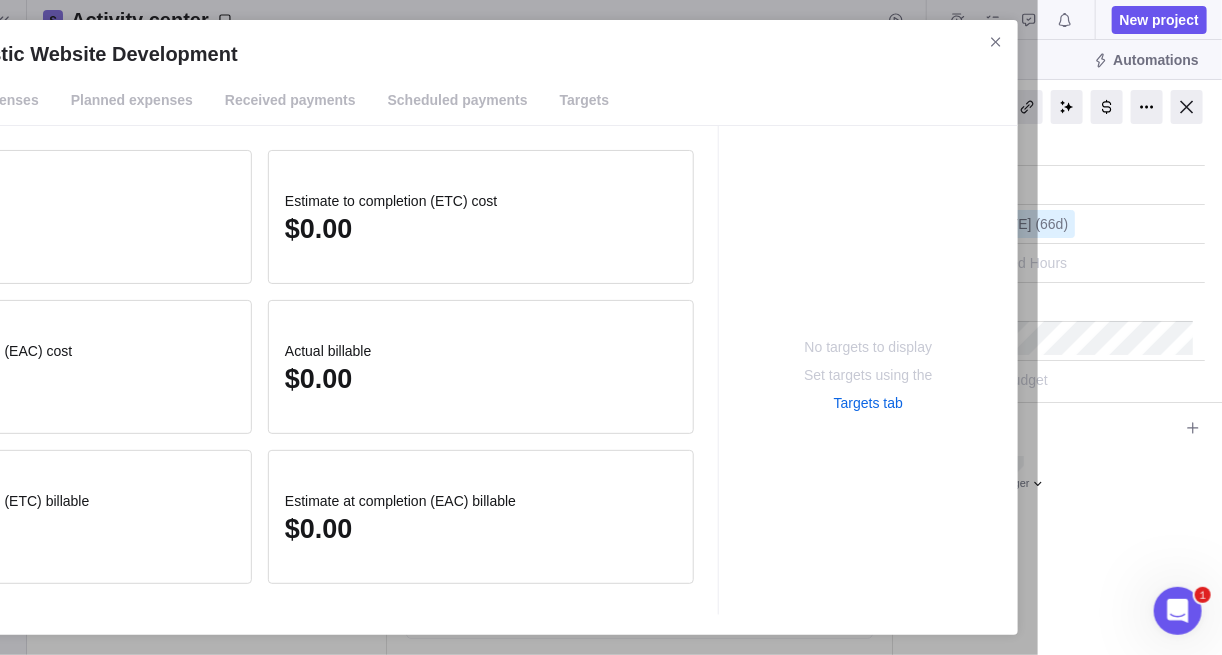 drag, startPoint x: 577, startPoint y: 54, endPoint x: 748, endPoint y: 65, distance: 171.35344 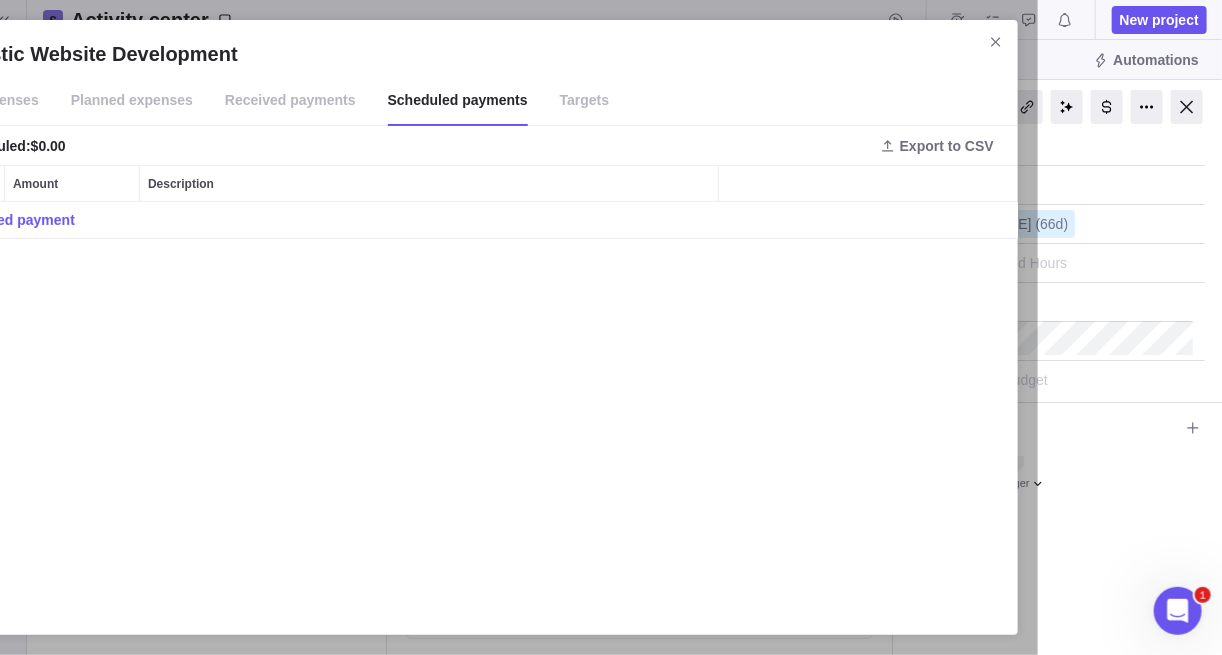 scroll, scrollTop: 12, scrollLeft: 13, axis: both 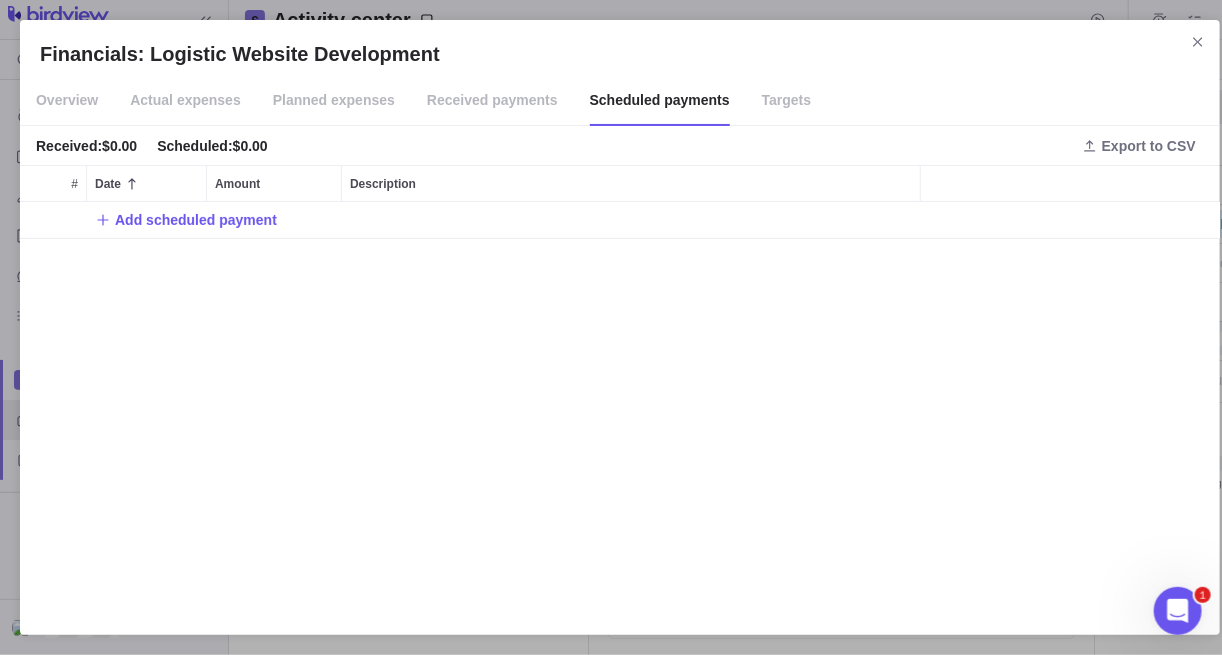 click on "Actual expenses" at bounding box center [185, 101] 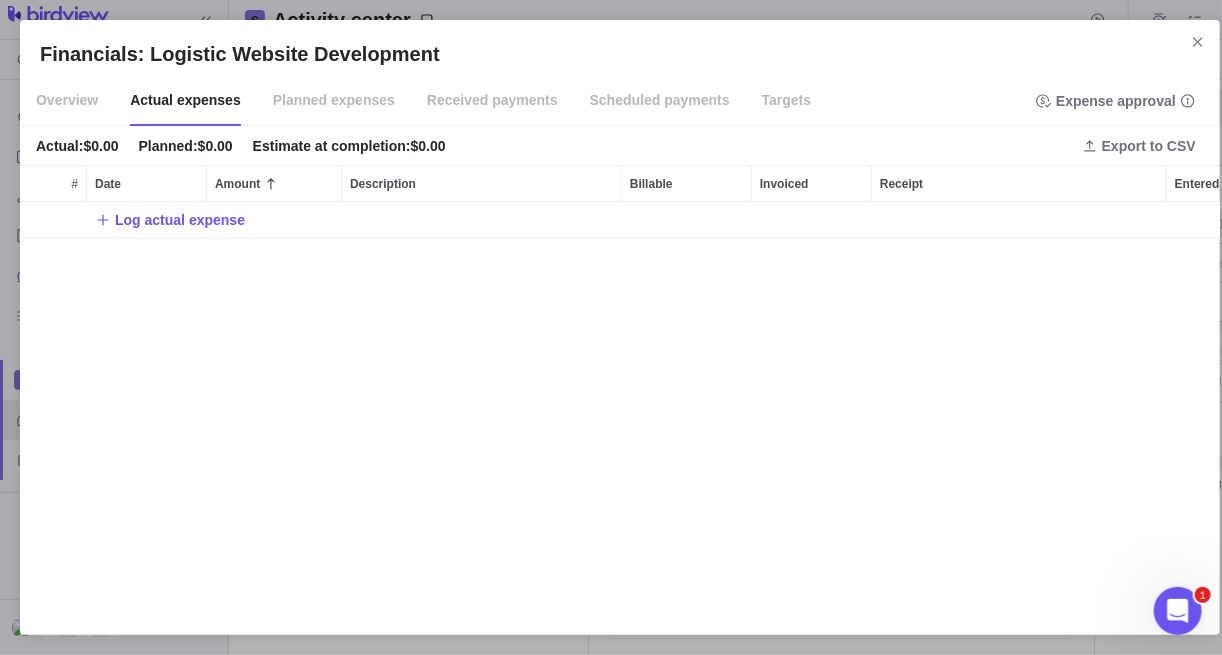 scroll, scrollTop: 12, scrollLeft: 13, axis: both 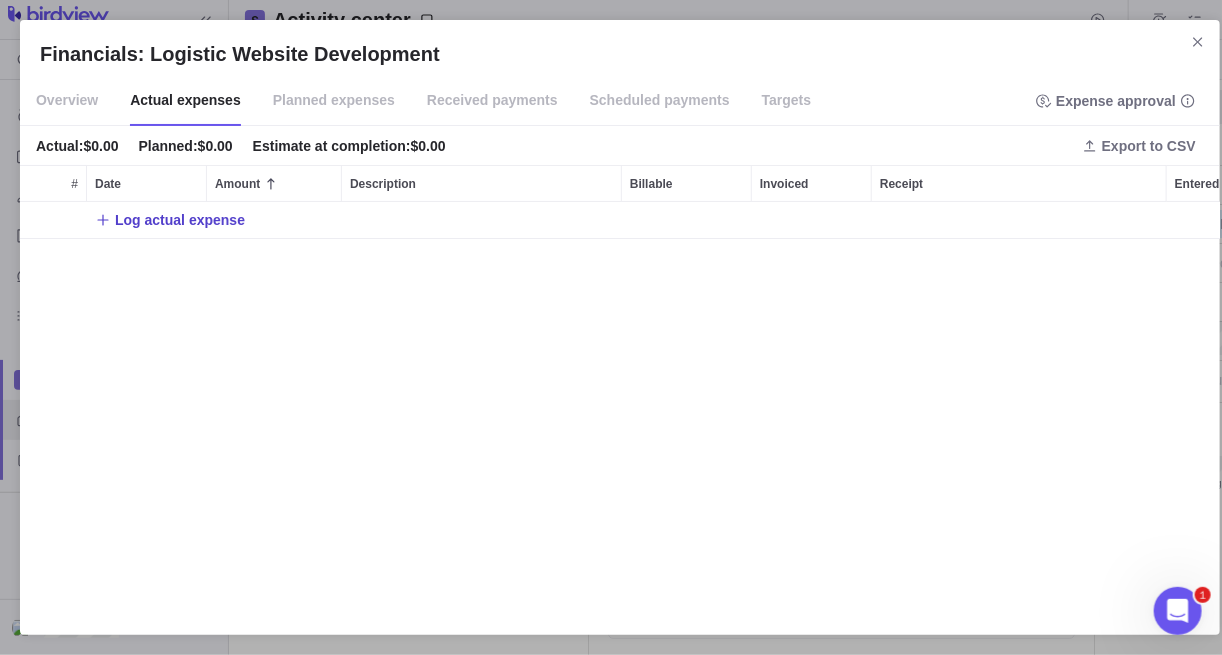 click on "Log actual expense" at bounding box center [180, 220] 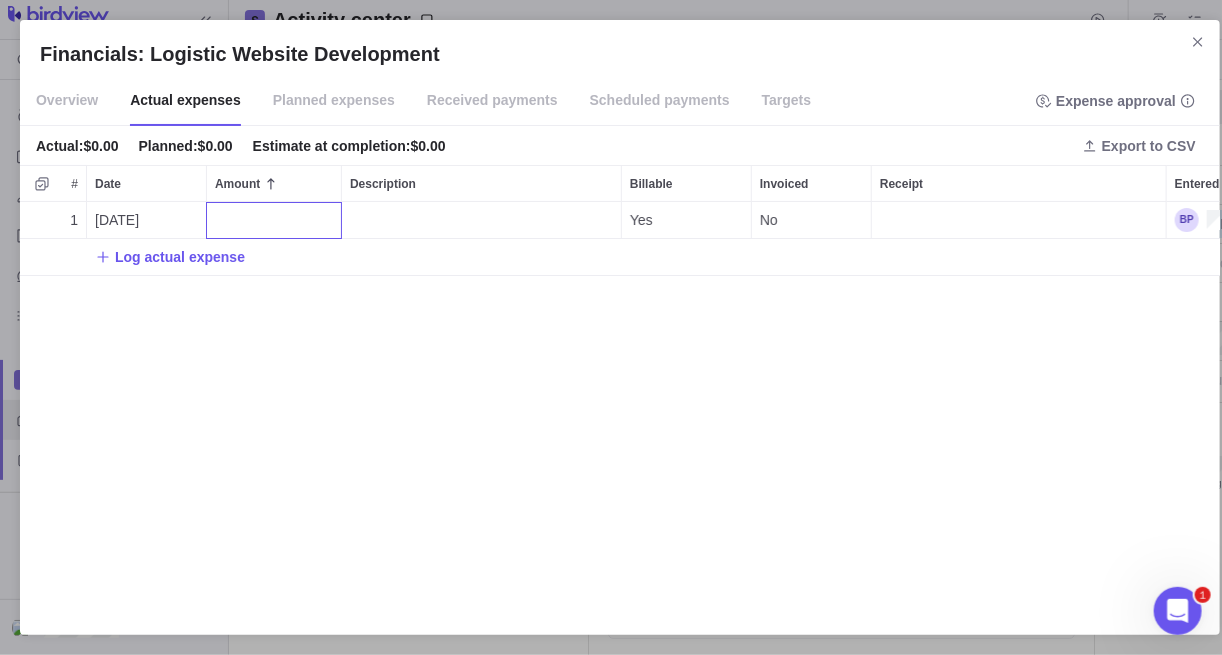 click on "Financials: Logistic Website Development Overview Actual expenses Planned expenses Received payments Scheduled payments Targets Expense approval Actual :  $0.00 Planned :  $0.00 Estimate at completion :  $0.00 Export to CSV # Date Amount Description Billable Invoiced Receipt Entered by Project / Activity name 1 [DATE] Yes No P Logistic Website Development Log actual expense" at bounding box center [620, 327] 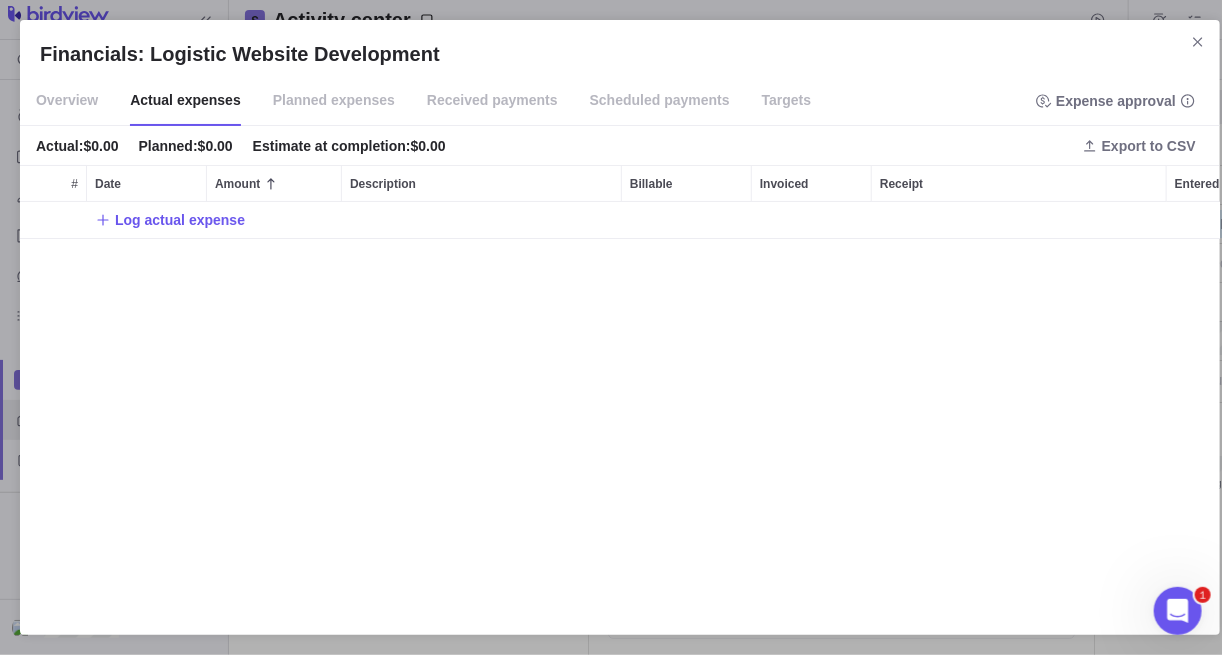 click on "Planned expenses" at bounding box center [334, 101] 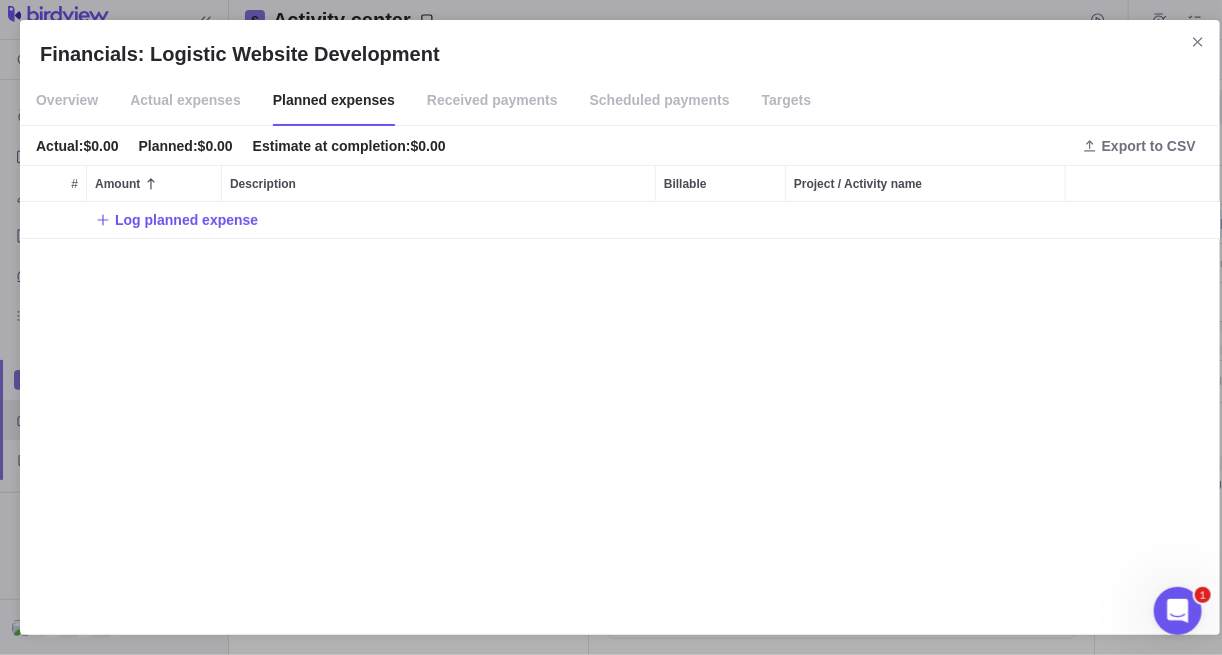 scroll, scrollTop: 12, scrollLeft: 13, axis: both 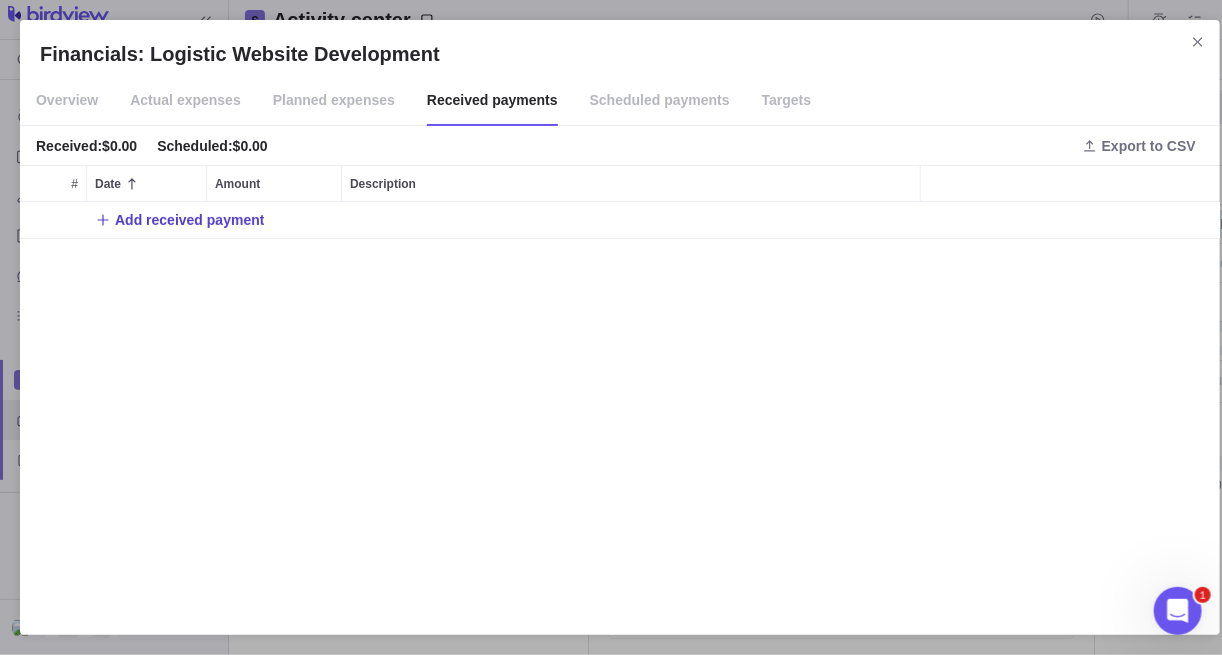 click on "Add received payment" at bounding box center [189, 220] 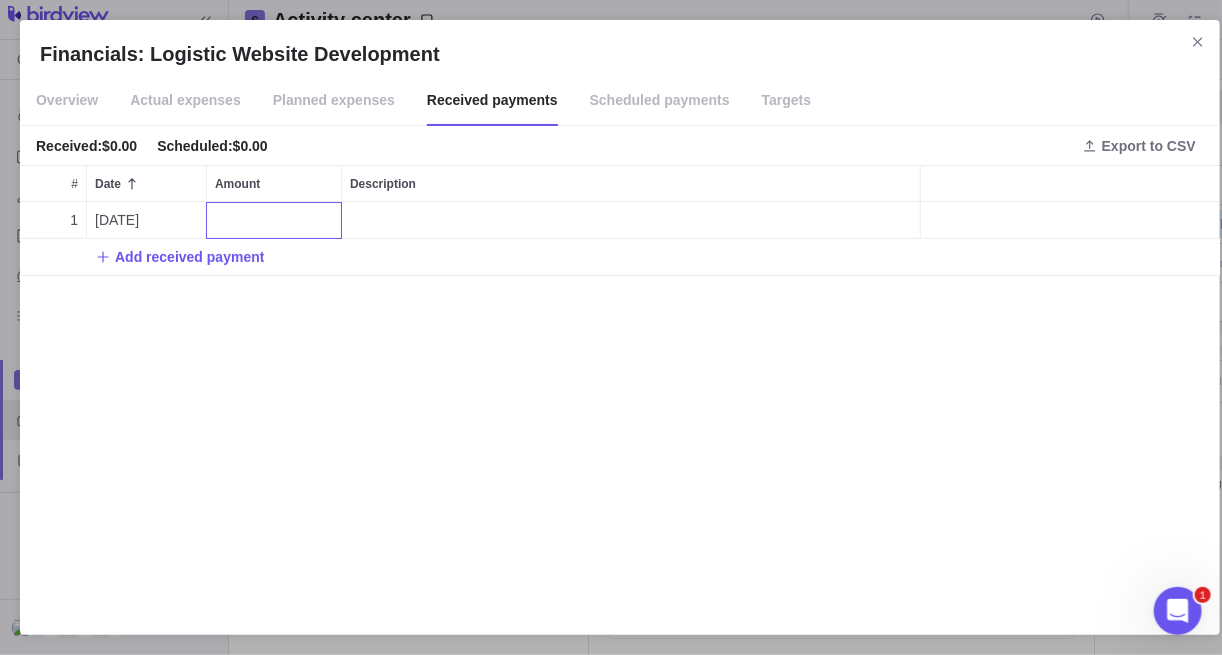 click on "Financials: Logistic Website Development Overview Actual expenses Planned expenses Received payments Scheduled payments Targets Received :  $0.00 Scheduled :  $0.00 Export to CSV # Date Amount Description 1 [DATE] Add received payment" at bounding box center (620, 327) 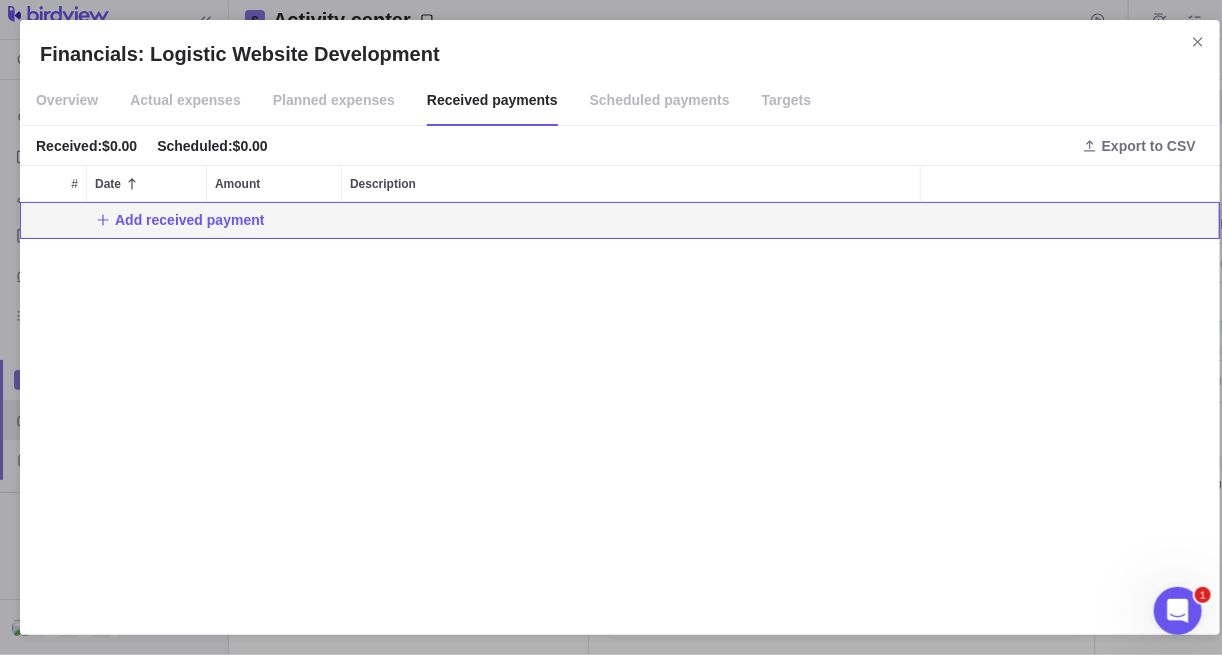 click on "Scheduled payments" at bounding box center [660, 101] 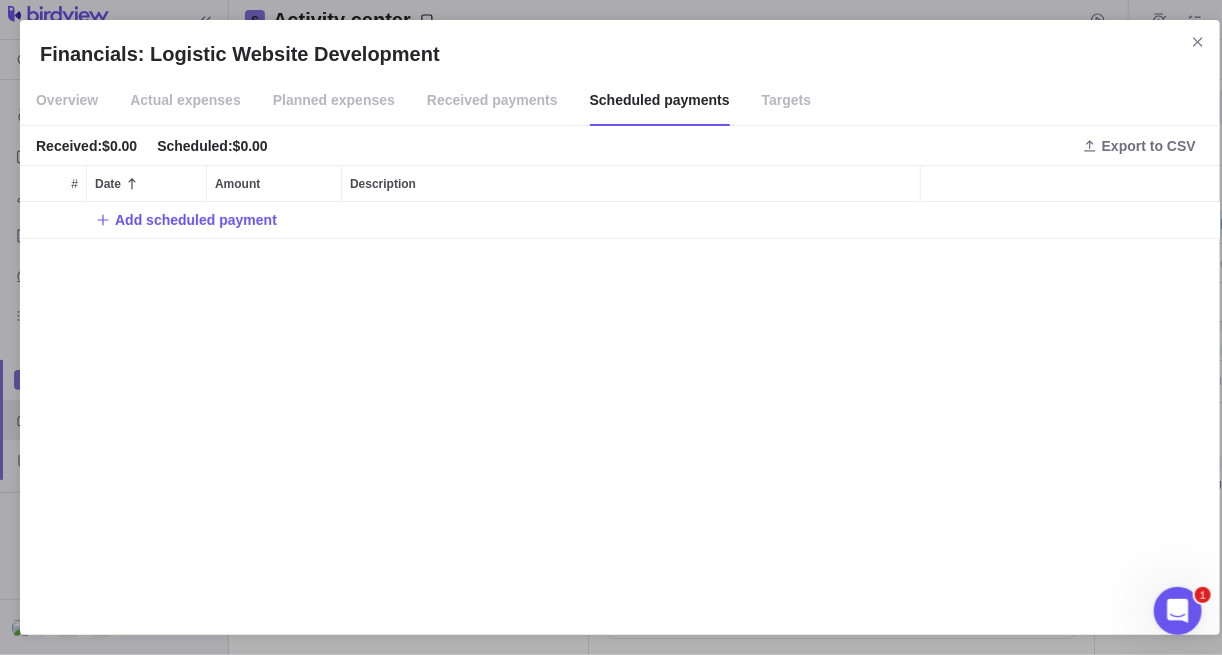 scroll, scrollTop: 12, scrollLeft: 13, axis: both 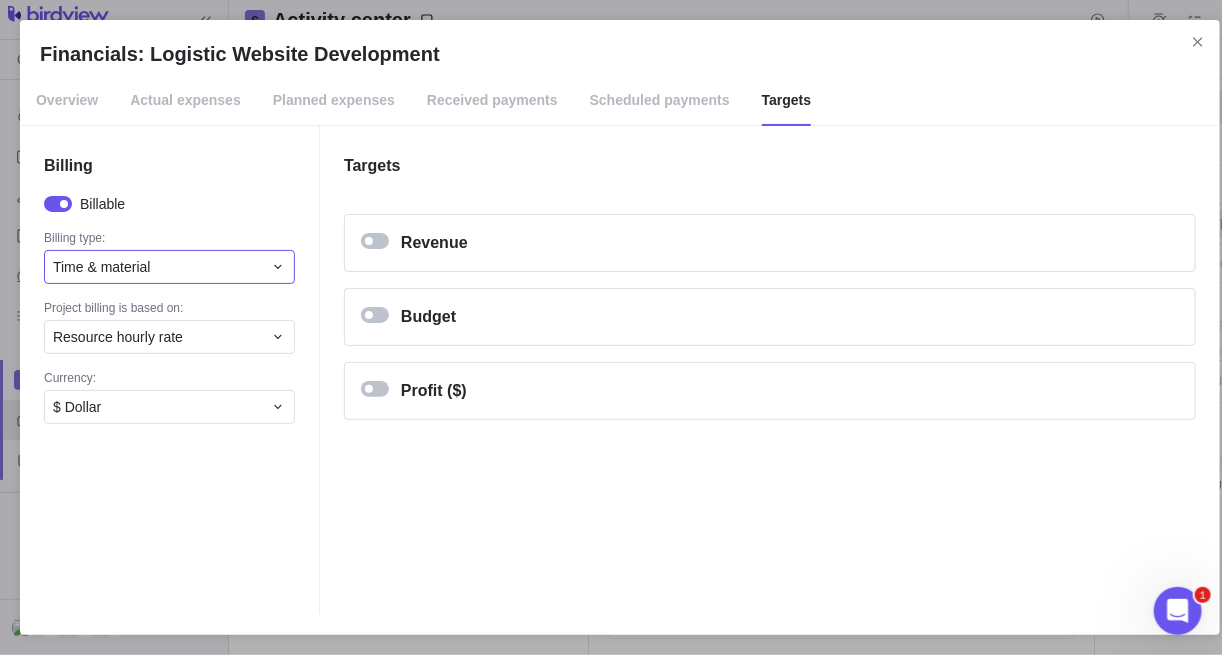 click on "Time & material" at bounding box center [157, 267] 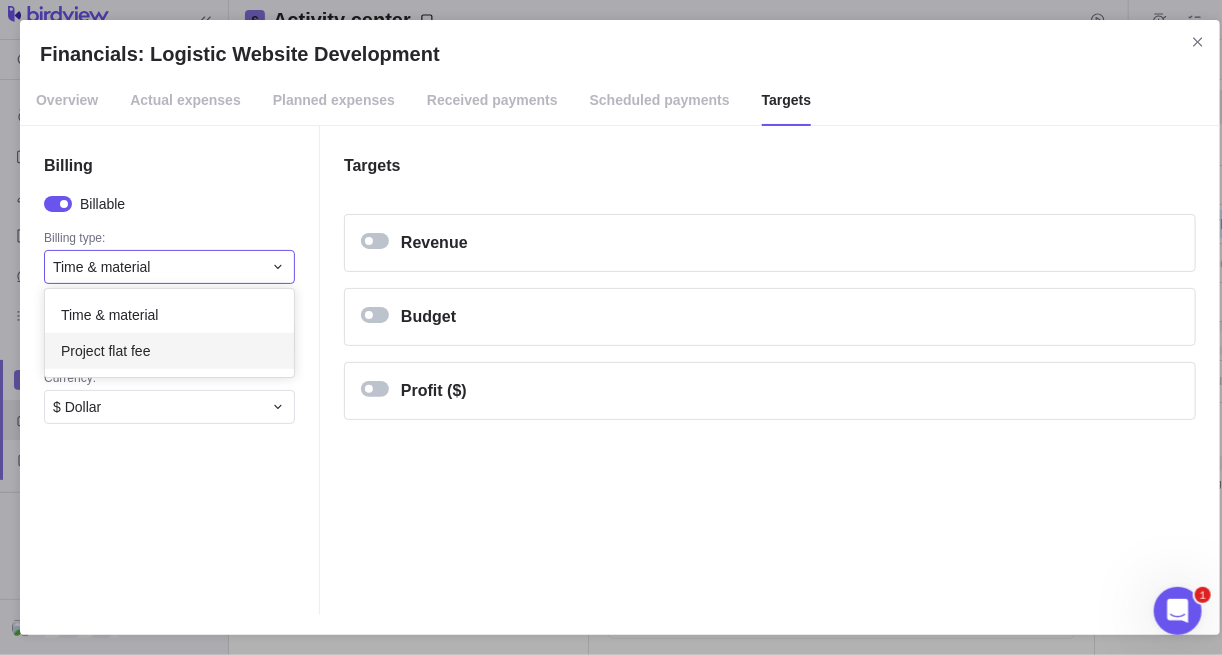 click on "Project flat fee" at bounding box center (169, 351) 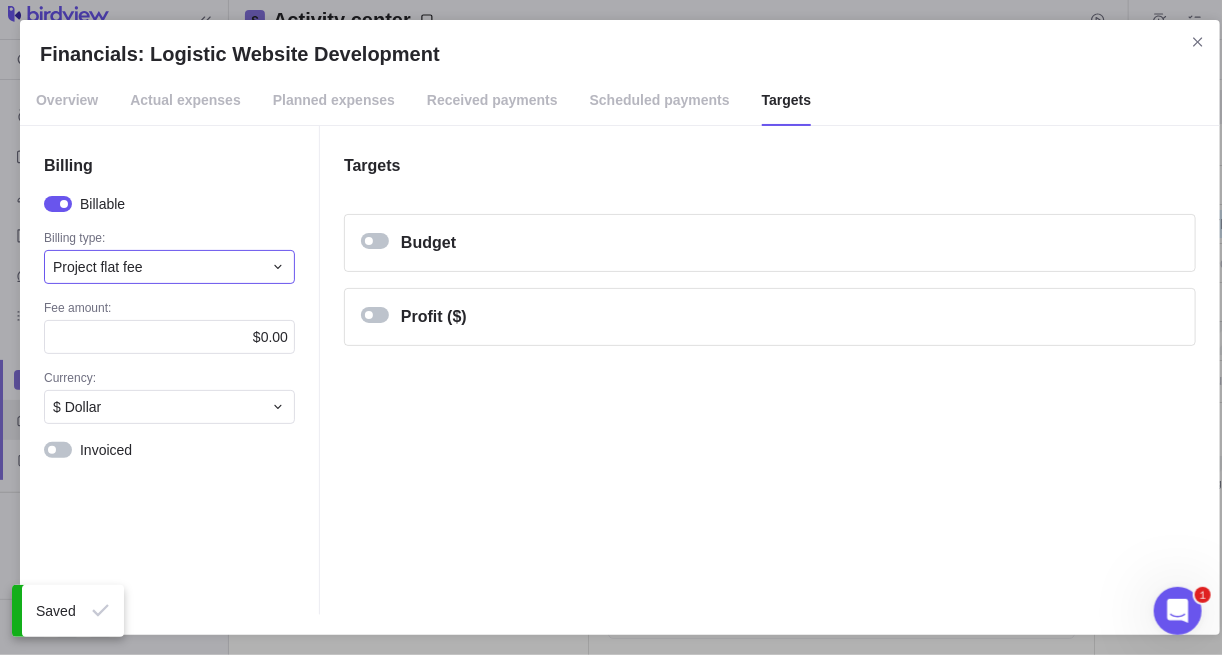 click on "Project flat fee" at bounding box center [157, 267] 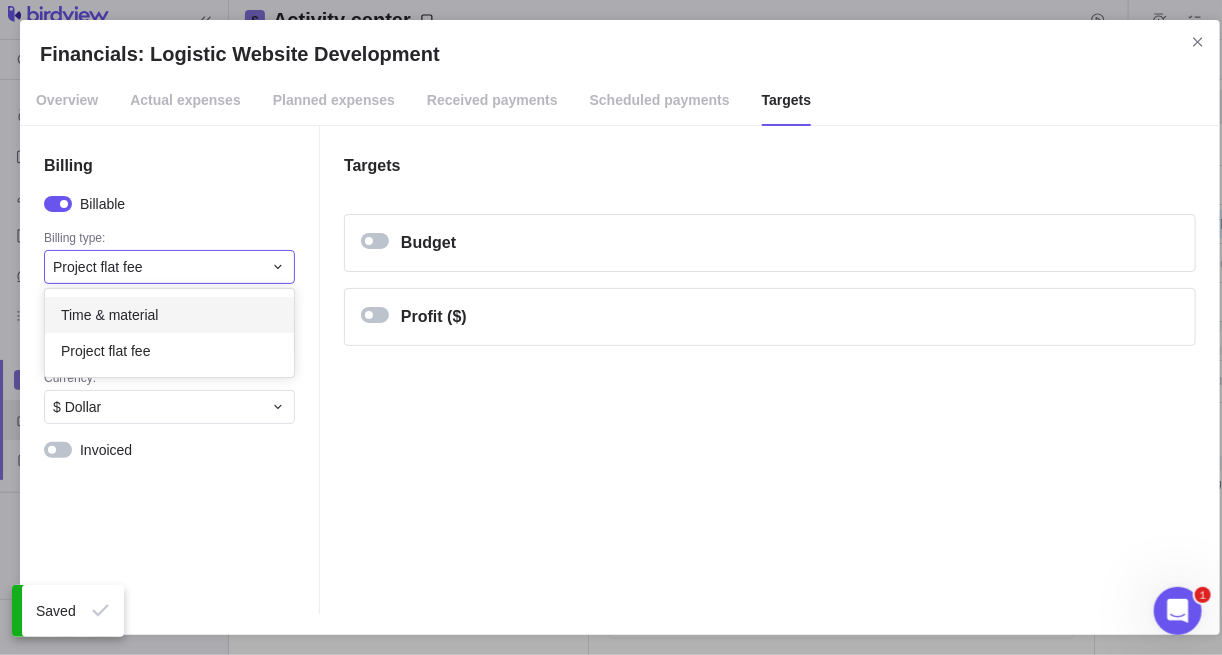 click on "Time & material" at bounding box center [169, 315] 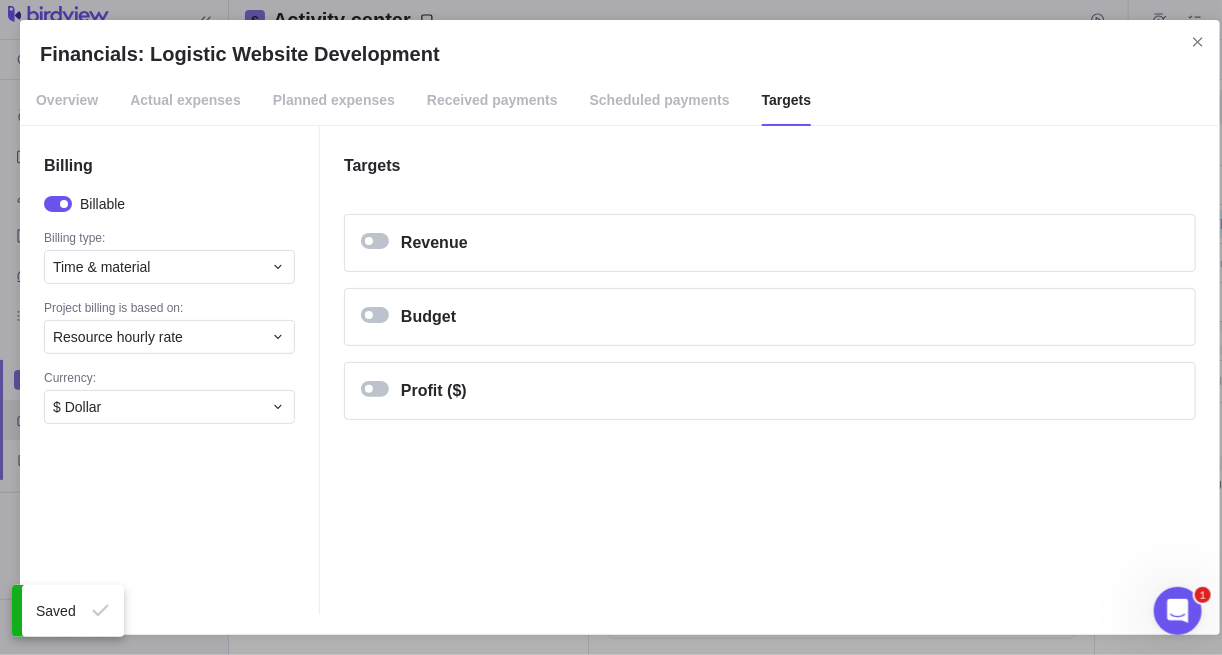 click on "Billing type:" at bounding box center [169, 240] 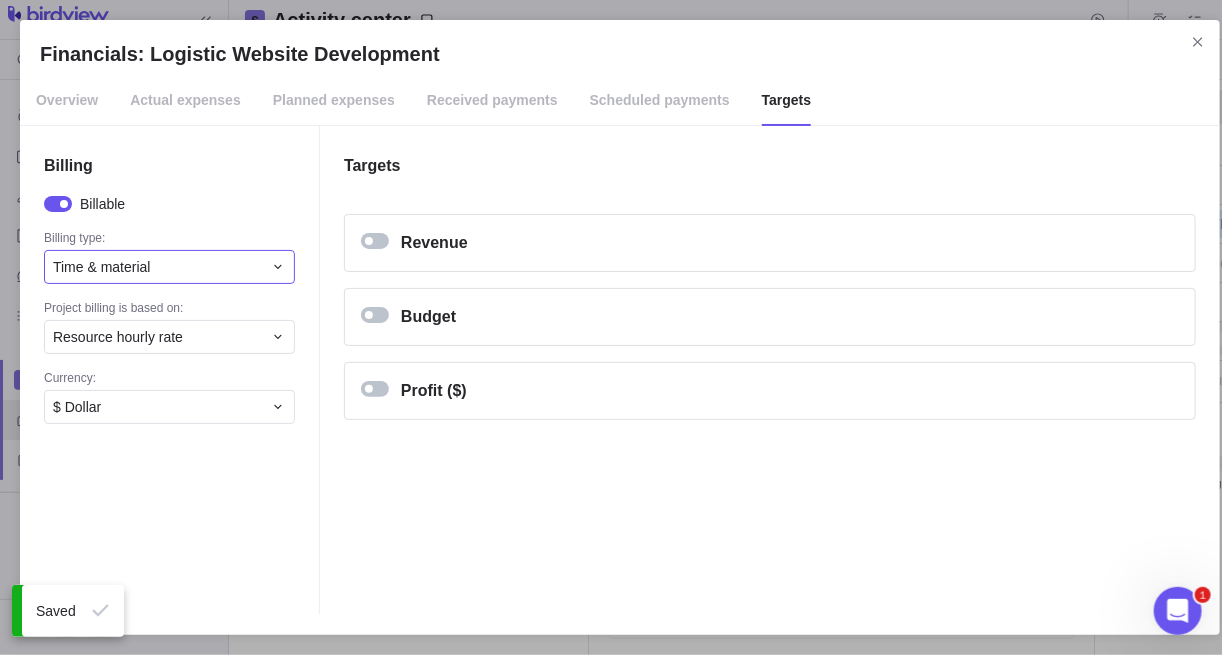 click on "Time & material" at bounding box center (157, 267) 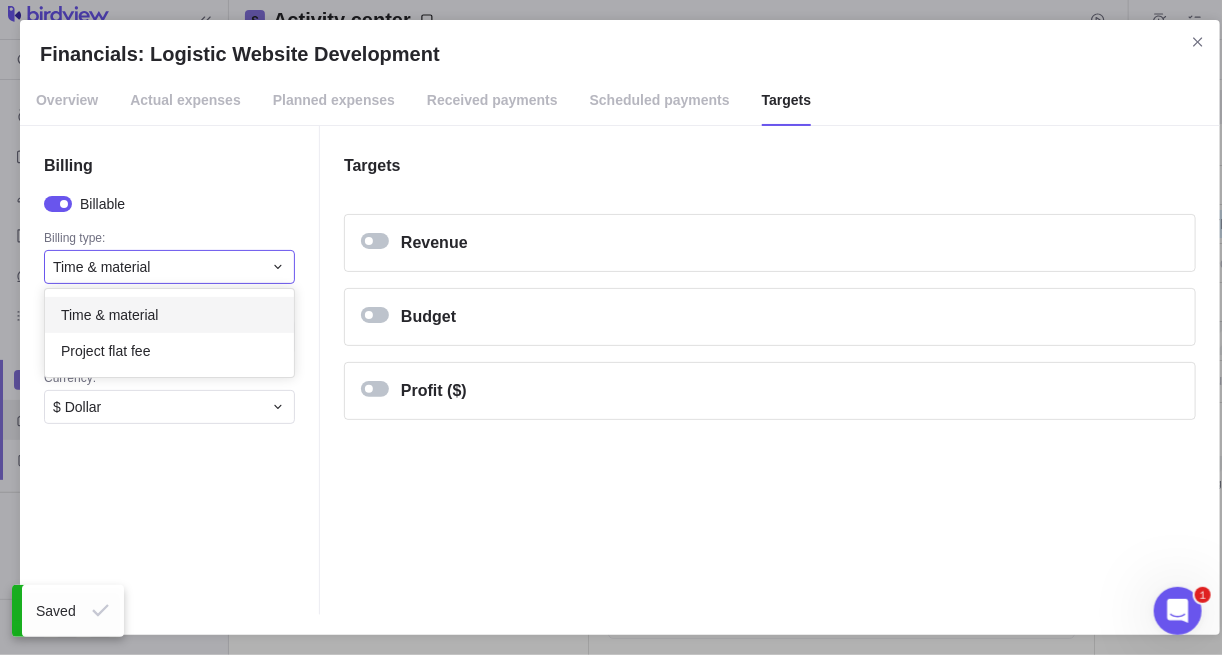 click on "Time & material" at bounding box center [157, 267] 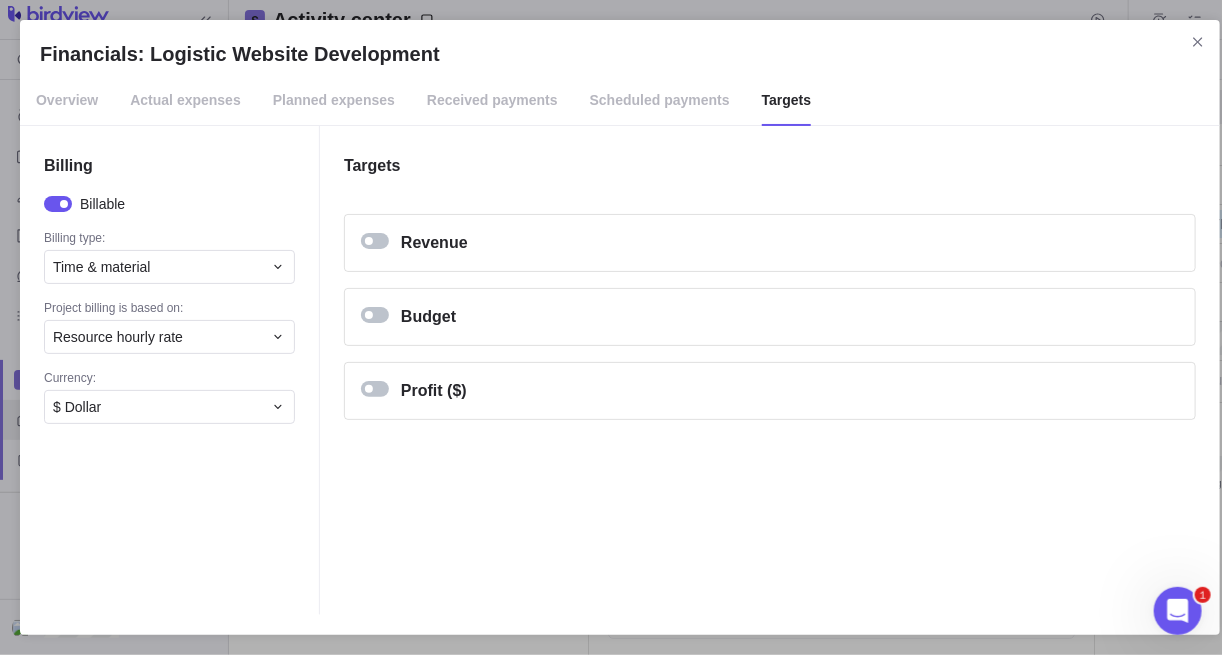click on "Revenue" at bounding box center (770, 243) 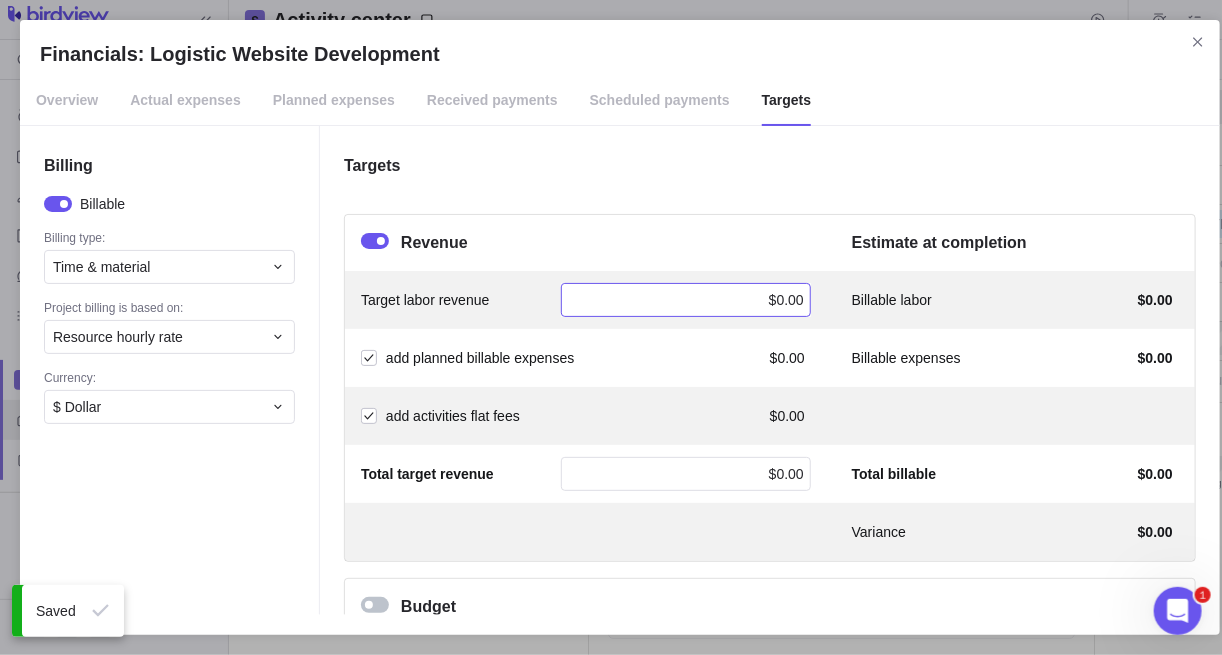 click on "$0.00" at bounding box center (686, 300) 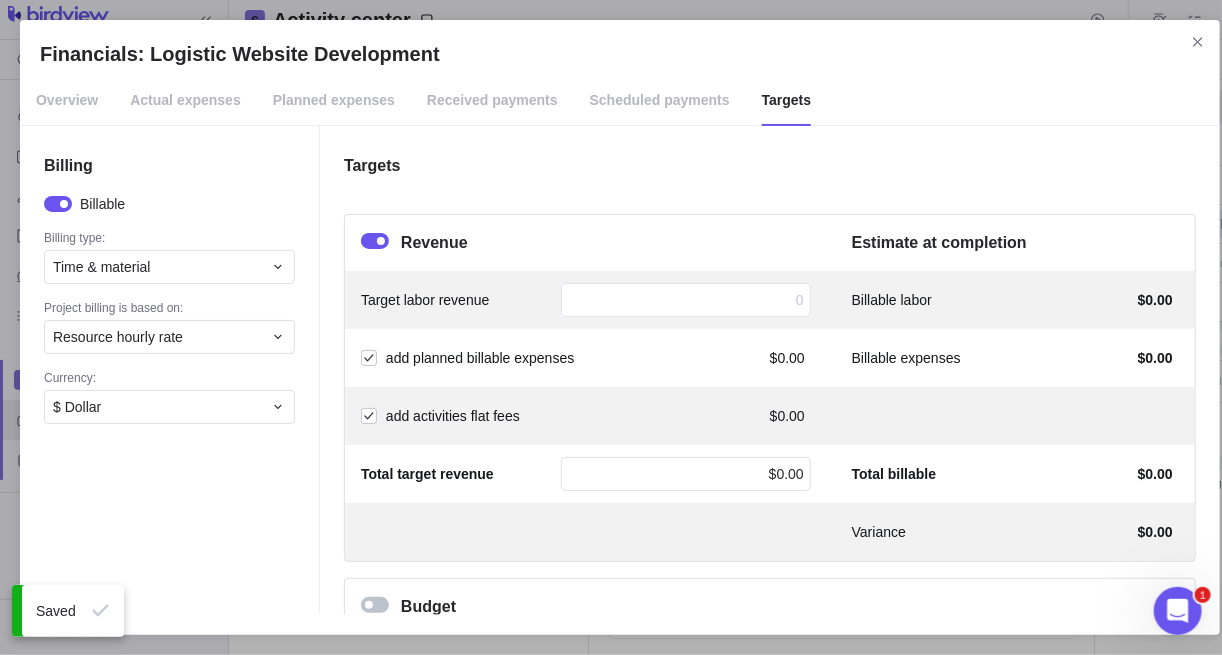 click on "Revenue Estimate at completion" at bounding box center (770, 243) 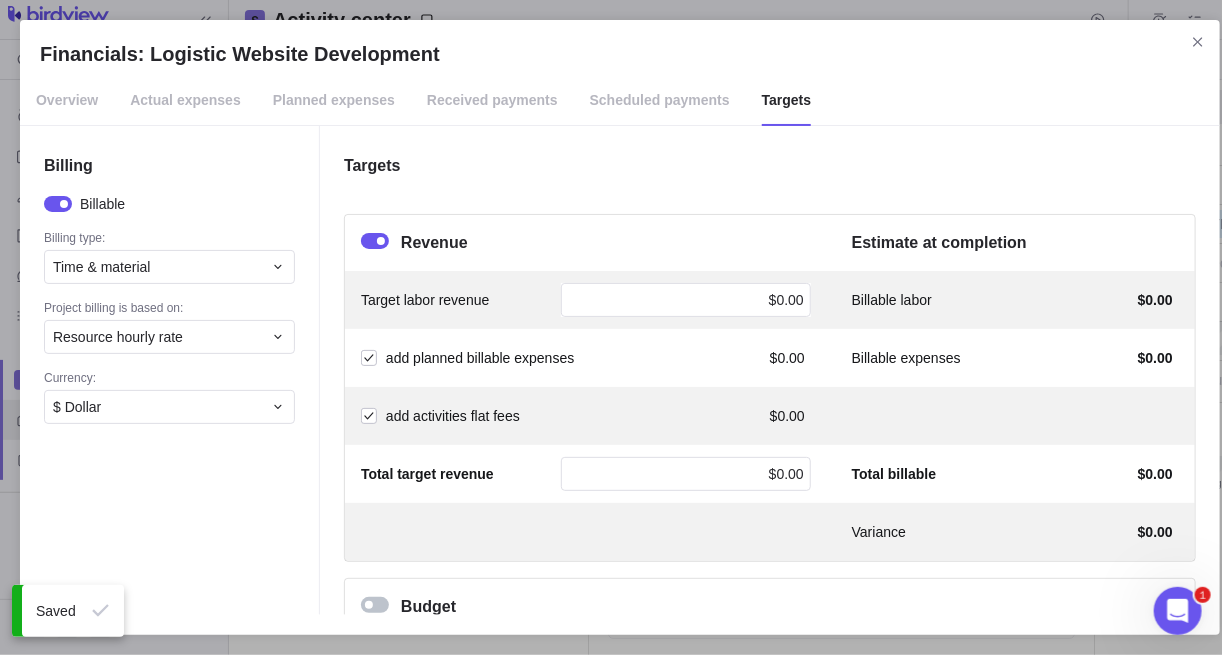 click at bounding box center [381, 241] 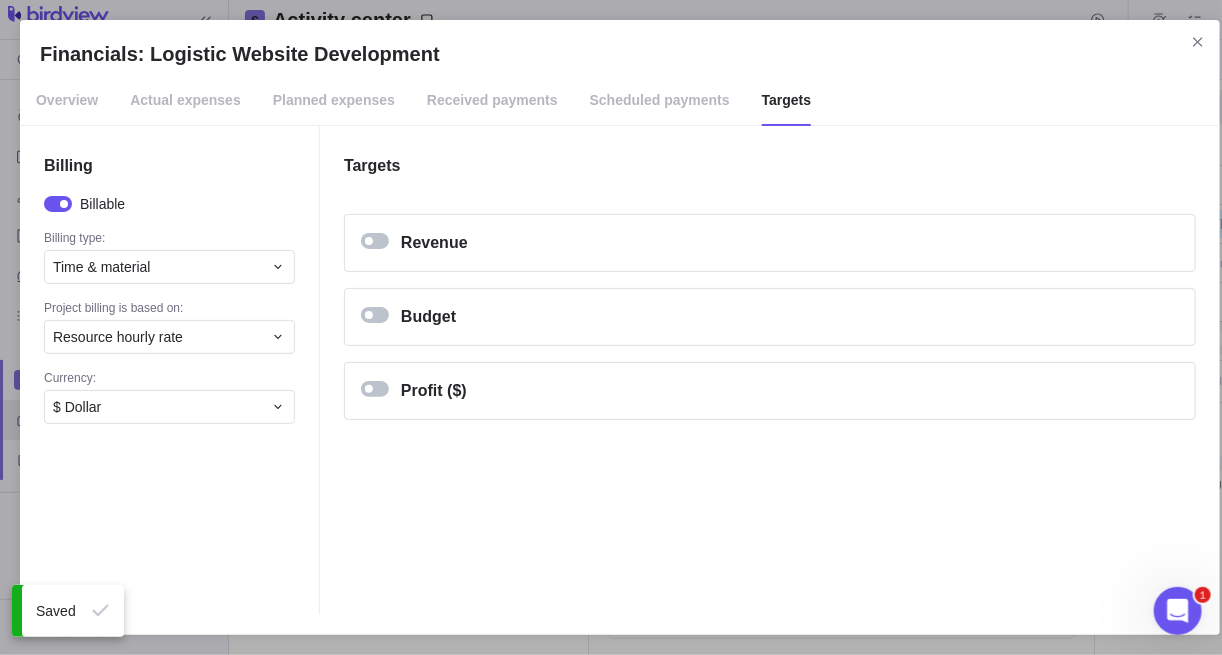 click at bounding box center (375, 315) 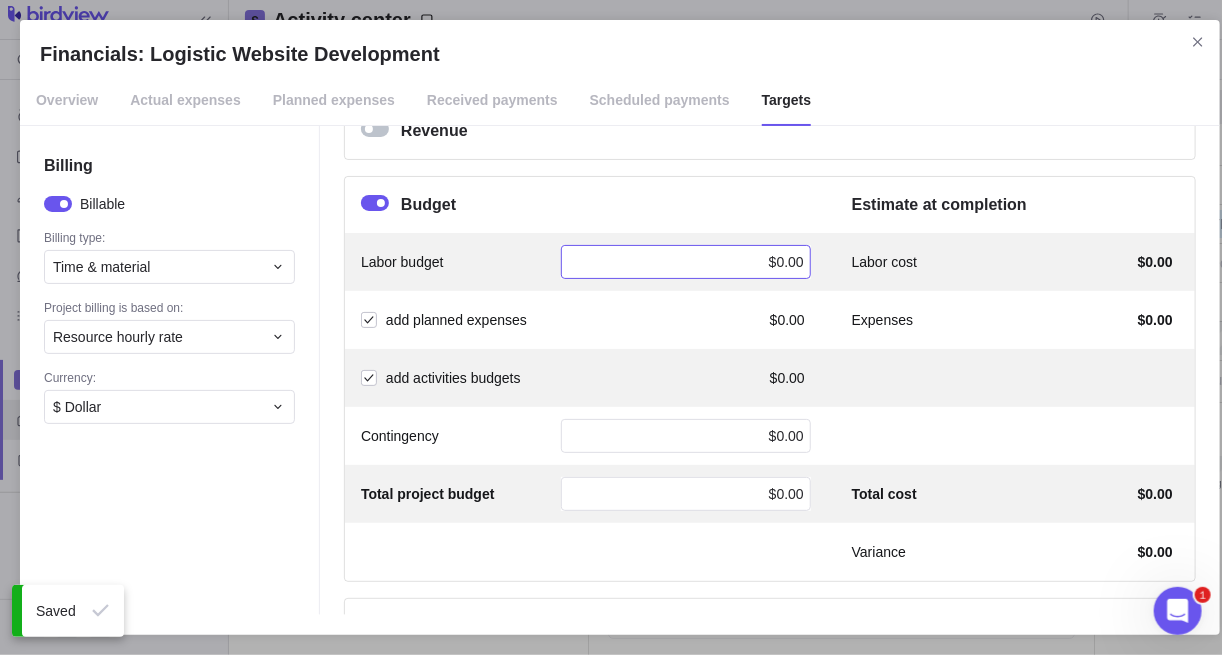 scroll, scrollTop: 114, scrollLeft: 0, axis: vertical 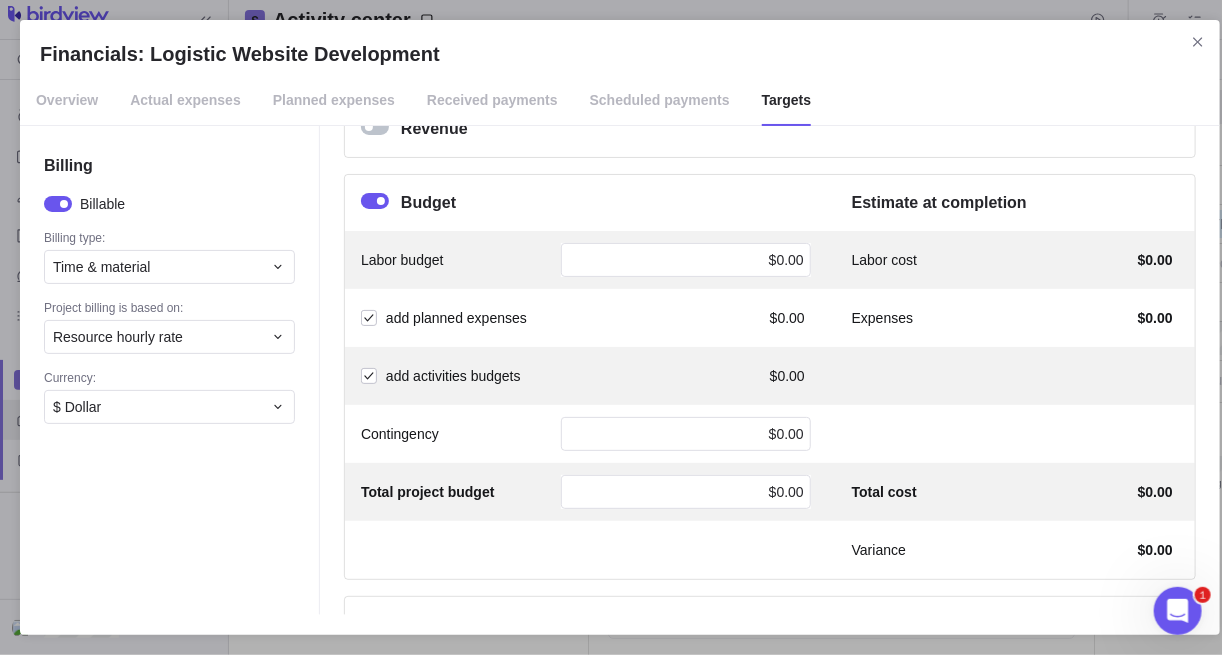 click at bounding box center [375, 201] 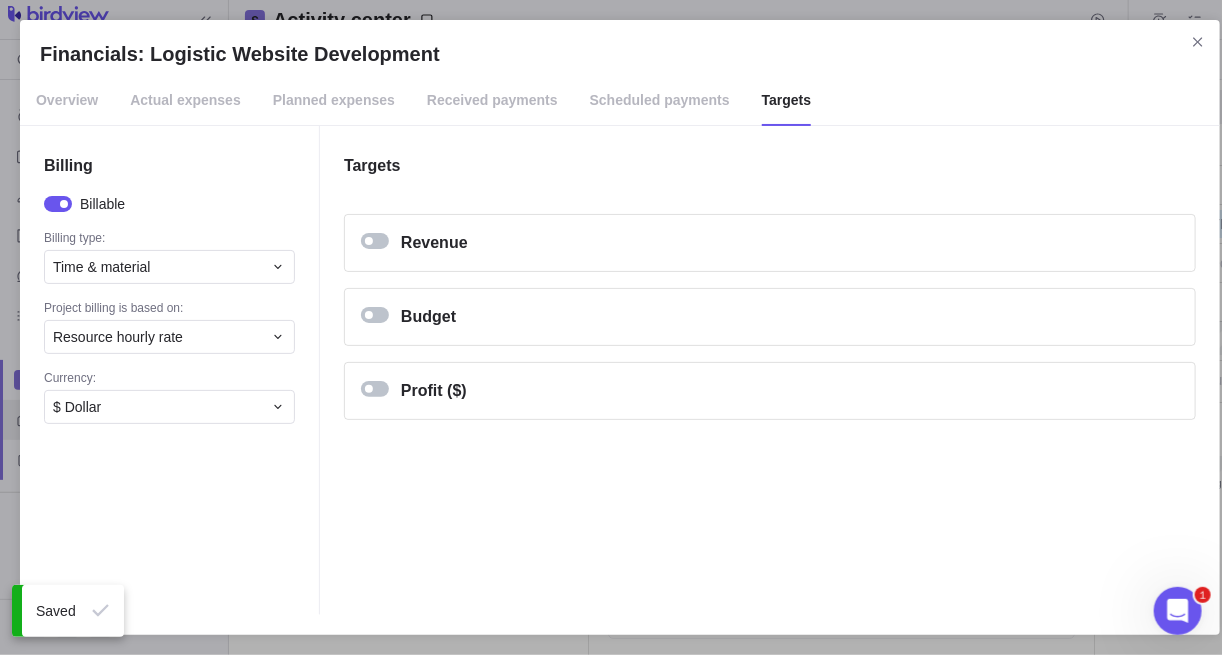 scroll, scrollTop: 0, scrollLeft: 0, axis: both 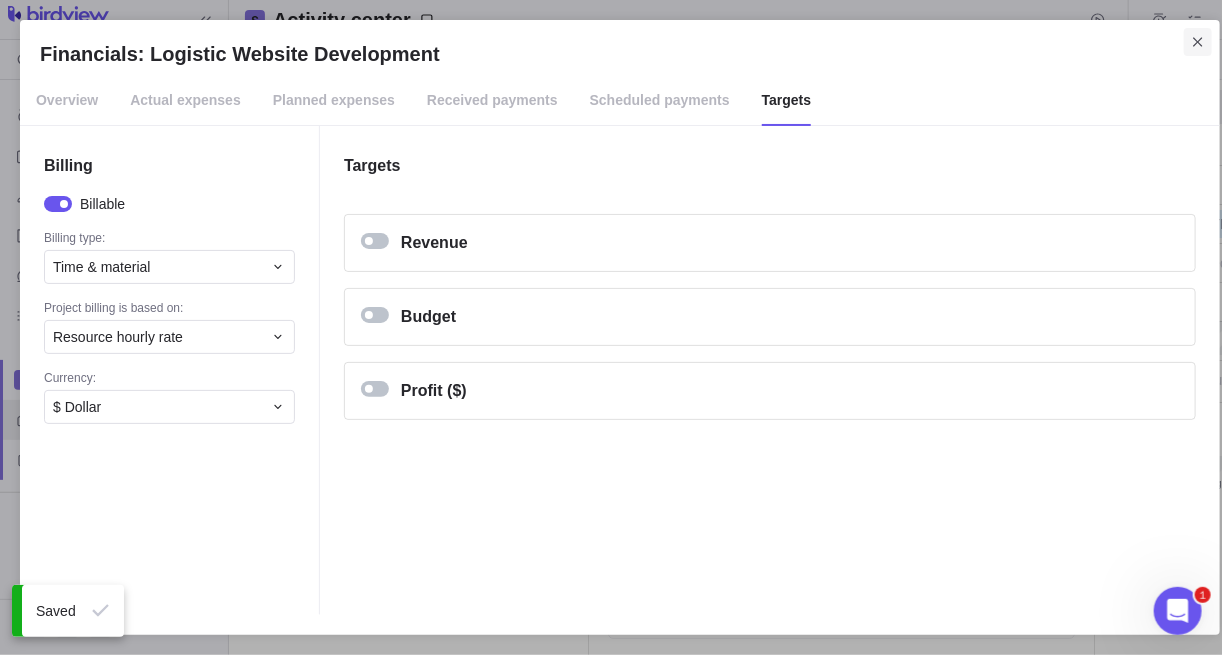 click at bounding box center (1198, 42) 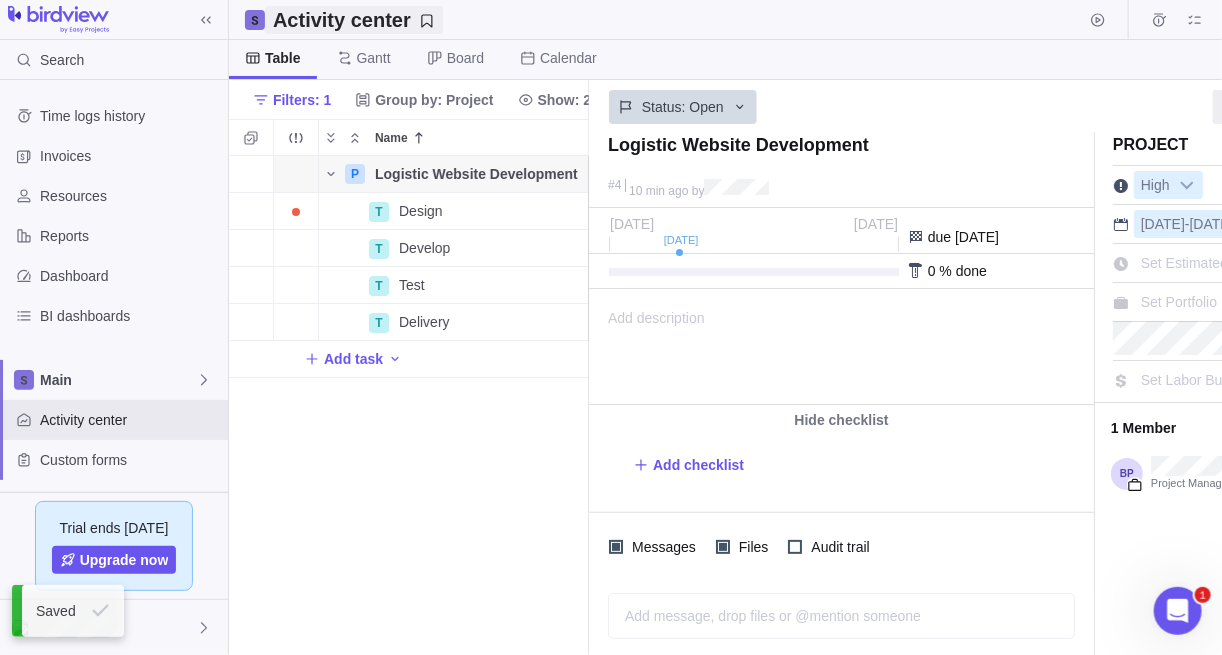 scroll, scrollTop: 0, scrollLeft: 0, axis: both 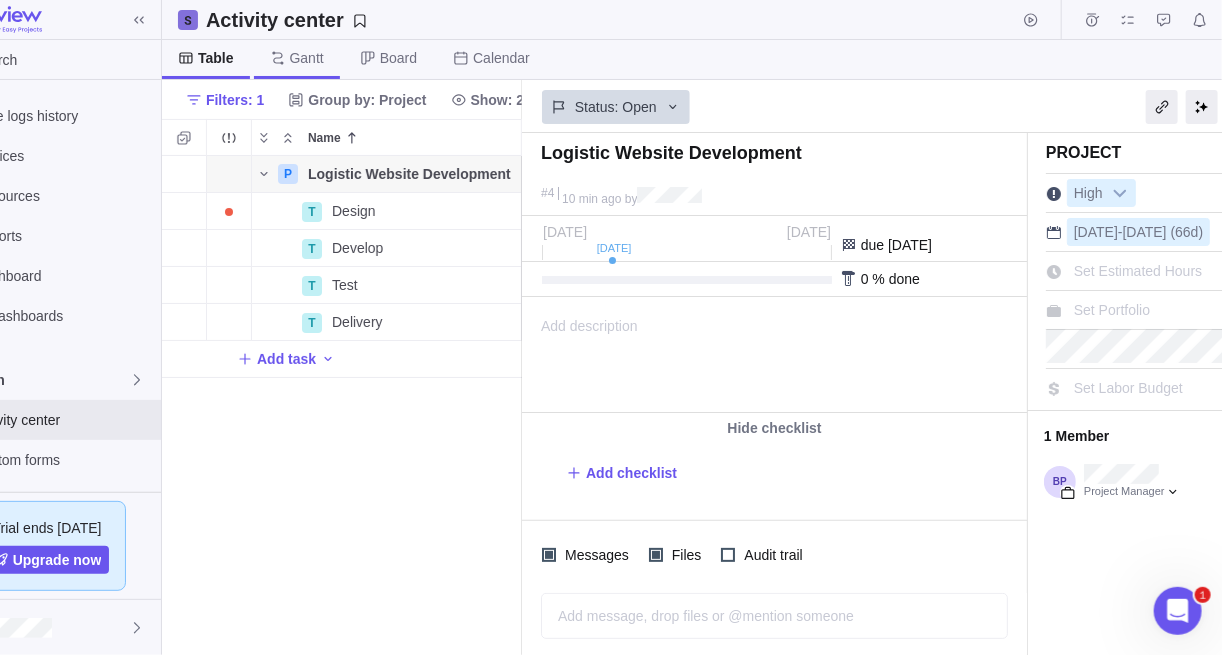 click on "Gantt" at bounding box center (307, 58) 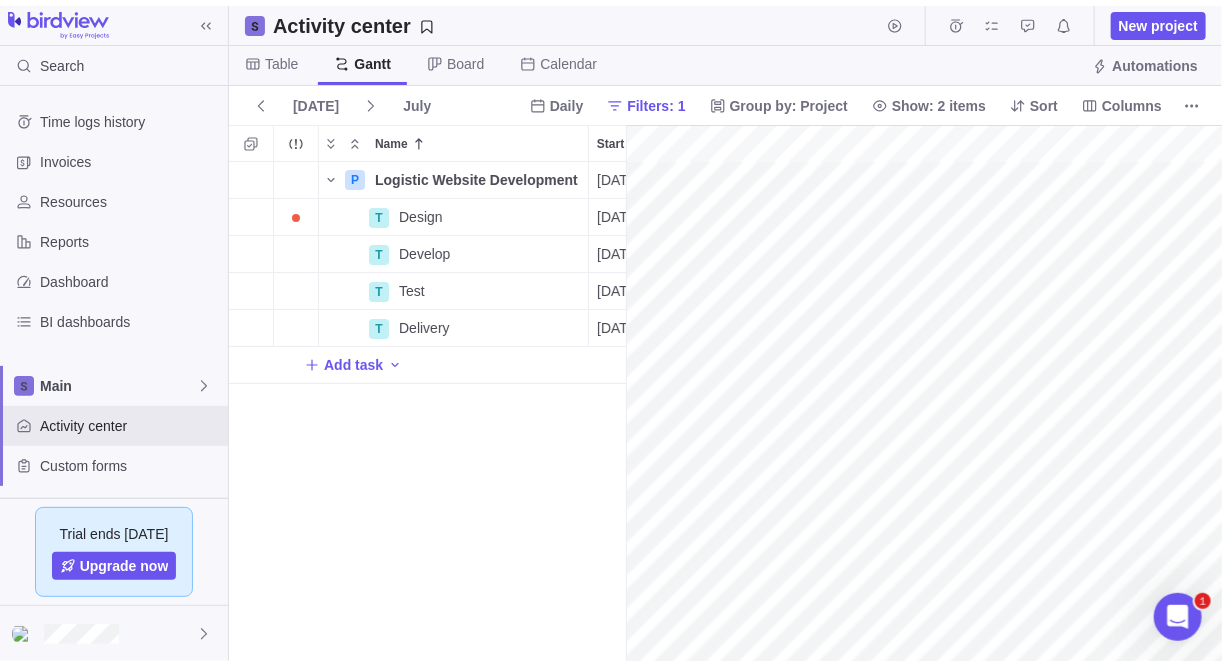 scroll, scrollTop: 0, scrollLeft: 0, axis: both 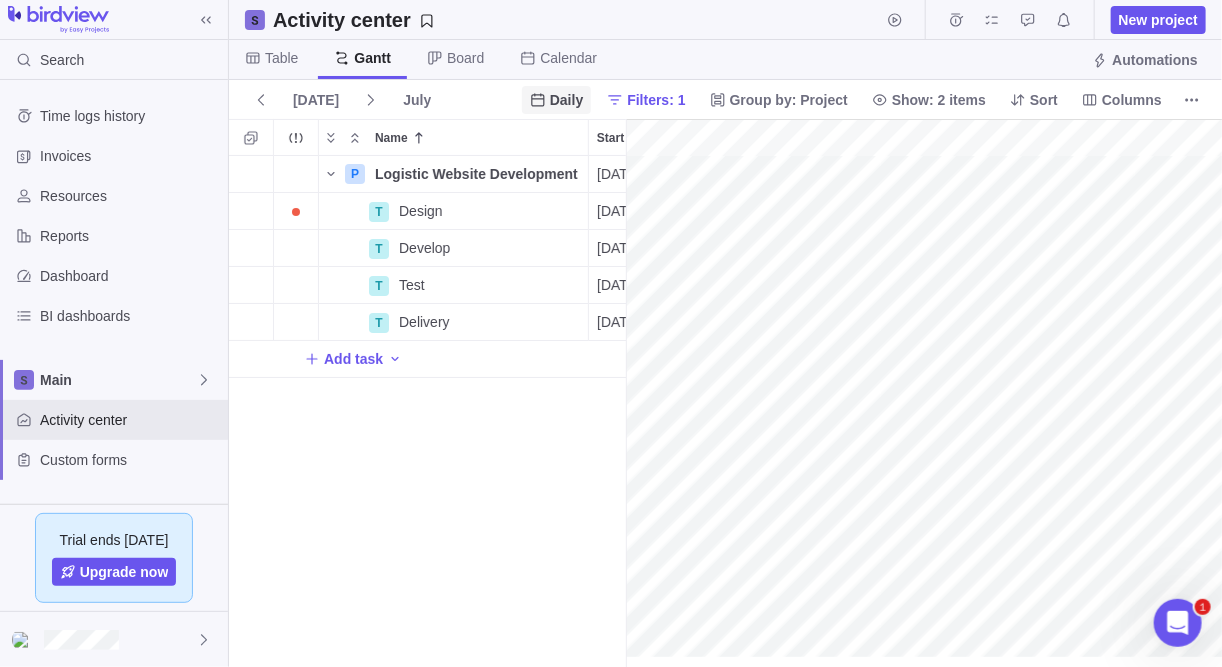 click on "Daily" at bounding box center (556, 100) 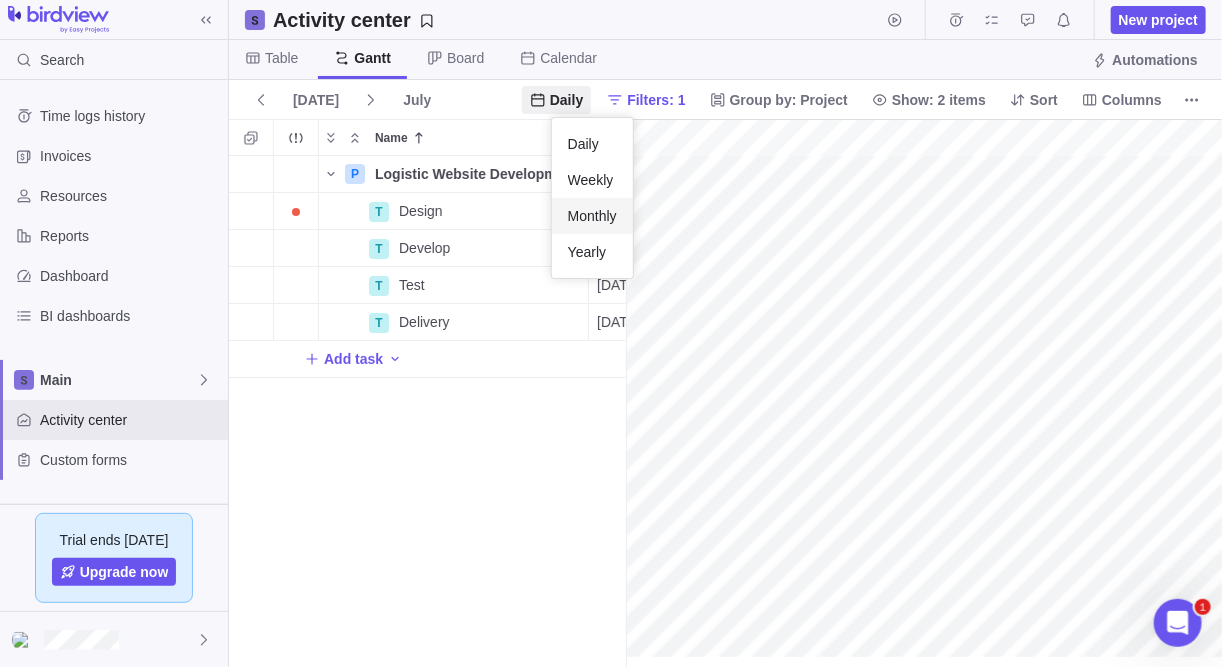 click on "Monthly" at bounding box center [592, 216] 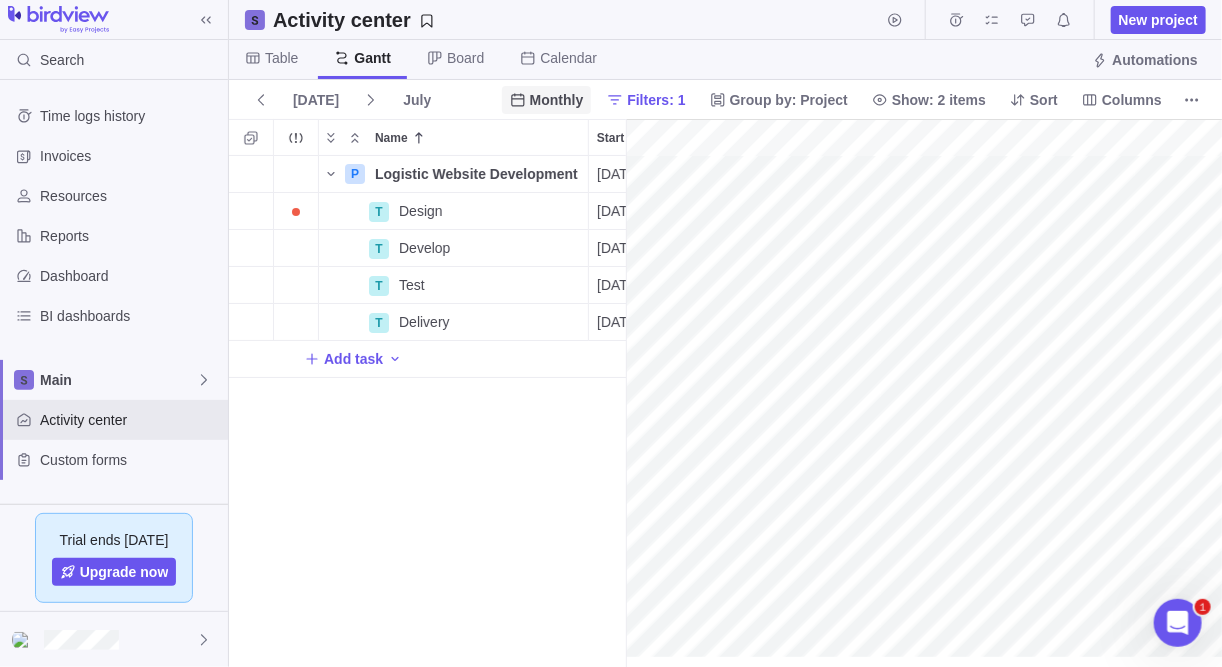 click on "Monthly" at bounding box center (557, 100) 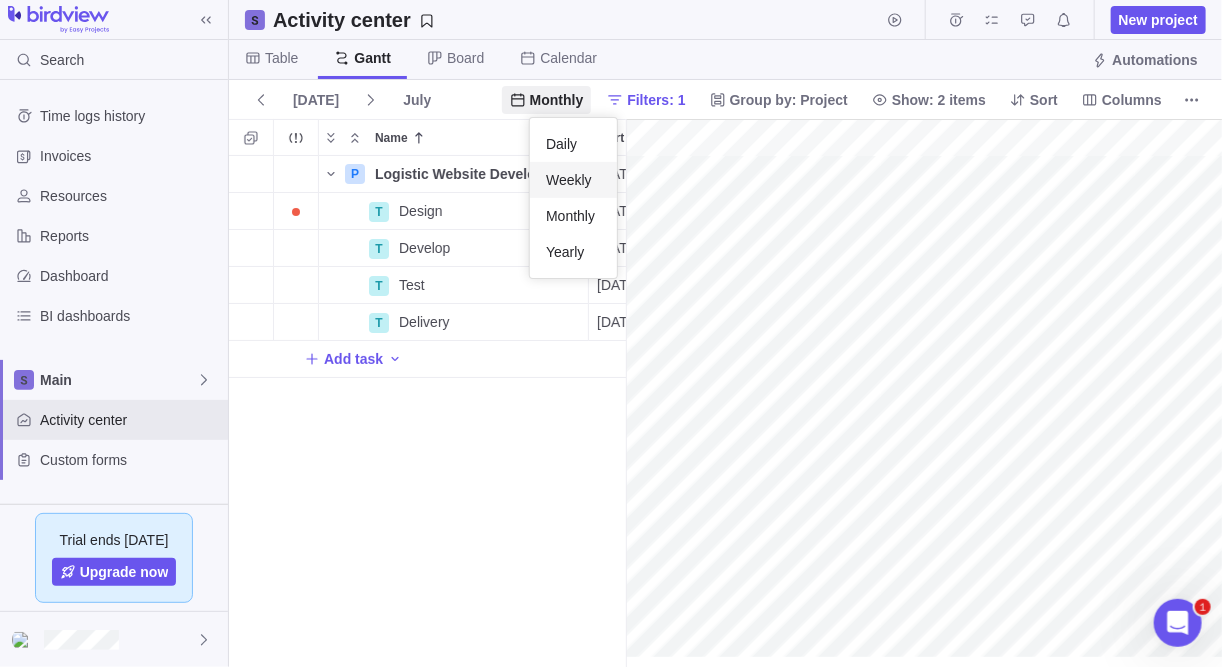 click on "Weekly" at bounding box center [569, 180] 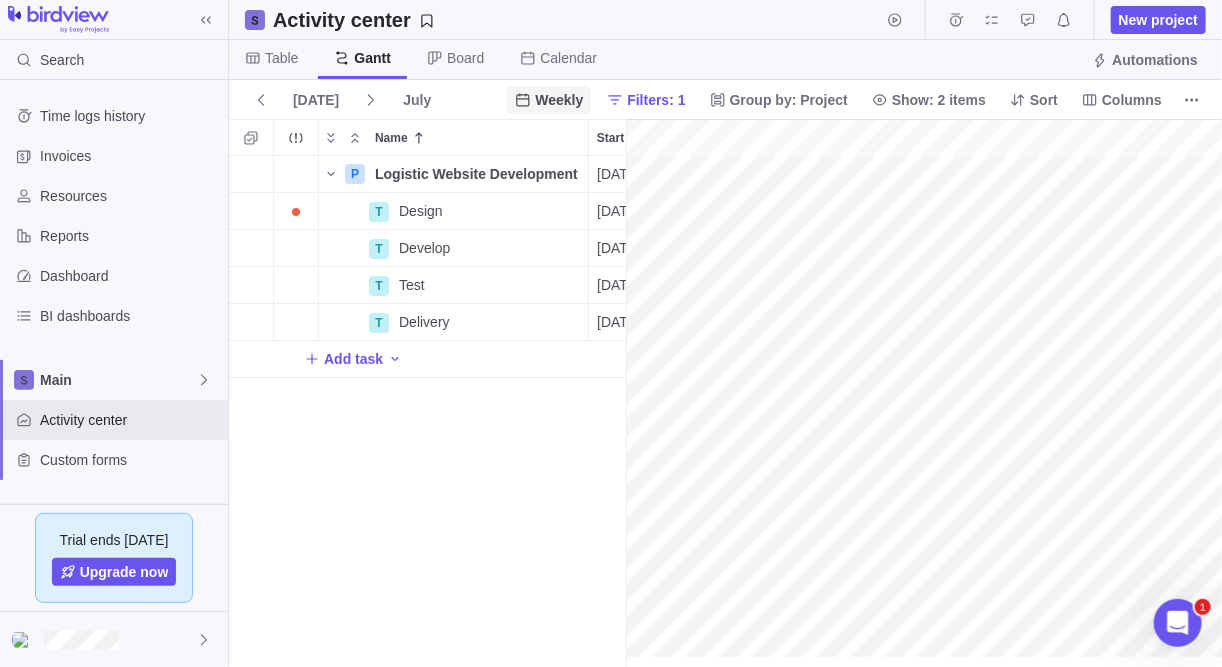 click on "Weekly" at bounding box center (559, 100) 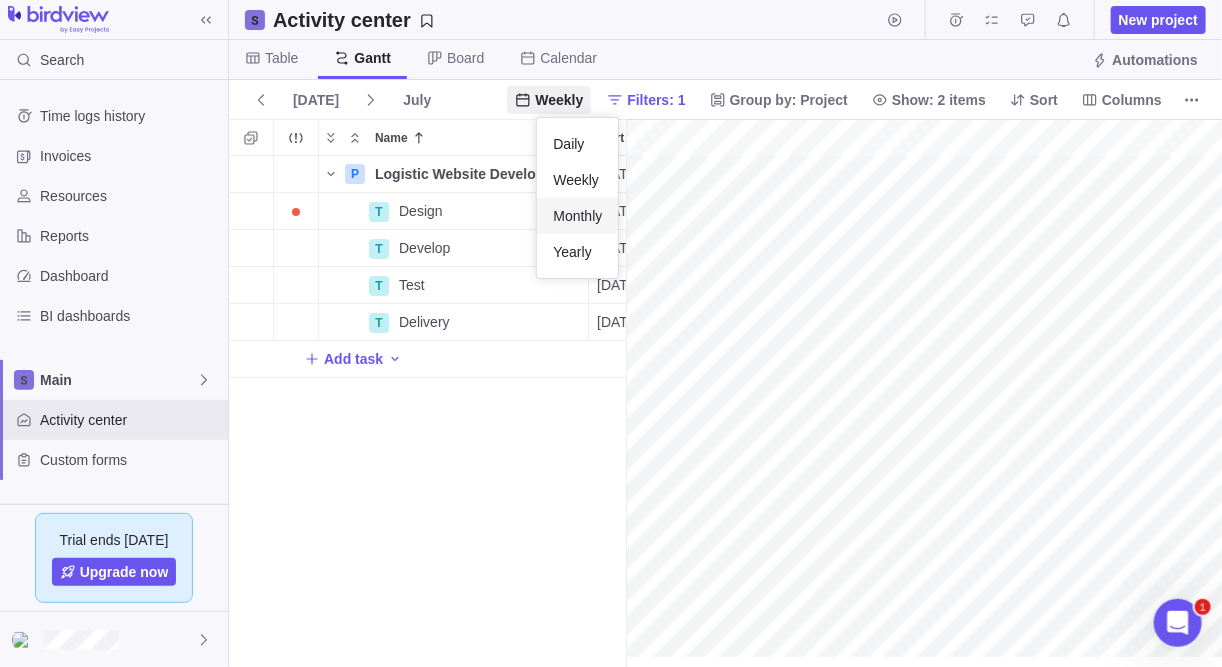 click on "Monthly" at bounding box center (577, 216) 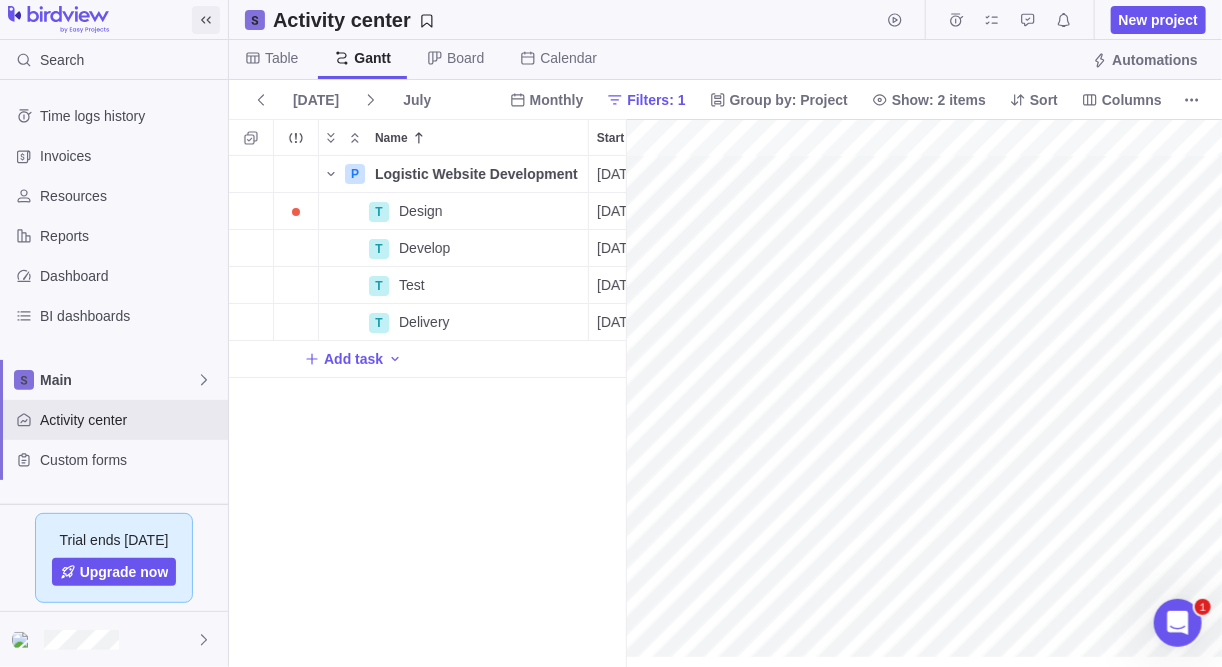 click 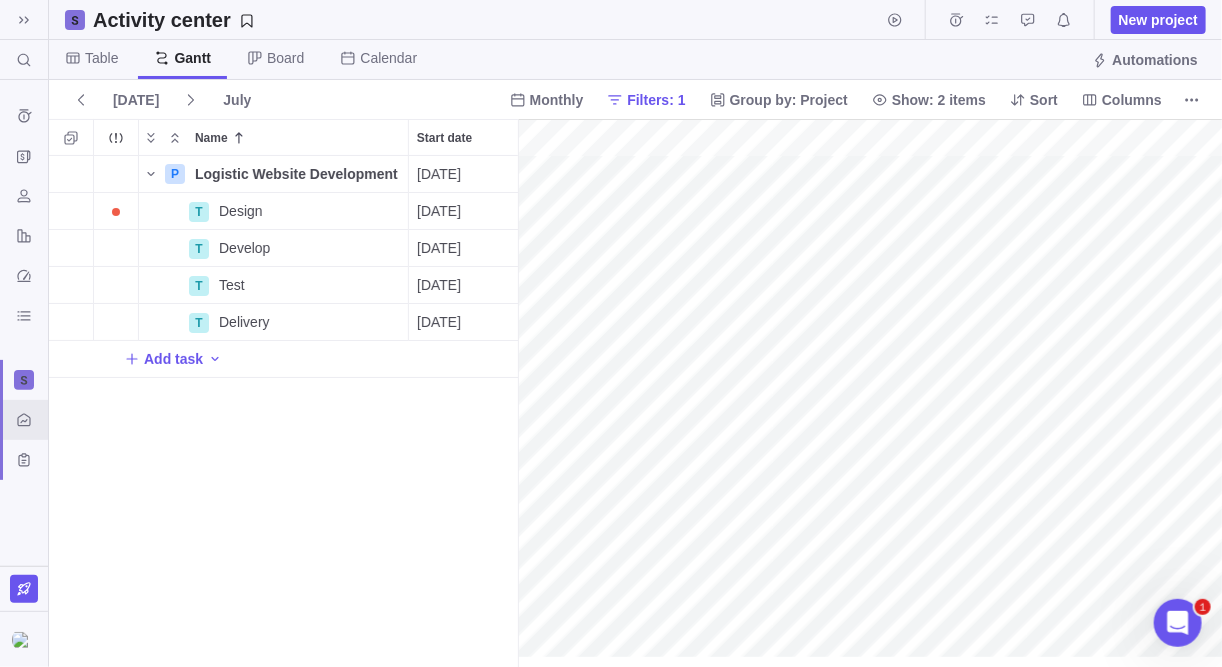 scroll, scrollTop: 13, scrollLeft: 13, axis: both 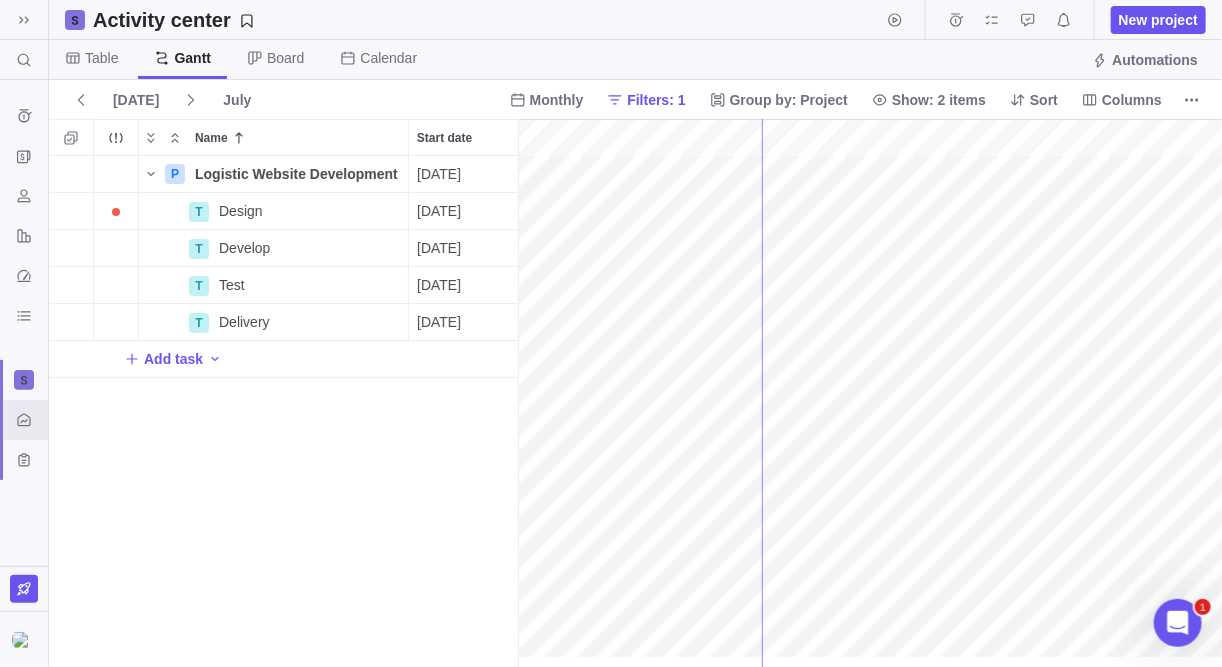 drag, startPoint x: 518, startPoint y: 313, endPoint x: 762, endPoint y: 315, distance: 244.0082 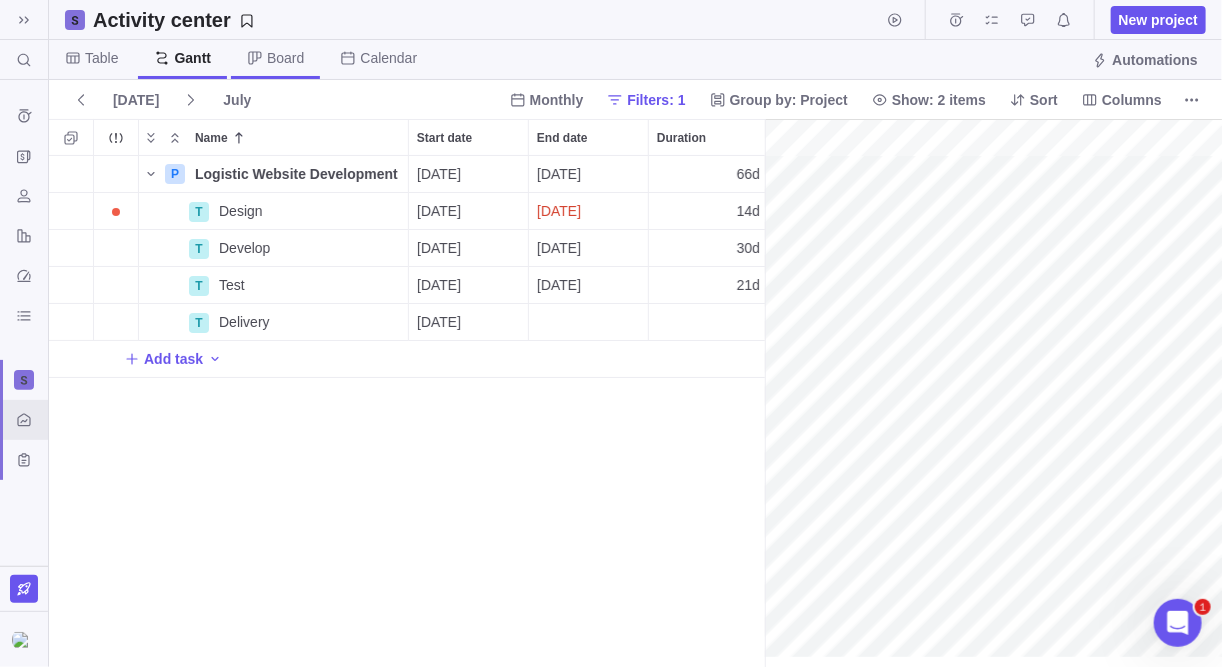 click on "Board" at bounding box center (285, 58) 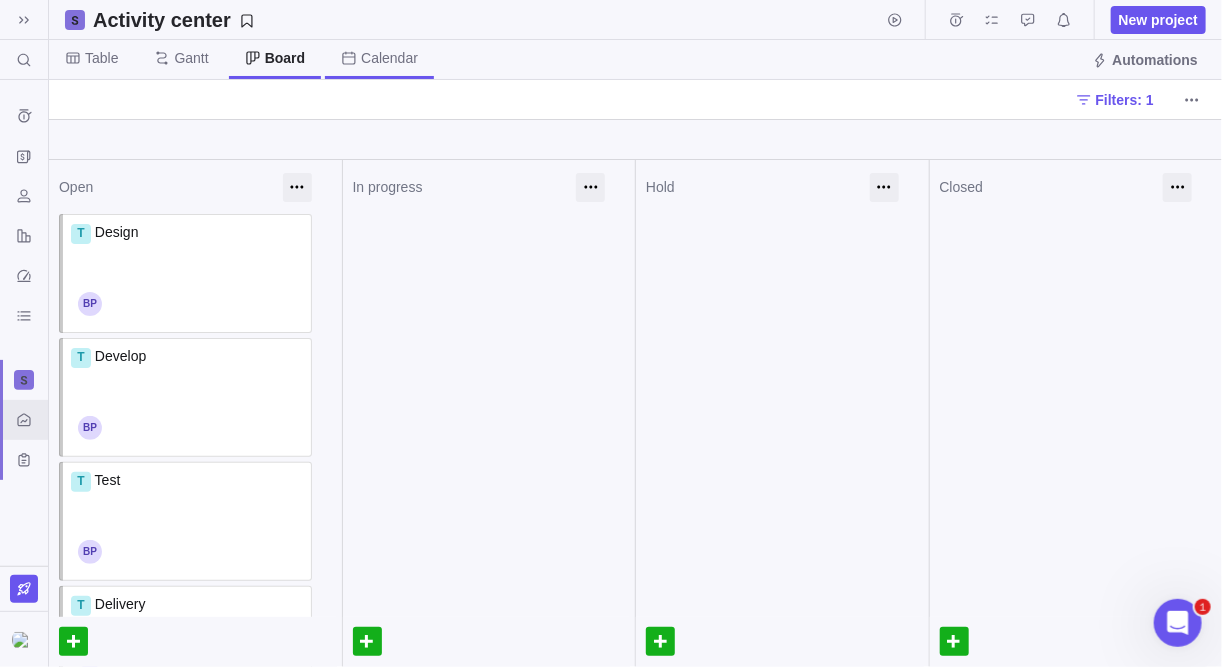 click on "Calendar" at bounding box center [389, 58] 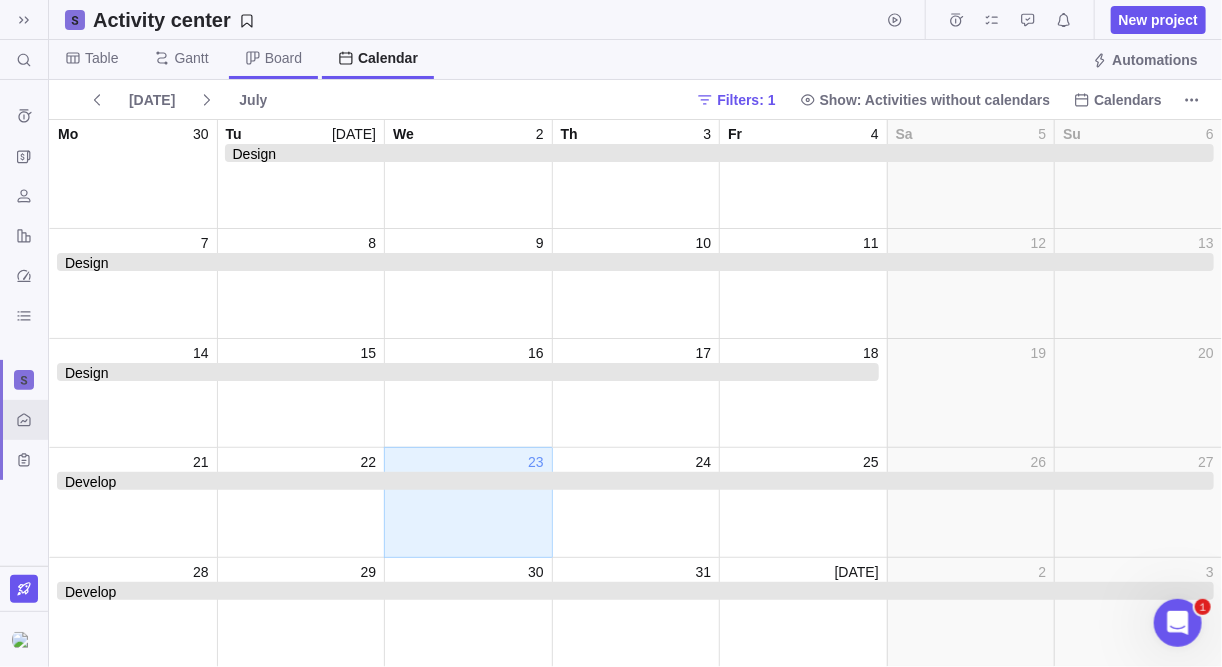 click on "Board" at bounding box center (283, 58) 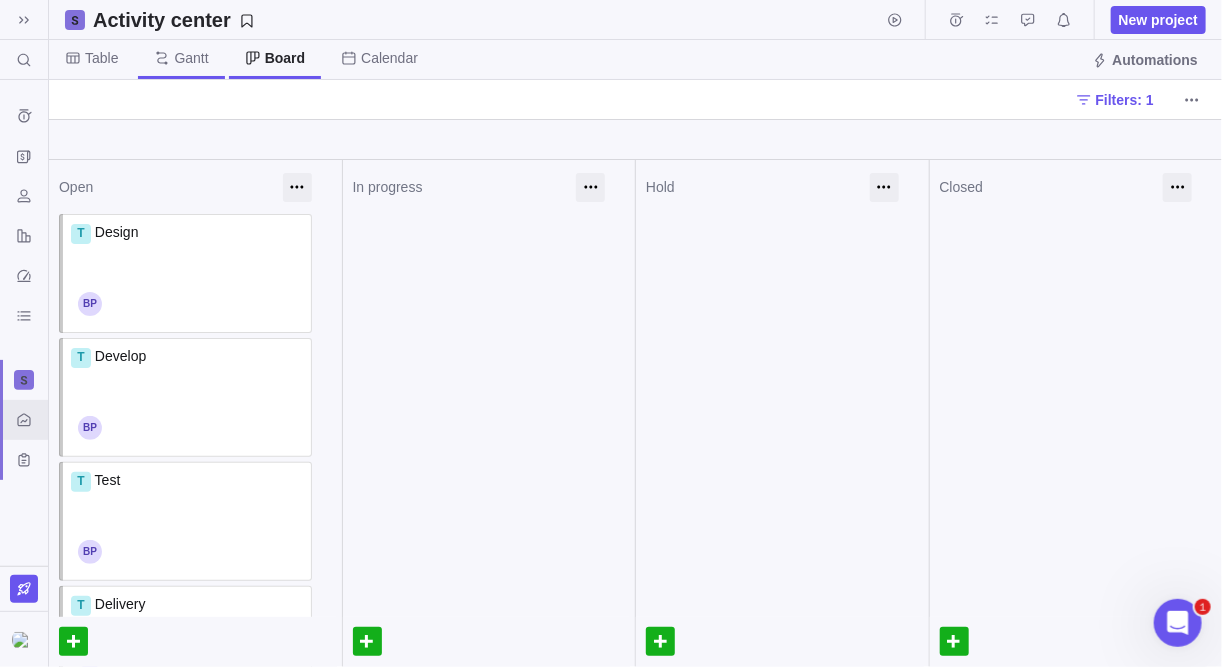 click 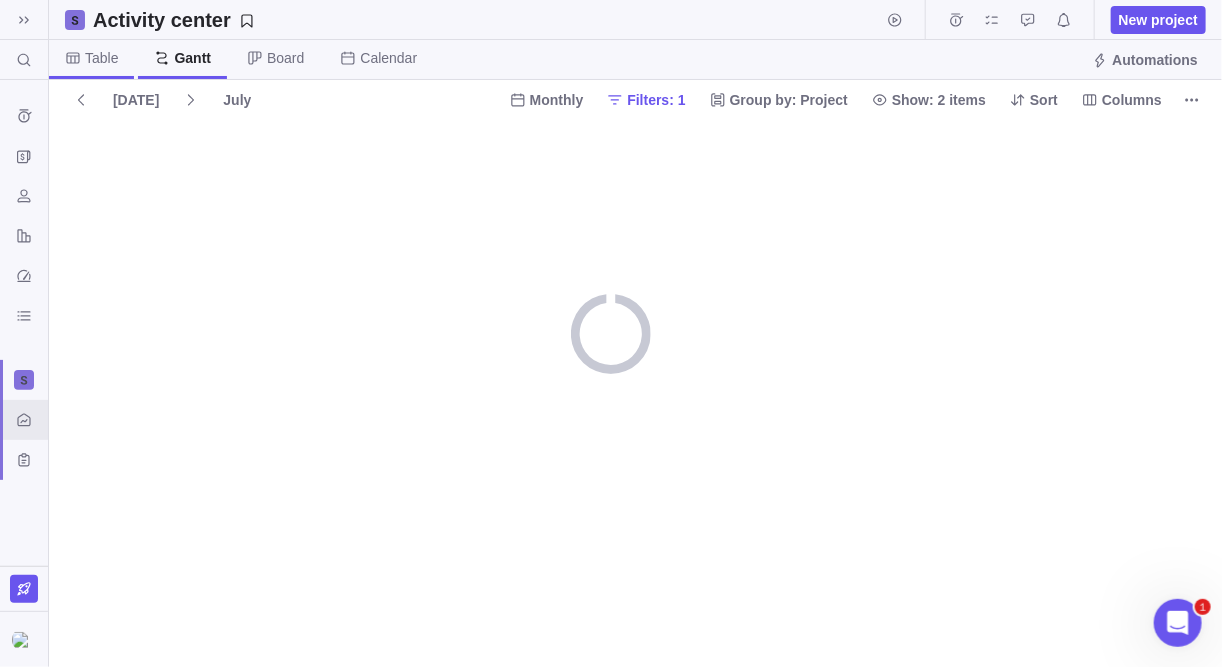 click on "Table" at bounding box center [101, 58] 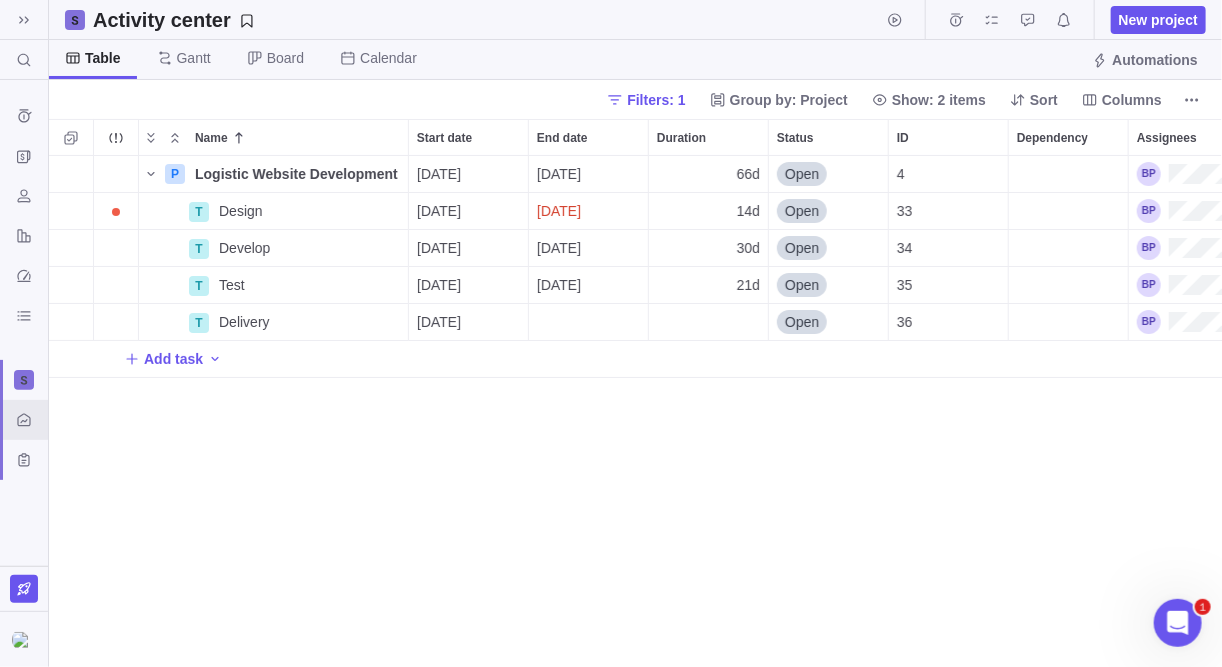 scroll, scrollTop: 13, scrollLeft: 13, axis: both 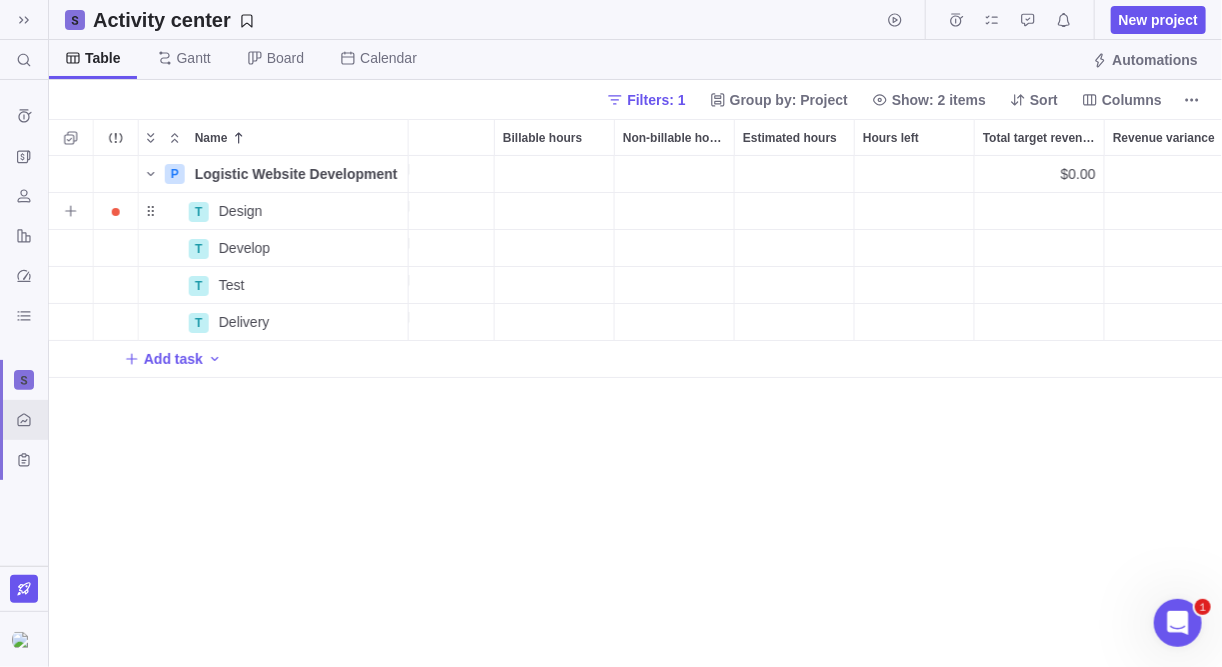 click at bounding box center [674, 211] 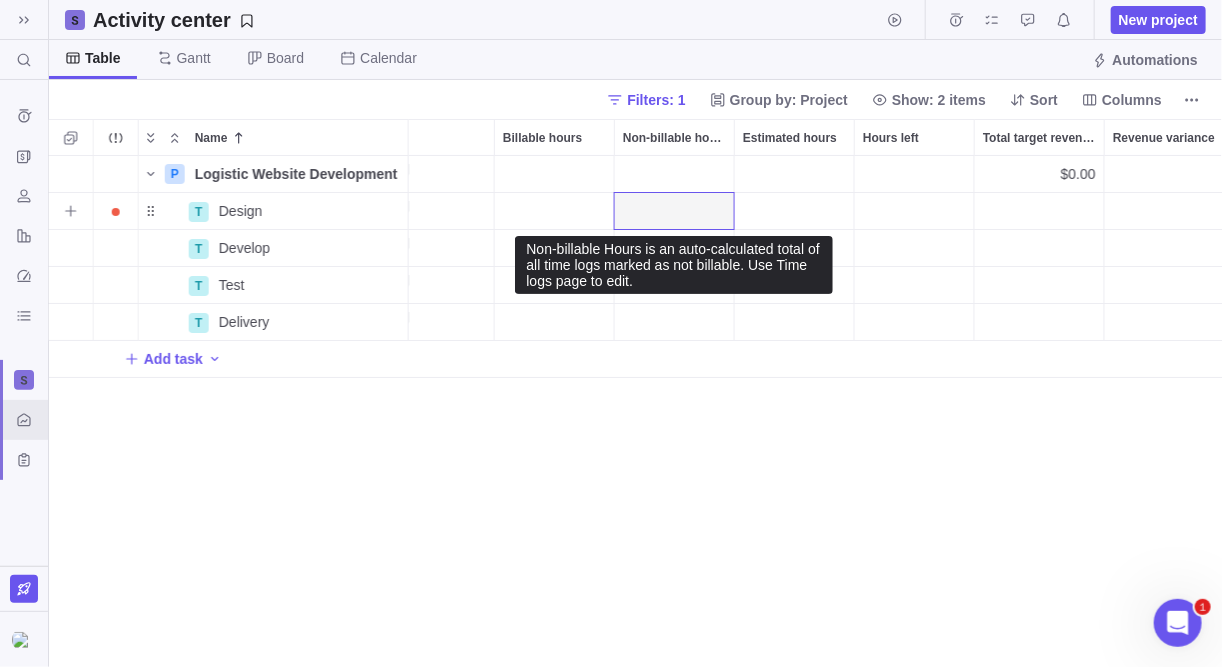 click at bounding box center [674, 211] 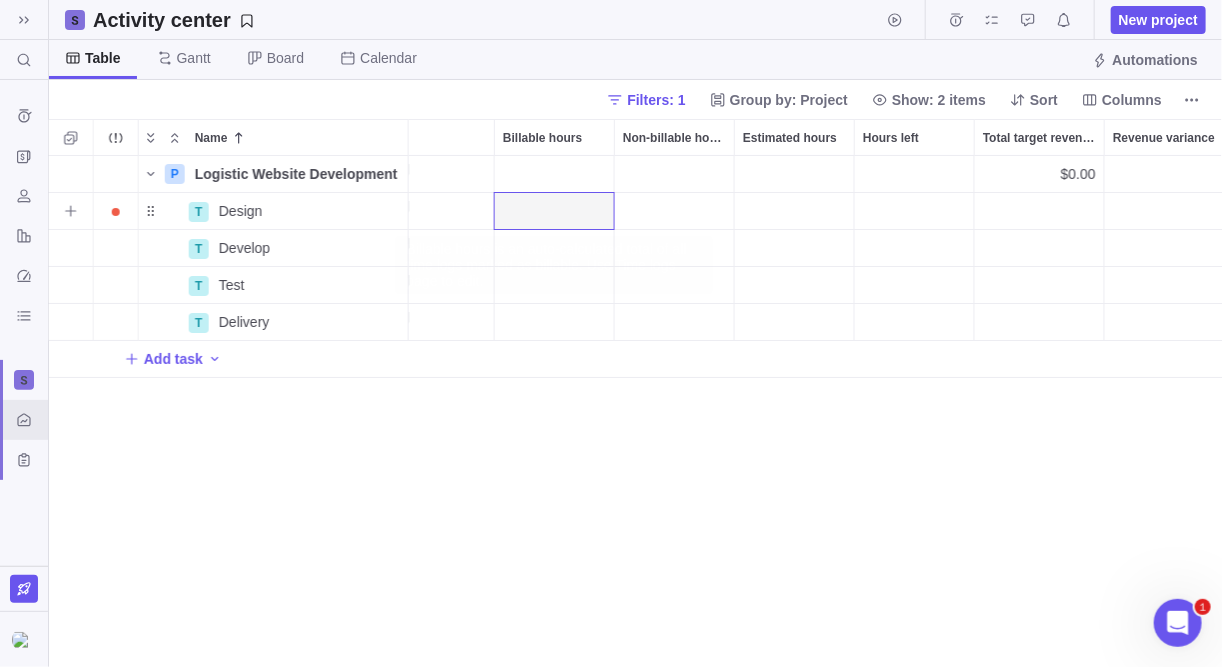 click at bounding box center (554, 211) 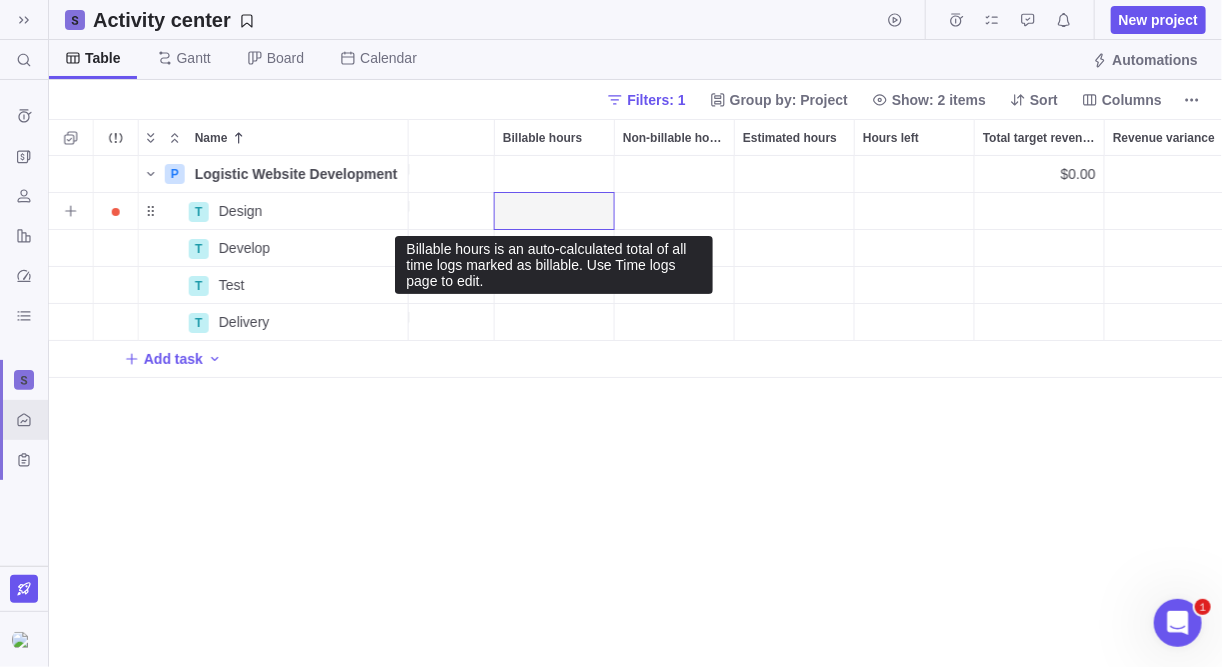 click at bounding box center (554, 211) 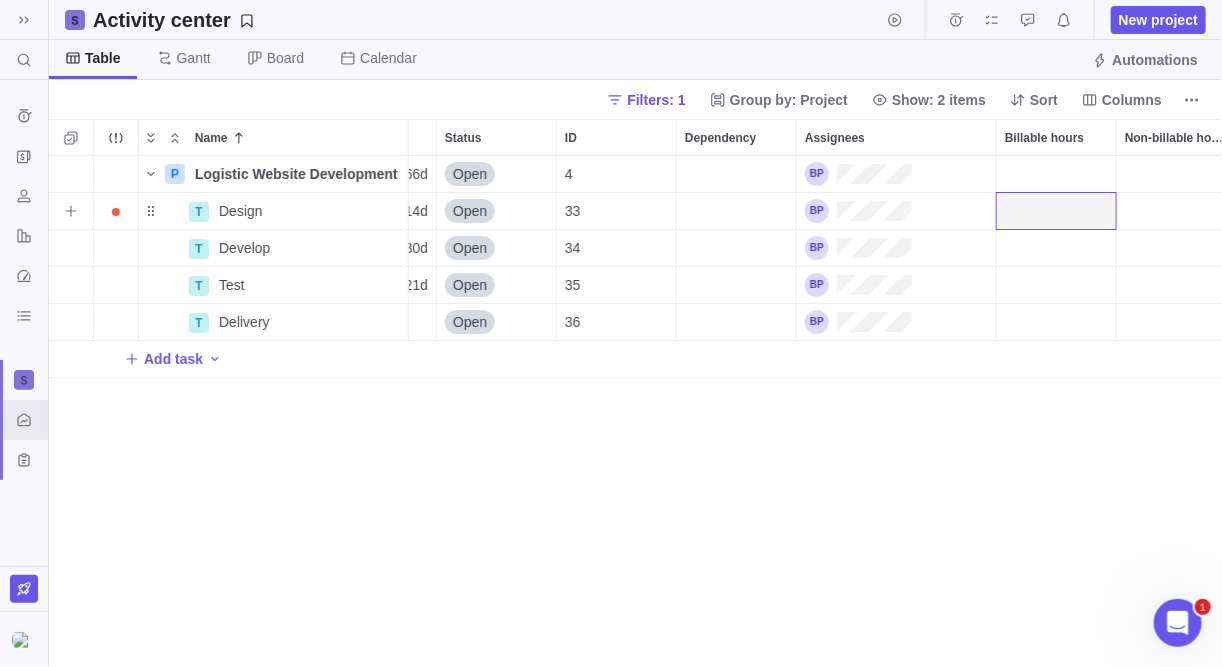 click on "P Logistic Website Development Details 01/07/2025 30/09/2025 66d Open 4 $0.00 $0.00 Resource hourly rate $0.00 $0.00 $0.00 T Design Details 01/07/2025 18/07/2025 14d Open 33 Project billing settings $0.00 $0.00 $0.00 T Develop Details 21/07/2025 29/08/2025 30d Open 34 Project billing settings $0.00 $0.00 $0.00 T Test Details 01/09/2025 29/09/2025 21d Open 35 Project billing settings $0.00 $0.00 $0.00 T Delivery Details 30/09/2025 Open 36 Project billing settings $0.00 $0.00 $0.00 Add task" at bounding box center (636, 412) 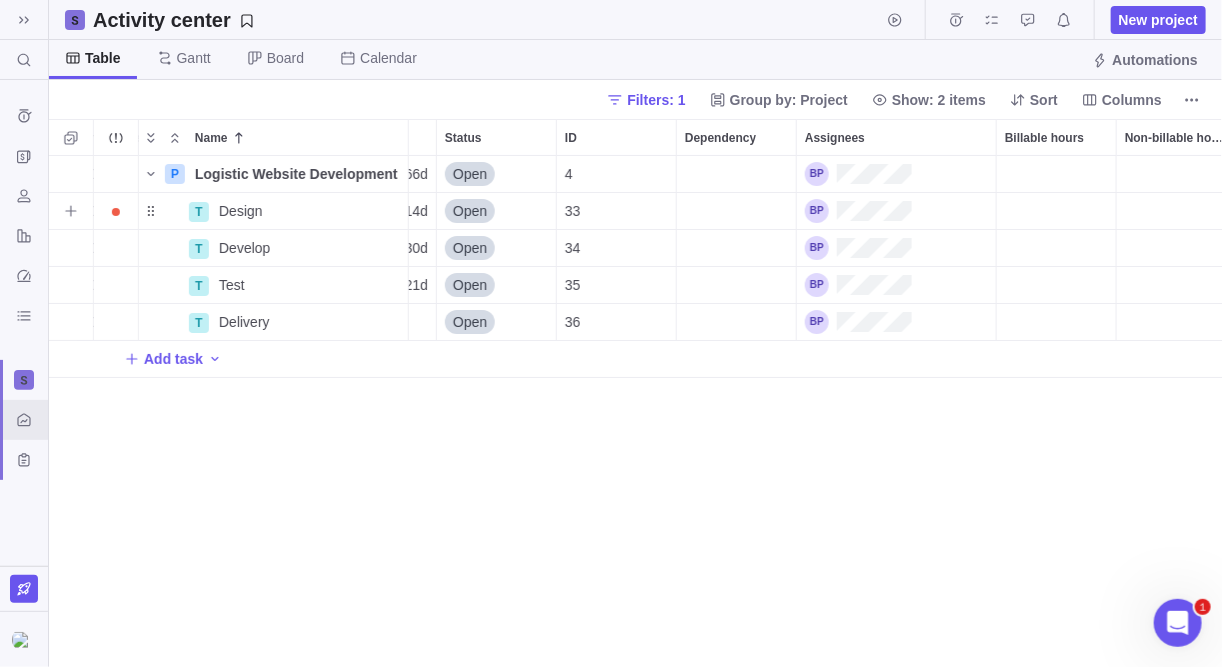 click at bounding box center (858, 211) 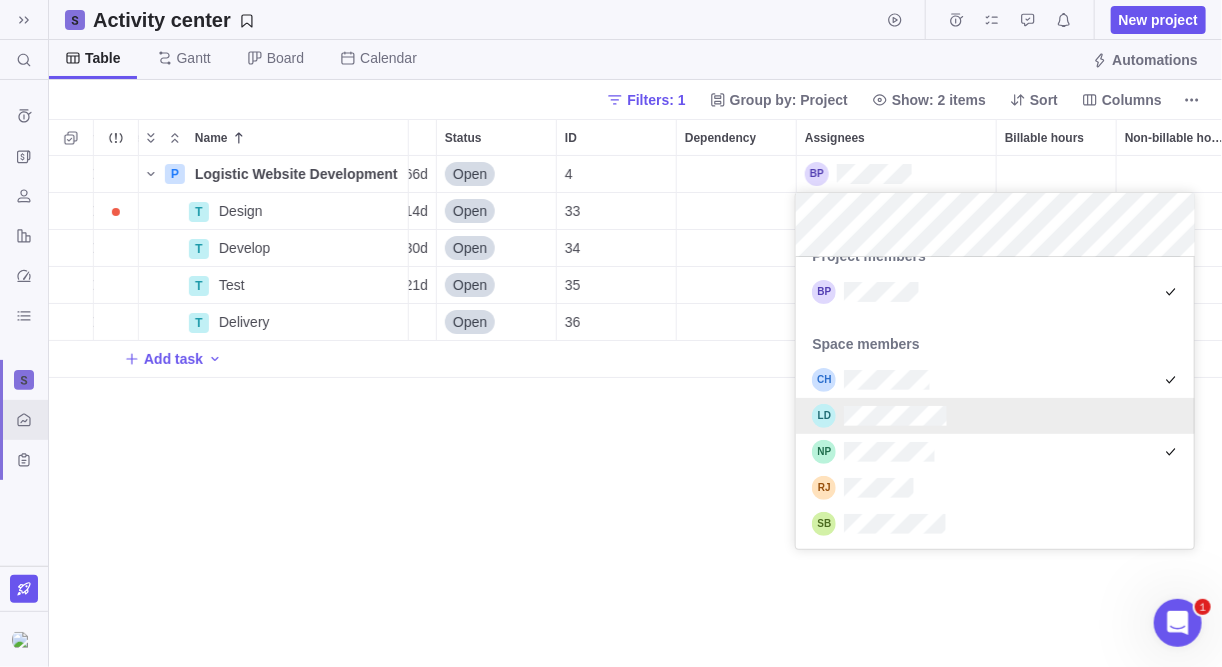 click on "P Logistic Website Development Details 01/07/2025 30/09/2025 66d Open 4 $0.00 $0.00 Resource hourly rate $0.00 $0.00 $0.00 T Design Details 01/07/2025 18/07/2025 14d Open 33 Project billing settings $0.00 $0.00 $0.00 T Develop Details 21/07/2025 29/08/2025 30d Open 34 Project billing settings $0.00 $0.00 $0.00 T Test Details 01/09/2025 29/09/2025 21d Open 35 Project billing settings $0.00 $0.00 $0.00 T Delivery Details 30/09/2025 Open 36 Project billing settings $0.00 $0.00 $0.00 Add task" at bounding box center (636, 412) 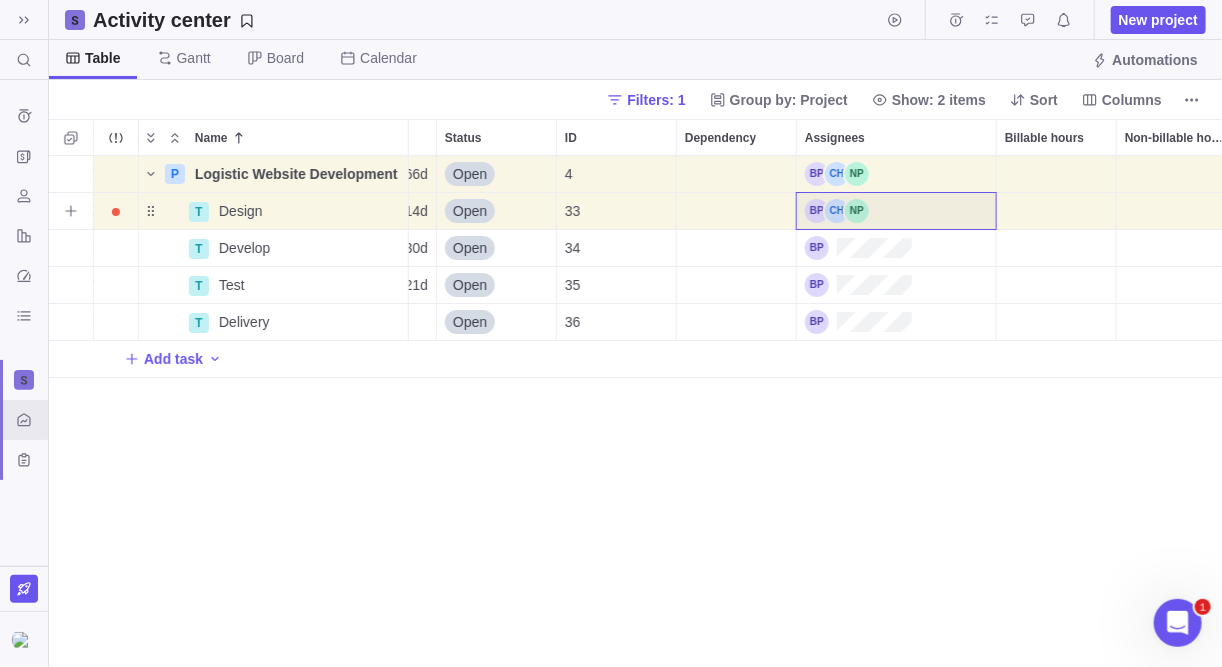 click at bounding box center (896, 211) 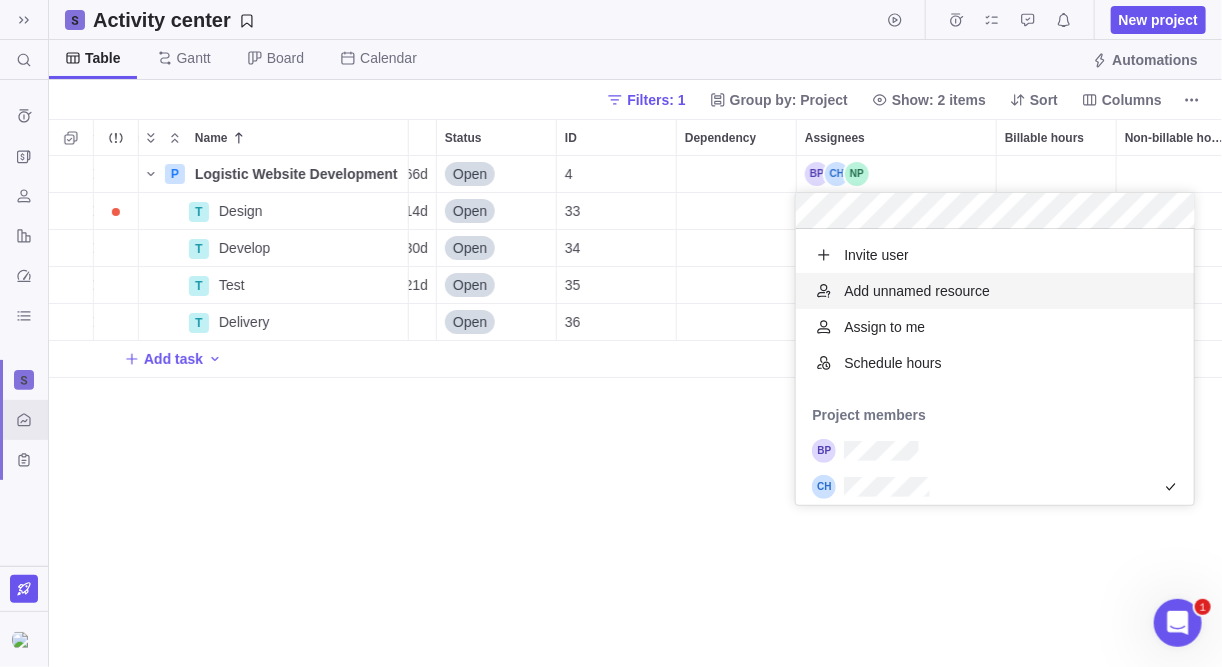 click on "P Logistic Website Development Details 01/07/2025 30/09/2025 66d Open 4 $0.00 $0.00 Resource hourly rate $0.00 $0.00 $0.00 T Design Details 01/07/2025 18/07/2025 14d Open 33 Project billing settings $0.00 $0.00 $0.00 T Develop Details 21/07/2025 29/08/2025 30d Open 34 Project billing settings $0.00 $0.00 $0.00 T Test Details 01/09/2025 29/09/2025 21d Open 35 Project billing settings $0.00 $0.00 $0.00 T Delivery Details 30/09/2025 Open 36 Project billing settings $0.00 $0.00 $0.00 Add task" at bounding box center [636, 412] 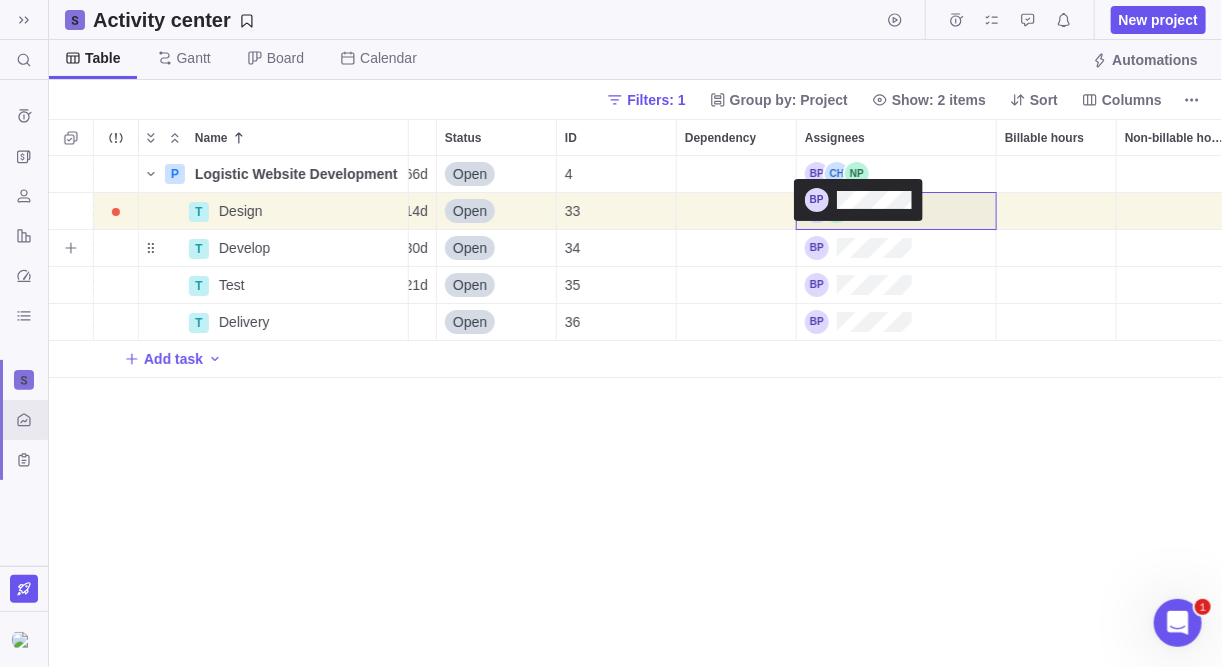 click at bounding box center (858, 248) 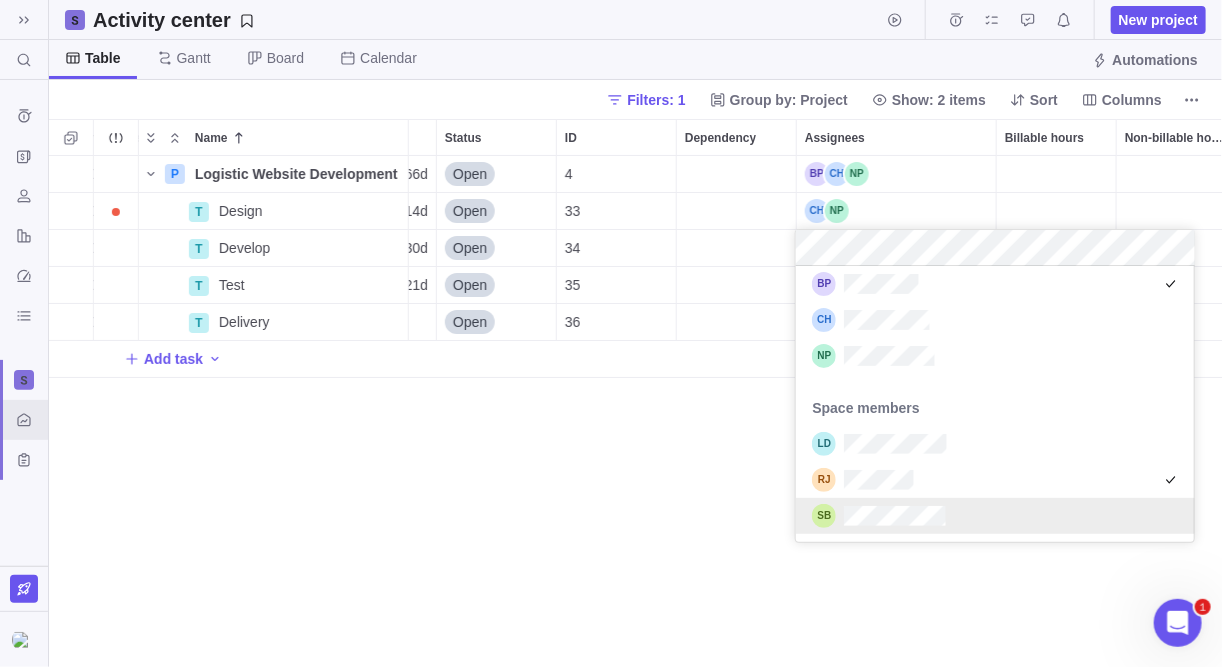 click on "P Logistic Website Development Details 01/07/2025 30/09/2025 66d Open 4 $0.00 $0.00 Resource hourly rate $0.00 $0.00 $0.00 T Design Details 01/07/2025 18/07/2025 14d Open 33 Project billing settings $0.00 $0.00 $0.00 T Develop Details 21/07/2025 29/08/2025 30d Open 34 Project billing settings $0.00 $0.00 $0.00 T Test Details 01/09/2025 29/09/2025 21d Open 35 Project billing settings $0.00 $0.00 $0.00 T Delivery Details 30/09/2025 Open 36 Project billing settings $0.00 $0.00 $0.00 Add task" at bounding box center [636, 412] 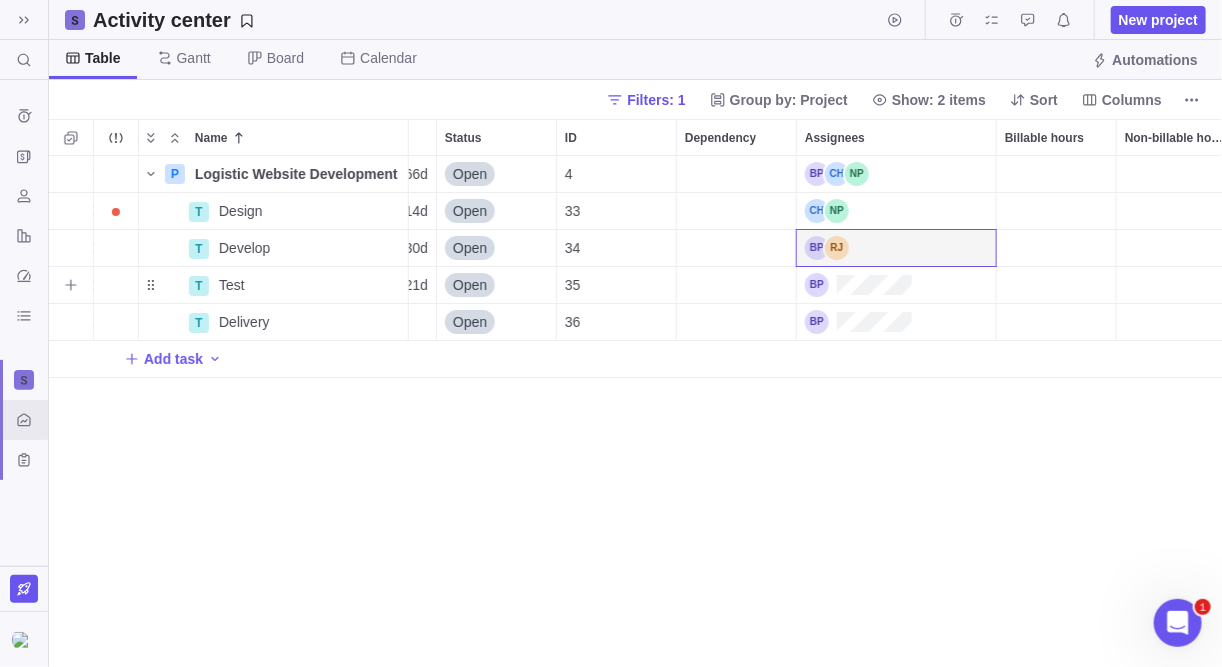click at bounding box center [858, 285] 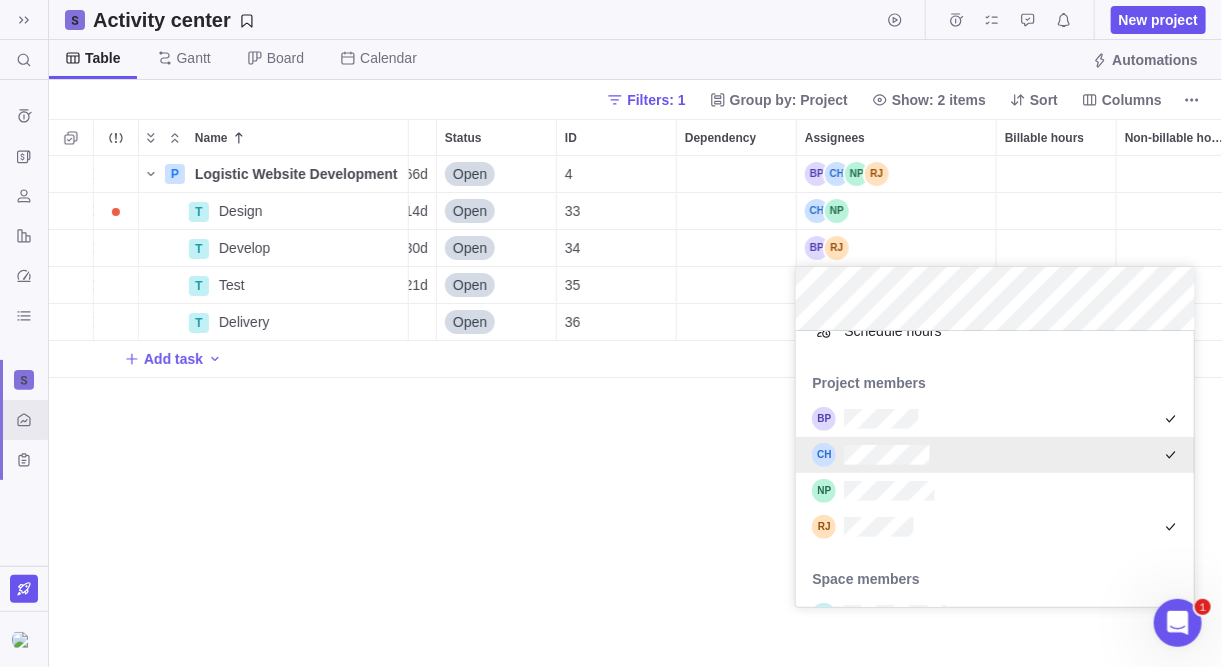 click on "P Logistic Website Development Details 01/07/2025 30/09/2025 66d Open 4 $0.00 $0.00 Resource hourly rate $0.00 $0.00 $0.00 T Design Details 01/07/2025 18/07/2025 14d Open 33 Project billing settings $0.00 $0.00 $0.00 T Develop Details 21/07/2025 29/08/2025 30d Open 34 Project billing settings $0.00 $0.00 $0.00 T Test Details 01/09/2025 29/09/2025 21d Open 35 Project billing settings $0.00 $0.00 $0.00 T Delivery Details 30/09/2025 Open 36 Project billing settings $0.00 $0.00 $0.00 Add task" at bounding box center (636, 412) 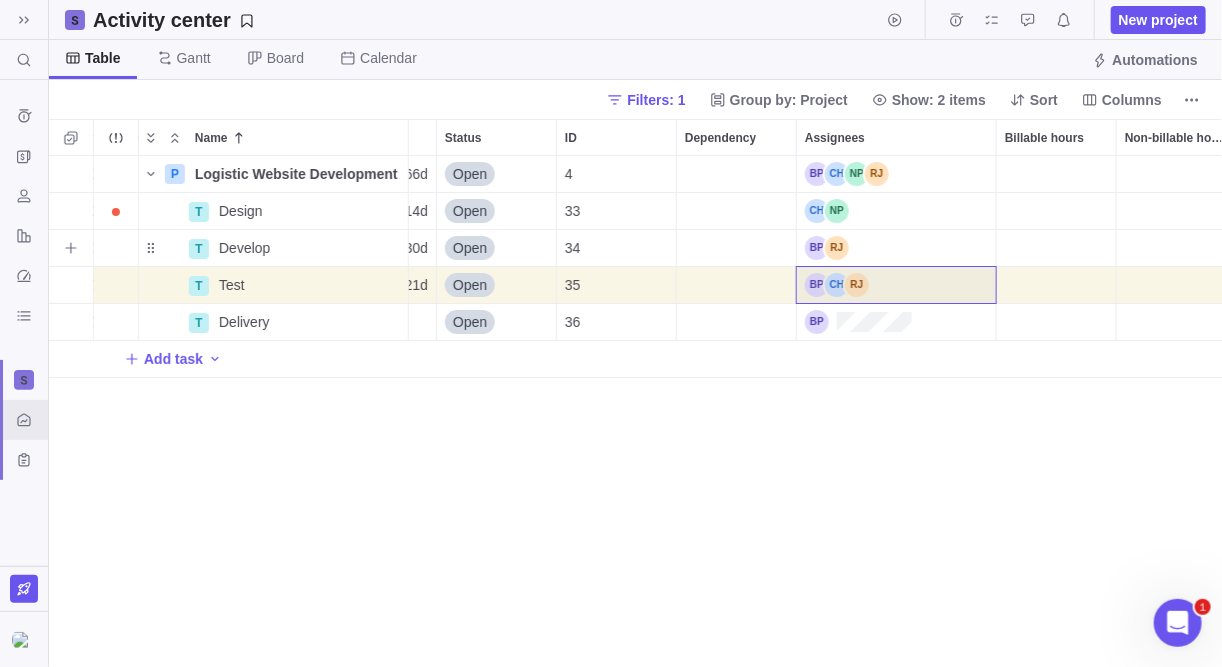 click at bounding box center (896, 248) 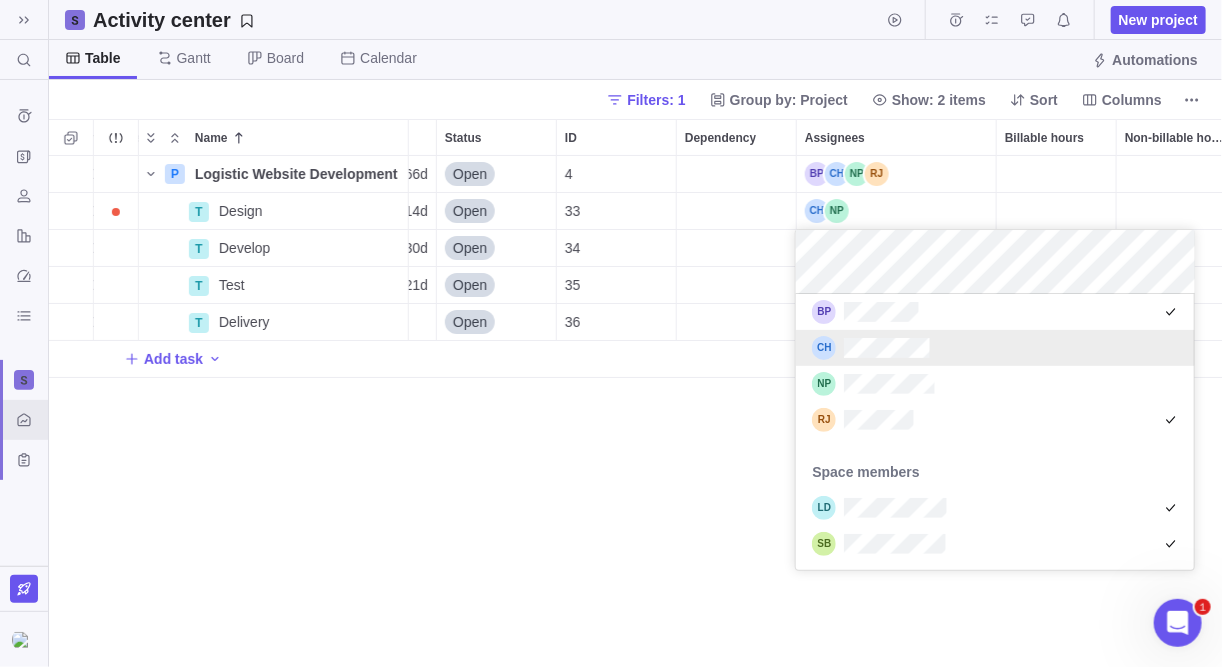 click on "P Logistic Website Development Details 01/07/2025 30/09/2025 66d Open 4 $0.00 $0.00 Resource hourly rate $0.00 $0.00 $0.00 T Design Details 01/07/2025 18/07/2025 14d Open 33 Project billing settings $0.00 $0.00 $0.00 T Develop Details 21/07/2025 29/08/2025 30d Open 34 Project billing settings $0.00 $0.00 $0.00 T Test Details 01/09/2025 29/09/2025 21d Open 35 Project billing settings $0.00 $0.00 $0.00 T Delivery Details 30/09/2025 Open 36 Project billing settings $0.00 $0.00 $0.00 Add task" at bounding box center (636, 412) 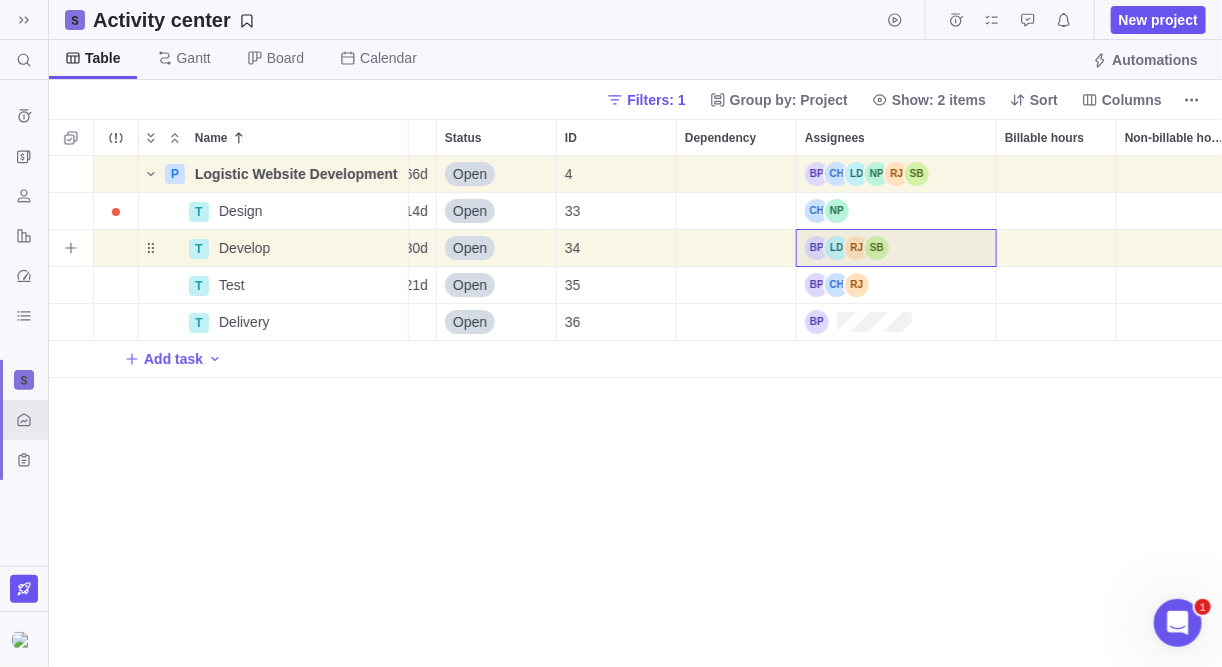 click at bounding box center [896, 248] 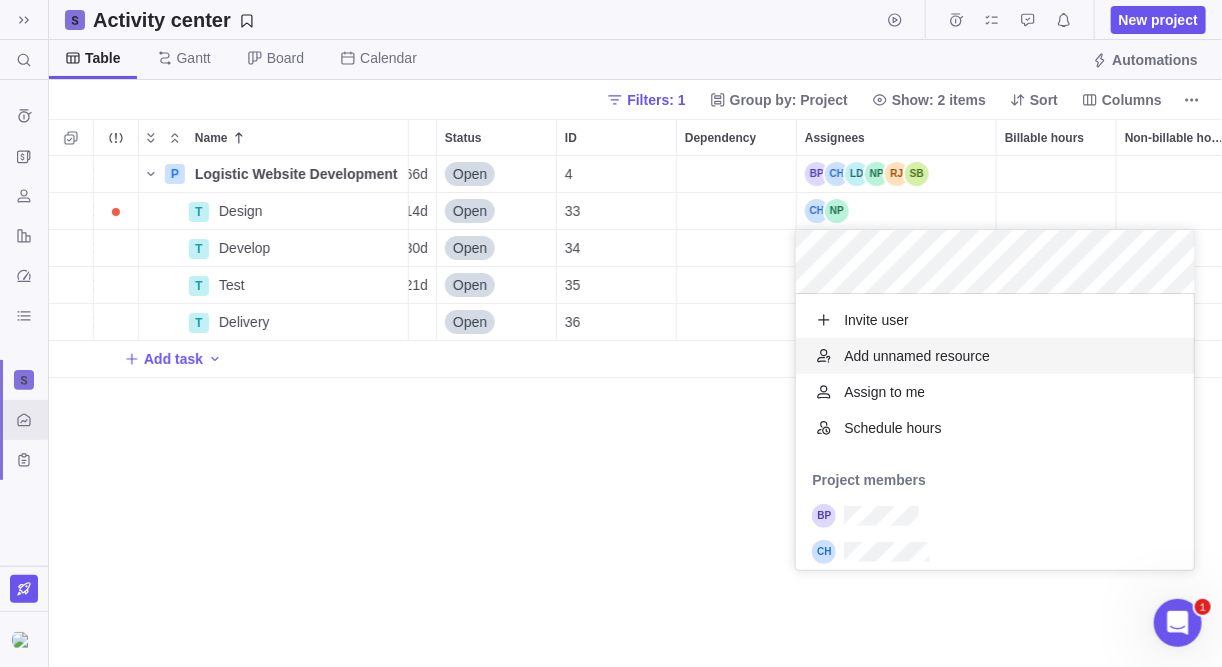 click on "P Logistic Website Development Details 01/07/2025 30/09/2025 66d Open 4 $0.00 $0.00 Resource hourly rate $0.00 $0.00 $0.00 T Design Details 01/07/2025 18/07/2025 14d Open 33 Project billing settings $0.00 $0.00 $0.00 T Develop Details 21/07/2025 29/08/2025 30d Open 34 Project billing settings $0.00 $0.00 $0.00 T Test Details 01/09/2025 29/09/2025 21d Open 35 Project billing settings $0.00 $0.00 $0.00 T Delivery Details 30/09/2025 Open 36 Project billing settings $0.00 $0.00 $0.00 Add task" at bounding box center (636, 412) 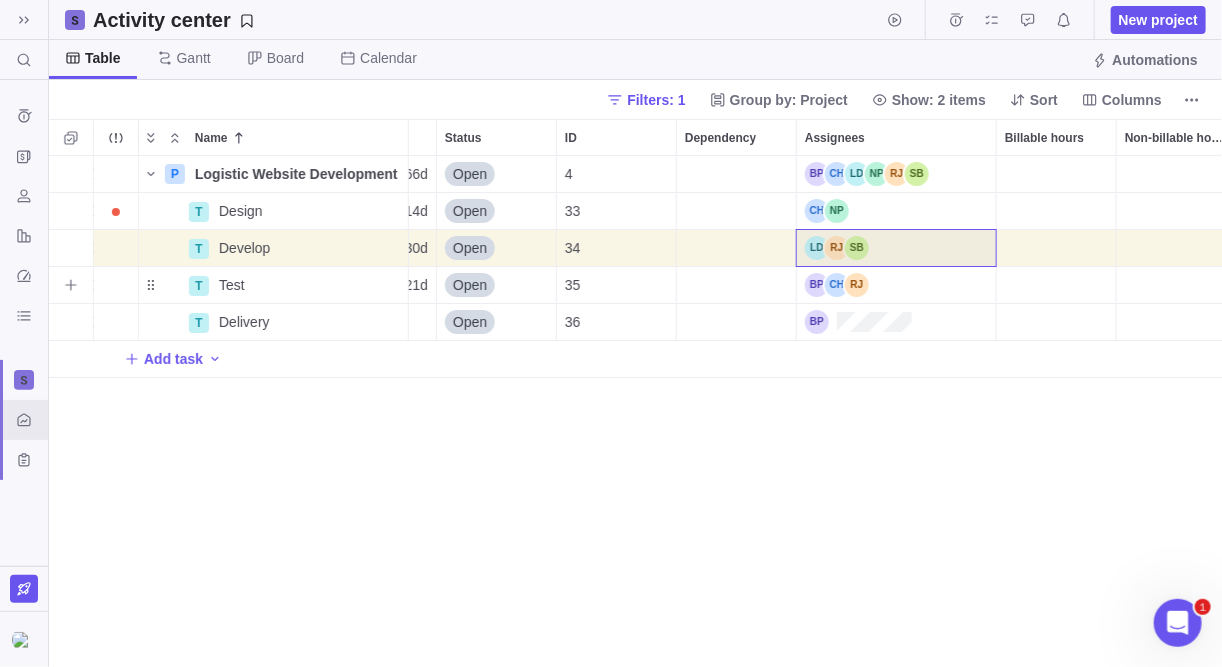 click at bounding box center (896, 285) 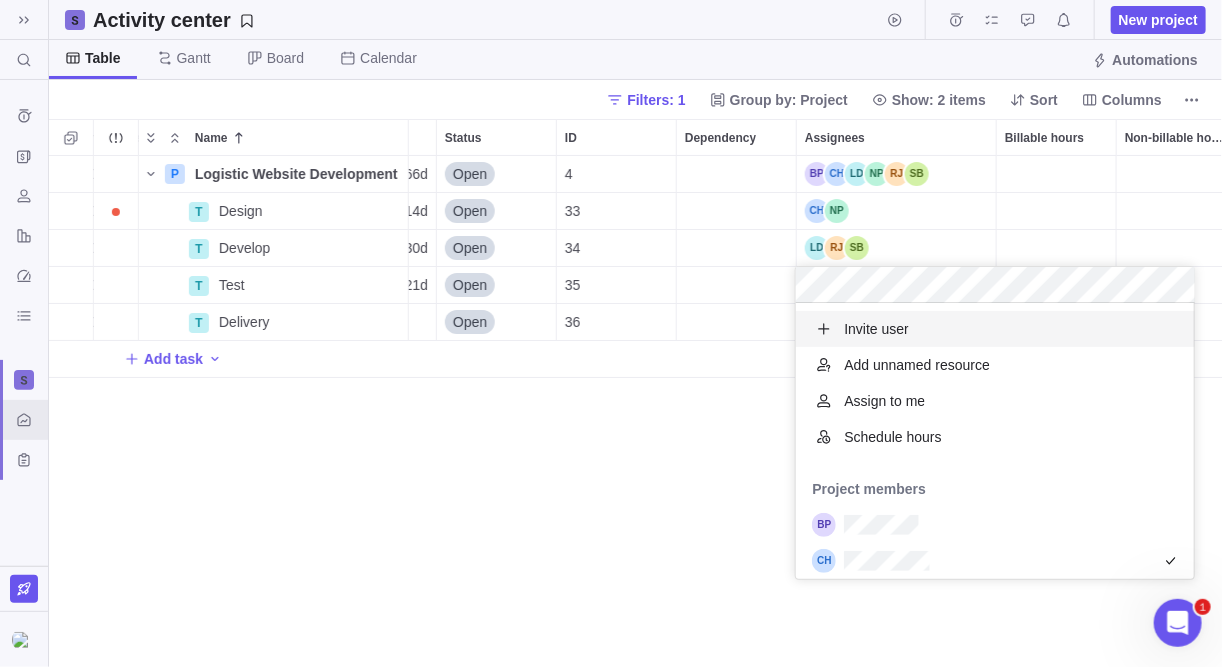 click on "P Logistic Website Development Details 01/07/2025 30/09/2025 66d Open 4 $0.00 $0.00 Resource hourly rate $0.00 $0.00 $0.00 T Design Details 01/07/2025 18/07/2025 14d Open 33 Project billing settings $0.00 $0.00 $0.00 T Develop Details 21/07/2025 29/08/2025 30d Open 34 Project billing settings $0.00 $0.00 $0.00 T Test Details 01/09/2025 29/09/2025 21d Open 35 Project billing settings $0.00 $0.00 $0.00 T Delivery Details 30/09/2025 Open 36 Project billing settings $0.00 $0.00 $0.00 Add task" at bounding box center [636, 412] 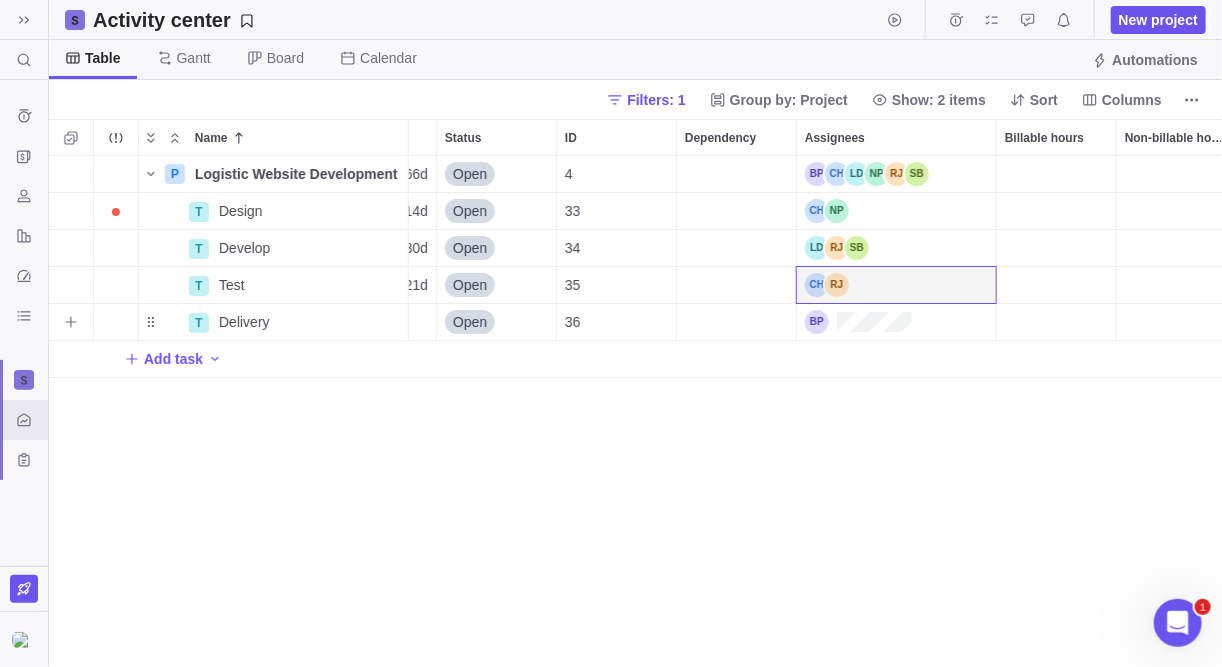 click at bounding box center (896, 322) 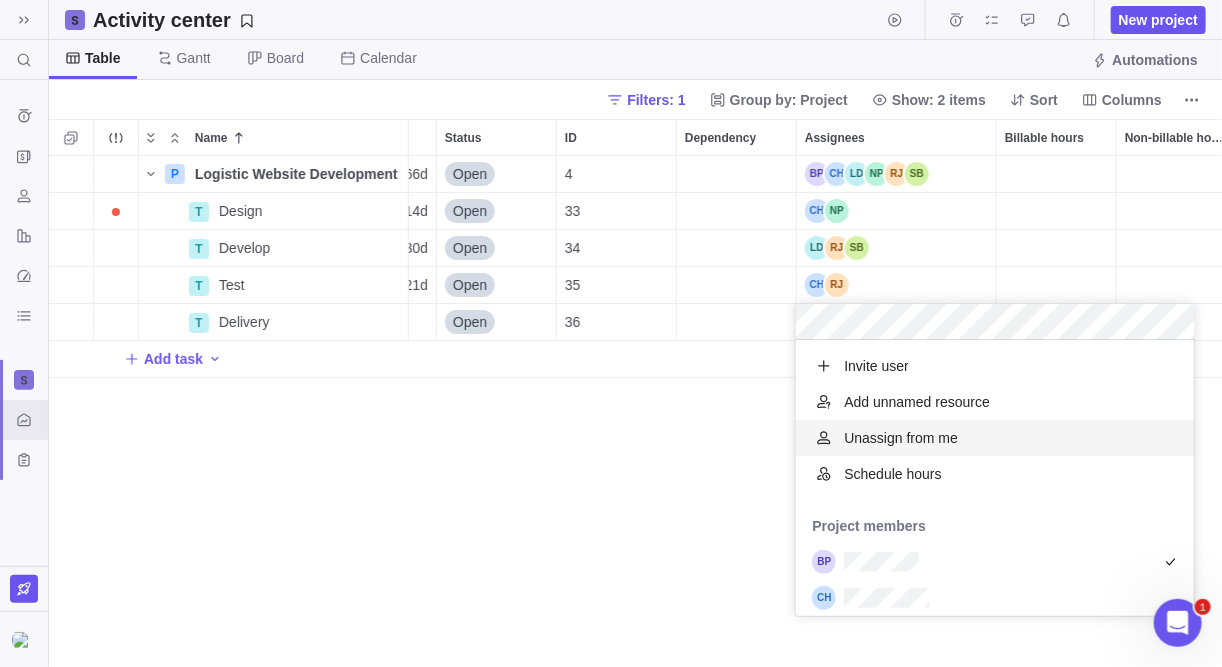 click on "P Logistic Website Development Details 01/07/2025 30/09/2025 66d Open 4 $0.00 $0.00 Resource hourly rate $0.00 $0.00 $0.00 T Design Details 01/07/2025 18/07/2025 14d Open 33 Project billing settings $0.00 $0.00 $0.00 T Develop Details 21/07/2025 29/08/2025 30d Open 34 Project billing settings $0.00 $0.00 $0.00 T Test Details 01/09/2025 29/09/2025 21d Open 35 Project billing settings $0.00 $0.00 $0.00 T Delivery Details 30/09/2025 Open 36 Project billing settings $0.00 $0.00 $0.00 Add task" at bounding box center [636, 412] 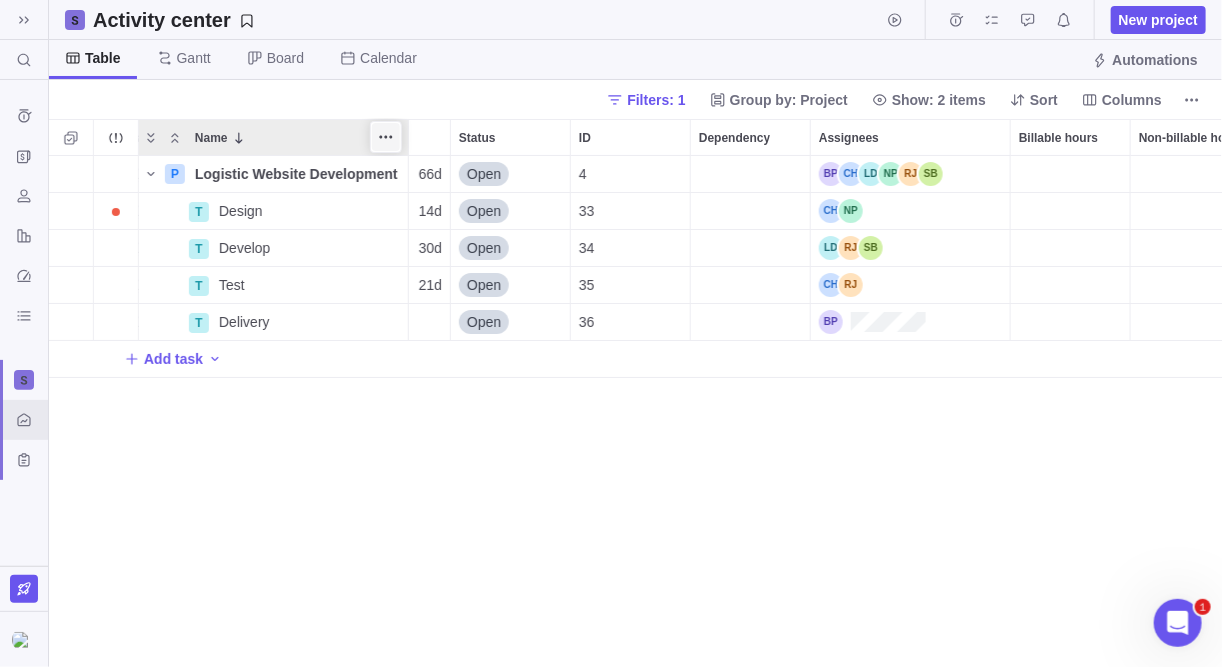 drag, startPoint x: 360, startPoint y: 125, endPoint x: 395, endPoint y: 123, distance: 35.057095 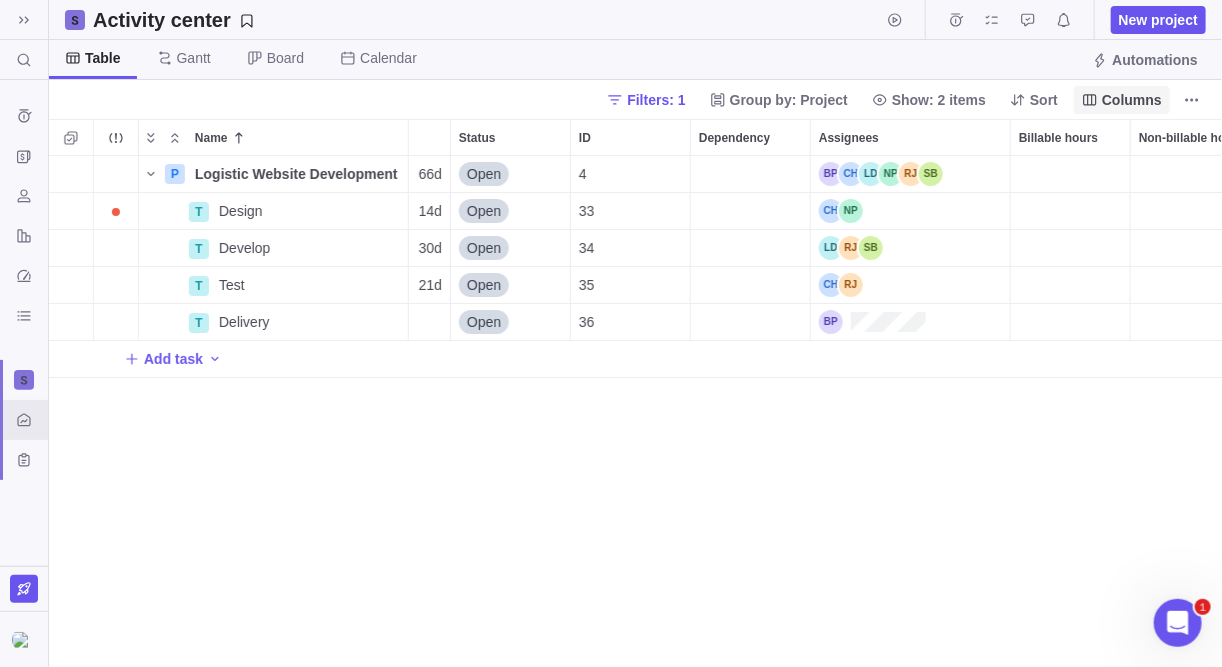 click on "Columns" at bounding box center (1132, 100) 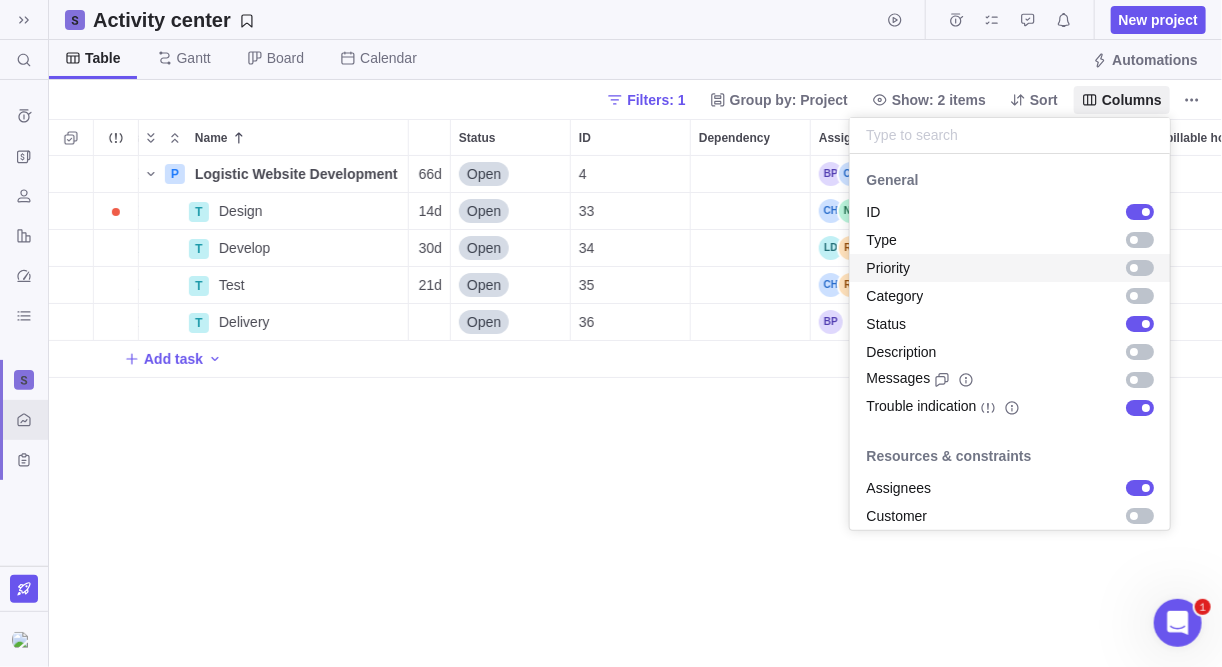 click at bounding box center [1140, 268] 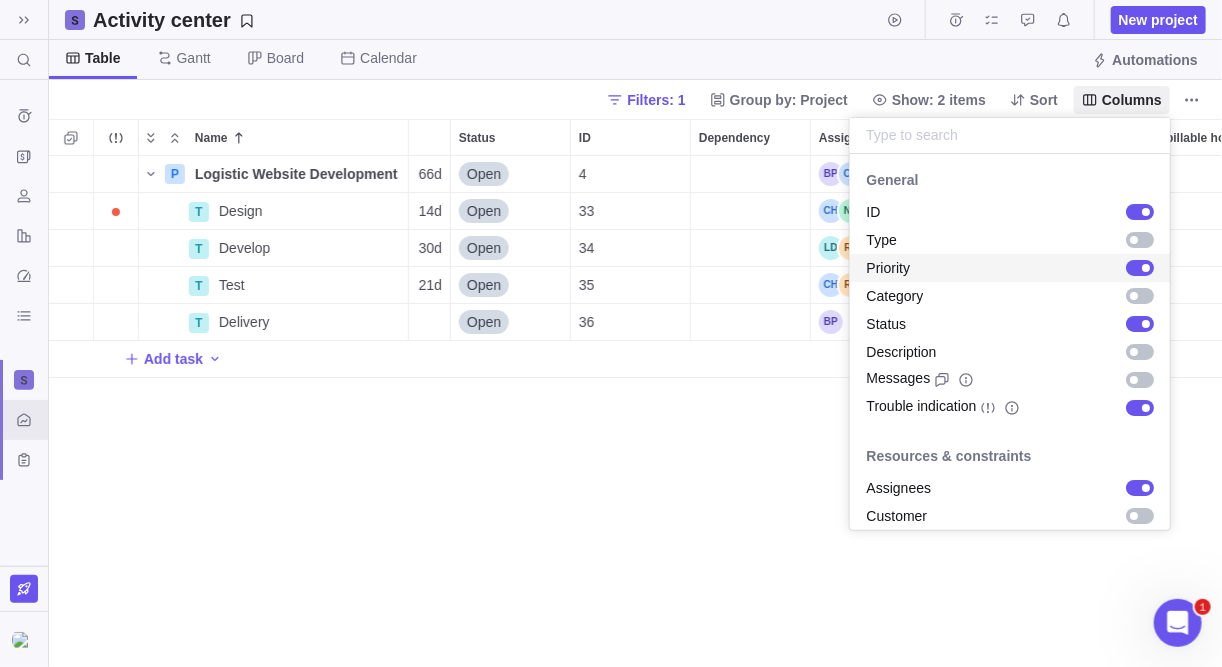 click at bounding box center (1146, 268) 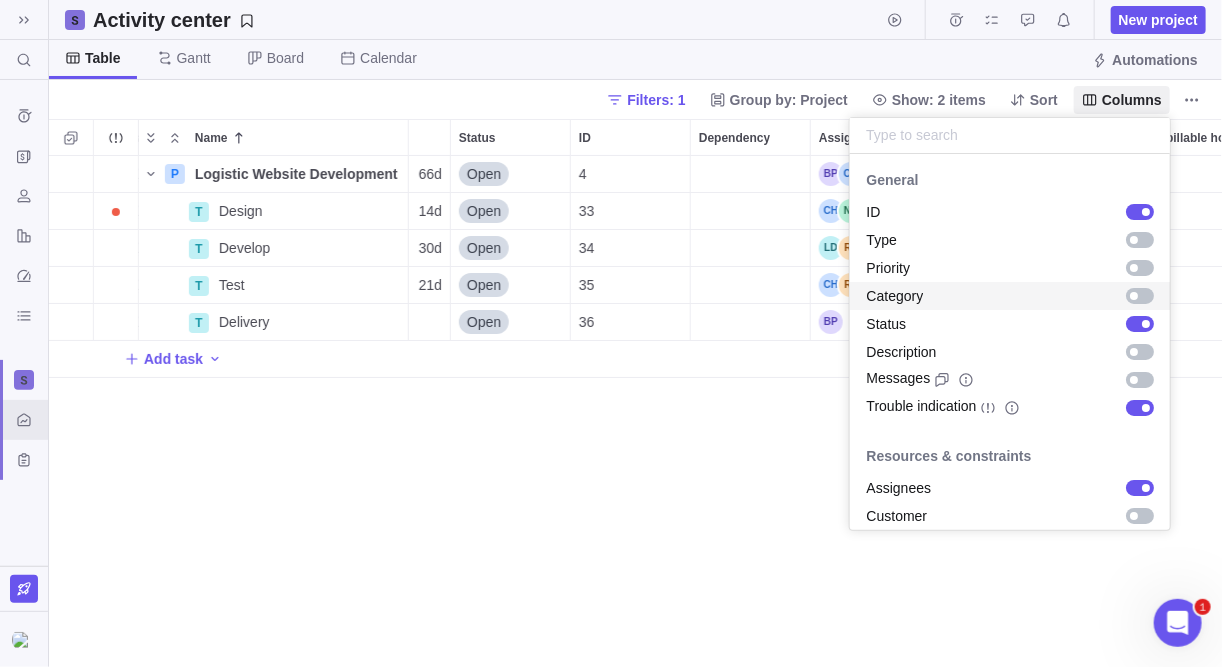 click at bounding box center (1140, 296) 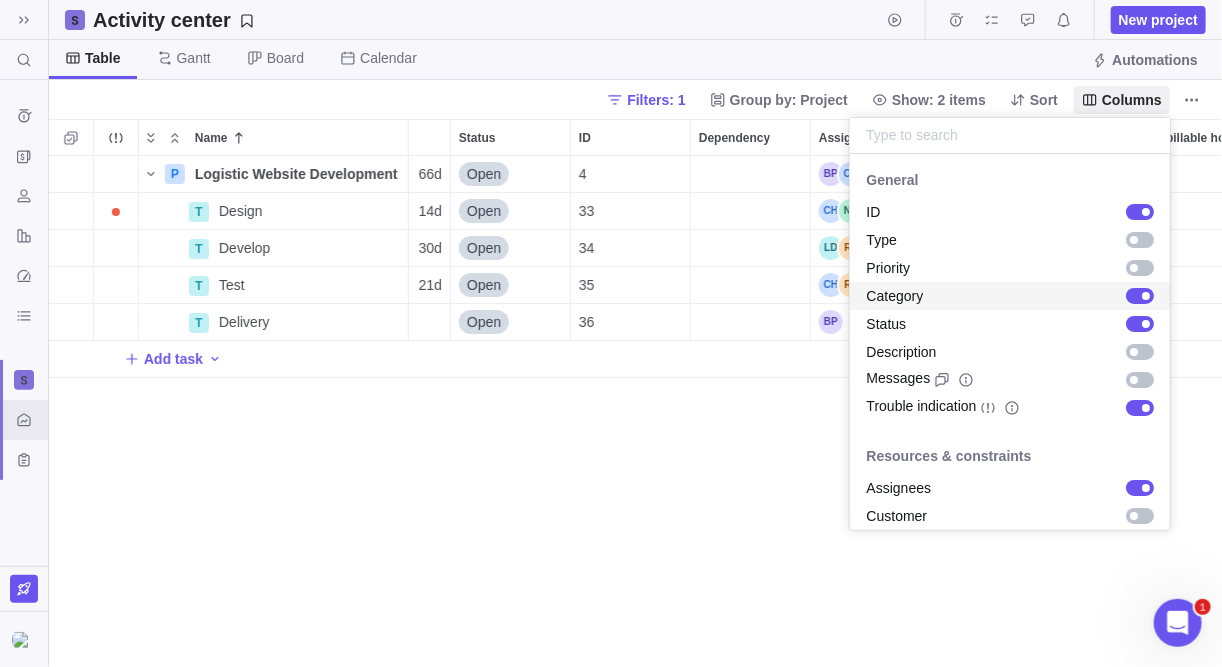 click at bounding box center (1146, 296) 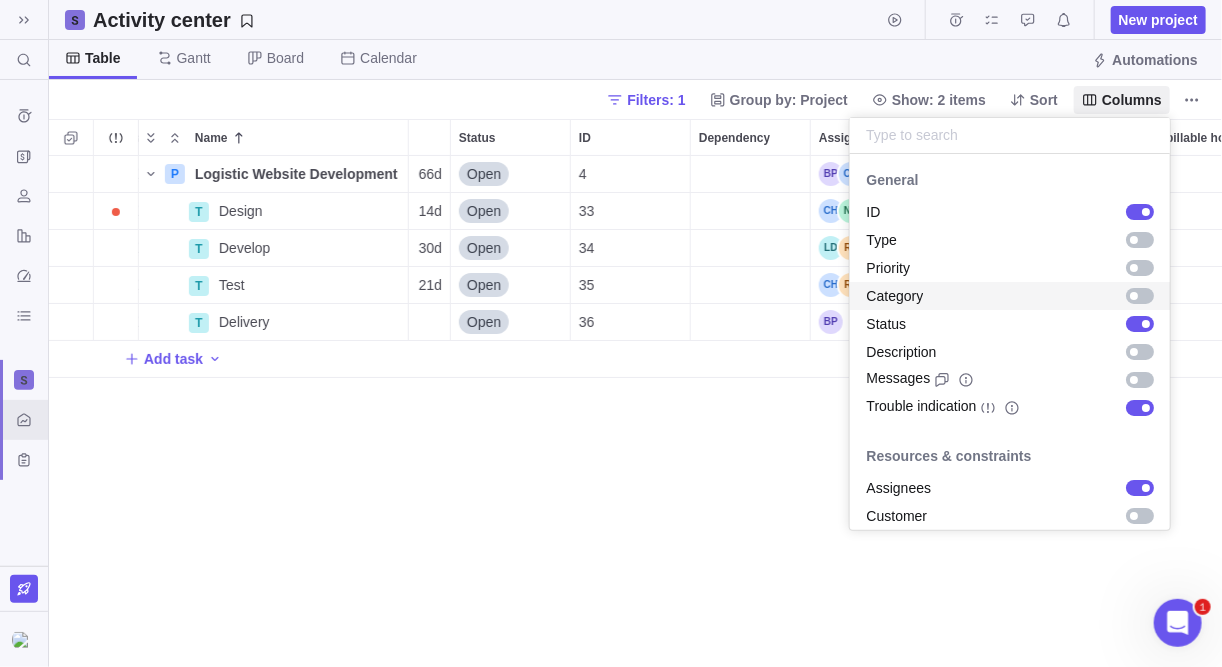 click at bounding box center [1140, 296] 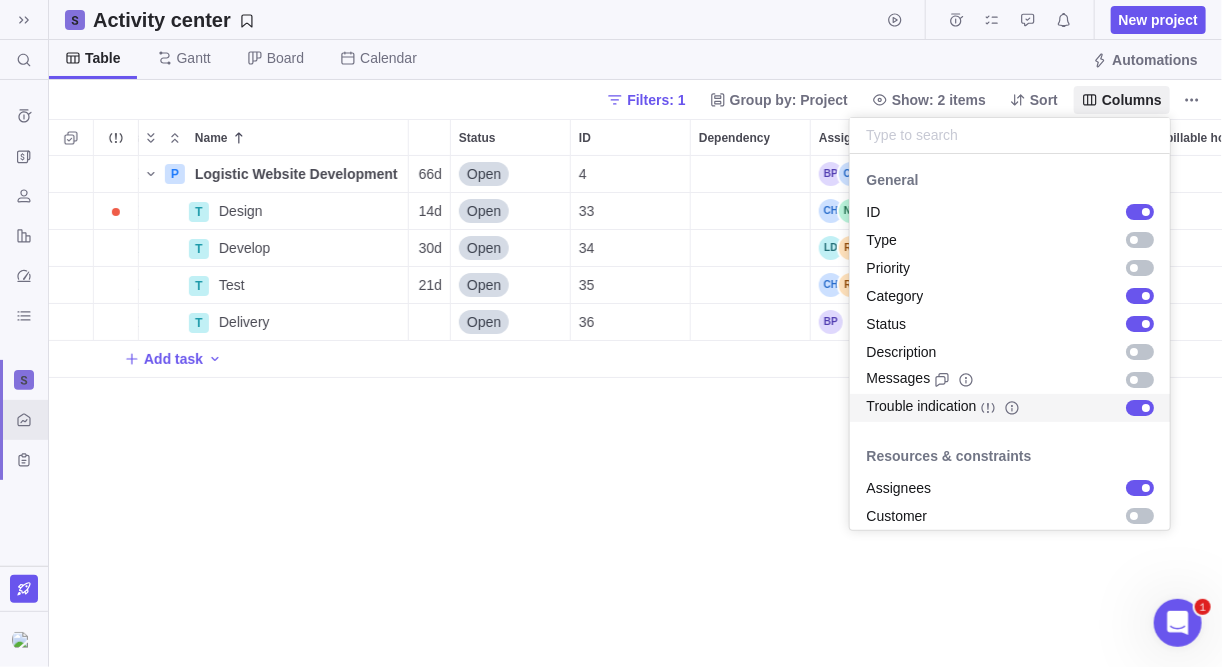 click at bounding box center (1140, 408) 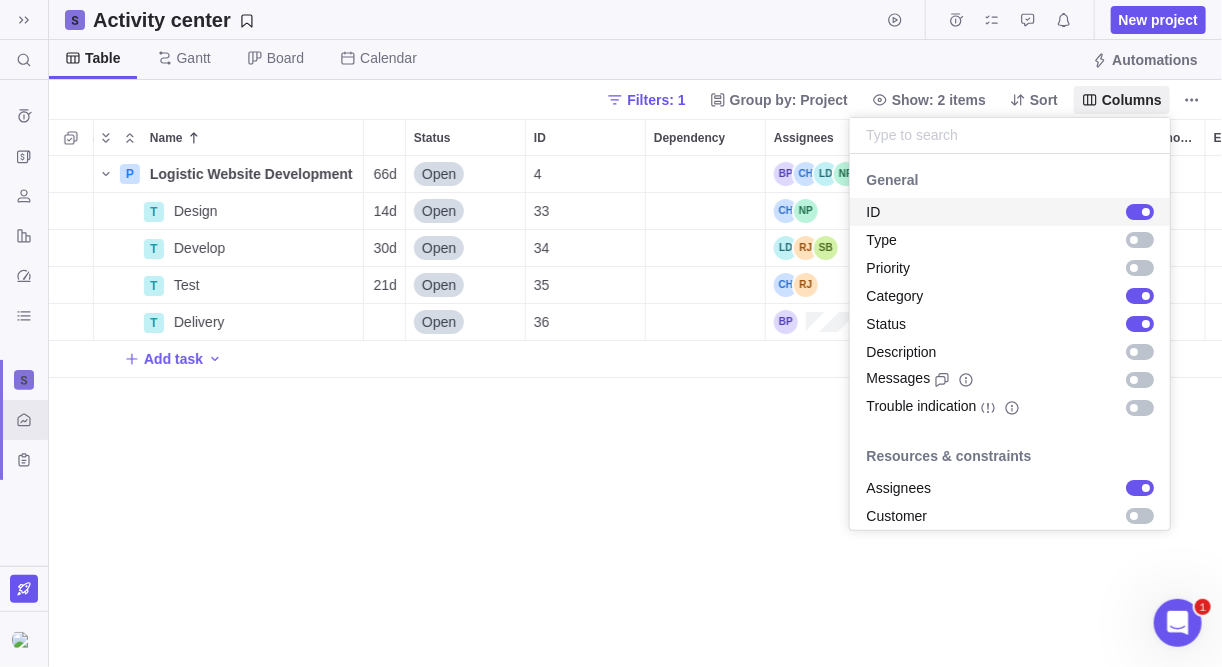 click at bounding box center (1140, 212) 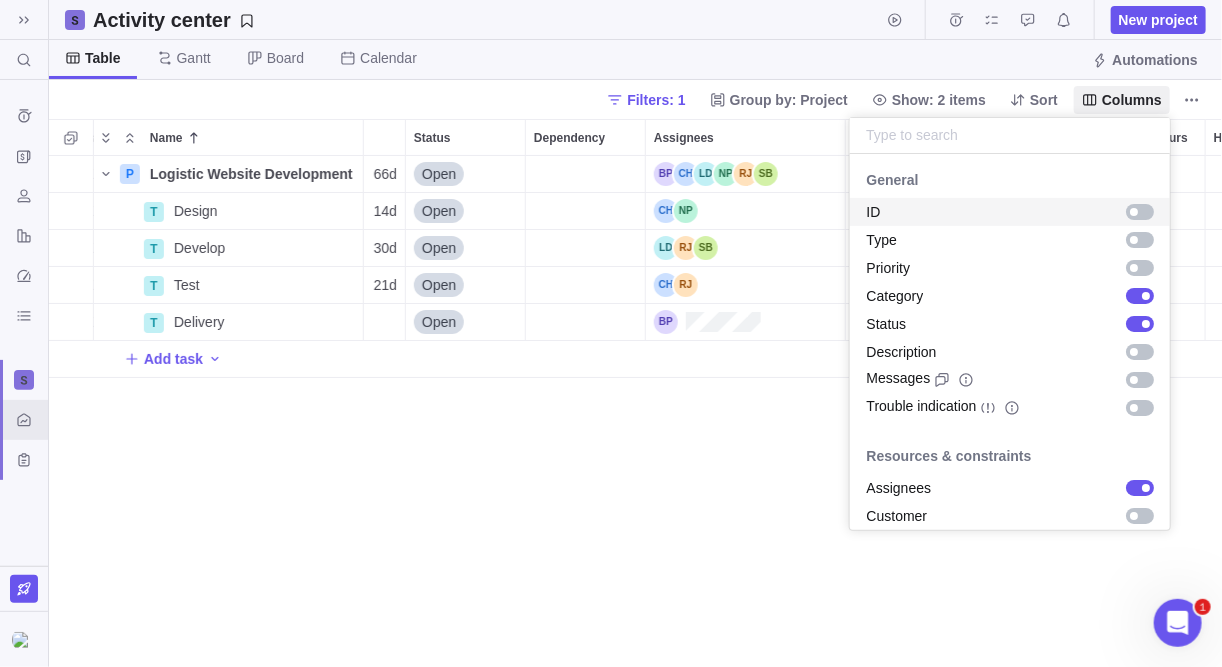 click at bounding box center [1140, 212] 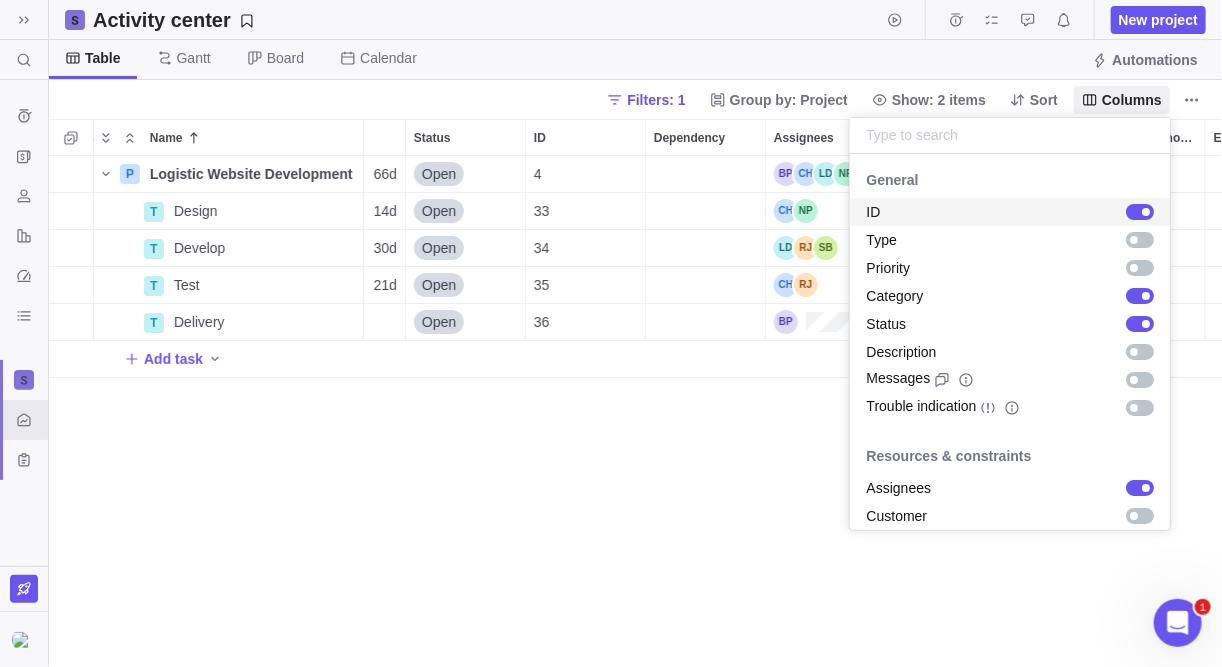 click at bounding box center (1146, 212) 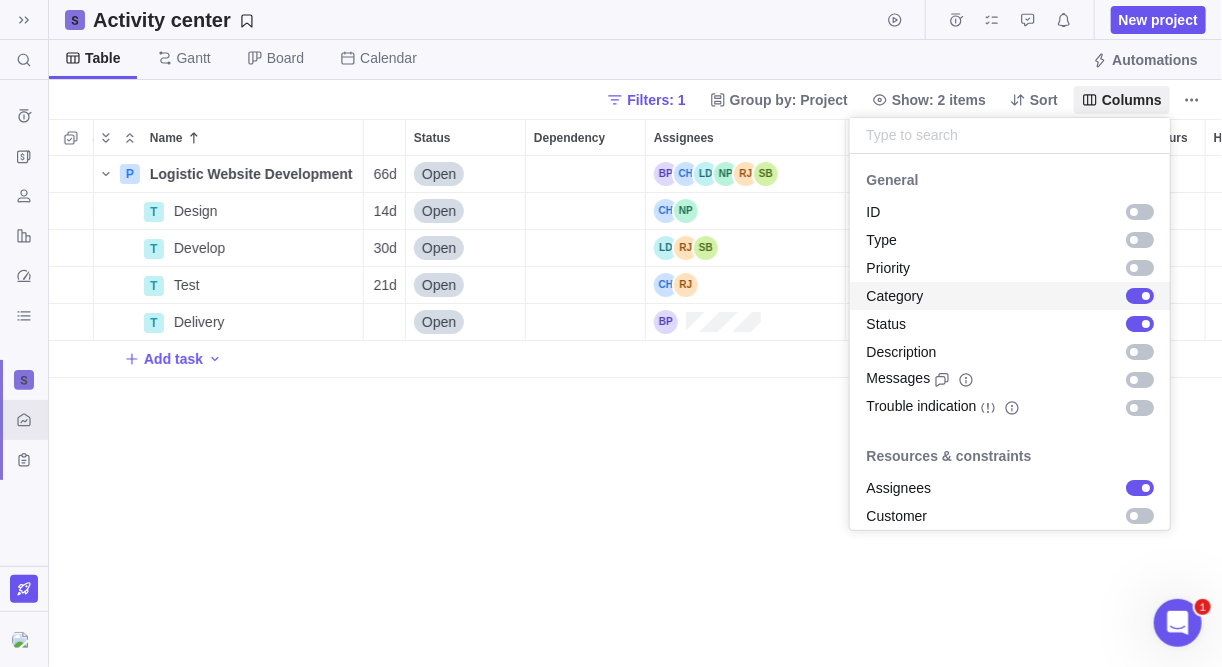 click at bounding box center (1140, 296) 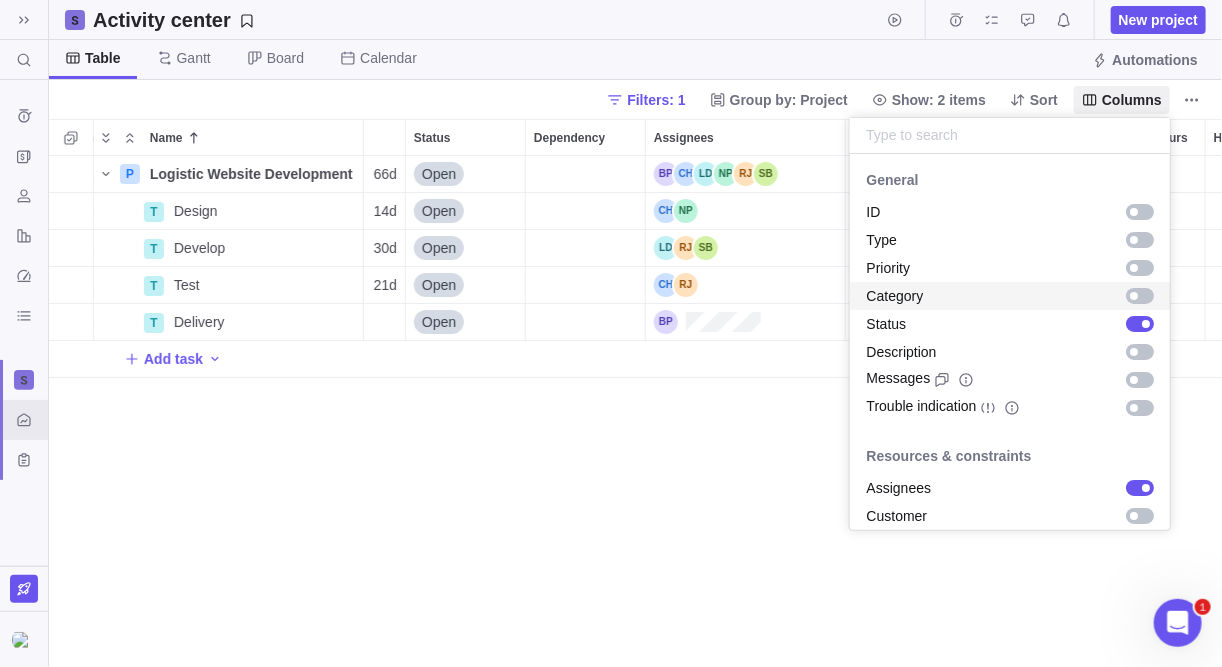 click at bounding box center [1140, 296] 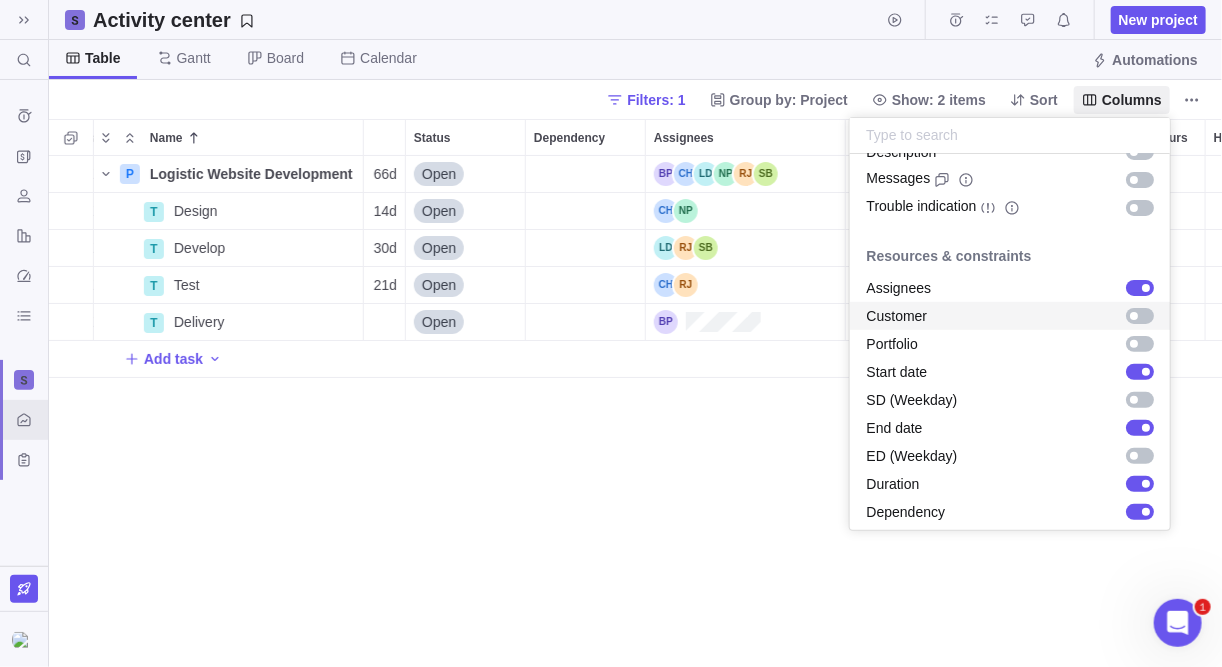 click at bounding box center [1140, 316] 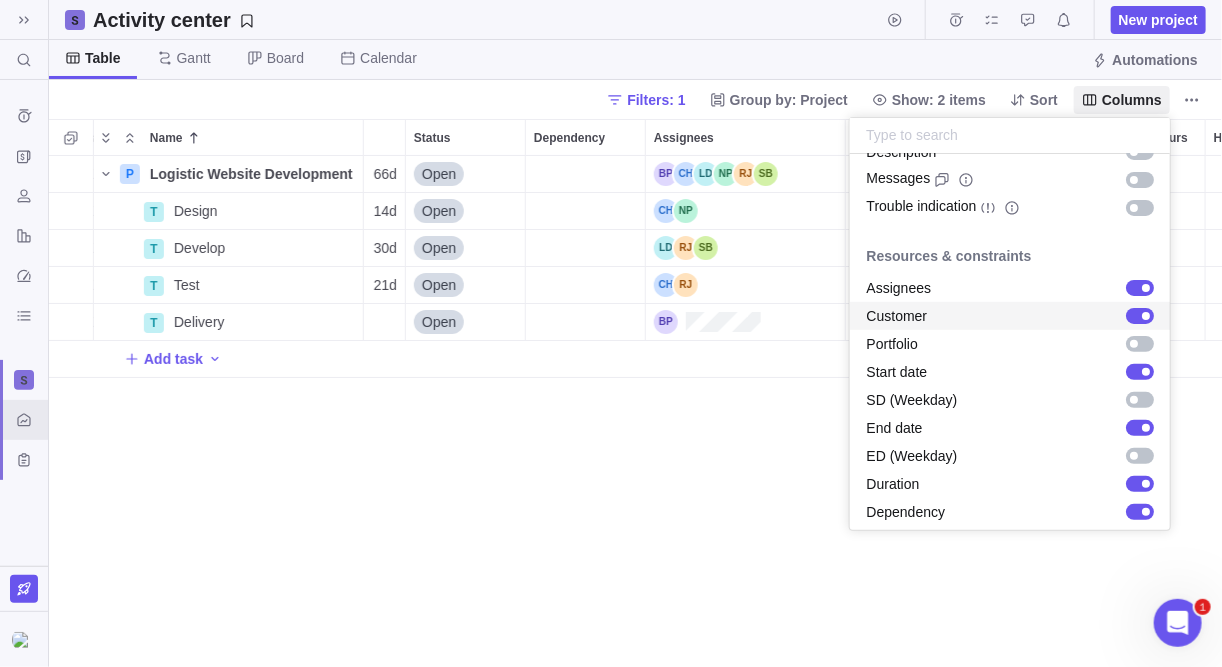 click at bounding box center [1140, 316] 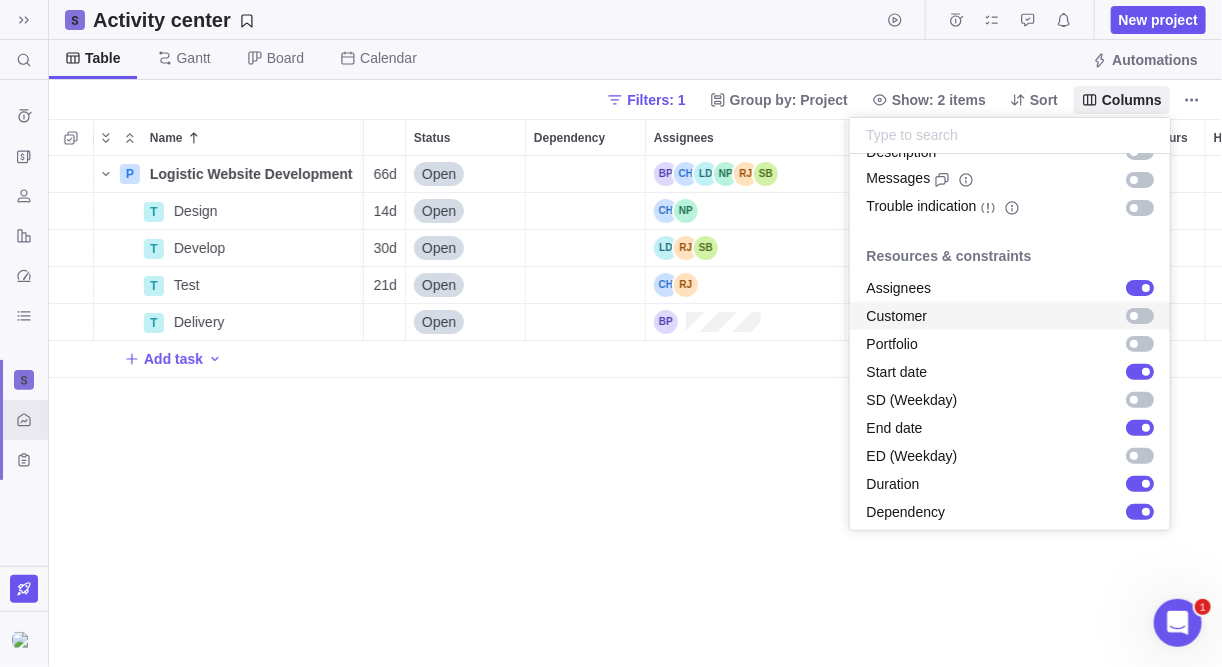 click at bounding box center (1140, 316) 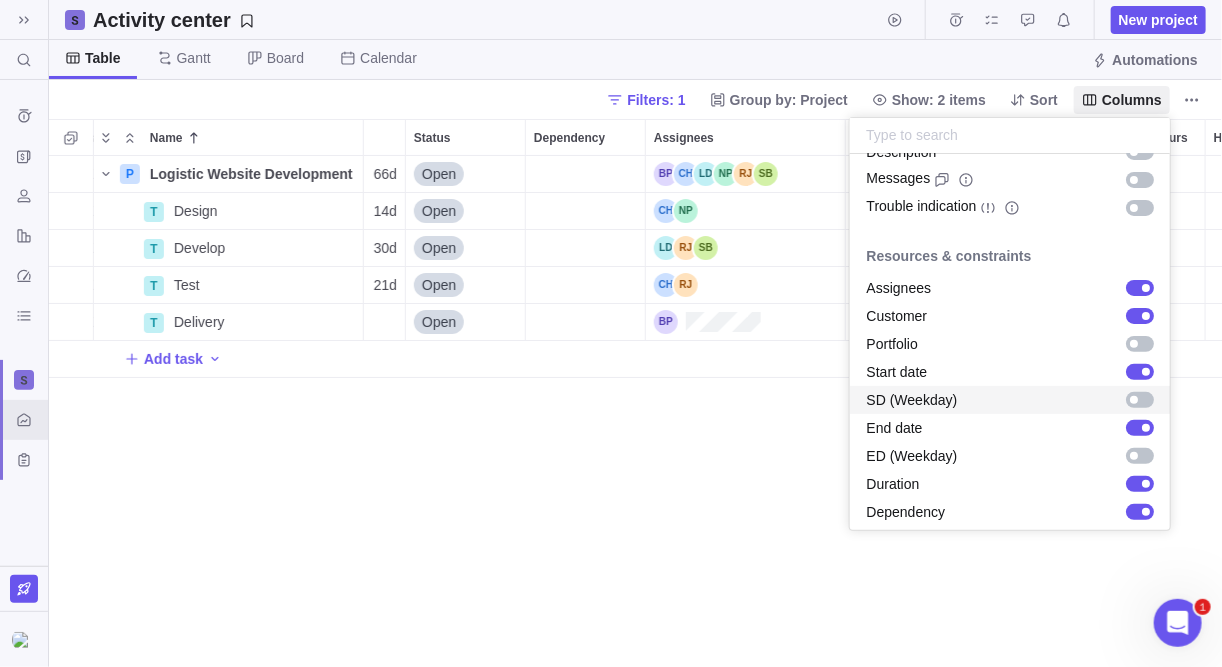 click on "Search (Ctrl+K) Time logs history Invoices Resources Reports Dashboard BI dashboards Activity center Custom forms Saved views Activity center New project Table Gantt Board Calendar Automations Filters: 1 Group by: Project Show: 2 items Sort Columns Name Start date End date Duration Status Dependency Assignees Billable hours Non-billable hours Estimated hours Hours left Total target revenue Revenue variance Billing type Invoiced Invoiced, % Invoiced labor Invoiced expenses Invoiced (yes/no) Category Customer P Logistic Website Development Details 01/07/2025 30/09/2025 66d Open $0.00 $0.00 Resource hourly rate $0.00 $0.00 $0.00 DHL T Design Details 01/07/2025 18/07/2025 14d Open Project billing settings $0.00 $0.00 $0.00 T Develop Details 21/07/2025 29/08/2025 30d Open Project billing settings $0.00 $0.00 $0.00 T Test Details 01/09/2025 29/09/2025 21d Open Project billing settings $0.00 $0.00 $0.00 T Delivery Details 30/09/2025 Open Project billing settings $0.00 $0.00 $0.00 Add task Filters Today 1" at bounding box center [611, 333] 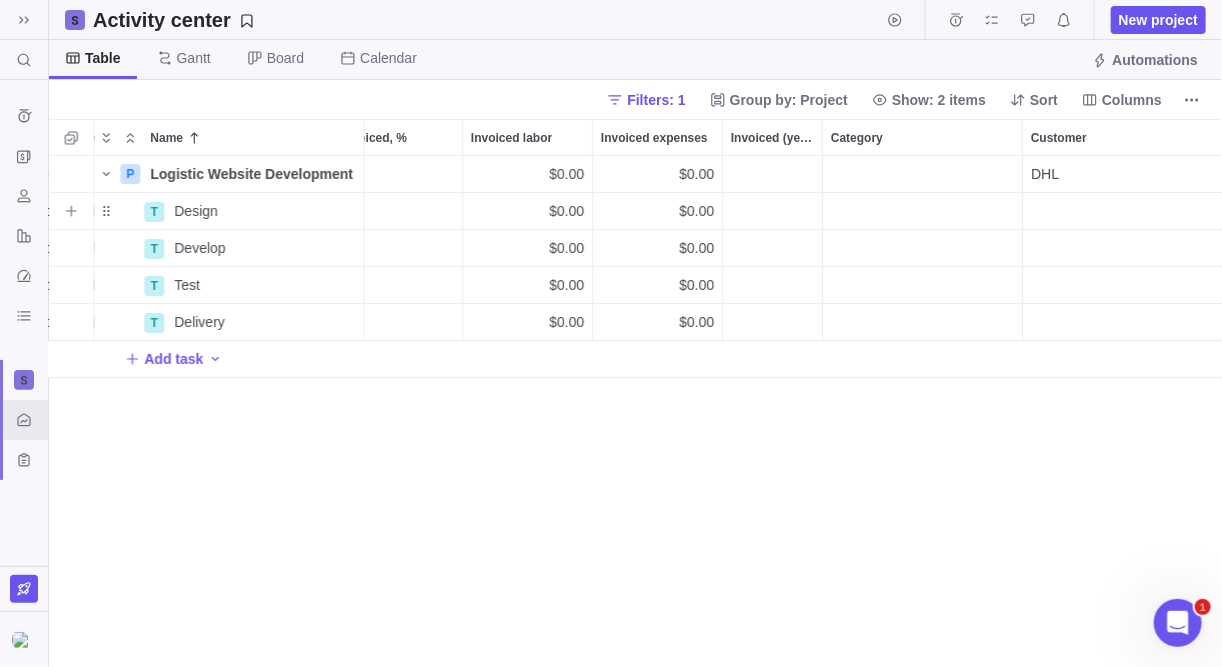 click at bounding box center [1123, 211] 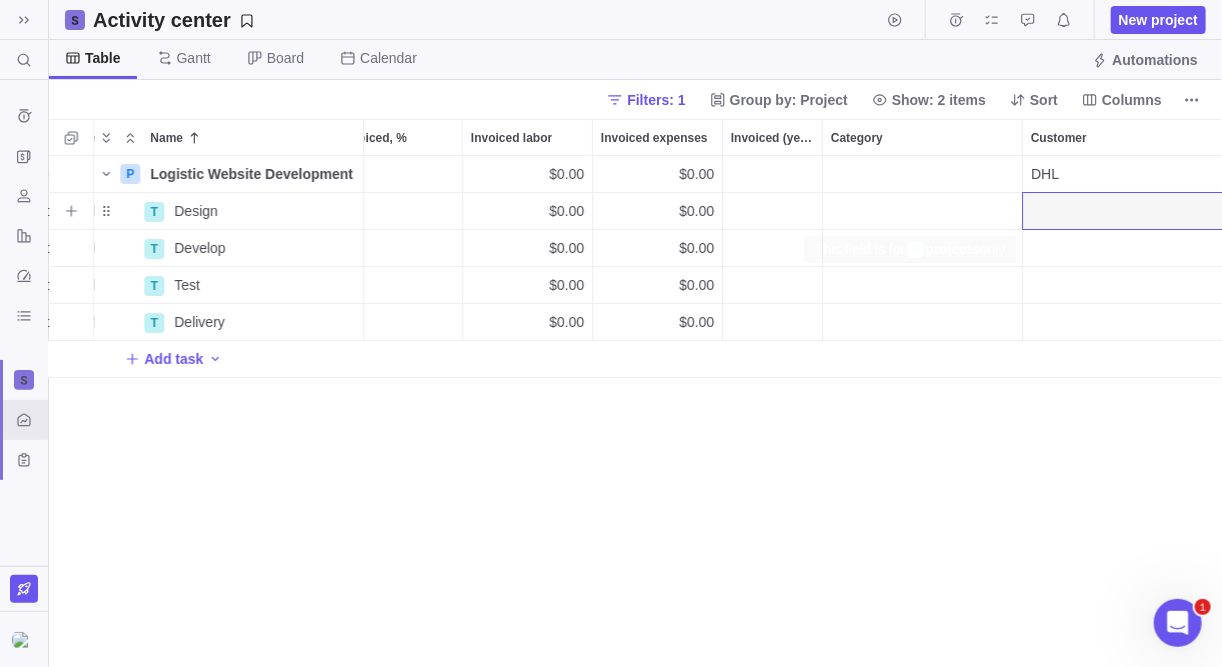 click at bounding box center [1123, 211] 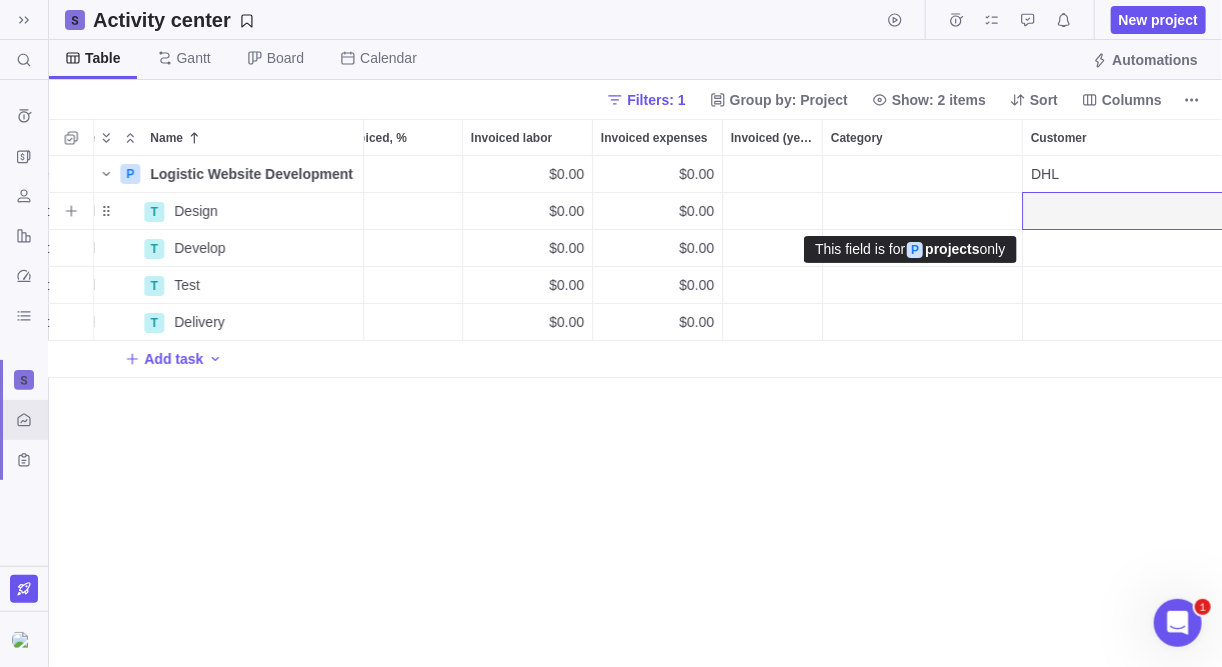 click at bounding box center (1123, 211) 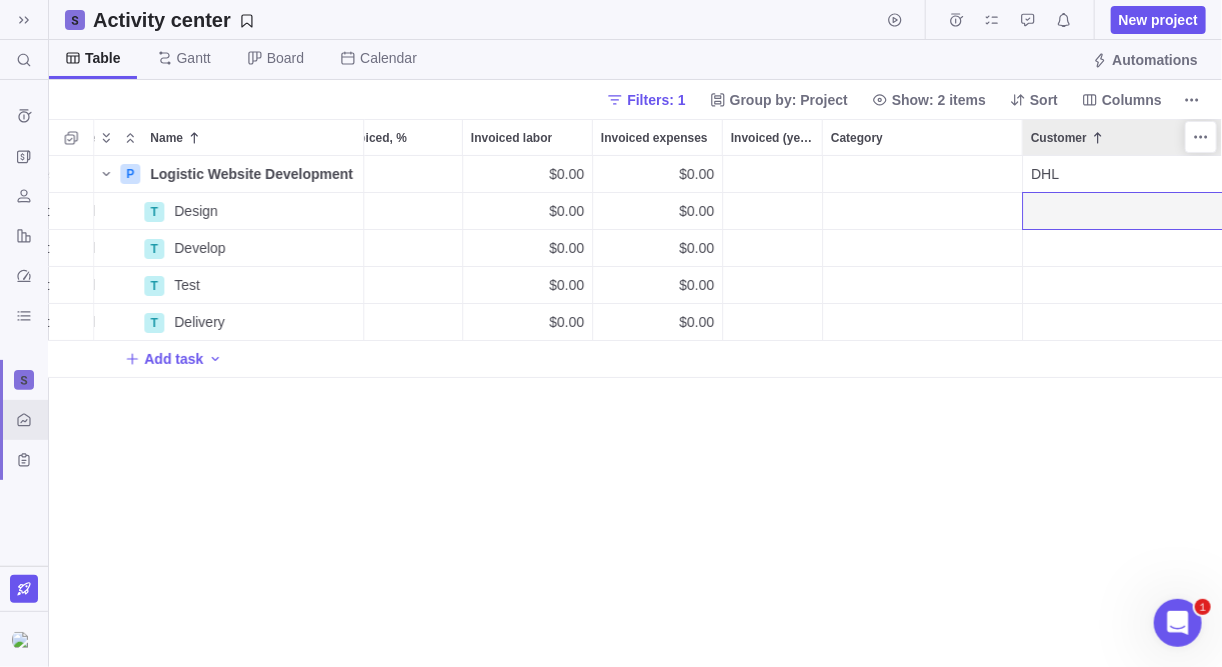 click on "Customer" at bounding box center [1059, 138] 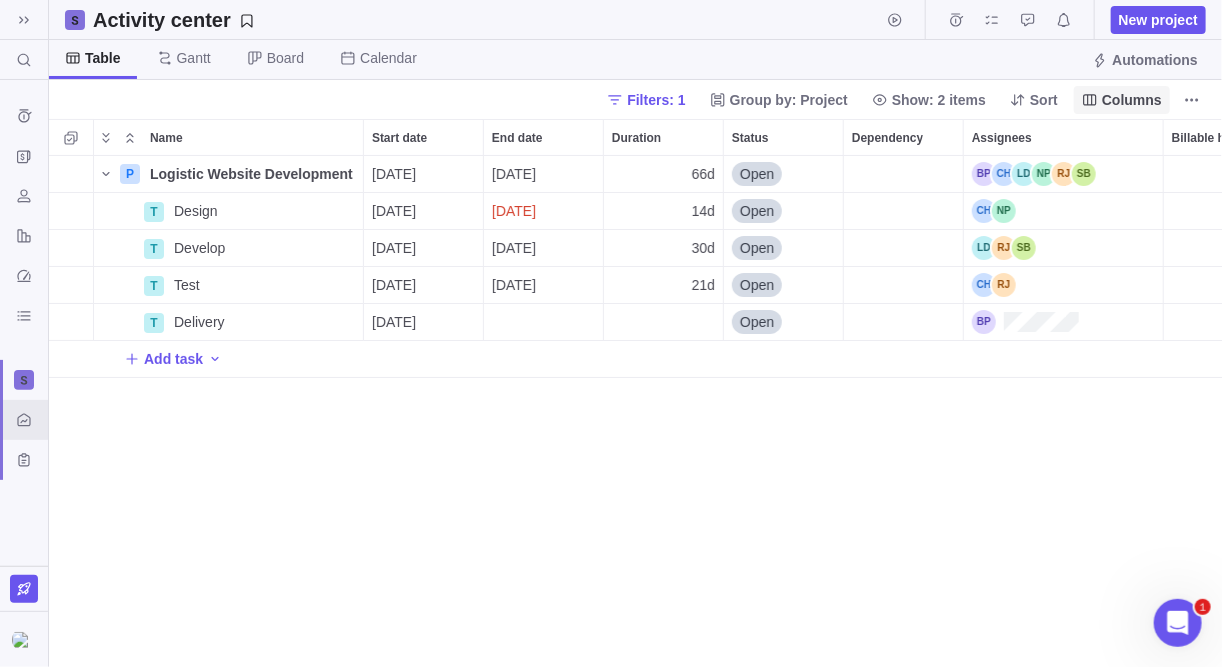 click on "Columns" at bounding box center (1132, 100) 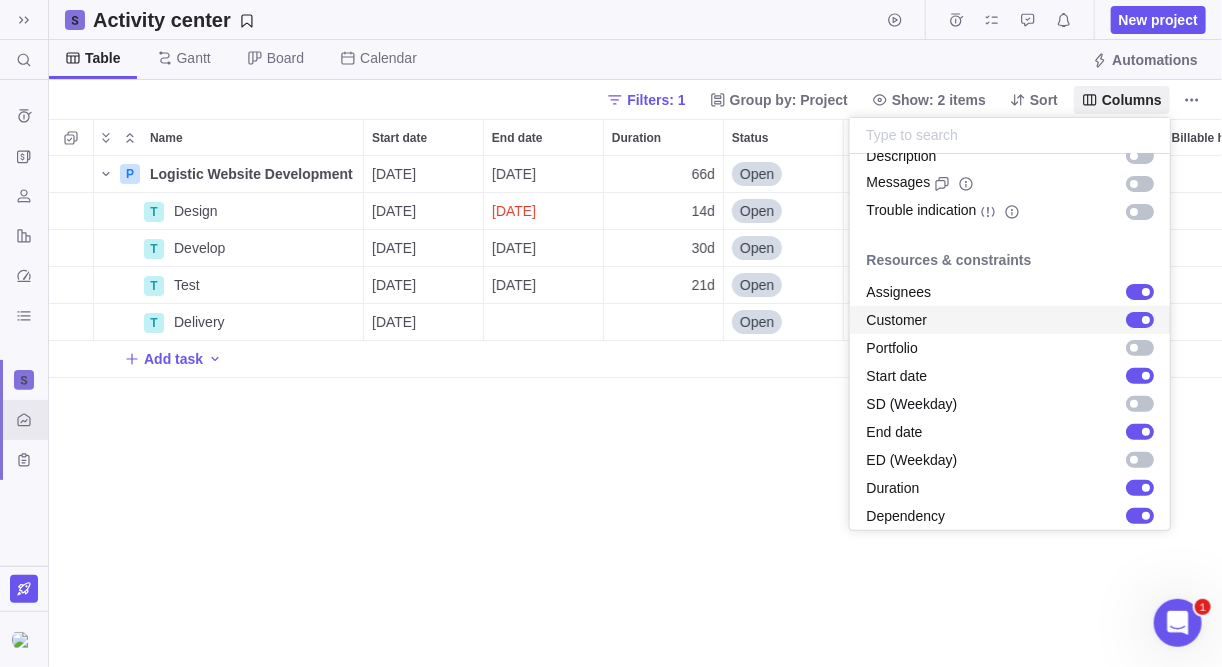 click at bounding box center (1140, 320) 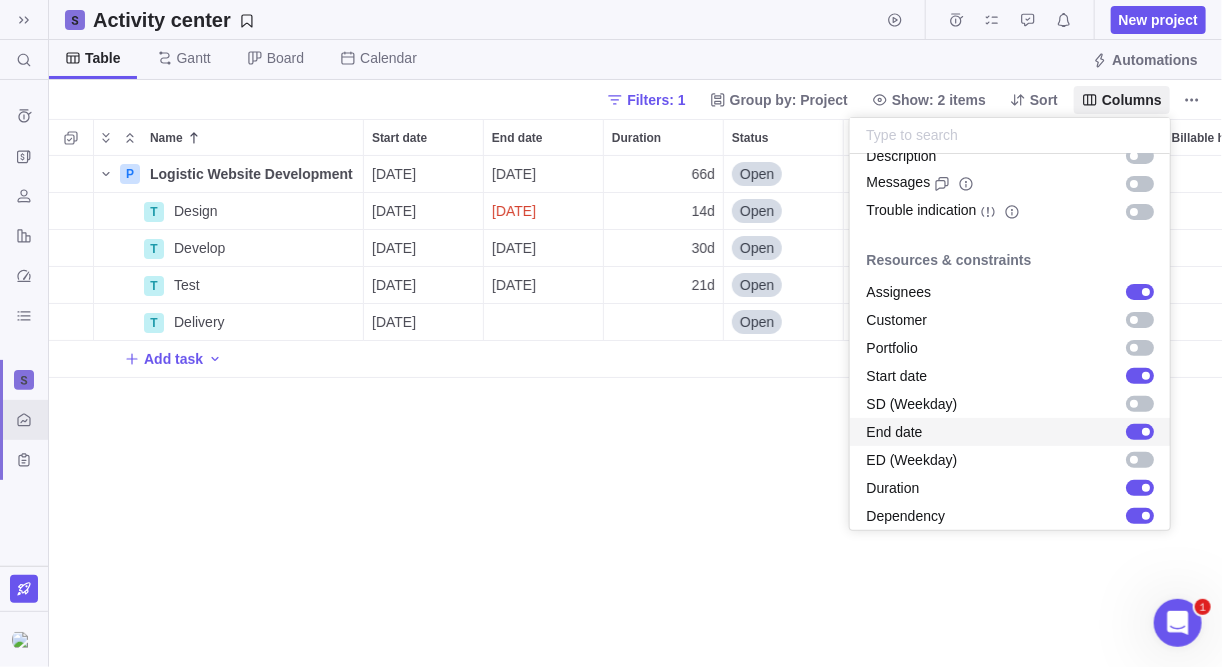 click on "Search (Ctrl+K) Time logs history Invoices Resources Reports Dashboard BI dashboards Activity center Custom forms Saved views Activity center New project Table Gantt Board Calendar Automations Filters: 1 Group by: Project Show: 2 items Sort Columns Name Start date End date Duration Status Dependency Assignees Billable hours Non-billable hours Estimated hours Hours left Total target revenue Revenue variance Billing type Invoiced Invoiced, % Invoiced labor Invoiced expenses Invoiced (yes/no) Category P Logistic Website Development Details 01/07/2025 30/09/2025 66d Open $0.00 $0.00 Resource hourly rate $0.00 $0.00 $0.00 T Design Details 01/07/2025 18/07/2025 14d Open Project billing settings $0.00 $0.00 $0.00 T Develop Details 21/07/2025 29/08/2025 30d Open Project billing settings $0.00 $0.00 $0.00 T Test Details 01/09/2025 29/09/2025 21d Open Project billing settings $0.00 $0.00 $0.00 T Delivery Details 30/09/2025 Open Project billing settings $0.00 $0.00 $0.00 Add task Filters Activity status 1" at bounding box center [611, 333] 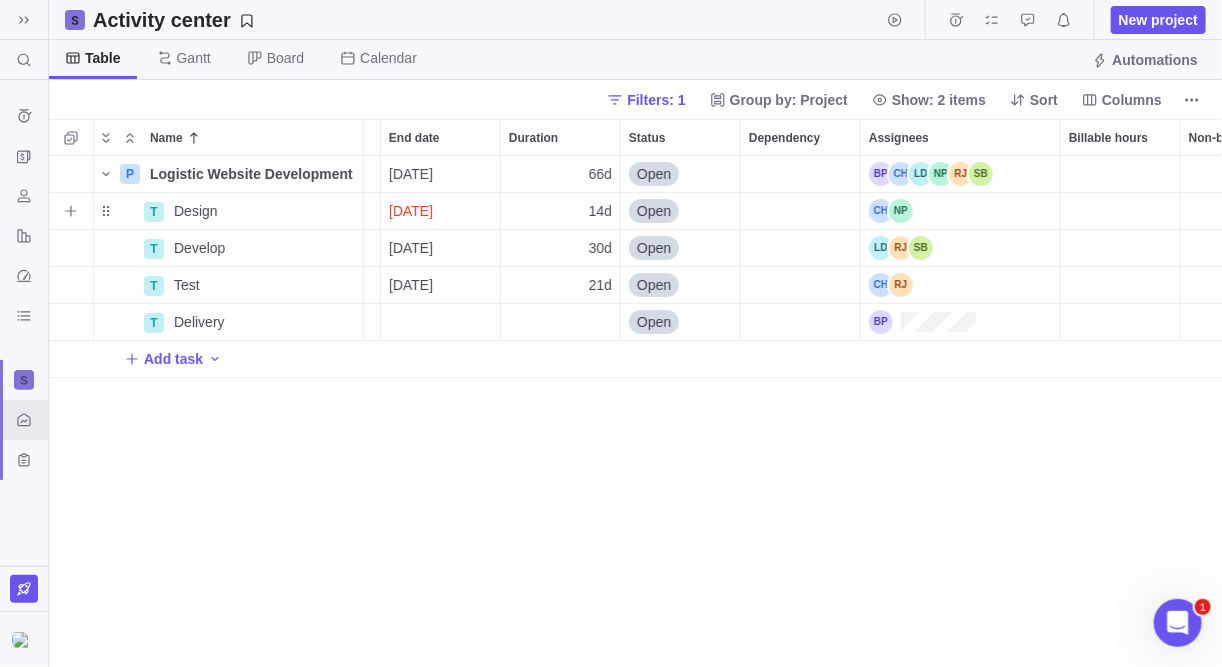 click at bounding box center [800, 211] 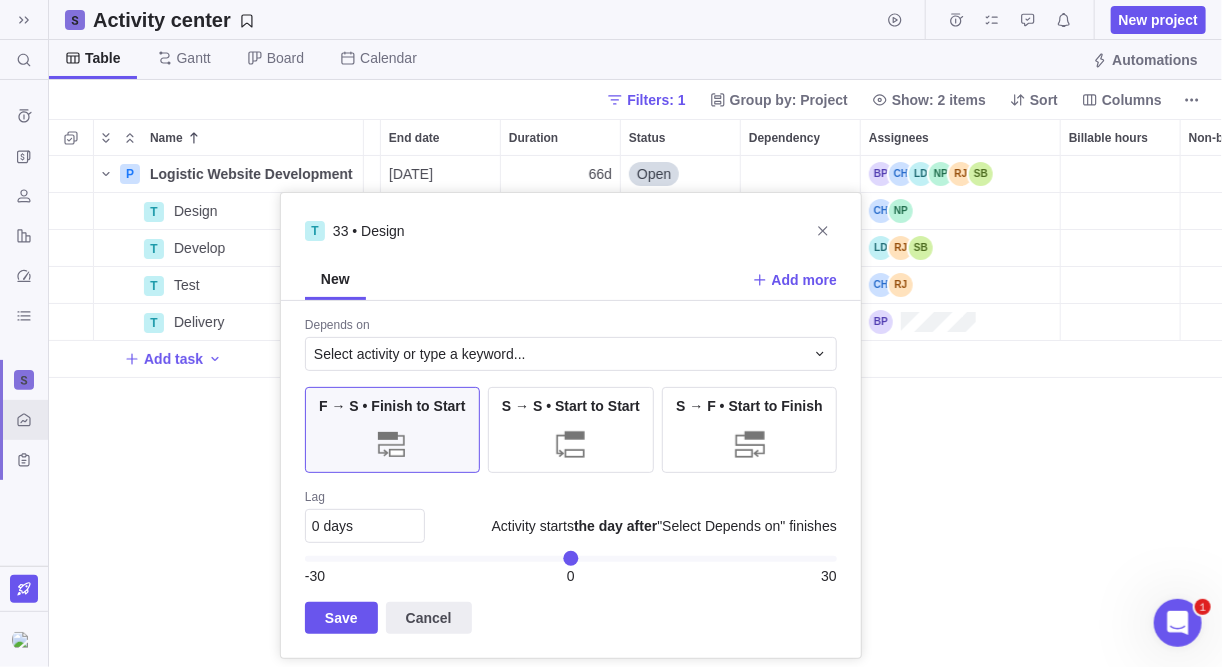 click on "P Logistic Website Development Details 01/07/2025 30/09/2025 66d Open $0.00 $0.00 Resource hourly rate $0.00 $0.00 $0.00 T Design Details 01/07/2025 18/07/2025 14d Open Project billing settings $0.00 $0.00 $0.00 T Develop Details 21/07/2025 29/08/2025 30d Open Project billing settings $0.00 $0.00 $0.00 T Test Details 01/09/2025 29/09/2025 21d Open Project billing settings $0.00 $0.00 $0.00 T Delivery Details 30/09/2025 Open Project billing settings $0.00 $0.00 $0.00 Add task" at bounding box center [636, 412] 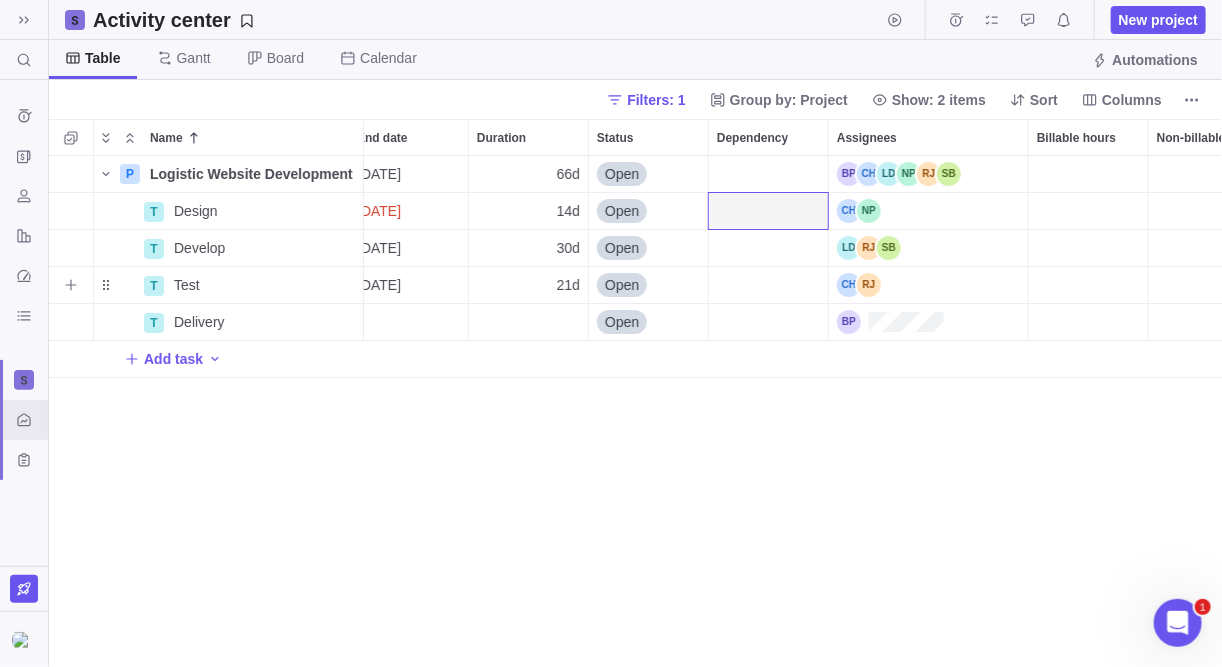 click on "P Logistic Website Development Details 01/07/2025 30/09/2025 66d Open $0.00 $0.00 Resource hourly rate $0.00 $0.00 $0.00 T Design Details 01/07/2025 18/07/2025 14d Open Project billing settings $0.00 $0.00 $0.00 T Develop Details 21/07/2025 29/08/2025 30d Open Project billing settings $0.00 $0.00 $0.00 T Test Details 01/09/2025 29/09/2025 21d Open Project billing settings $0.00 $0.00 $0.00 T Delivery Details 30/09/2025 Open Project billing settings $0.00 $0.00 $0.00 Add task" at bounding box center (636, 412) 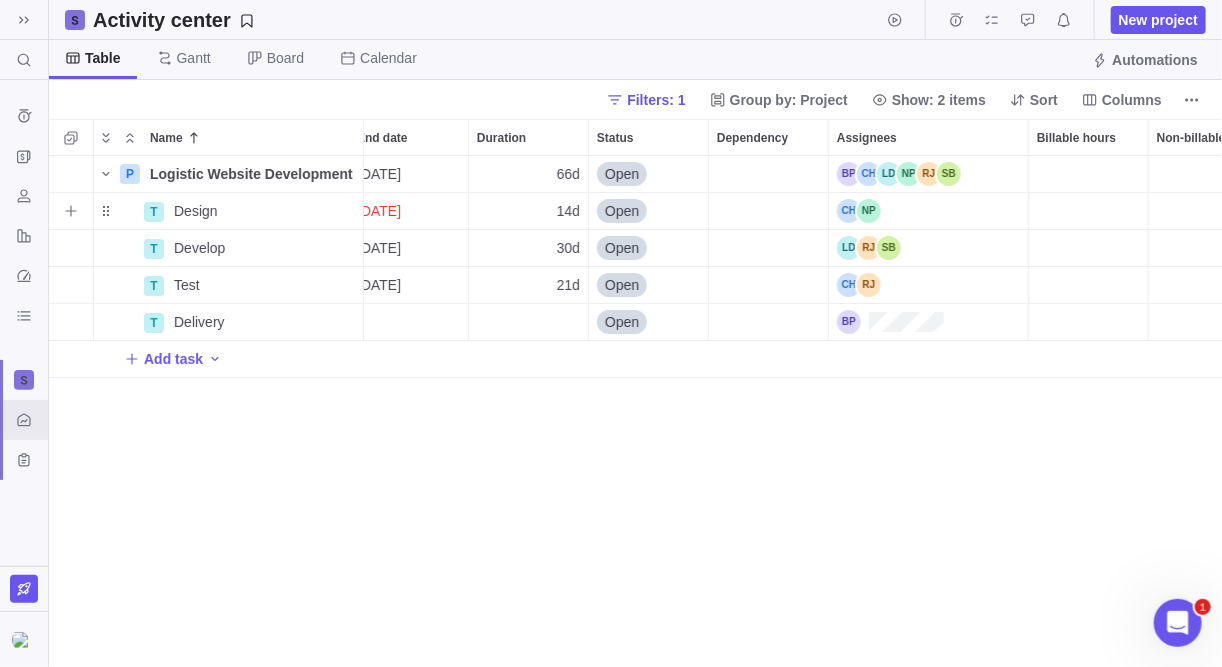 click at bounding box center [768, 211] 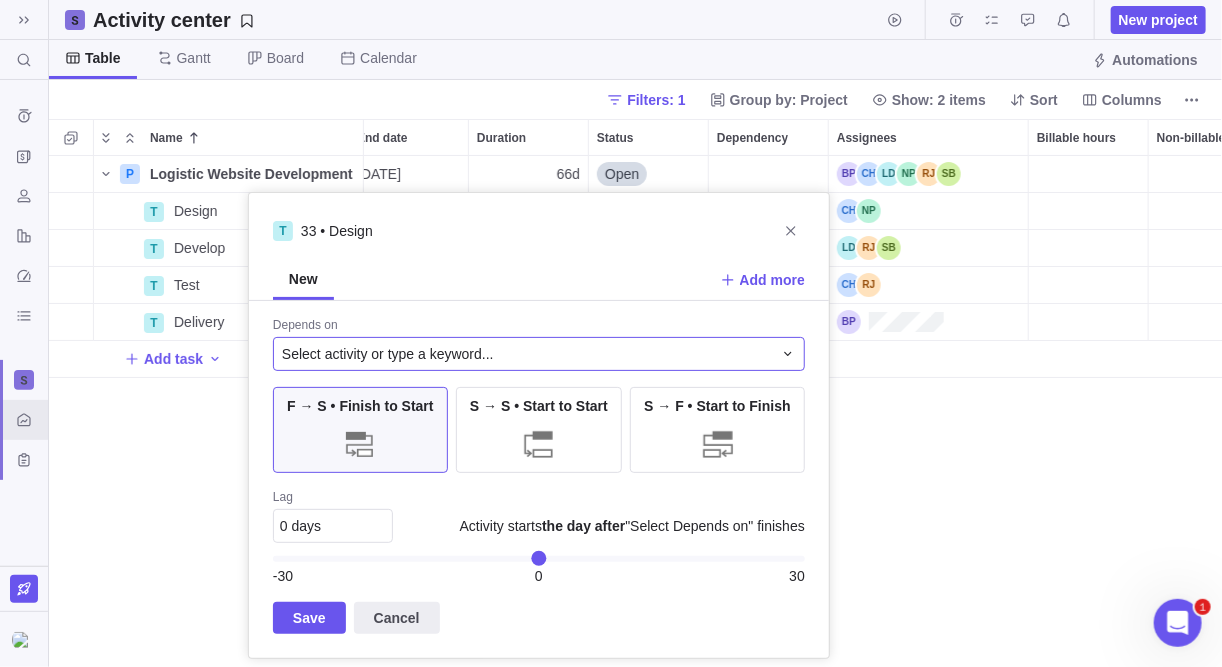 click on "Select activity or type a keyword..." at bounding box center [527, 354] 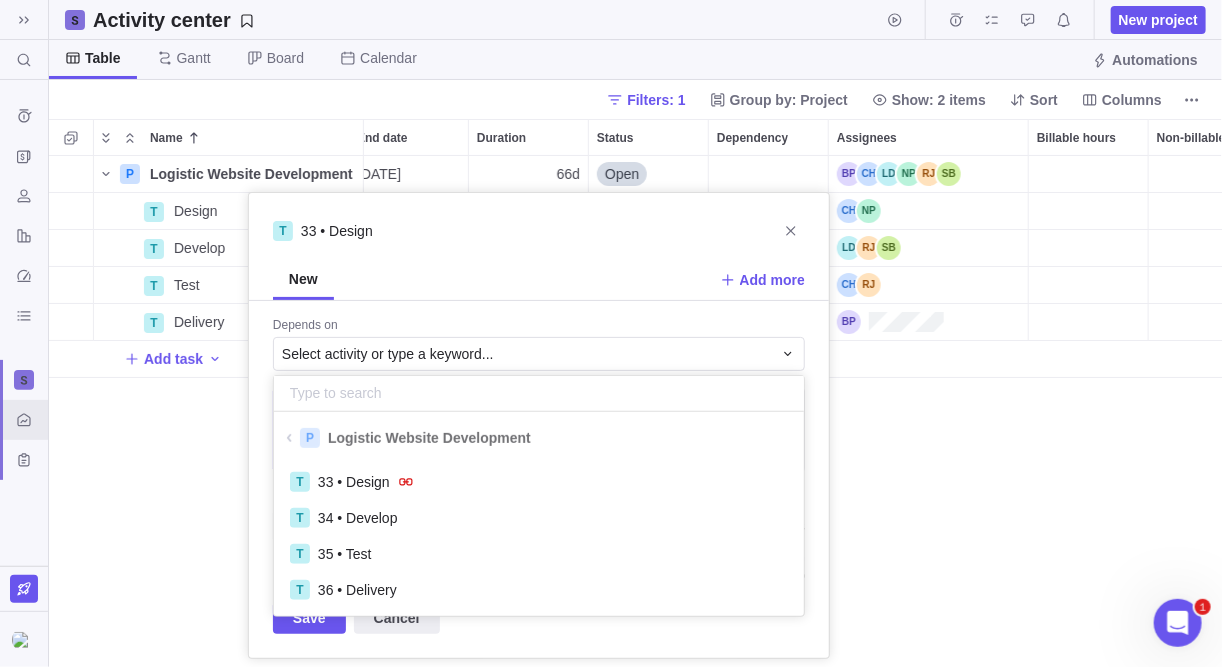 click on "T 33 • Design New Add more Depends on Select activity or type a keyword...  P Logistic Website Development T 33 • Design T 34 • Develop T 35 • Test T 36 • Delivery F → S • Finish to Start S → S • Start to Start S → F • Start to Finish Lag 0 days Activity starts  the day after  "Select Depends on" finishes 0 -30 0 30 Save Cancel" at bounding box center [539, 425] 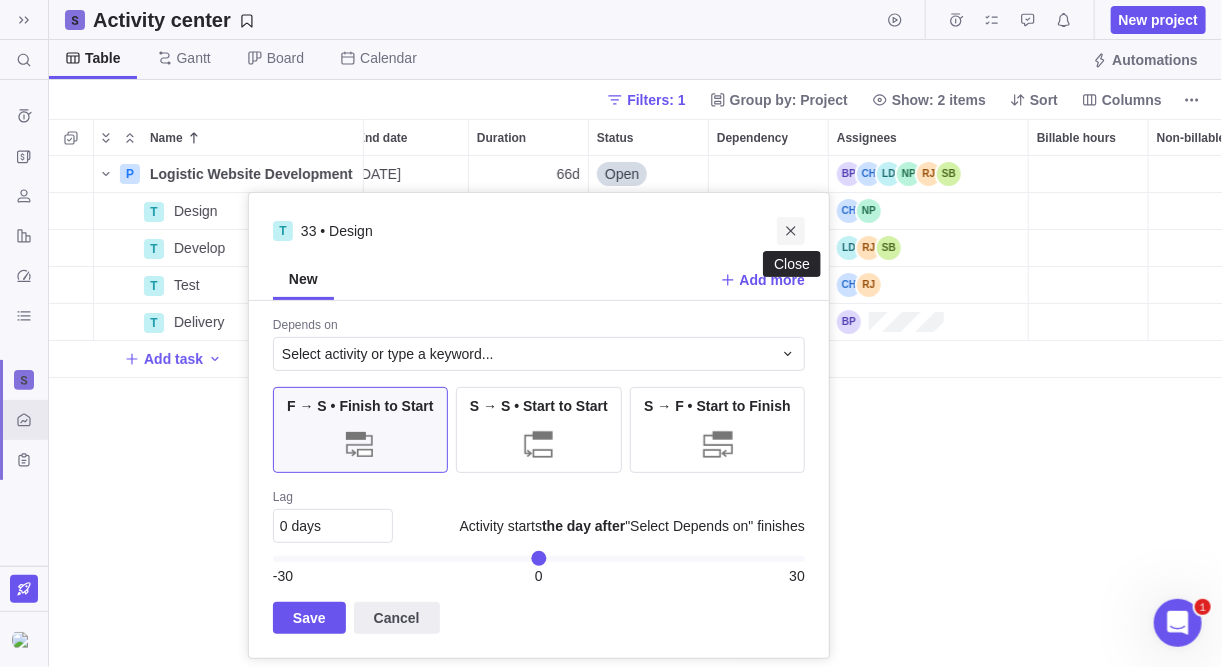 click at bounding box center (791, 231) 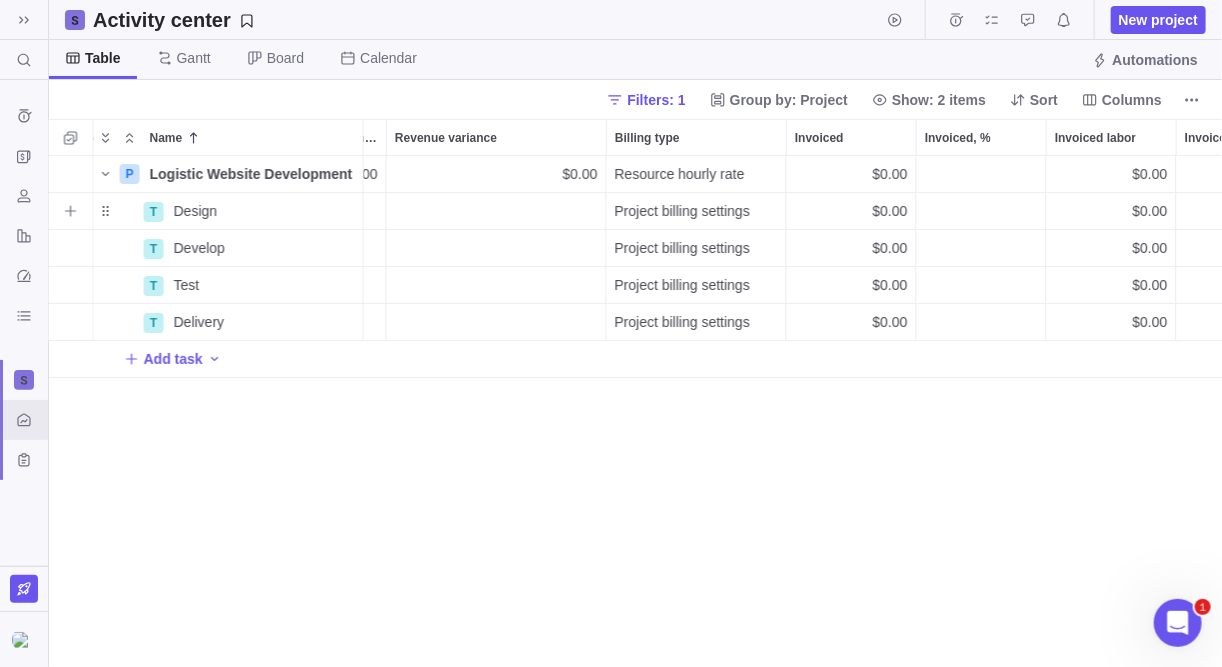 click on "P Logistic Website Development Details 01/07/2025 30/09/2025 66d Open $0.00 $0.00 Resource hourly rate $0.00 $0.00 $0.00 T Design Details 01/07/2025 18/07/2025 14d Open Project billing settings $0.00 $0.00 $0.00 T Develop Details 21/07/2025 29/08/2025 30d Open Project billing settings $0.00 $0.00 $0.00 T Test Details 01/09/2025 29/09/2025 21d Open Project billing settings $0.00 $0.00 $0.00 T Delivery Details 30/09/2025 Open Project billing settings $0.00 $0.00 $0.00 Add task" at bounding box center [636, 412] 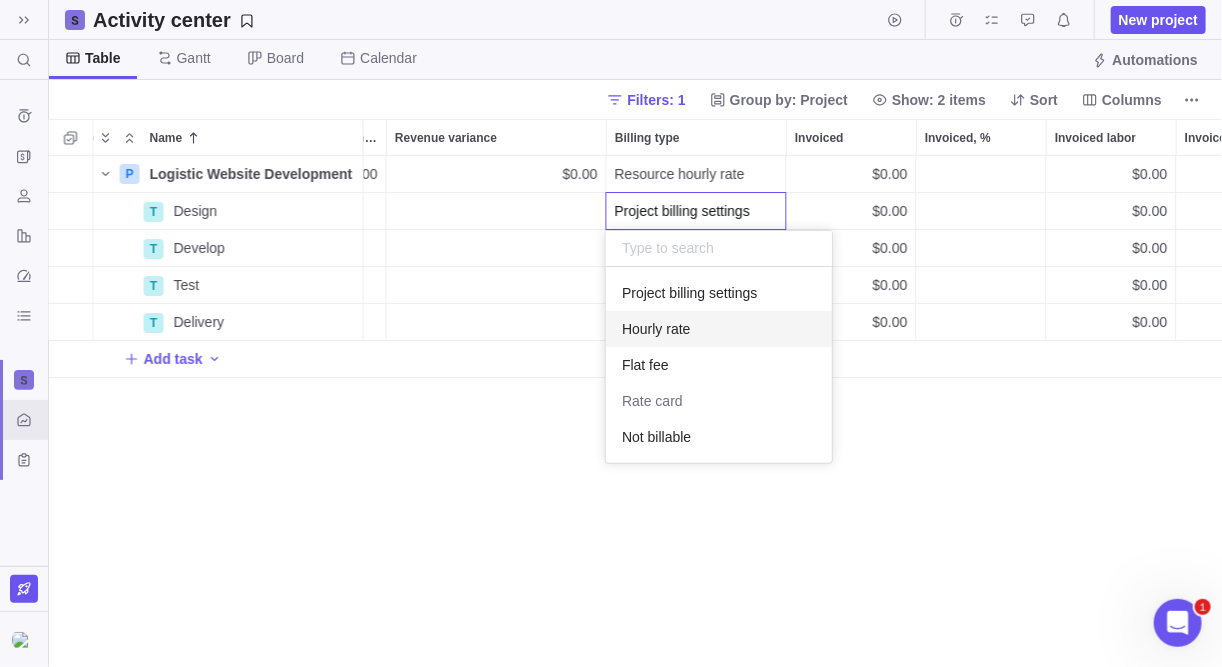 click on "Hourly rate" at bounding box center (656, 329) 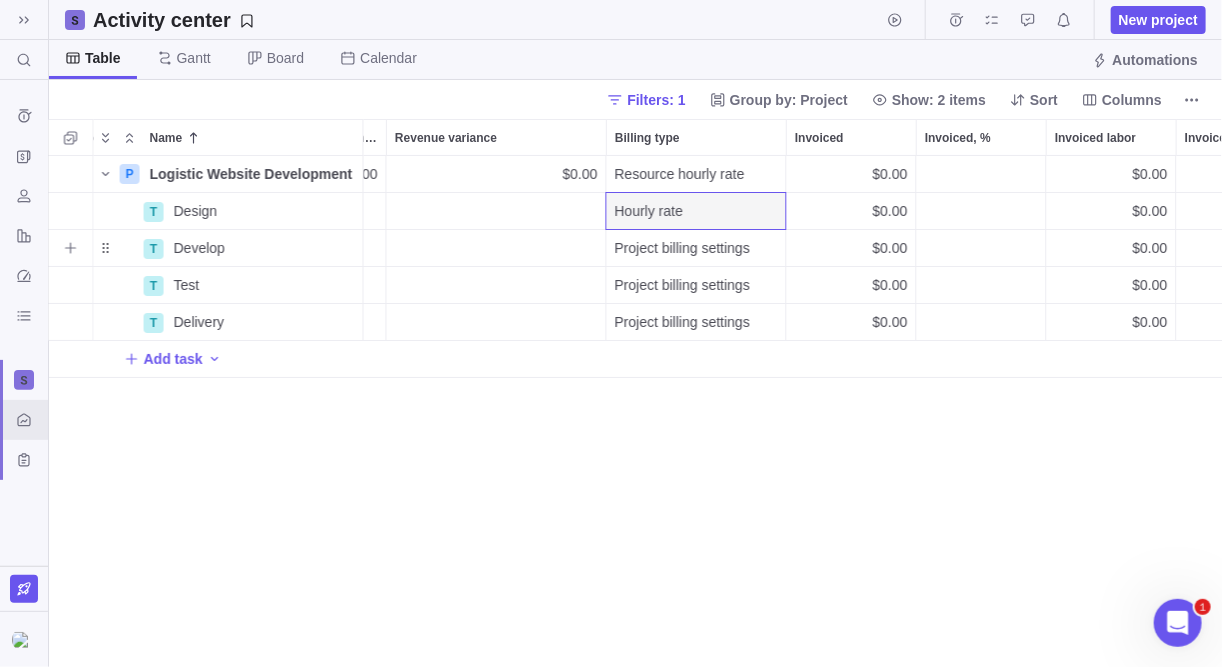 click on "Project billing settings" at bounding box center (682, 248) 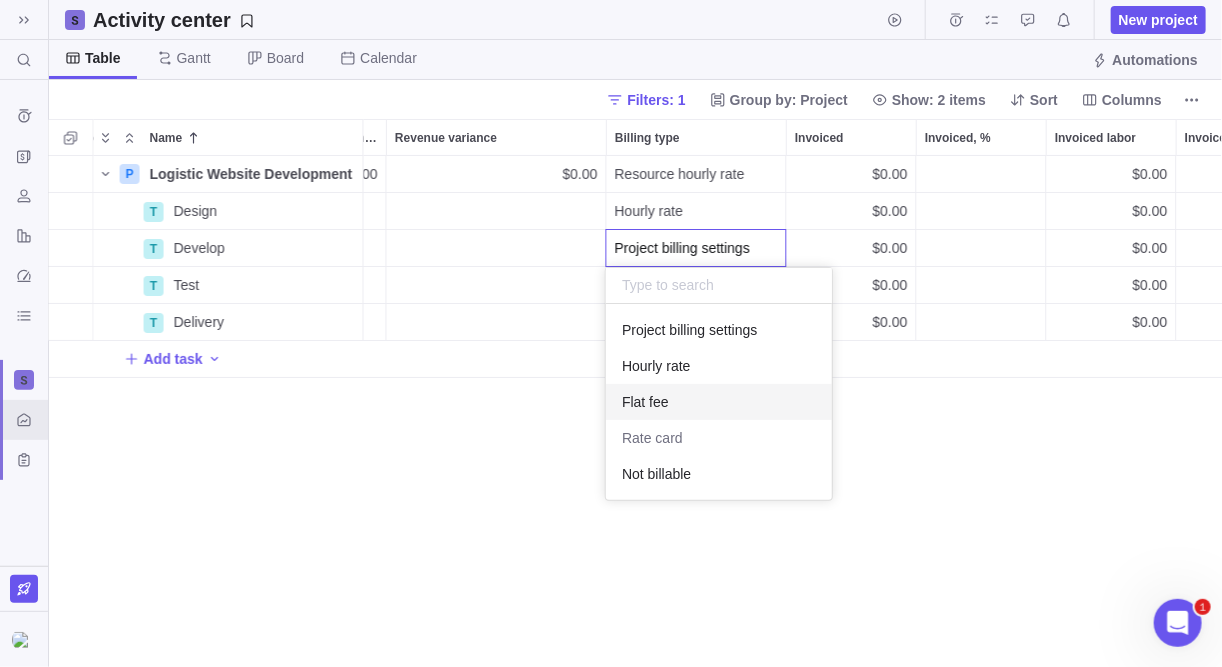 click on "Flat fee" at bounding box center [645, 402] 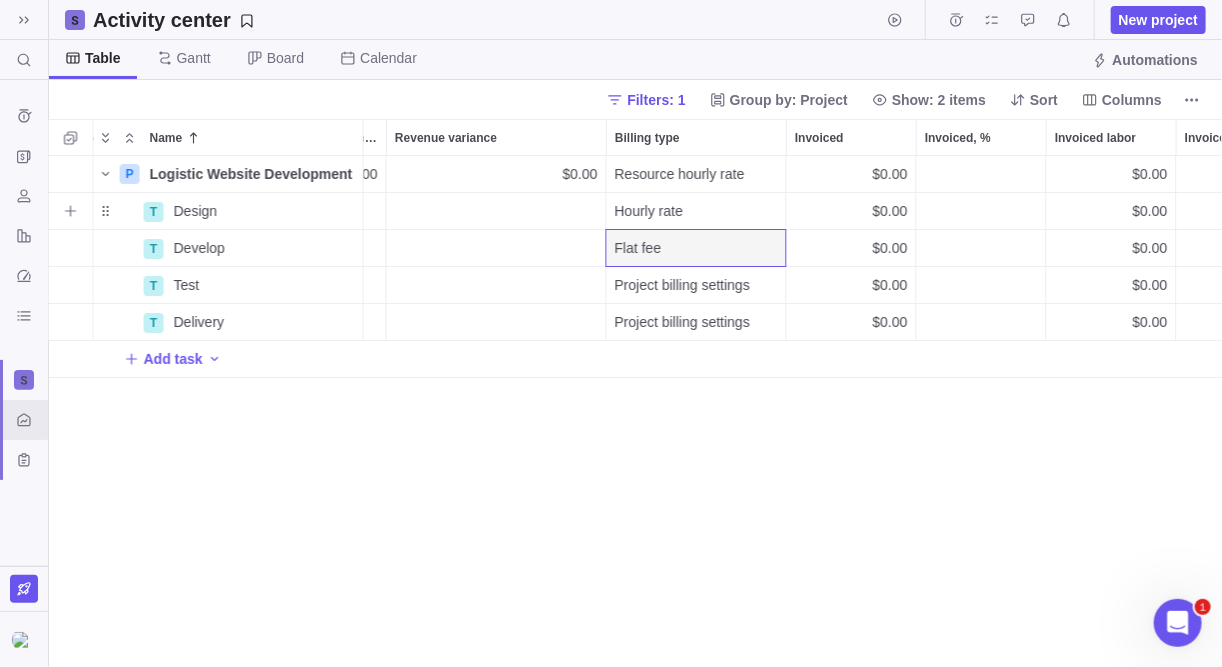 click on "Hourly rate" at bounding box center (696, 211) 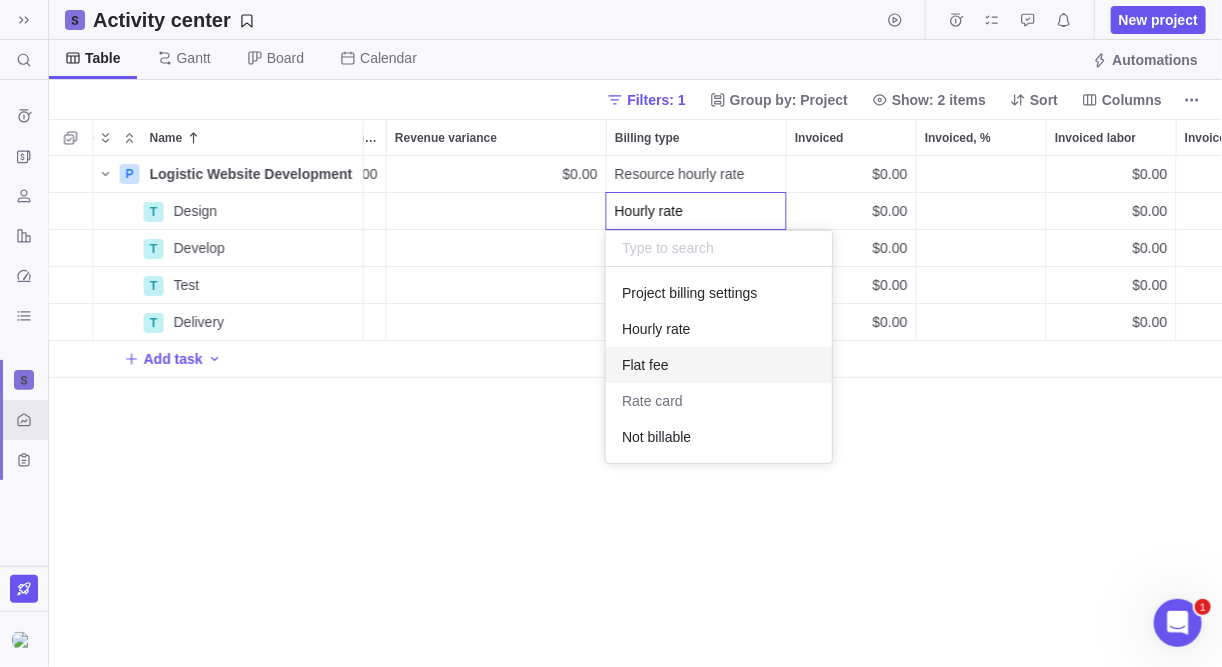 click on "Flat fee" at bounding box center [719, 365] 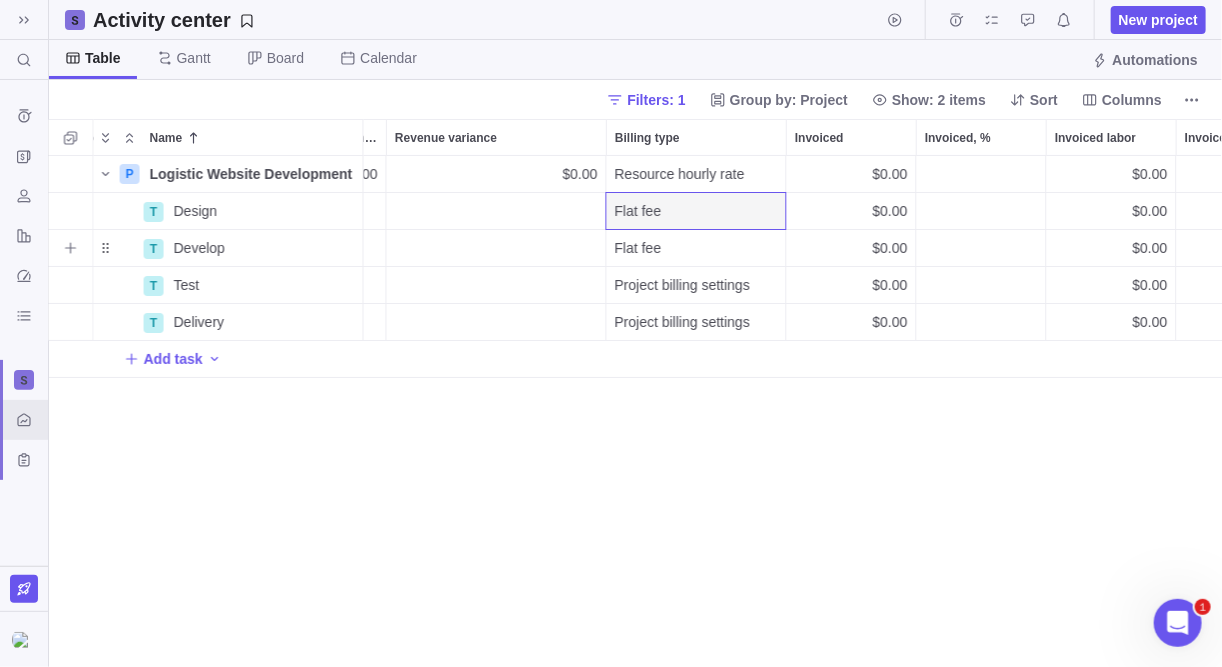 click on "Flat fee" at bounding box center [696, 248] 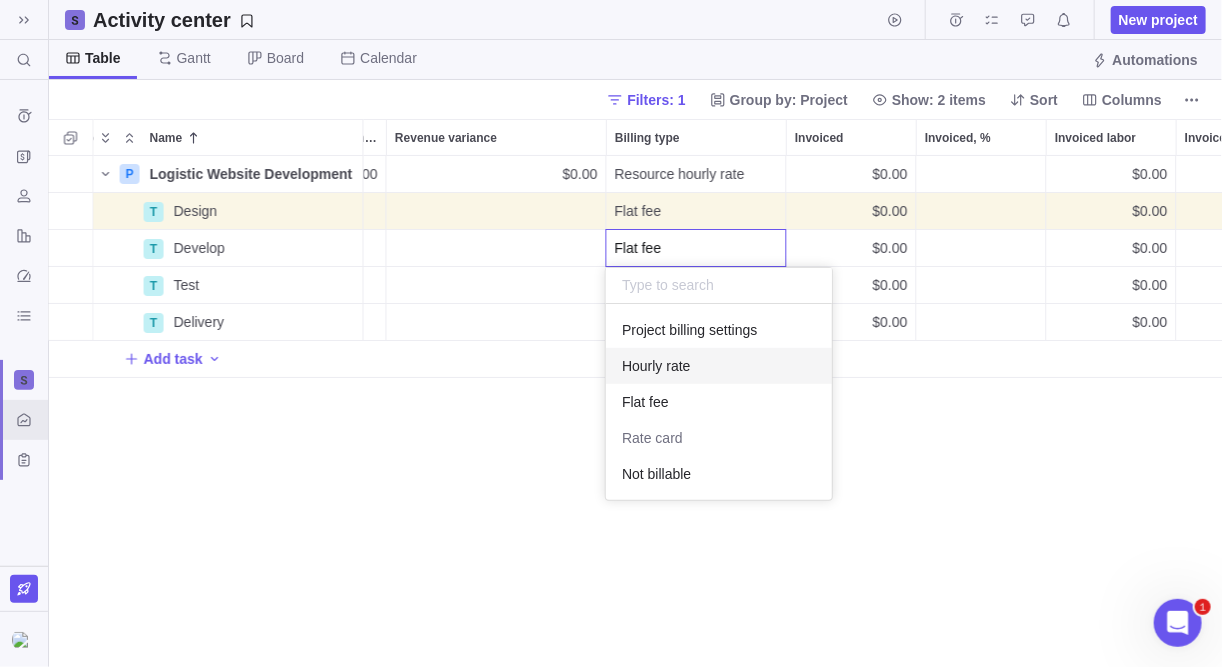 click on "Hourly rate" at bounding box center [656, 366] 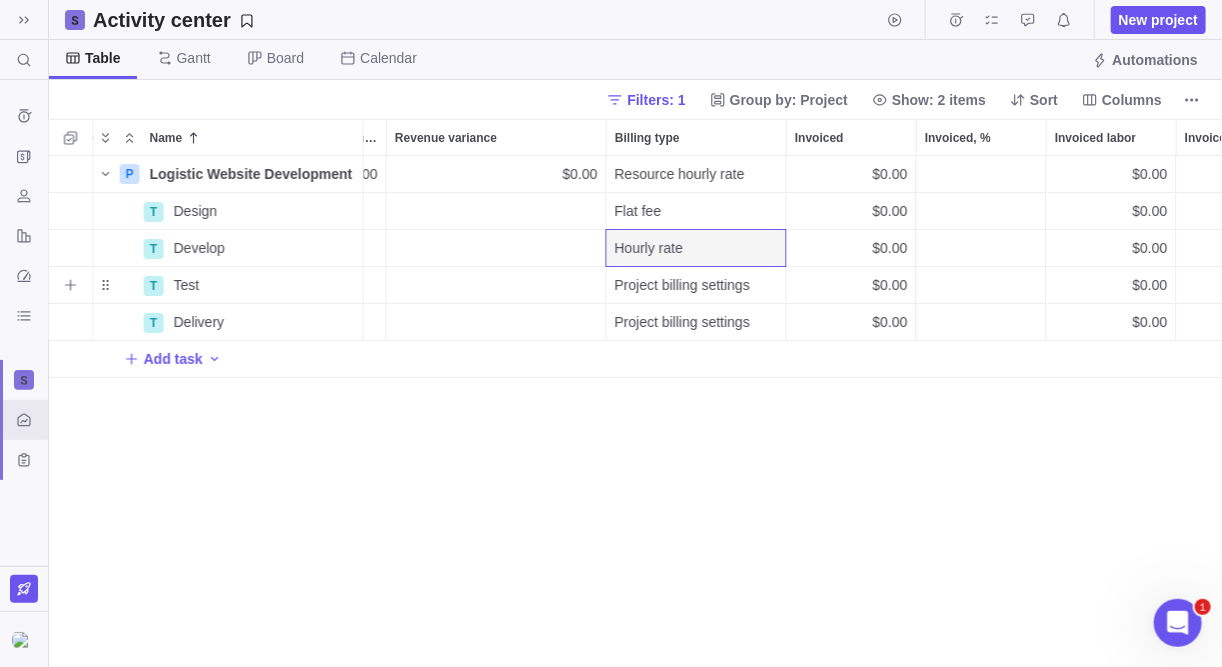 click on "Project billing settings" at bounding box center [682, 285] 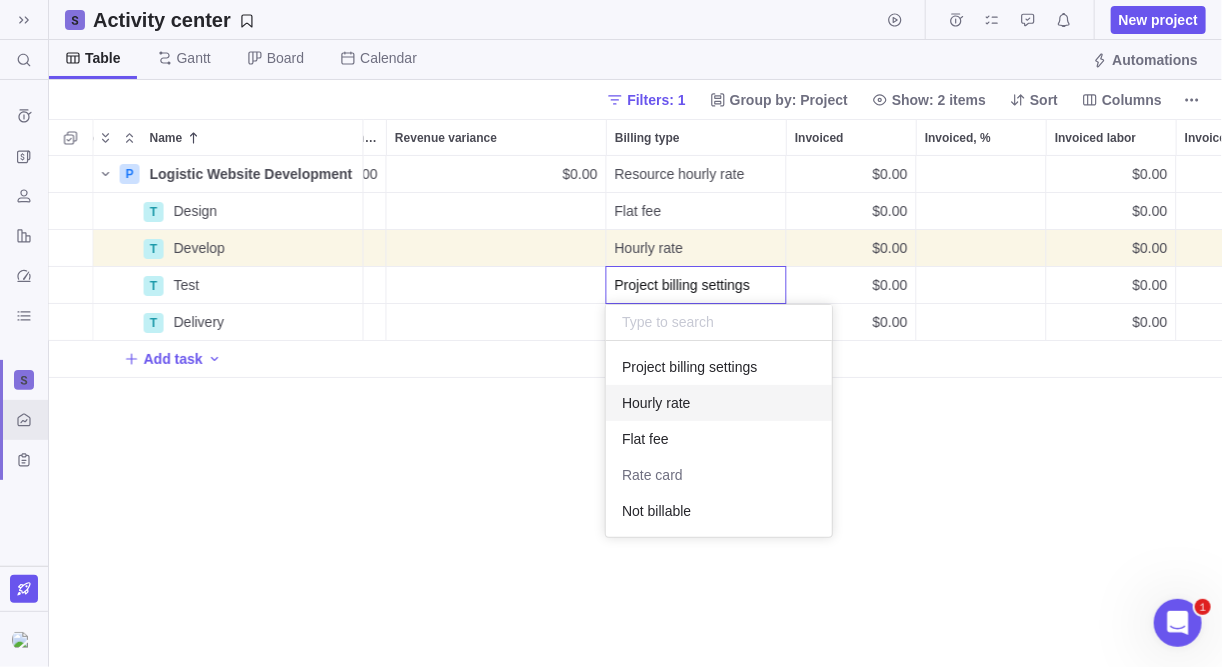 click on "Hourly rate" at bounding box center (656, 403) 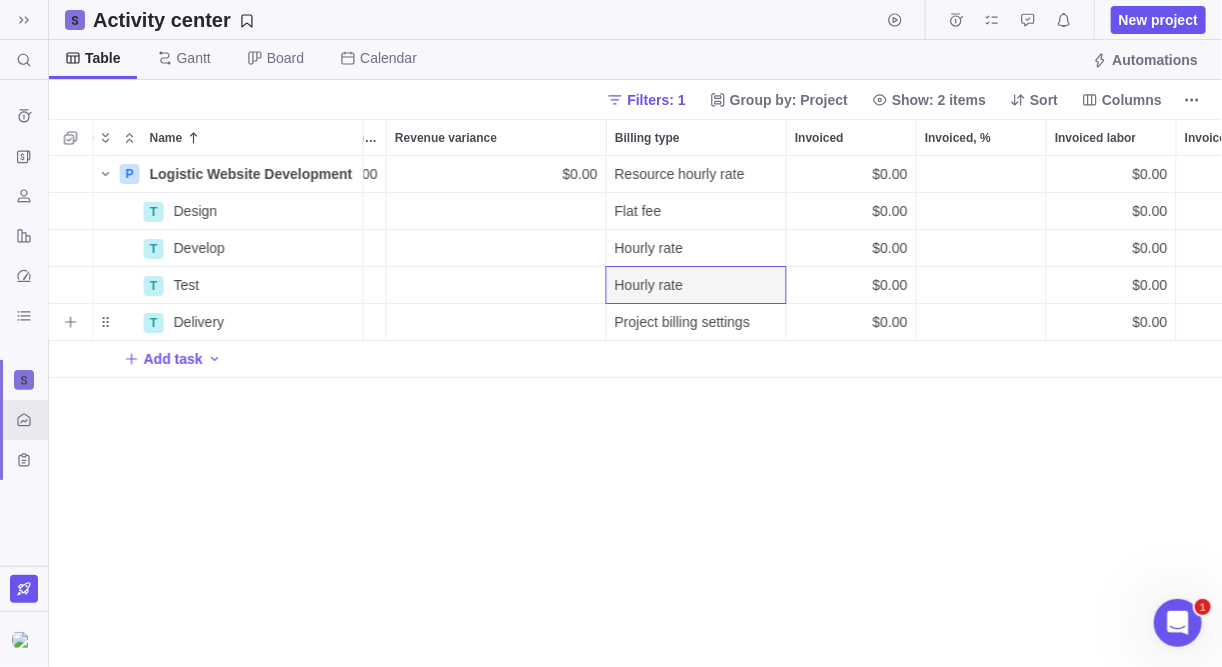 click on "Project billing settings" at bounding box center (682, 322) 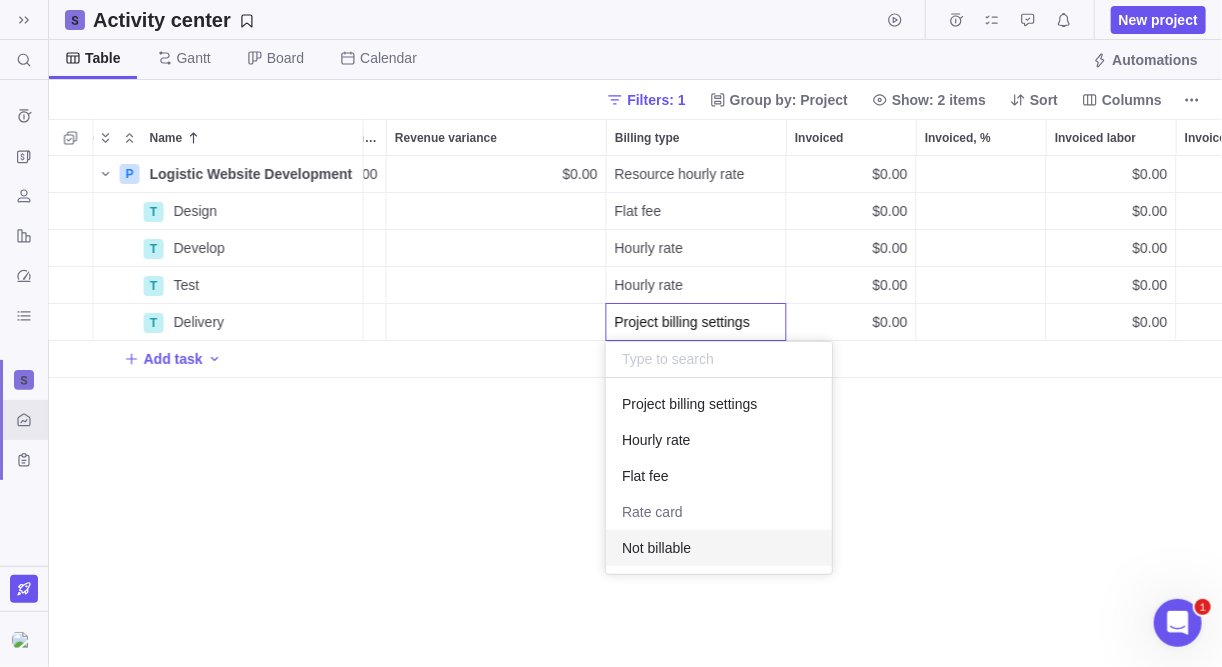 click on "Not billable" at bounding box center (656, 548) 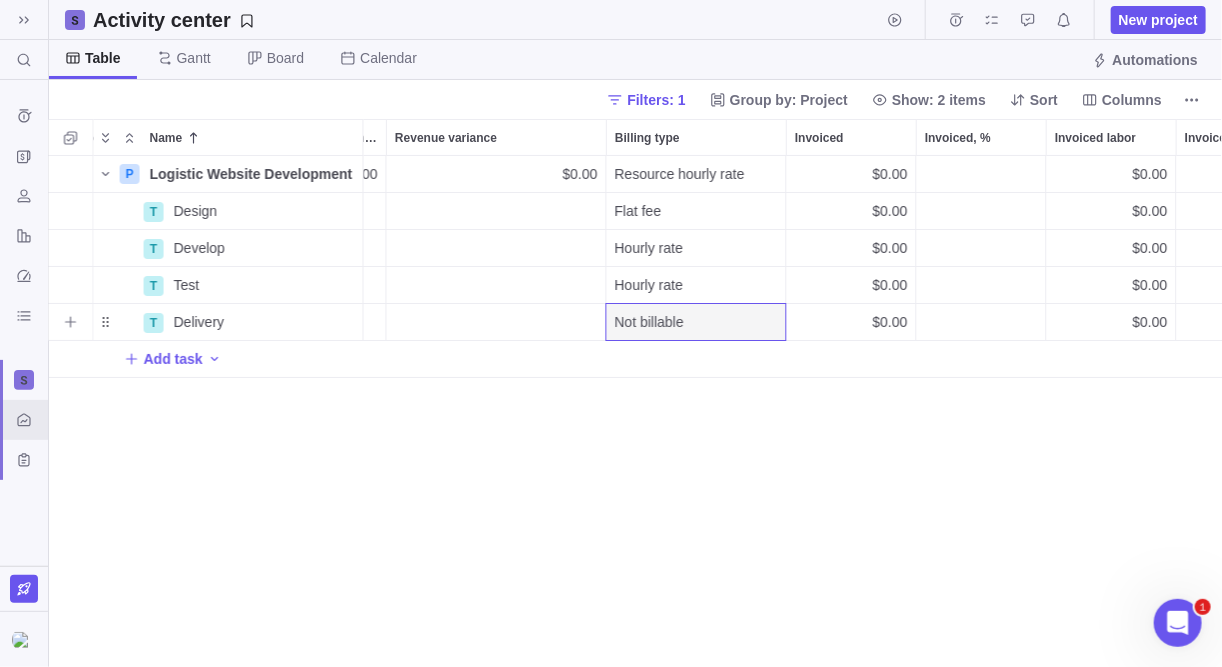 click on "P Logistic Website Development Details 01/07/2025 30/09/2025 66d Open $0.00 $0.00 Resource hourly rate $0.00 $0.00 $0.00 T Design Details 01/07/2025 18/07/2025 14d Open Flat fee $0.00 $0.00 $0.00 No T Develop Details 21/07/2025 29/08/2025 30d Open Hourly rate $0.00 $0.00 $0.00 T Test Details 01/09/2025 29/09/2025 21d Open Hourly rate $0.00 $0.00 $0.00 T Delivery Details 30/09/2025 Open Not billable $0.00 $0.00 $0.00 Add task" at bounding box center [636, 412] 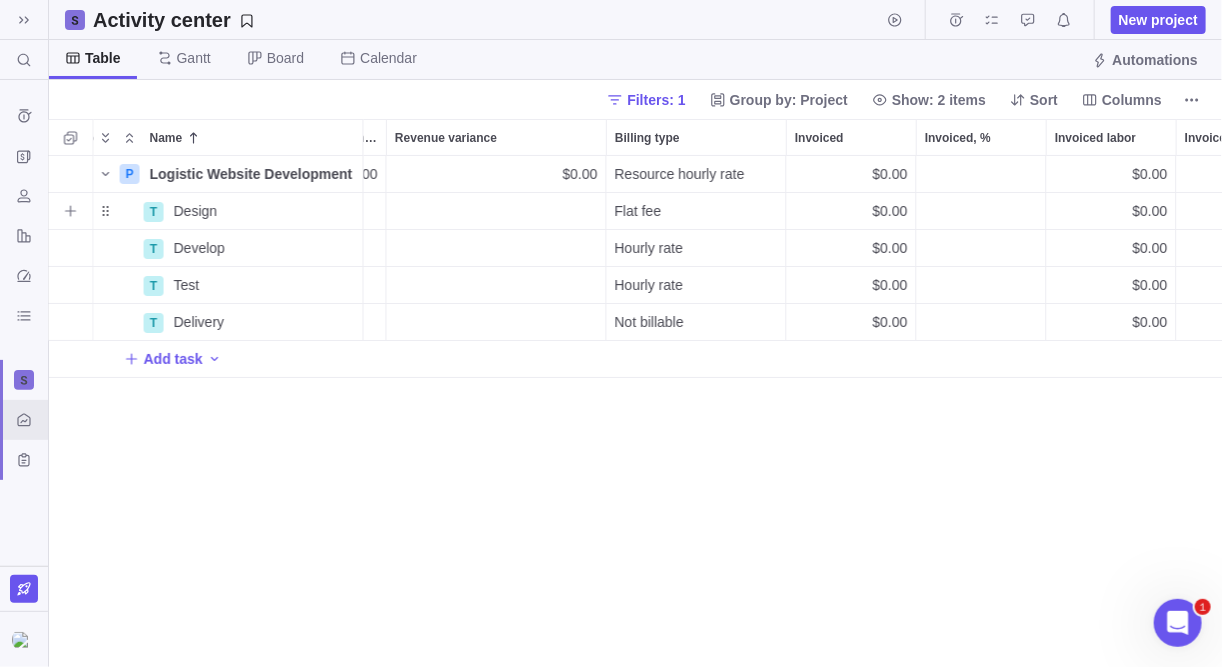 click on "$0.00" at bounding box center [890, 211] 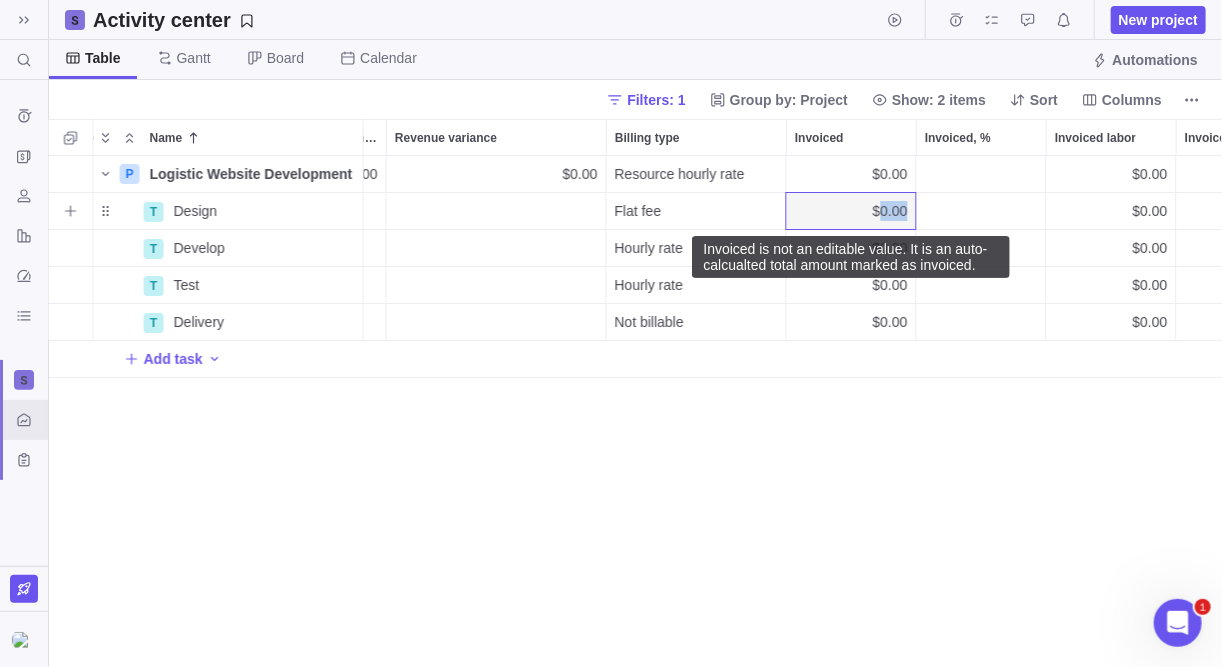 click on "$0.00" at bounding box center [890, 211] 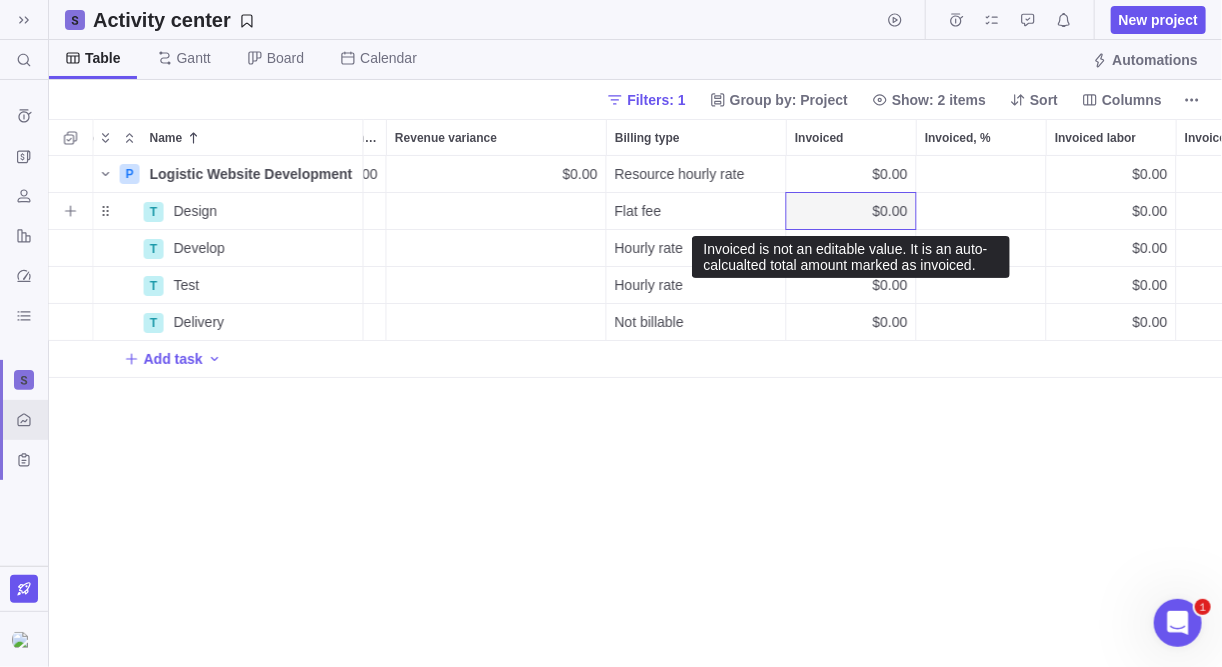 drag, startPoint x: 892, startPoint y: 207, endPoint x: 913, endPoint y: 519, distance: 312.70593 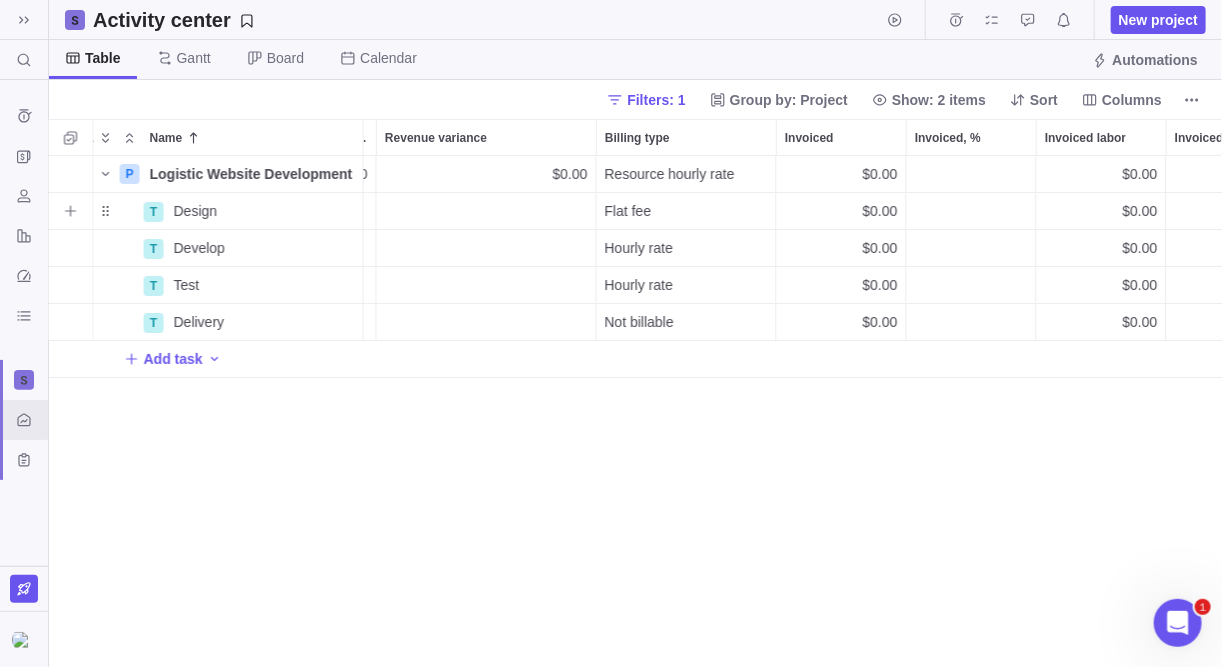 click at bounding box center [971, 211] 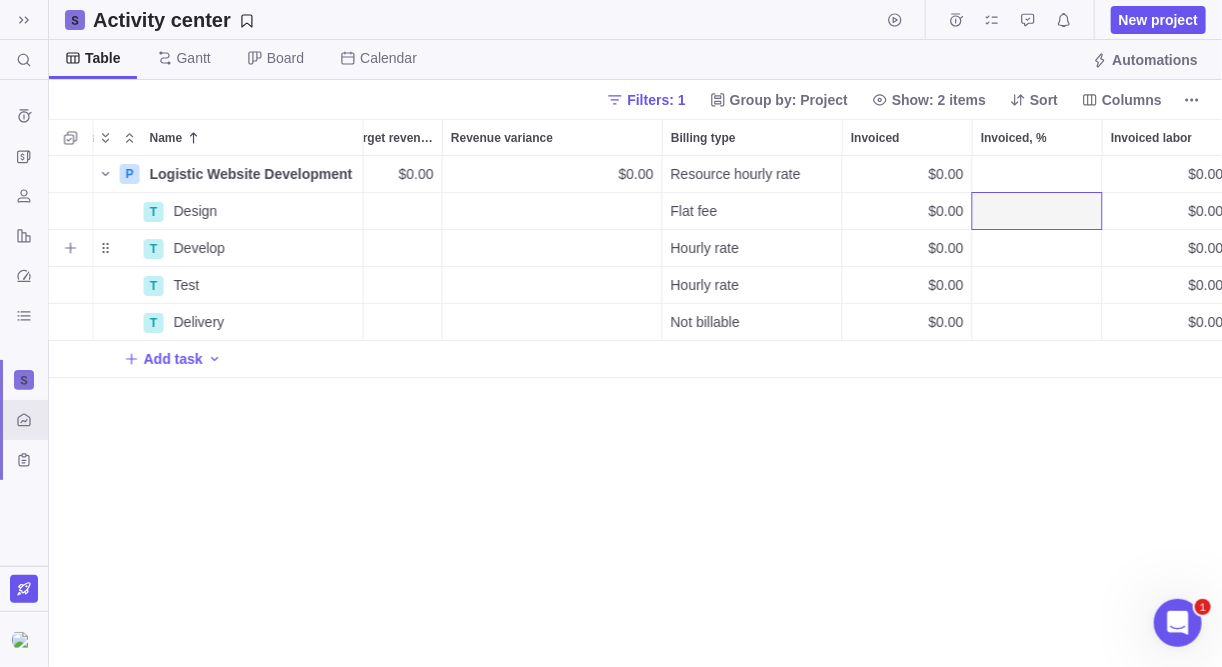 click at bounding box center (552, 248) 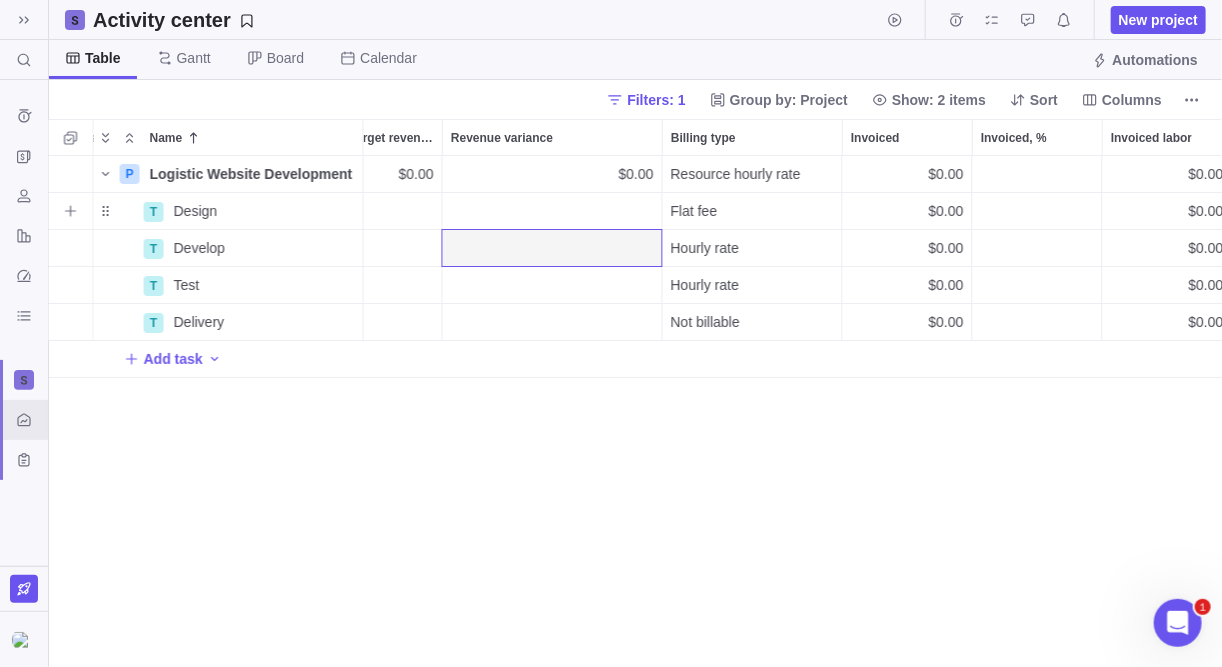 click at bounding box center (552, 211) 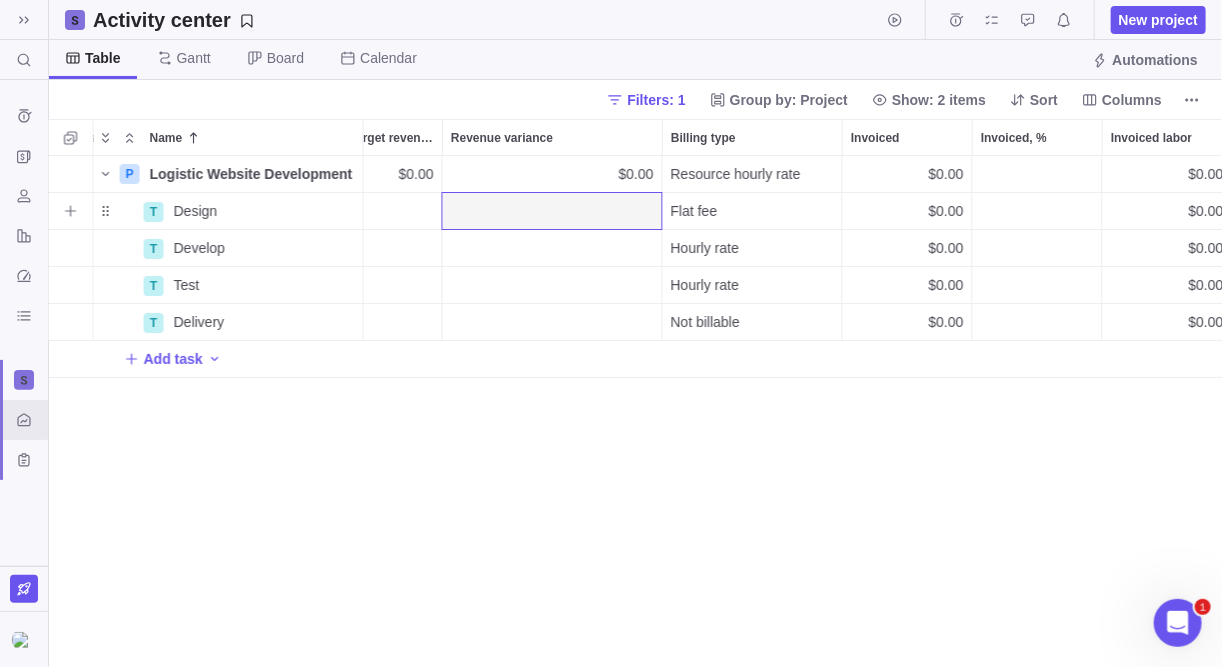 click at bounding box center (552, 211) 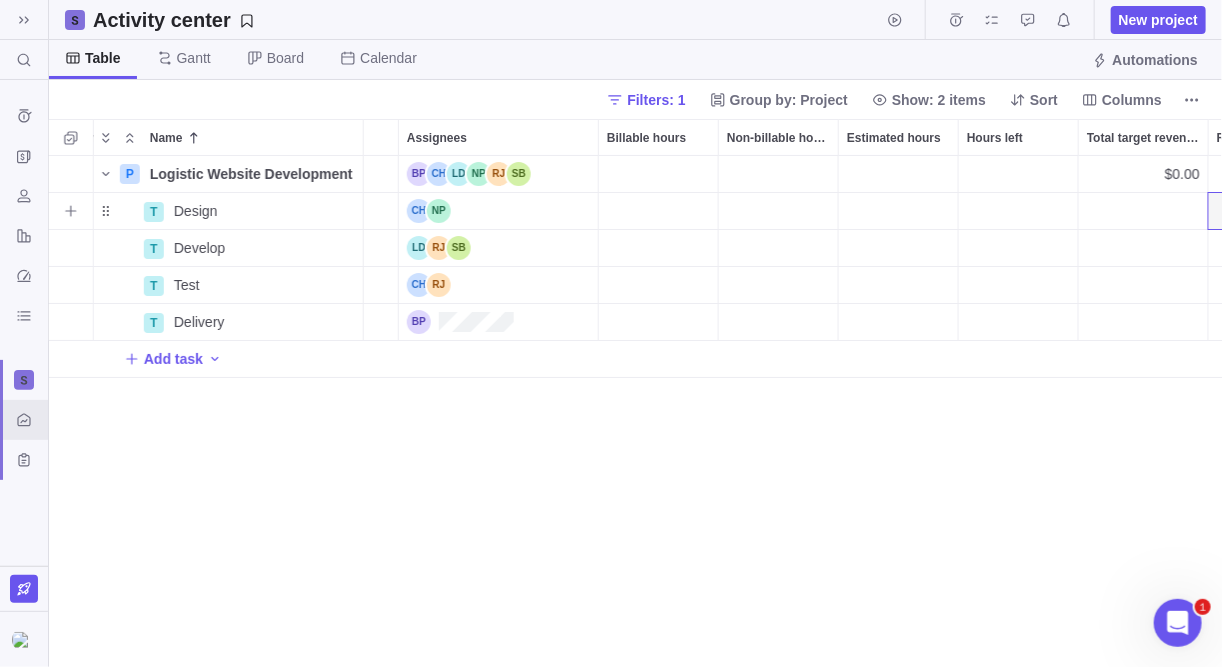 click at bounding box center [658, 211] 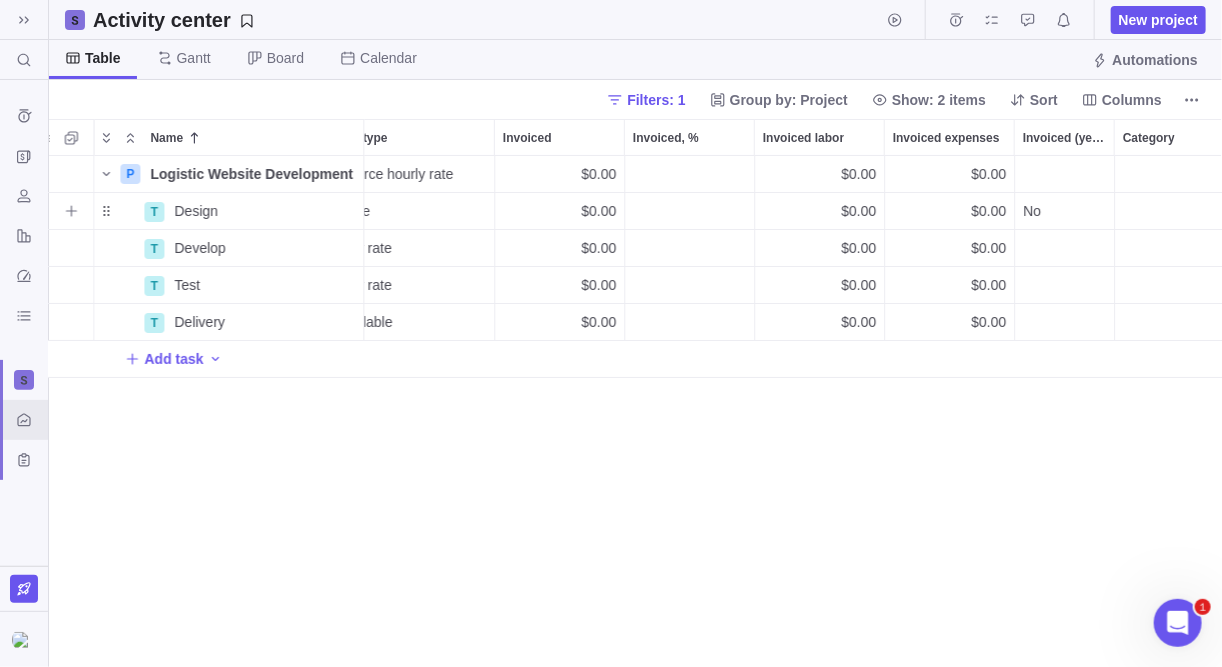 click on "No" at bounding box center (1064, 211) 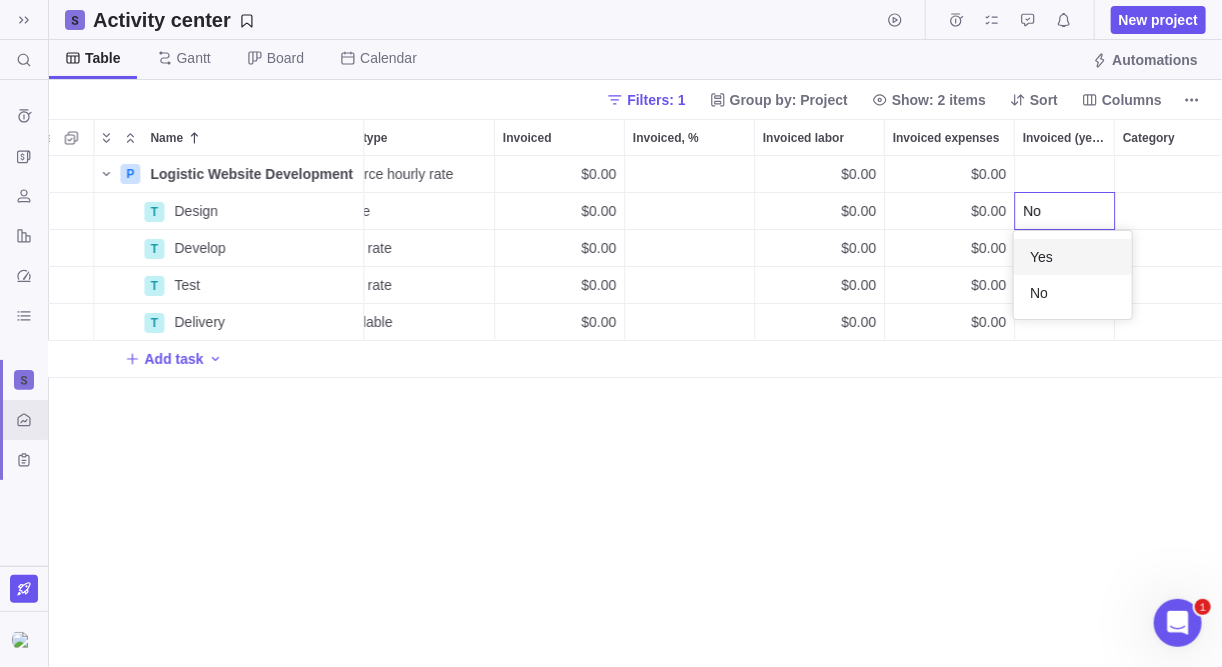 click on "Yes" at bounding box center [1041, 257] 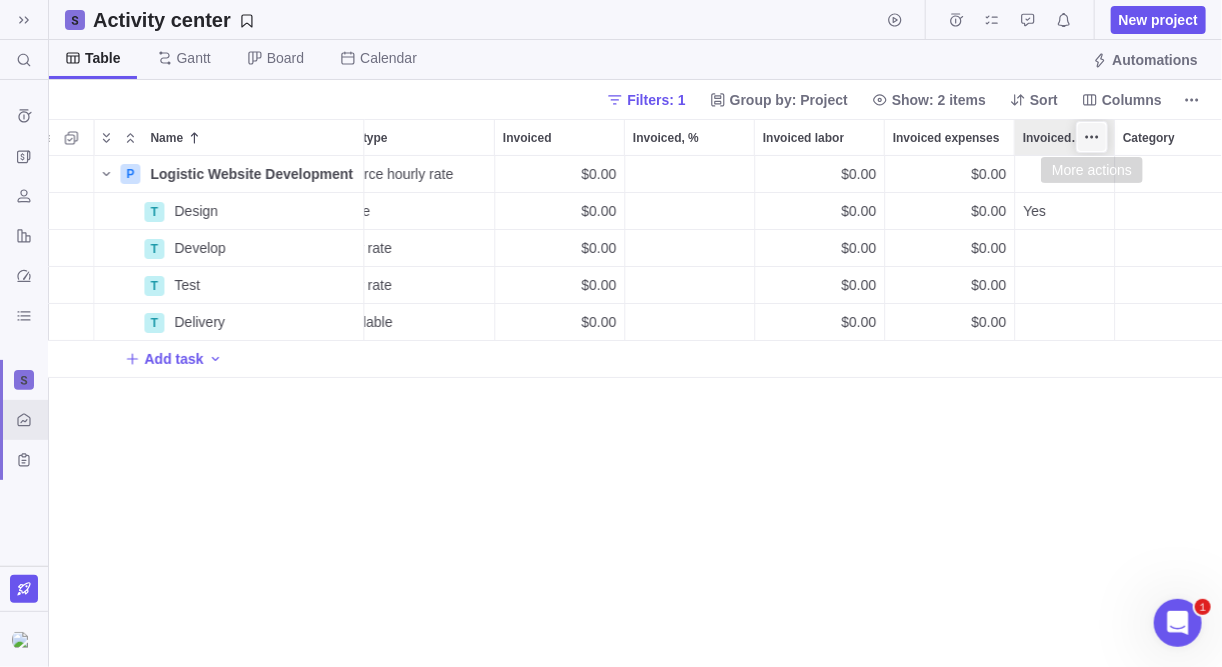 click 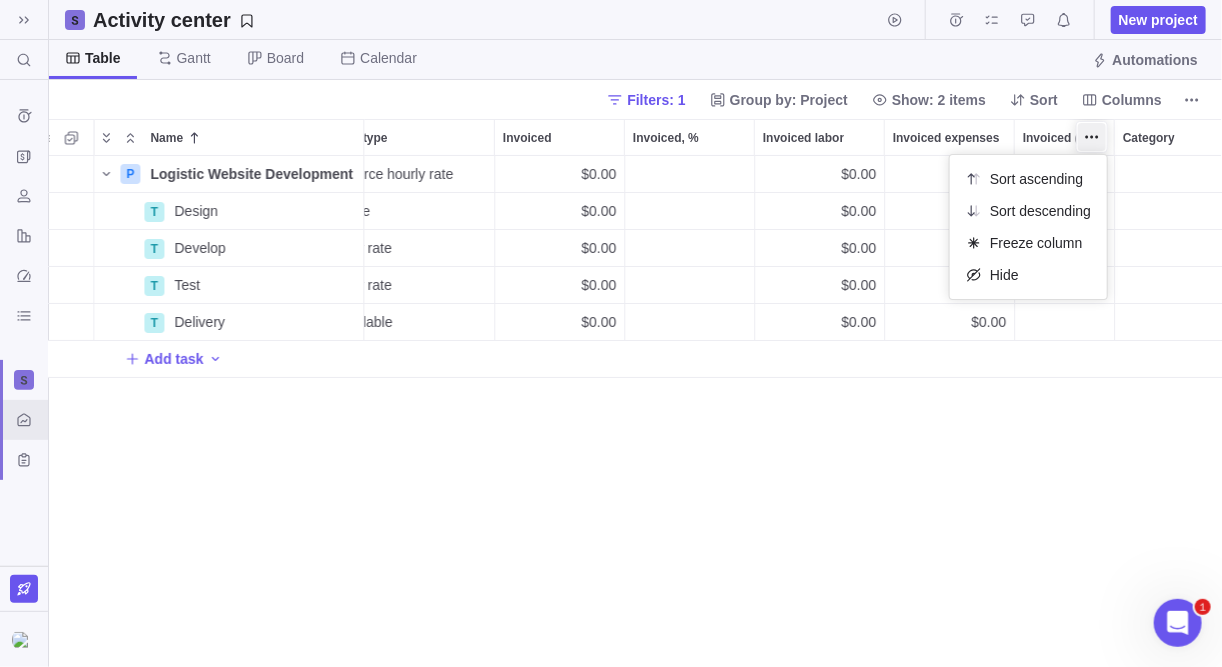 click on "Name Start date End date Duration Status Dependency Assignees Billable hours Non-billable hours Estimated hours Hours left Total target revenue Revenue variance Billing type Invoiced Invoiced, % Invoiced labor Invoiced expenses Invoiced (yes/no) Category P Logistic Website Development Details 01/07/2025 30/09/2025 66d Open $0.00 $0.00 Resource hourly rate $0.00 $0.00 $0.00 T Design Details 01/07/2025 18/07/2025 14d Open Flat fee $0.00 $0.00 $0.00 Yes T Develop Details 21/07/2025 29/08/2025 30d Open Hourly rate $0.00 $0.00 $0.00 T Test Details 01/09/2025 29/09/2025 21d Open Hourly rate $0.00 $0.00 $0.00 T Delivery Details 30/09/2025 Open Not billable $0.00 $0.00 $0.00 Add task" at bounding box center [635, 393] 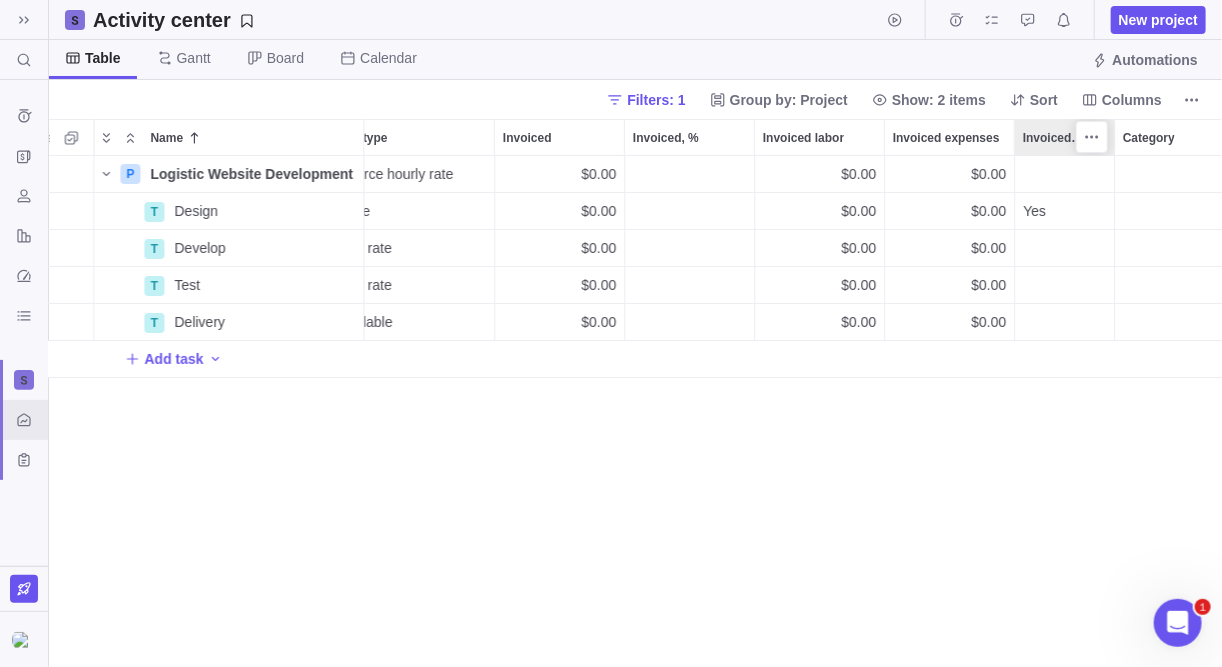 click on "Invoiced (yes/no)" at bounding box center [1055, 138] 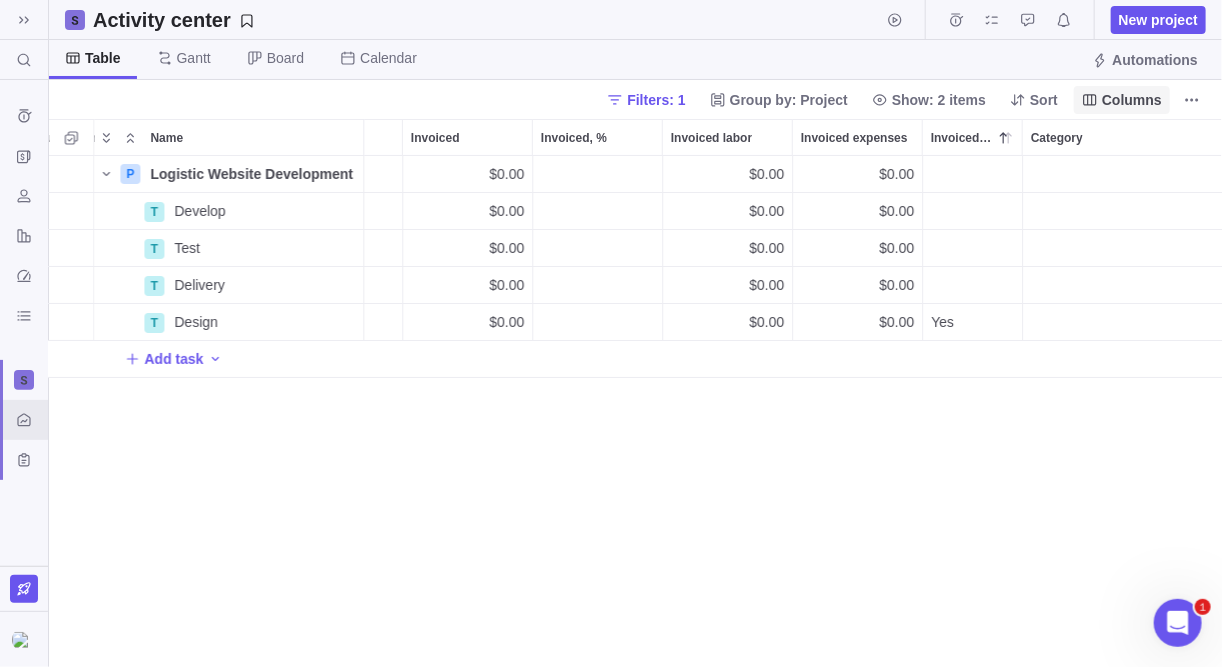 click on "Columns" at bounding box center [1132, 100] 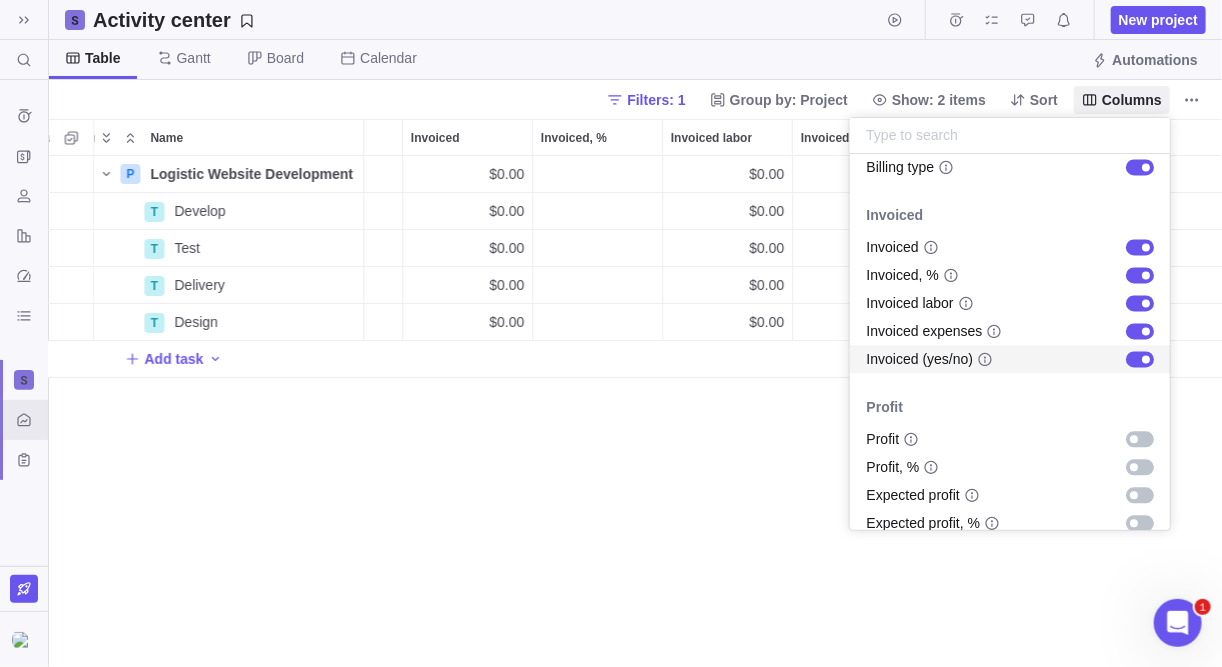 click at bounding box center [1140, 360] 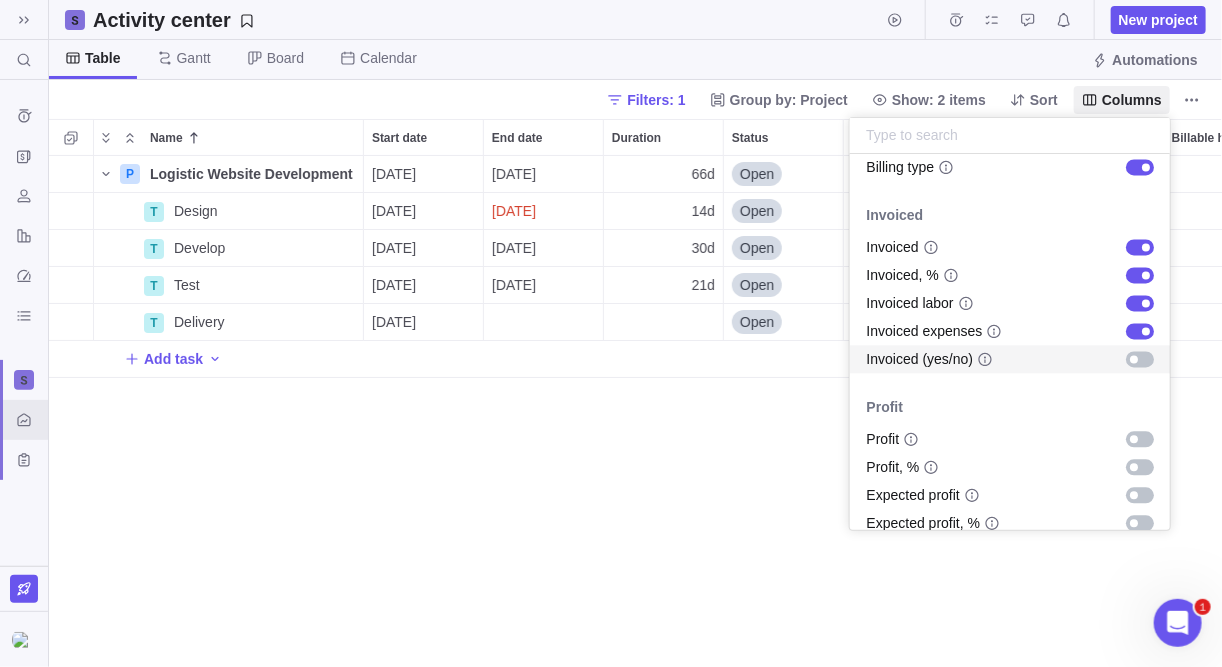 click at bounding box center [1134, 360] 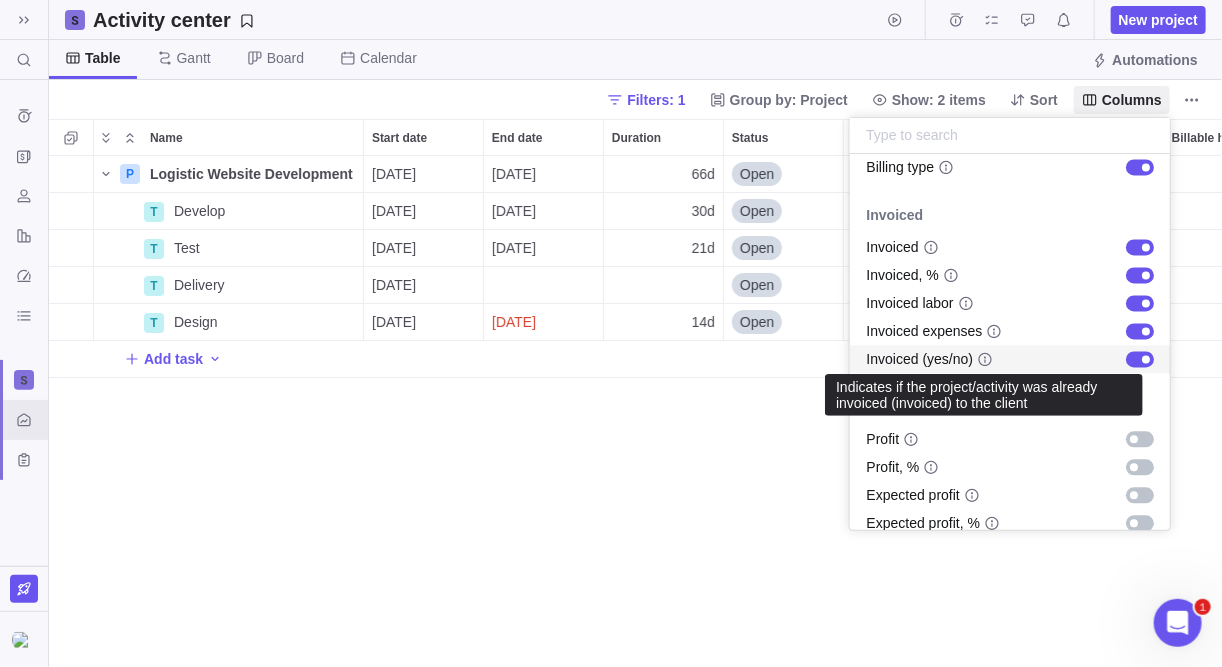click on "Search (Ctrl+K) Time logs history Invoices Resources Reports Dashboard BI dashboards Activity center Custom forms Saved views Activity center New project Table Gantt Board Calendar Automations Filters: 1 Group by: Project Show: 2 items Sort Columns Name Start date End date Duration Status Dependency Assignees Billable hours Non-billable hours Estimated hours Hours left Total target revenue Revenue variance Billing type Invoiced Invoiced, % Invoiced labor Invoiced expenses Invoiced (yes/no) Category P Logistic Website Development Details 01/07/2025 30/09/2025 66d Open $0.00 $0.00 Resource hourly rate $0.00 $0.00 $0.00 T Develop Details 21/07/2025 29/08/2025 30d Open Hourly rate $0.00 $0.00 $0.00 T Test Details 01/09/2025 29/09/2025 21d Open Hourly rate $0.00 $0.00 $0.00 T Delivery Details 30/09/2025 Open Not billable $0.00 $0.00 $0.00 T Design Details 01/07/2025 18/07/2025 14d Open Flat fee $0.00 $0.00 $0.00 Yes Add task Filters Activity status Default Workflow Project status Default Workflow Today" at bounding box center [611, 333] 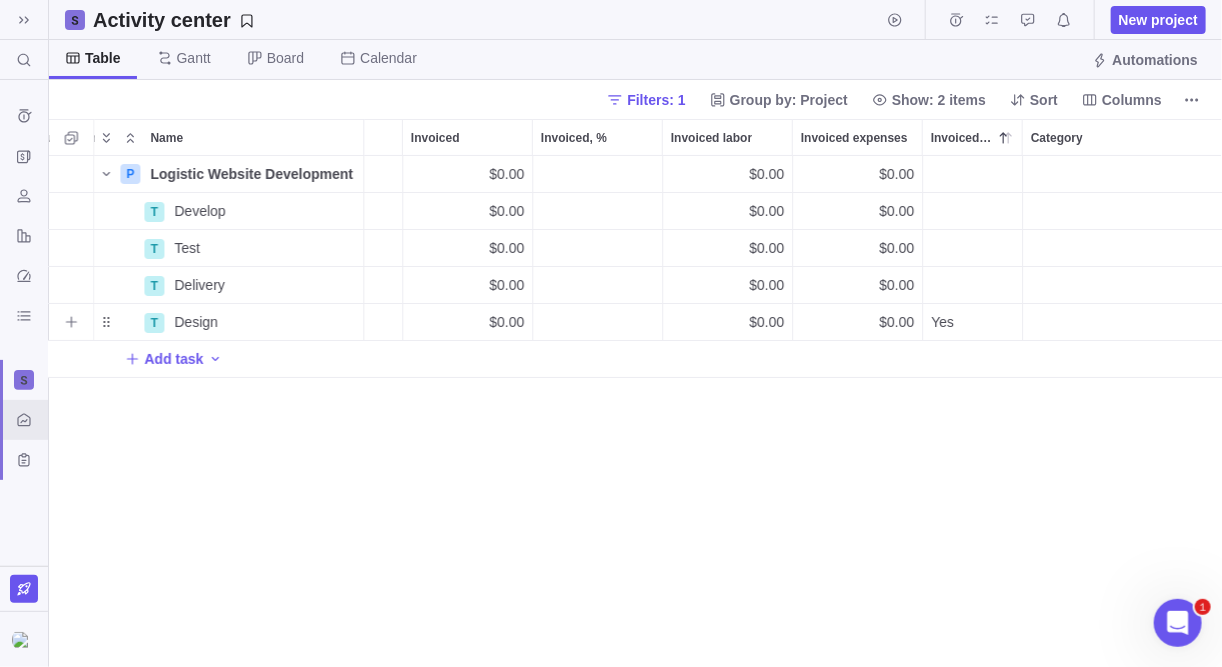 click on "Yes" at bounding box center [972, 322] 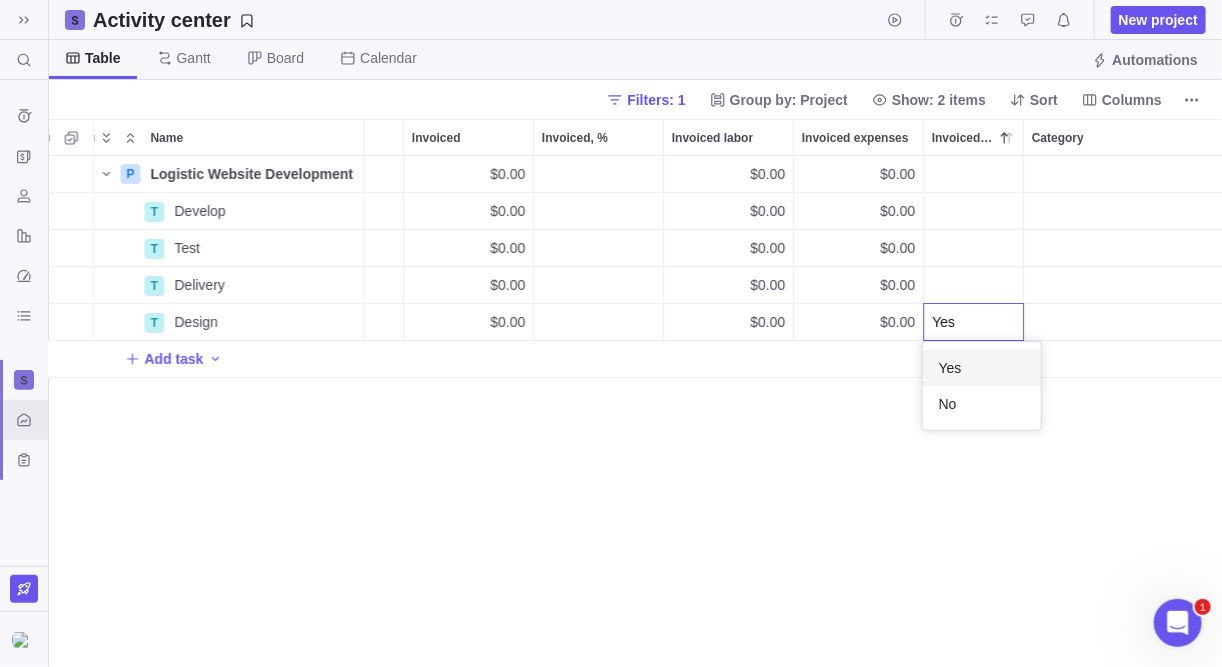 click on "Yes" at bounding box center (973, 322) 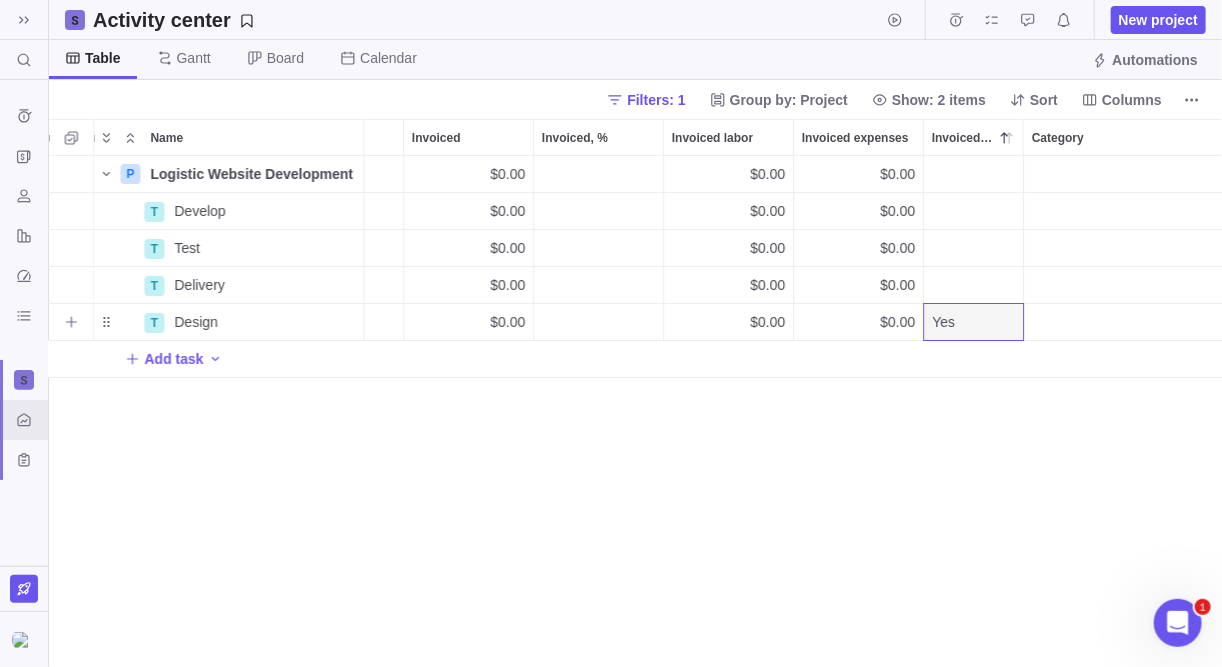 click on "Yes" at bounding box center (973, 322) 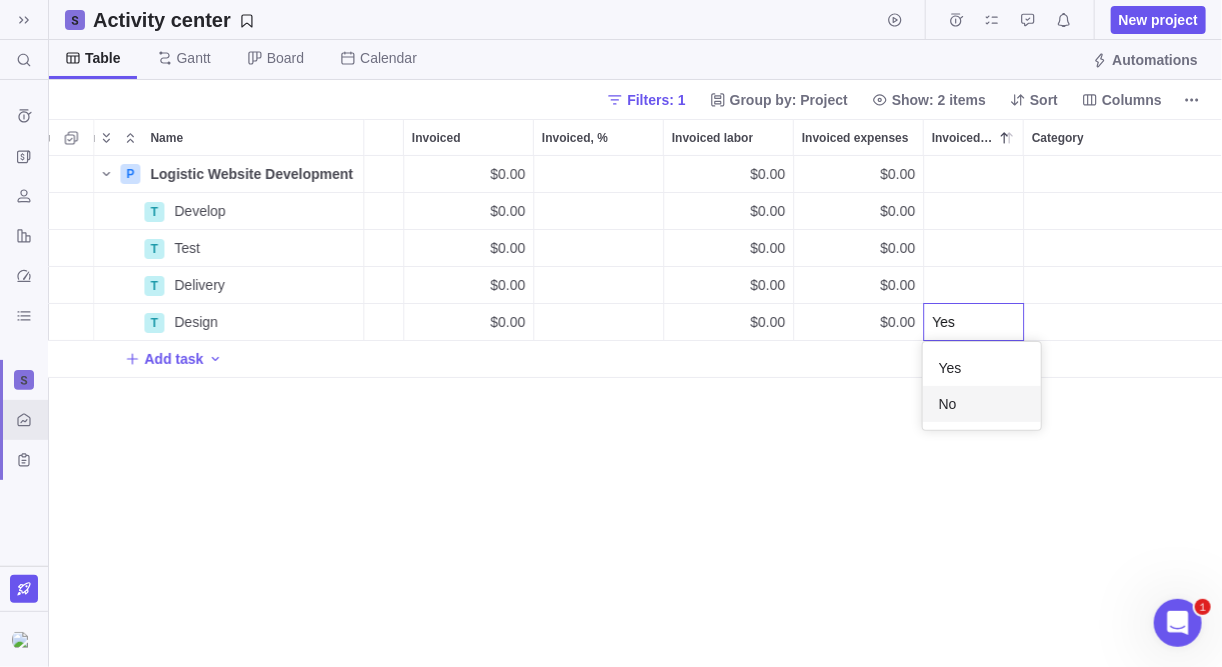 drag, startPoint x: 969, startPoint y: 362, endPoint x: 973, endPoint y: 408, distance: 46.173584 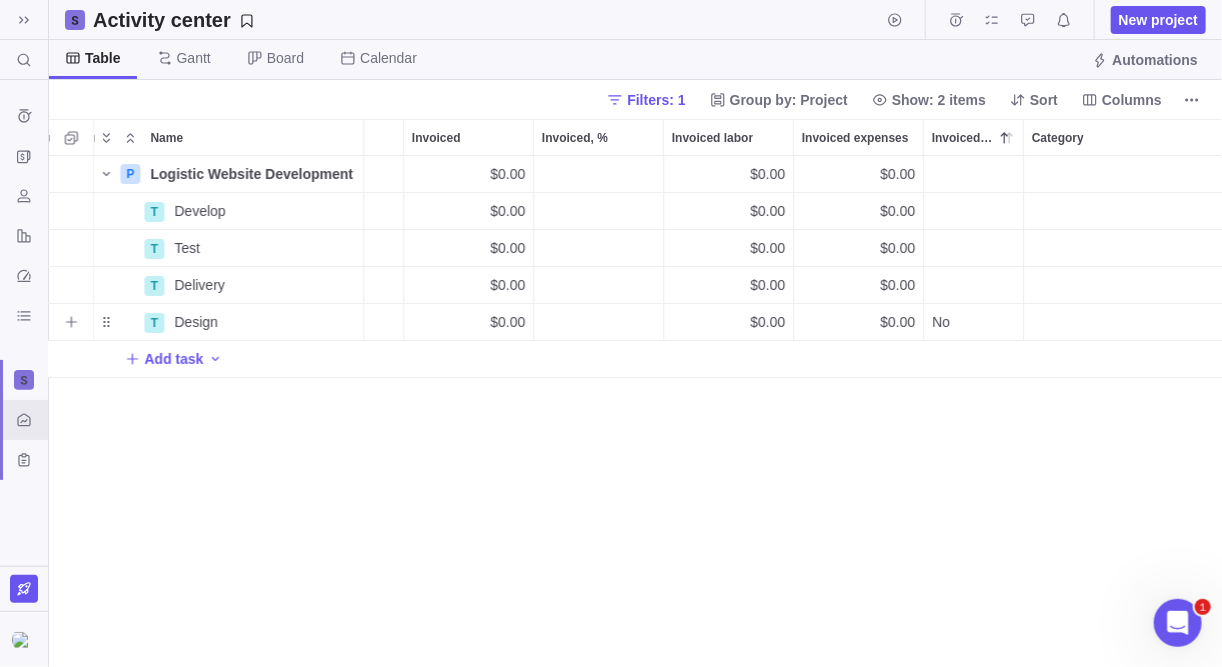 click on "P Logistic Website Development Details 01/07/2025 30/09/2025 66d Open $0.00 $0.00 Resource hourly rate $0.00 $0.00 $0.00 T Develop Details 21/07/2025 29/08/2025 30d Open Hourly rate $0.00 $0.00 $0.00 T Test Details 01/09/2025 29/09/2025 21d Open Hourly rate $0.00 $0.00 $0.00 T Delivery Details 30/09/2025 Open Not billable $0.00 $0.00 $0.00 T Design Details 01/07/2025 18/07/2025 14d Open Flat fee $0.00 $0.00 $0.00 No Add task" at bounding box center [636, 412] 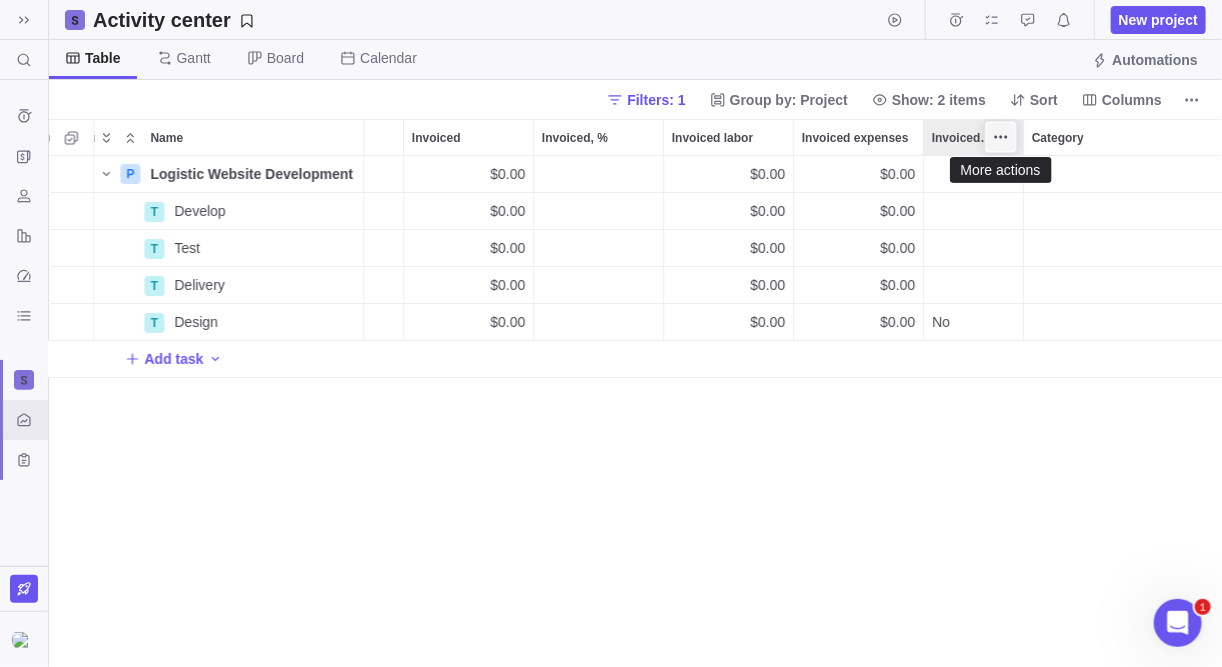click 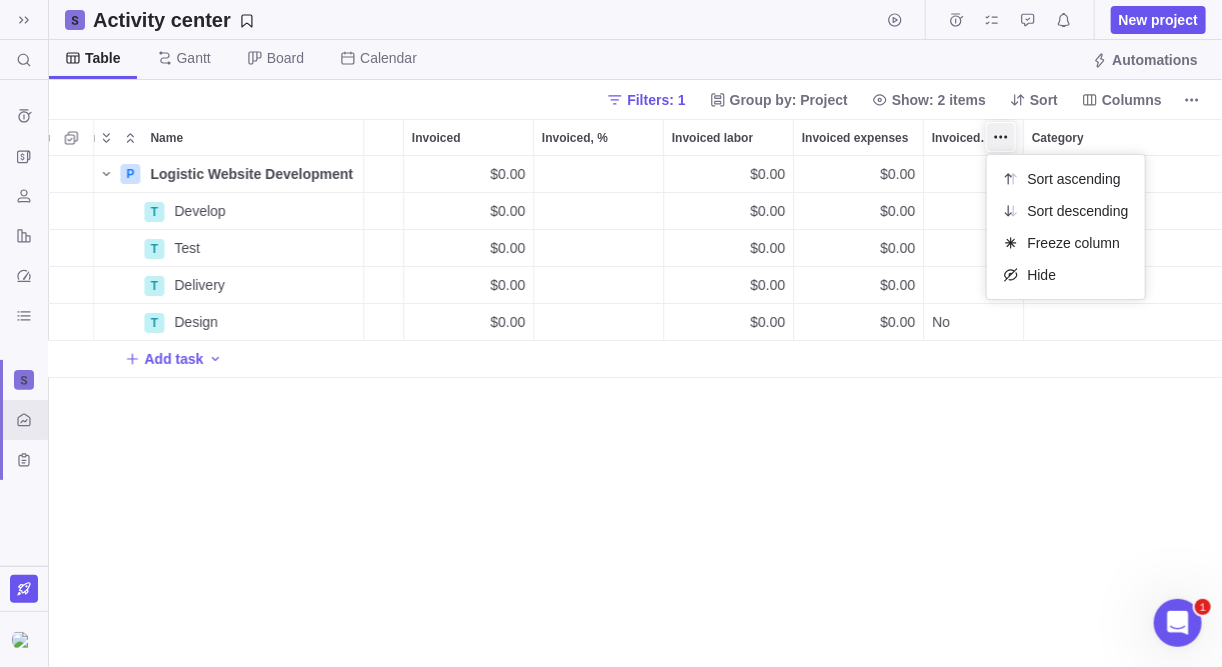 click on "Name Start date End date Duration Status Dependency Assignees Billable hours Non-billable hours Estimated hours Hours left Total target revenue Revenue variance Billing type Invoiced Invoiced, % Invoiced labor Invoiced expenses Invoiced (yes/no) Category P Logistic Website Development Details 01/07/2025 30/09/2025 66d Open $0.00 $0.00 Resource hourly rate $0.00 $0.00 $0.00 T Develop Details 21/07/2025 29/08/2025 30d Open Hourly rate $0.00 $0.00 $0.00 T Test Details 01/09/2025 29/09/2025 21d Open Hourly rate $0.00 $0.00 $0.00 T Delivery Details 30/09/2025 Open Not billable $0.00 $0.00 $0.00 T Design Details 01/07/2025 18/07/2025 14d Open Flat fee $0.00 $0.00 $0.00 No Add task" at bounding box center [635, 393] 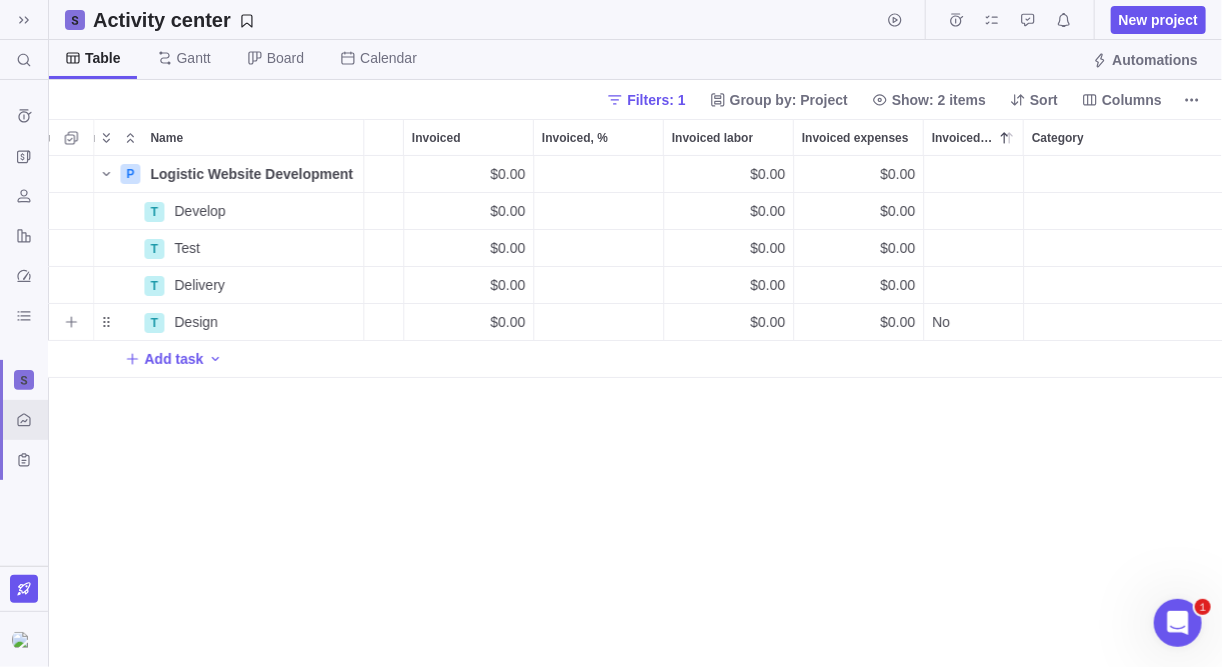 click on "No" at bounding box center [973, 322] 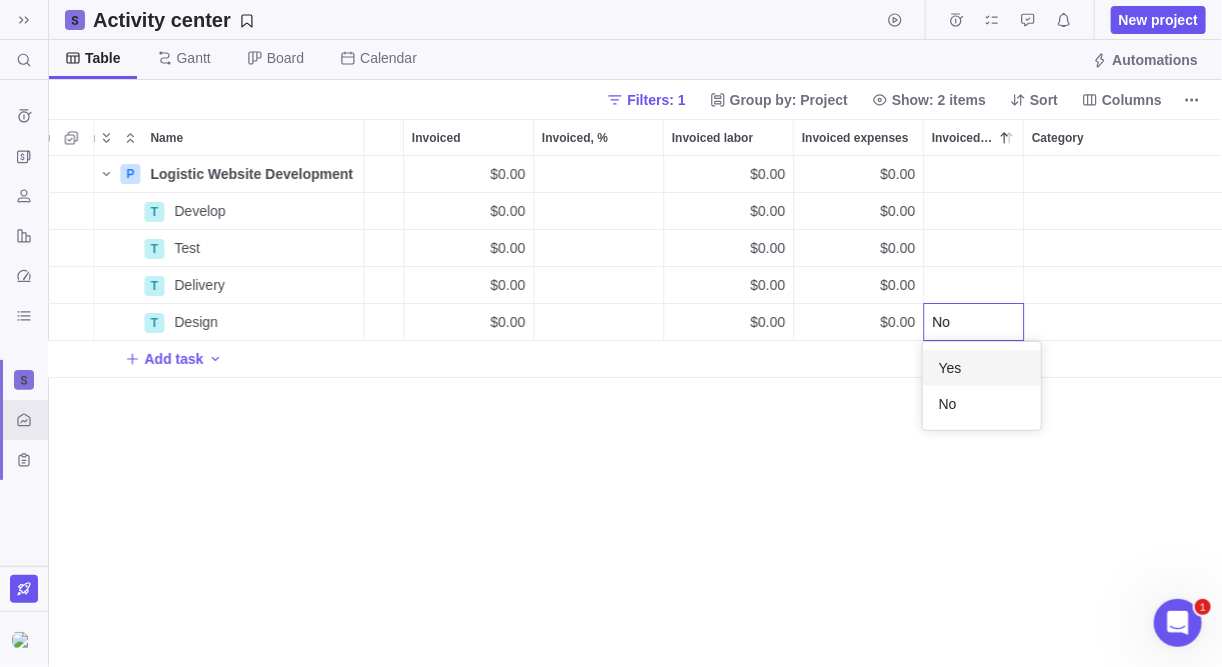 click on "Yes" at bounding box center [950, 368] 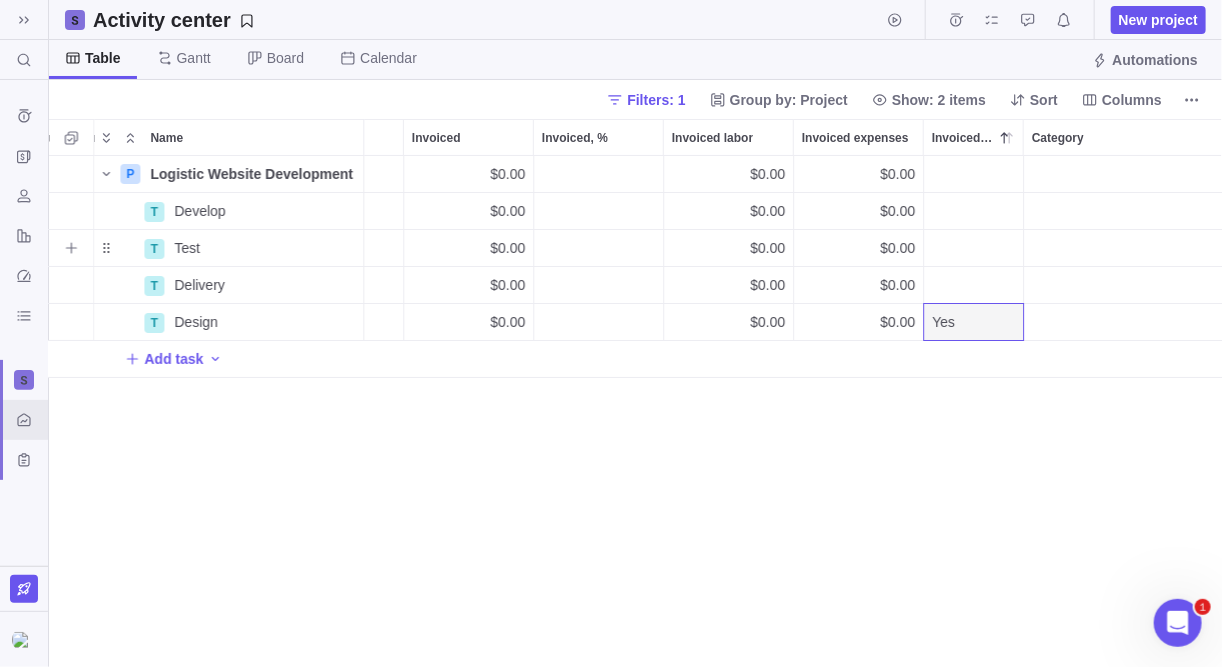 click at bounding box center [974, 248] 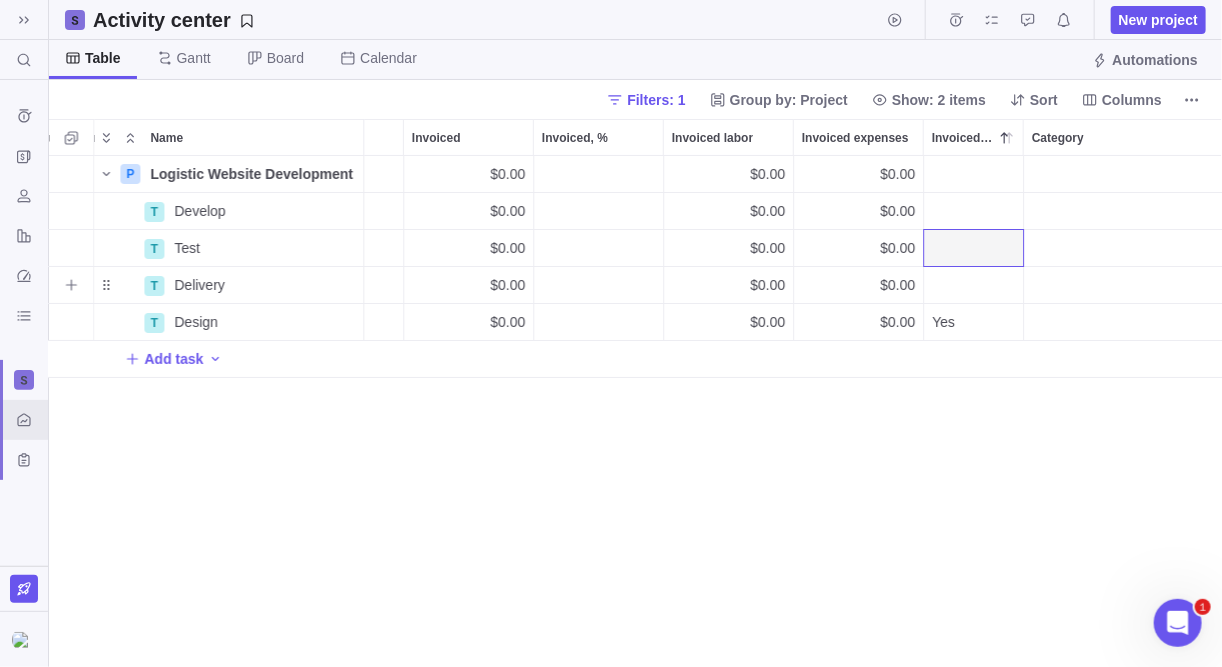 click at bounding box center (974, 285) 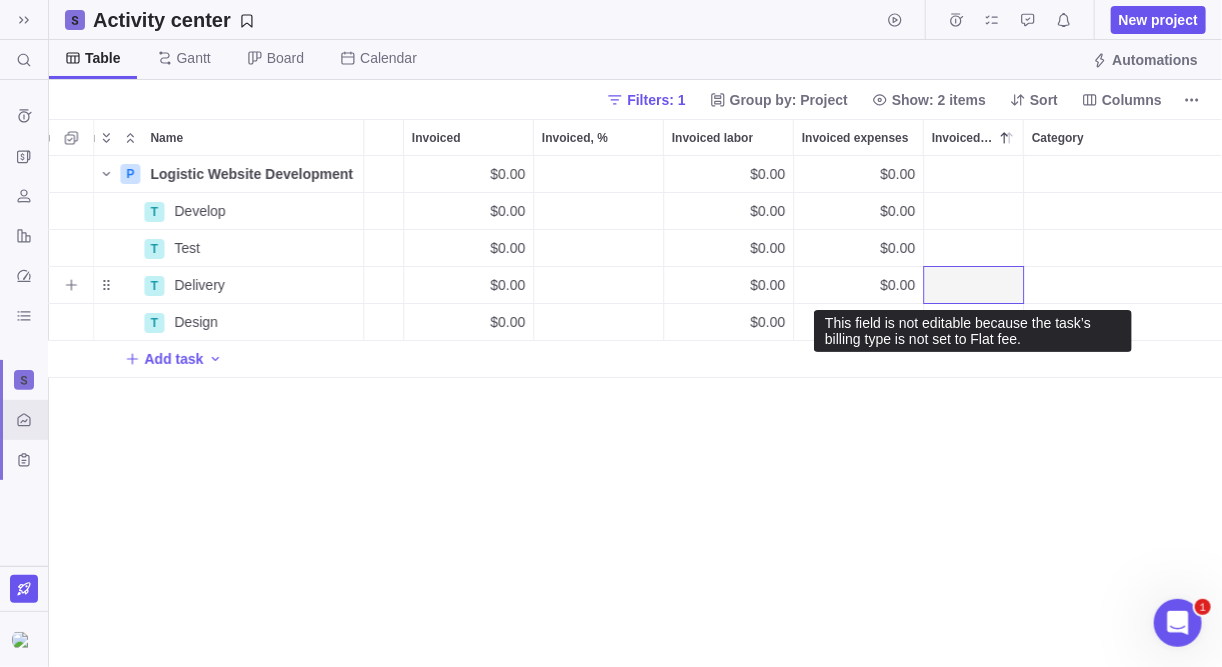 click at bounding box center [974, 285] 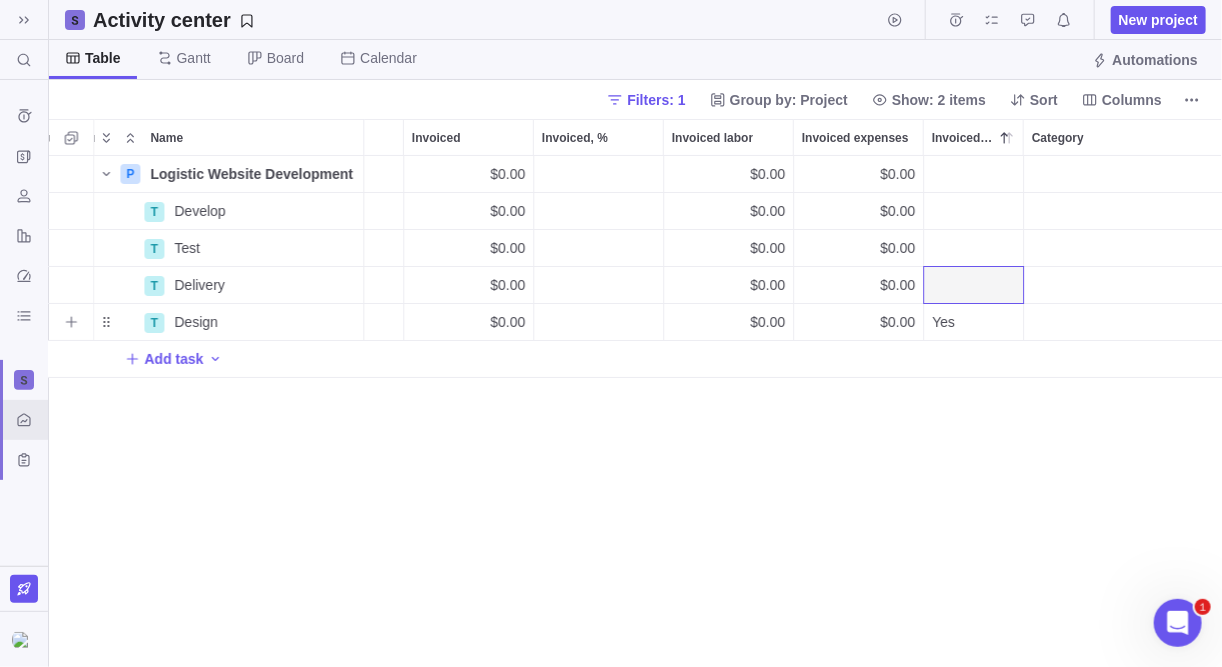 click on "Yes" at bounding box center (973, 322) 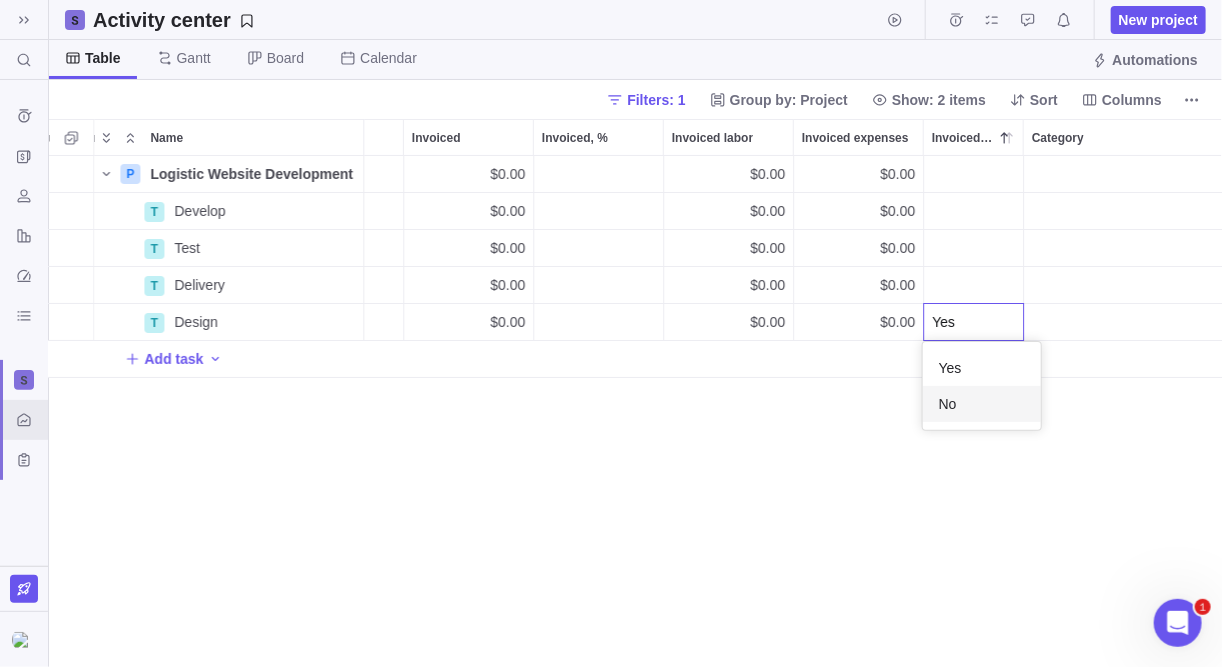 click on "No" at bounding box center (948, 404) 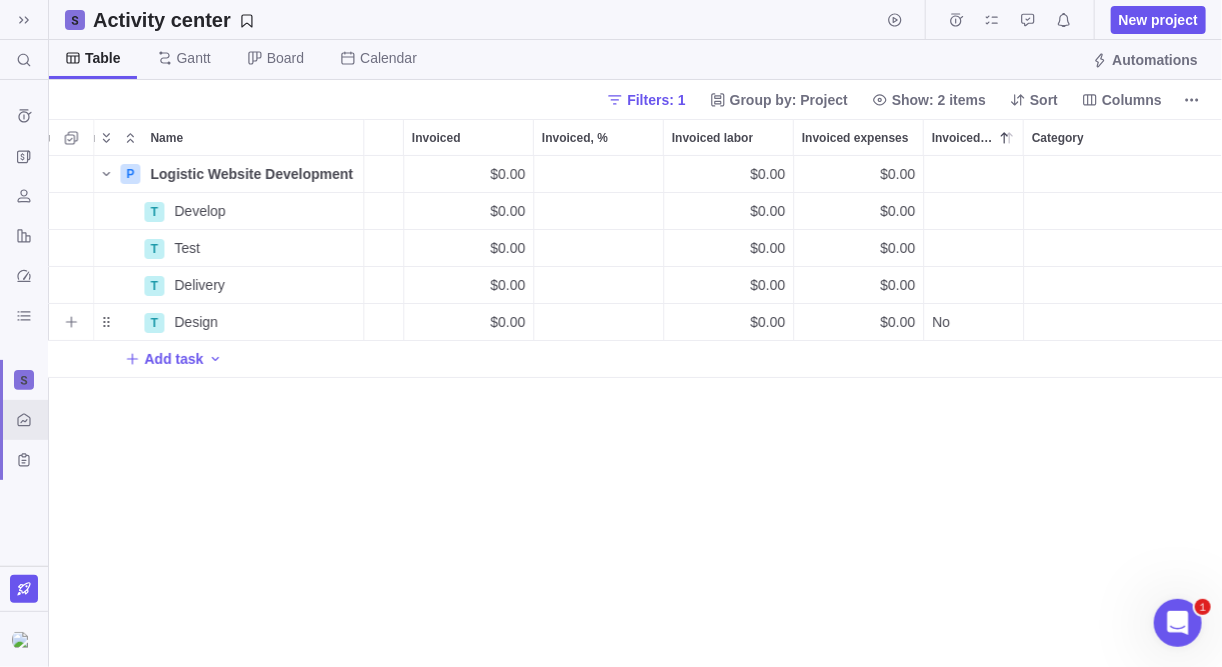 click on "P Logistic Website Development Details 01/07/2025 30/09/2025 66d Open $0.00 $0.00 Resource hourly rate $0.00 $0.00 $0.00 T Develop Details 21/07/2025 29/08/2025 30d Open Hourly rate $0.00 $0.00 $0.00 T Test Details 01/09/2025 29/09/2025 21d Open Hourly rate $0.00 $0.00 $0.00 T Delivery Details 30/09/2025 Open Not billable $0.00 $0.00 $0.00 T Design Details 01/07/2025 18/07/2025 14d Open Flat fee $0.00 $0.00 $0.00 No Add task" at bounding box center (636, 412) 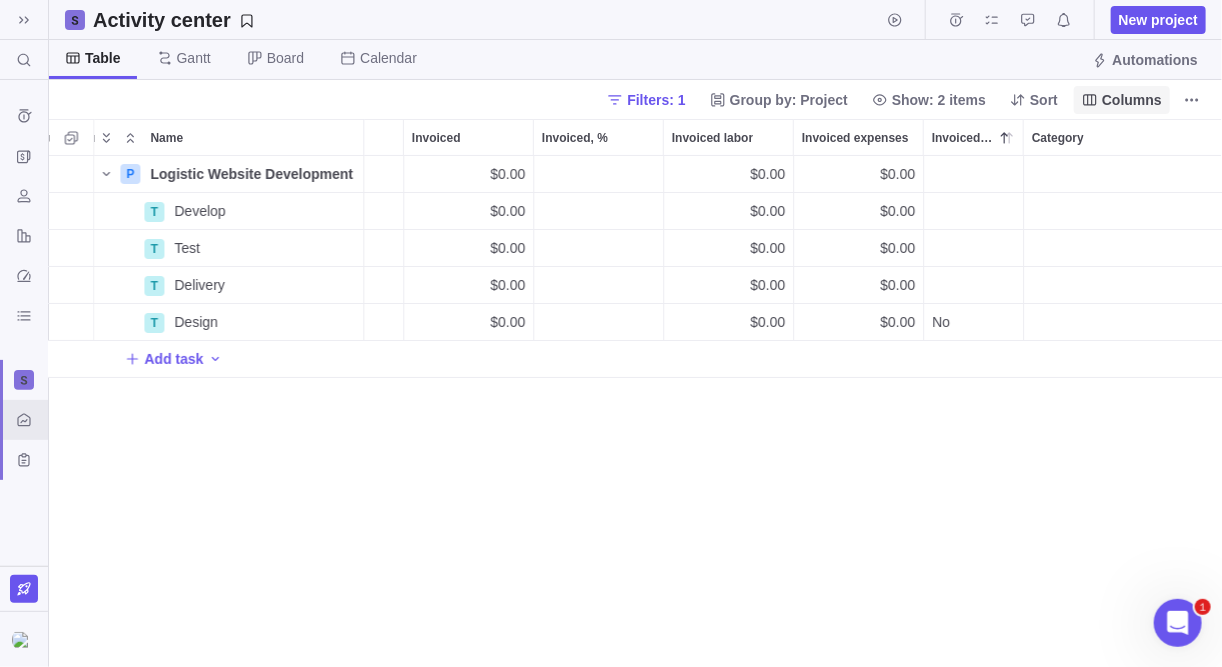 click on "Columns" at bounding box center [1132, 100] 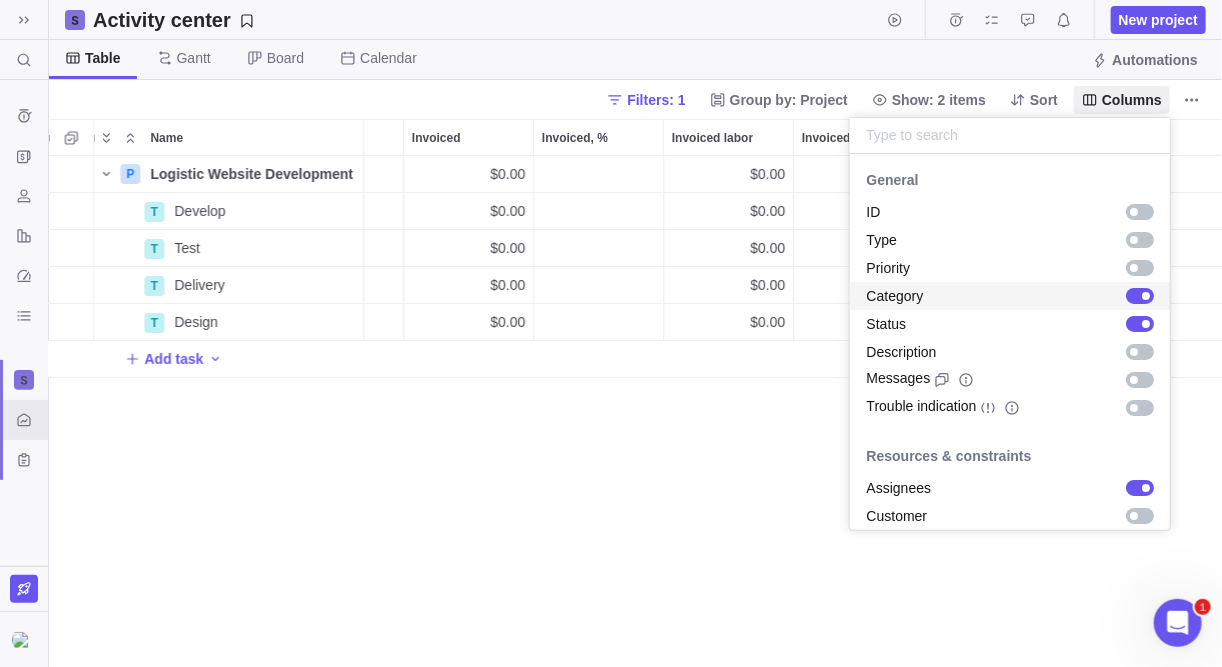 click at bounding box center [1146, 296] 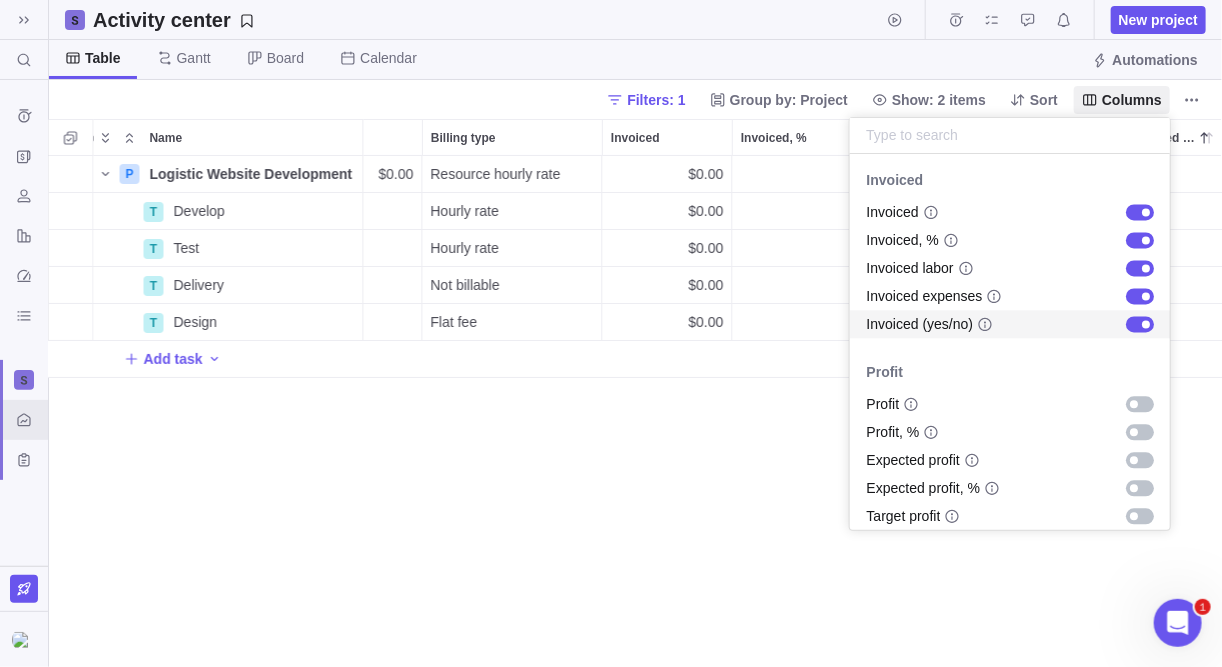 click at bounding box center (1140, 324) 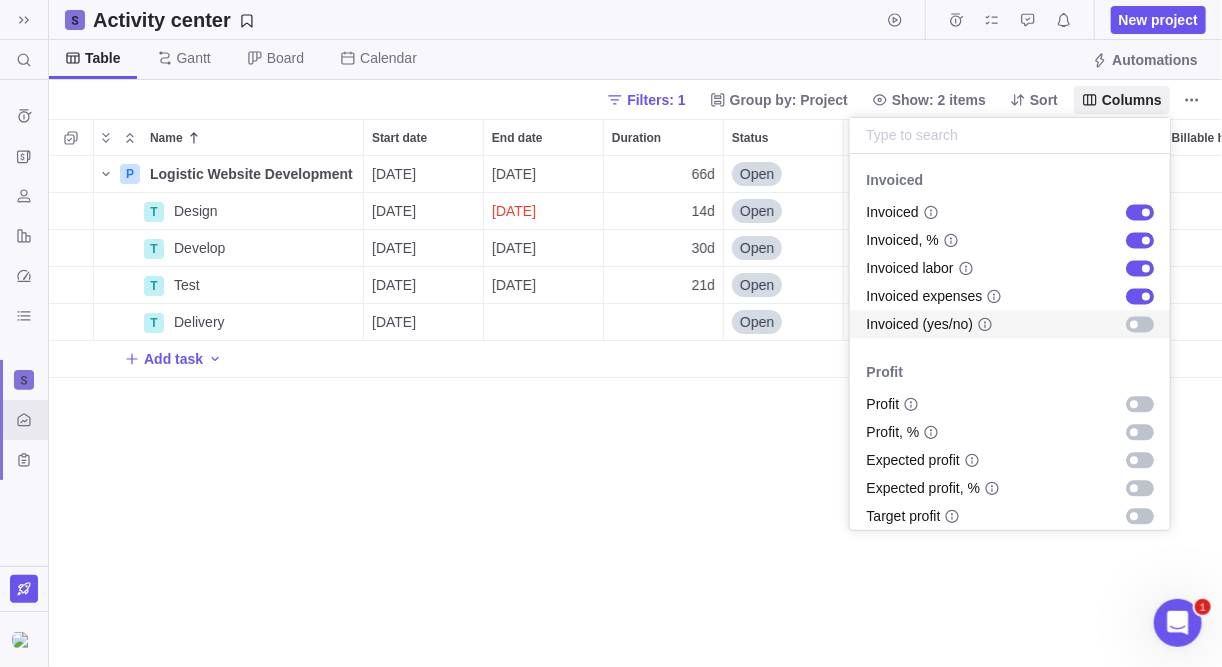 click at bounding box center (1134, 324) 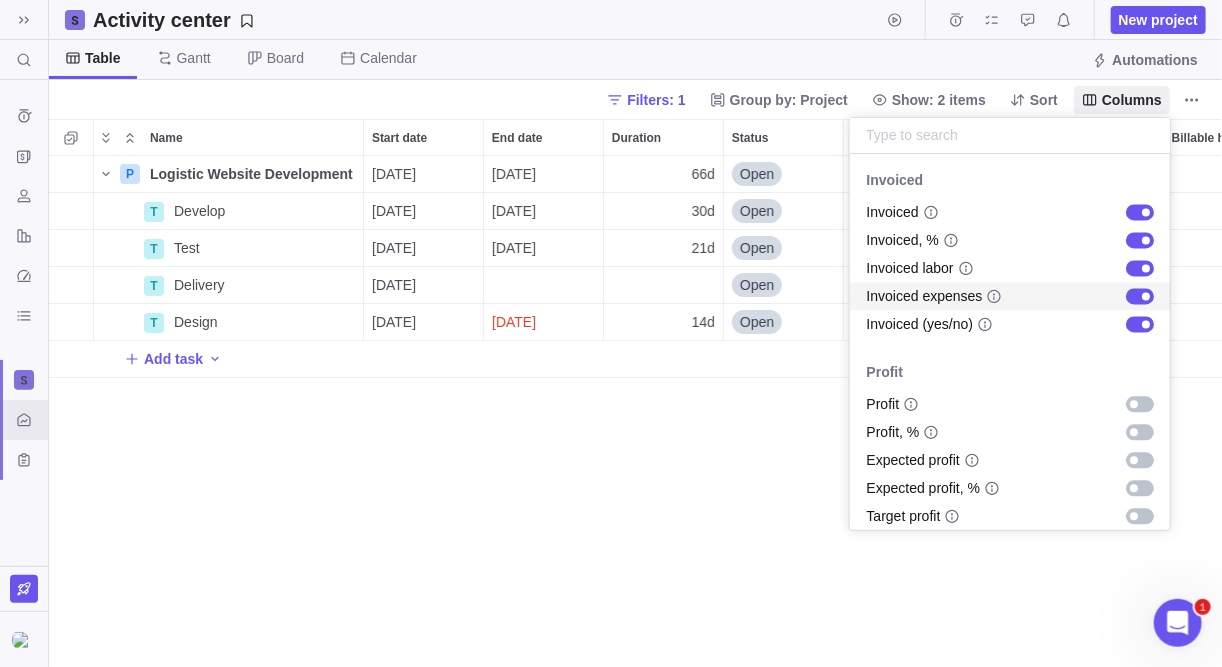 click at bounding box center [1140, 296] 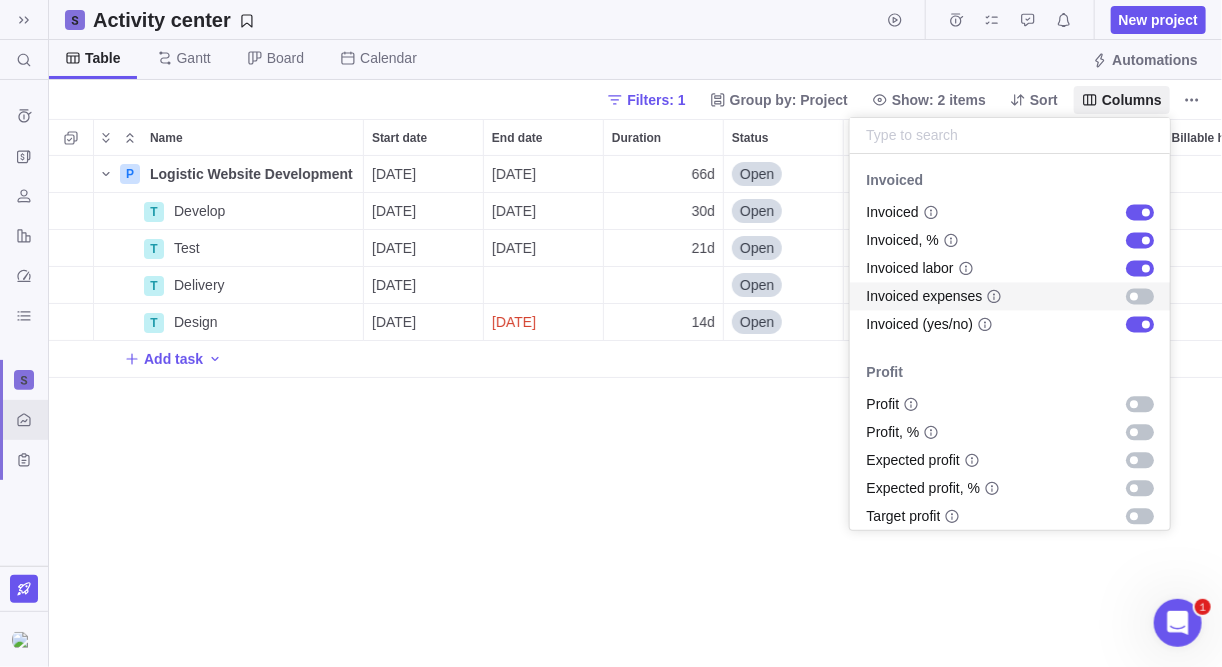 click at bounding box center [1134, 296] 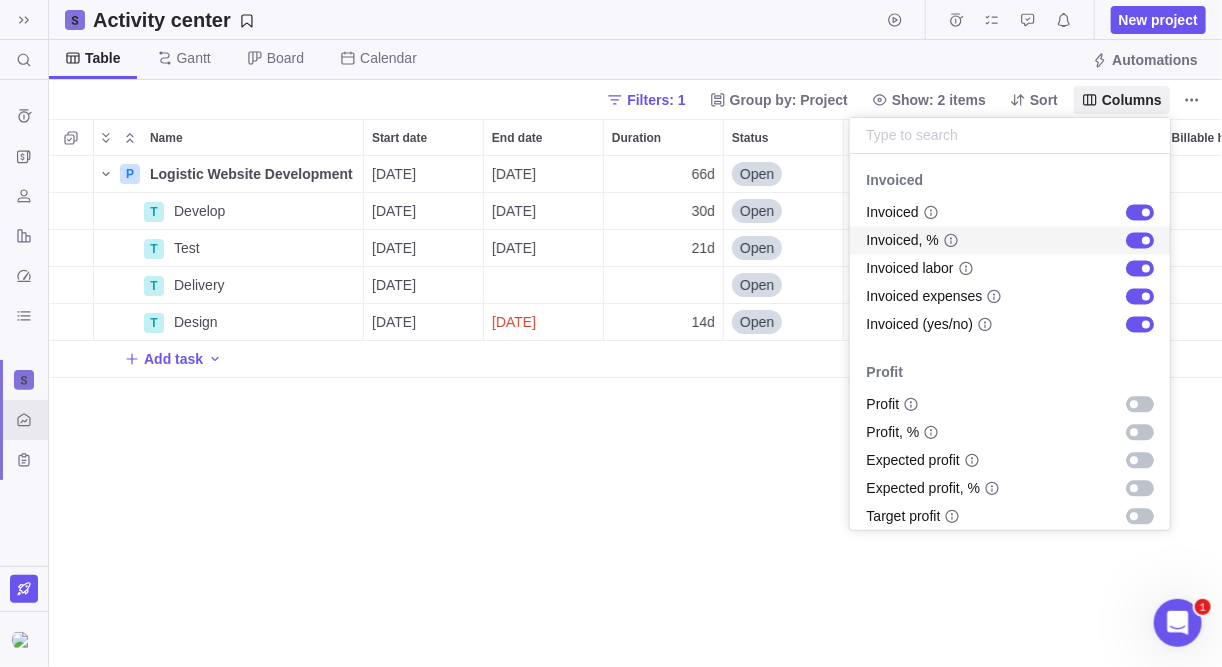 click at bounding box center (1140, 240) 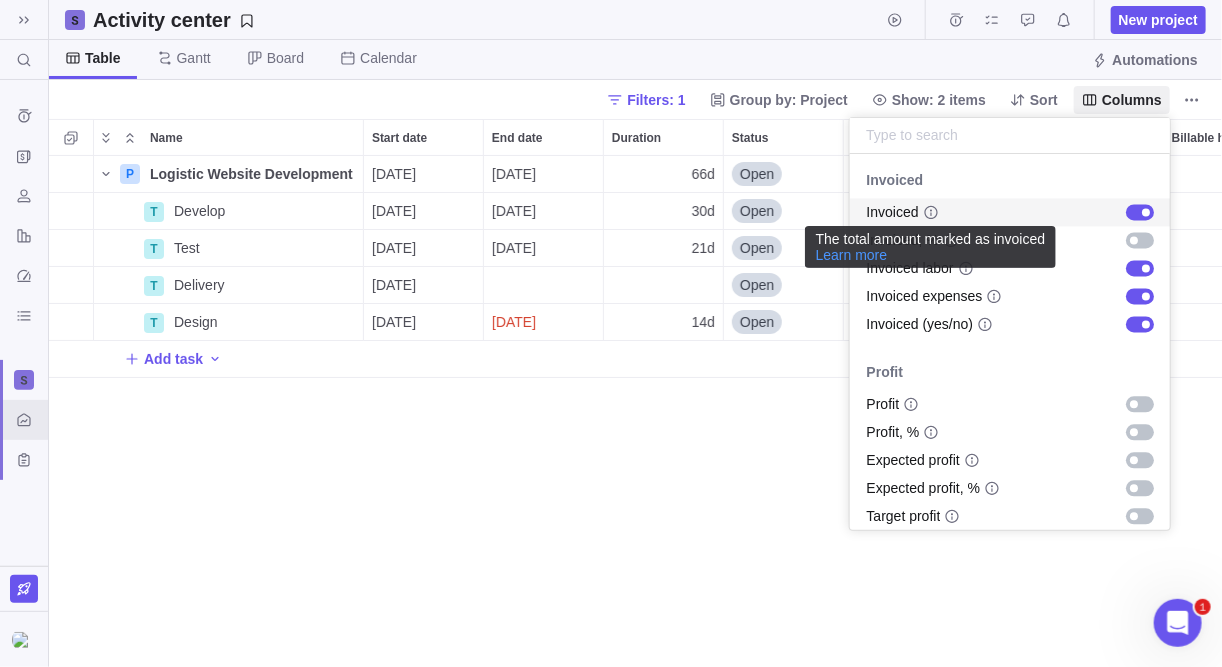 click 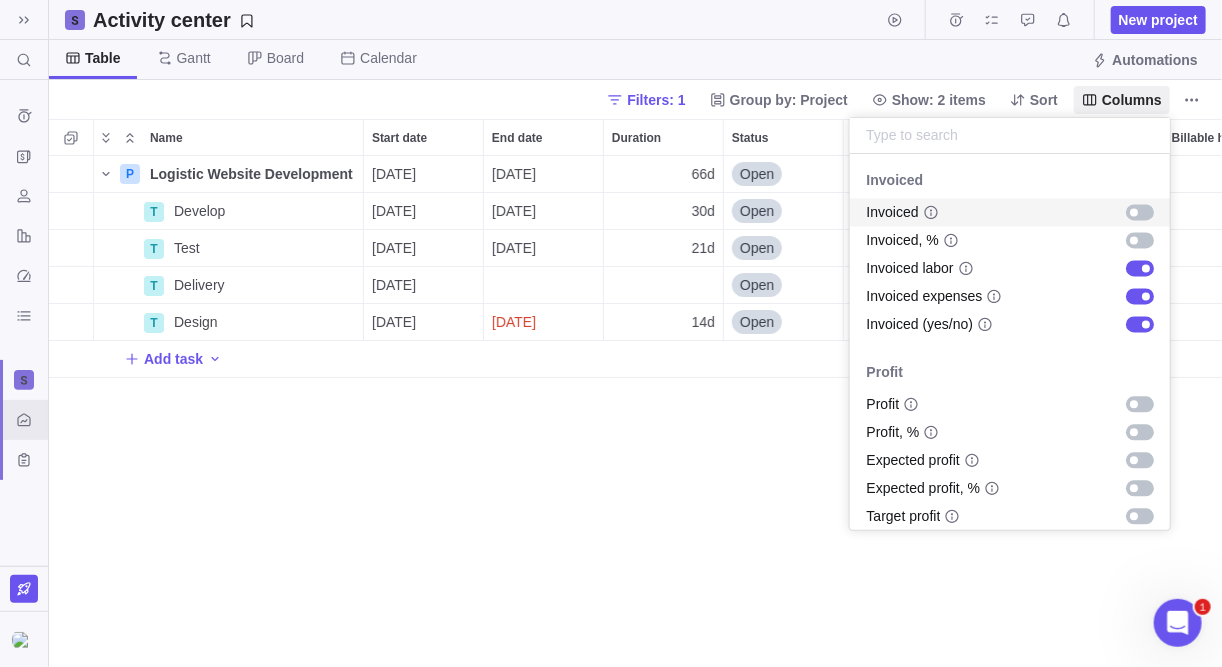 click at bounding box center [1134, 212] 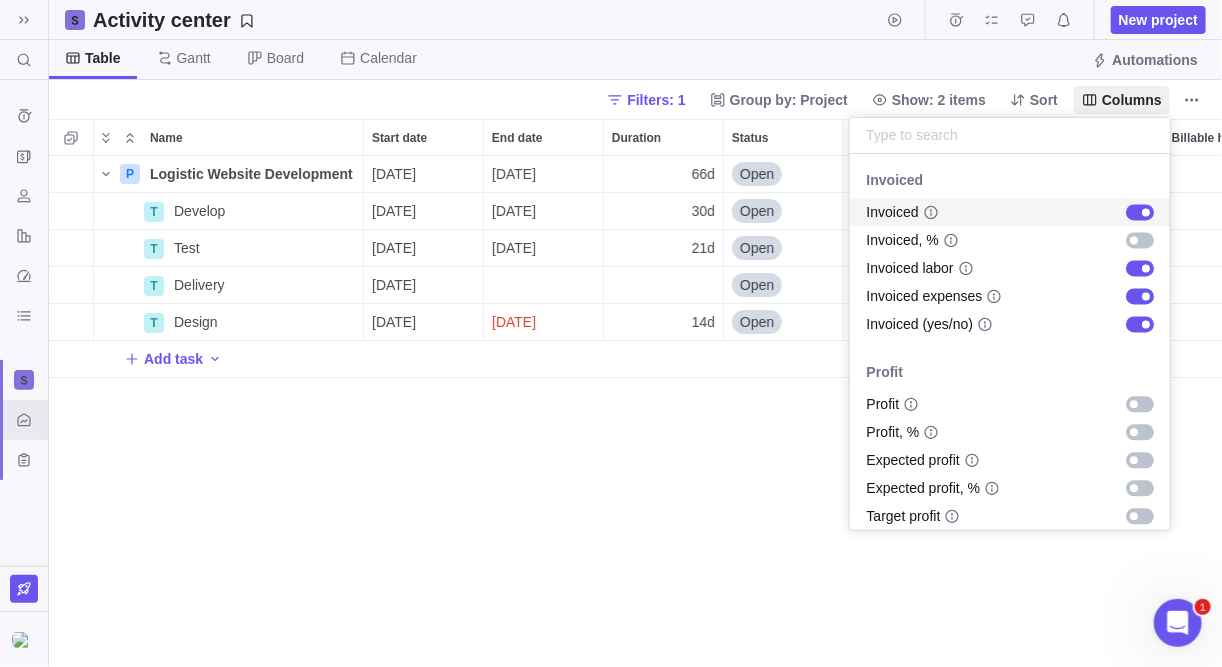 click at bounding box center (1140, 212) 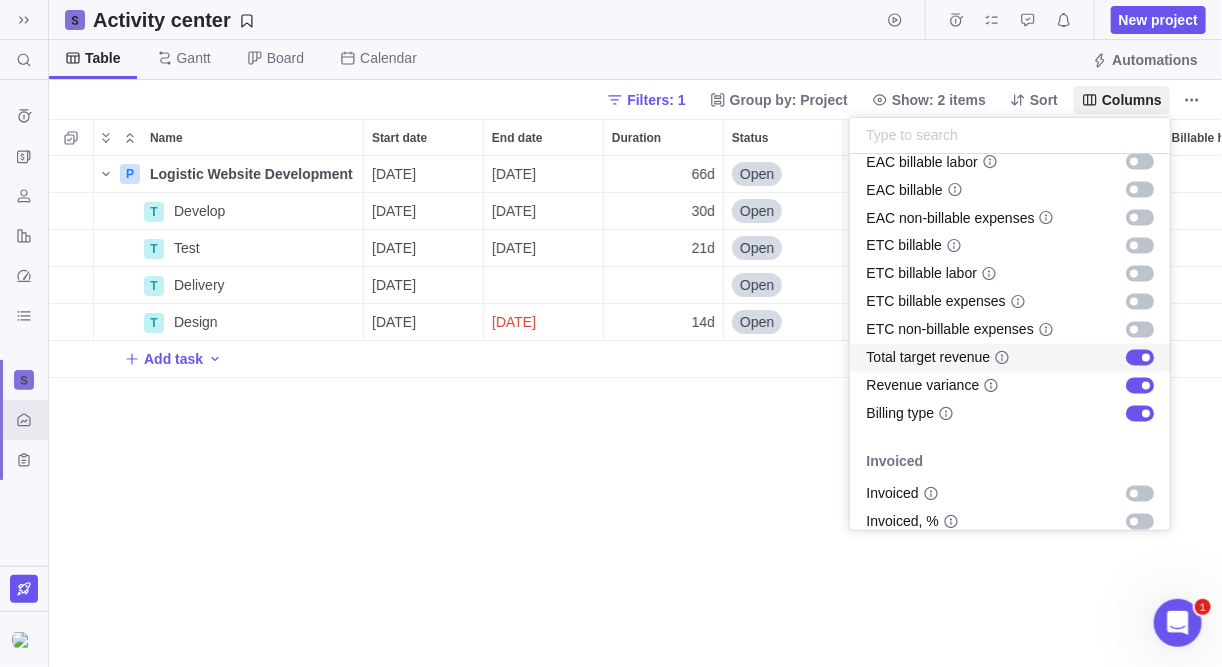 click at bounding box center (1146, 358) 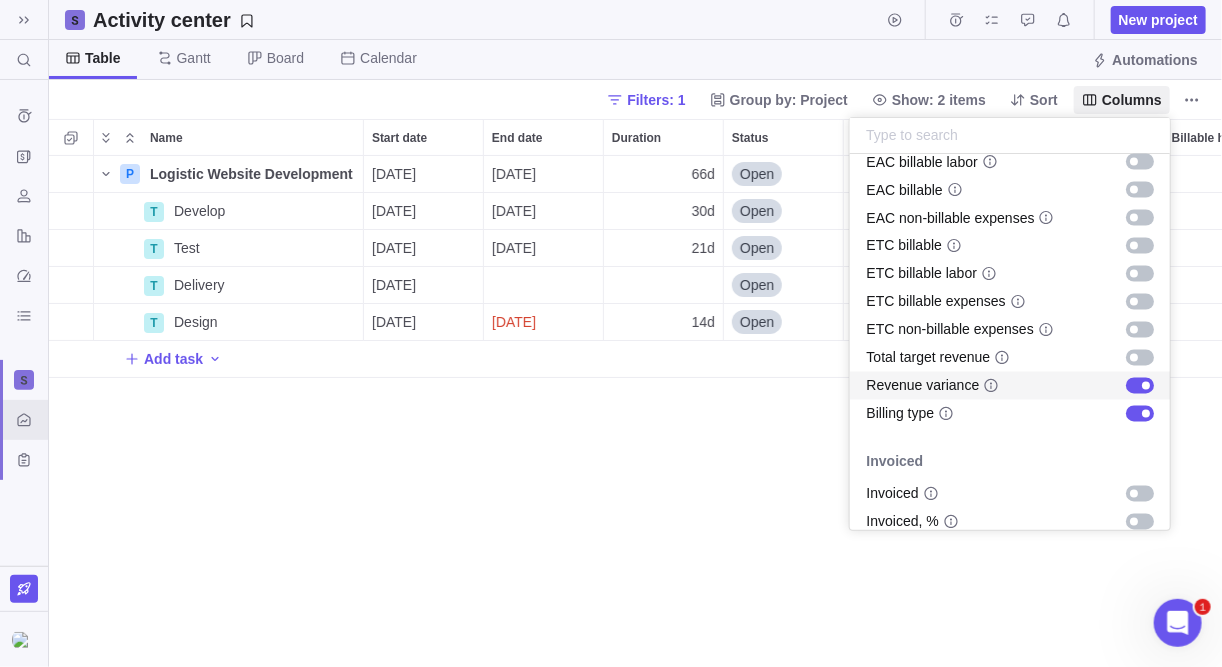 click at bounding box center [1140, 386] 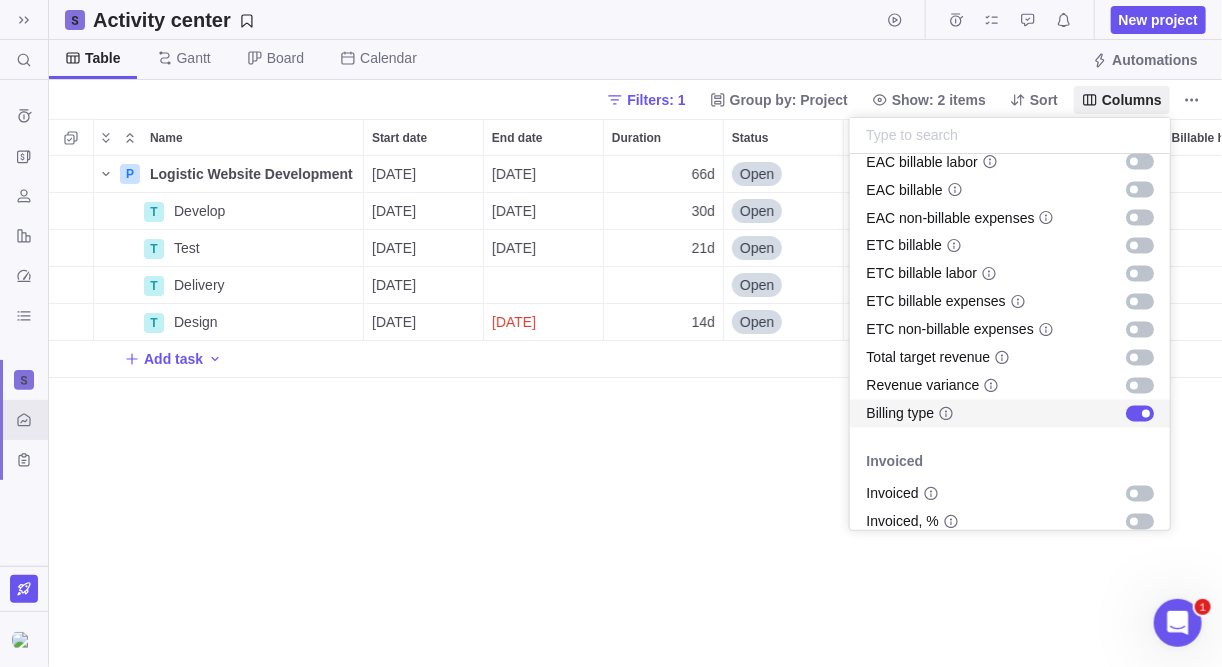click at bounding box center [1146, 414] 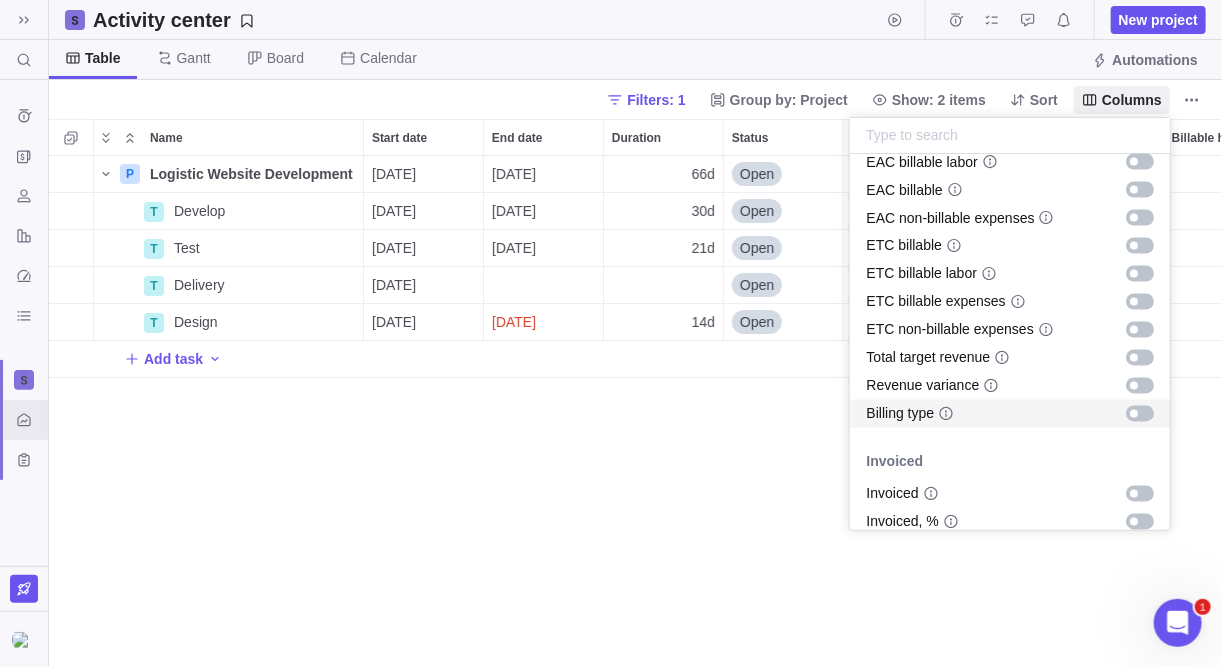 click at bounding box center [1140, 414] 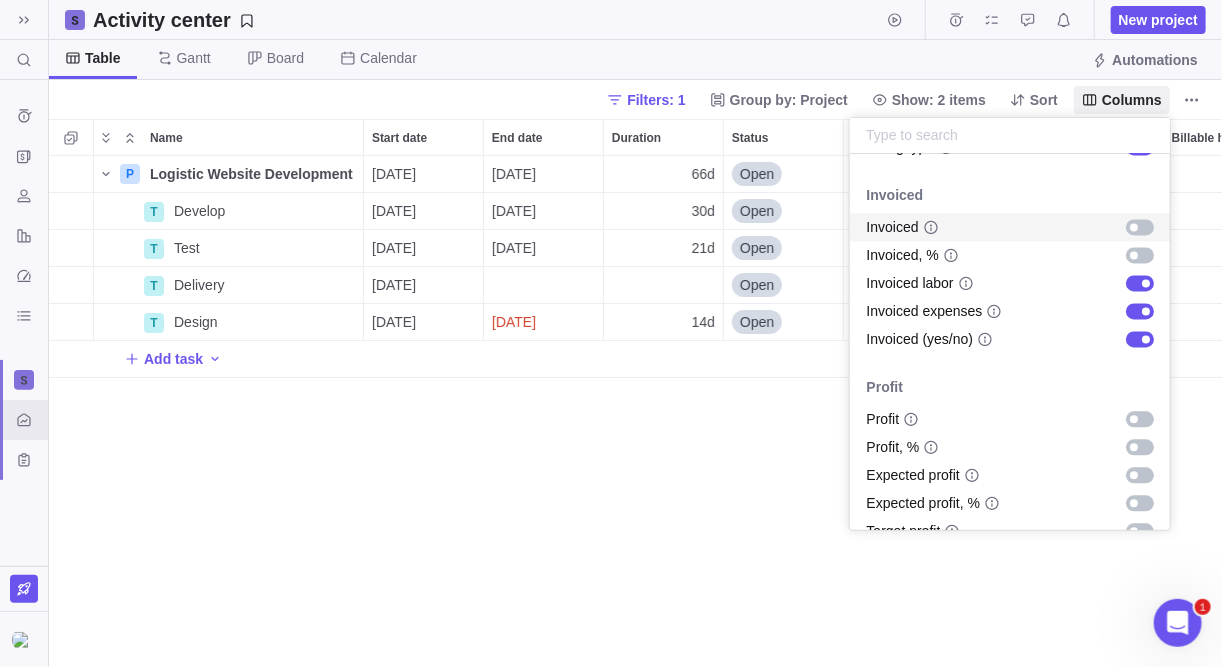 click at bounding box center [1134, 227] 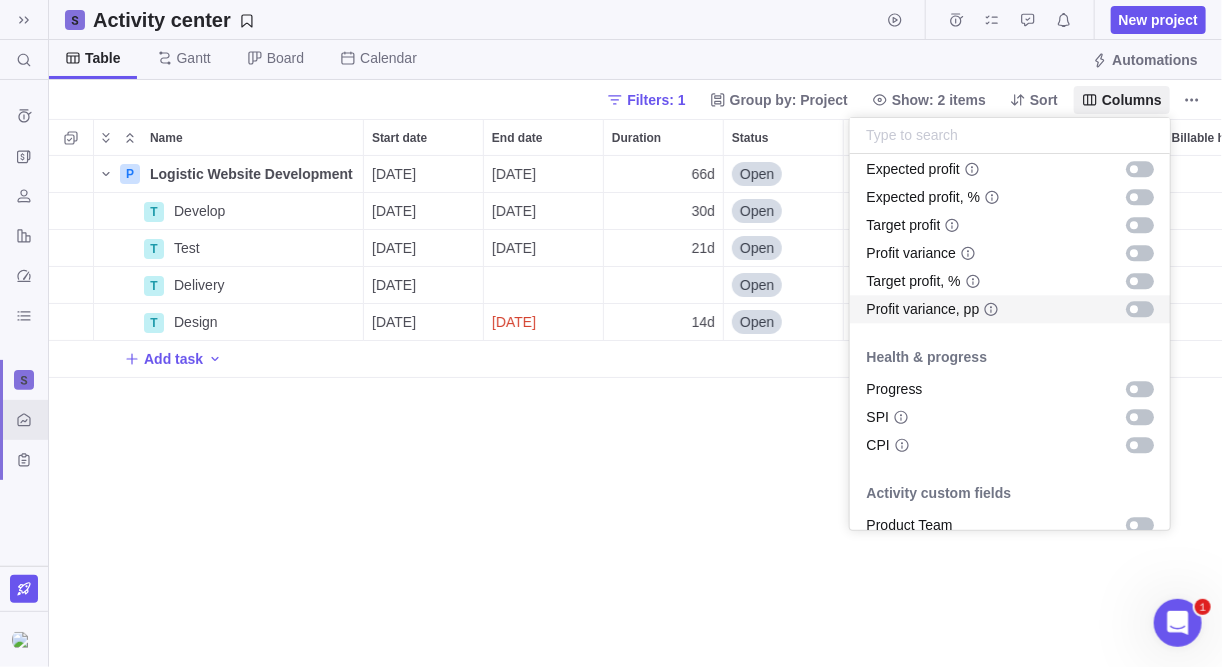 click on "Search (Ctrl+K) Time logs history Invoices Resources Reports Dashboard BI dashboards Activity center Custom forms Saved views Activity center New project Table Gantt Board Calendar Automations Filters: 1 Group by: Project Show: 2 items Sort Columns Name Start date End date Duration Status Dependency Assignees Billable hours Non-billable hours Estimated hours Hours left Billing type Invoiced Invoiced labor Invoiced expenses Invoiced (yes/no) P Logistic Website Development Details 01/07/2025 30/09/2025 66d Open Resource hourly rate $0.00 $0.00 $0.00 T Develop Details 21/07/2025 29/08/2025 30d Open Hourly rate $0.00 $0.00 $0.00 T Test Details 01/09/2025 29/09/2025 21d Open Hourly rate $0.00 $0.00 $0.00 T Delivery Details 30/09/2025 Open Not billable $0.00 $0.00 $0.00 T Design Details 01/07/2025 18/07/2025 14d Open Flat fee $0.00 $0.00 $0.00 No Add task Filters Activity status Default Workflow Project status Default Workflow Activity priority Activity assignees Project start date Previous year Today 1" at bounding box center [611, 333] 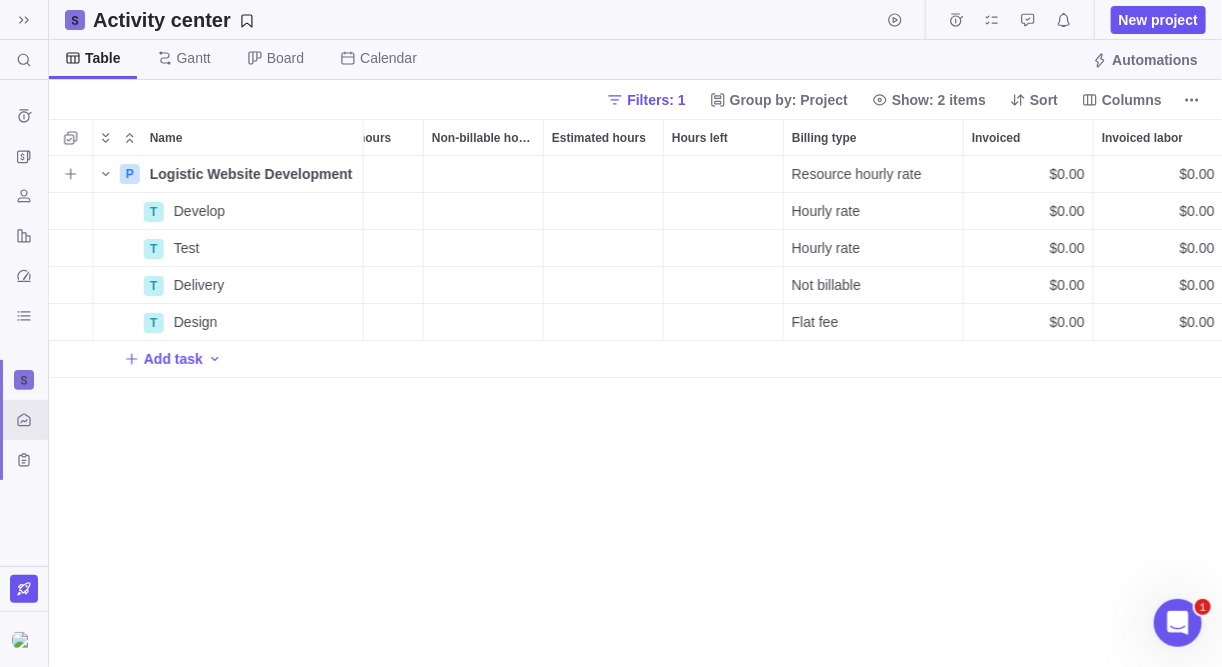 click on "P Logistic Website Development Details 01/07/2025 30/09/2025 66d Open Resource hourly rate $0.00 $0.00 $0.00 T Develop Details 21/07/2025 29/08/2025 30d Open Hourly rate $0.00 $0.00 $0.00 T Test Details 01/09/2025 29/09/2025 21d Open Hourly rate $0.00 $0.00 $0.00 T Delivery Details 30/09/2025 Open Not billable $0.00 $0.00 $0.00 T Design Details 01/07/2025 18/07/2025 14d Open Flat fee $0.00 $0.00 $0.00 No Add task" at bounding box center (636, 412) 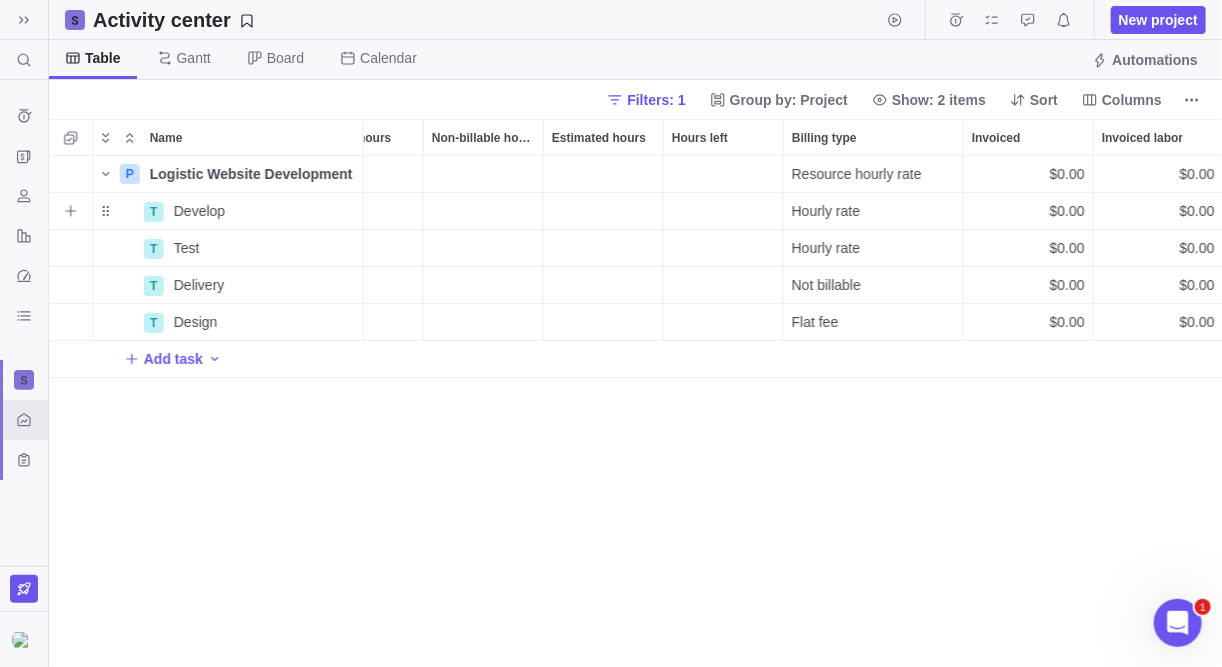click at bounding box center [723, 211] 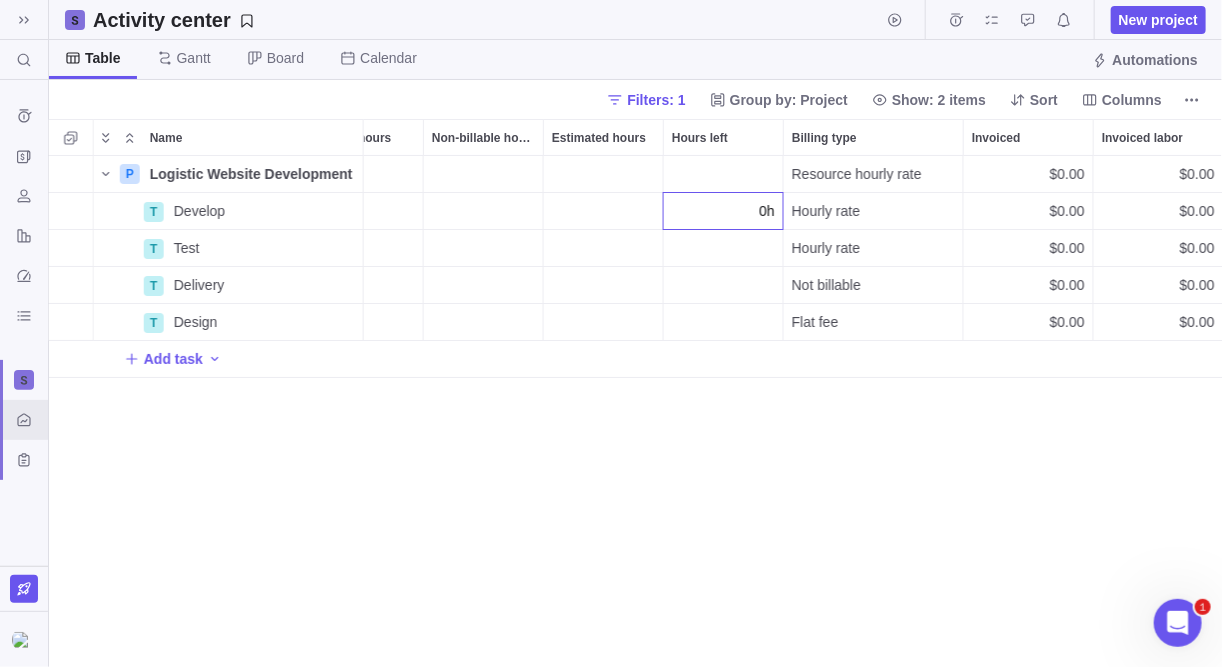 click on "0h" at bounding box center (723, 211) 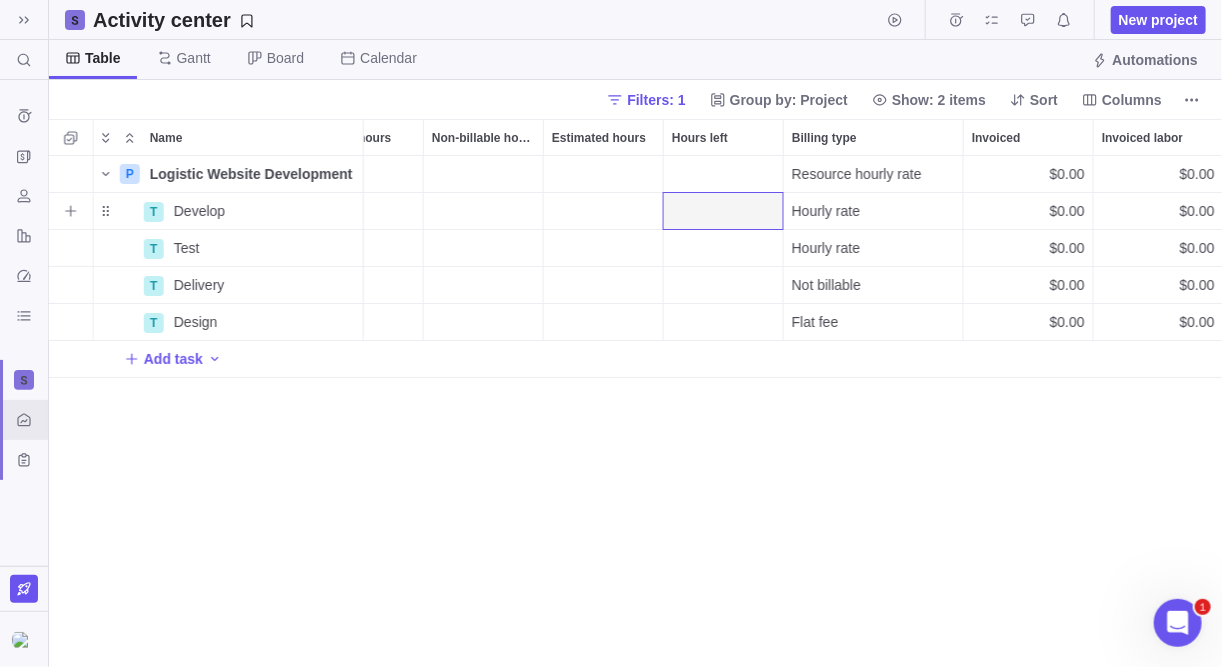 click at bounding box center (603, 211) 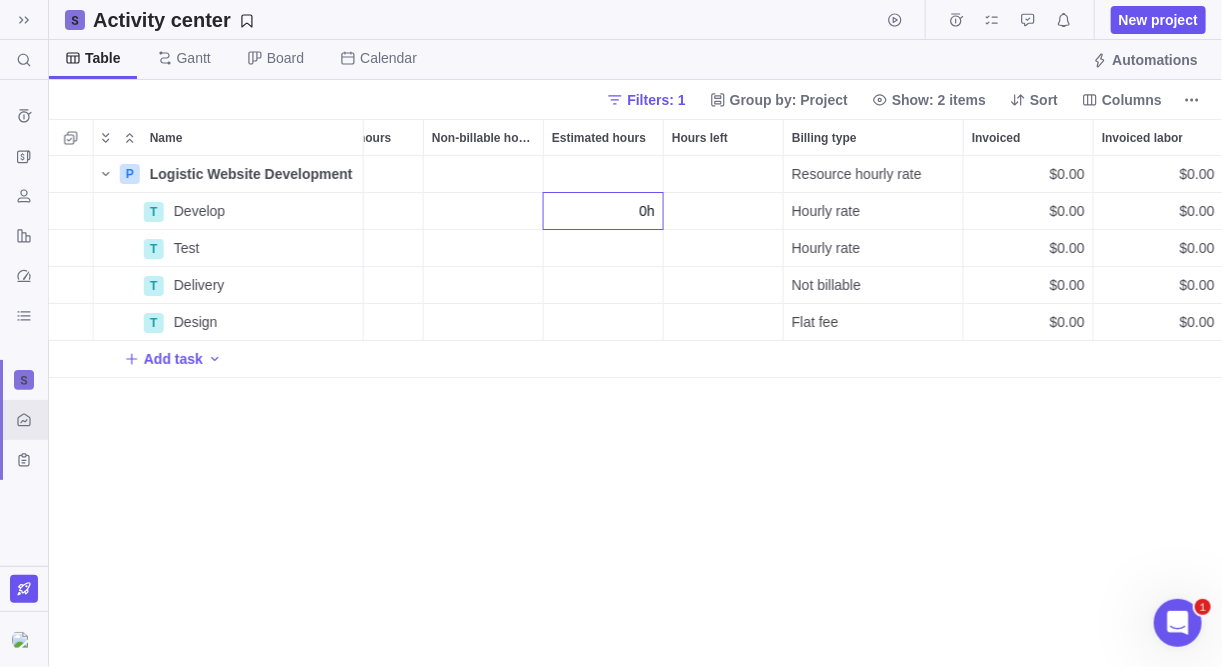 click on "0h" at bounding box center (603, 211) 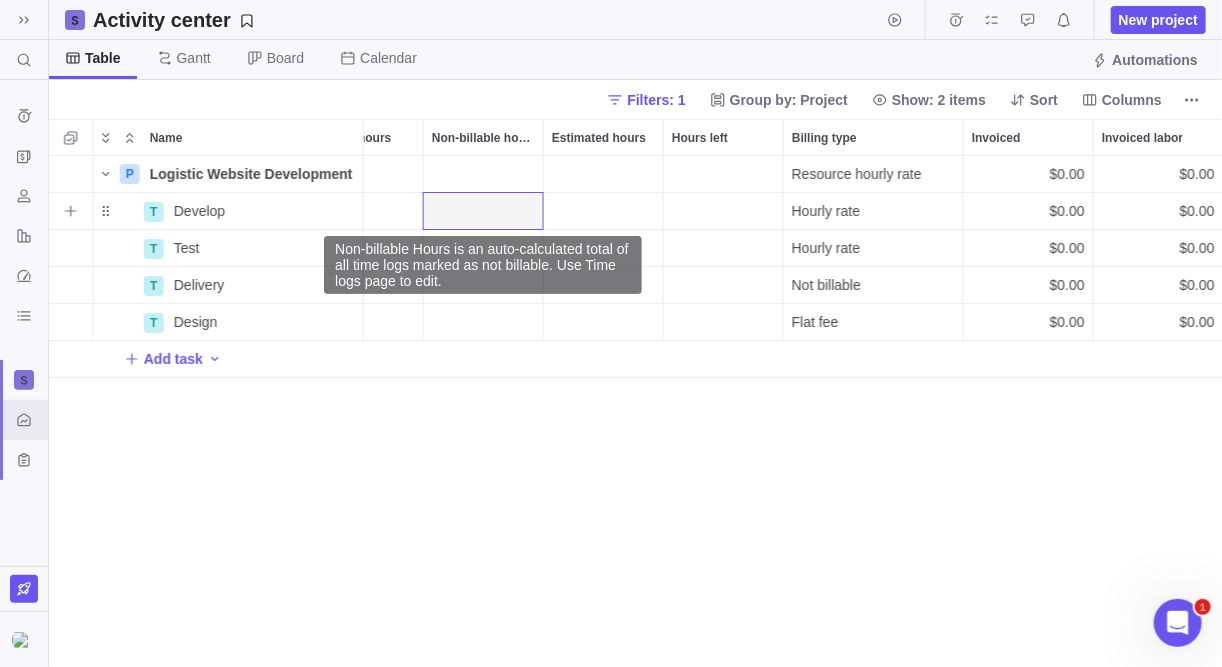 click at bounding box center [483, 211] 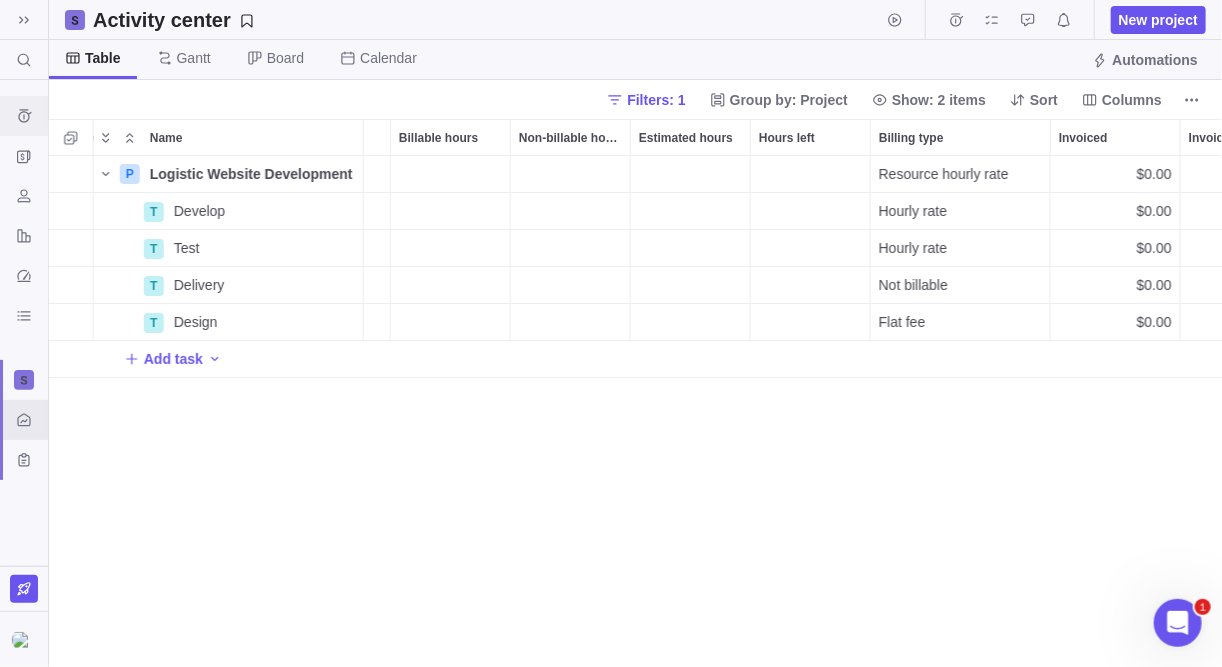 drag, startPoint x: 0, startPoint y: 88, endPoint x: 19, endPoint y: 109, distance: 28.319605 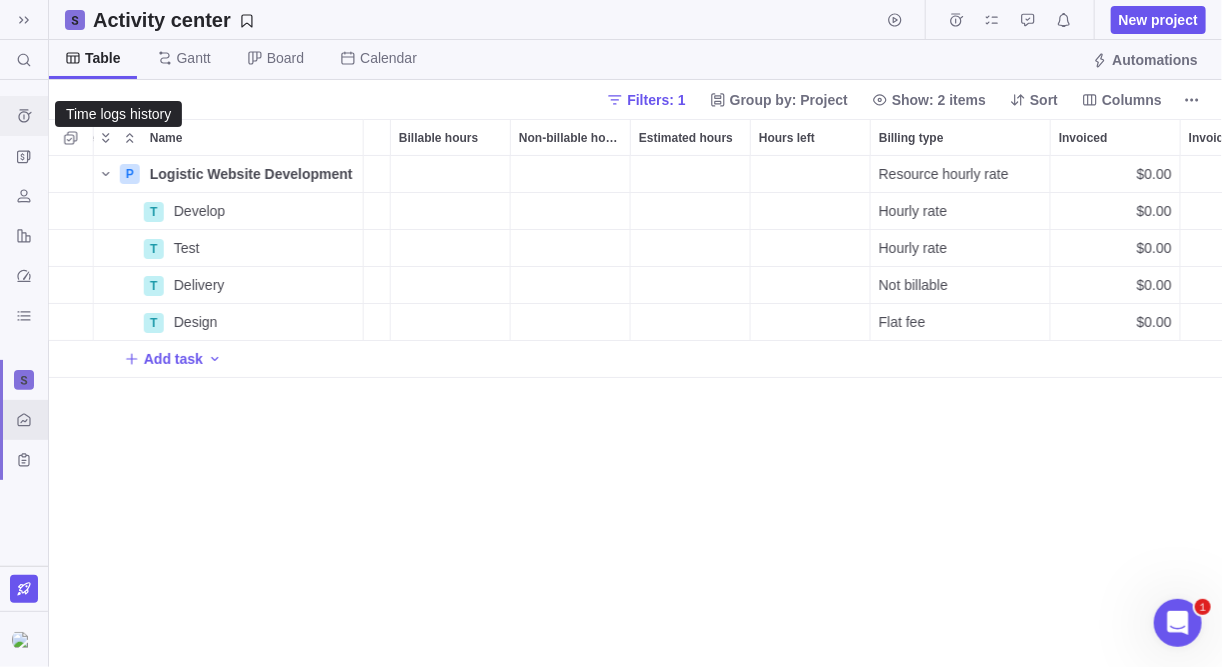 click 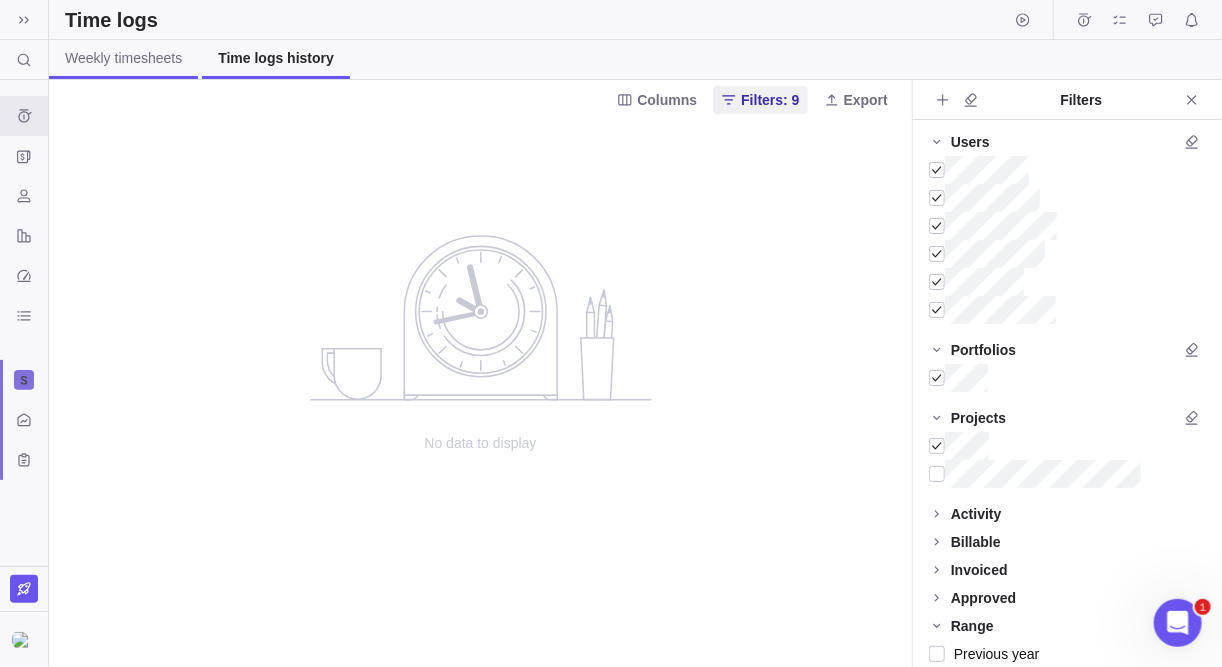 click on "Weekly timesheets" at bounding box center (123, 58) 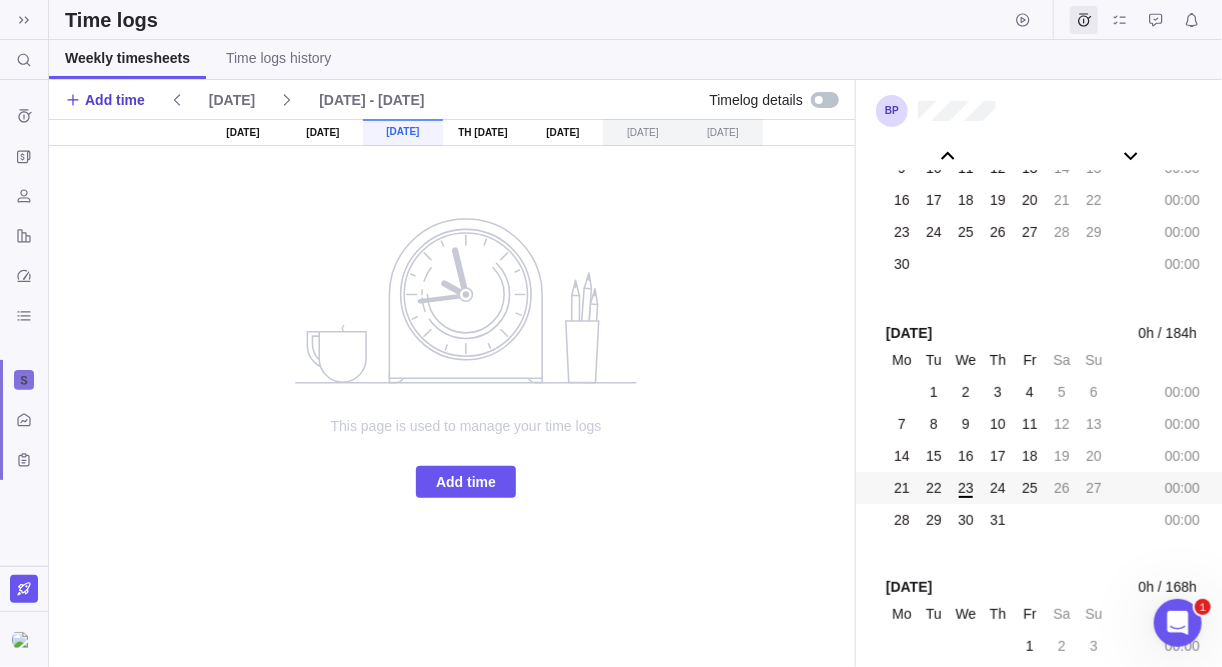 click on "Add time" at bounding box center [115, 100] 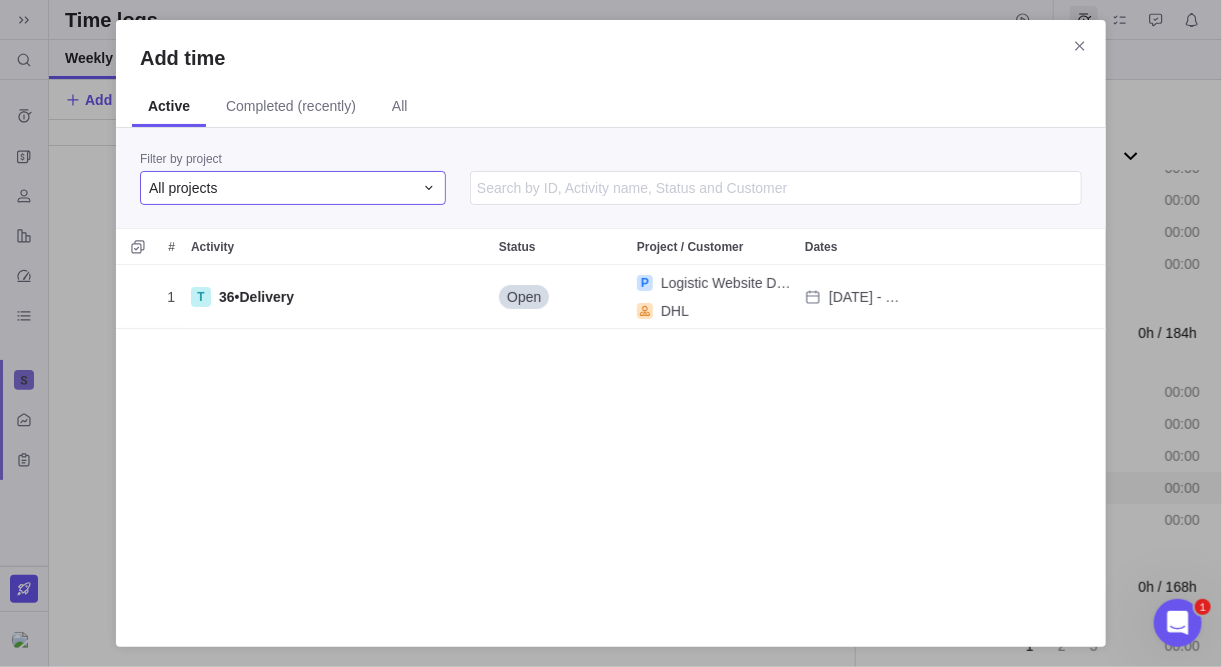 click on "All projects" at bounding box center (281, 188) 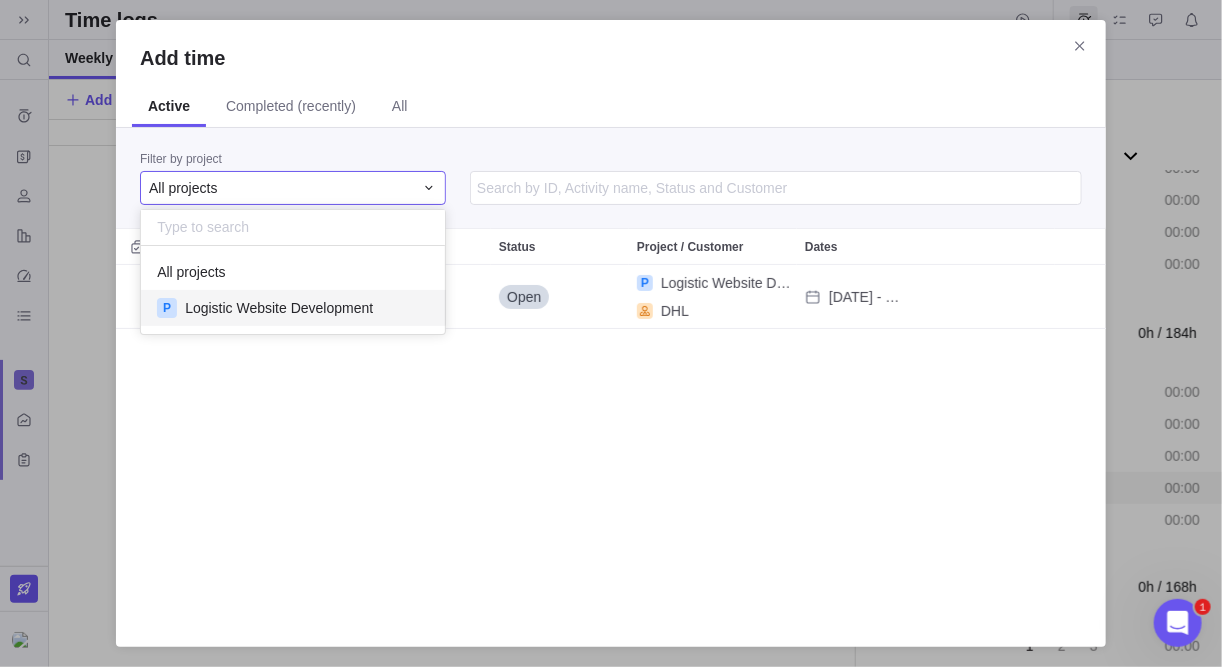 click on "Logistic Website Development" at bounding box center [279, 308] 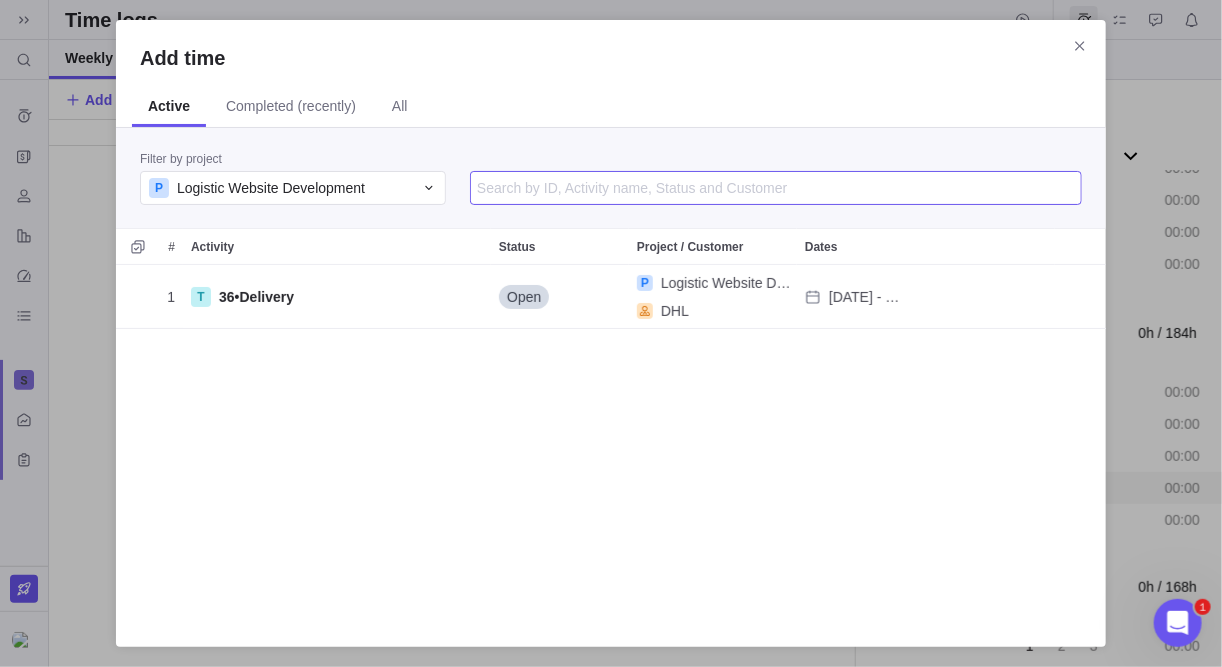 click at bounding box center (776, 188) 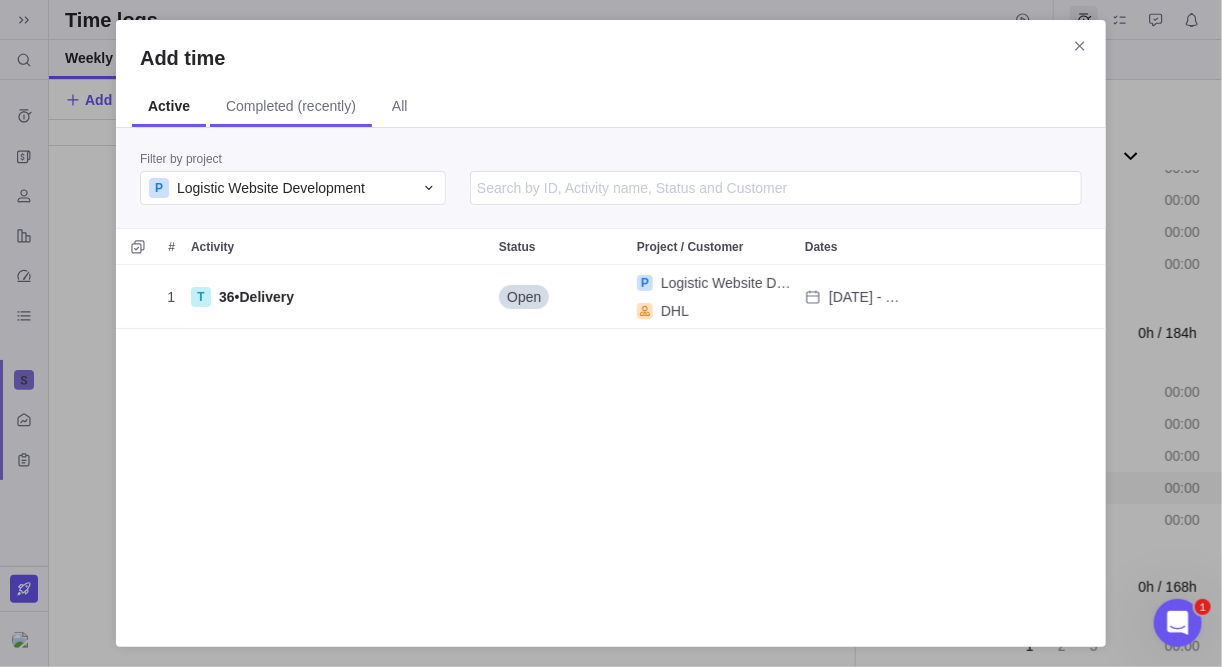 click on "Completed (recently)" at bounding box center (291, 107) 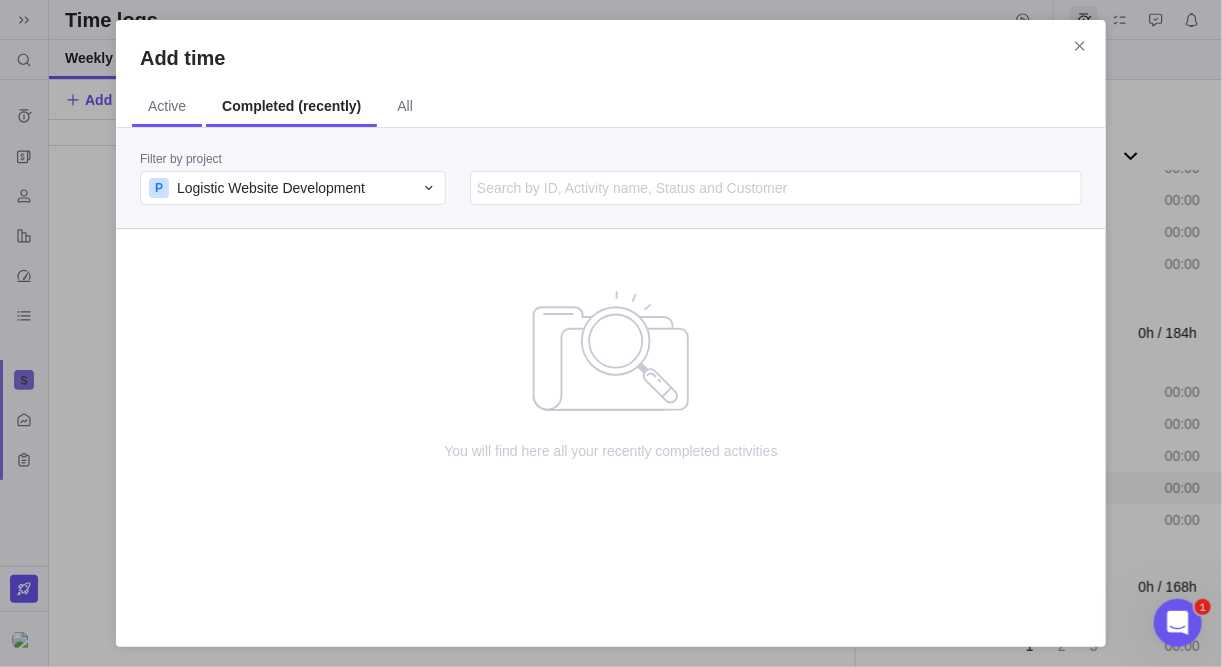 click on "Active" at bounding box center [167, 106] 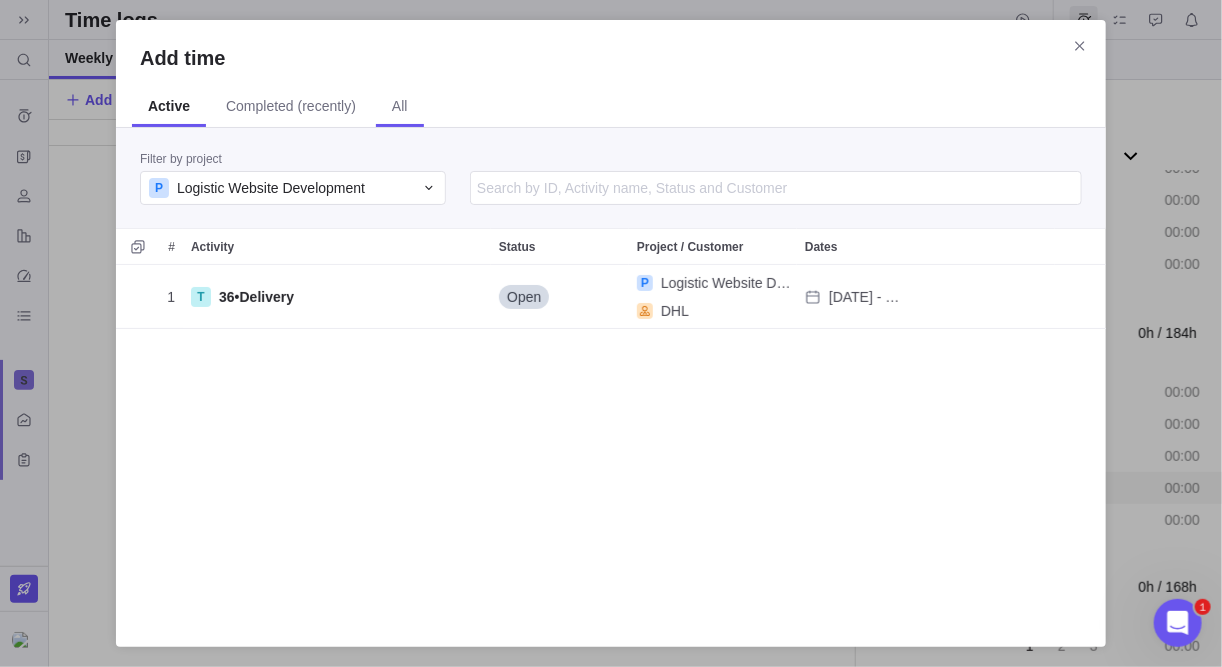 click on "All" at bounding box center (400, 106) 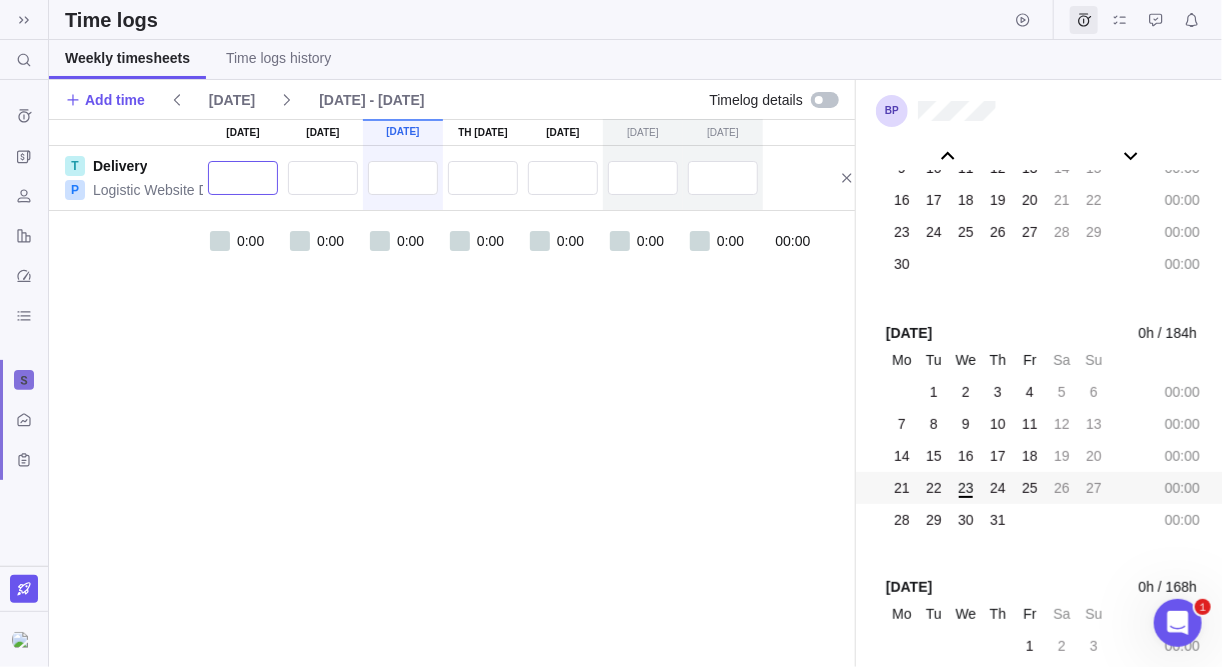 click at bounding box center [243, 178] 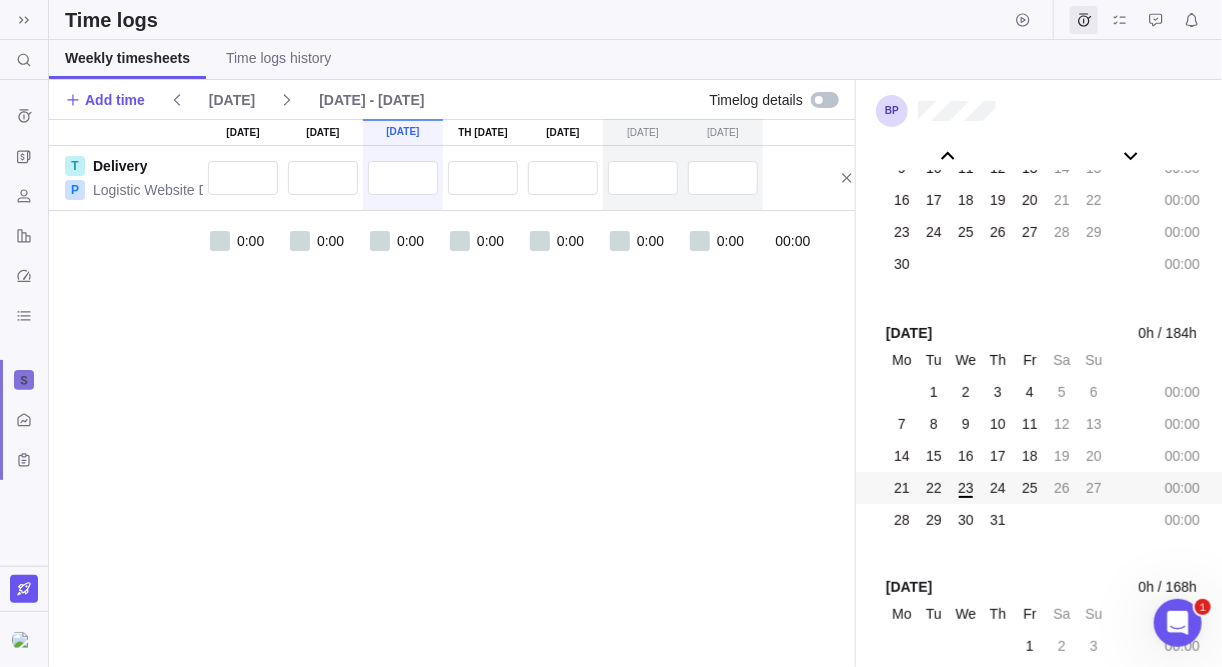click on "0:00 0:00 0:00 0:00 0:00 0:00 0:00 00:00" at bounding box center (466, 263) 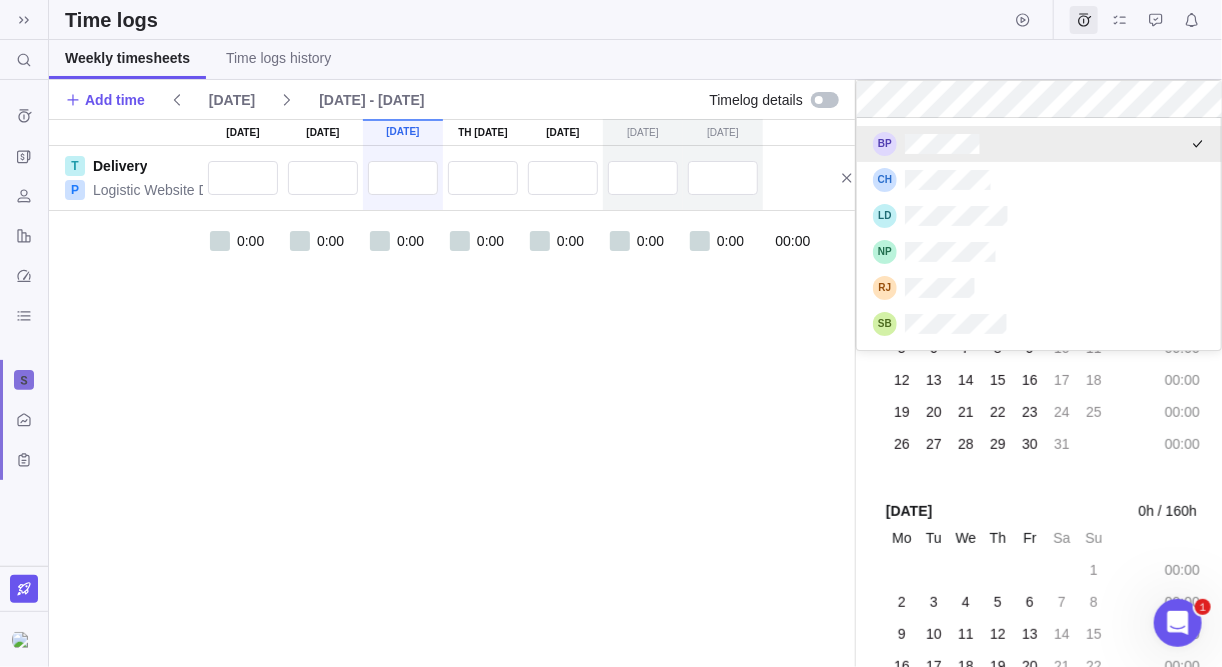 click on "Search (Ctrl+K) Time logs history Invoices Resources Reports Dashboard BI dashboards Activity center Custom forms Saved views Time logs Weekly timesheets Time logs history Add time Today 21 Jul - 27 Jul Timelog details Mo 21 Jul Tu 22 Jul We 23 Jul Th 24 Jul Fr 25 Jul Sa 26 Jul Su 27 Jul T Delivery P Logistic Website Development 0:00 0:00 0:00 0:00 0:00 0:00 0:00 00:00 September 2025 0h / 176h Mo Tu We Th Fr Sa Su 1 2 3 4 5 6 7 00:00 8 9 10 11 12 13 14 00:00 15 16 17 18 19 20 21 00:00 22 23 24 25 26 27 28 00:00 29 30 1 2 3 4 5 00:00 October 2025 0h / 184h Mo Tu We Th Fr Sa Su 29 30 1 2 3 4 5 00:00 6 7 8 9 10 11 12 00:00 13 14 15 16 17 18 19 00:00 20 21 22 23 24 25 26 00:00 27 28 29 30 31 1 2 00:00 November 2025 0h / 160h Mo Tu We Th Fr Sa Su 27 28 29 30 31 1 2 00:00 3 4 5 6 7 8 9 00:00 10 11 12 13 14 15 16 00:00 17 18 19 20 21 22 23 00:00 24 25 26 27 28 29 30 00:00 December 2025 0h / 184h Mo Tu We Th Fr Sa Su 1 2 3 4 5 6 7 00:00 8 9 10 11 12 13 14 00:00 15 16 17 18 19 20 21 00:00 22 23 24 25 26 27" at bounding box center (611, 333) 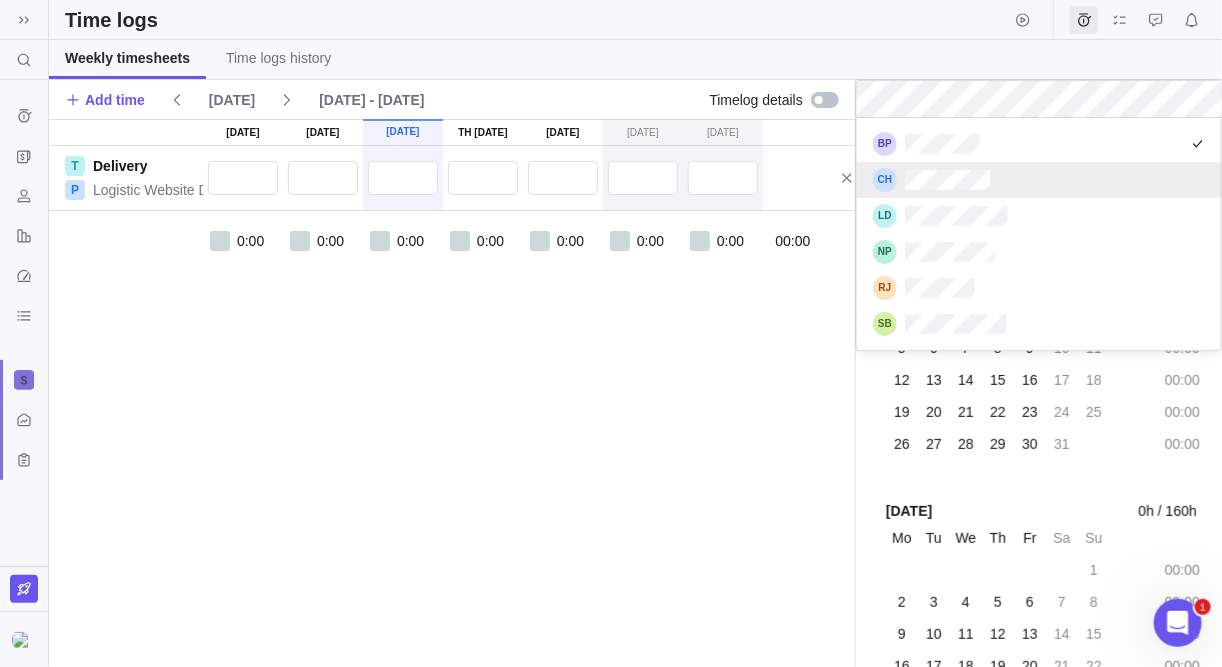 click on "Search (Ctrl+K) Time logs history Invoices Resources Reports Dashboard BI dashboards Activity center Custom forms Saved views Time logs Weekly timesheets Time logs history Add time Today 21 Jul - 27 Jul Timelog details Mo 21 Jul Tu 22 Jul We 23 Jul Th 24 Jul Fr 25 Jul Sa 26 Jul Su 27 Jul T Delivery P Logistic Website Development 0:00 0:00 0:00 0:00 0:00 0:00 0:00 00:00 September 2025 0h / 176h Mo Tu We Th Fr Sa Su 1 2 3 4 5 6 7 00:00 8 9 10 11 12 13 14 00:00 15 16 17 18 19 20 21 00:00 22 23 24 25 26 27 28 00:00 29 30 1 2 3 4 5 00:00 October 2025 0h / 184h Mo Tu We Th Fr Sa Su 29 30 1 2 3 4 5 00:00 6 7 8 9 10 11 12 00:00 13 14 15 16 17 18 19 00:00 20 21 22 23 24 25 26 00:00 27 28 29 30 31 1 2 00:00 November 2025 0h / 160h Mo Tu We Th Fr Sa Su 27 28 29 30 31 1 2 00:00 3 4 5 6 7 8 9 00:00 10 11 12 13 14 15 16 00:00 17 18 19 20 21 22 23 00:00 24 25 26 27 28 29 30 00:00 December 2025 0h / 184h Mo Tu We Th Fr Sa Su 1 2 3 4 5 6 7 00:00 8 9 10 11 12 13 14 00:00 15 16 17 18 19 20 21 00:00 22 23 24 25 26 27" at bounding box center [611, 333] 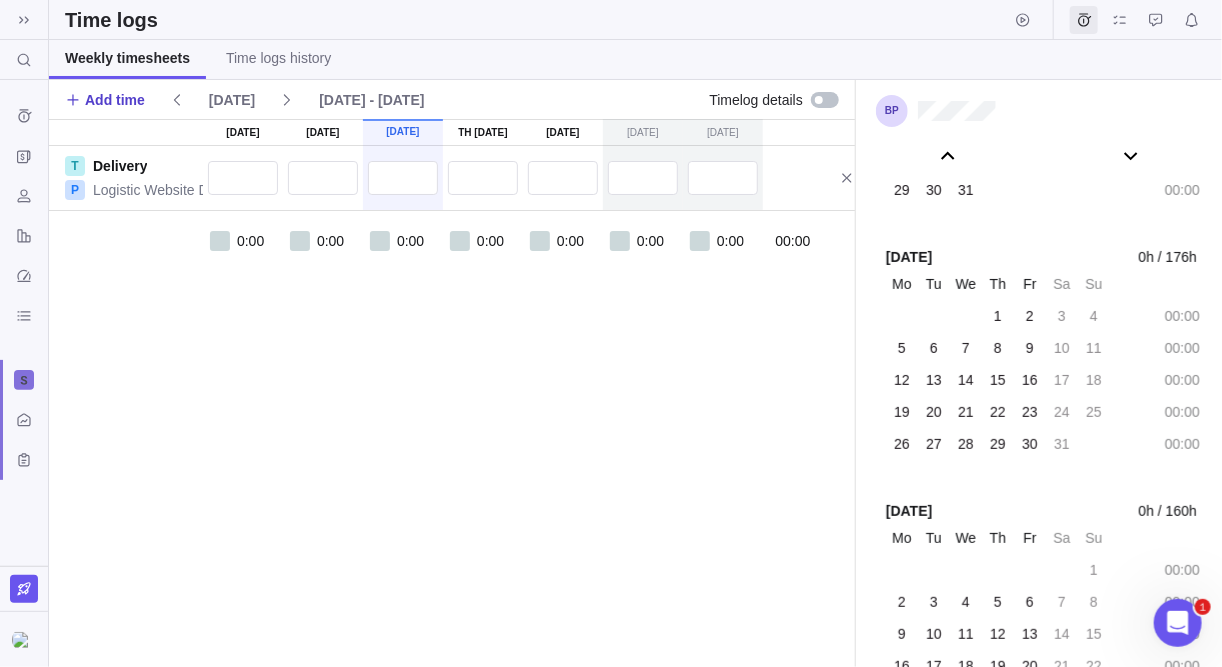 click on "Add time" at bounding box center [115, 100] 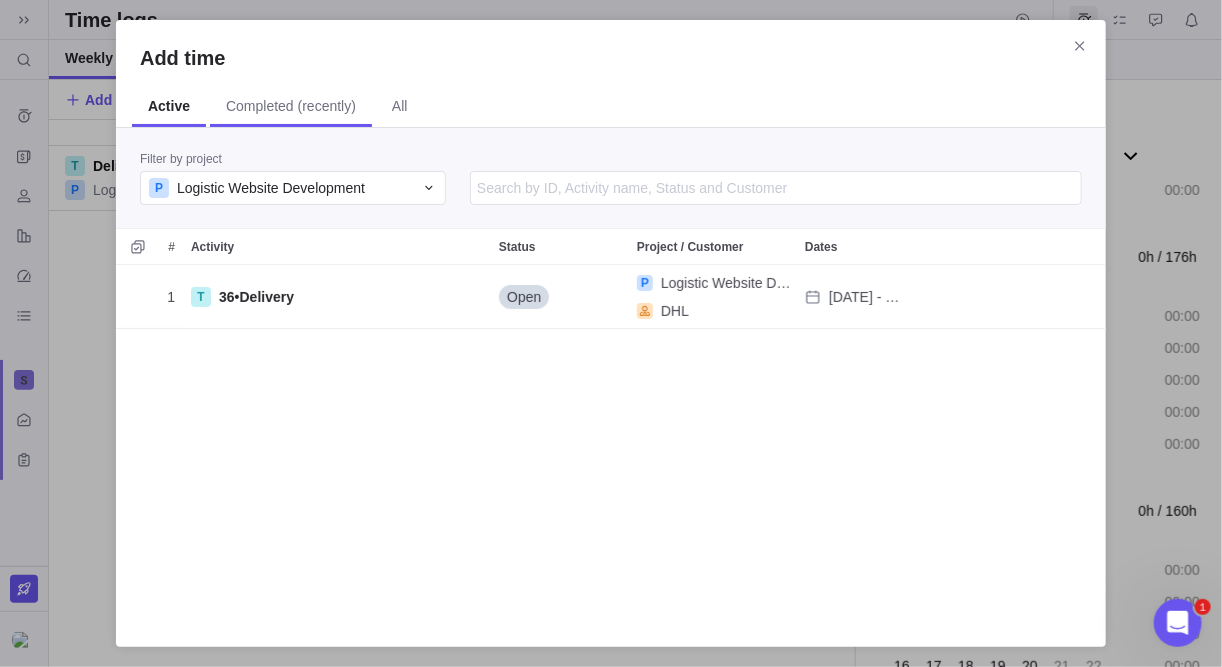 click on "Completed (recently)" at bounding box center [291, 106] 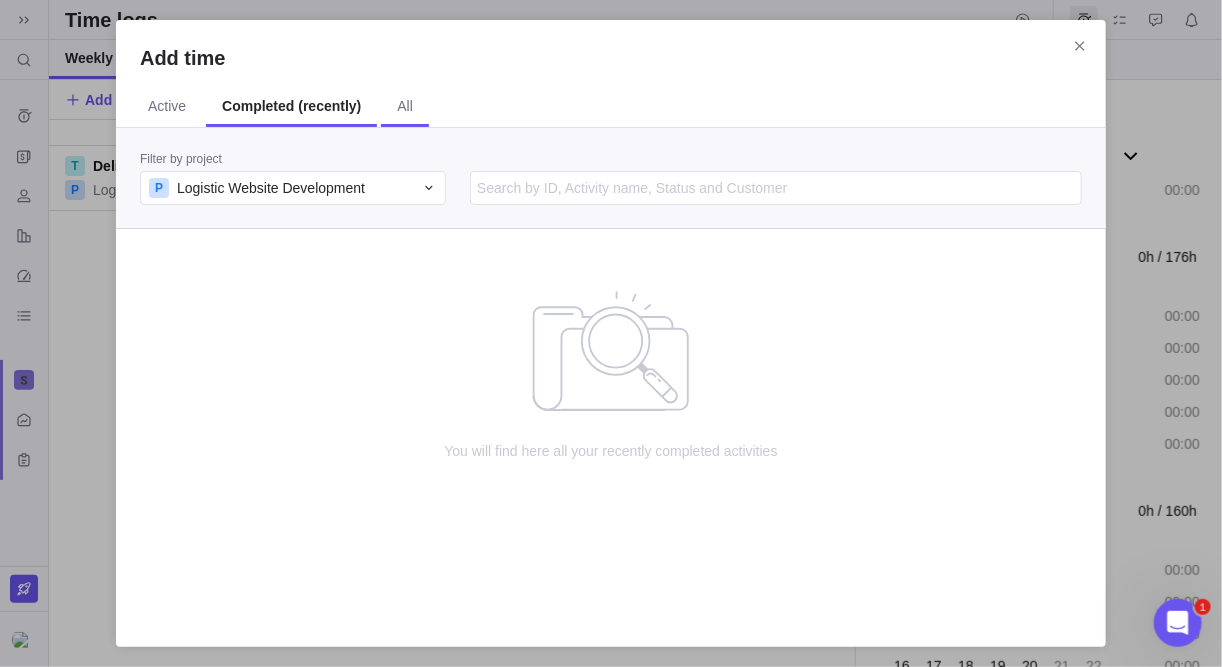click on "All" at bounding box center (405, 106) 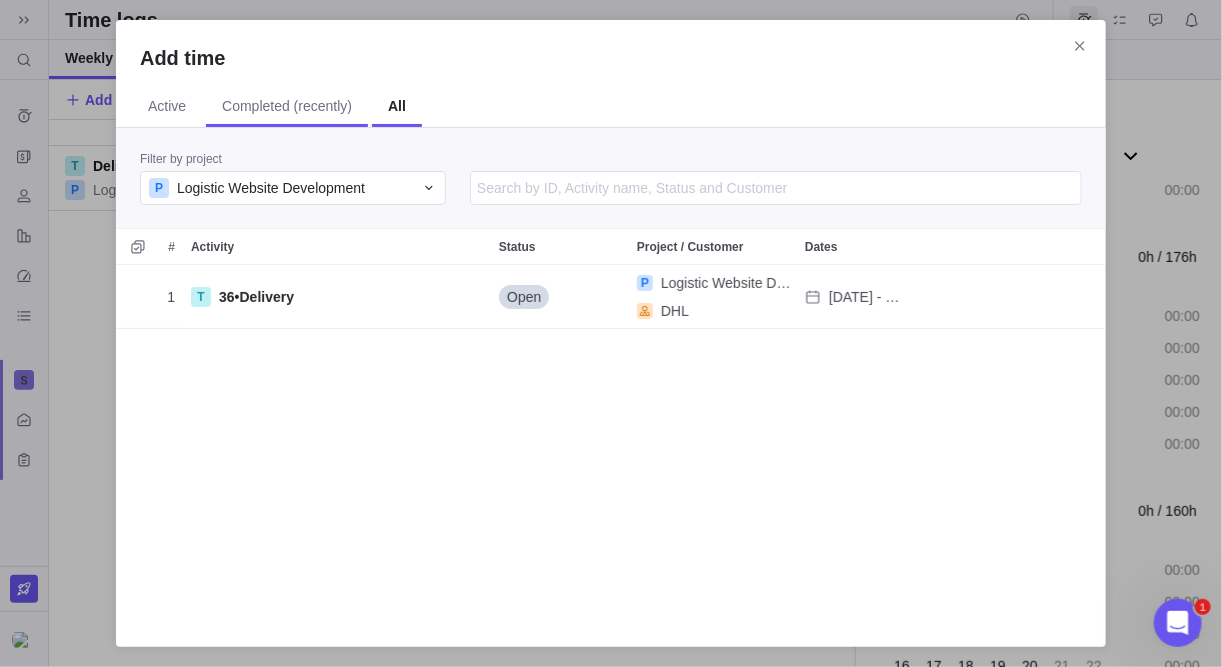 click on "Completed (recently)" at bounding box center (287, 106) 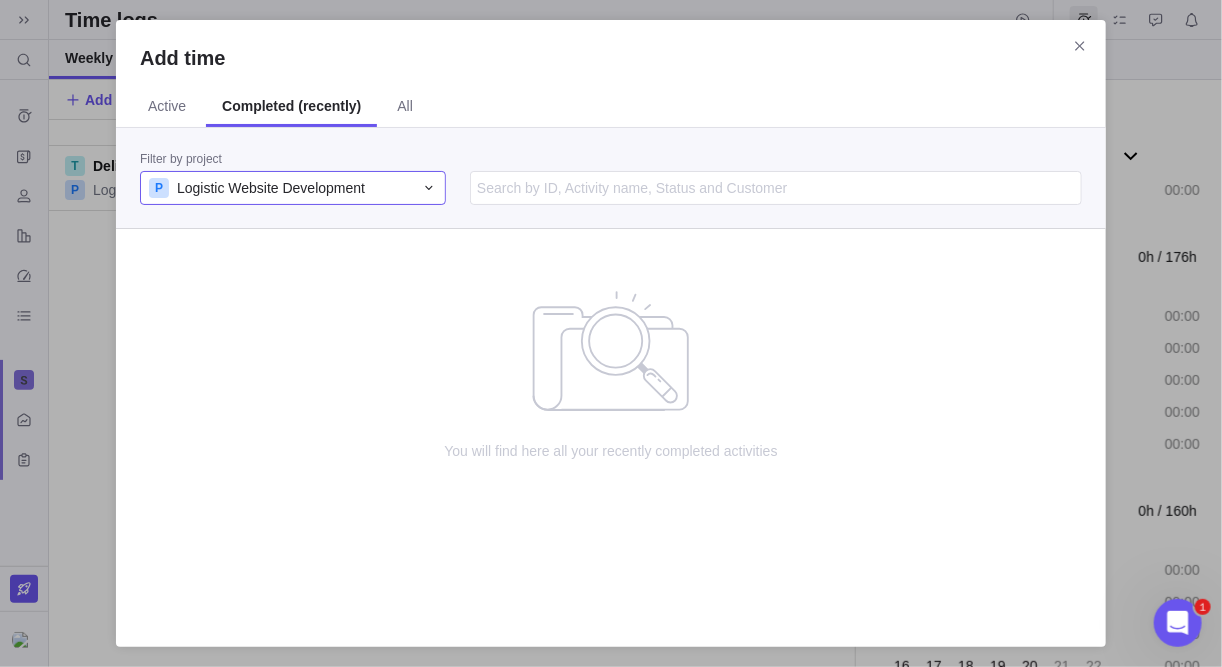 click 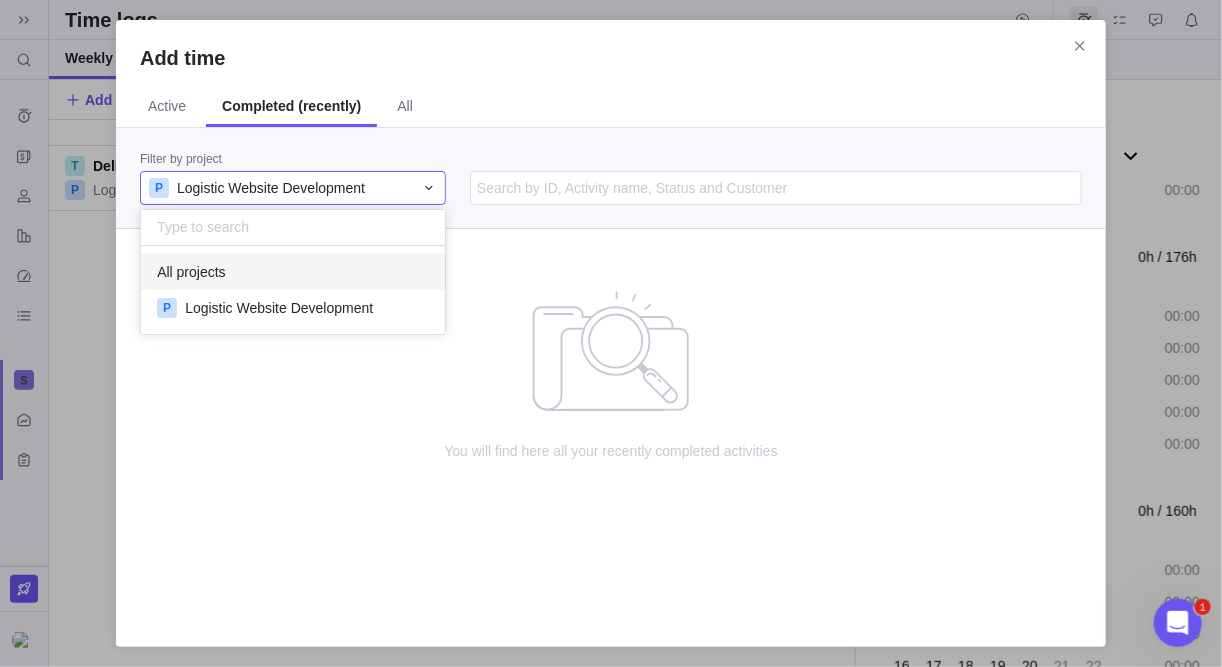 click on "Add time Active Completed (recently) All Filter by project P Logistic Website Development You will find here all your recently completed activities" at bounding box center [611, 333] 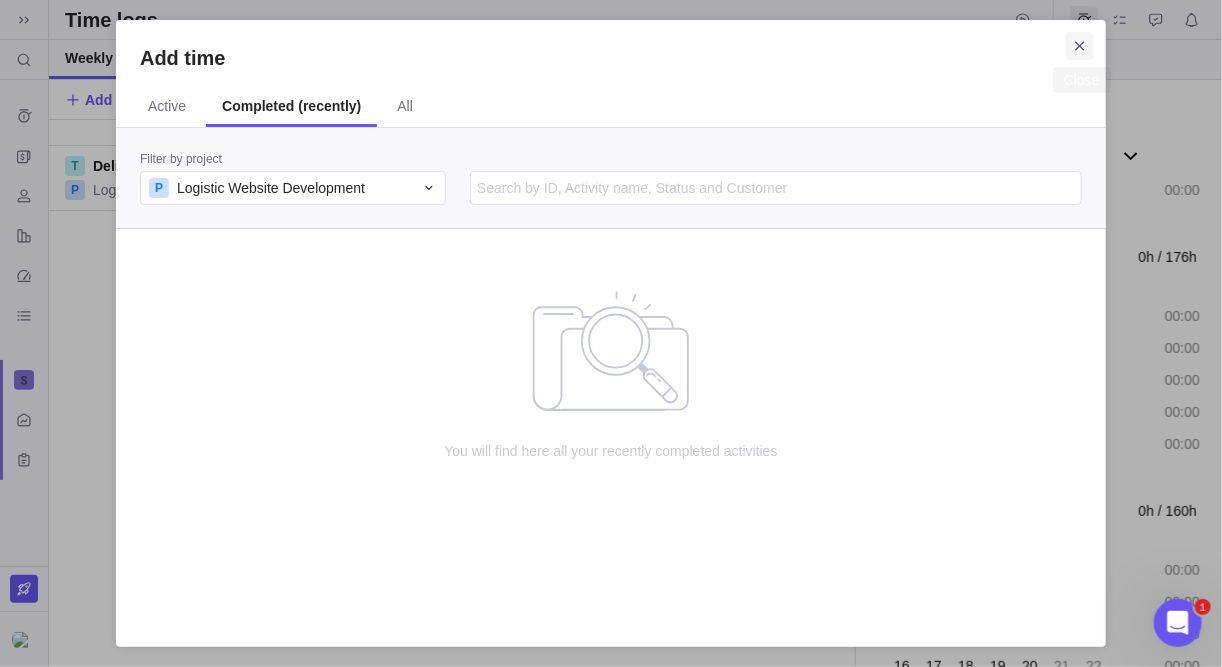 click 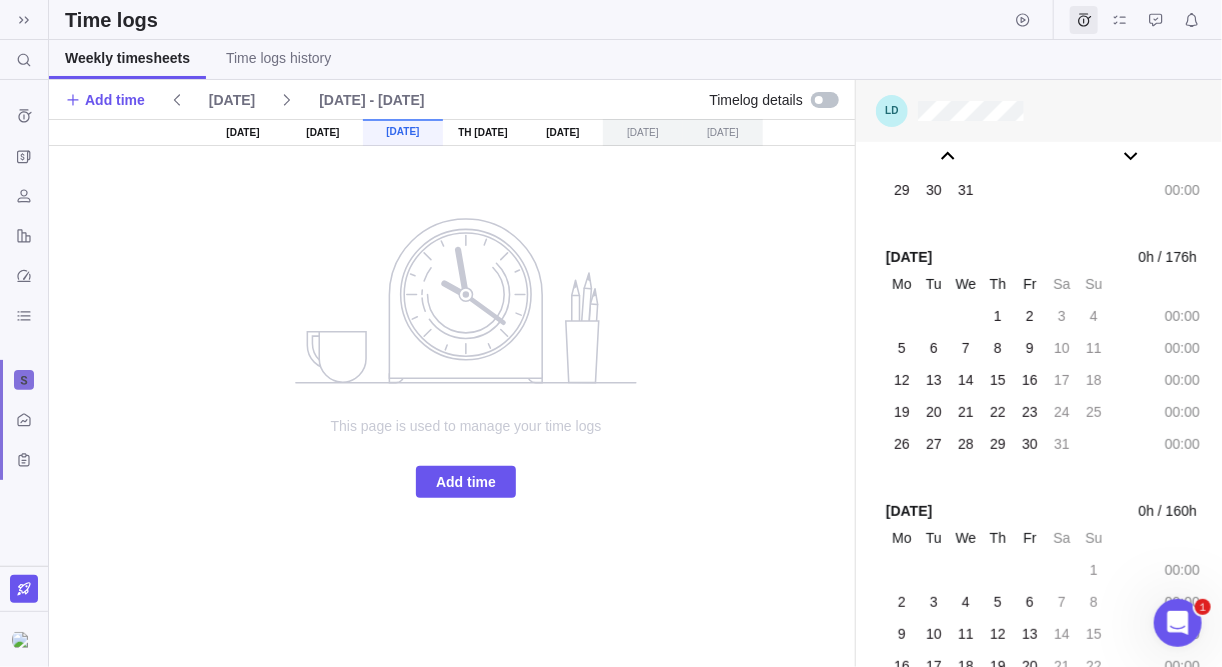 click at bounding box center (1039, 111) 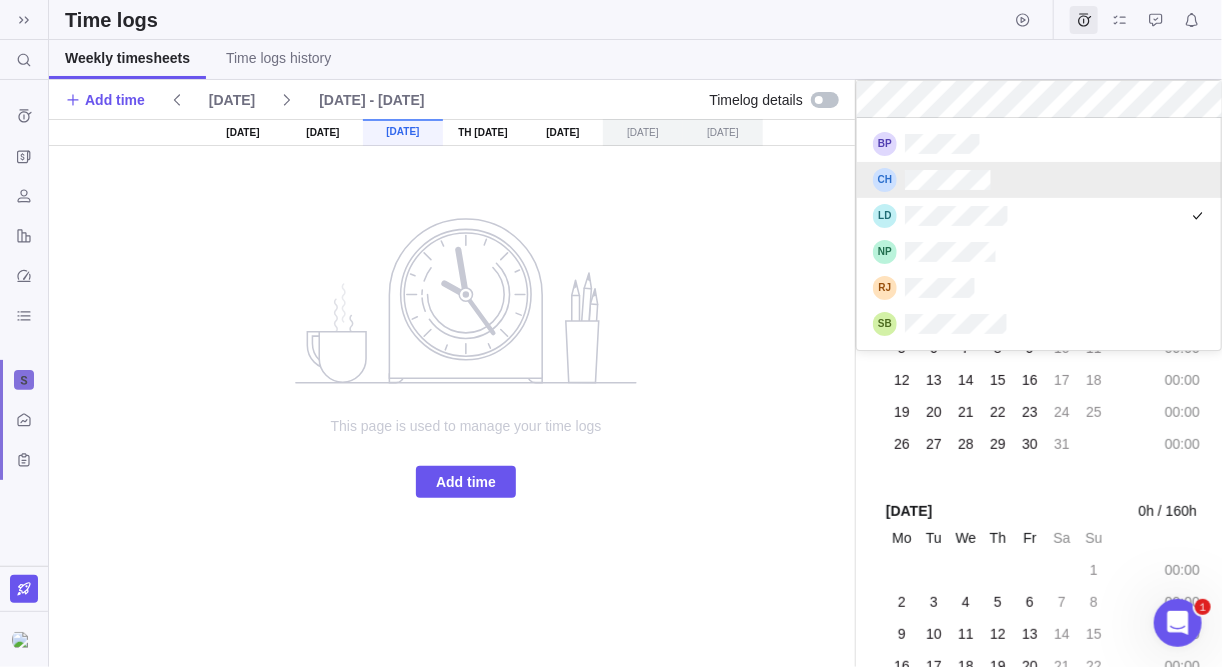 click on "Search (Ctrl+K) Time logs history Invoices Resources Reports Dashboard BI dashboards Activity center Custom forms Saved views Time logs Weekly timesheets Time logs history Add time Today 21 Jul - 27 Jul Timelog details Mo 21 Jul Tu 22 Jul We 23 Jul Th 24 Jul Fr 25 Jul Sa 26 Jul Su 27 Jul This page is used to manage your time logs Add time September 2025 0h / 176h Mo Tu We Th Fr Sa Su 1 2 3 4 5 6 7 00:00 8 9 10 11 12 13 14 00:00 15 16 17 18 19 20 21 00:00 22 23 24 25 26 27 28 00:00 29 30 1 2 3 4 5 00:00 October 2025 0h / 184h Mo Tu We Th Fr Sa Su 29 30 1 2 3 4 5 00:00 6 7 8 9 10 11 12 00:00 13 14 15 16 17 18 19 00:00 20 21 22 23 24 25 26 00:00 27 28 29 30 31 1 2 00:00 November 2025 0h / 160h Mo Tu We Th Fr Sa Su 27 28 29 30 31 1 2 00:00 3 4 5 6 7 8 9 00:00 10 11 12 13 14 15 16 00:00 17 18 19 20 21 22 23 00:00 24 25 26 27 28 29 30 00:00 December 2025 0h / 184h Mo Tu We Th Fr Sa Su 1 2 3 4 5 6 7 00:00 8 9 10 11 12 13 14 00:00 15 16 17 18 19 20 21 00:00 22 23 24 25 26 27 28 00:00 29 30 31 1 2 3 4 Mo 1" at bounding box center (611, 333) 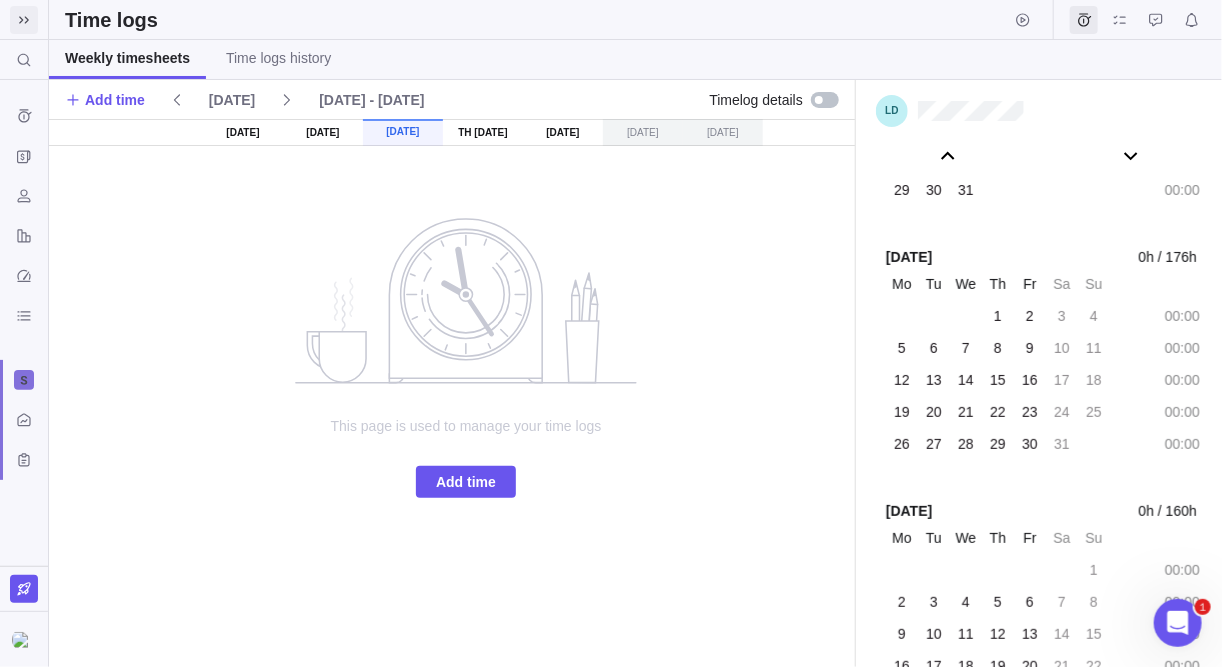 click 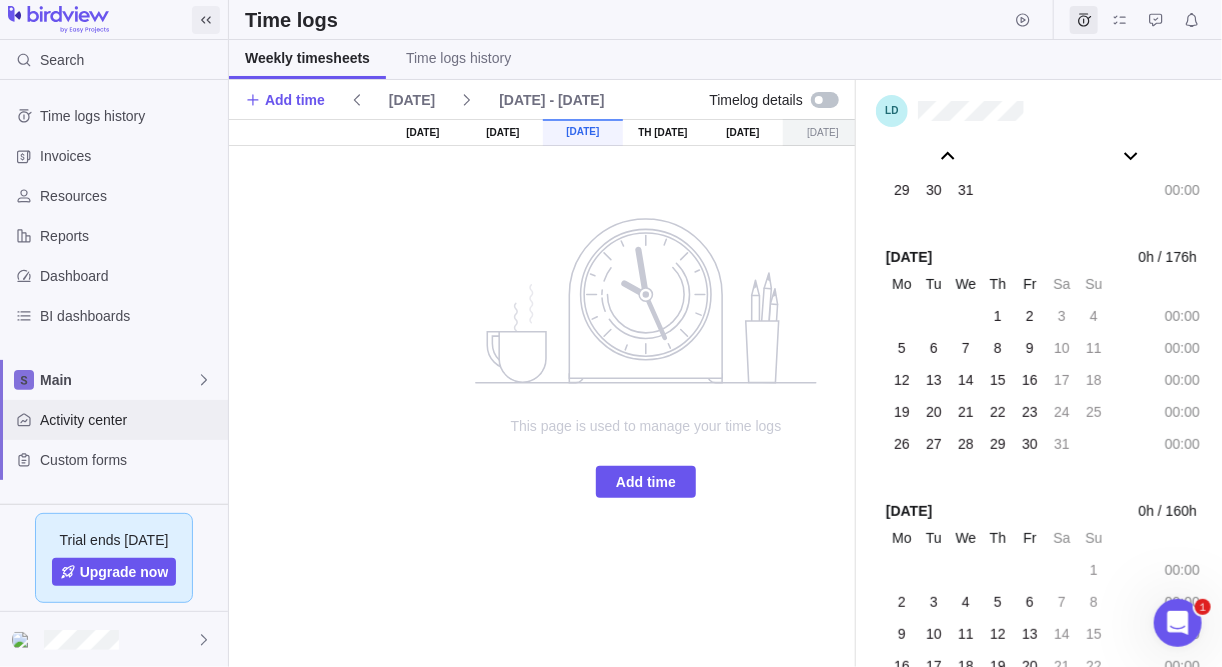 click on "Activity center" at bounding box center [130, 420] 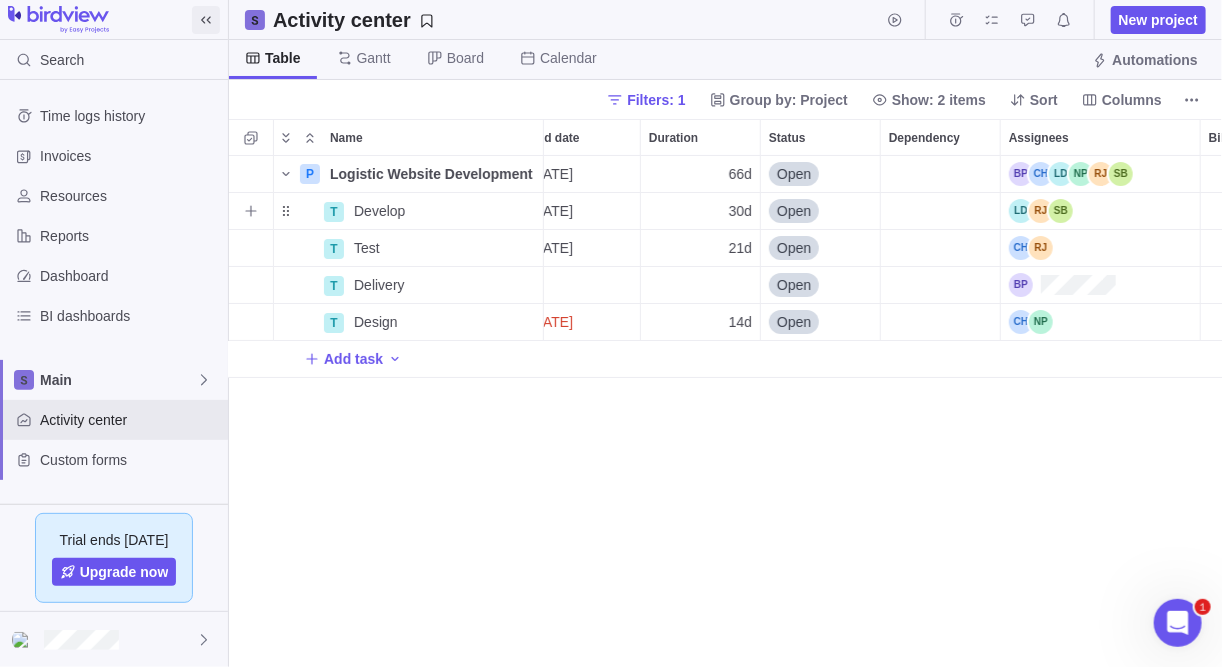 click at bounding box center (1100, 211) 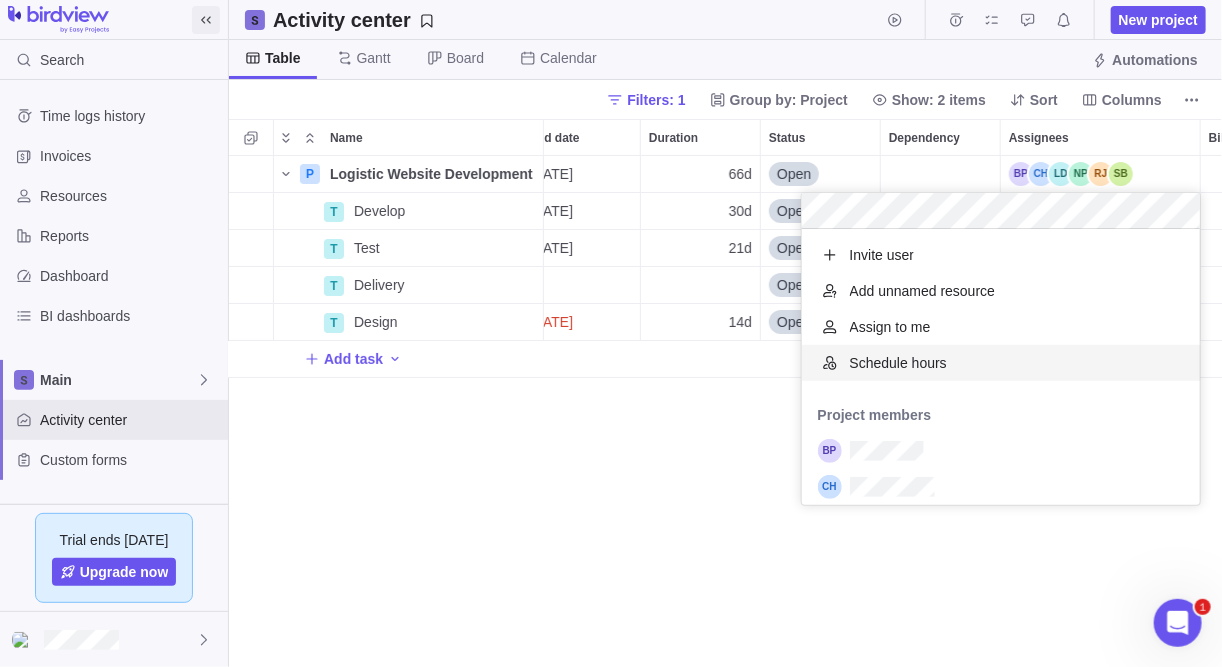 click on "P Logistic Website Development Details 01/07/2025 30/09/2025 66d Open Resource hourly rate $0.00 $0.00 $0.00 T Develop Details 21/07/2025 29/08/2025 30d Open Hourly rate $0.00 $0.00 $0.00 T Test Details 01/09/2025 29/09/2025 21d Open Hourly rate $0.00 $0.00 $0.00 T Delivery Details 30/09/2025 Open Not billable $0.00 $0.00 $0.00 T Design Details 01/07/2025 18/07/2025 14d Open Flat fee $0.00 $0.00 $0.00 No Add task" at bounding box center (726, 412) 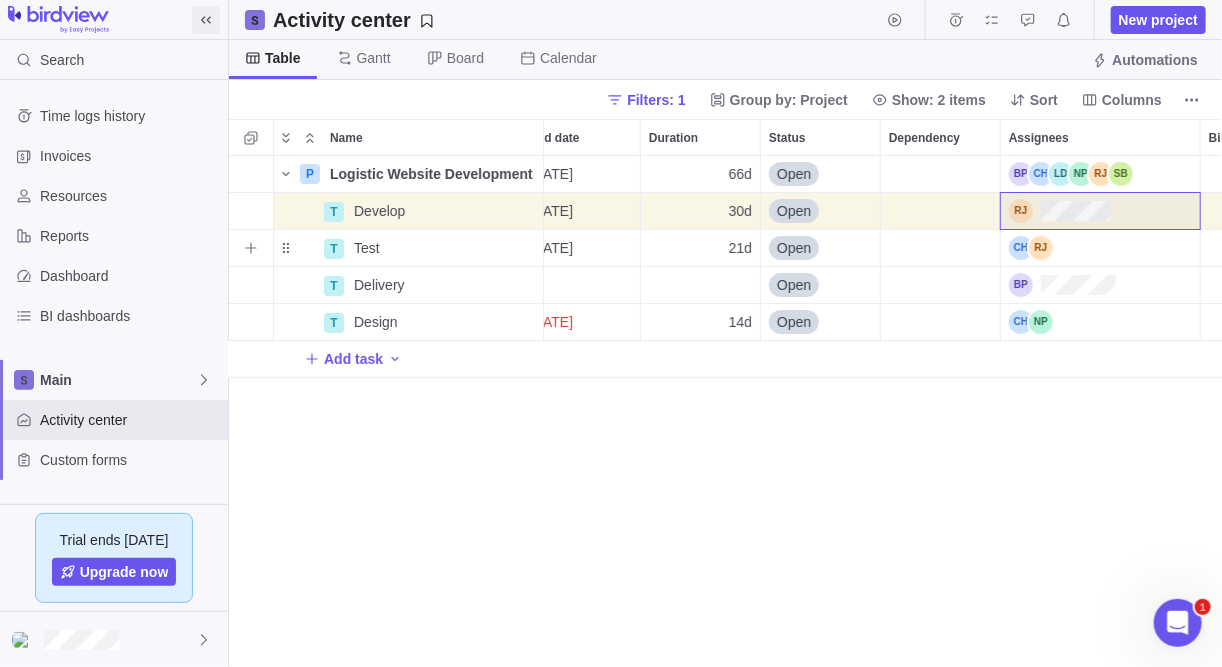 click at bounding box center (1100, 248) 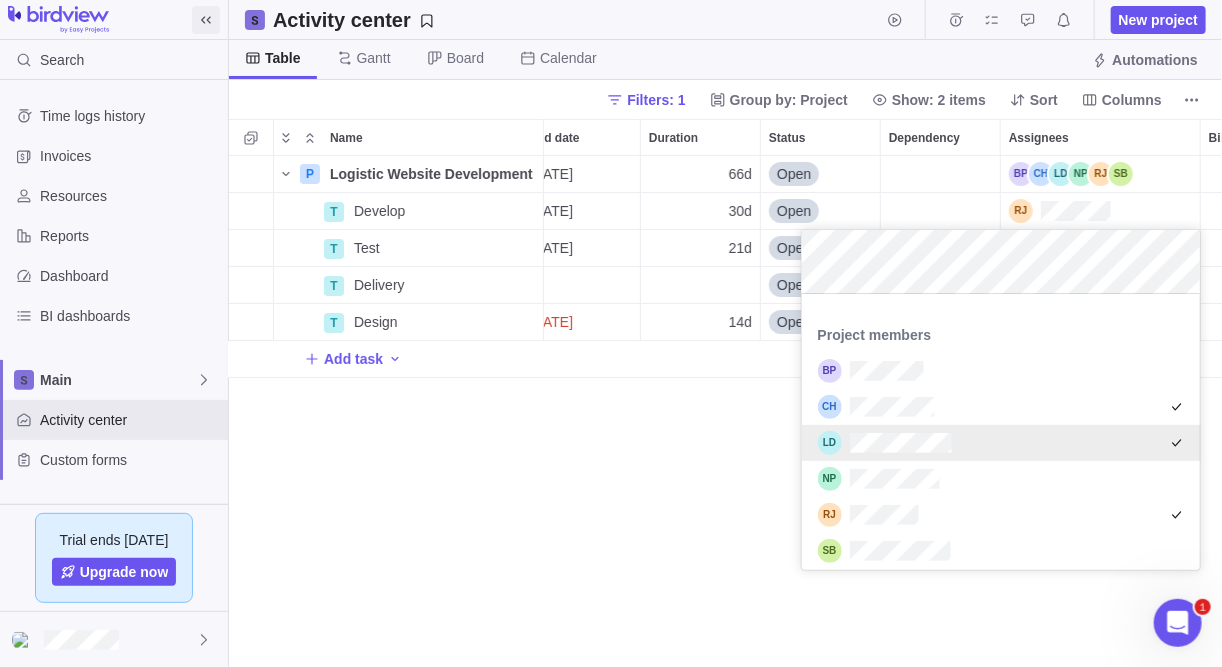 click on "P Logistic Website Development Details 01/07/2025 30/09/2025 66d Open Resource hourly rate $0.00 $0.00 $0.00 T Develop Details 21/07/2025 29/08/2025 30d Open Hourly rate $0.00 $0.00 $0.00 T Test Details 01/09/2025 29/09/2025 21d Open Hourly rate $0.00 $0.00 $0.00 T Delivery Details 30/09/2025 Open Not billable $0.00 $0.00 $0.00 T Design Details 01/07/2025 18/07/2025 14d Open Flat fee $0.00 $0.00 $0.00 No Add task" at bounding box center [726, 412] 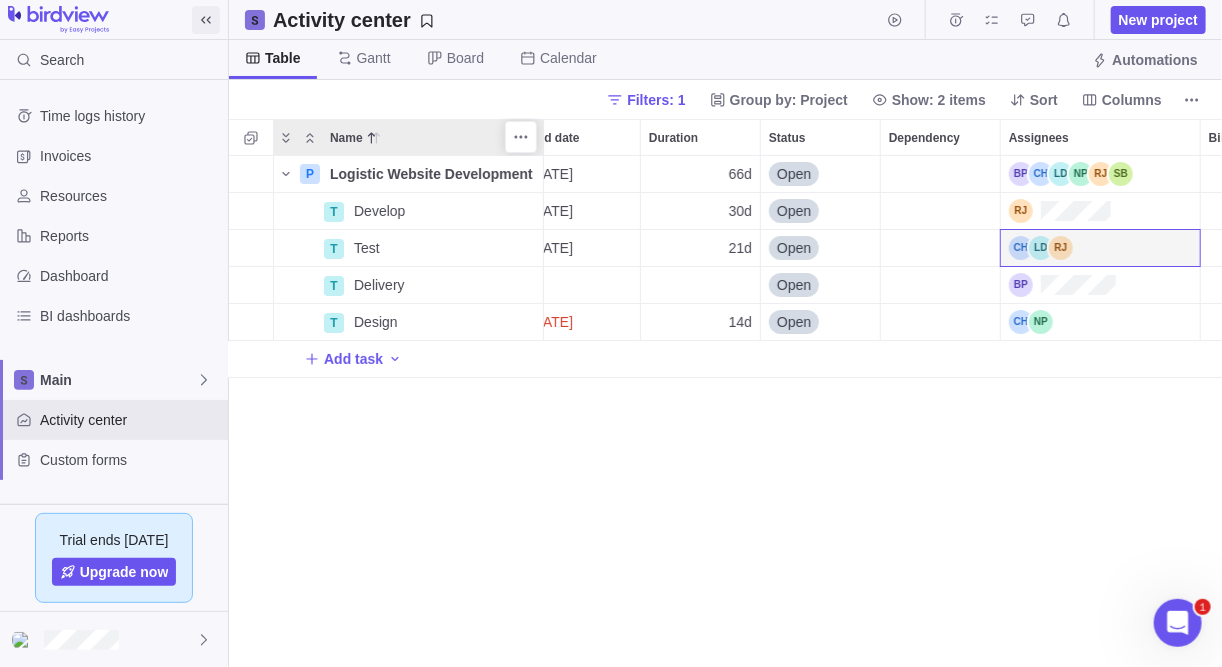click 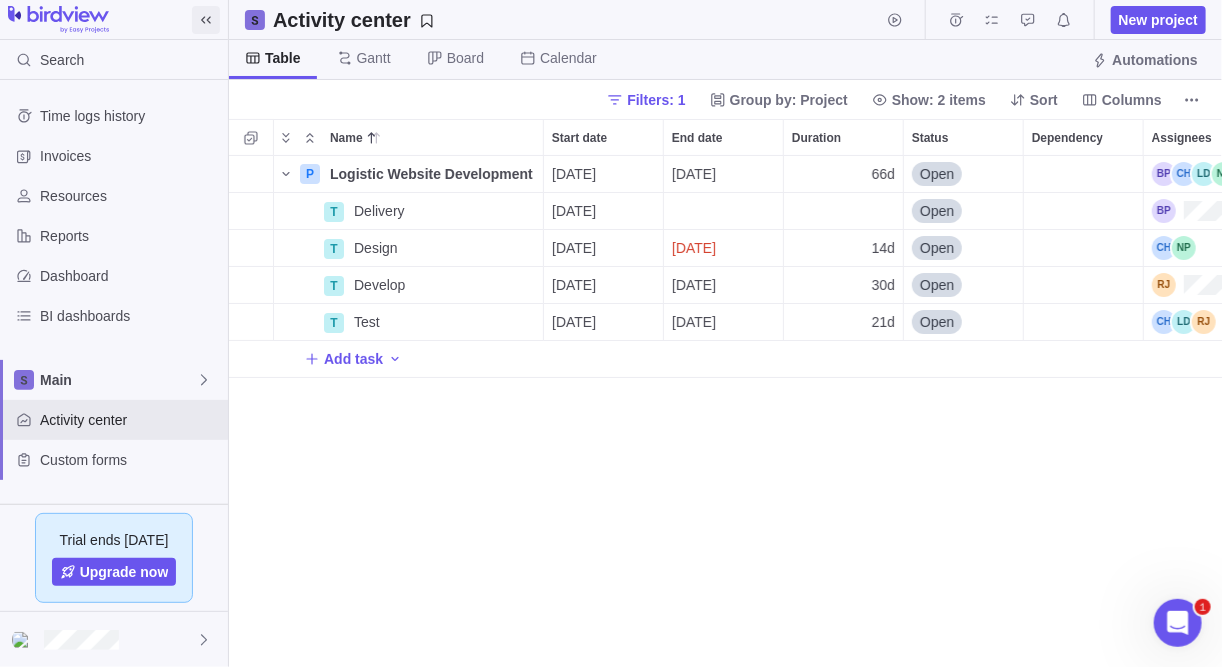 click 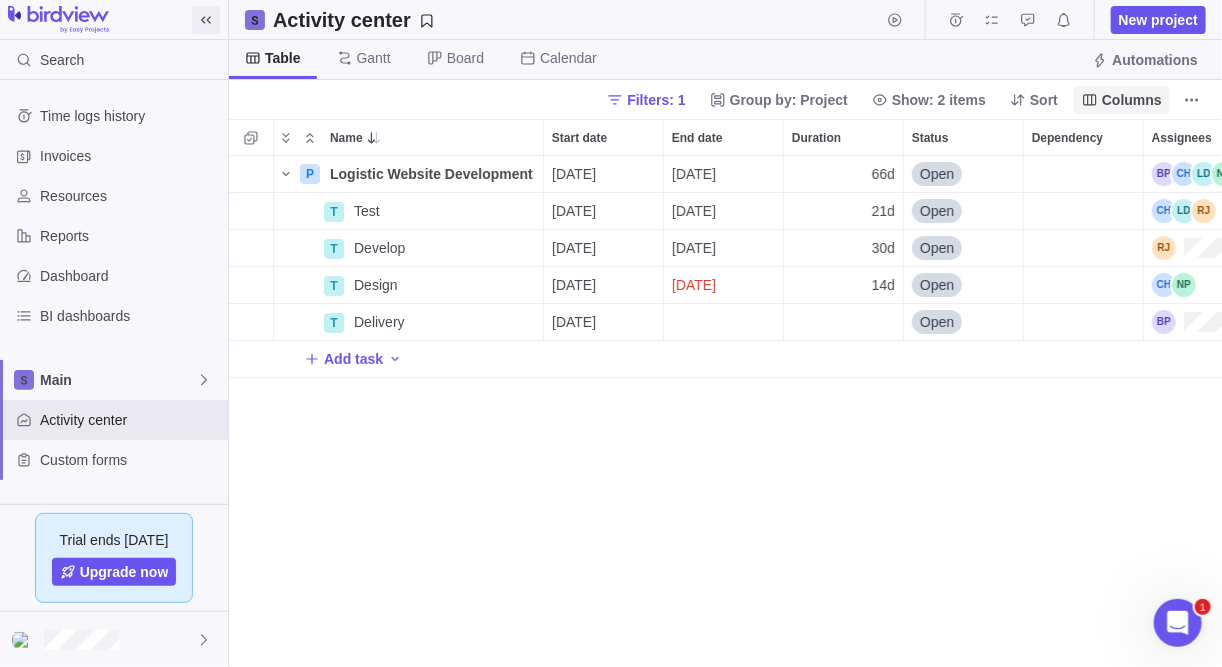 click on "Columns" at bounding box center [1132, 100] 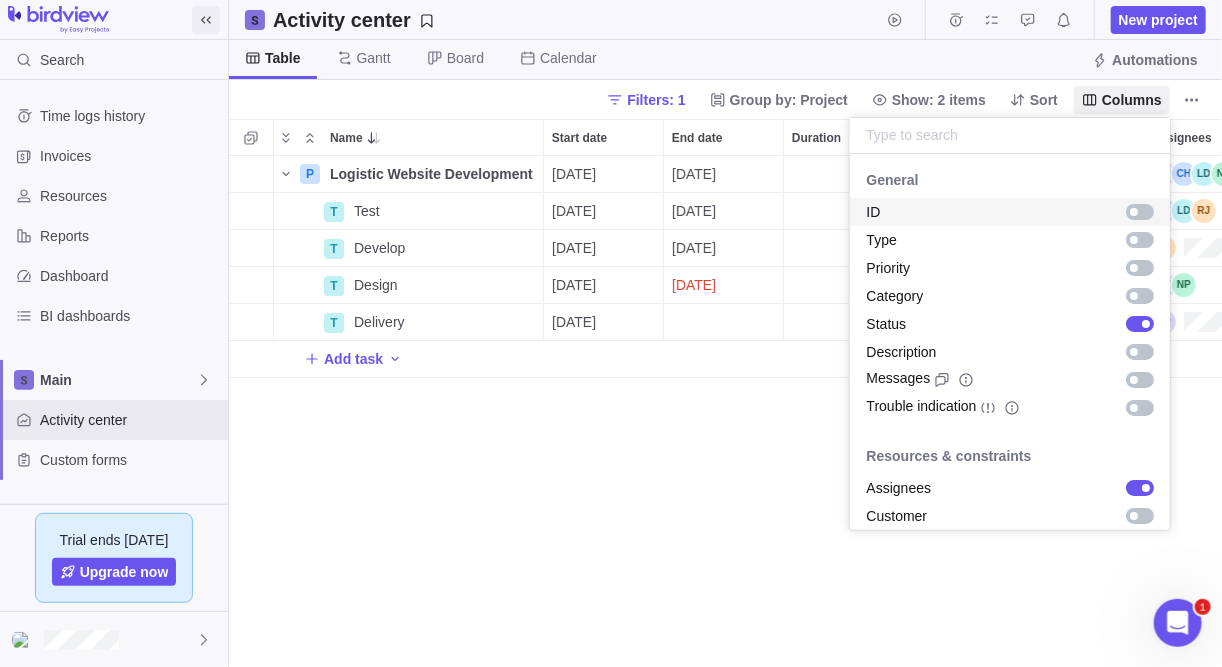 click at bounding box center (1136, 212) 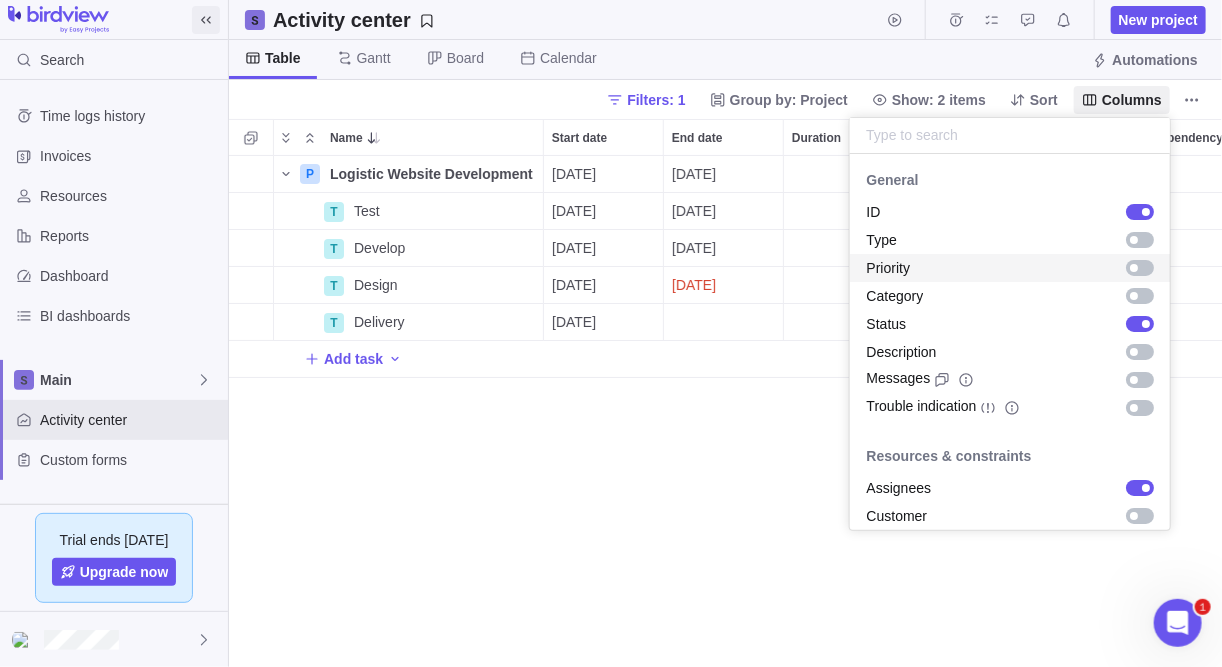 click on "Search Time logs history Invoices Resources Reports Dashboard BI dashboards Main Activity center Custom forms Saved views Trial ends in 14 days Upgrade now Activity center New project Table Gantt Board Calendar Automations Filters: 1 Group by: Project Show: 2 items Sort Columns Name Start date End date Duration Status ID Dependency Assignees Billable hours Non-billable hours Estimated hours Hours left Billing type Invoiced Invoiced labor Invoiced expenses Invoiced (yes/no) P Logistic Website Development Details 01/07/2025 30/09/2025 66d Open 4 Resource hourly rate $0.00 $0.00 $0.00 T Test Details 01/09/2025 29/09/2025 21d Open 35 Hourly rate $0.00 $0.00 $0.00 T Develop Details 21/07/2025 29/08/2025 30d Open 34 Hourly rate $0.00 $0.00 $0.00 T Design Details 01/07/2025 18/07/2025 14d Open 33 Flat fee $0.00 $0.00 $0.00 No T Delivery Details 30/09/2025 Open 36 Not billable $0.00 $0.00 $0.00 Add task Filters Activity status Default Workflow Project status Default Workflow Activity priority Yesterday 1" at bounding box center (611, 333) 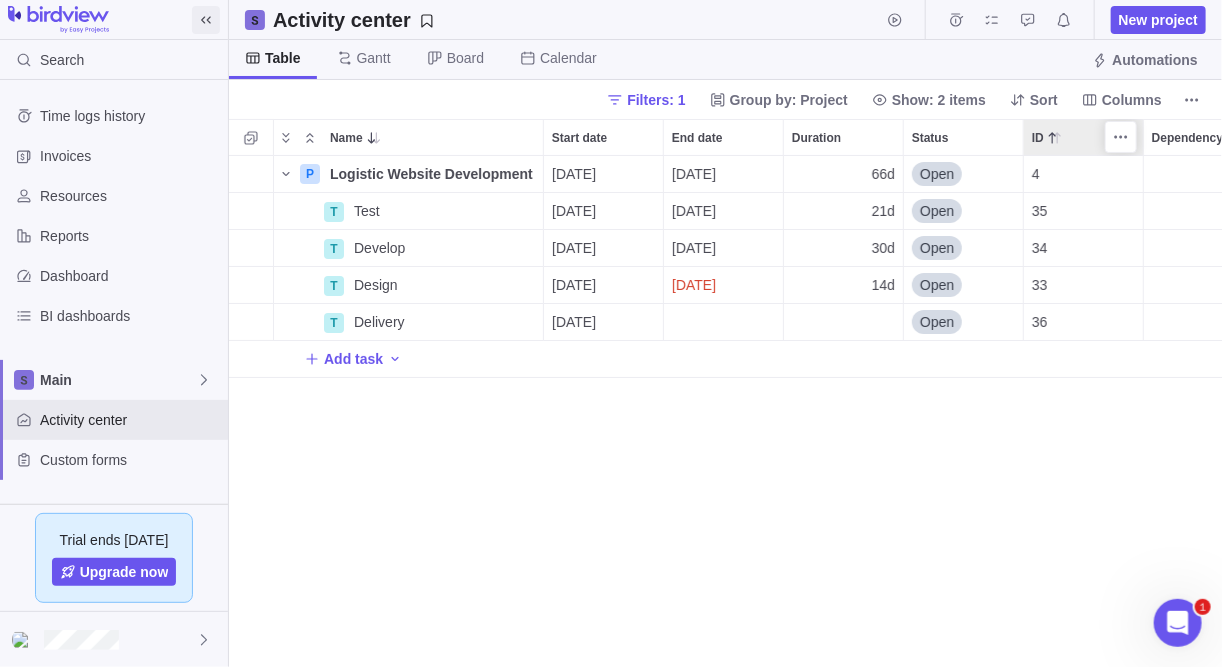 click on "ID" at bounding box center [1083, 137] 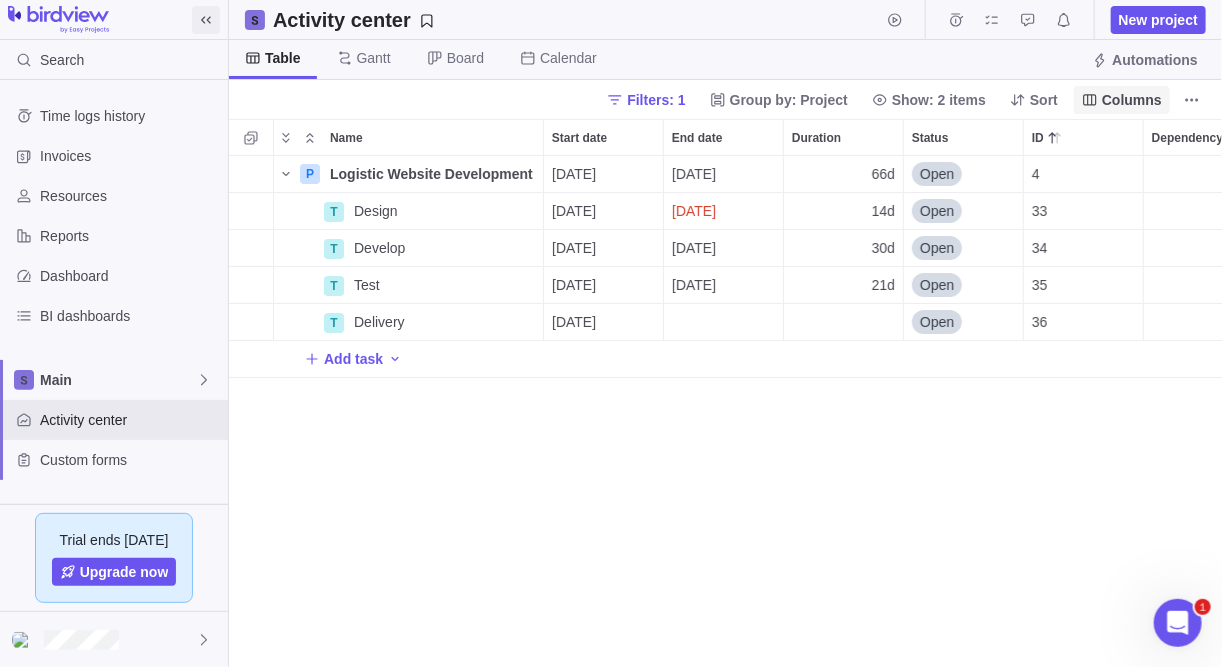 click on "Columns" at bounding box center [1132, 100] 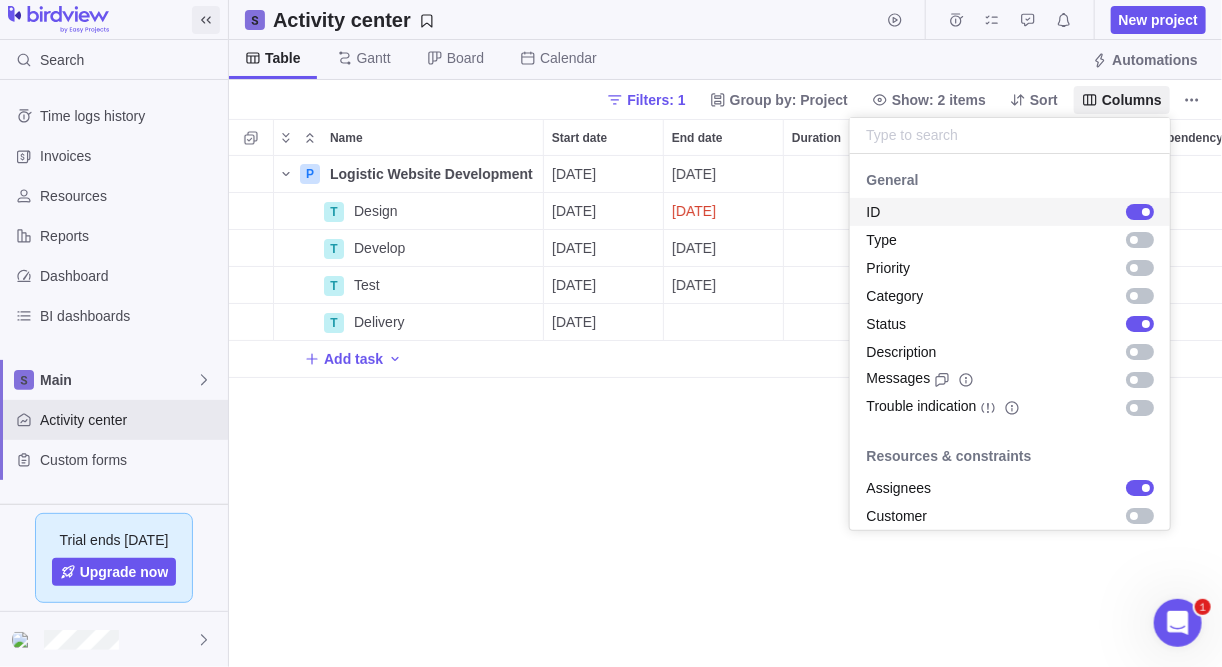 click at bounding box center [1140, 212] 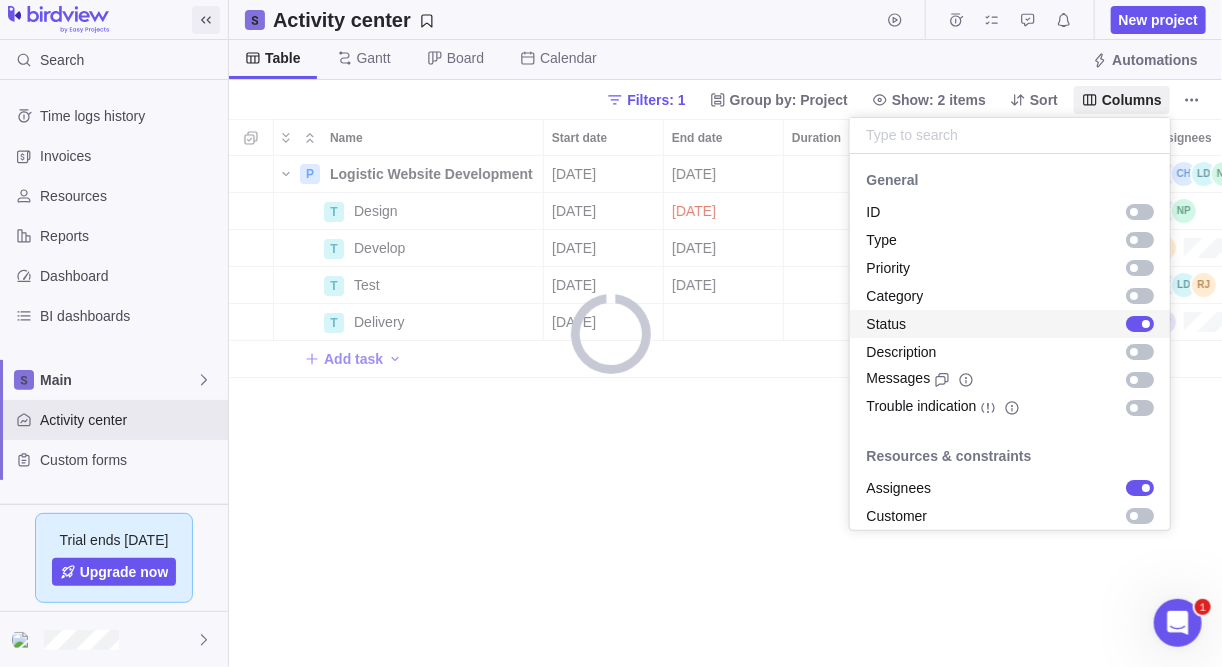 click on "Search Time logs history Invoices Resources Reports Dashboard BI dashboards Main Activity center Custom forms Saved views Trial ends in 14 days Upgrade now Activity center New project Table Gantt Board Calendar Automations Filters: 1 Group by: Project Show: 2 items Sort Columns Name Start date End date Duration Status Dependency Assignees Billable hours Non-billable hours Estimated hours Hours left Billing type Invoiced Invoiced labor Invoiced expenses Invoiced (yes/no) P Logistic Website Development Details 01/07/2025 30/09/2025 66d Open Resource hourly rate $0.00 $0.00 $0.00 T Design Details 01/07/2025 18/07/2025 14d Open Flat fee $0.00 $0.00 $0.00 No T Develop Details 21/07/2025 29/08/2025 30d Open Hourly rate $0.00 $0.00 $0.00 T Test Details 01/09/2025 29/09/2025 21d Open Hourly rate $0.00 $0.00 $0.00 T Delivery Details 30/09/2025 Open Not billable $0.00 $0.00 $0.00 Add task Filters Activity status Default Workflow Project status Default Workflow Activity priority Activity assignees Yesterday" at bounding box center (611, 333) 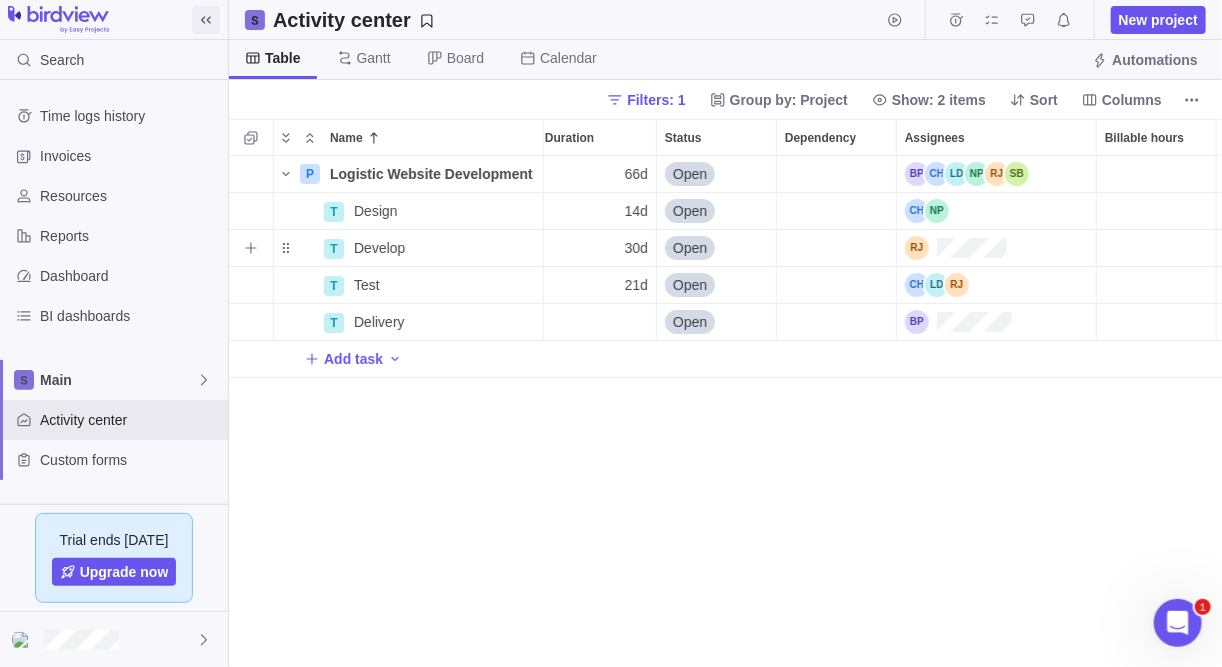 click at bounding box center (956, 248) 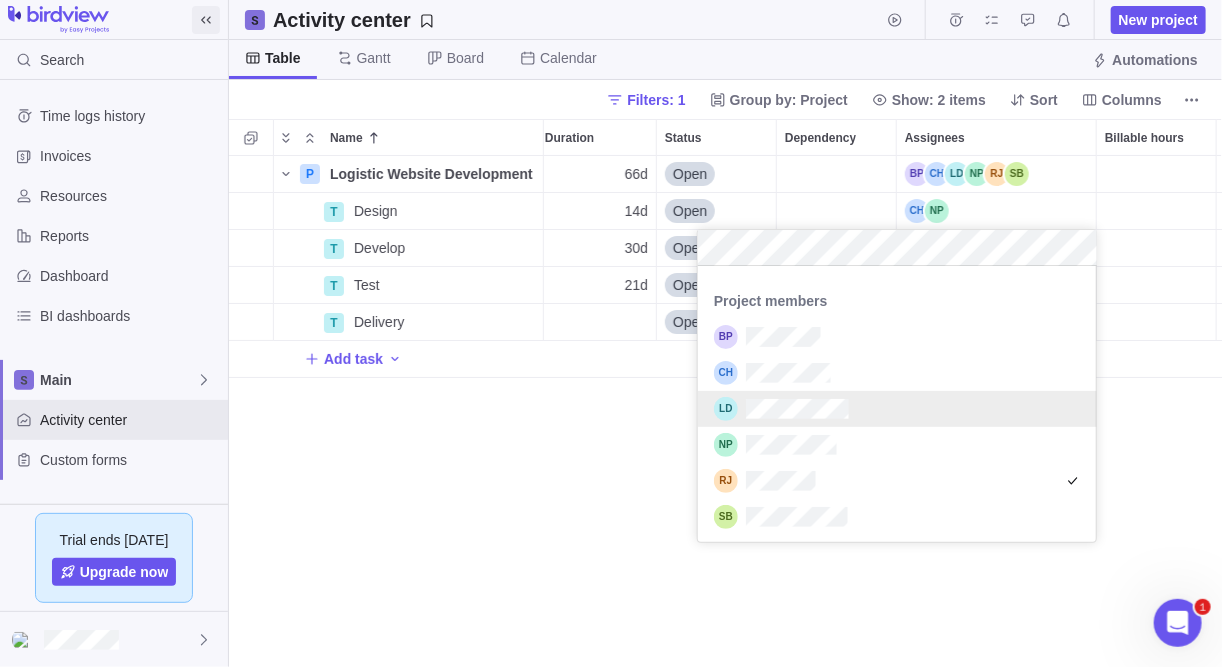 click on "Invite user     Add unnamed resource     Assign to me     Schedule hours     Project members" at bounding box center [897, 404] 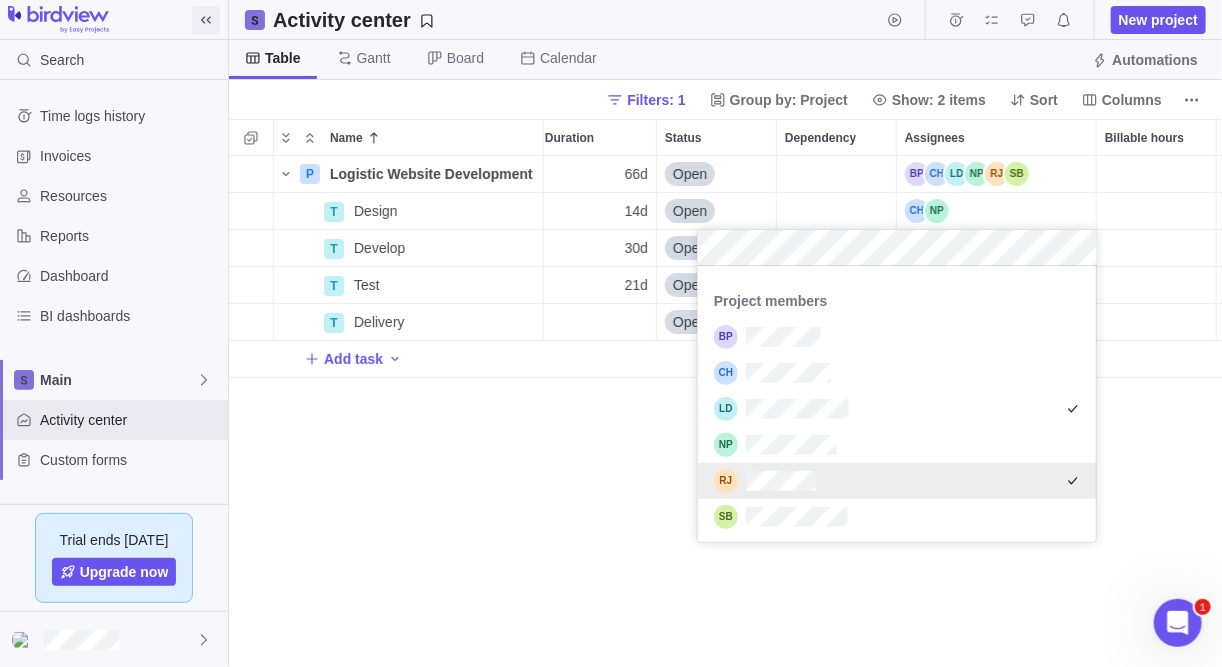 click on "P Logistic Website Development Details 01/07/2025 30/09/2025 66d Open Resource hourly rate $0.00 $0.00 $0.00 T Design Details 01/07/2025 18/07/2025 14d Open Flat fee $0.00 $0.00 $0.00 No T Develop Details 21/07/2025 29/08/2025 30d Open Hourly rate $0.00 $0.00 $0.00 T Test Details 01/09/2025 29/09/2025 21d Open Hourly rate $0.00 $0.00 $0.00 T Delivery Details 30/09/2025 Open Not billable $0.00 $0.00 $0.00 Add task" at bounding box center [726, 412] 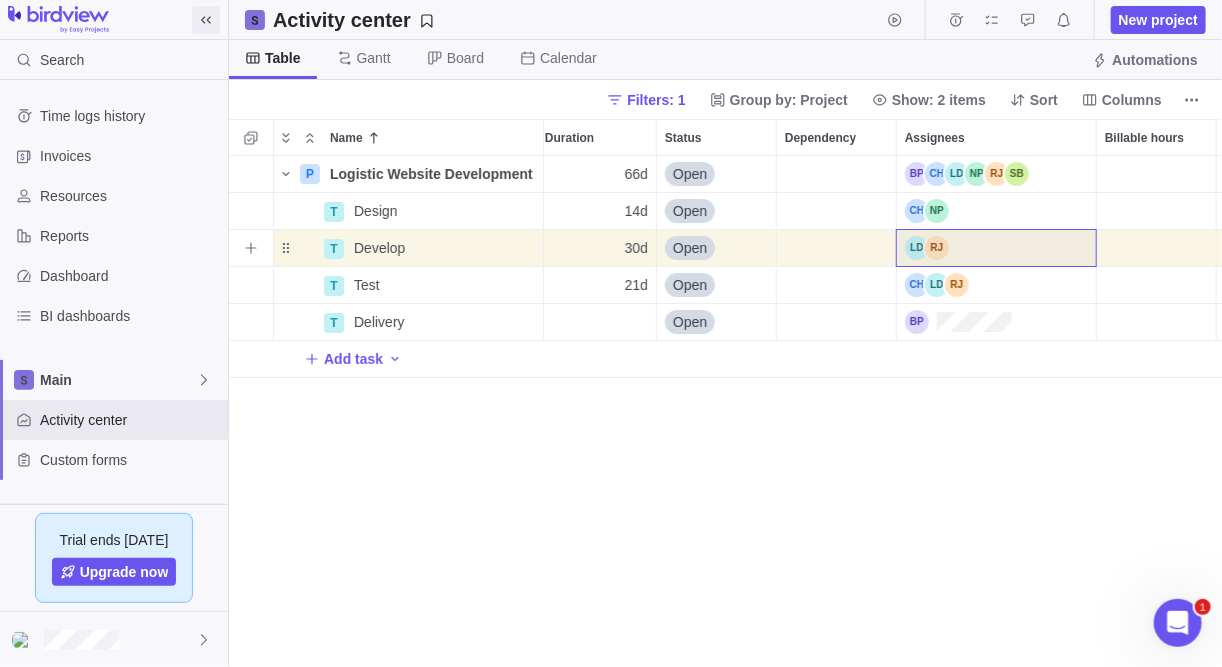 click at bounding box center [996, 248] 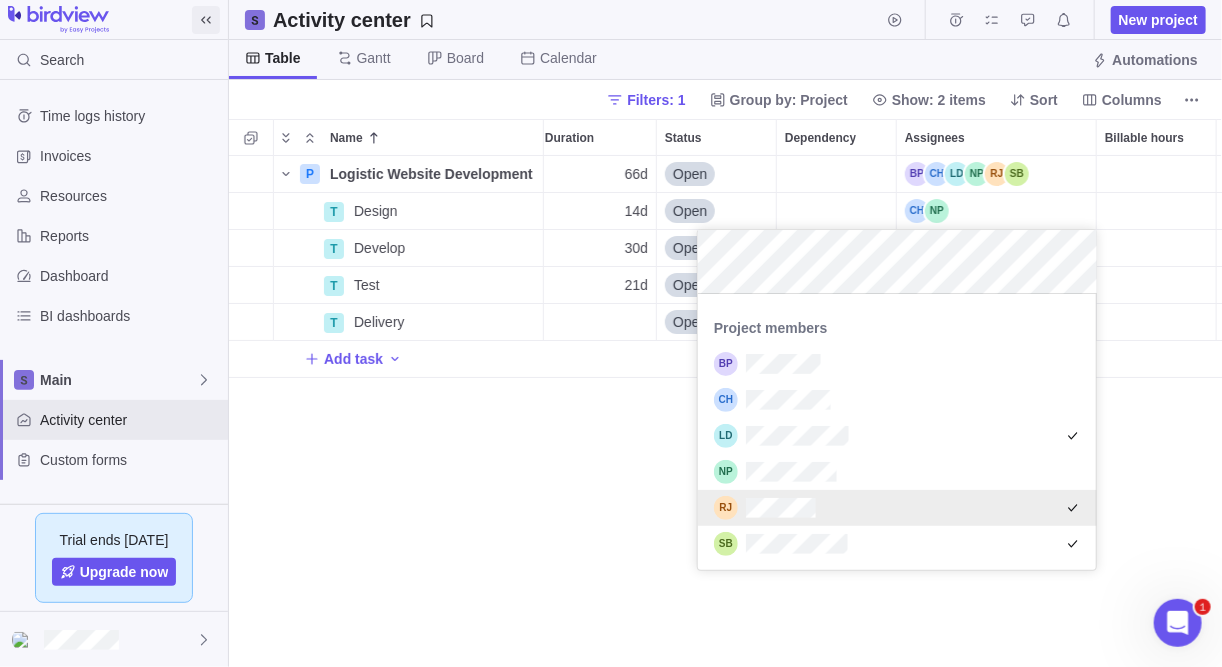 click on "P Logistic Website Development Details 01/07/2025 30/09/2025 66d Open Resource hourly rate $0.00 $0.00 $0.00 T Design Details 01/07/2025 18/07/2025 14d Open Flat fee $0.00 $0.00 $0.00 No T Develop Details 21/07/2025 29/08/2025 30d Open Hourly rate $0.00 $0.00 $0.00 T Test Details 01/09/2025 29/09/2025 21d Open Hourly rate $0.00 $0.00 $0.00 T Delivery Details 30/09/2025 Open Not billable $0.00 $0.00 $0.00 Add task" at bounding box center [726, 412] 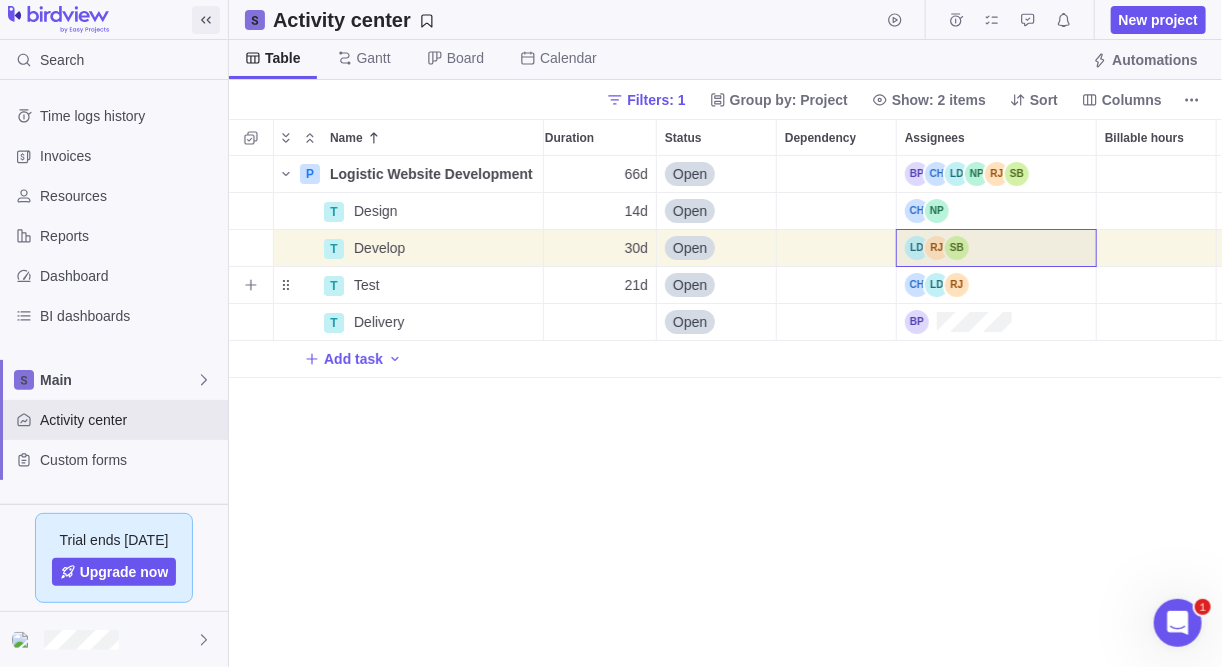 click at bounding box center [996, 285] 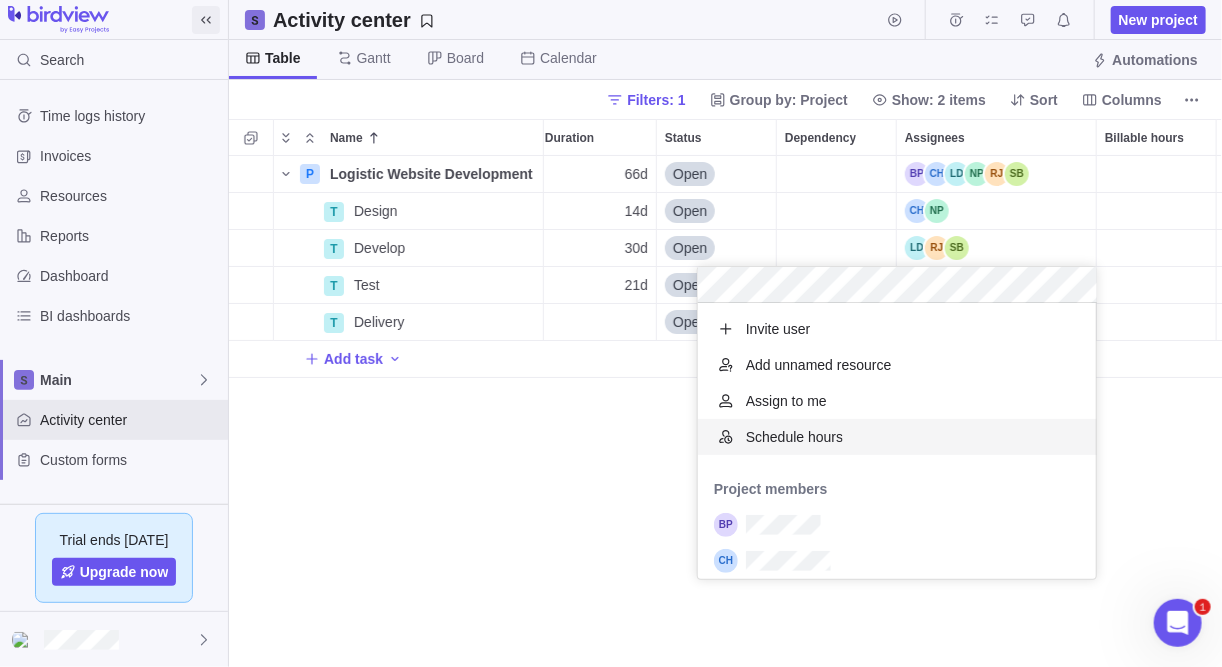 click on "P Logistic Website Development Details 01/07/2025 30/09/2025 66d Open Resource hourly rate $0.00 $0.00 $0.00 T Design Details 01/07/2025 18/07/2025 14d Open Flat fee $0.00 $0.00 $0.00 No T Develop Details 21/07/2025 29/08/2025 30d Open Hourly rate $0.00 $0.00 $0.00 T Test Details 01/09/2025 29/09/2025 21d Open Hourly rate $0.00 $0.00 $0.00 T Delivery Details 30/09/2025 Open Not billable $0.00 $0.00 $0.00 Add task" at bounding box center (726, 412) 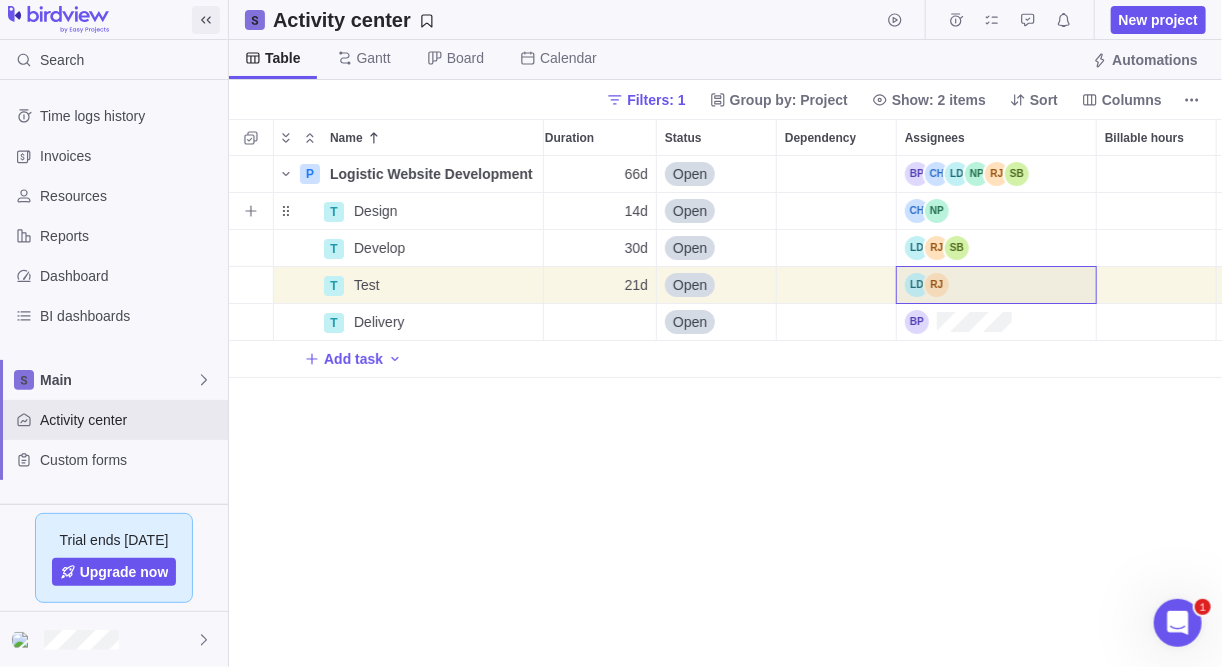 click at bounding box center (996, 211) 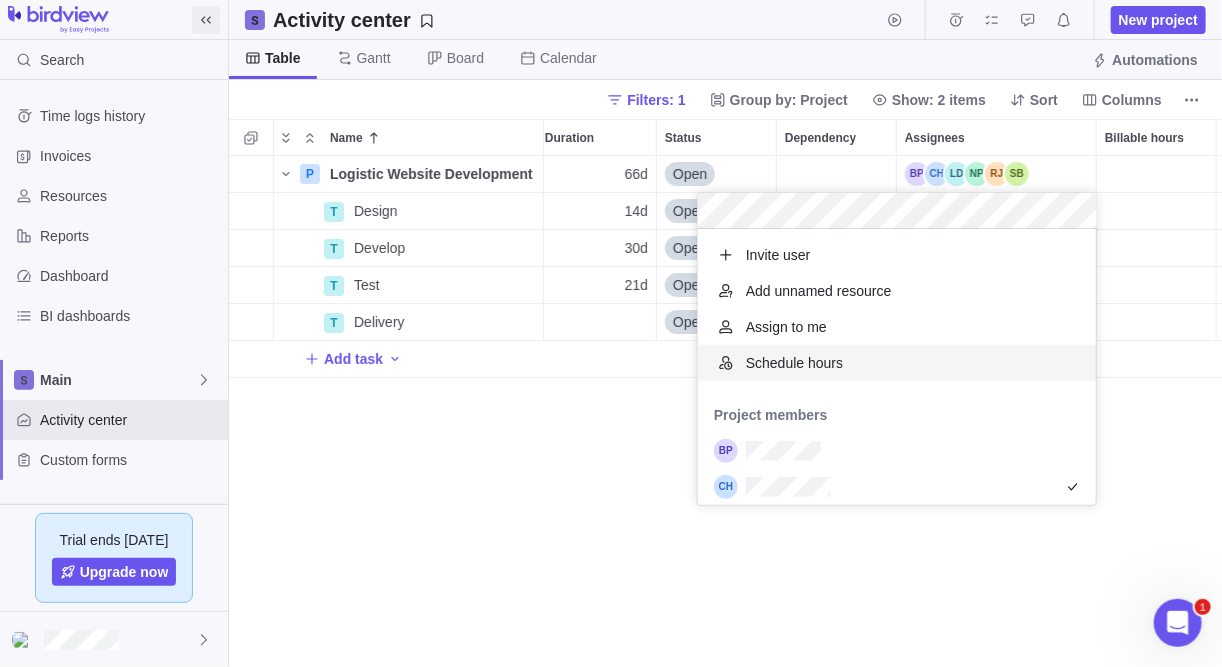 click on "P Logistic Website Development Details 01/07/2025 30/09/2025 66d Open Resource hourly rate $0.00 $0.00 $0.00 T Design Details 01/07/2025 18/07/2025 14d Open Flat fee $0.00 $0.00 $0.00 No T Develop Details 21/07/2025 29/08/2025 30d Open Hourly rate $0.00 $0.00 $0.00 T Test Details 01/09/2025 29/09/2025 21d Open Hourly rate $0.00 $0.00 $0.00 T Delivery Details 30/09/2025 Open Not billable $0.00 $0.00 $0.00 Add task" at bounding box center (726, 412) 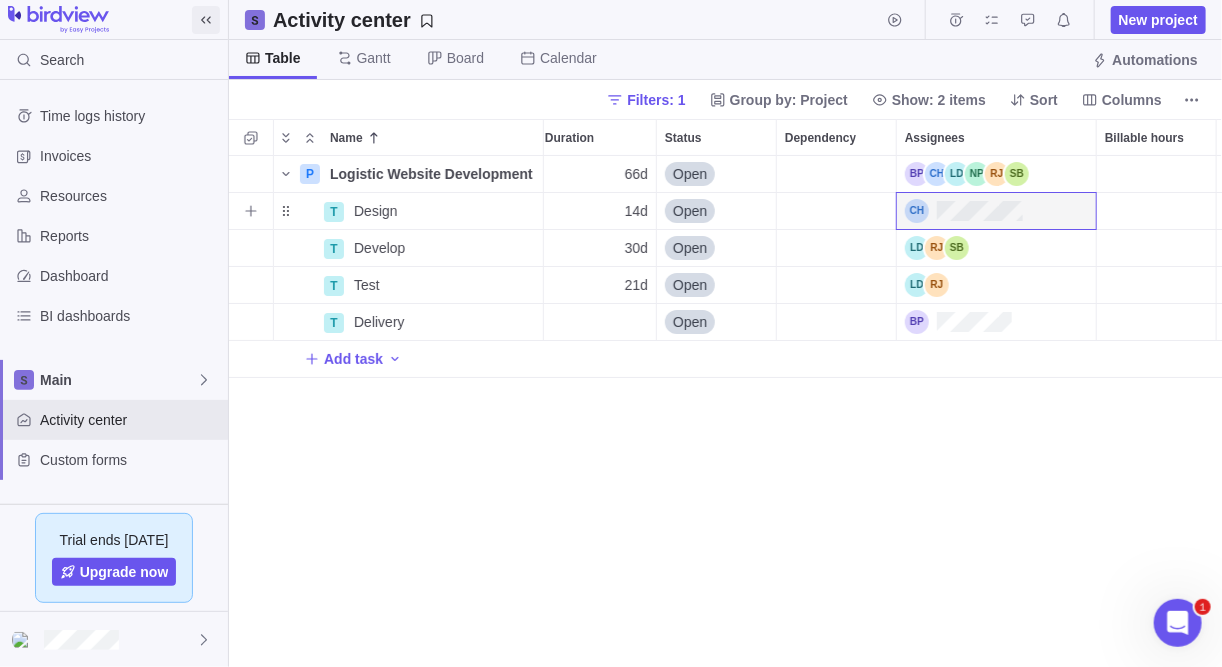 scroll, scrollTop: 0, scrollLeft: 444, axis: horizontal 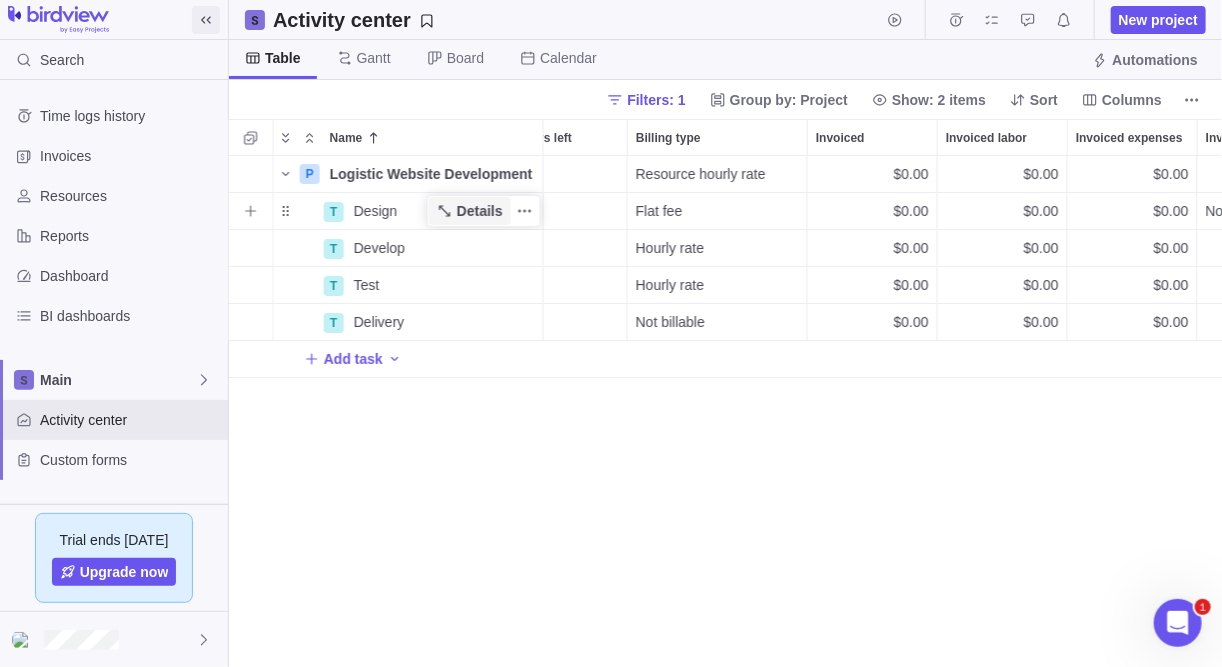 click on "Details" at bounding box center (480, 211) 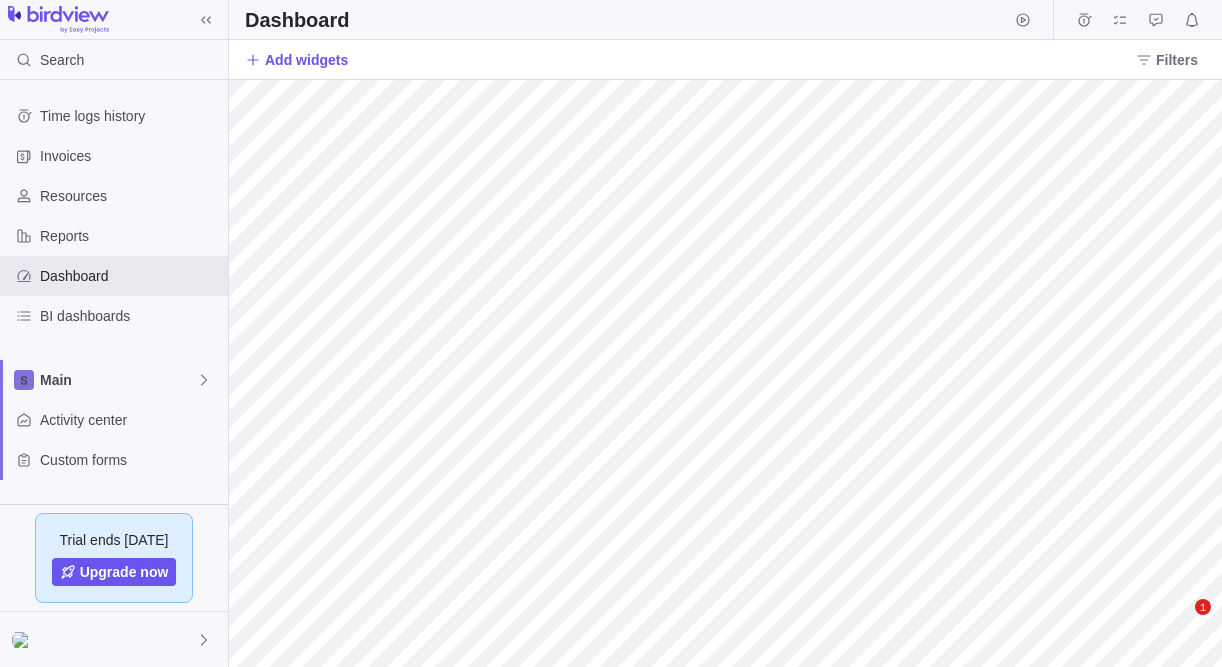 scroll, scrollTop: 0, scrollLeft: 0, axis: both 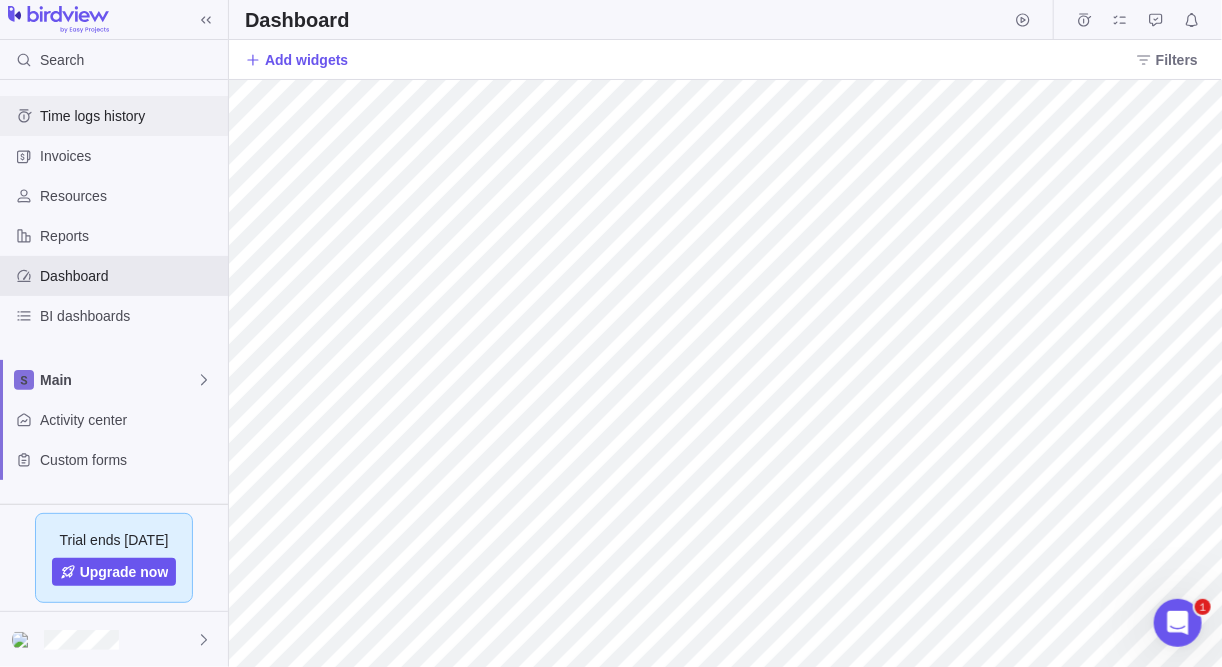 click on "Time logs history" at bounding box center (114, 116) 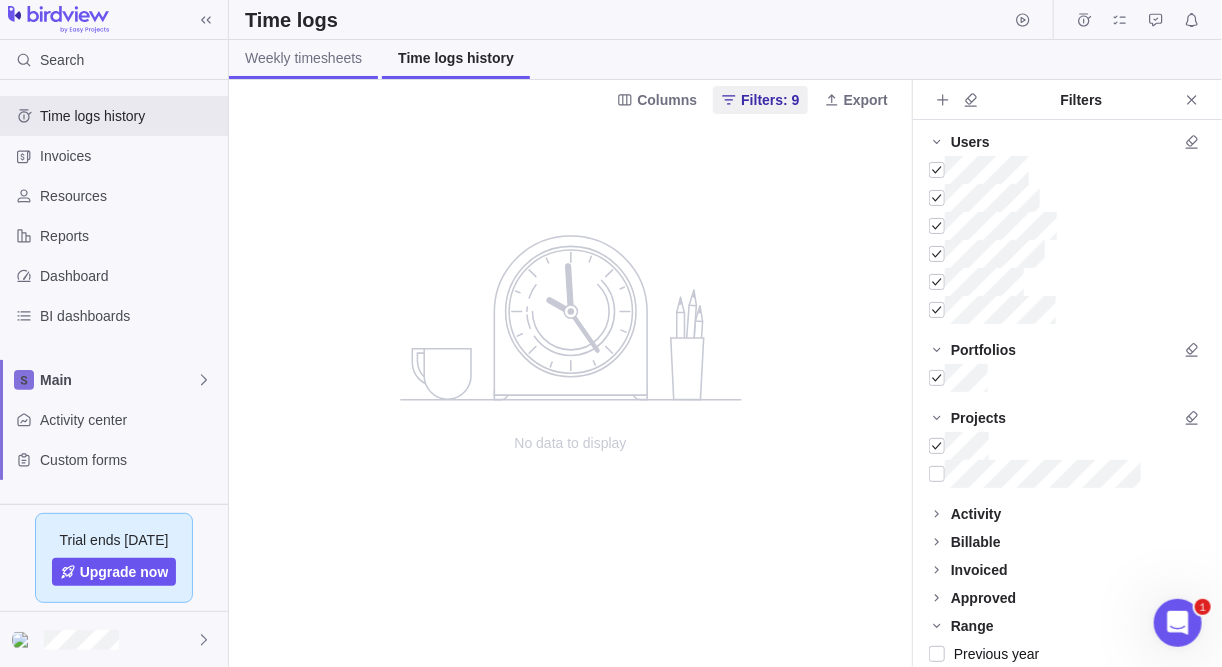 click on "Weekly timesheets" at bounding box center [303, 58] 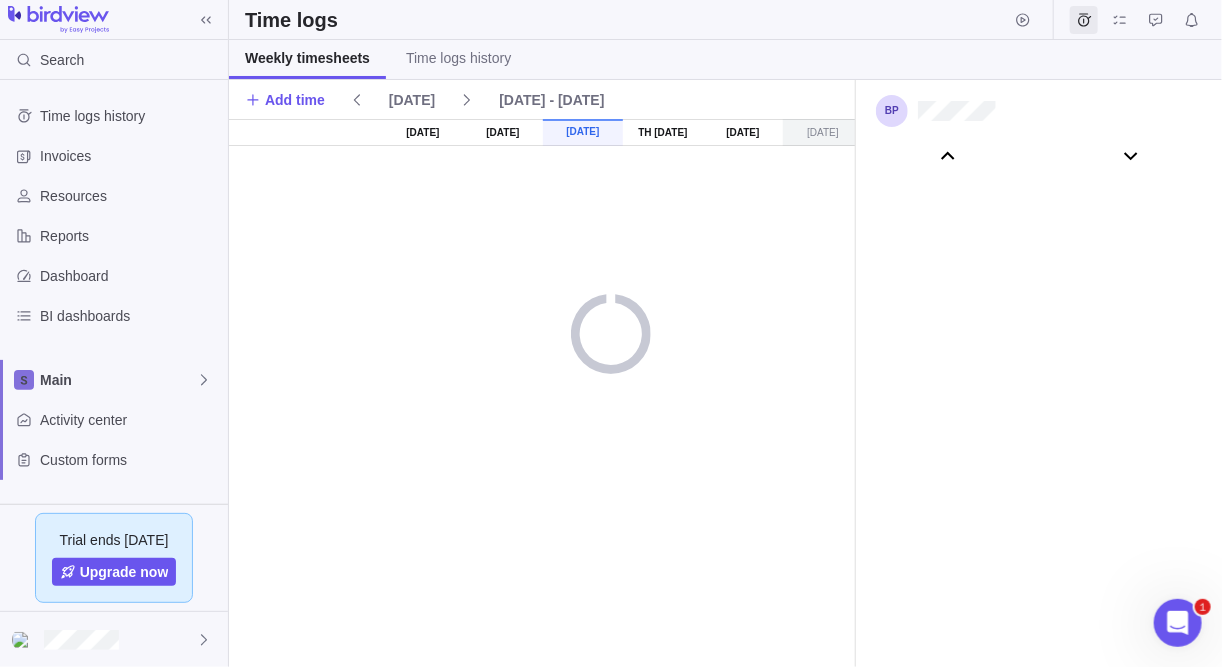 scroll, scrollTop: 111073, scrollLeft: 0, axis: vertical 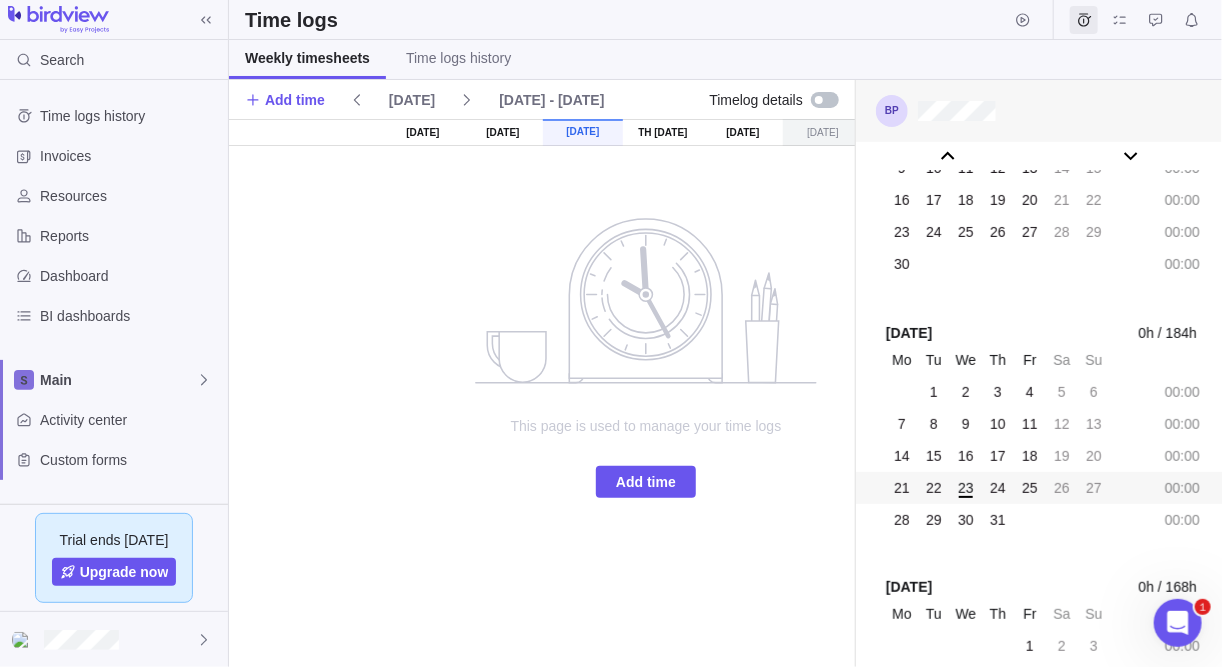 click at bounding box center [1039, 111] 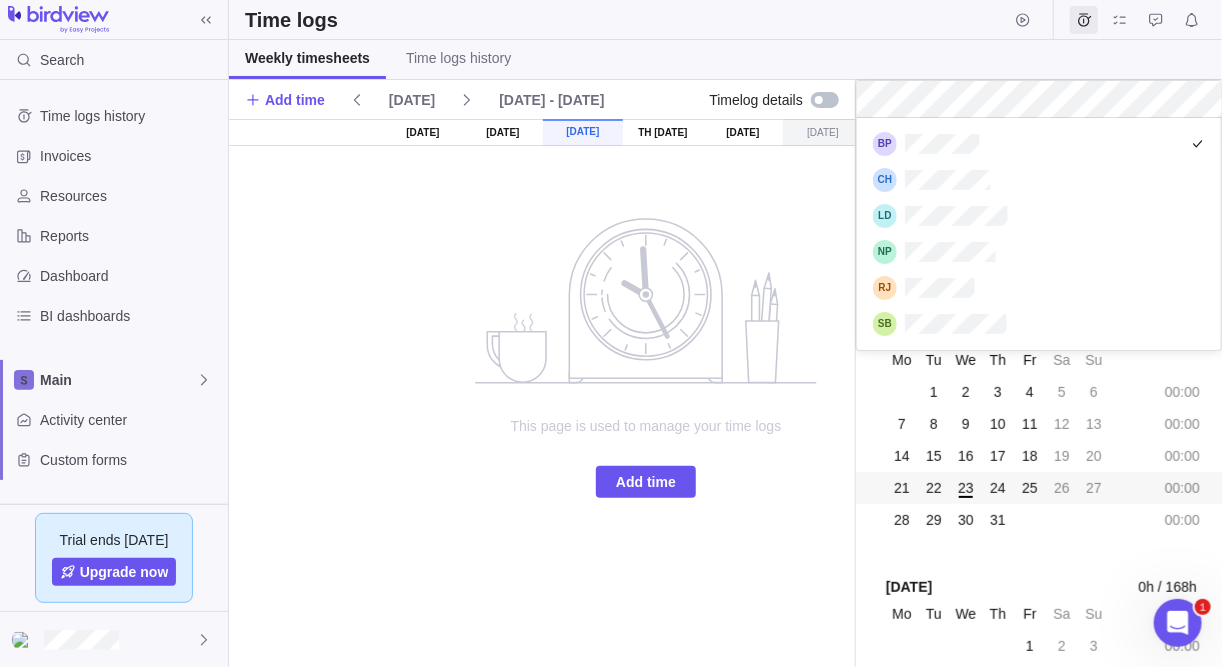 scroll, scrollTop: 12, scrollLeft: 13, axis: both 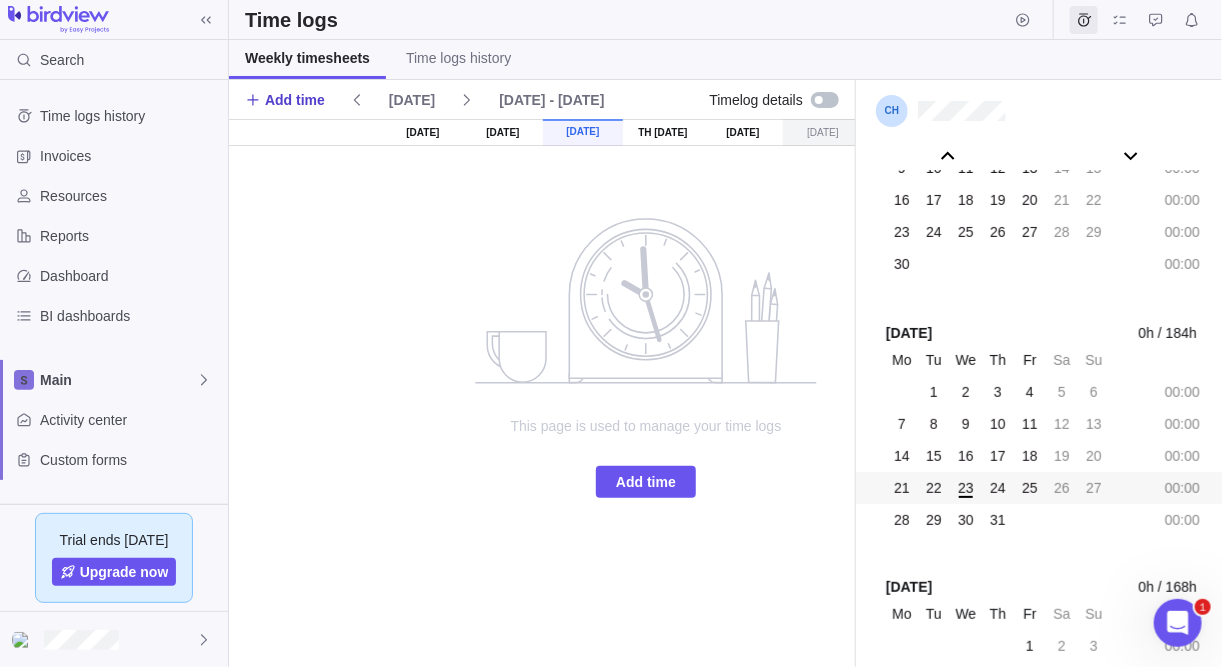 click on "Add time" at bounding box center [295, 100] 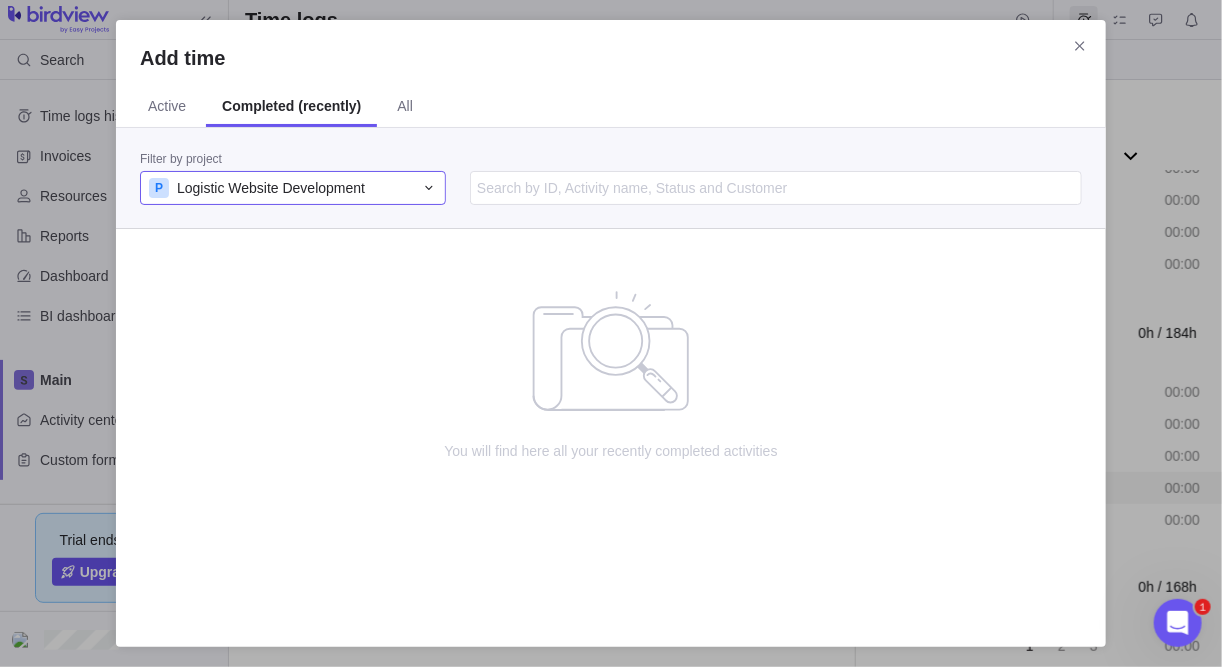 click on "Logistic Website Development" at bounding box center [271, 188] 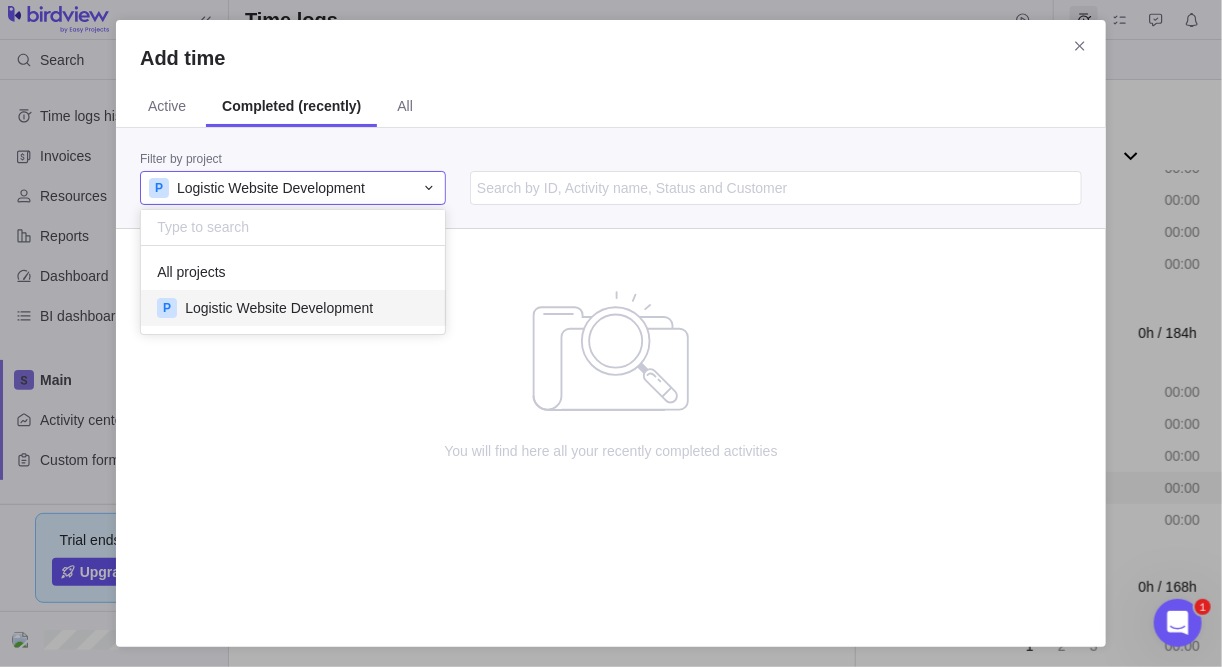 scroll, scrollTop: 12, scrollLeft: 13, axis: both 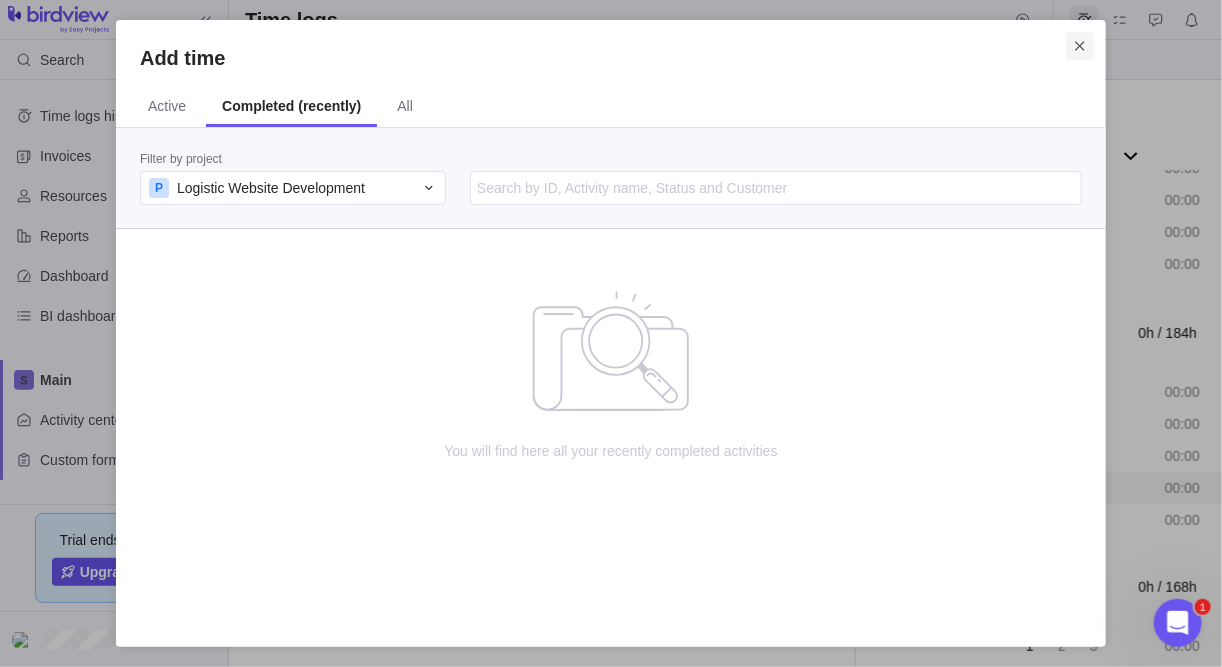click 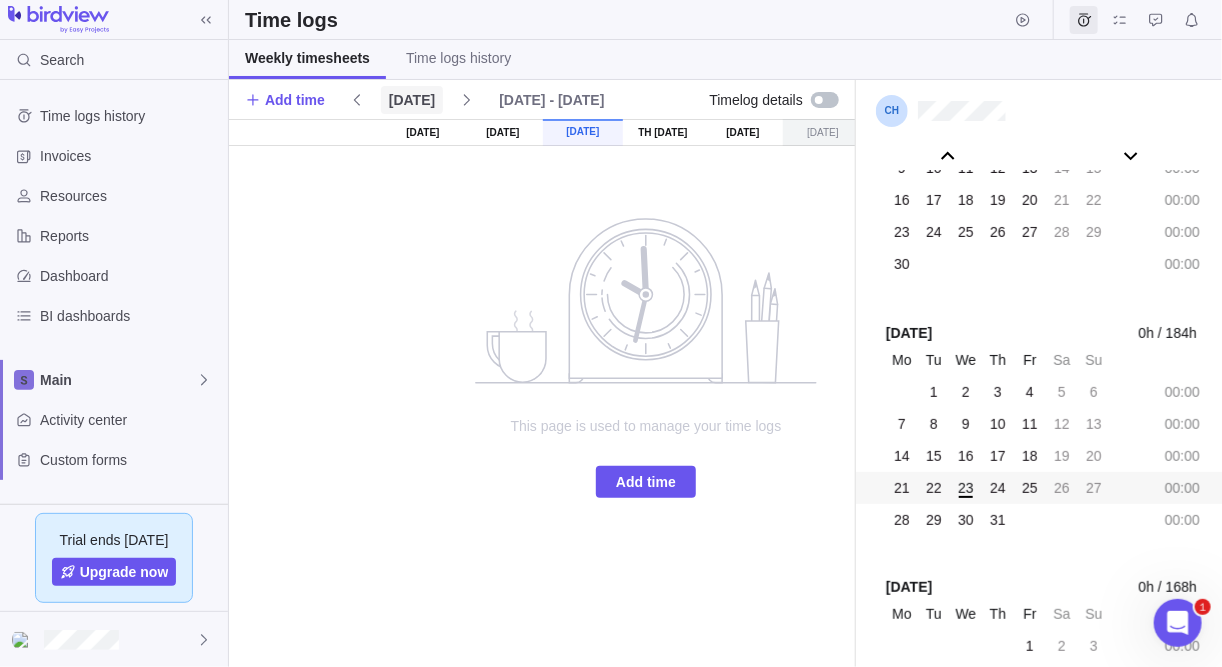 click on "[DATE]" at bounding box center [412, 100] 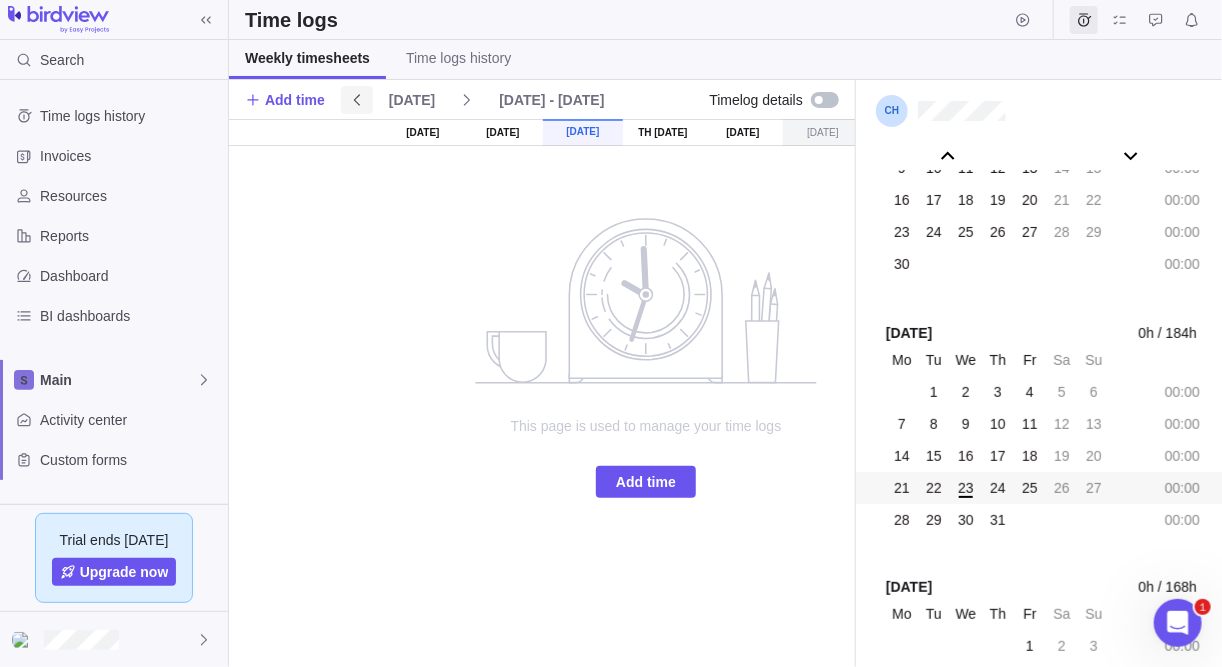click at bounding box center [357, 100] 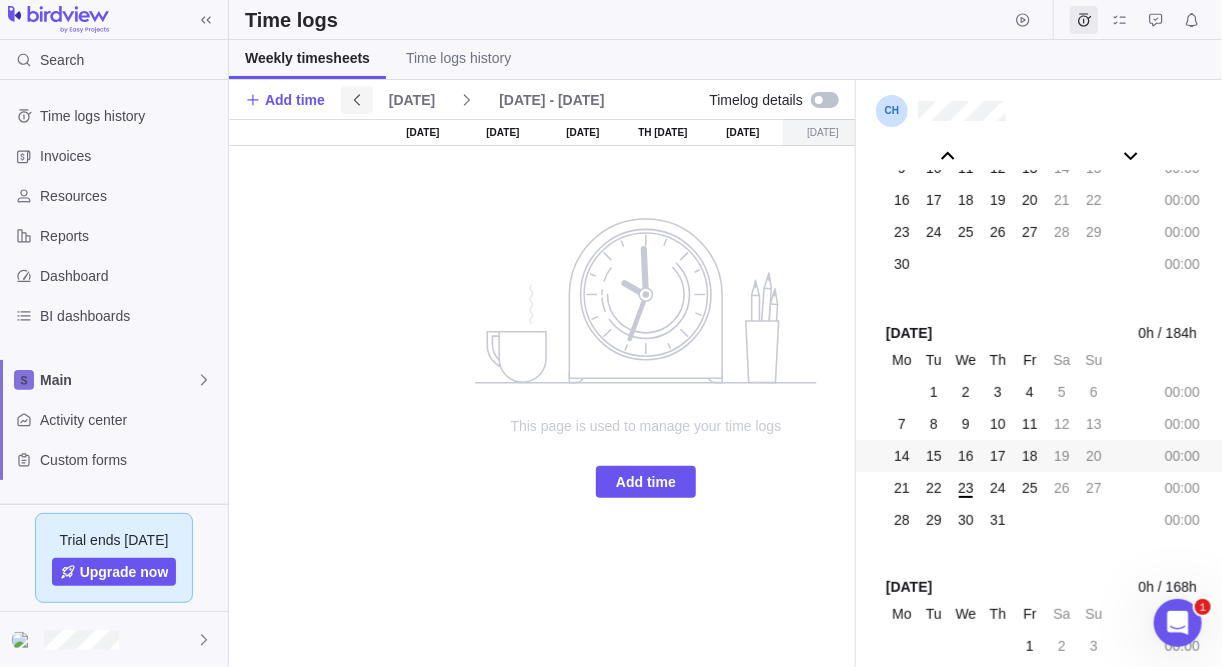 click at bounding box center (357, 100) 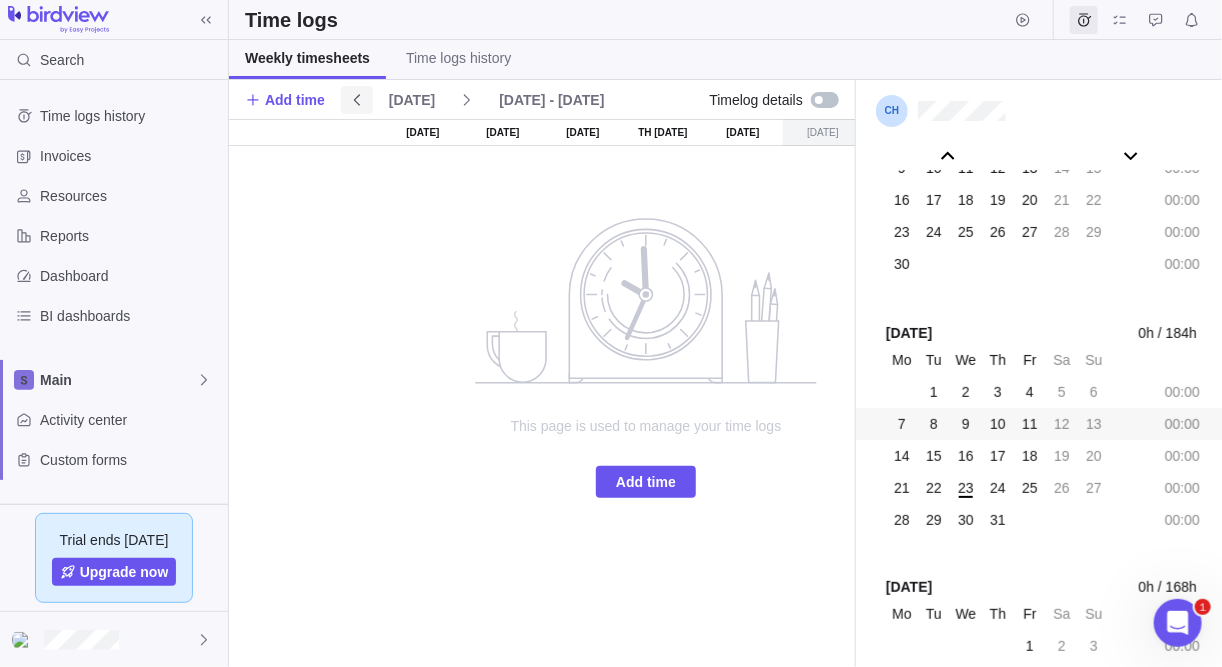 click at bounding box center [357, 100] 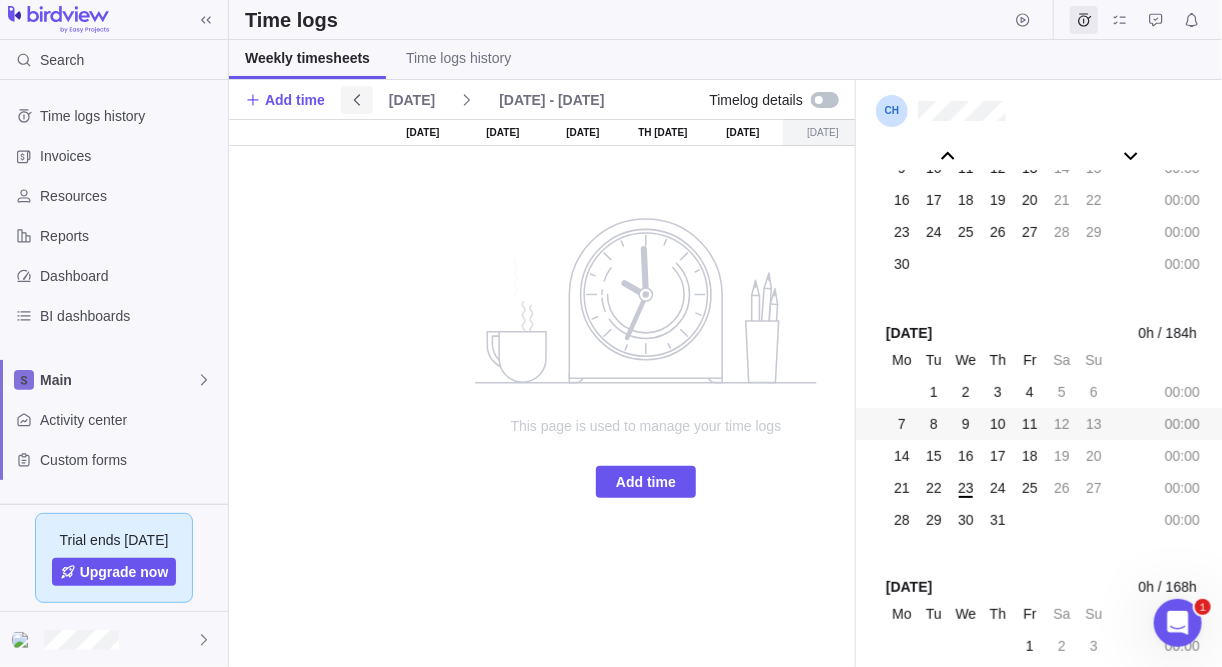 scroll, scrollTop: 110908, scrollLeft: 0, axis: vertical 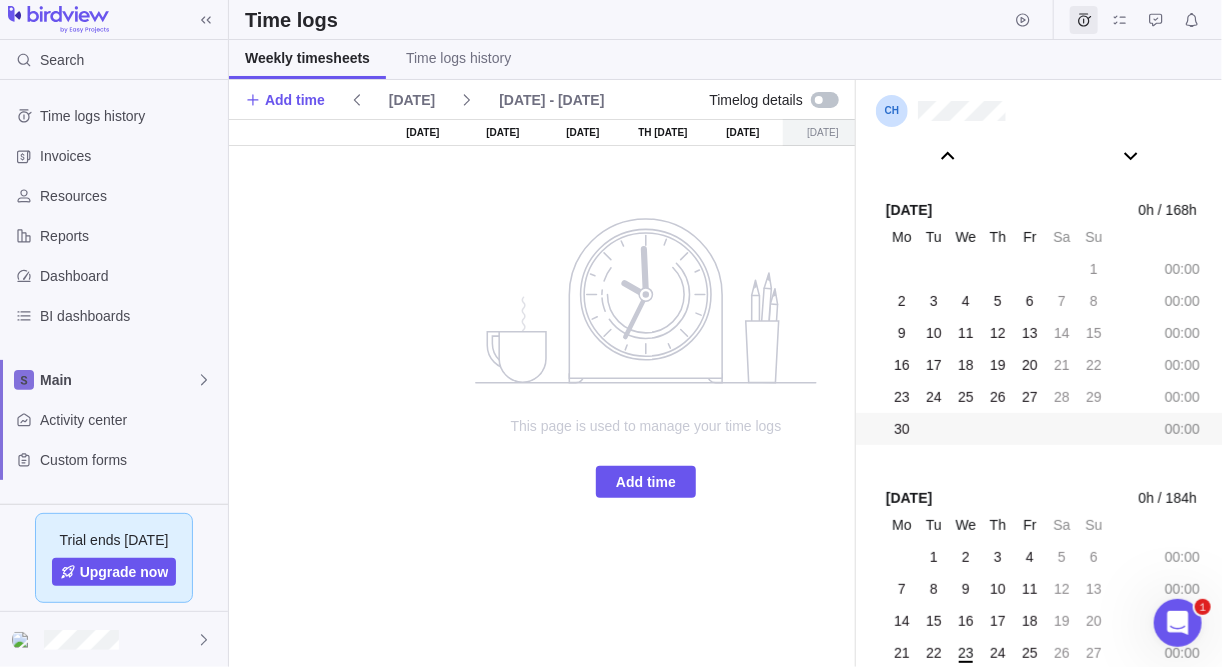 click on "Today 30 Jun - 6 Jul" at bounding box center (477, 100) 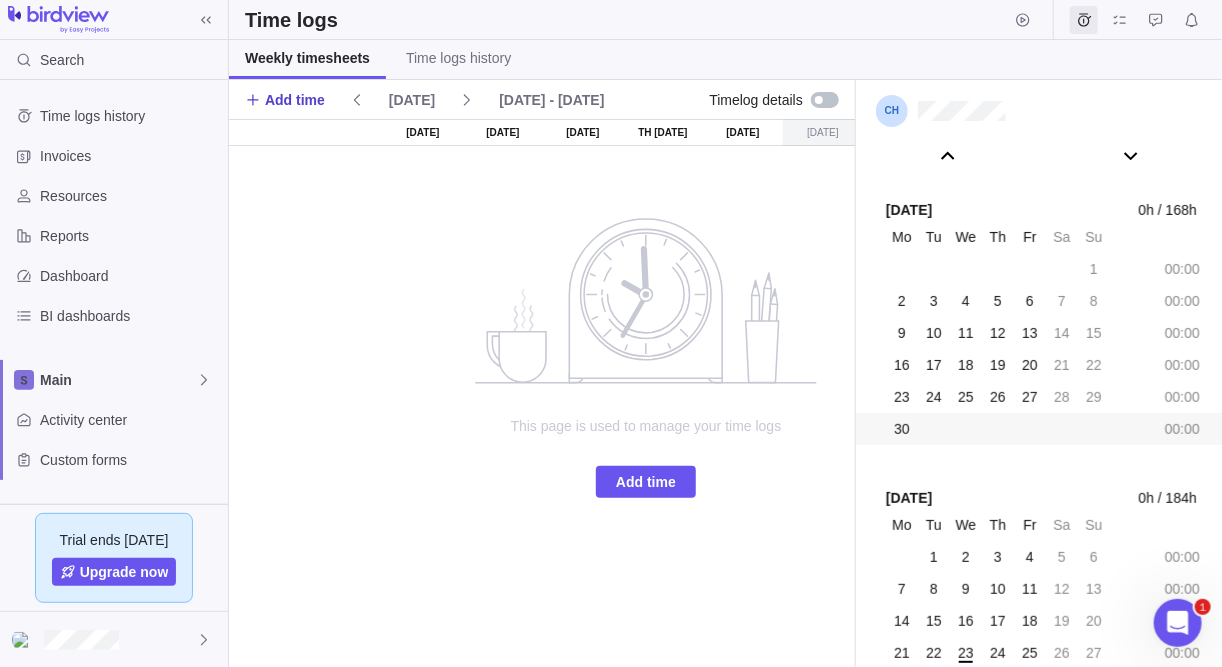 click on "Add time" at bounding box center (295, 100) 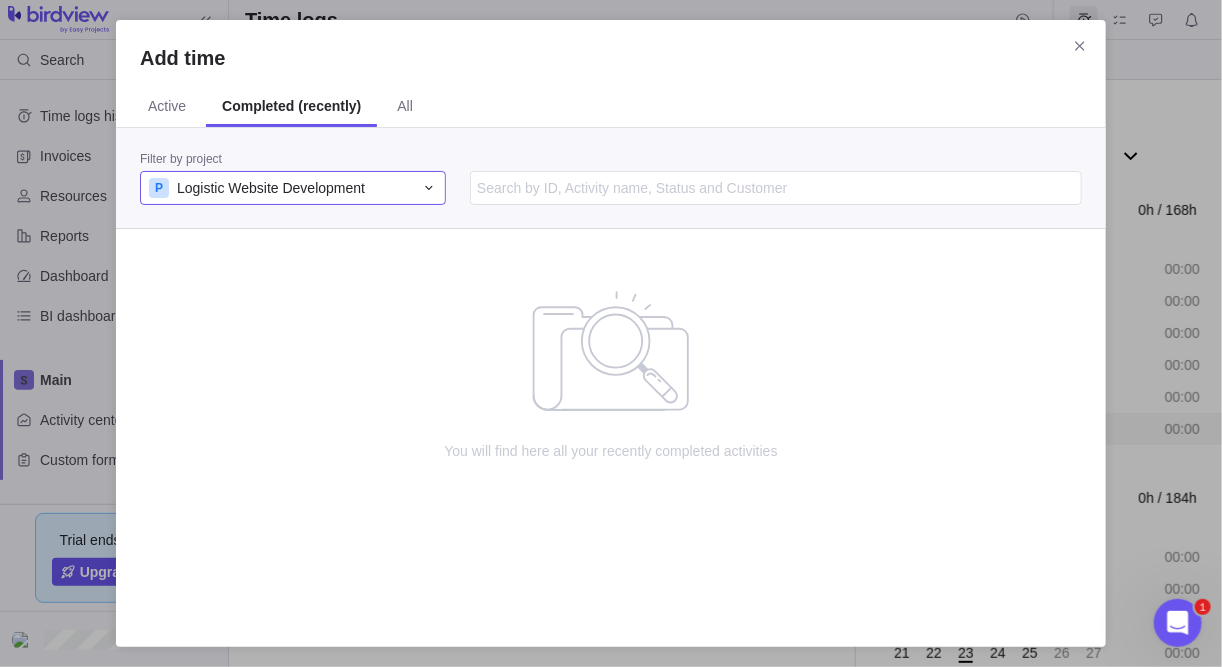 click on "P Logistic Website Development" at bounding box center (281, 188) 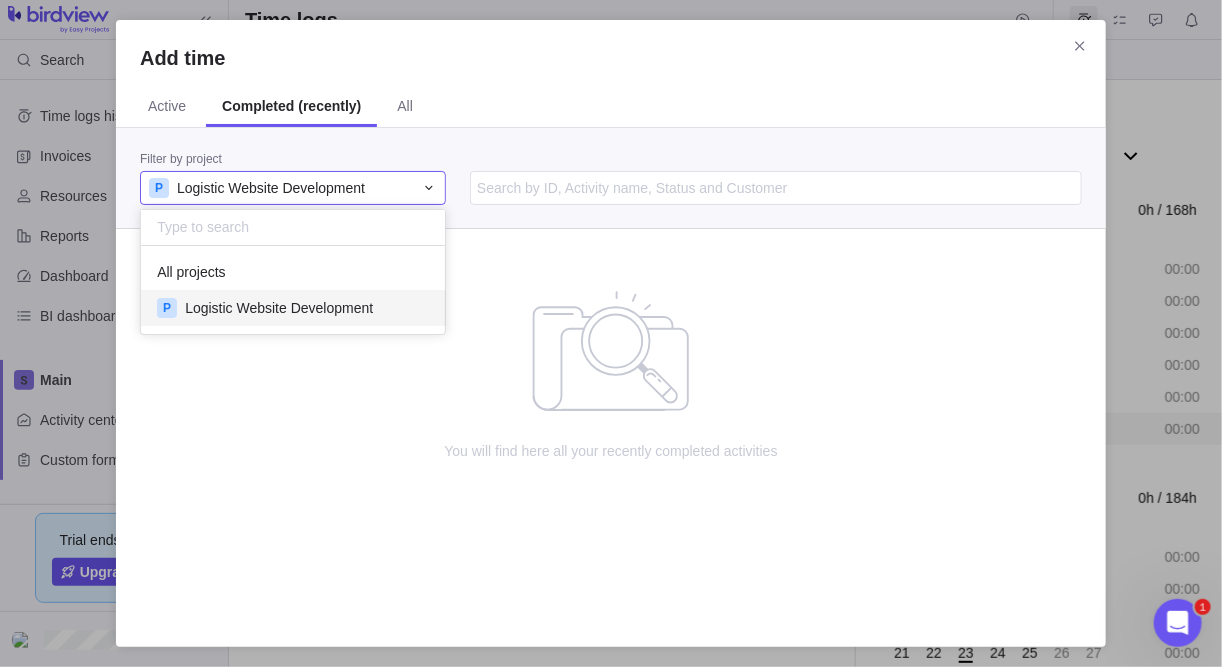 scroll, scrollTop: 12, scrollLeft: 13, axis: both 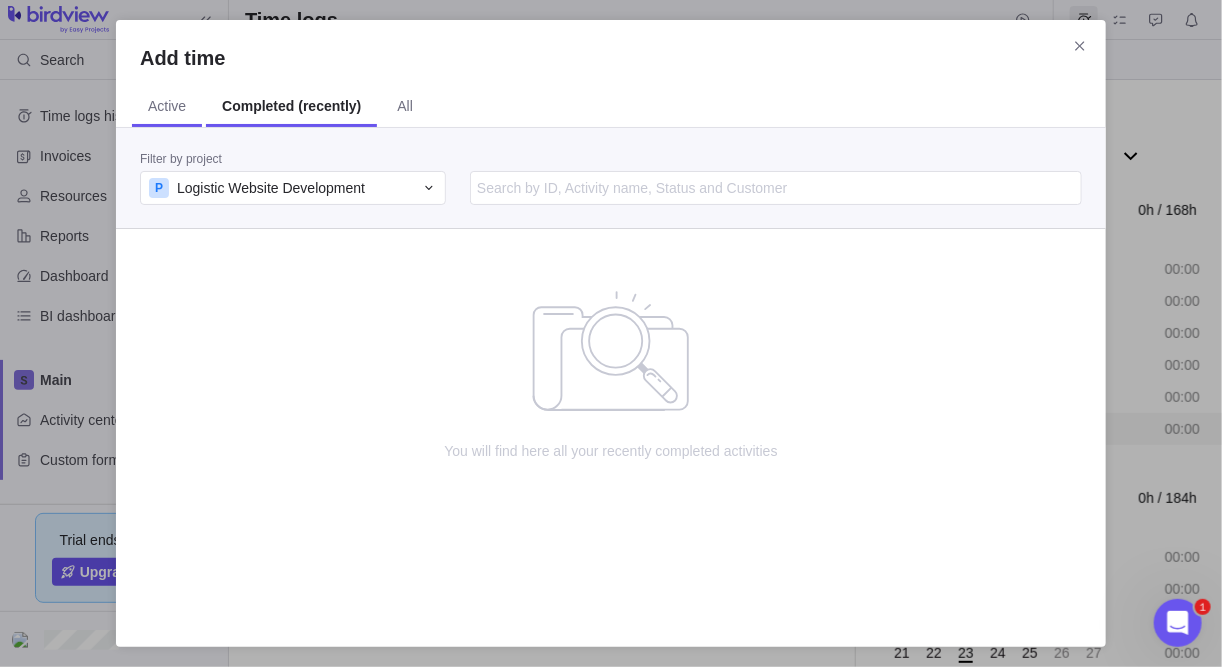click on "Active" at bounding box center (167, 106) 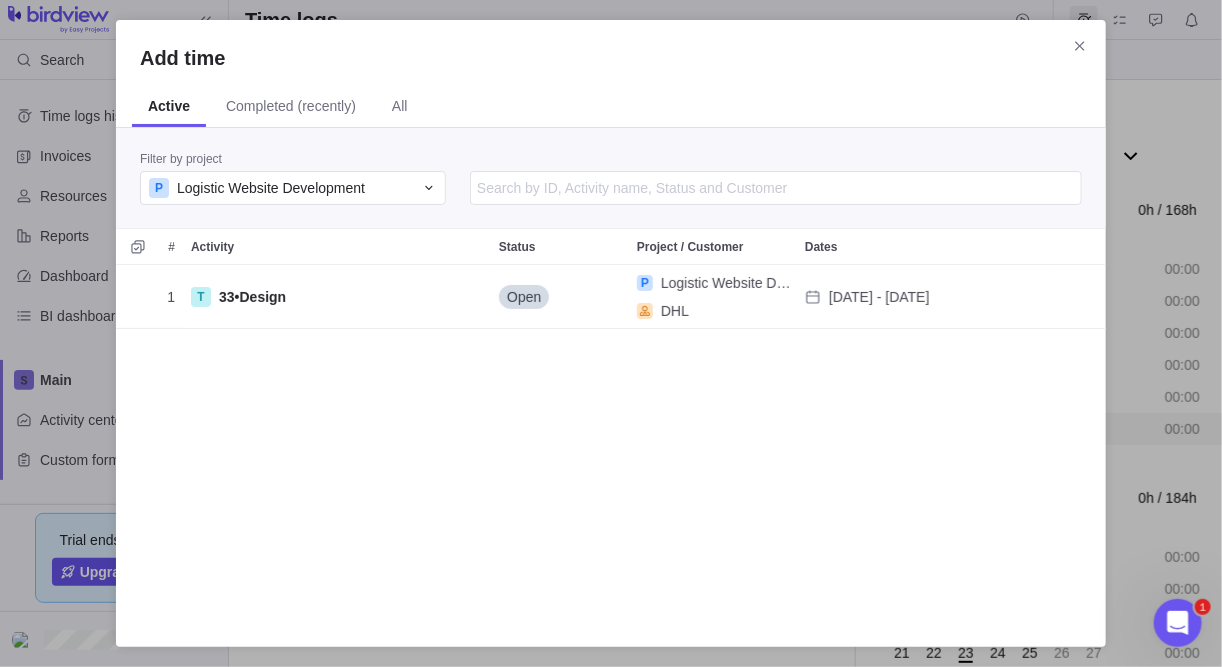 scroll, scrollTop: 13, scrollLeft: 12, axis: both 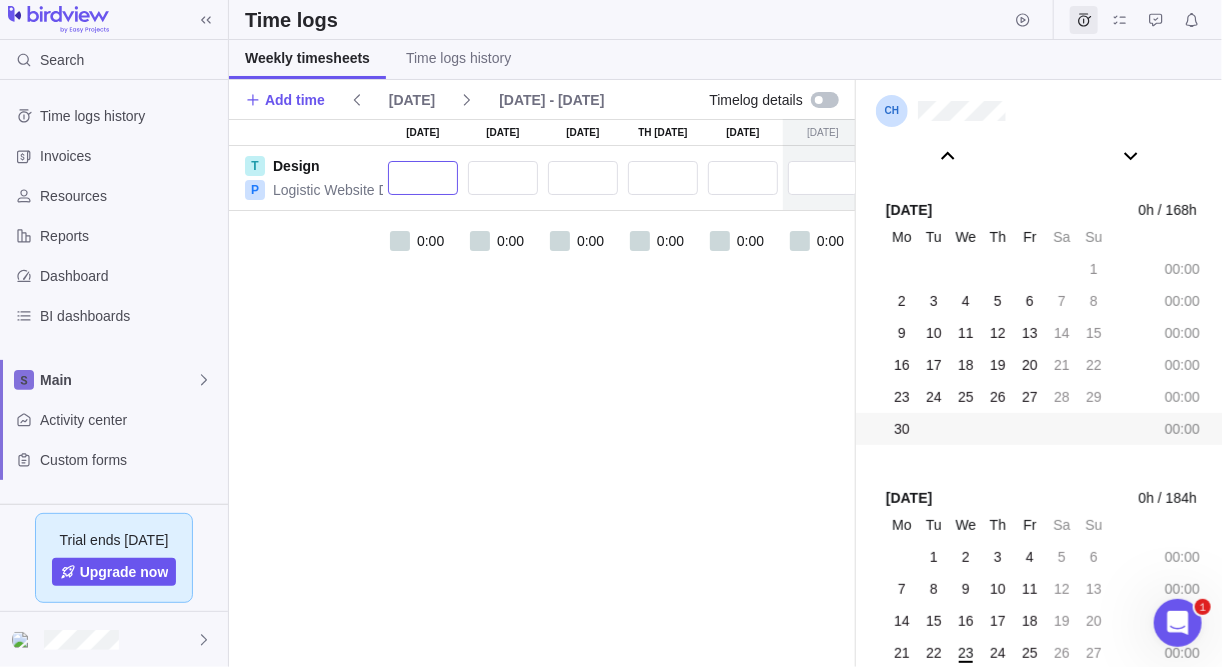 click at bounding box center [423, 178] 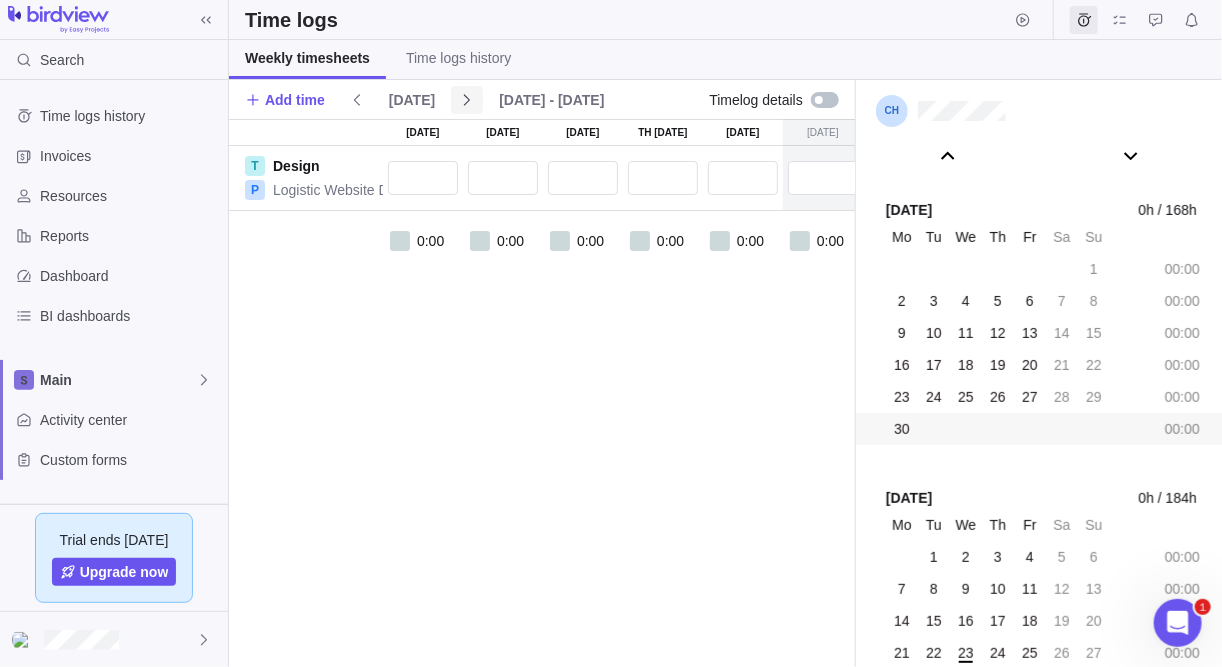 click 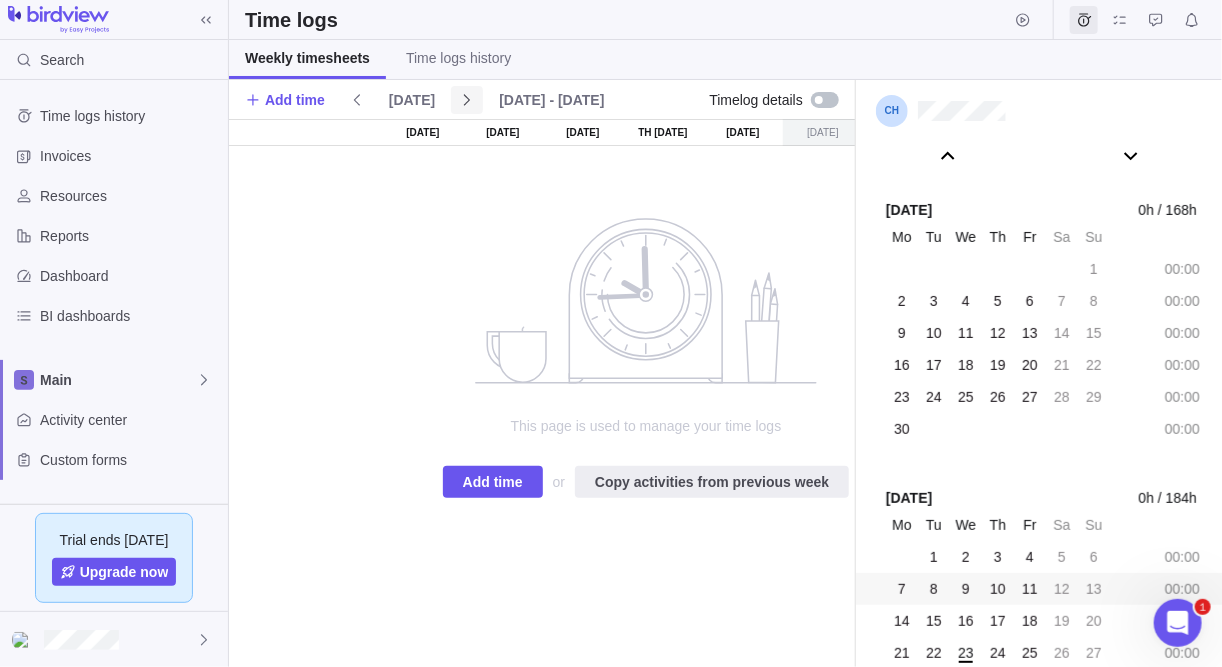 scroll, scrollTop: 110952, scrollLeft: 0, axis: vertical 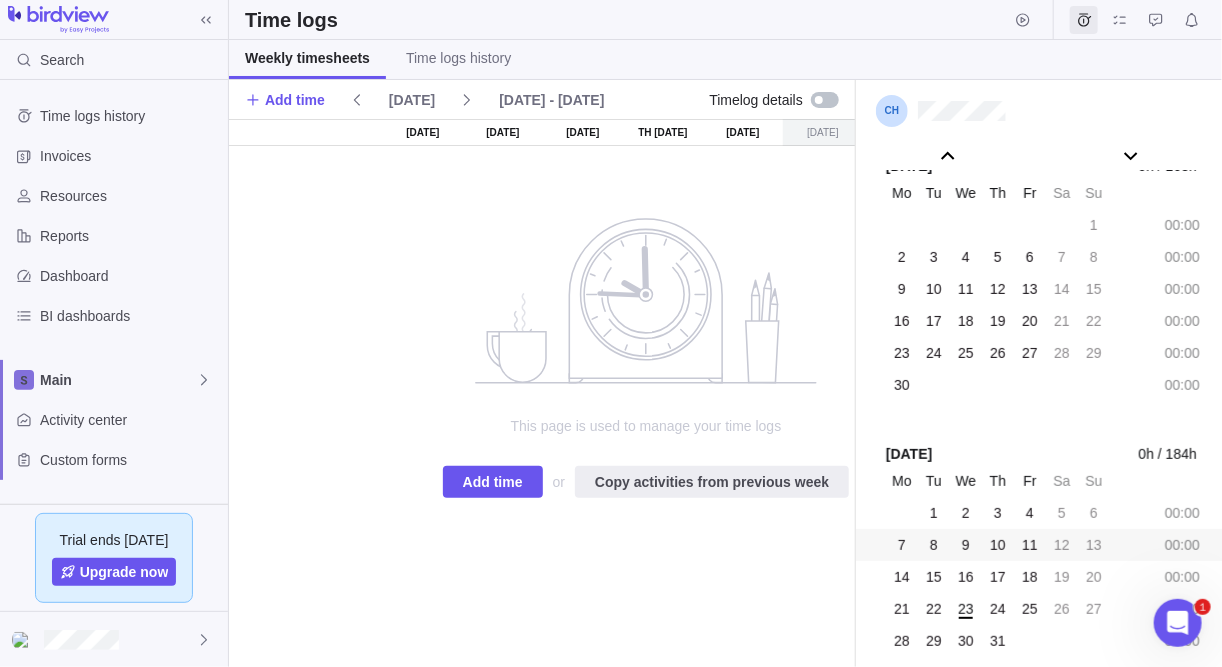 click on "[DATE]" at bounding box center [412, 100] 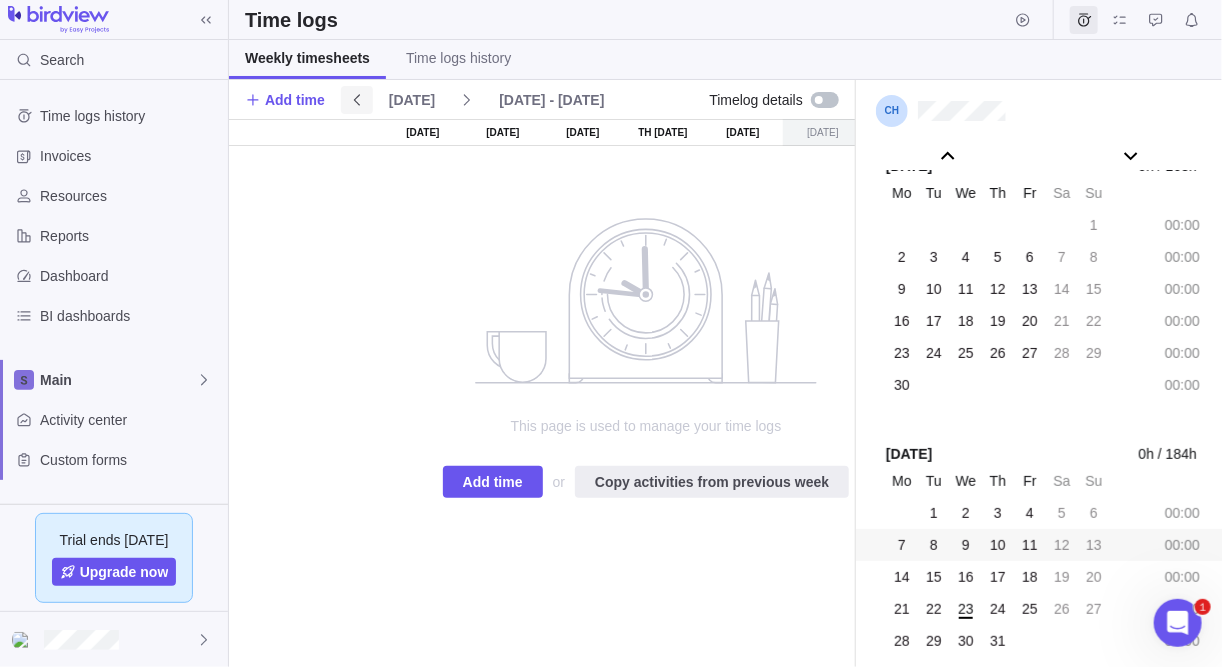 click 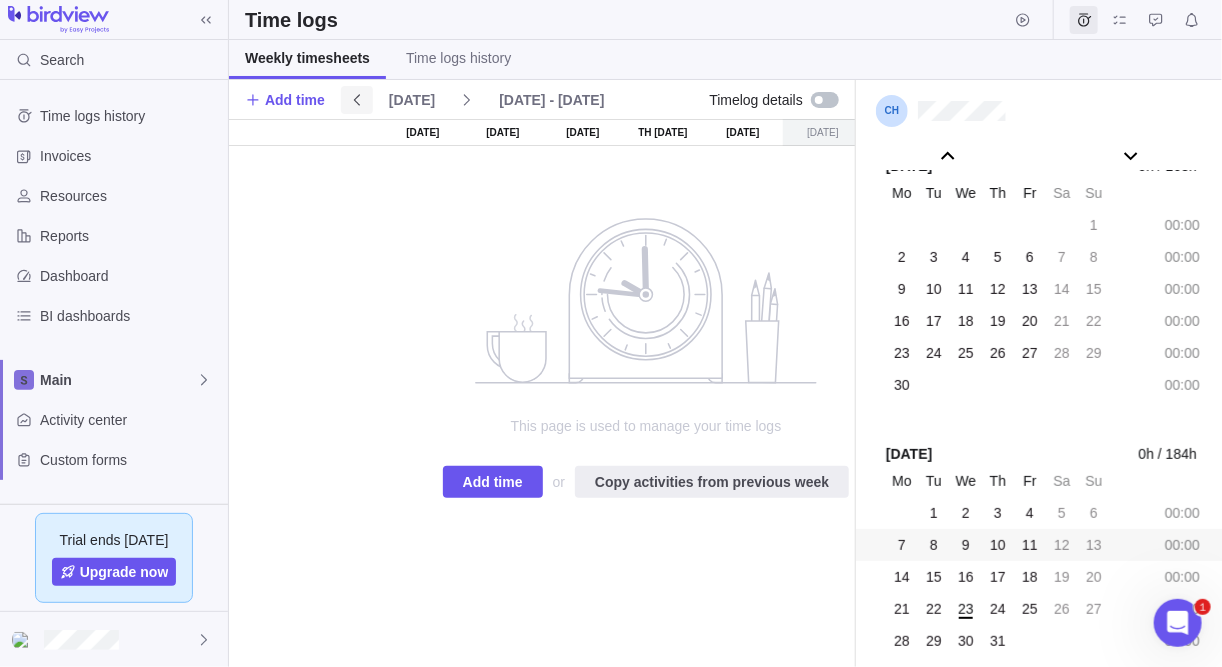 scroll, scrollTop: 110908, scrollLeft: 0, axis: vertical 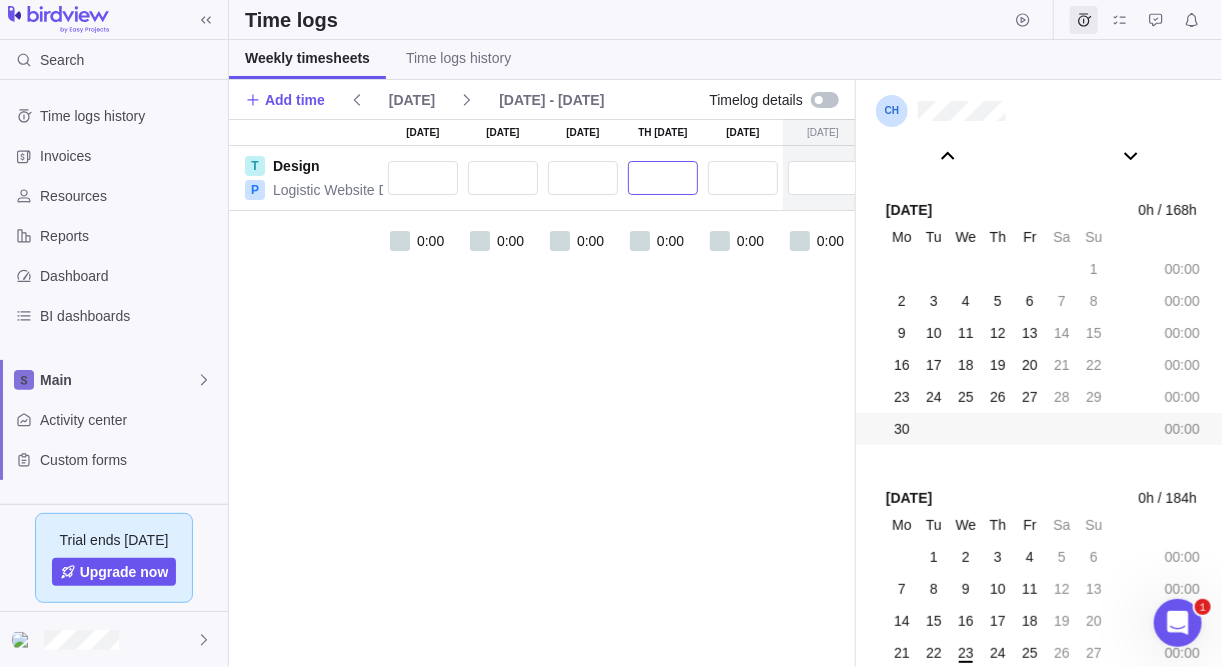 click at bounding box center [663, 178] 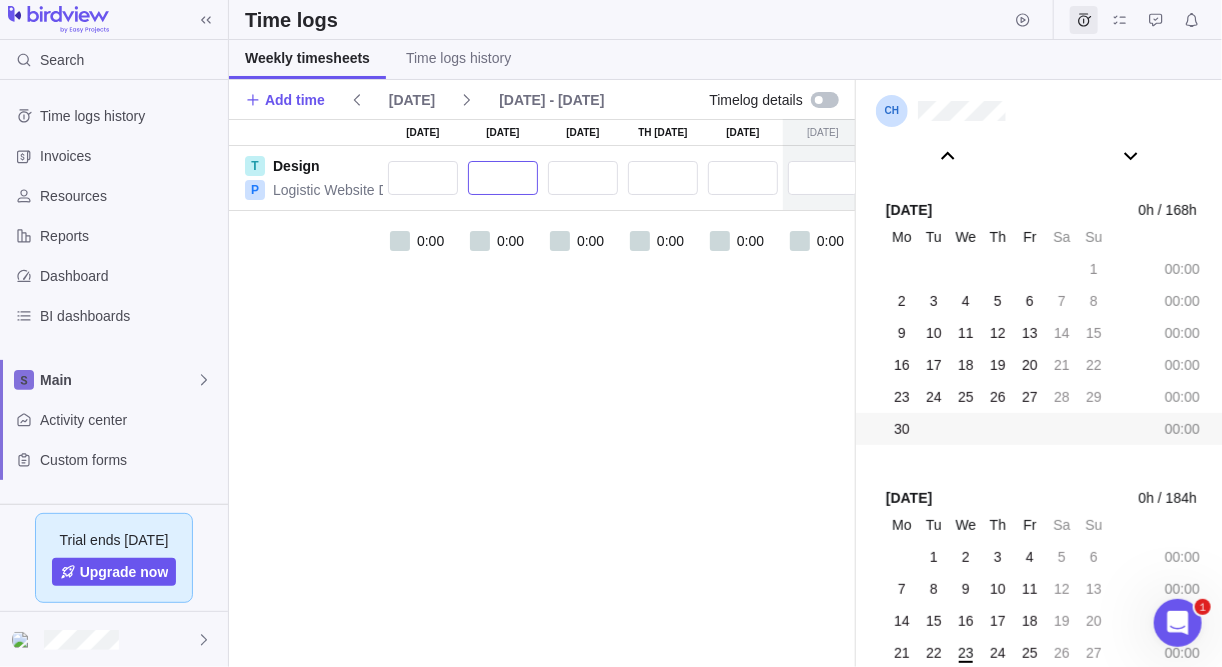 click at bounding box center [503, 178] 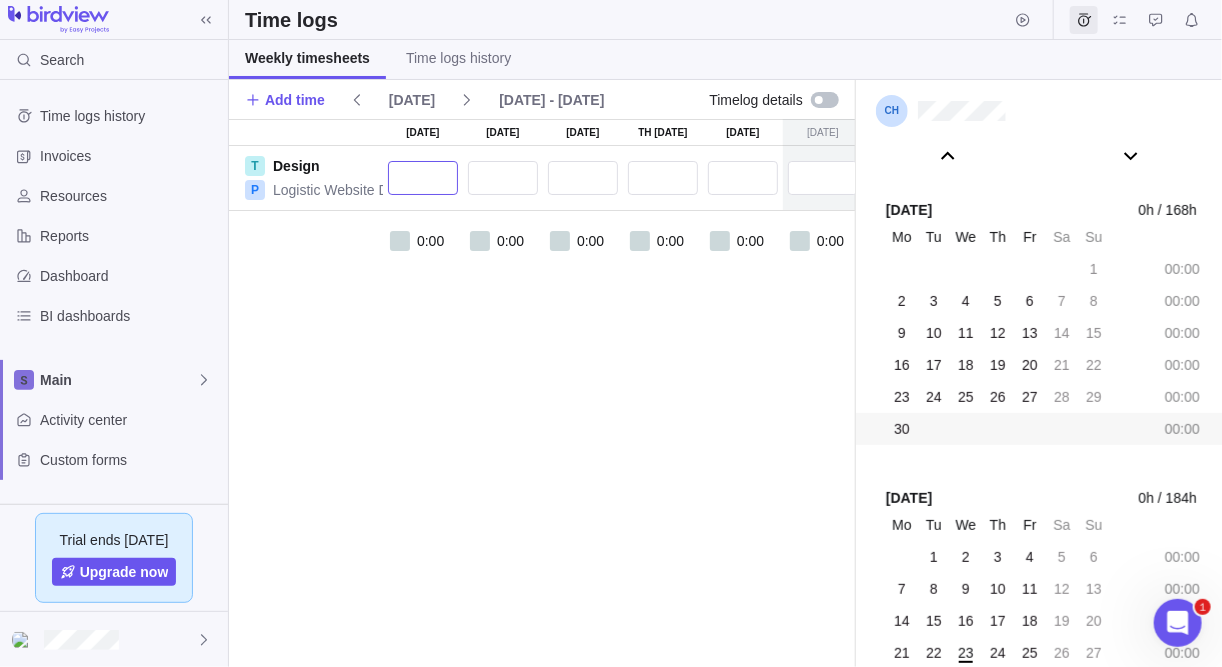 click at bounding box center (423, 178) 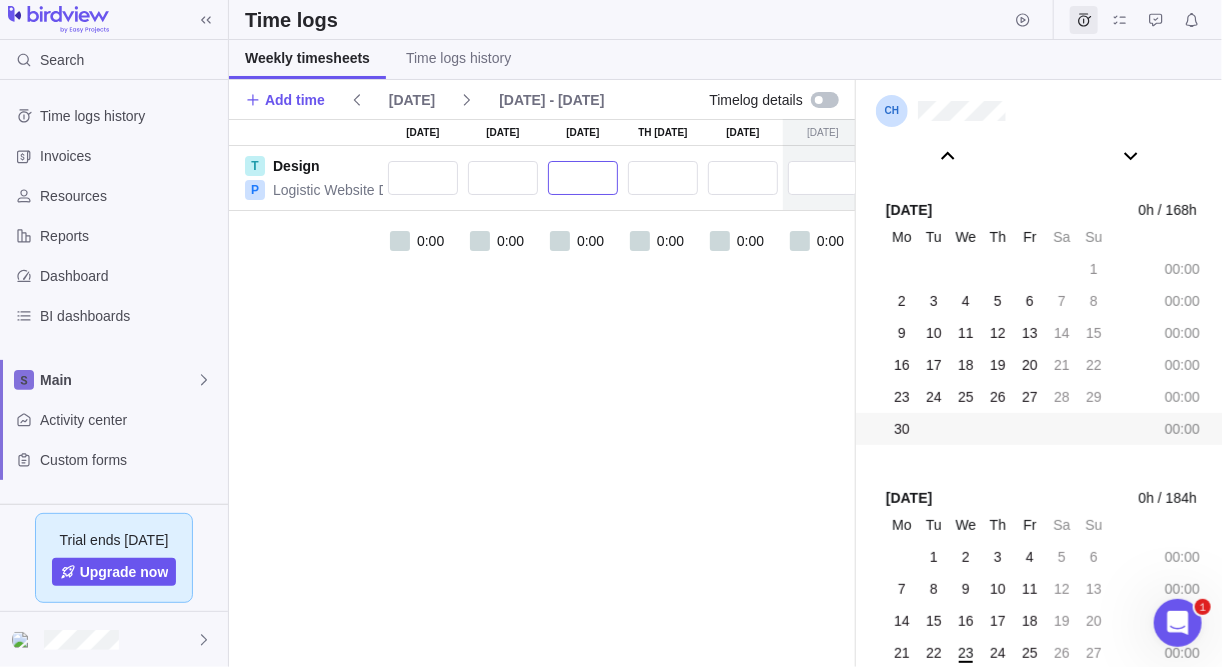 click at bounding box center [583, 178] 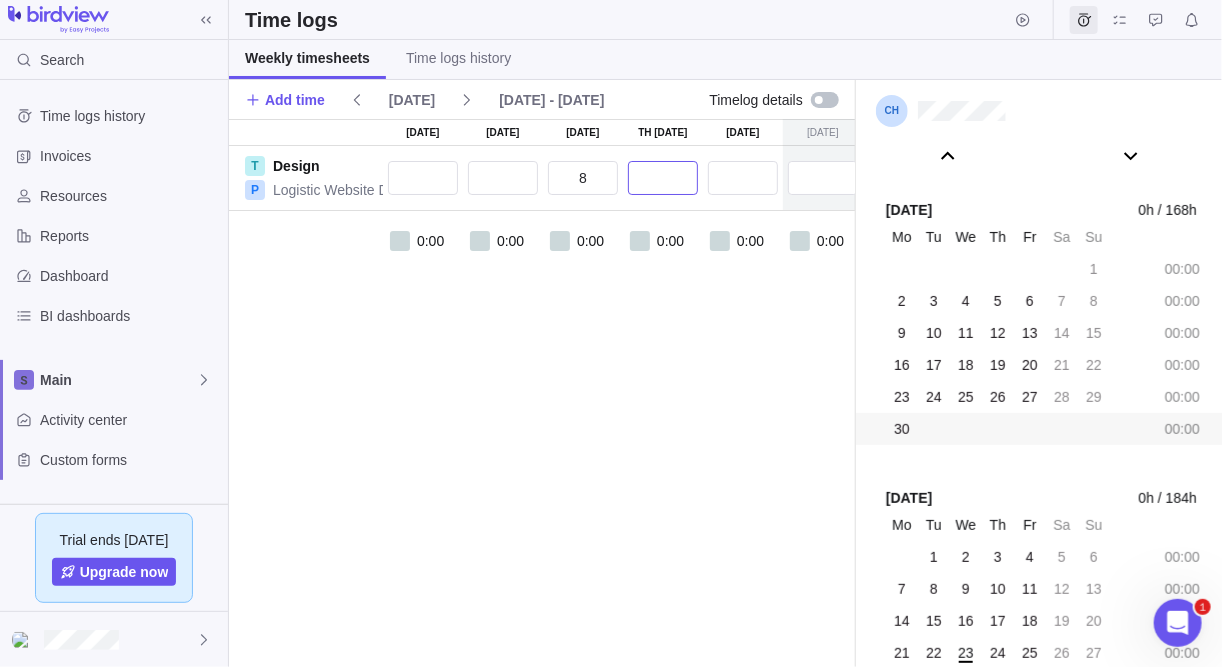 type on "8:00" 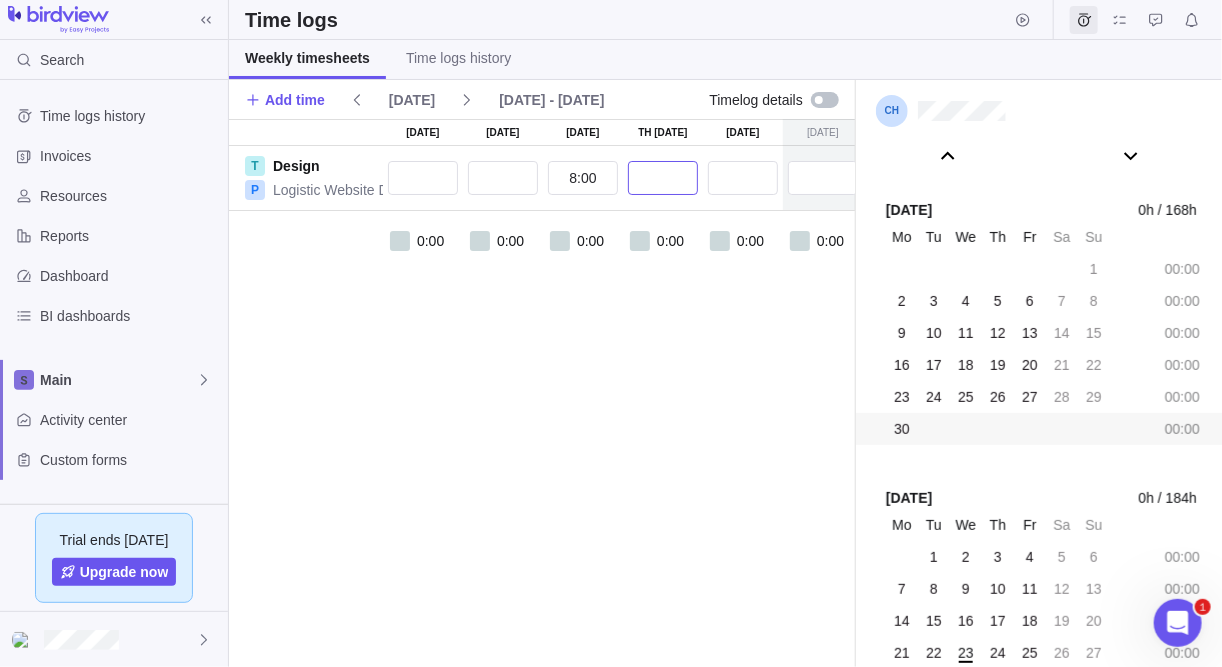 click at bounding box center (663, 178) 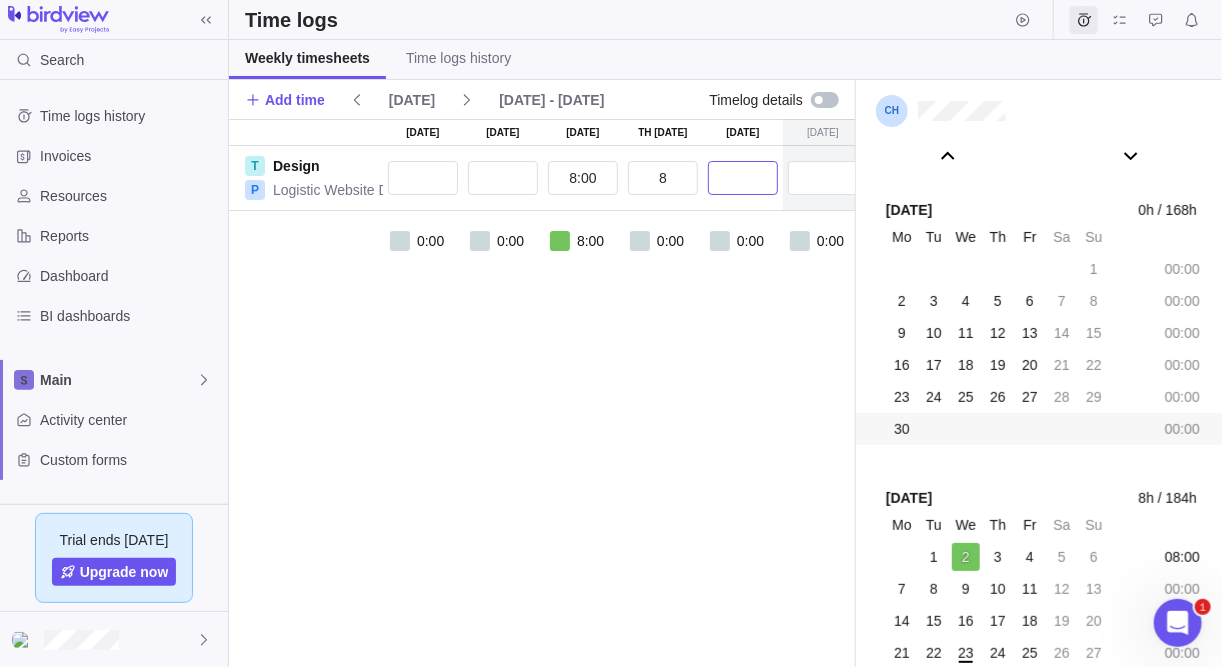 type on "8:00" 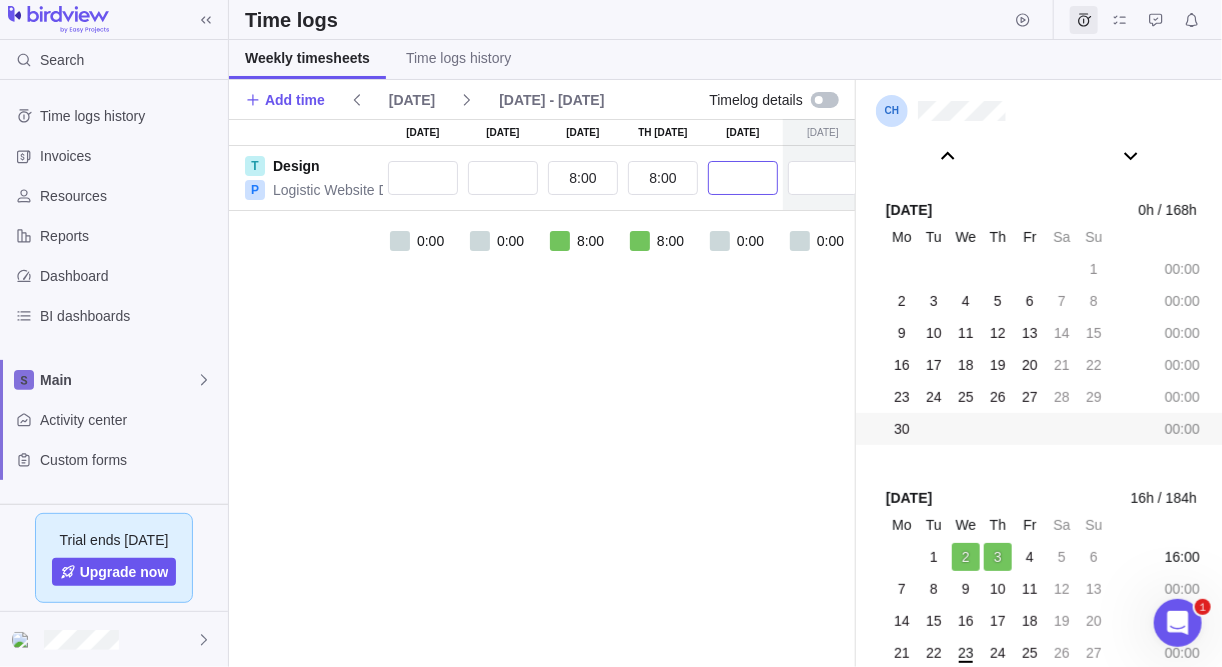 click at bounding box center (743, 178) 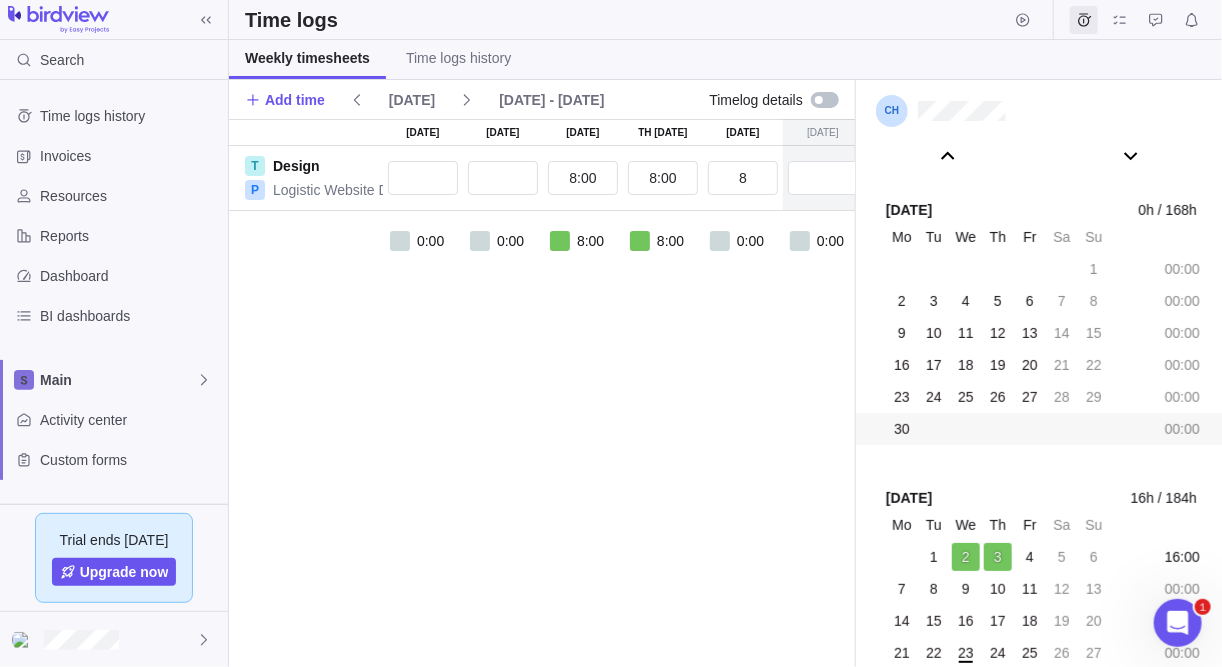 type on "8:00" 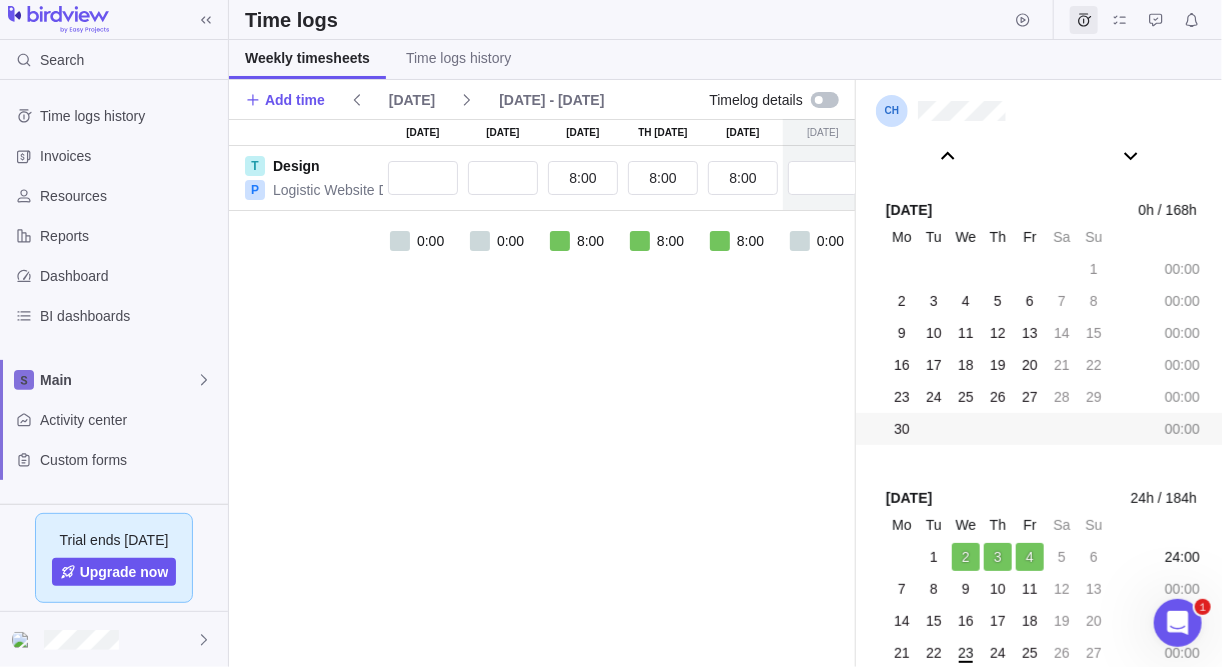 click on "Mo 30 Jun Tu 1 Jul We 2 Jul Th 3 Jul Fr 4 Jul Sa 5 Jul Su 6 Jul T Design P Logistic Website Development 8:00 8:00 8:00 24:00 0:00 0:00 8:00 8:00 8:00 0:00 0:00 24:00" at bounding box center [646, 393] 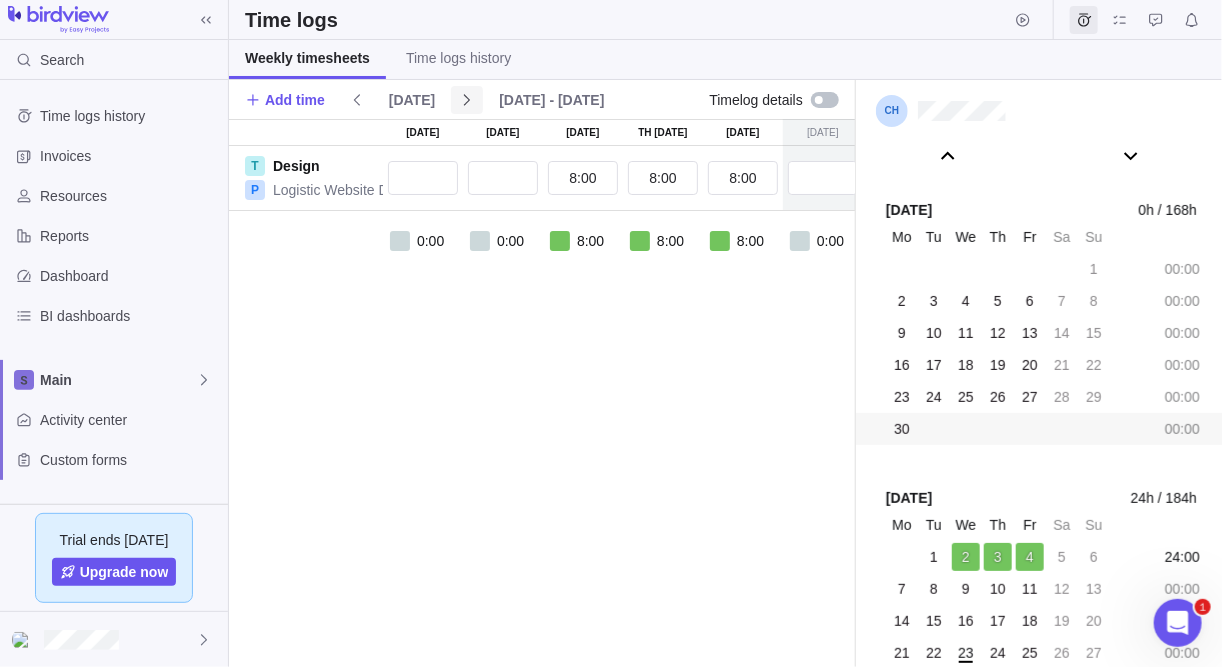 click at bounding box center [467, 100] 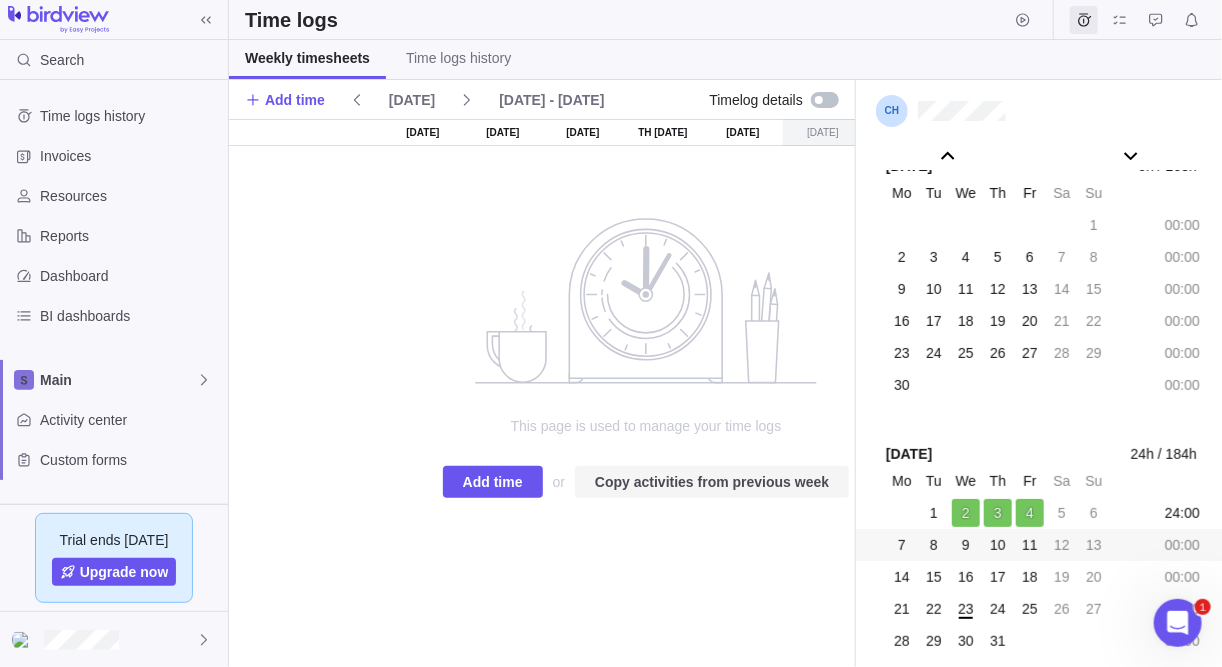 click on "Copy activities from previous week" at bounding box center (712, 482) 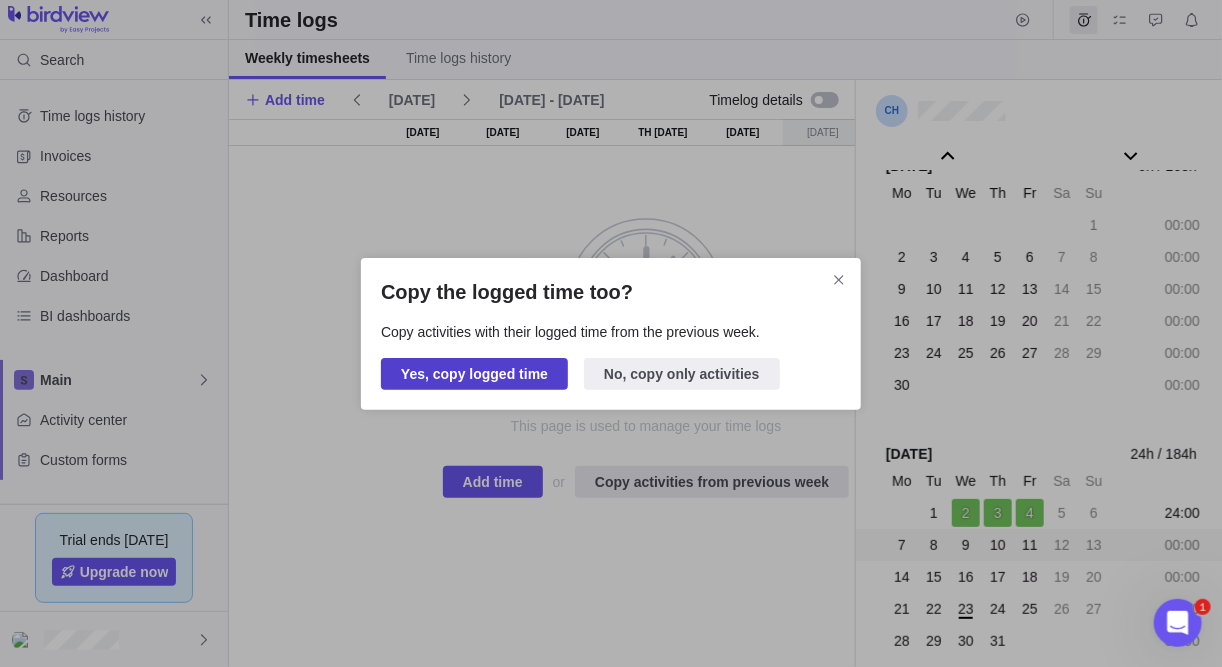 click on "Yes, copy logged time" at bounding box center (474, 374) 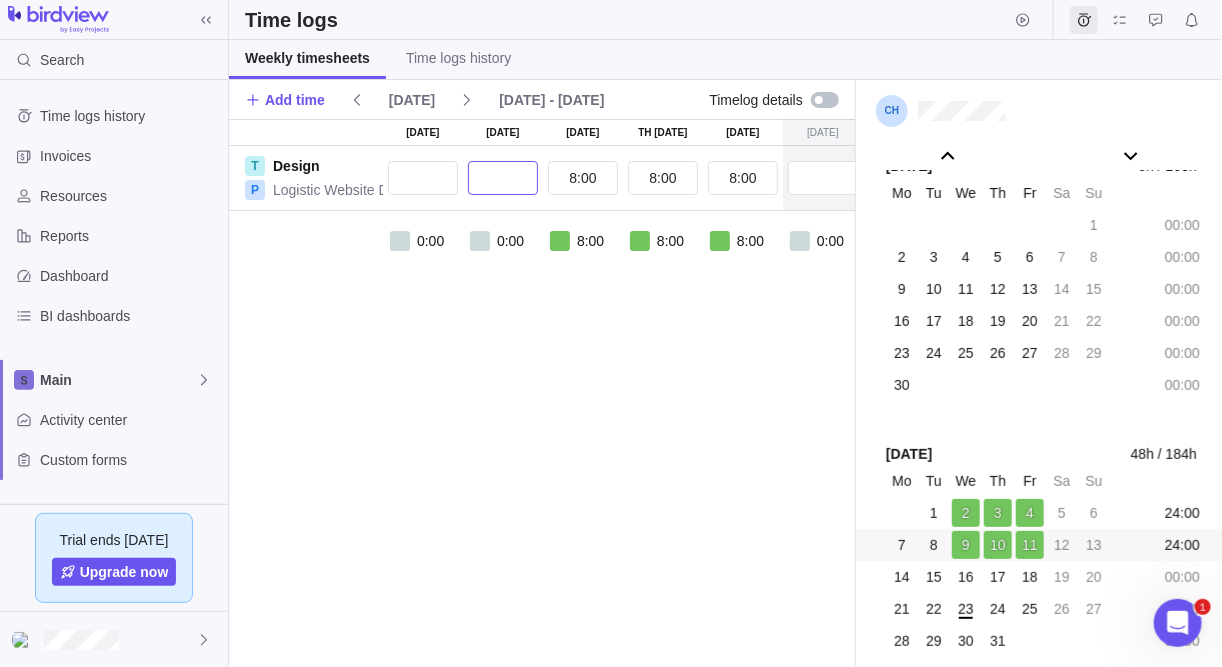 click at bounding box center (503, 178) 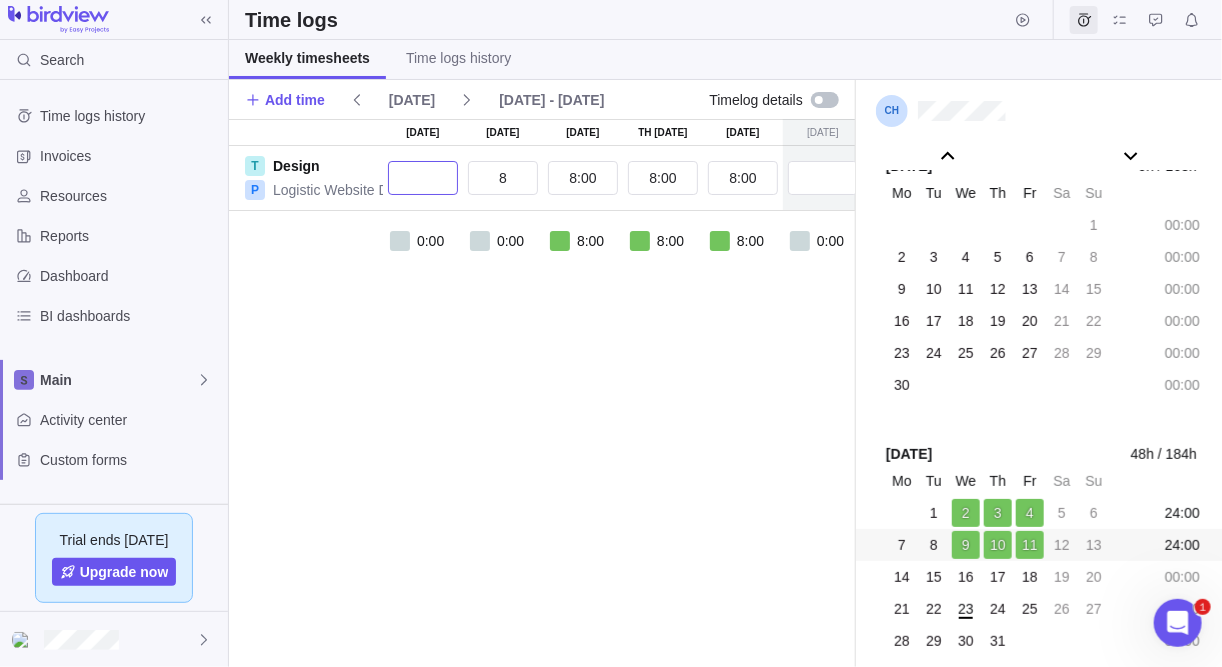 type on "8:00" 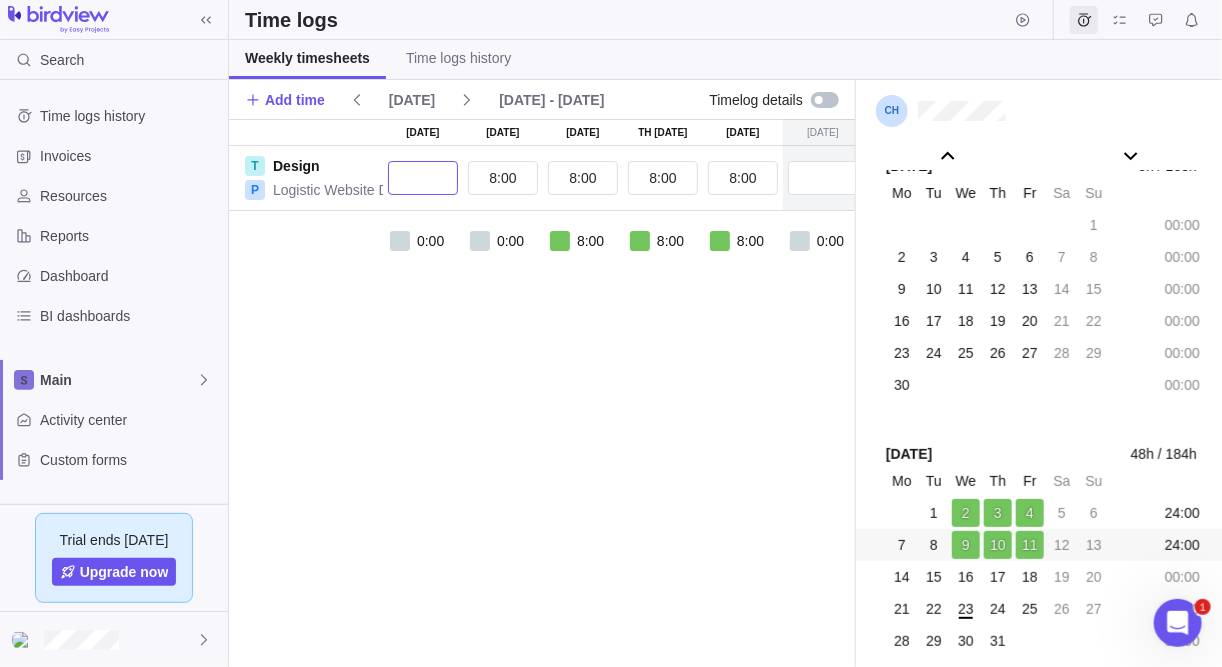 click at bounding box center [423, 178] 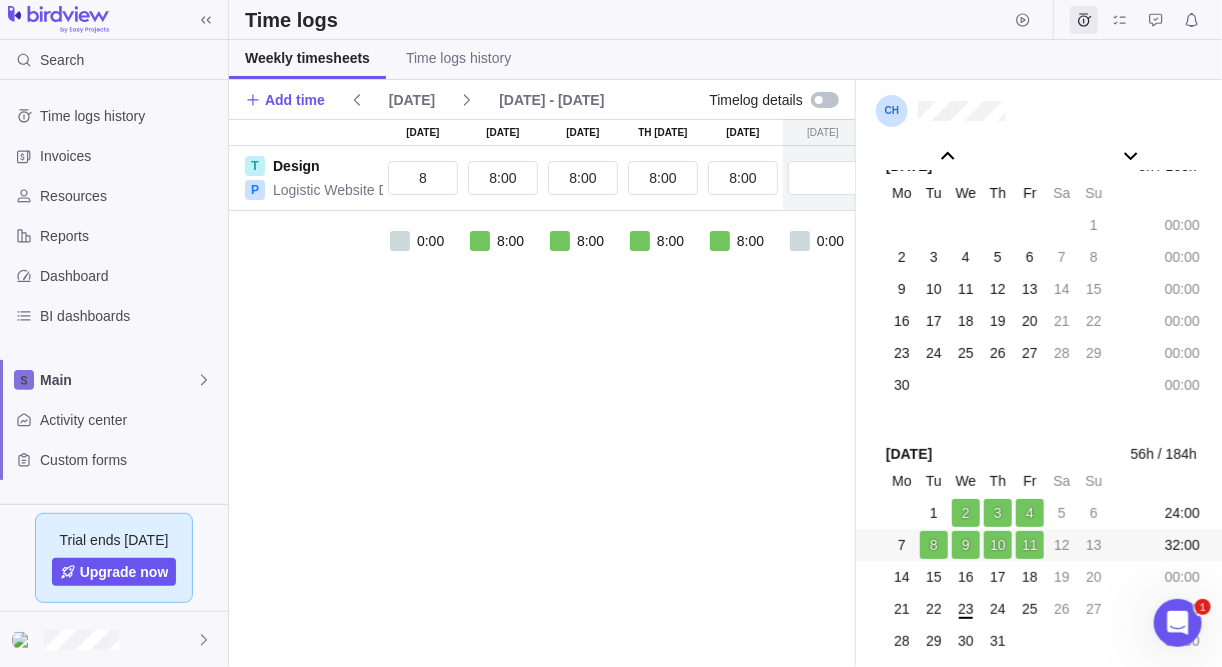 type on "8:00" 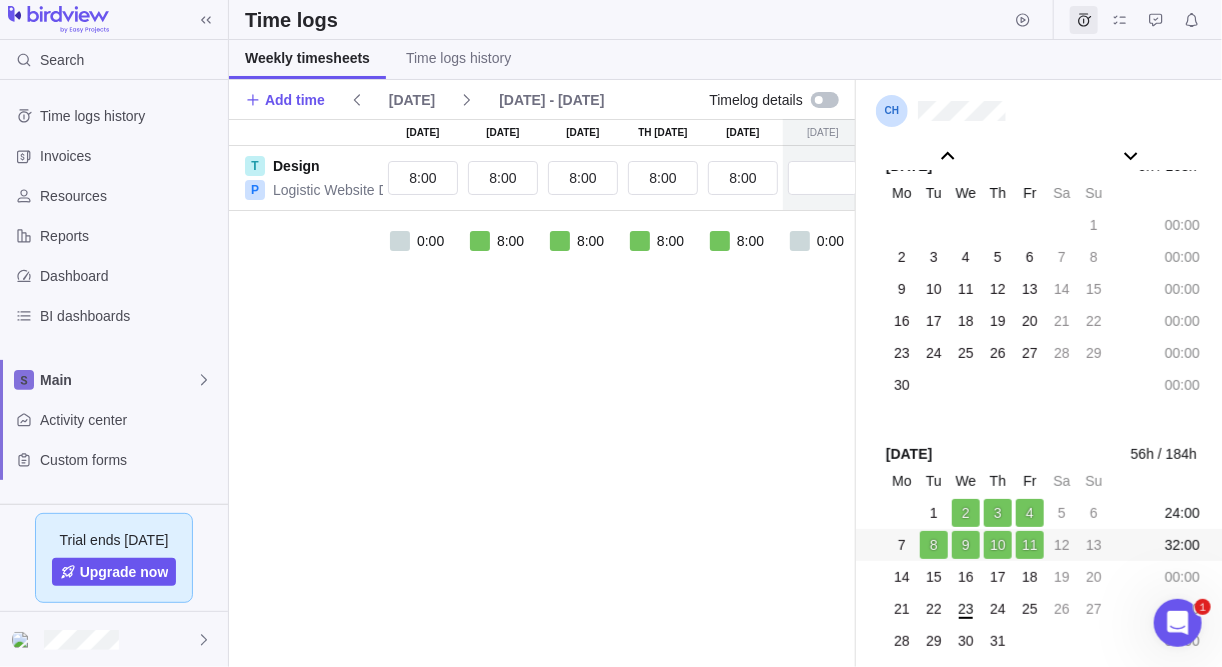 click on "Mo 7 Jul Tu 8 Jul We 9 Jul Th 10 Jul Fr 11 Jul Sa 12 Jul Su 13 Jul T Design P Logistic Website Development 8:00 8:00 8:00 8:00 8:00 32:00 0:00 8:00 8:00 8:00 8:00 0:00 0:00 32:00" at bounding box center [646, 393] 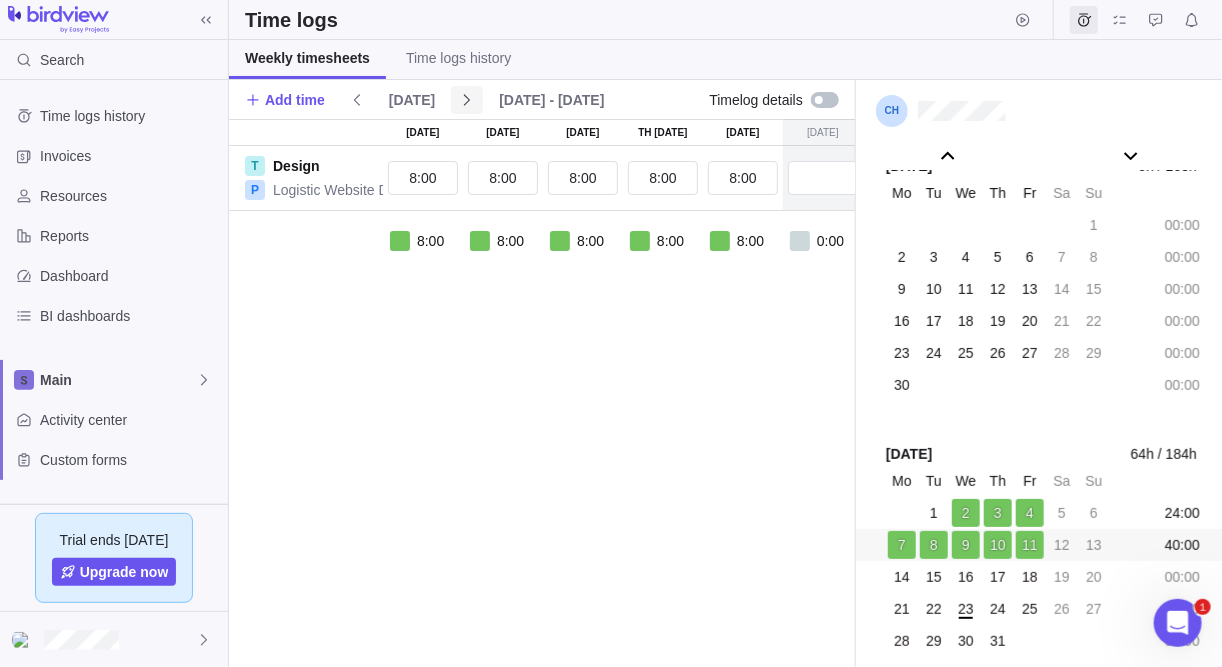 click 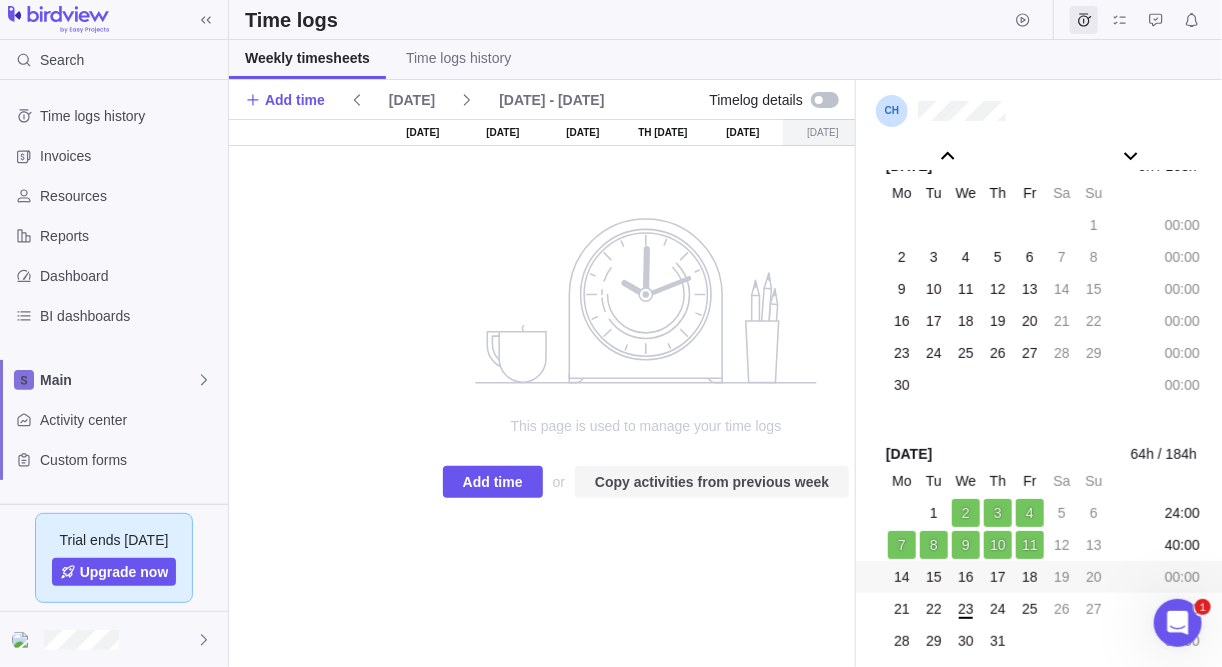 click on "Copy activities from previous week" at bounding box center (712, 482) 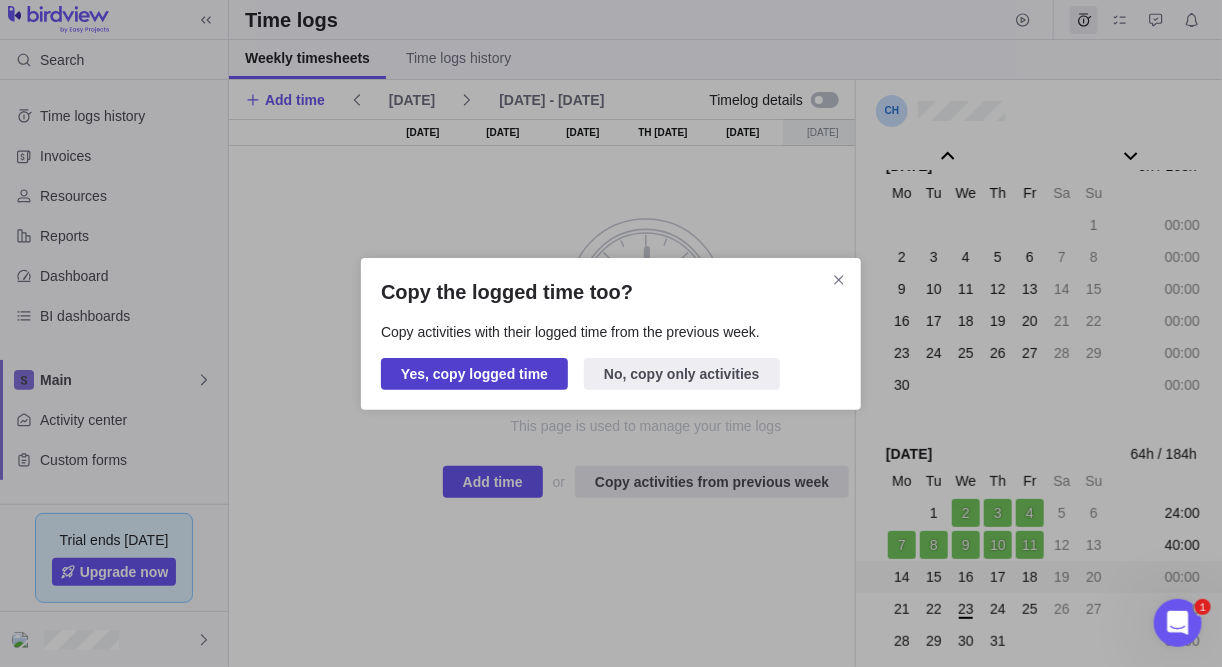 click on "Yes, copy logged time" at bounding box center (474, 374) 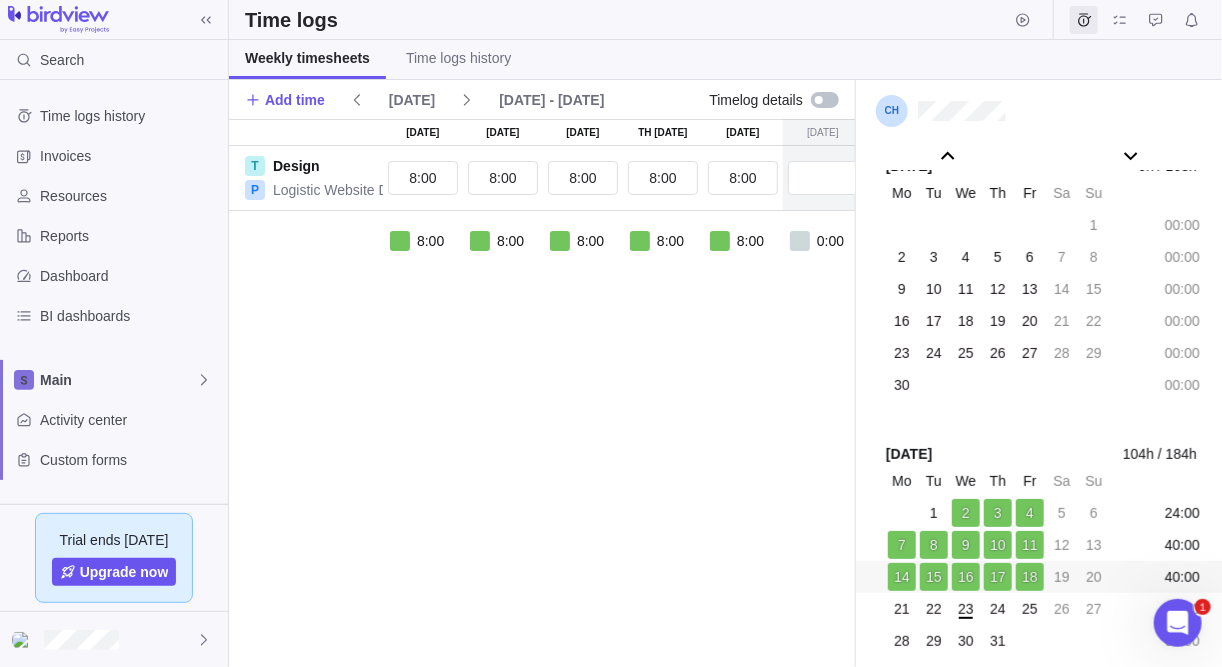 click on "Mo 14 Jul Tu 15 Jul We 16 Jul Th 17 Jul Fr 18 Jul Sa 19 Jul Su 20 Jul T Design P Logistic Website Development 8:00 8:00 8:00 8:00 8:00 40:00 8:00 8:00 8:00 8:00 8:00 0:00 0:00 40:00" at bounding box center [646, 393] 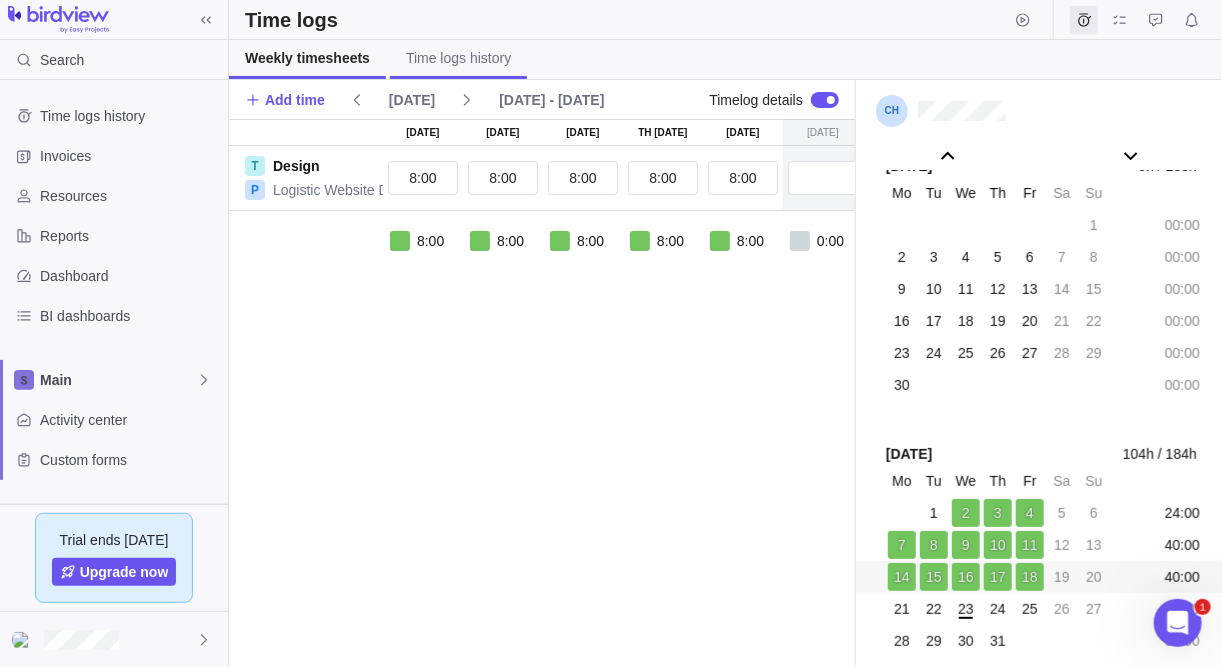click on "Time logs history" at bounding box center [458, 59] 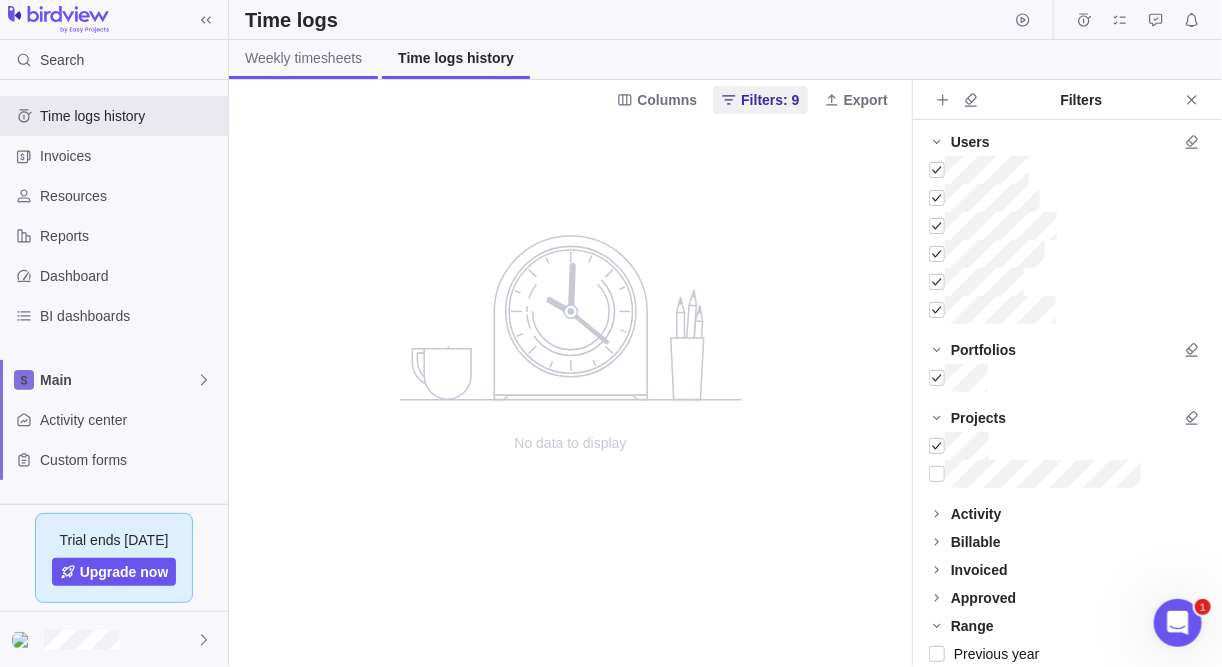 click on "Weekly timesheets" at bounding box center [303, 58] 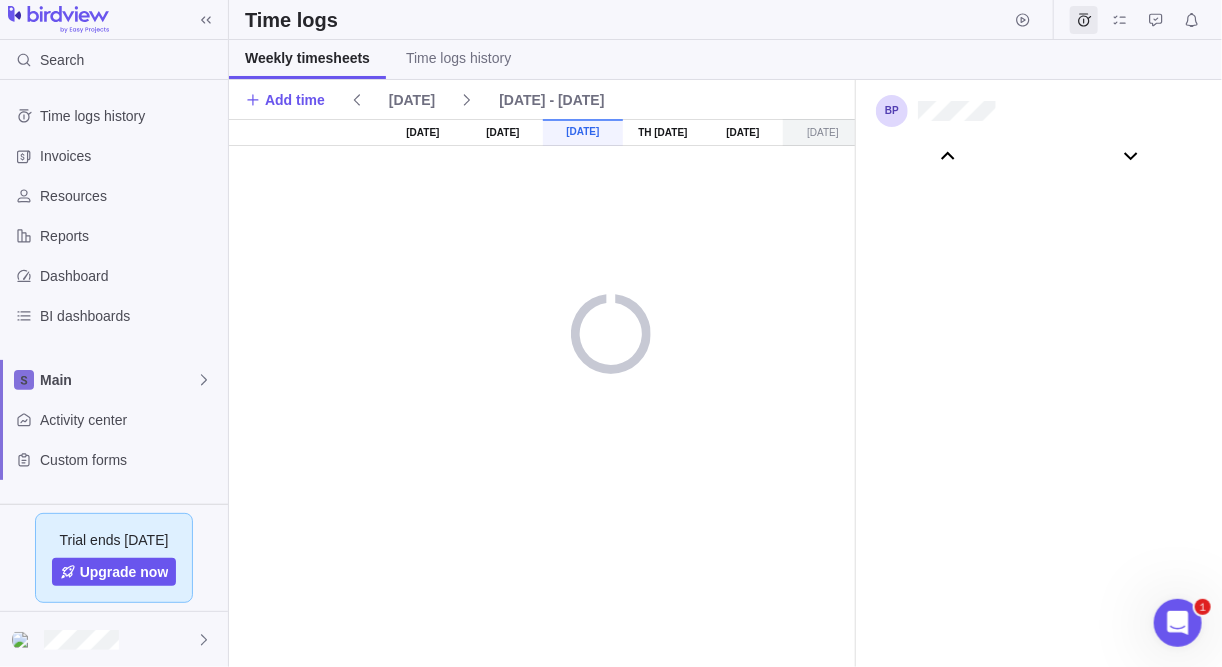scroll, scrollTop: 111073, scrollLeft: 0, axis: vertical 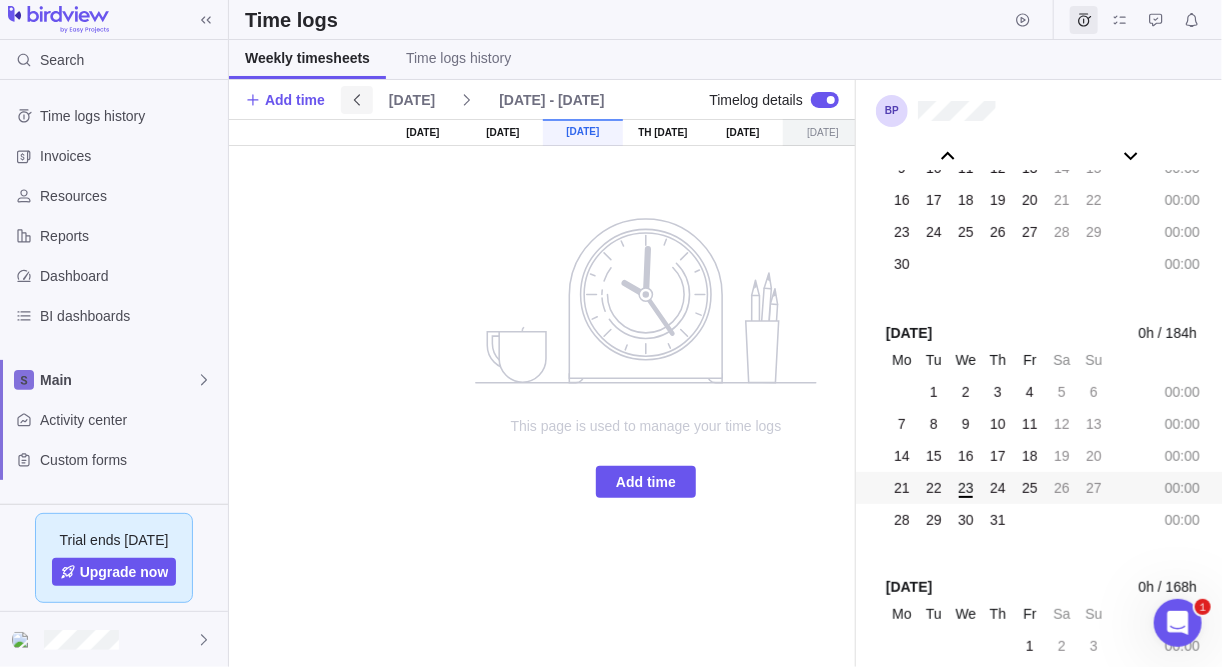 click 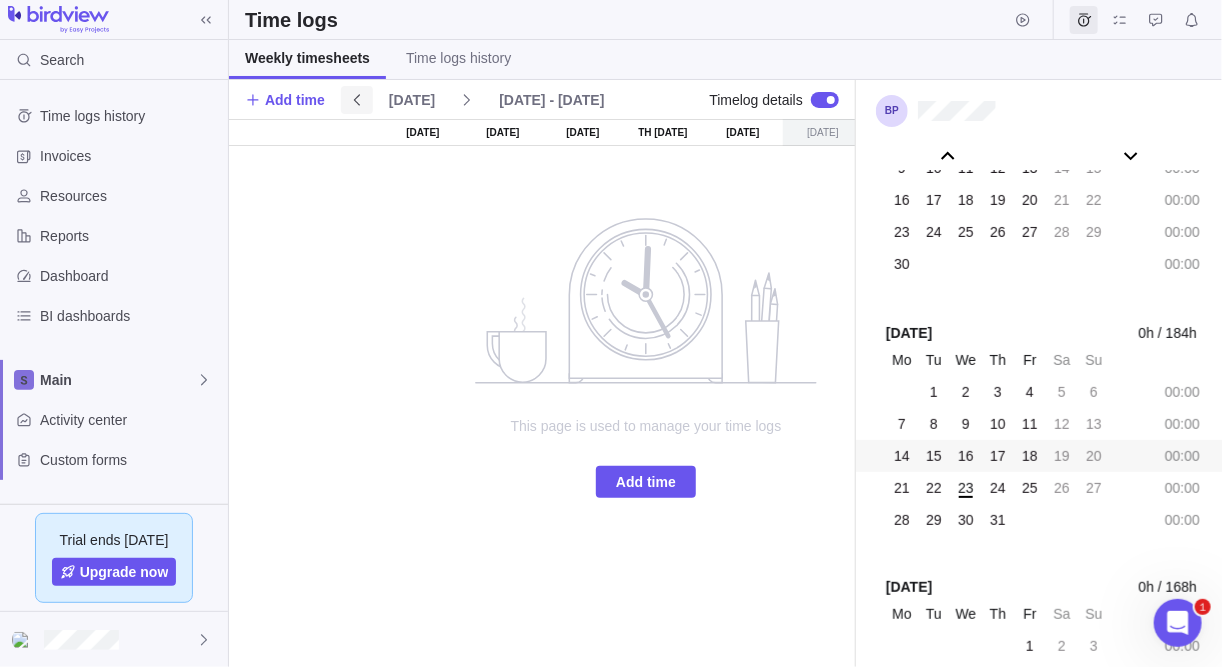 click 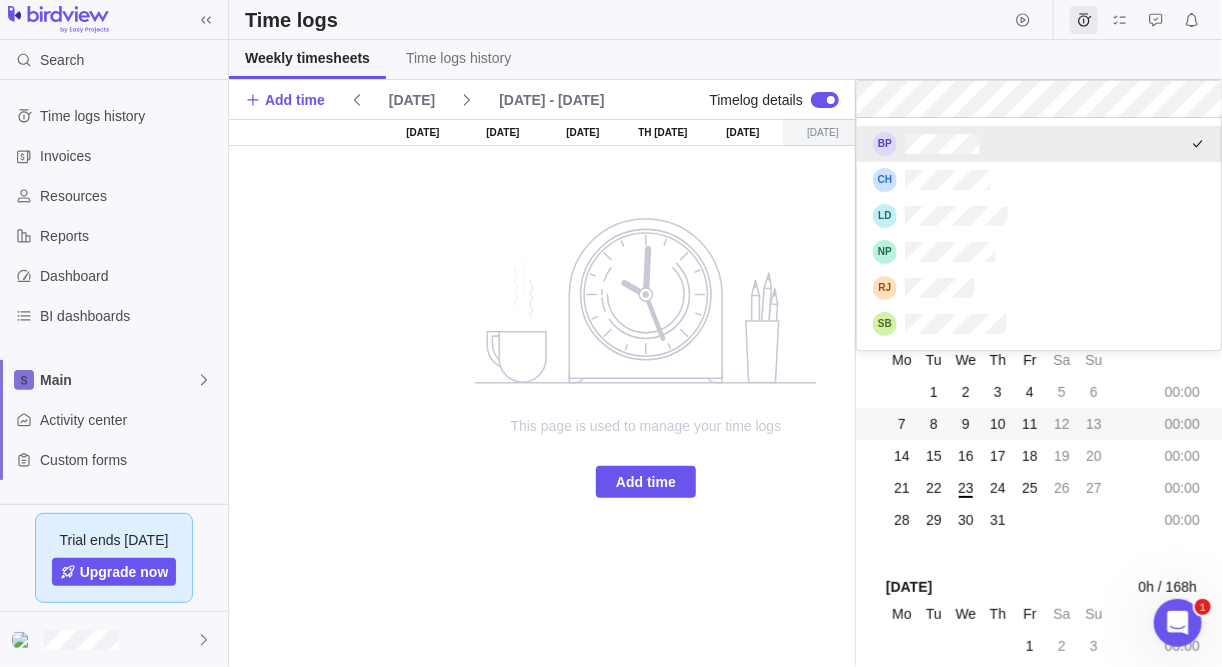 scroll, scrollTop: 12, scrollLeft: 13, axis: both 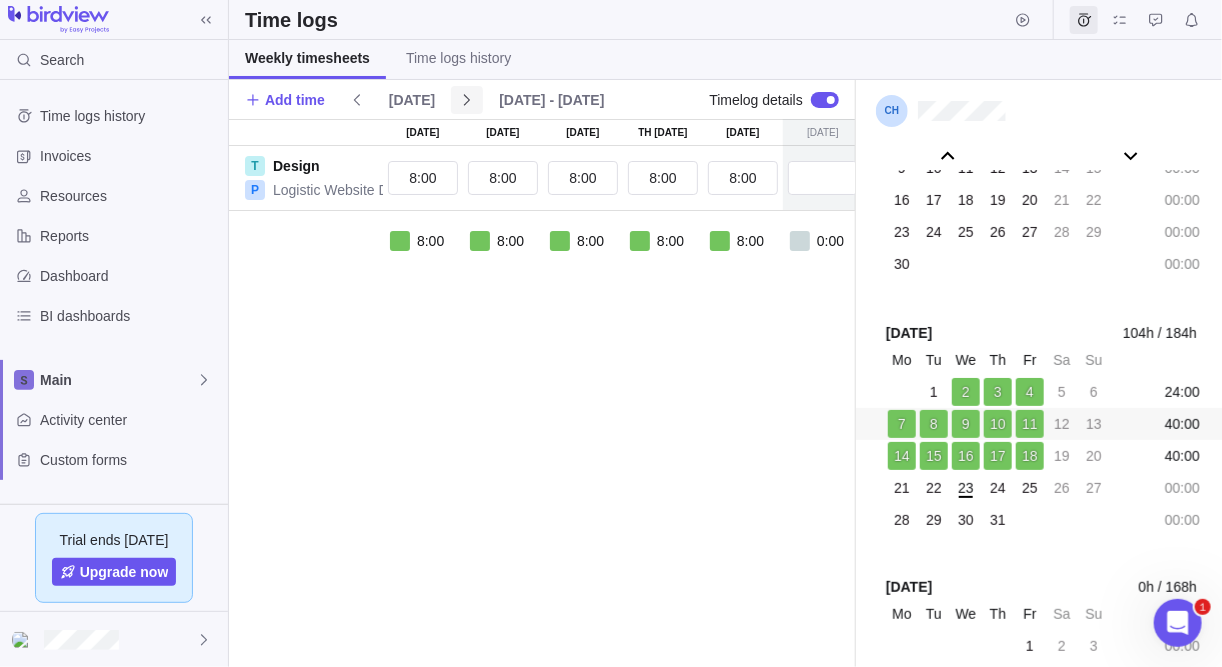 click 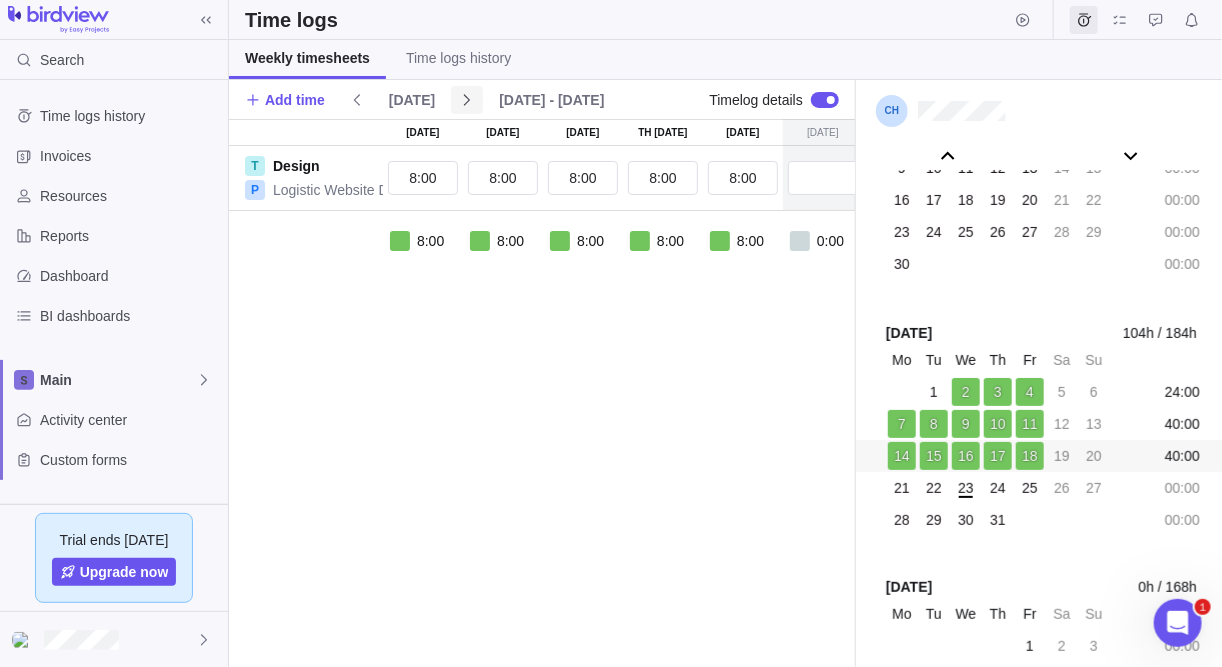 click 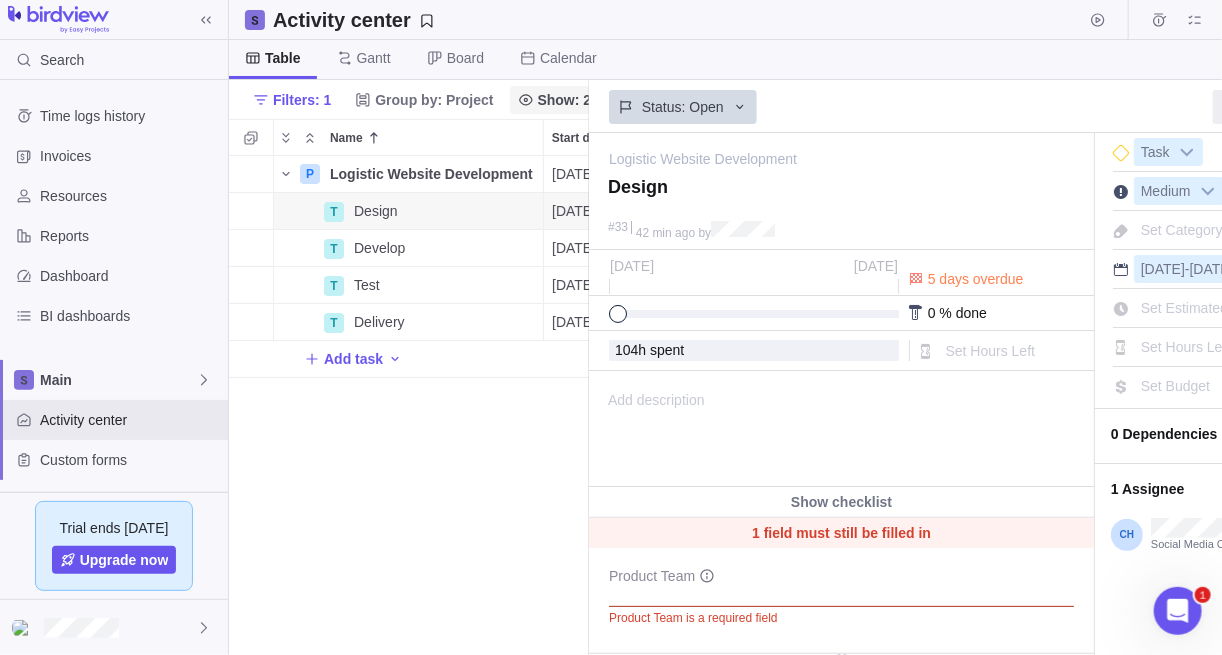 scroll, scrollTop: 0, scrollLeft: 0, axis: both 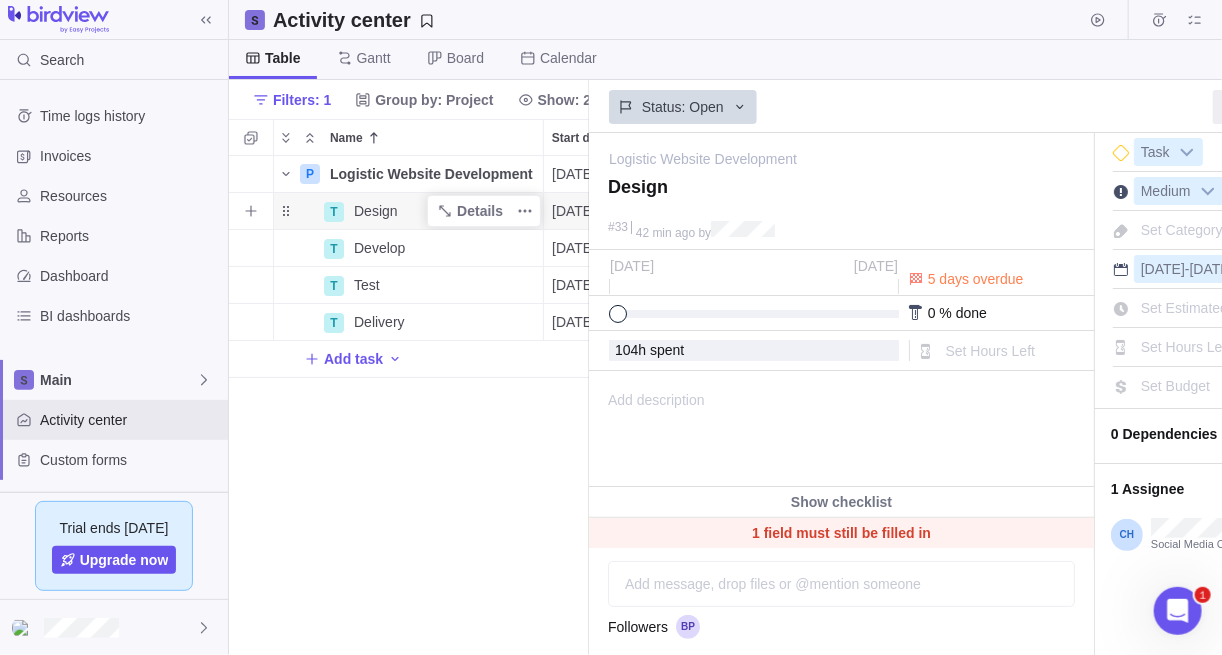 click on "Design" at bounding box center [444, 211] 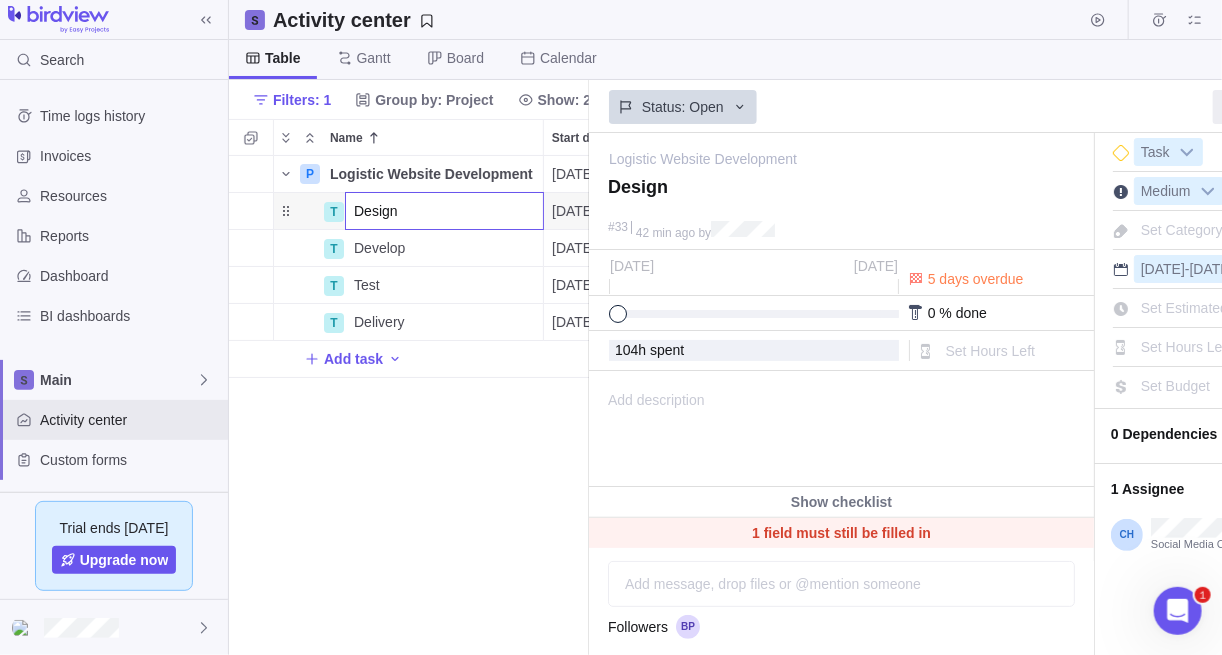 click on "P Logistic Website Development Details [DATE] [DATE] 66d Open 104h Resource hourly rate $0.00 $0.00 $0.00 T Design [DATE] [DATE] 14d Open 104h Flat fee $0.00 $0.00 $0.00 No T Develop Details [DATE] [DATE] 30d Open Hourly rate $0.00 $0.00 $0.00 T Test Details [DATE] [DATE] 21d Open Hourly rate $0.00 $0.00 $0.00 T Delivery Details [DATE] Open Not billable $0.00 $0.00 $0.00 Add task" at bounding box center [409, 406] 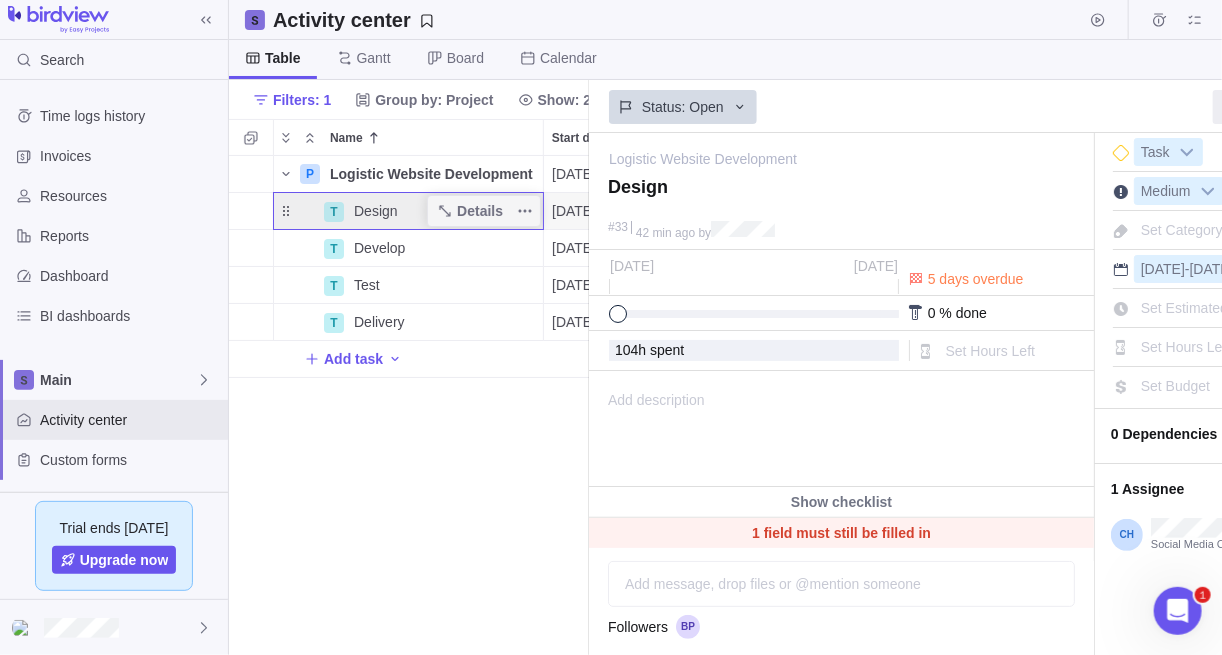 scroll, scrollTop: 0, scrollLeft: 202, axis: horizontal 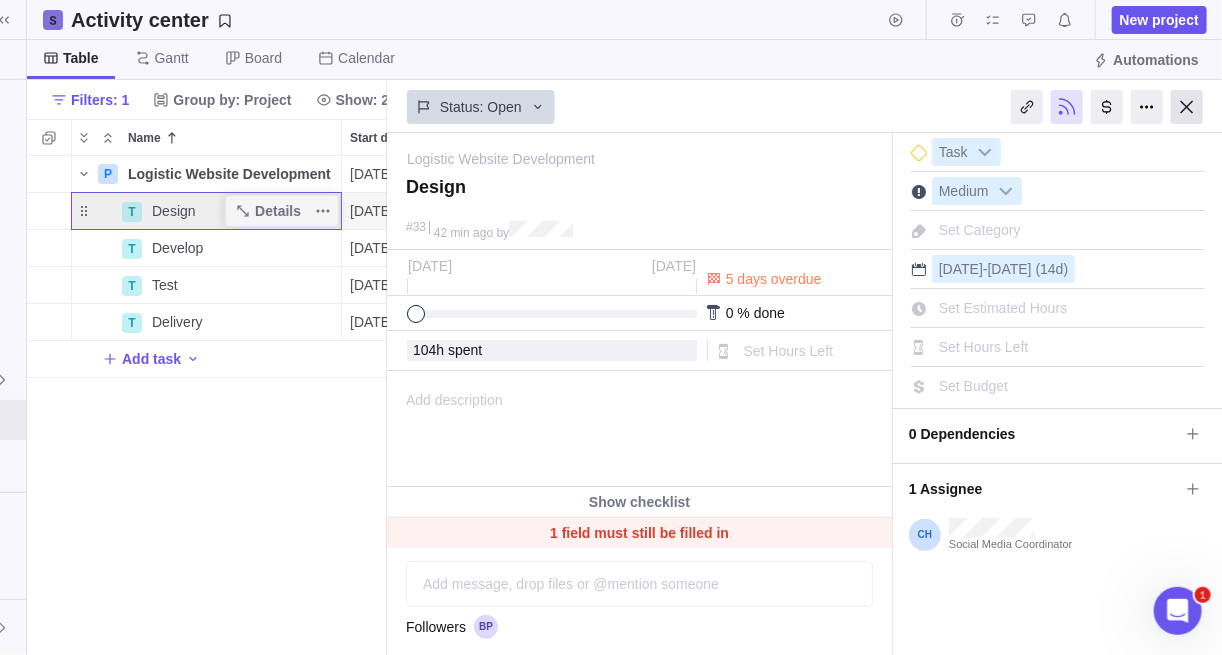 click at bounding box center [1187, 107] 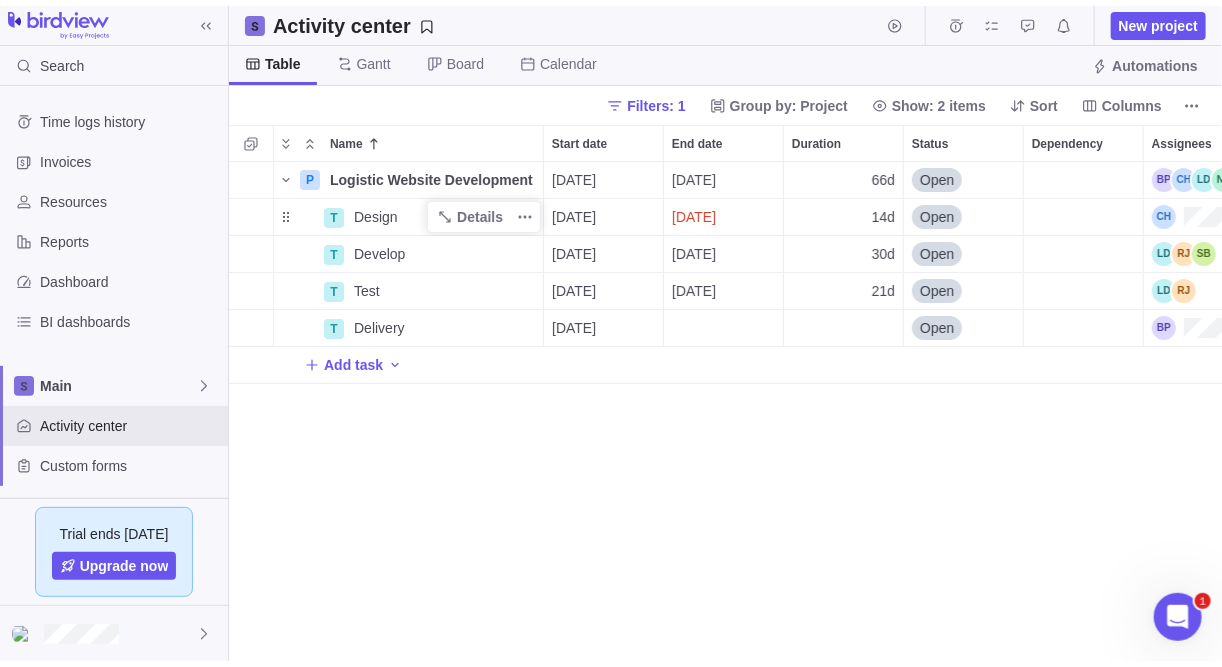 scroll, scrollTop: 0, scrollLeft: 0, axis: both 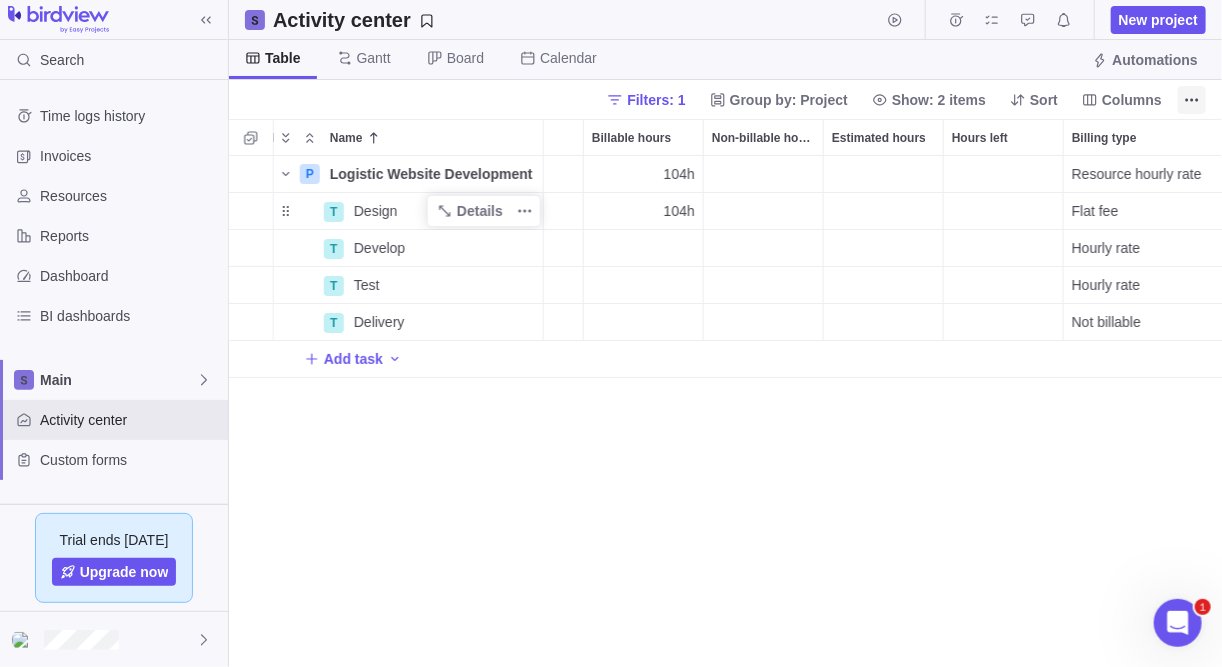 click 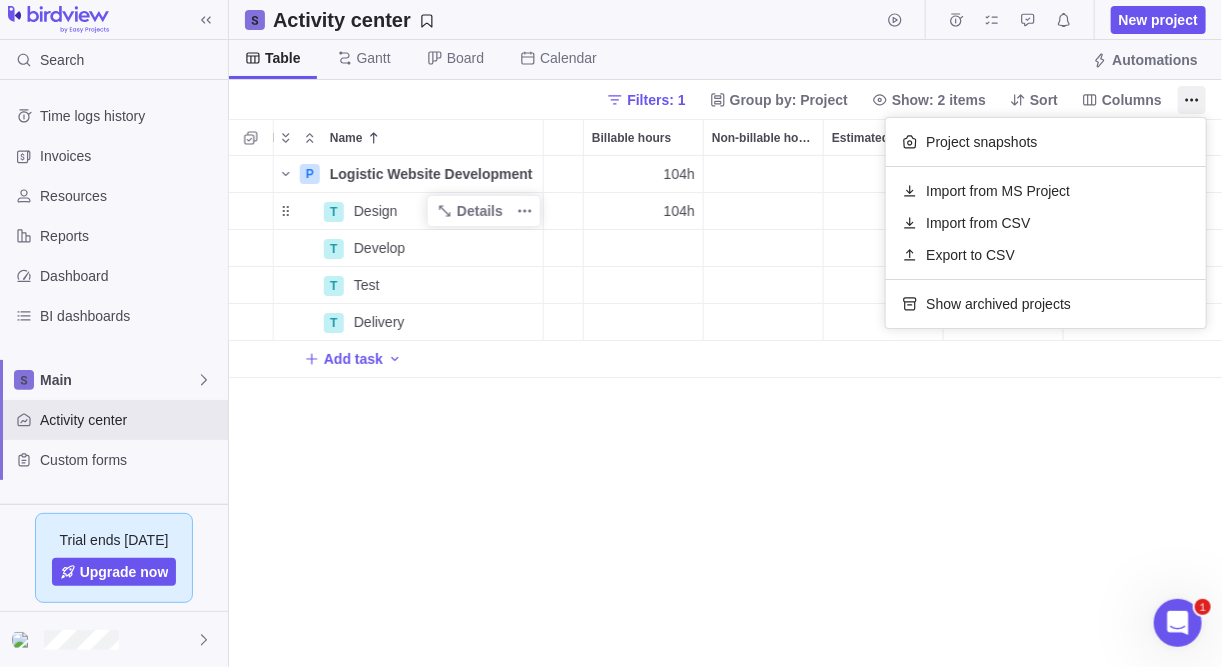click on "Search Time logs history Invoices Resources Reports Dashboard BI dashboards Main Activity center Custom forms Saved views Trial ends [DATE] Upgrade now Activity center New project Table [PERSON_NAME] Board Calendar Automations Filters: 1 Group by: Project Show: 2 items Sort Columns Name Start date End date Duration Status Dependency Assignees Billable hours Non-billable hours Estimated hours Hours left Billing type Invoiced Invoiced labor Invoiced expenses Invoiced (yes/no) P Logistic Website Development Details [DATE] [DATE] 66d Open 104h Resource hourly rate $0.00 $0.00 $0.00 T Design Details [DATE] [DATE] 14d Open 104h Flat fee $0.00 $0.00 $0.00 No T Develop Details [DATE] [DATE] 30d Open Hourly rate $0.00 $0.00 $0.00 T Test Details [DATE] [DATE] 21d Open Hourly rate $0.00 $0.00 $0.00 T Delivery Details [DATE] Open Not billable $0.00 $0.00 $0.00 Add task Filters Activity status Default Workflow Project status Default Workflow Activity priority Activity assignees" at bounding box center [611, 333] 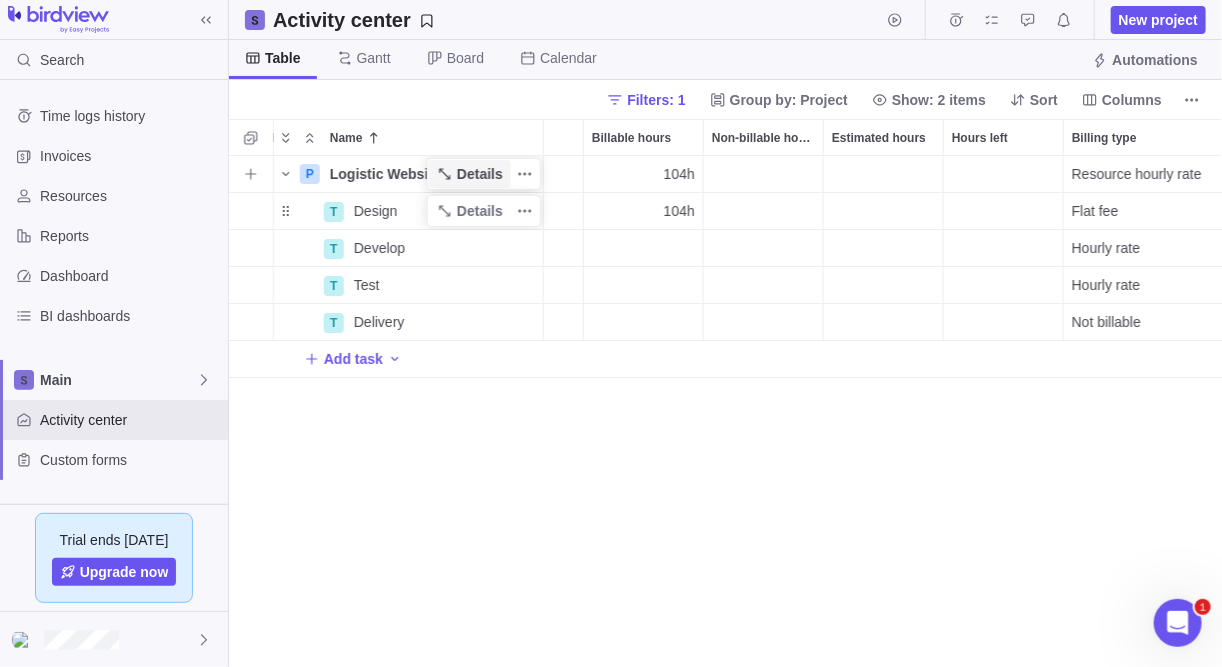 click on "Details" at bounding box center [470, 174] 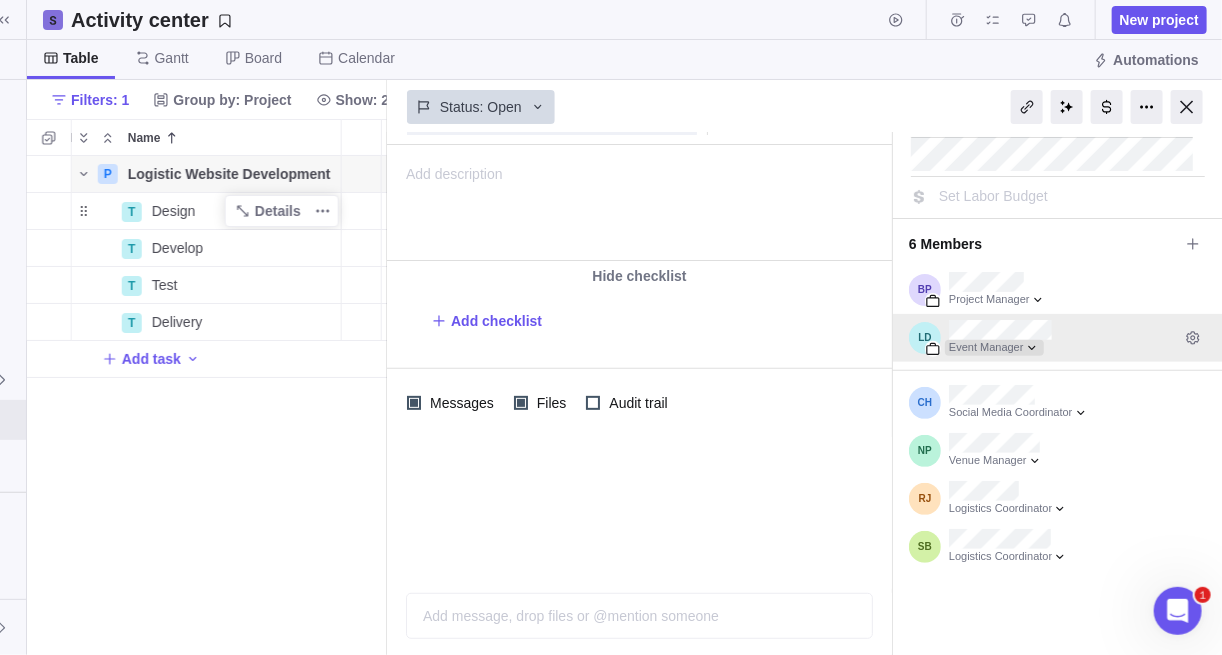 click at bounding box center [994, 348] 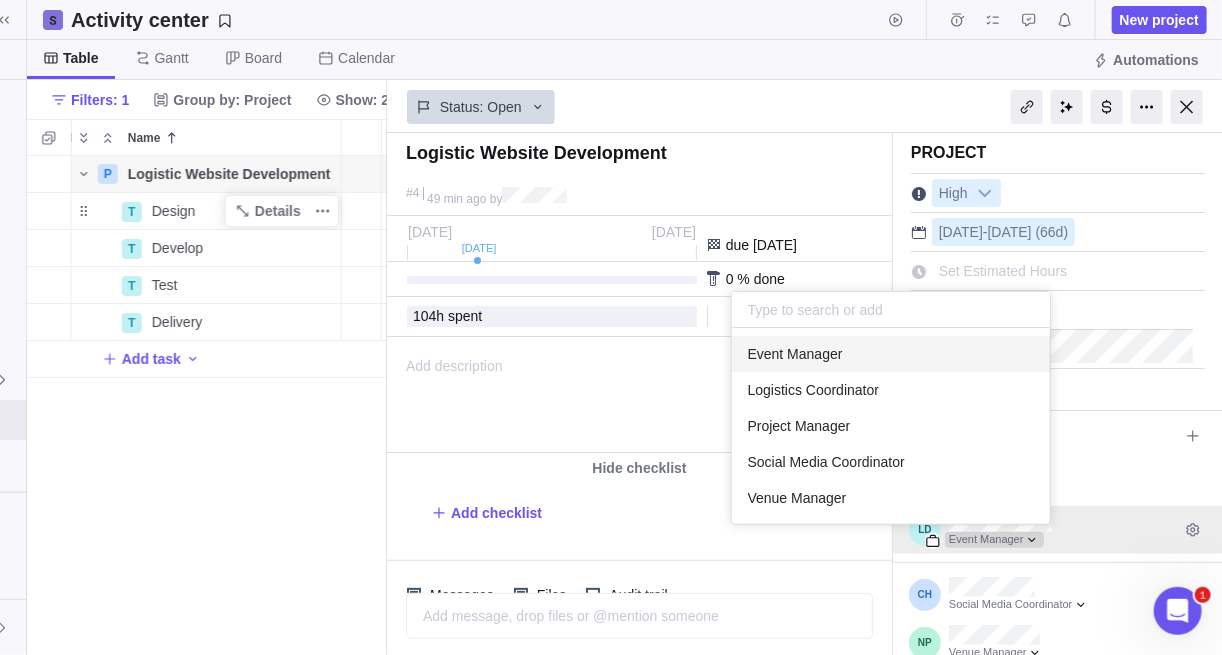 click on "Logistic Website Development
#4
49 min ago
by
Project was completed on its planned end date
[DATE]
[DATE] Sep
due [DATE]
0
% done
104 h of
104 h spent
Set Hours Left" at bounding box center [805, 394] 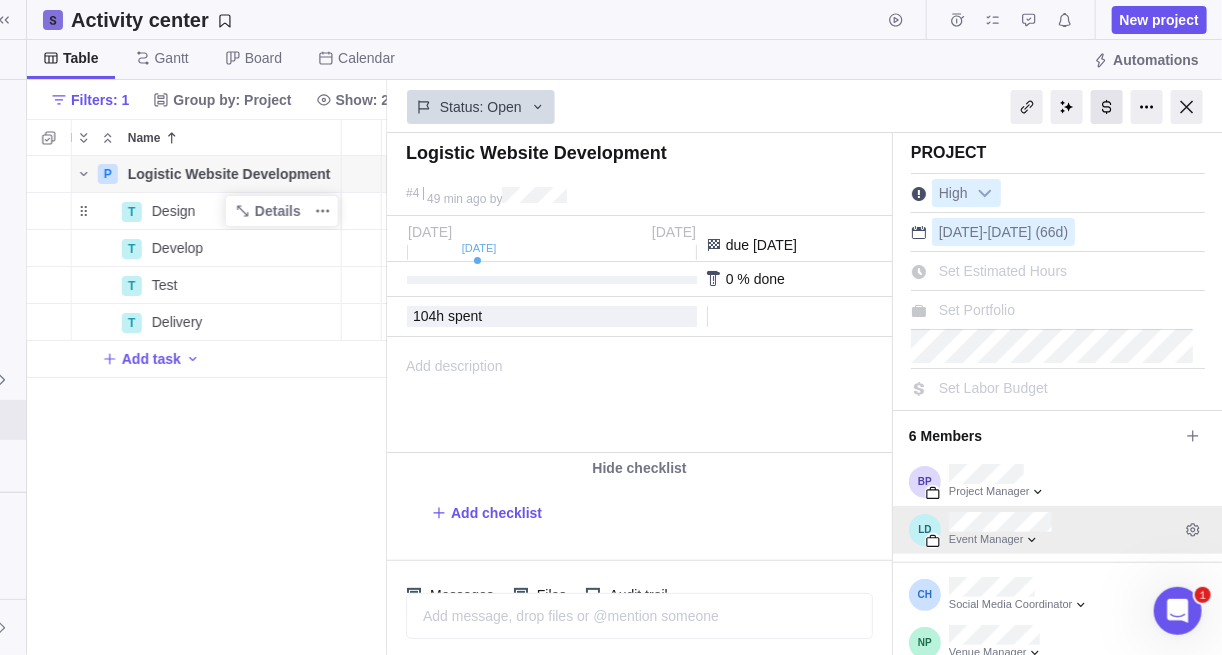click at bounding box center (1107, 107) 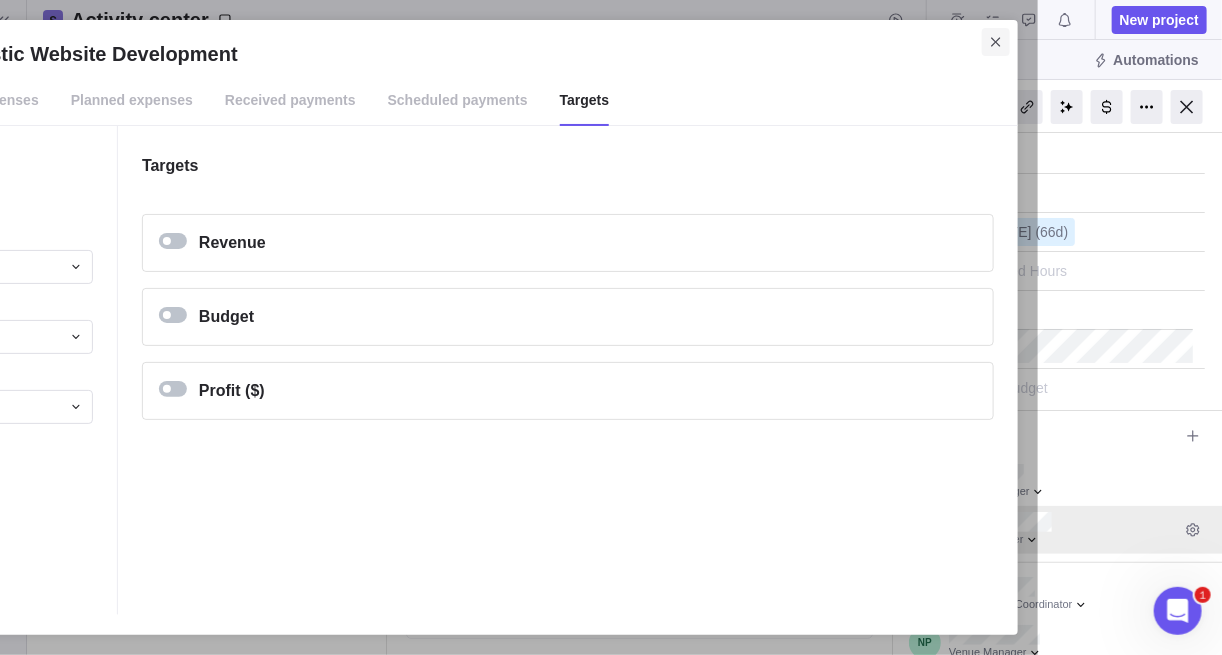 click at bounding box center [996, 42] 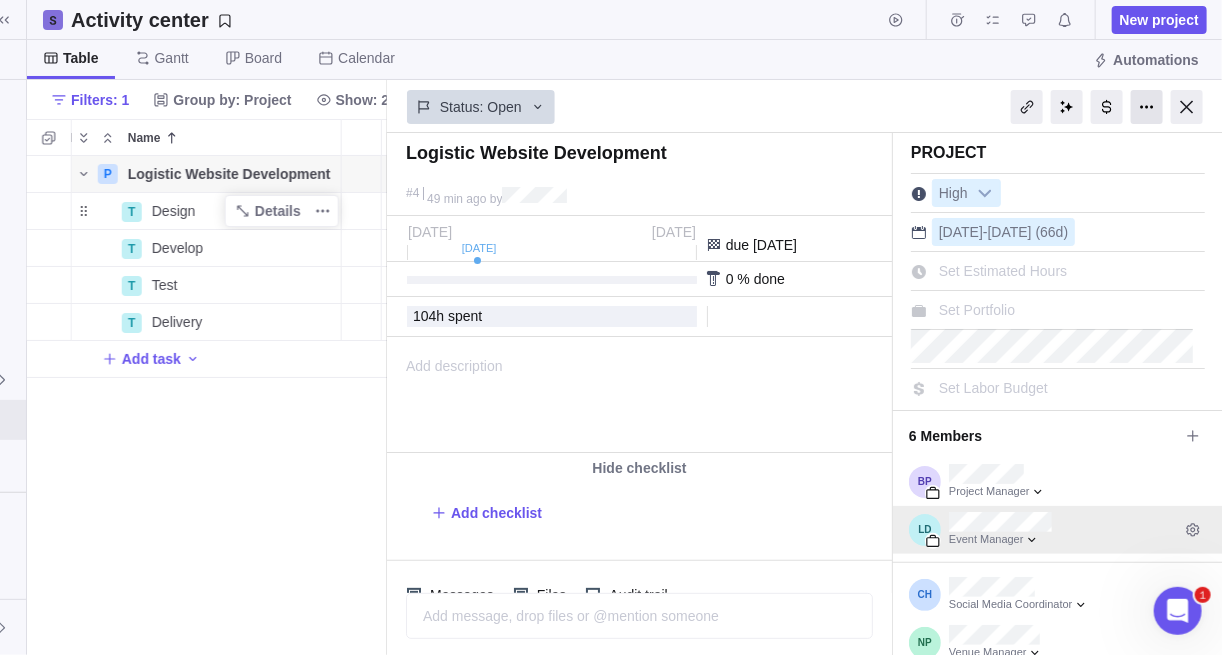 click at bounding box center [1147, 107] 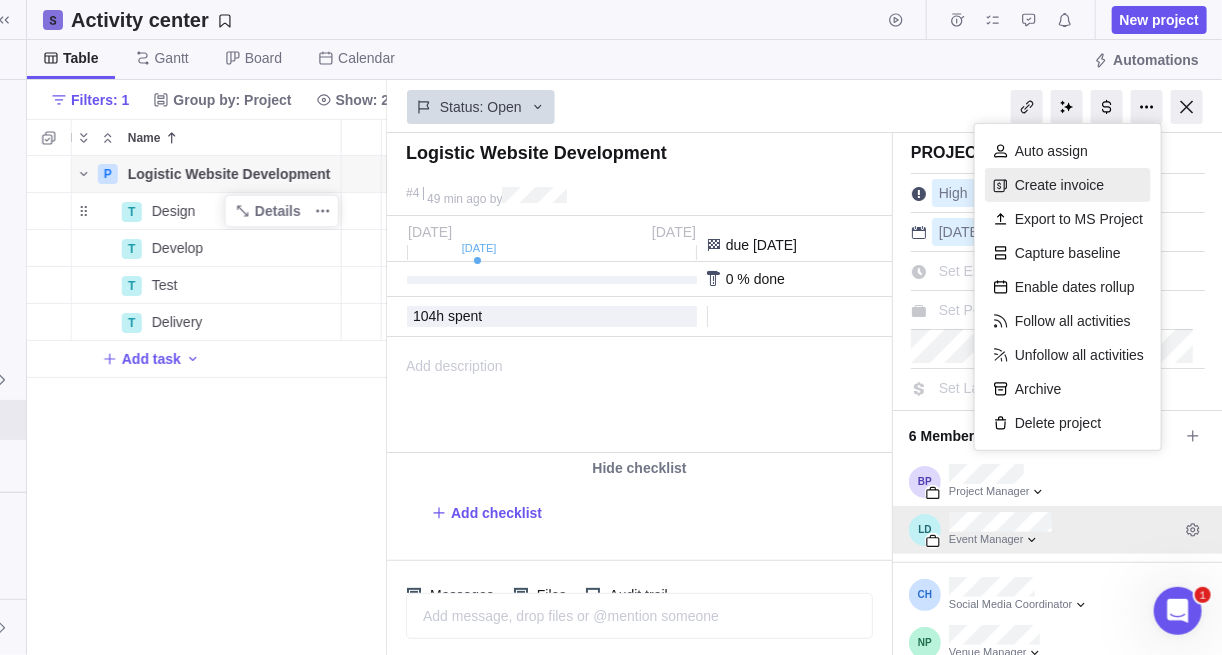 click on "Create invoice" at bounding box center (1068, 185) 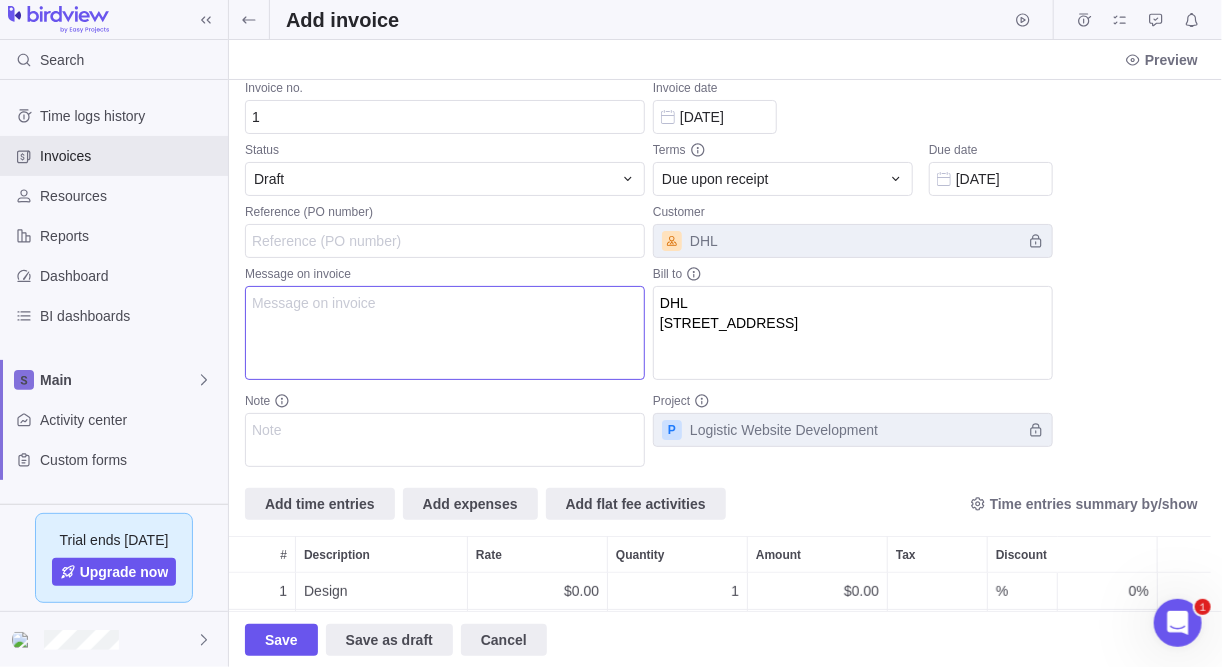 click at bounding box center (445, 333) 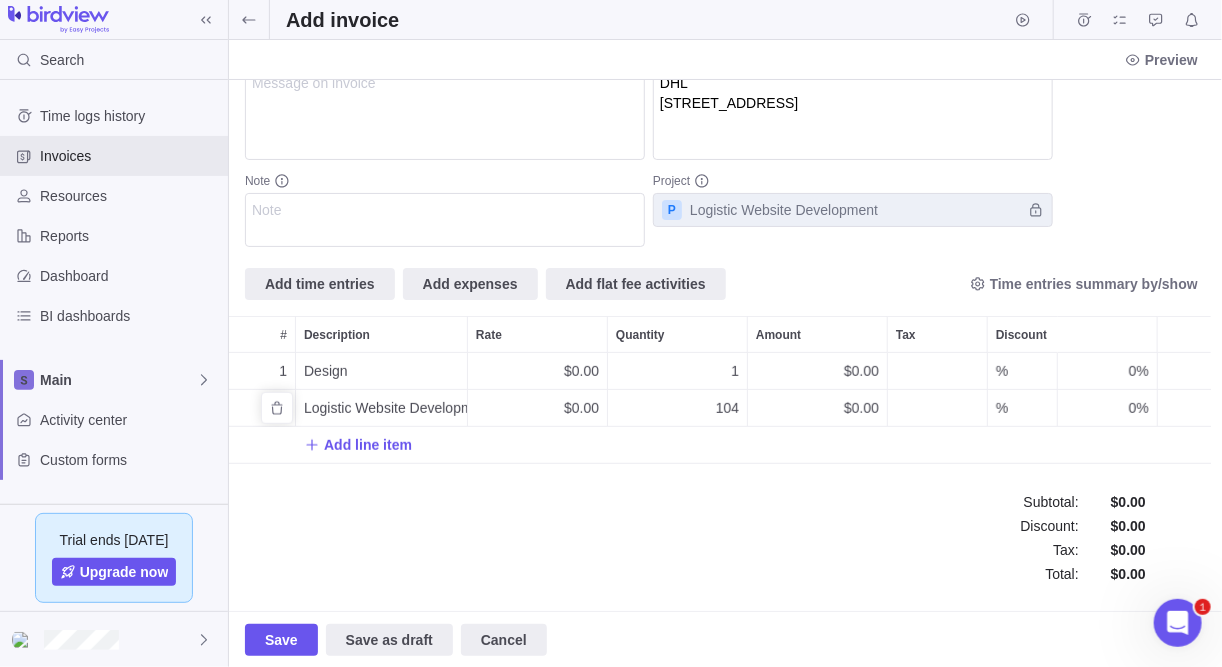 click on "104" at bounding box center [677, 408] 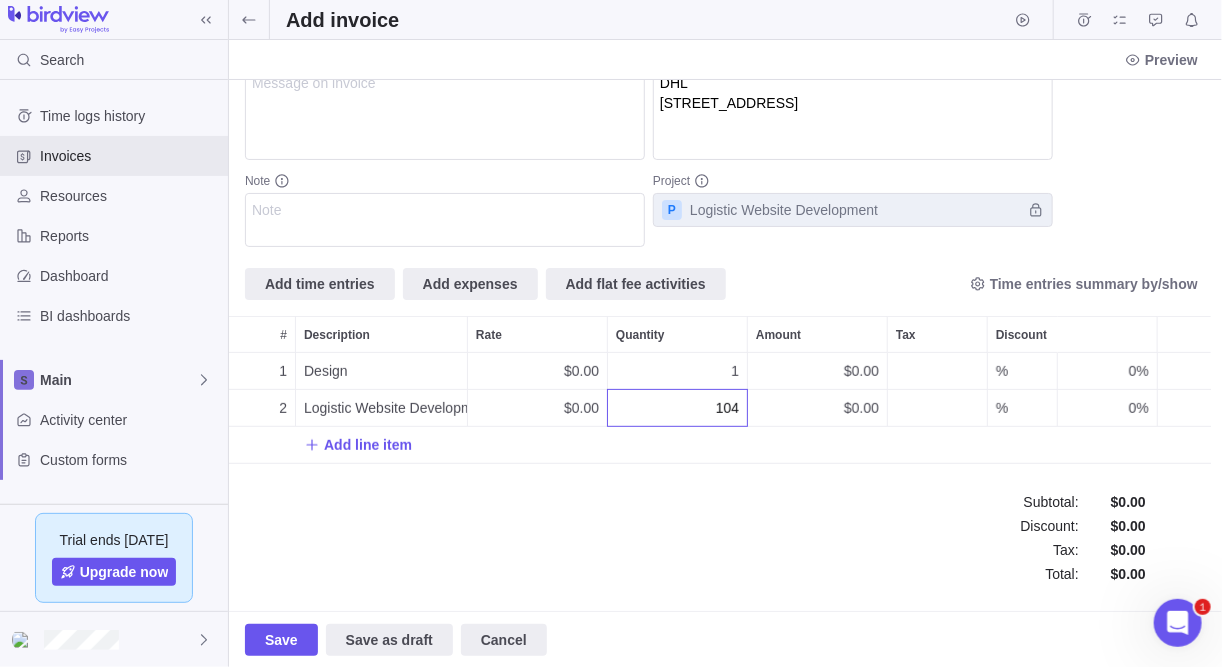 click on "Invoice no. 1 Status Draft Reference (PO number) Message on invoice Note Invoice date [DATE] Terms Due upon receipt Due date [DATE] Customer DHL Bill to DHL
[STREET_ADDRESS] Project P Logistic Website Development Add time entries Add expenses Add flat fee activities Time entries summary by/show # Description Rate Quantity Amount Tax Discount   1 Design $0.00 1 $0.00 % 0% 2 Logistic Website Development, Social Media Coordinator $0.00 104 $0.00 % 0% Add line item Subtotal : Discount : Tax : Total : $0.00 $0.00 $0.00 $0.00" at bounding box center [725, 345] 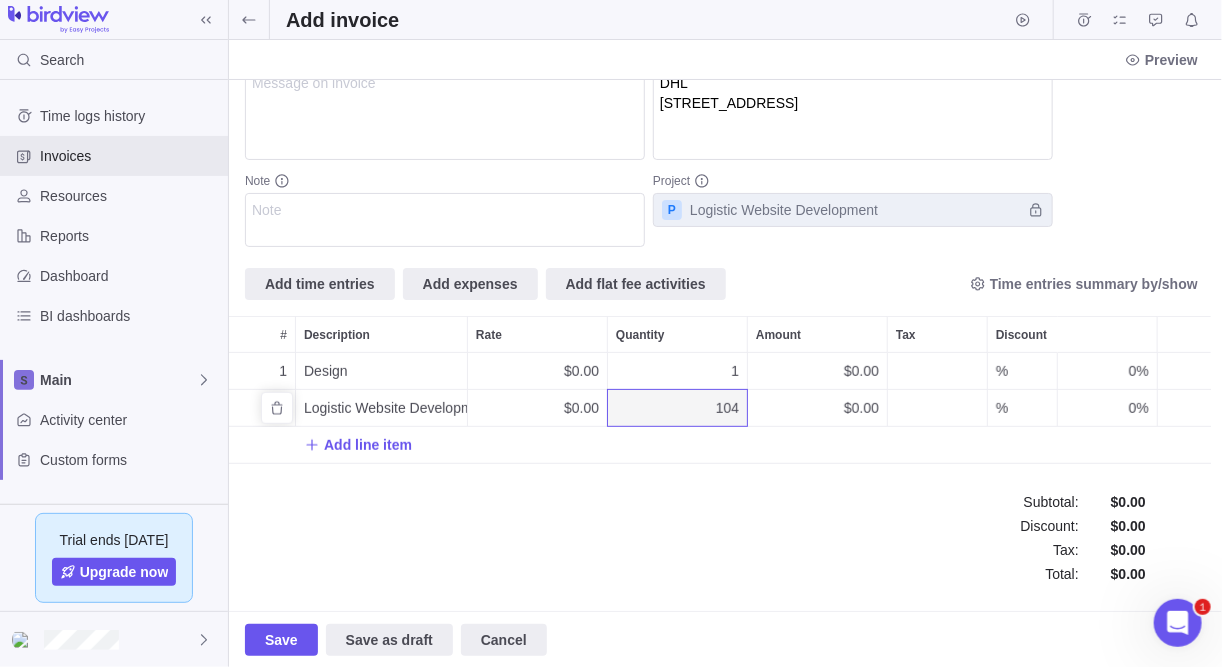 click on "$0.00" at bounding box center [817, 408] 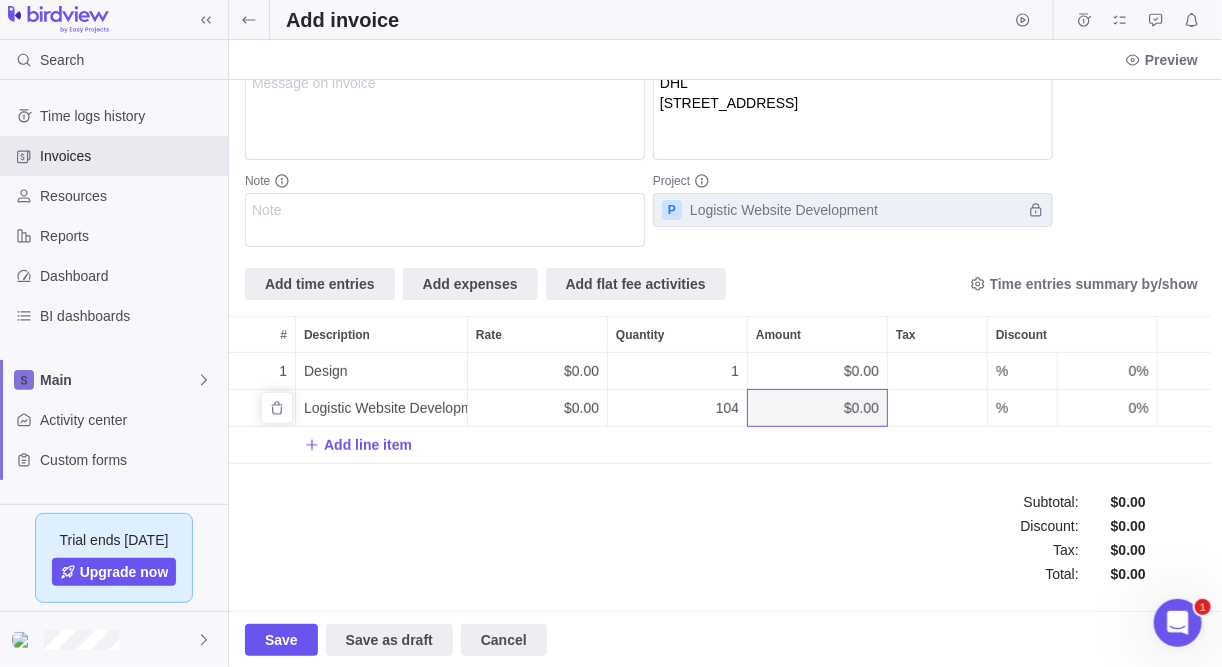 click on "$0.00" at bounding box center [817, 408] 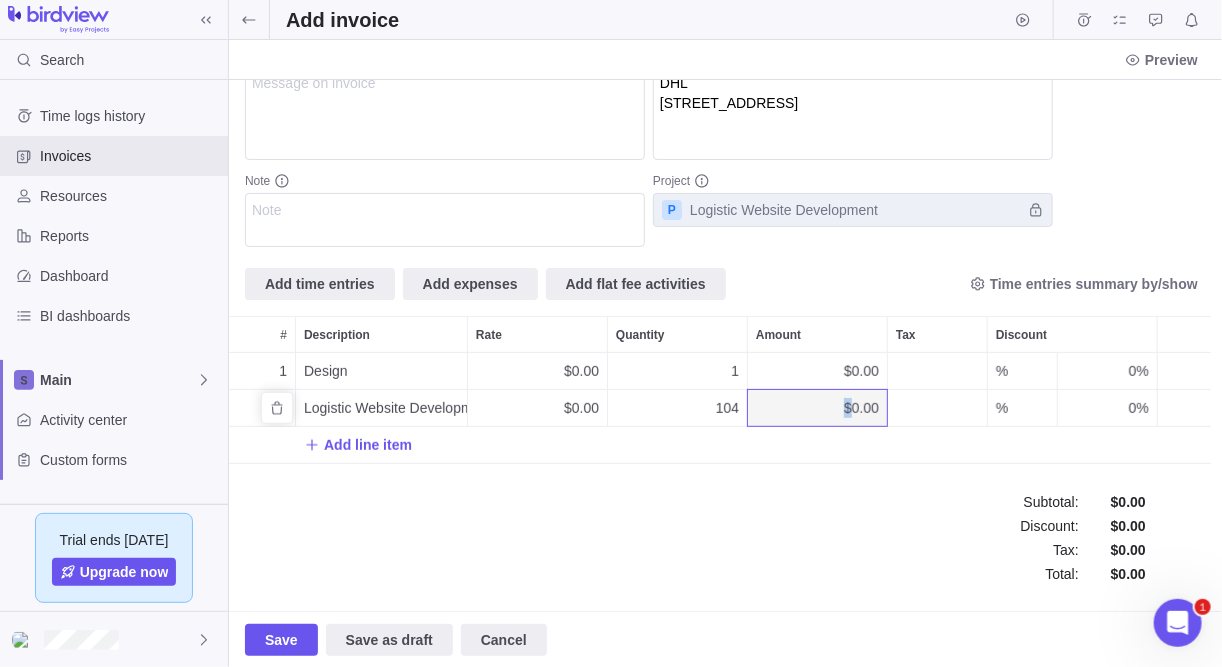 click on "$0.00" at bounding box center (817, 408) 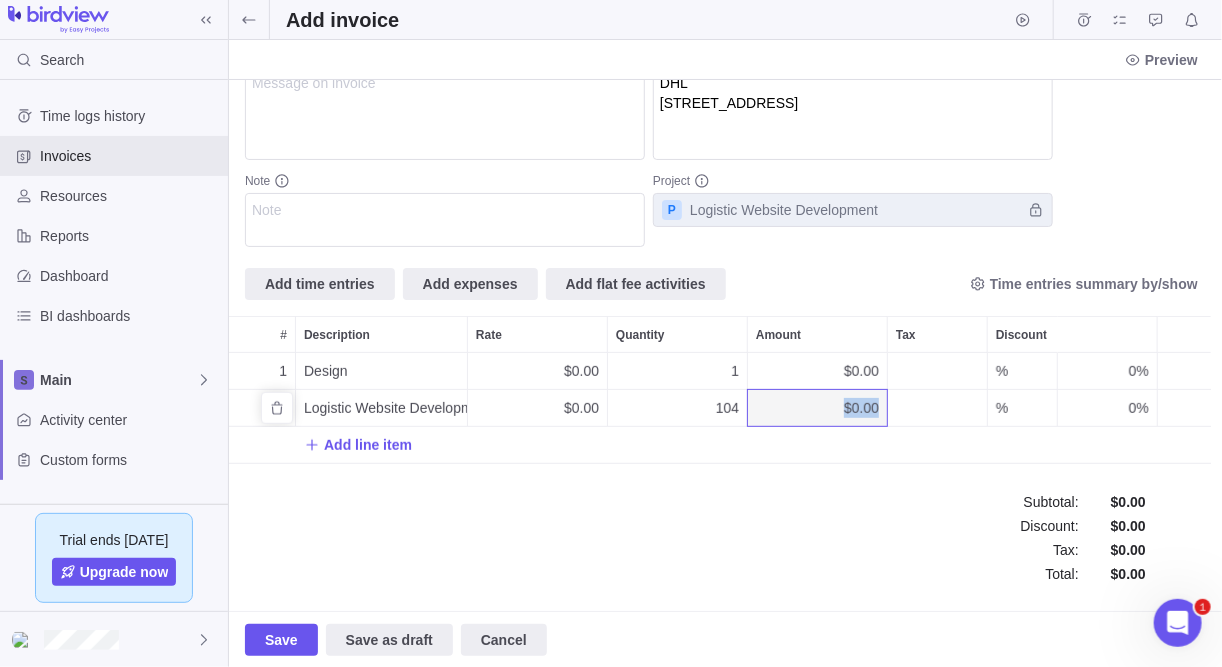 click on "$0.00" at bounding box center [817, 408] 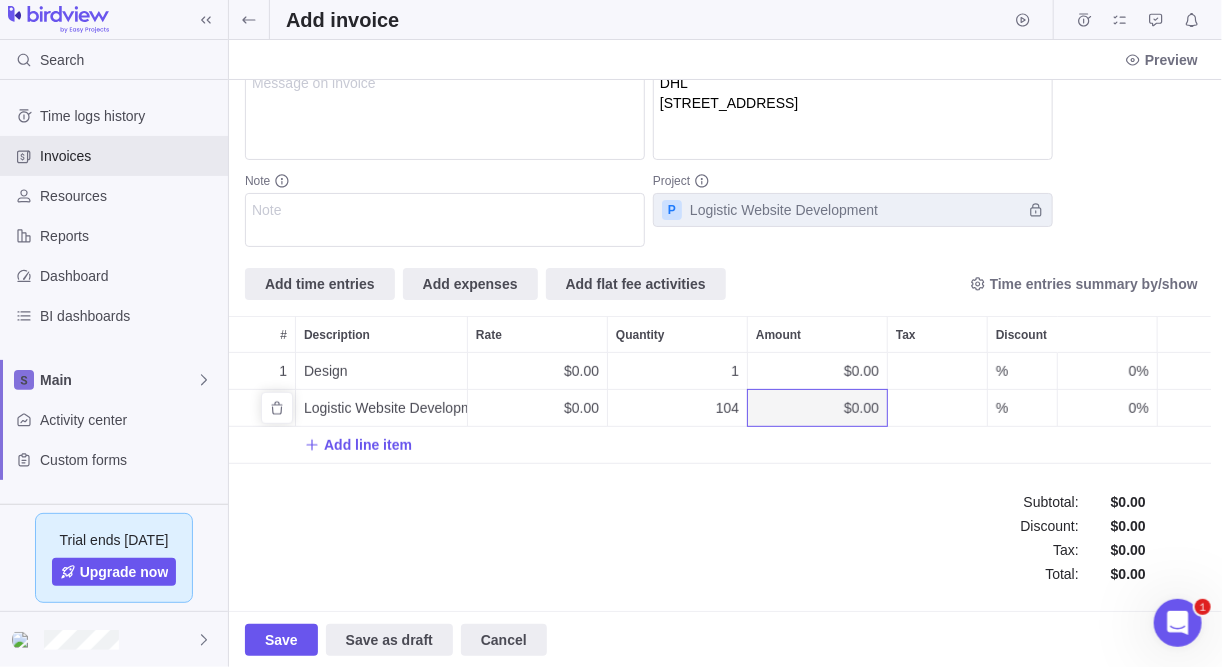 drag, startPoint x: 848, startPoint y: 415, endPoint x: 701, endPoint y: 408, distance: 147.16656 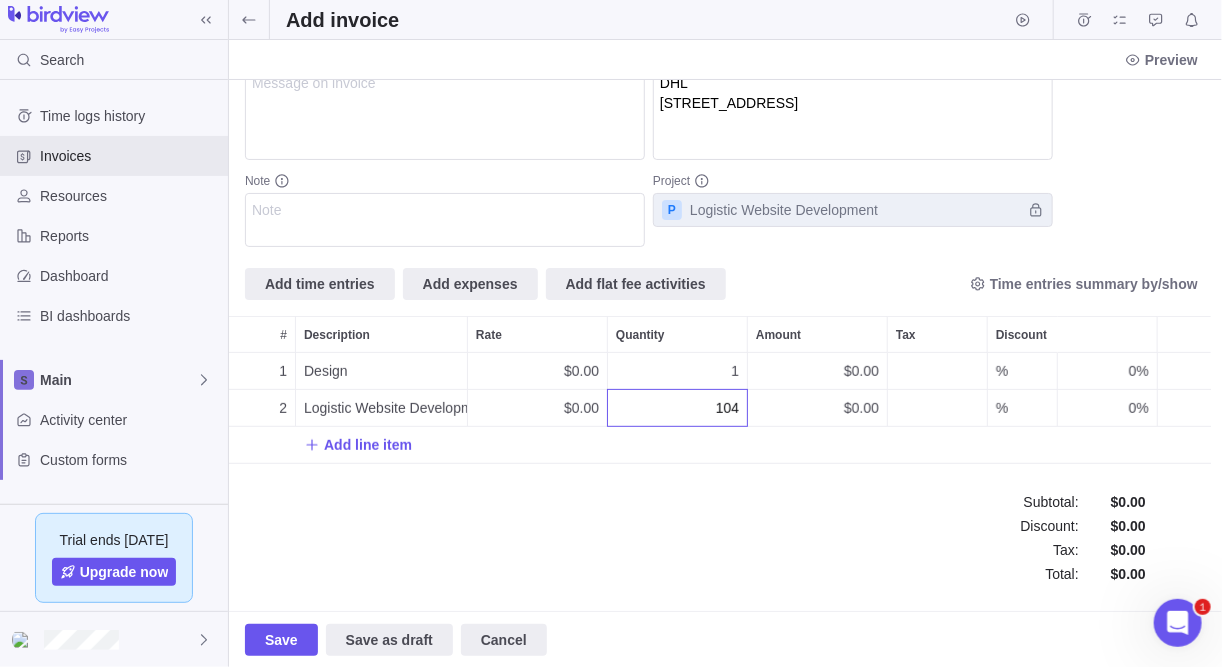 click on "Invoice no. 1 Status Draft Reference (PO number) Message on invoice Note Invoice date [DATE] Terms Due upon receipt Due date [DATE] Customer DHL Bill to DHL
[STREET_ADDRESS] Project P Logistic Website Development Add time entries Add expenses Add flat fee activities Time entries summary by/show # Description Rate Quantity Amount Tax Discount   1 Design $0.00 1 $0.00 % 0% 2 Logistic Website Development, Social Media Coordinator $0.00 104 $0.00 % 0% Add line item Subtotal : Discount : Tax : Total : $0.00 $0.00 $0.00 $0.00" at bounding box center [725, 345] 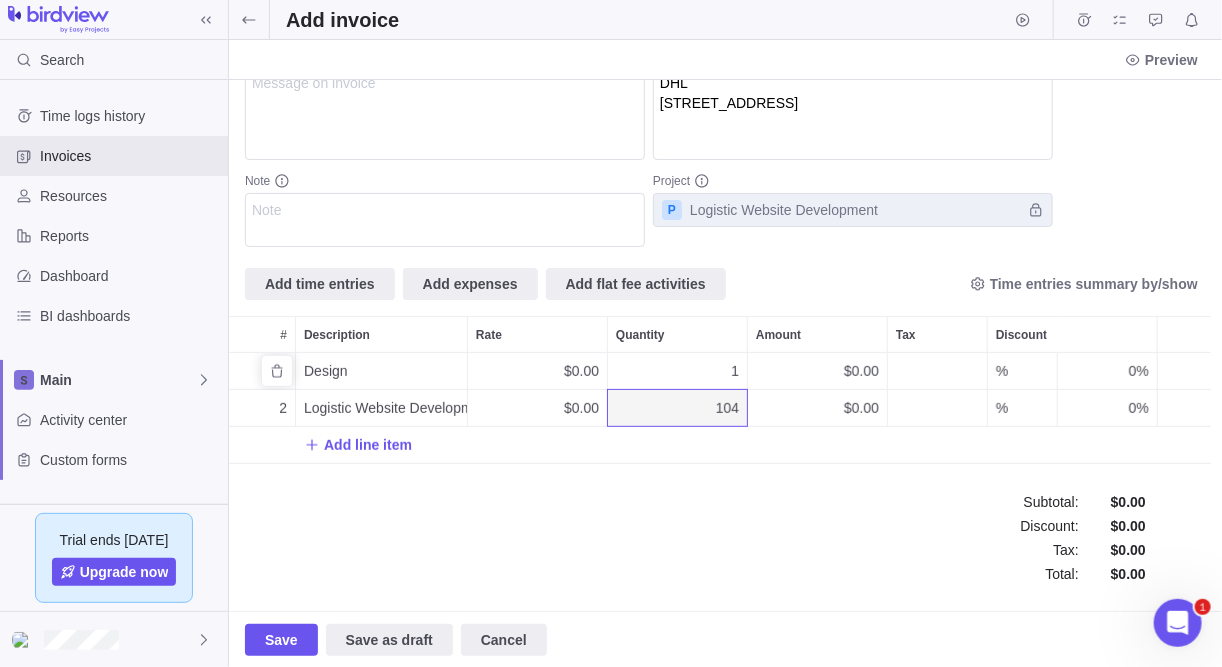click on "1" at bounding box center (677, 371) 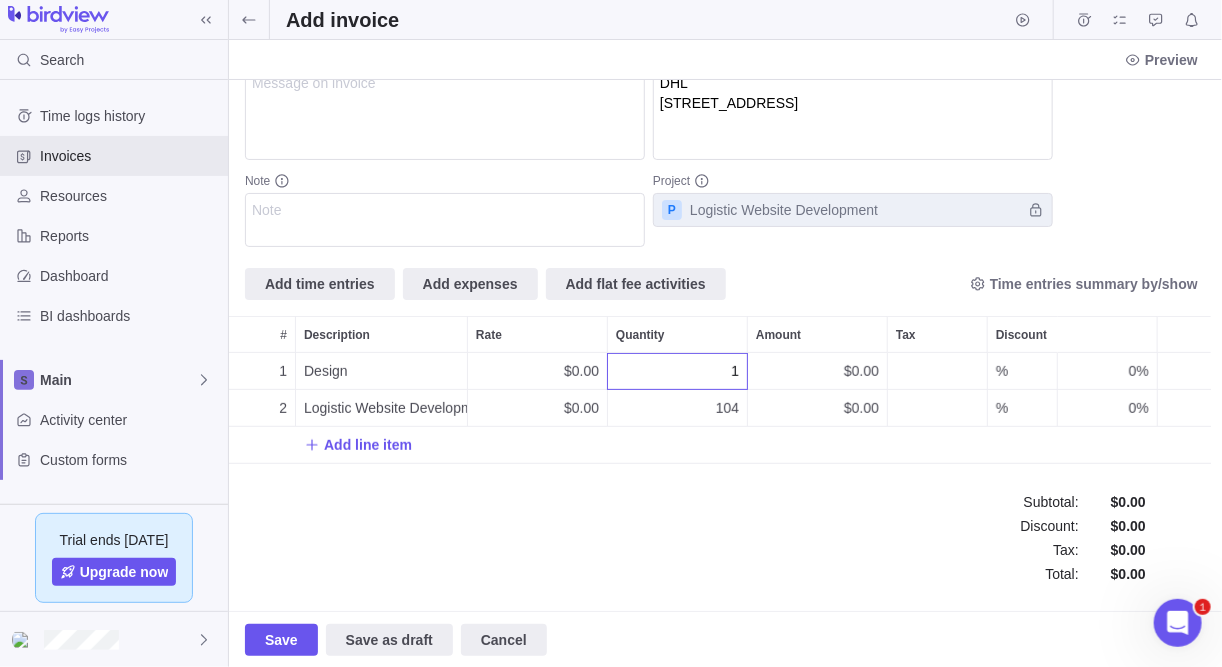 click on "Invoice no. 1 Status Draft Reference (PO number) Message on invoice Note Invoice date [DATE] Terms Due upon receipt Due date [DATE] Customer DHL Bill to DHL
[STREET_ADDRESS] Project P Logistic Website Development Add time entries Add expenses Add flat fee activities Time entries summary by/show # Description Rate Quantity Amount Tax Discount   1 Design $0.00 1 $0.00 % 0% 2 Logistic Website Development, Social Media Coordinator $0.00 104 $0.00 % 0% Add line item Subtotal : Discount : Tax : Total : $0.00 $0.00 $0.00 $0.00" at bounding box center (725, 345) 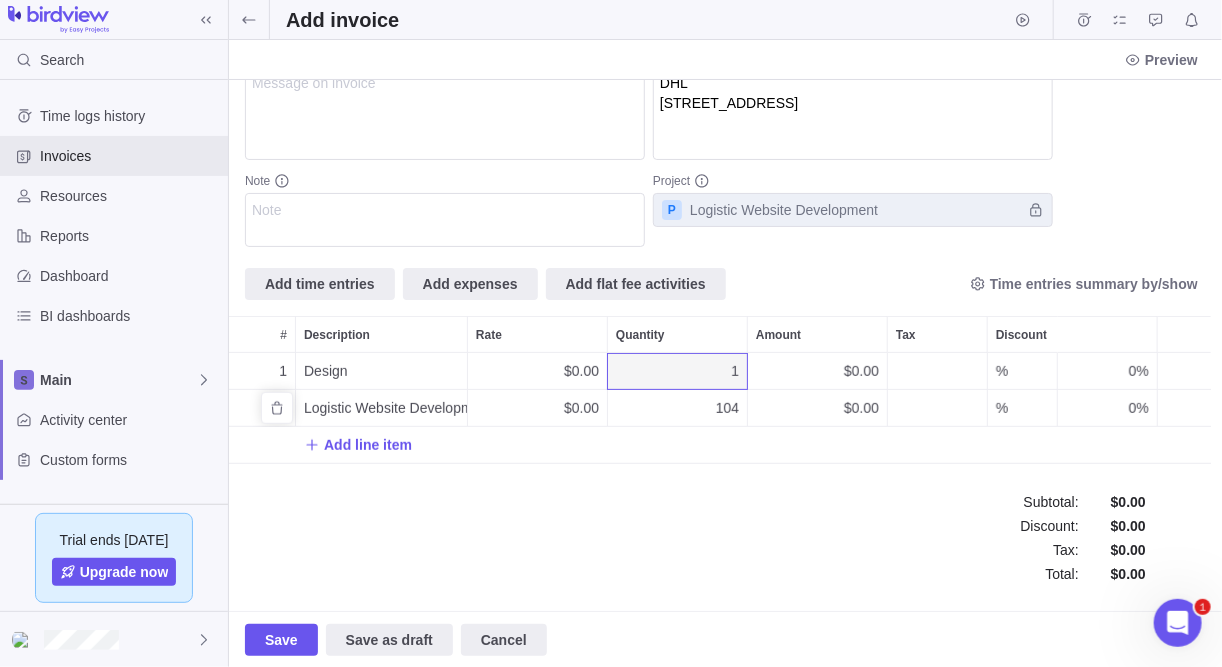 click on "$0.00" at bounding box center (537, 408) 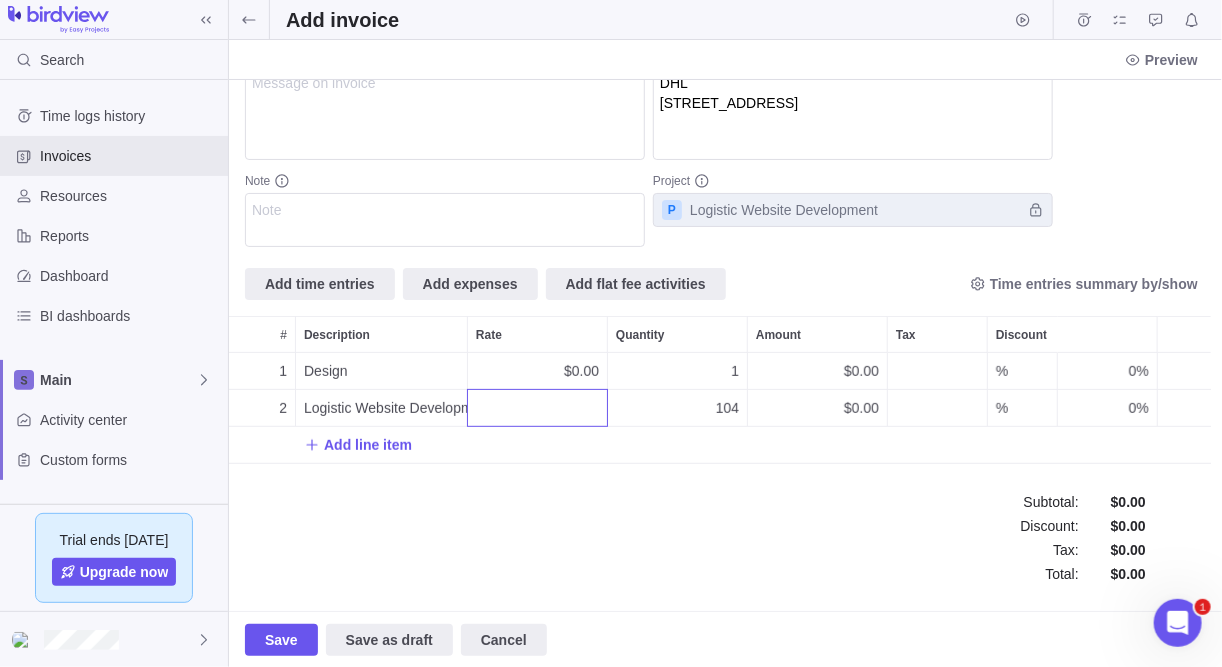 click on "Invoice no. 1 Status Draft Reference (PO number) Message on invoice Note Invoice date [DATE] Terms Due upon receipt Due date [DATE] Customer DHL Bill to DHL
[STREET_ADDRESS] Project P Logistic Website Development Add time entries Add expenses Add flat fee activities Time entries summary by/show # Description Rate Quantity Amount Tax Discount   1 Design $0.00 1 $0.00 % 0% 2 Logistic Website Development, Social Media Coordinator 104 $0.00 % 0% Add line item Subtotal : Discount : Tax : Total : $0.00 $0.00 $0.00 $0.00" at bounding box center (725, 345) 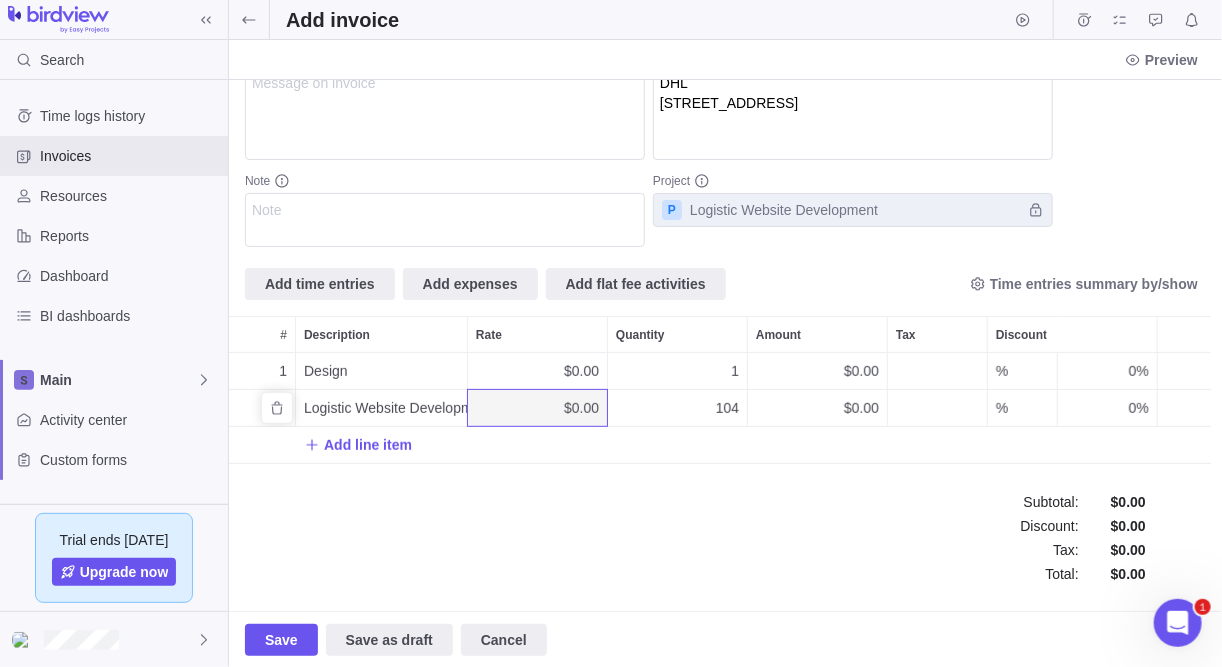 click on "$0.00" at bounding box center (537, 408) 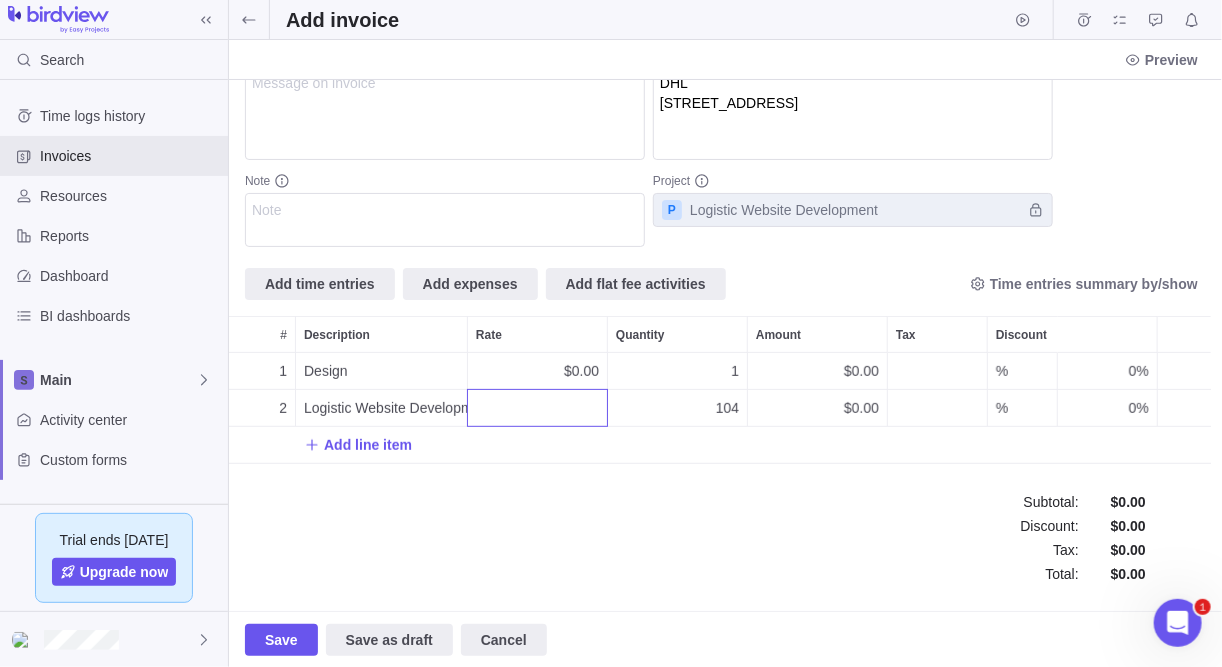 click on "Invoice no. 1 Status Draft Reference (PO number) Message on invoice Note Invoice date [DATE] Terms Due upon receipt Due date [DATE] Customer DHL Bill to DHL
[STREET_ADDRESS] Project P Logistic Website Development Add time entries Add expenses Add flat fee activities Time entries summary by/show # Description Rate Quantity Amount Tax Discount   1 Design $0.00 1 $0.00 % 0% 2 Logistic Website Development, Social Media Coordinator 104 $0.00 % 0% Add line item Subtotal : Discount : Tax : Total : $0.00 $0.00 $0.00 $0.00" at bounding box center [725, 345] 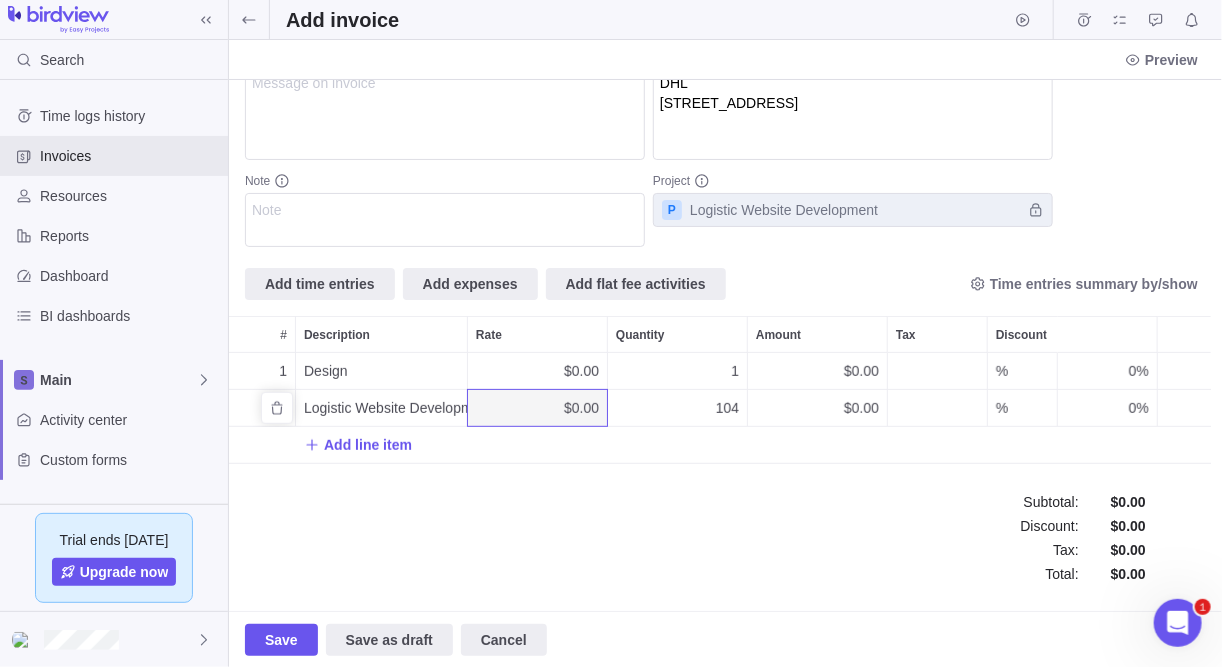 click on "$0.00" at bounding box center (581, 408) 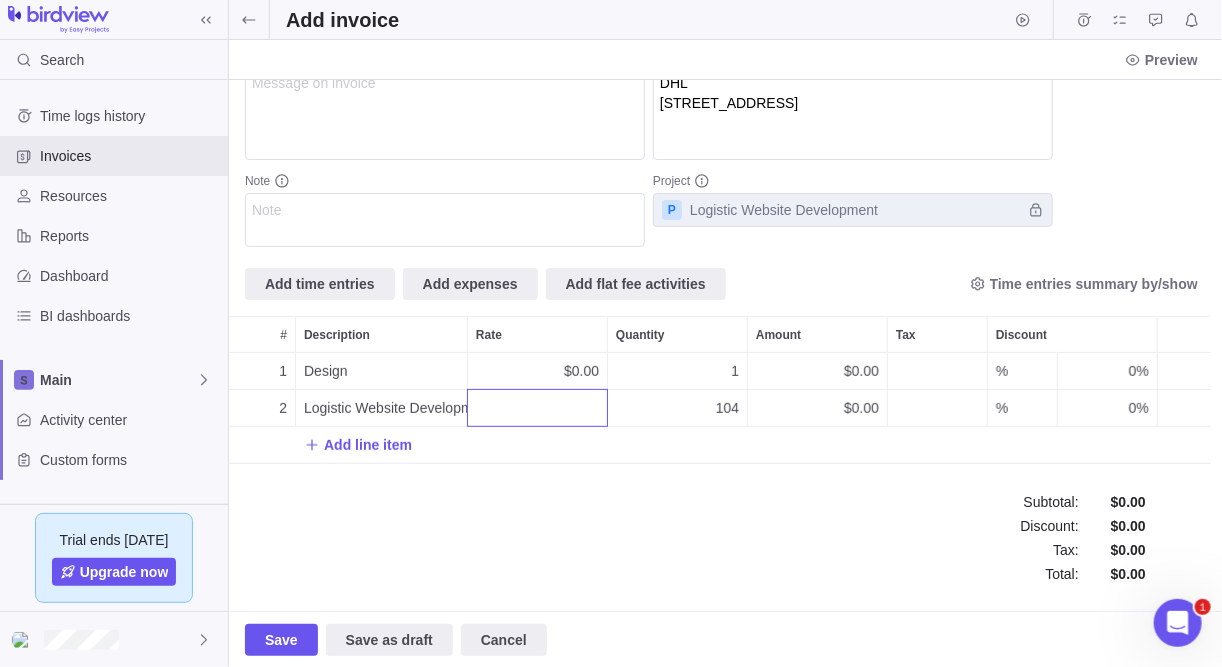 click on "Invoice no. 1 Status Draft Reference (PO number) Message on invoice Note Invoice date [DATE] Terms Due upon receipt Due date [DATE] Customer DHL Bill to DHL
[STREET_ADDRESS] Project P Logistic Website Development Add time entries Add expenses Add flat fee activities Time entries summary by/show # Description Rate Quantity Amount Tax Discount   1 Design $0.00 1 $0.00 % 0% 2 Logistic Website Development, Social Media Coordinator 104 $0.00 % 0% Add line item Subtotal : Discount : Tax : Total : $0.00 $0.00 $0.00 $0.00" at bounding box center (725, 345) 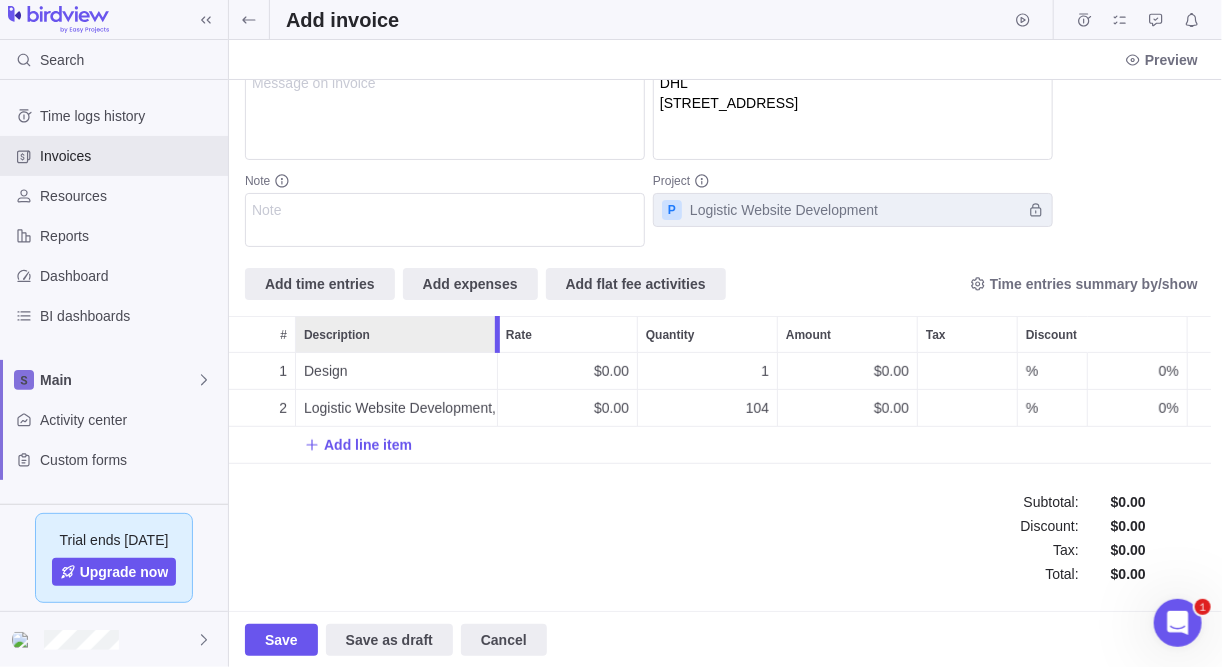 drag, startPoint x: 467, startPoint y: 328, endPoint x: 497, endPoint y: 330, distance: 30.066593 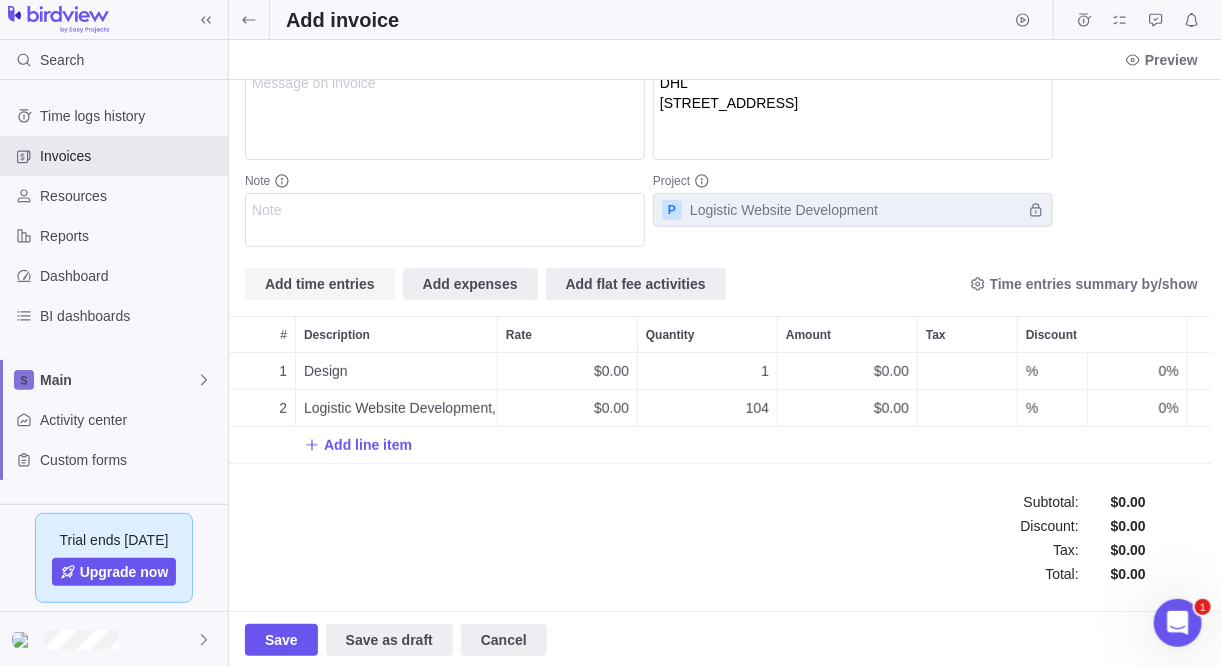 click on "Add time entries" at bounding box center (320, 284) 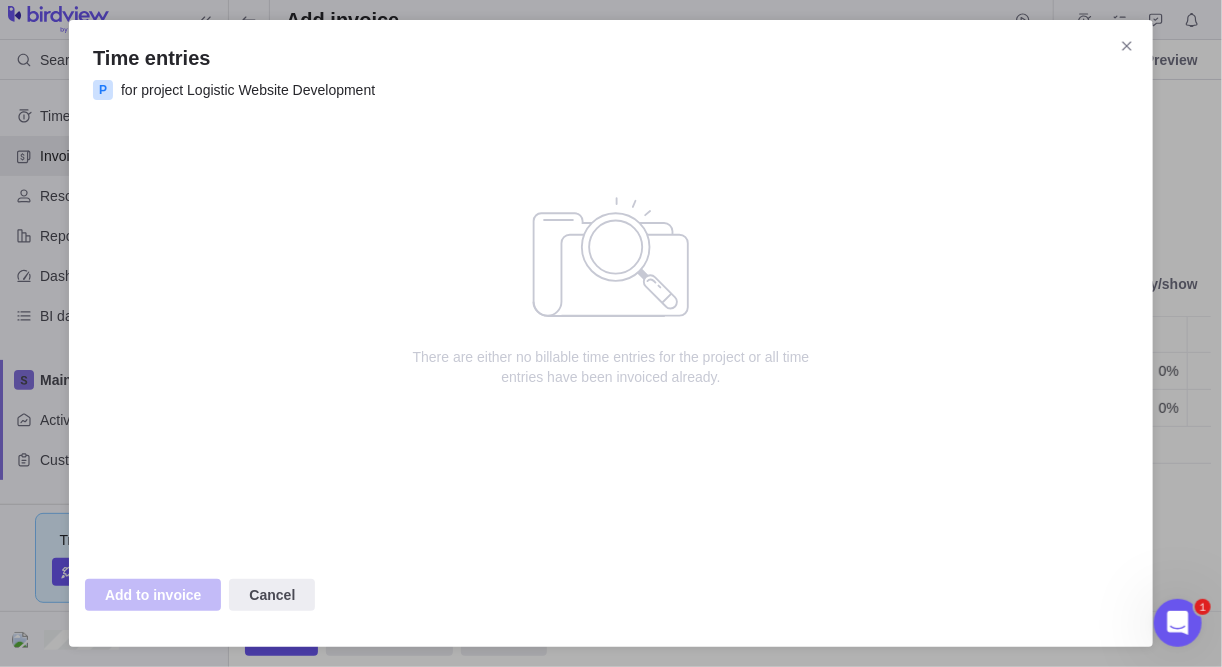 click on "P for project Logistic Website Development" at bounding box center (611, 90) 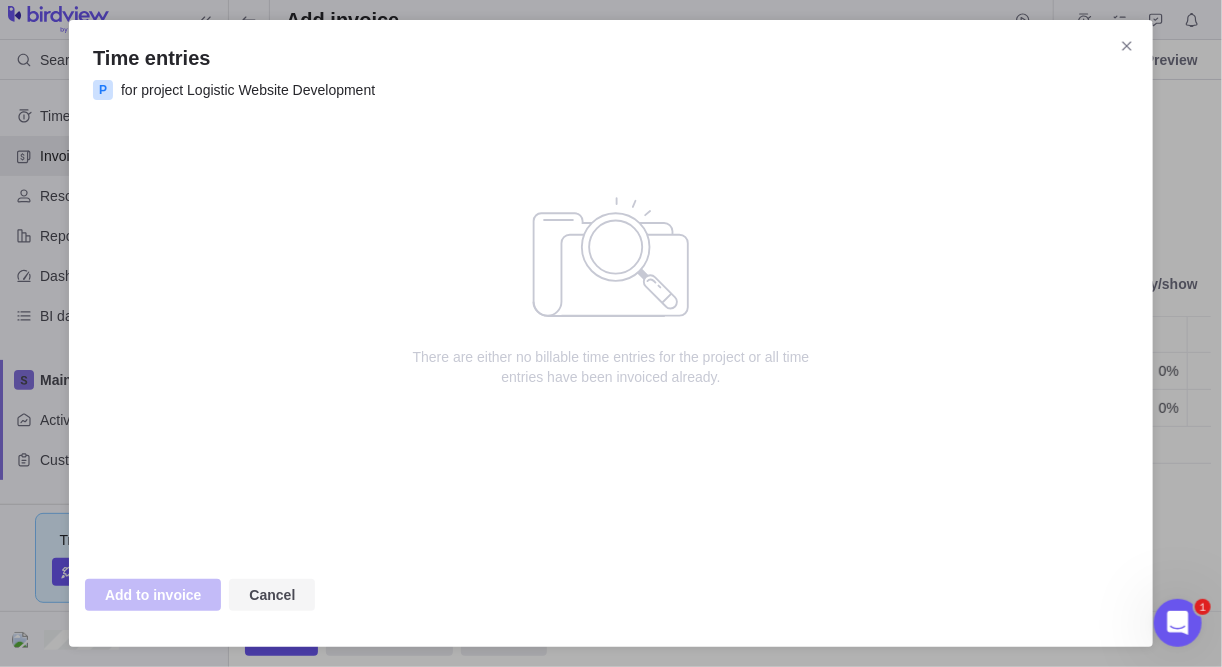 click on "Cancel" at bounding box center [272, 595] 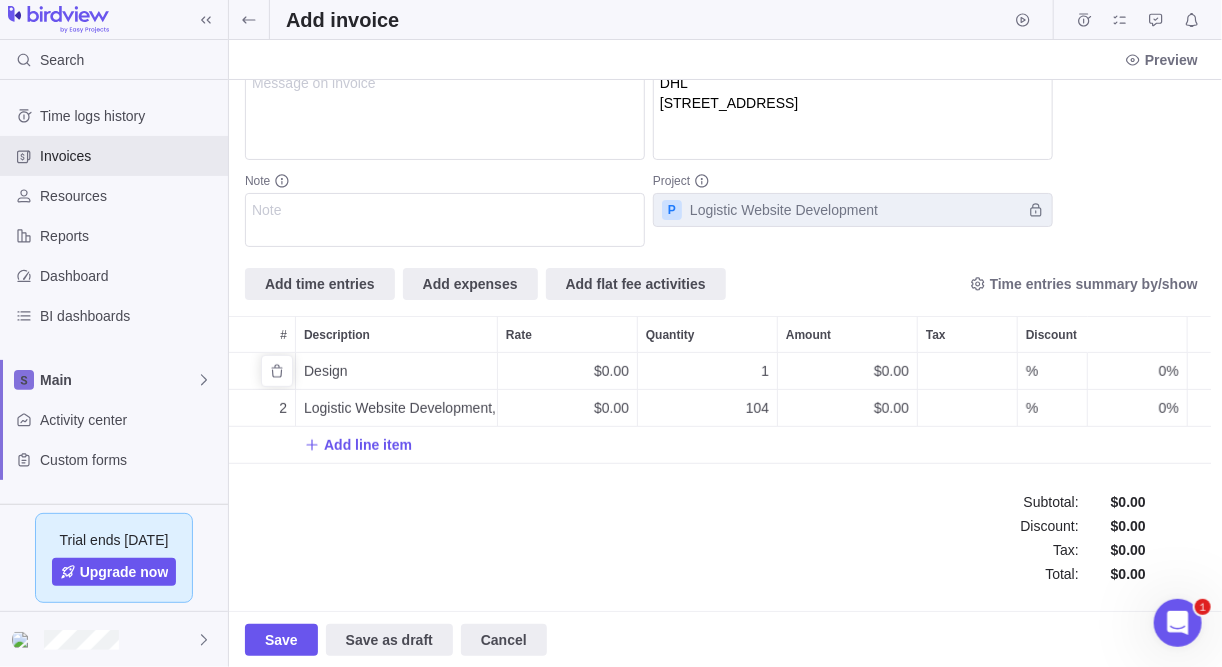 click on "Design" at bounding box center [396, 371] 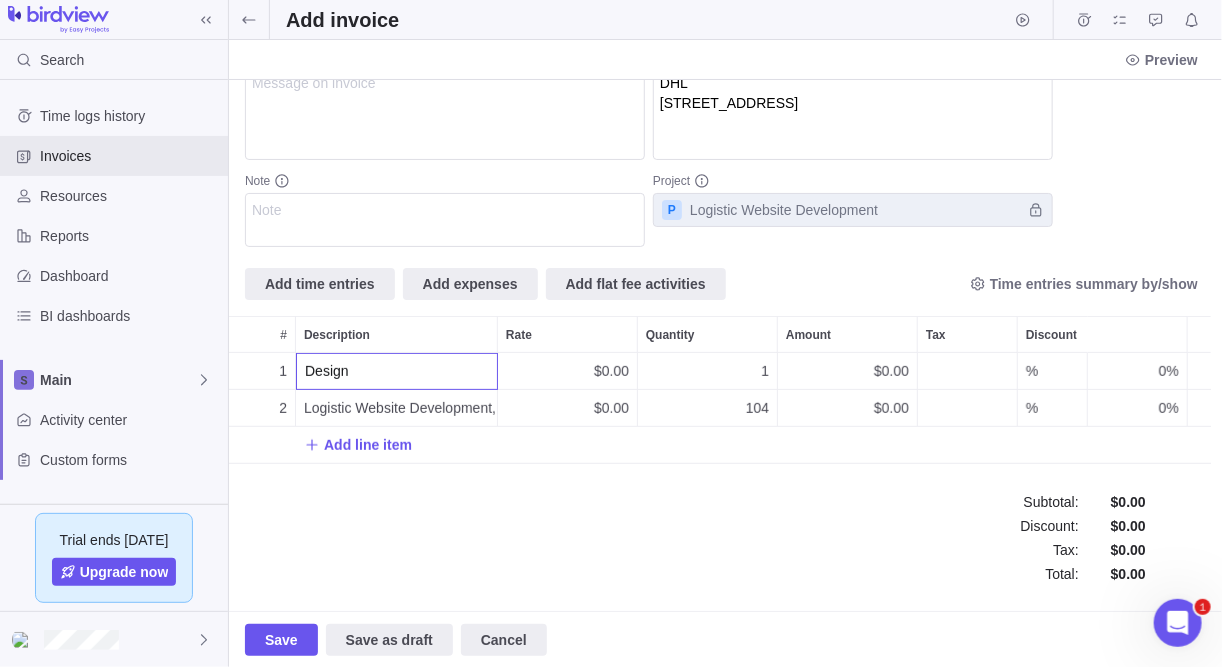 click on "Invoice no. 1 Status Draft Reference (PO number) Message on invoice Note Invoice date [DATE] Terms Due upon receipt Due date [DATE] Customer DHL Bill to DHL
[STREET_ADDRESS] Project P Logistic Website Development Add time entries Add expenses Add flat fee activities Time entries summary by/show # Description Rate Quantity Amount Tax Discount   1 Design $0.00 1 $0.00 % 0% 2 Logistic Website Development, Social Media Coordinator $0.00 104 $0.00 % 0% Add line item Subtotal : Discount : Tax : Total : $0.00 $0.00 $0.00 $0.00" at bounding box center (725, 345) 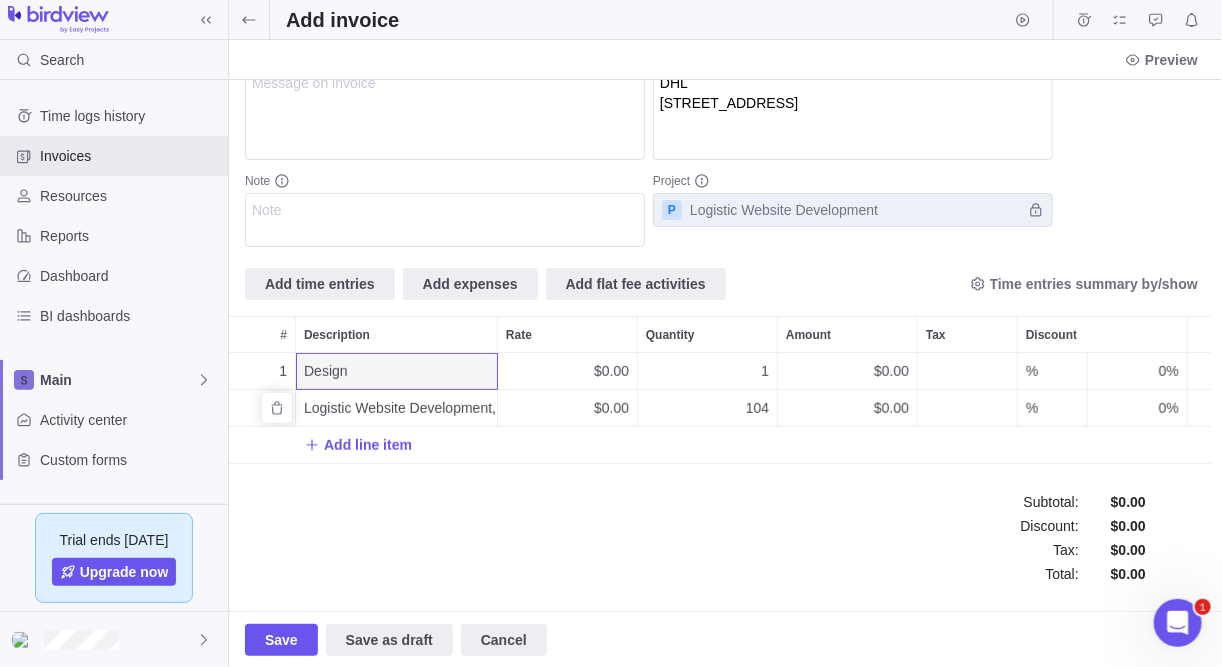 click on "Logistic Website Development, Social Media Coordinator" at bounding box center [400, 408] 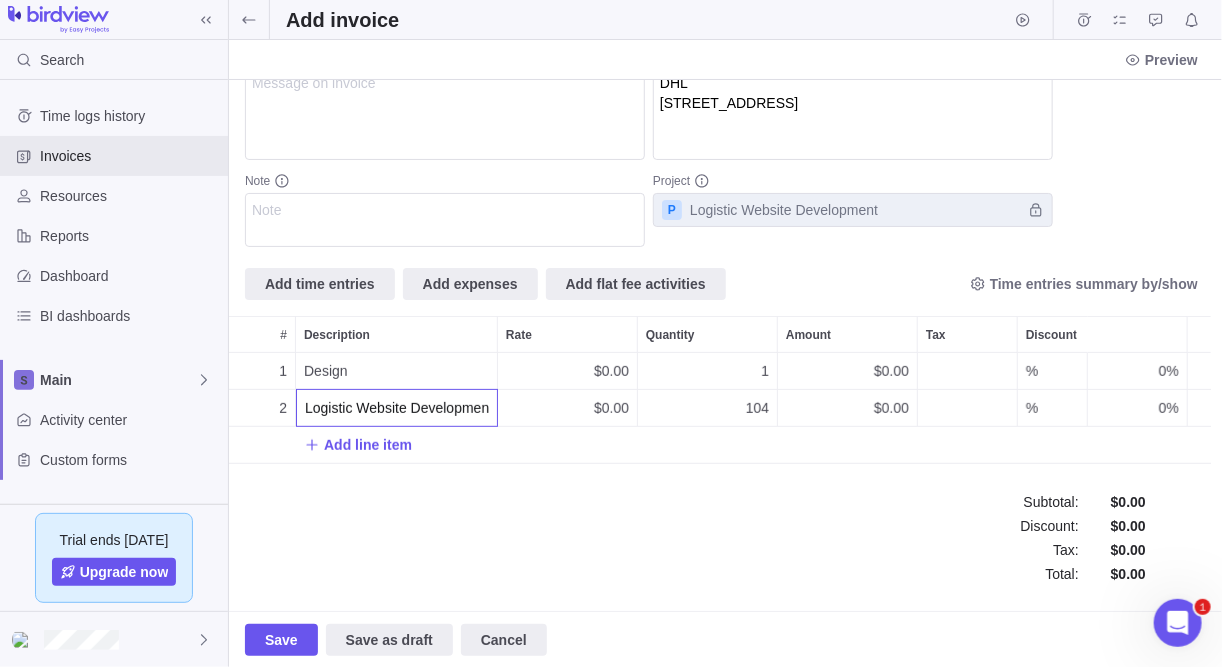 click on "Invoice no. 1 Status Draft Reference (PO number) Message on invoice Note Invoice date [DATE] Terms Due upon receipt Due date [DATE] Customer DHL Bill to DHL
[STREET_ADDRESS] Project P Logistic Website Development Add time entries Add expenses Add flat fee activities Time entries summary by/show # Description Rate Quantity Amount Tax Discount   1 Design $0.00 1 $0.00 % 0% 2 Logistic Website Development, Social Media Coordinator $0.00 104 $0.00 % 0% Add line item Subtotal : Discount : Tax : Total : $0.00 $0.00 $0.00 $0.00" at bounding box center [725, 345] 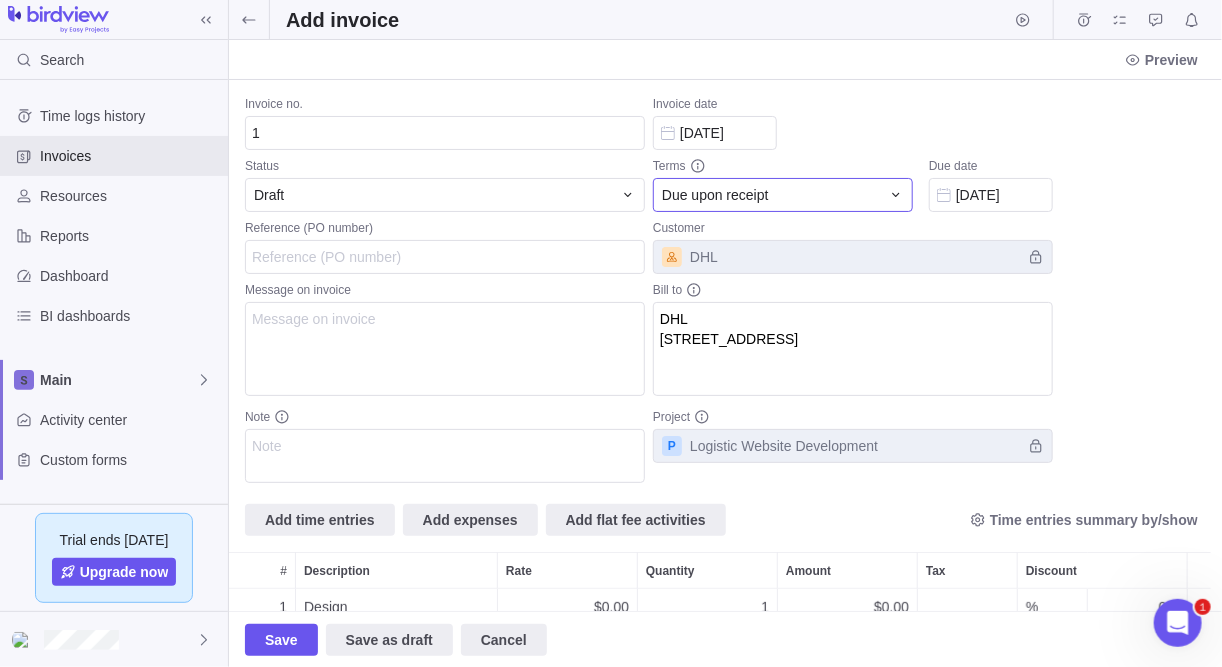 click on "Due upon receipt" at bounding box center (715, 195) 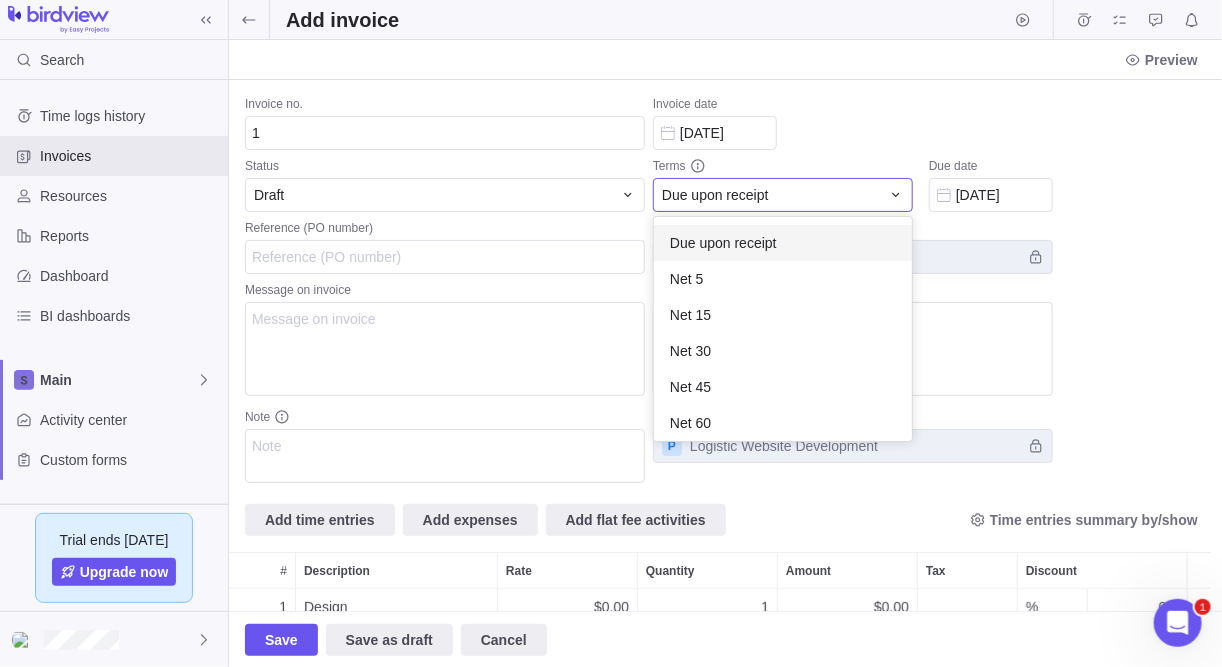 click on "Due upon receipt" at bounding box center [715, 195] 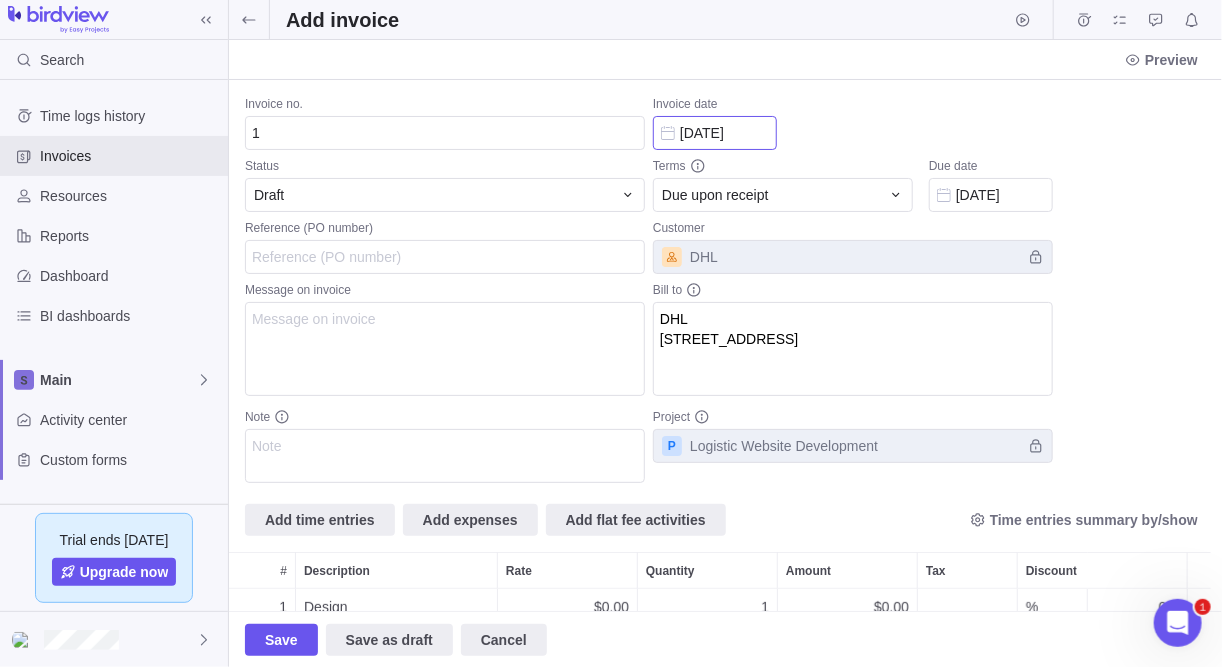 click on "[DATE]" at bounding box center (715, 133) 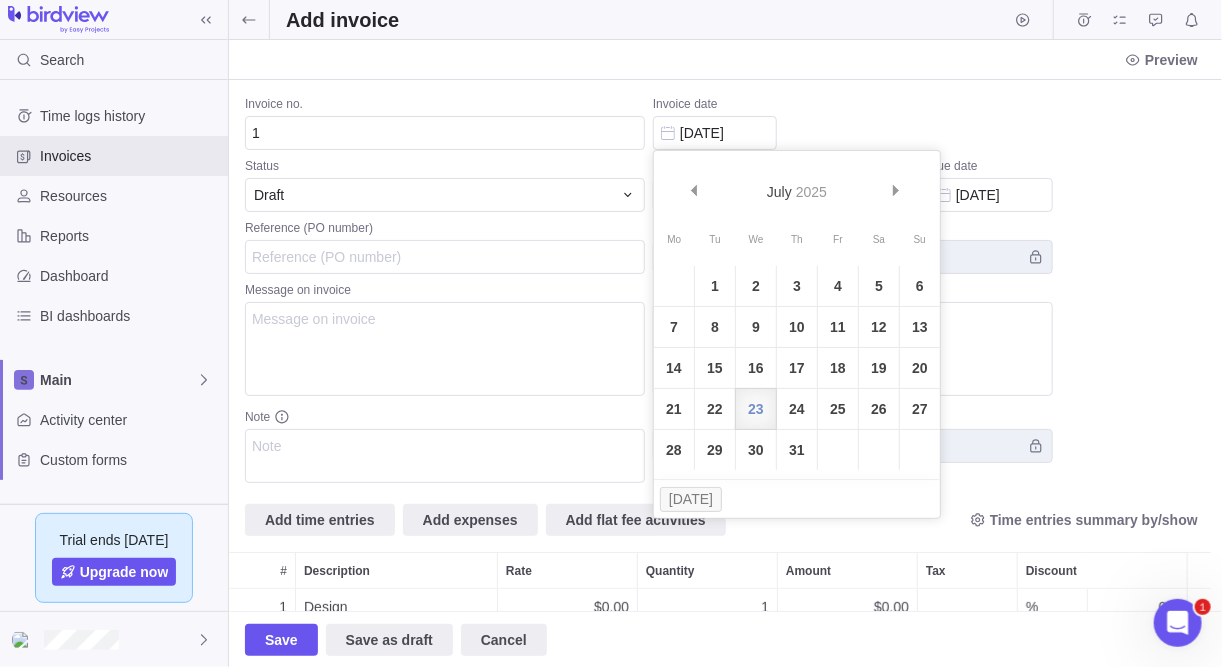 click on "[DATE]" at bounding box center [853, 133] 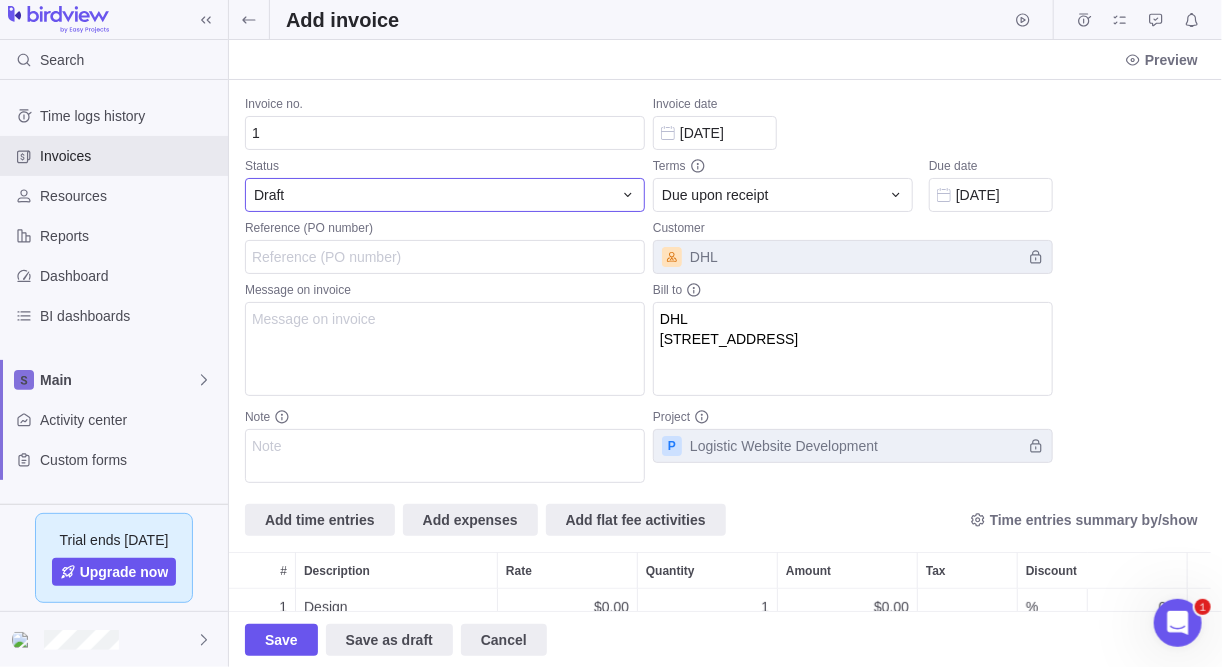 click on "Draft" at bounding box center (445, 195) 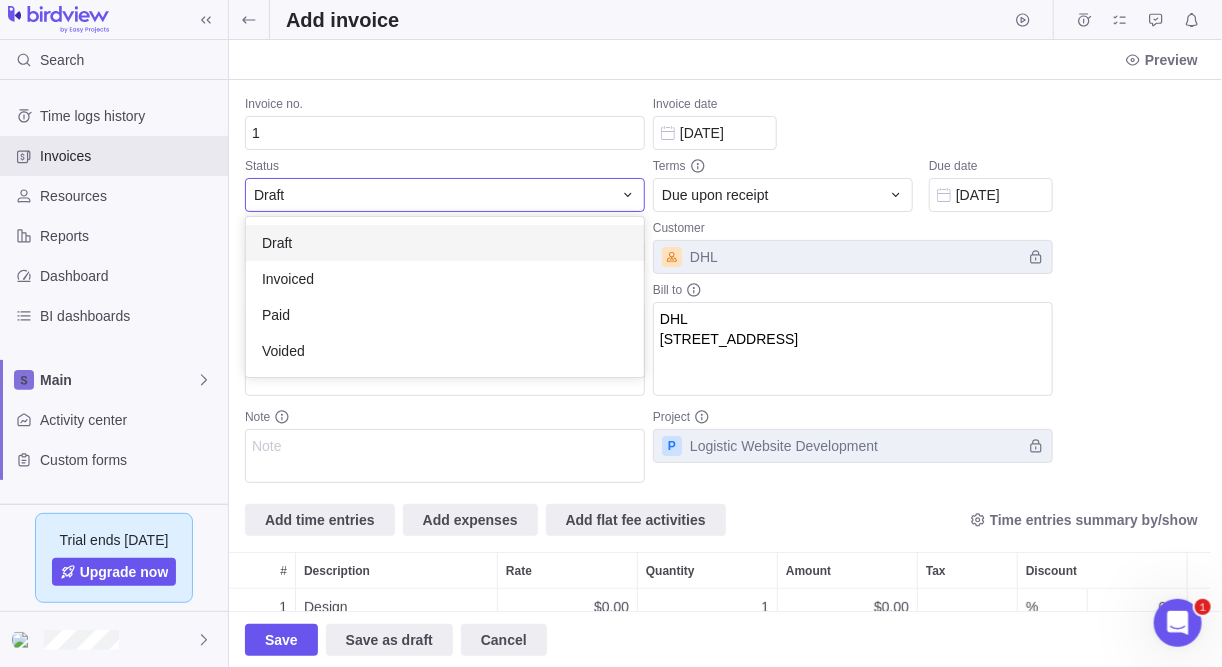 click on "Invoice no. 1 Status Draft Draft Invoiced Paid Voided Reference (PO number) Message on invoice Note Invoice date [DATE] Terms Due upon receipt Due date [DATE] Customer DHL Bill to DHL
[STREET_ADDRESS] Project P Logistic Website Development Add time entries Add expenses Add flat fee activities Time entries summary by/show # Description Rate Quantity Amount Tax Discount   1 Design $0.00 1 $0.00 % 0% 2 Logistic Website Development, Social Media Coordinator $0.00 104 $0.00 % 0% Add line item Subtotal : Discount : Tax : Total : $0.00 $0.00 $0.00 $0.00" at bounding box center (725, 345) 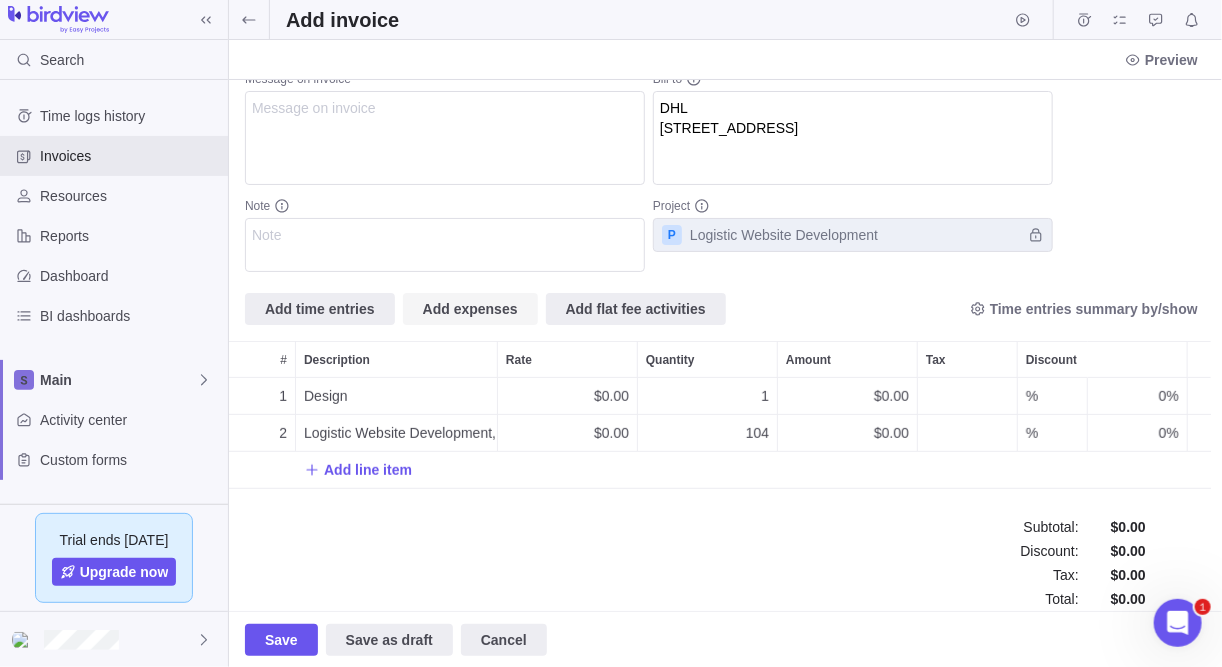 click on "Add expenses" at bounding box center [470, 309] 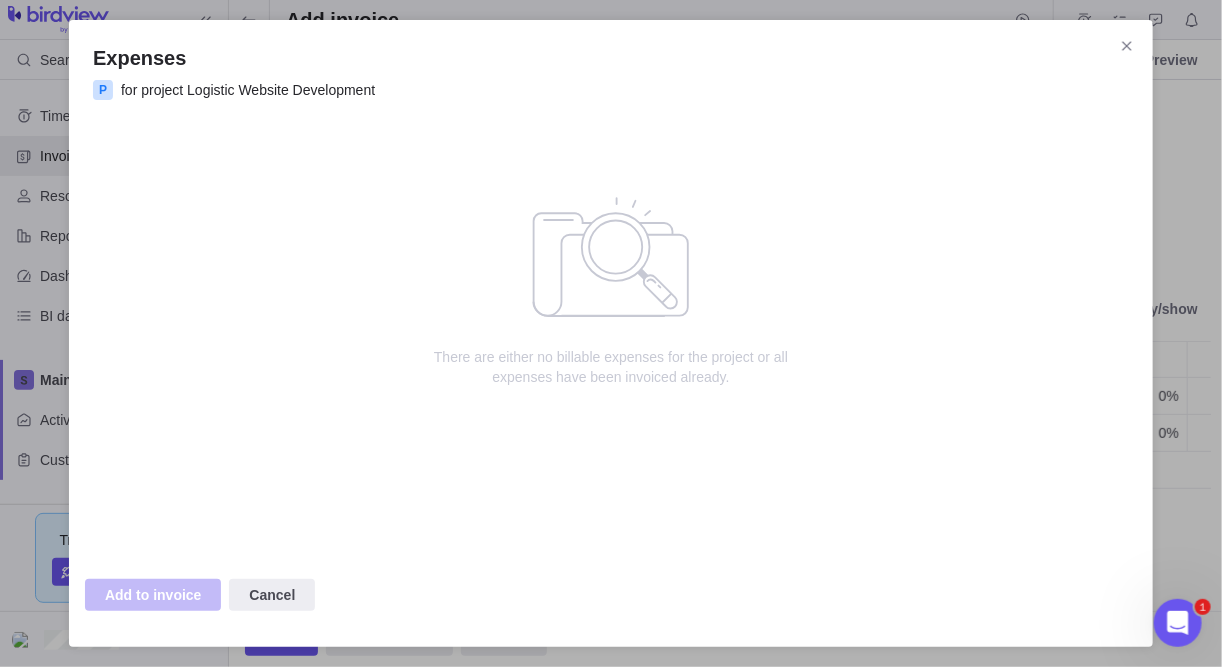 click on "Add to invoice" at bounding box center (153, 595) 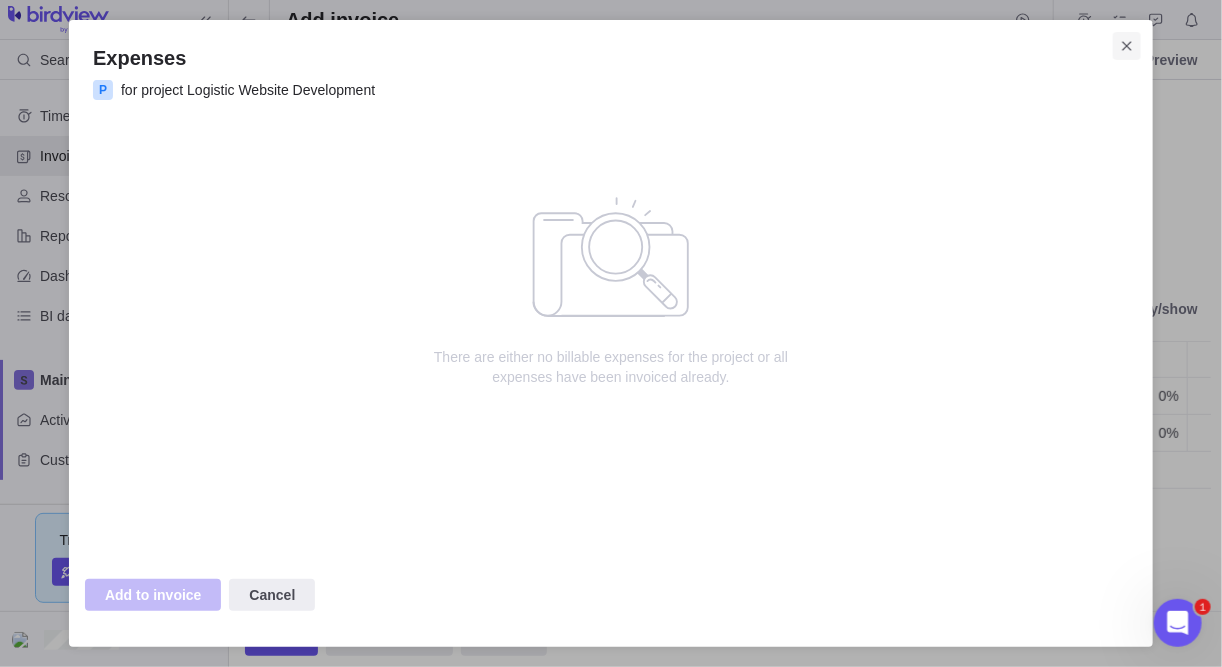 click 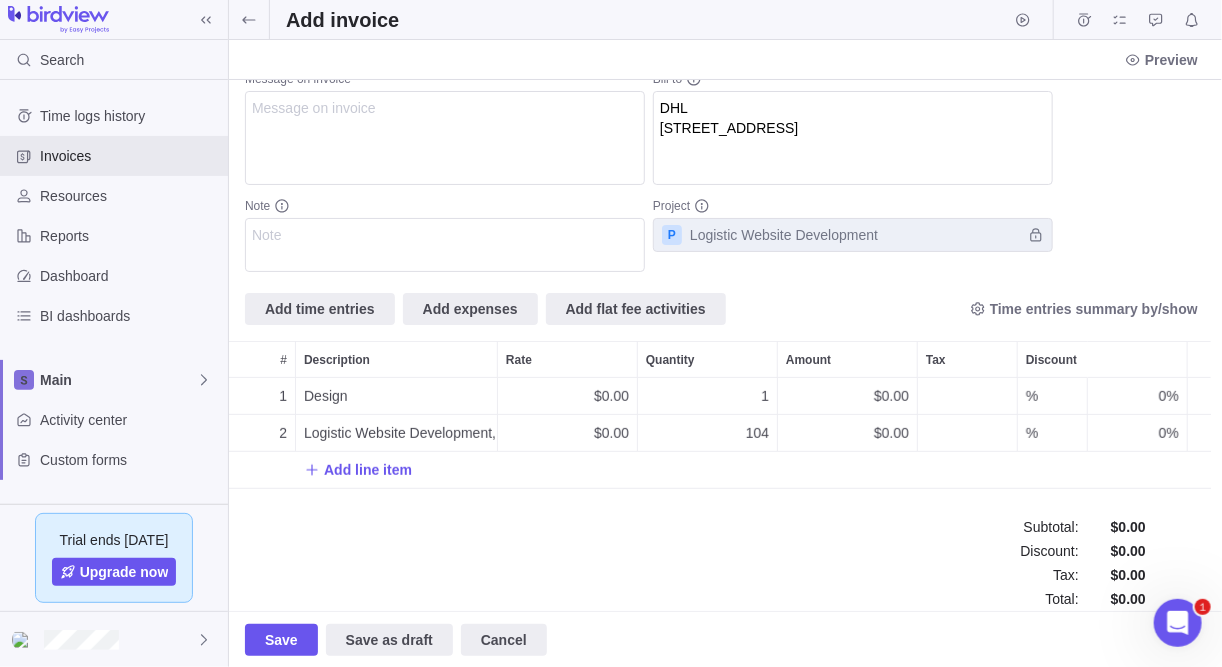click on "Add invoice" at bounding box center [725, 20] 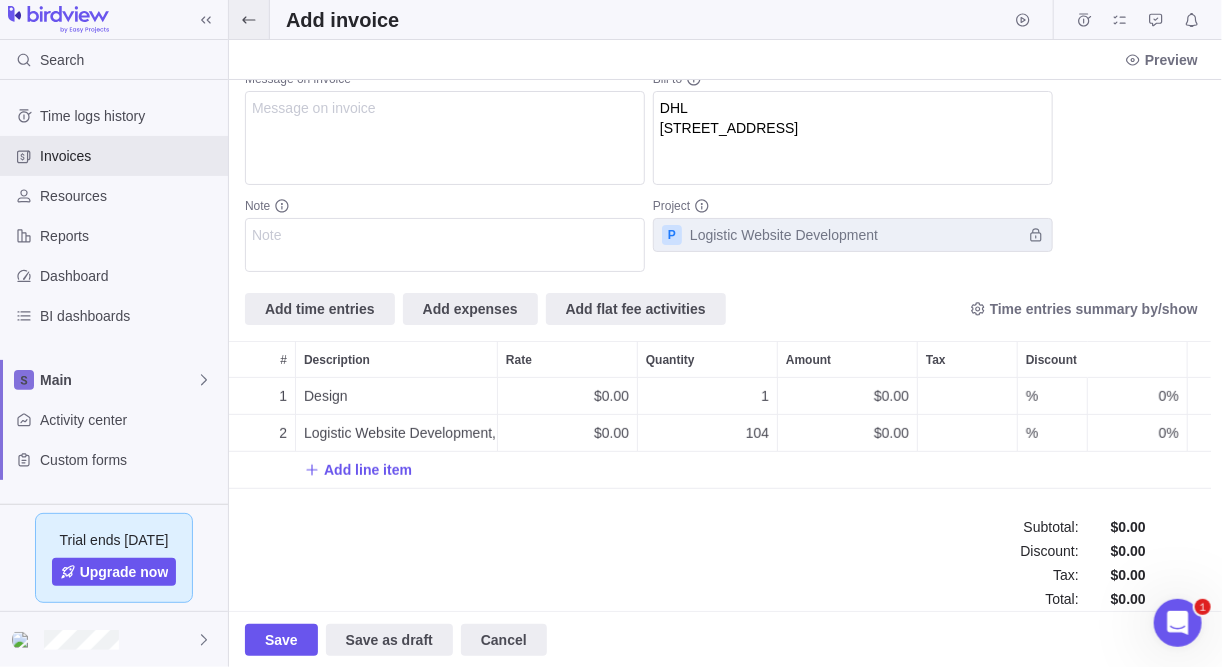 click at bounding box center (249, 19) 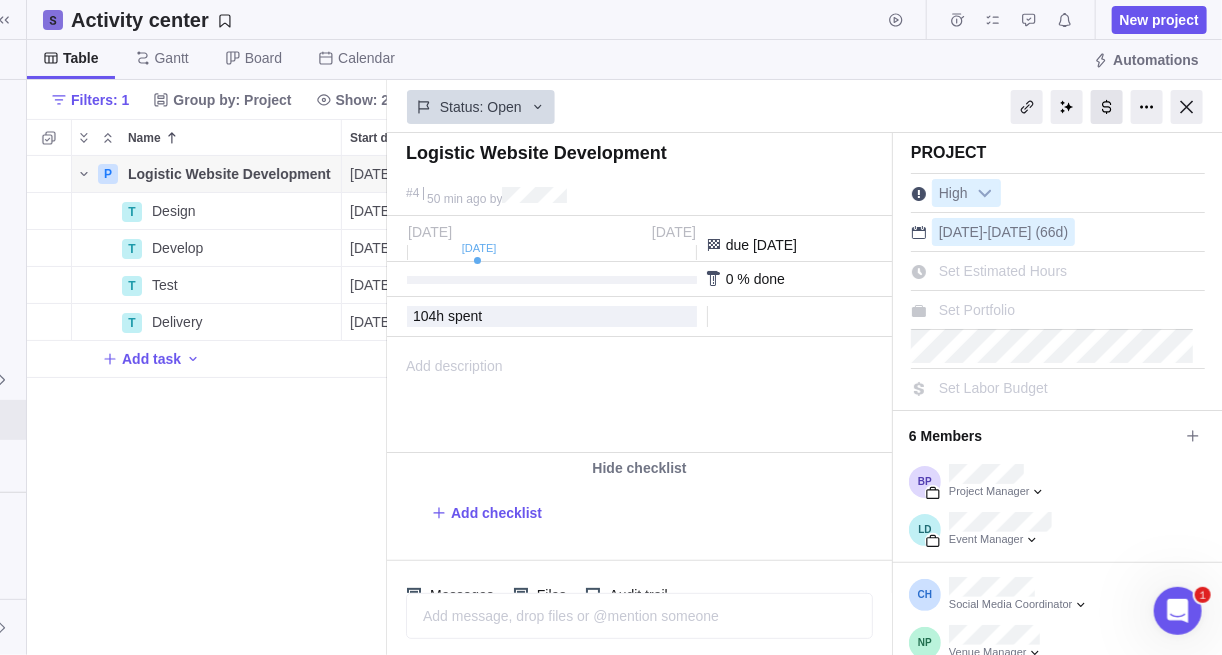 click at bounding box center [1107, 107] 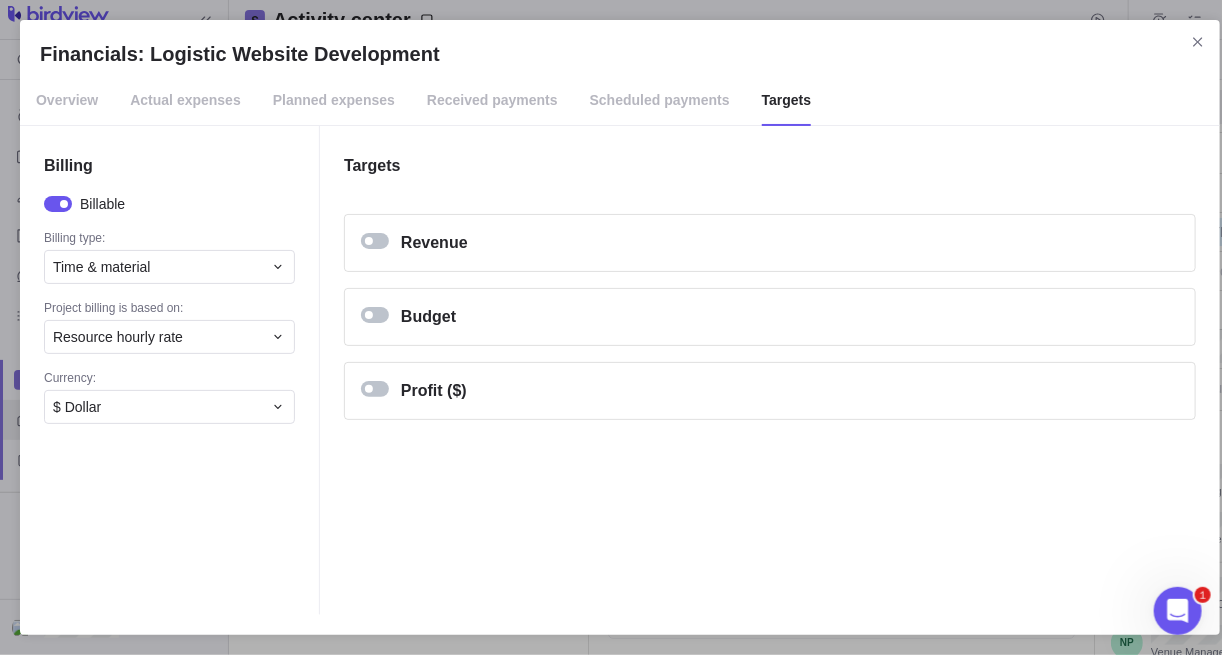 click on "Actual expenses" at bounding box center [185, 101] 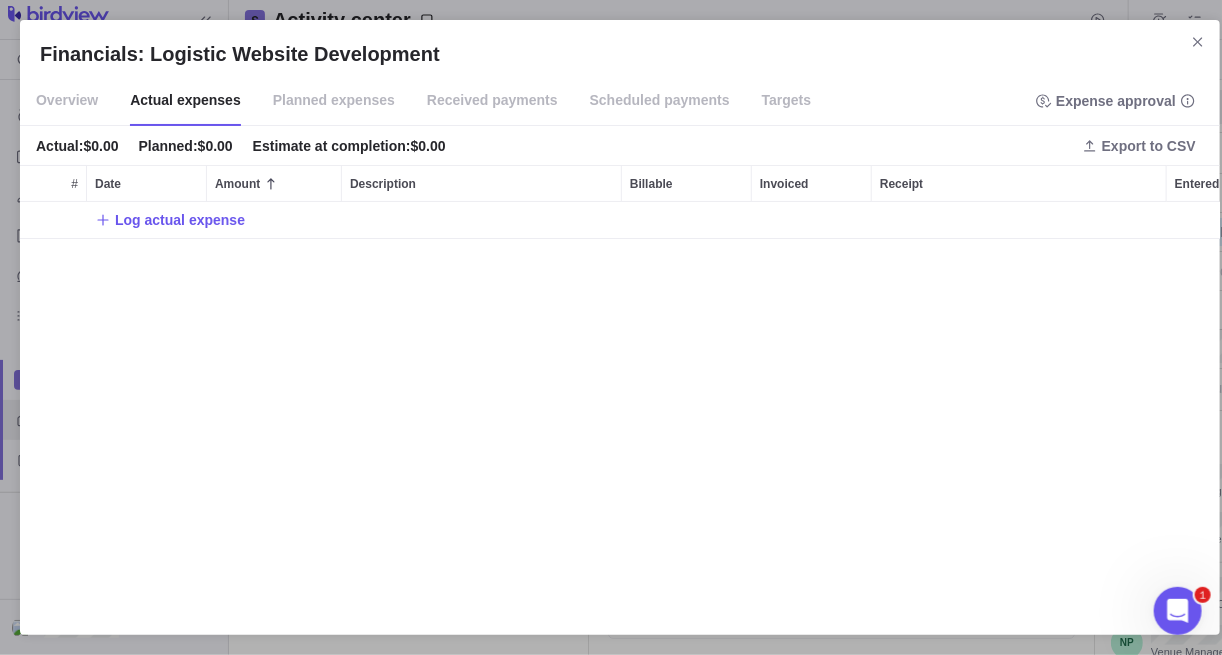 scroll, scrollTop: 12, scrollLeft: 13, axis: both 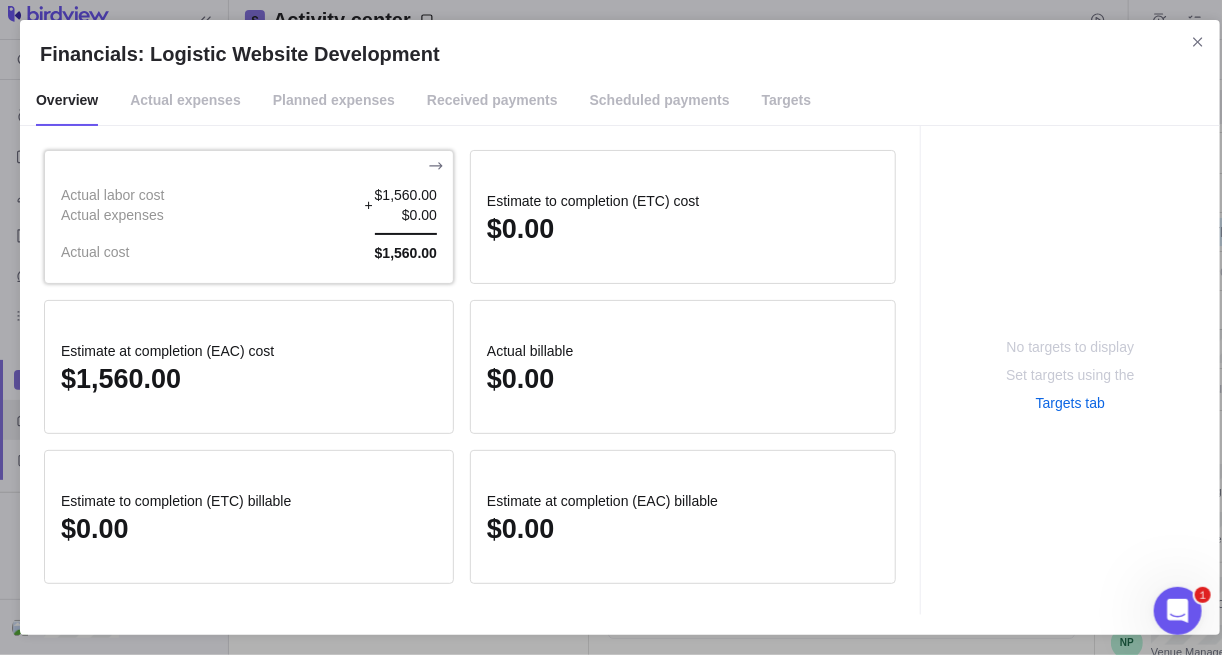 click on "Actual labor cost Actual expenses Actual cost" at bounding box center [113, 224] 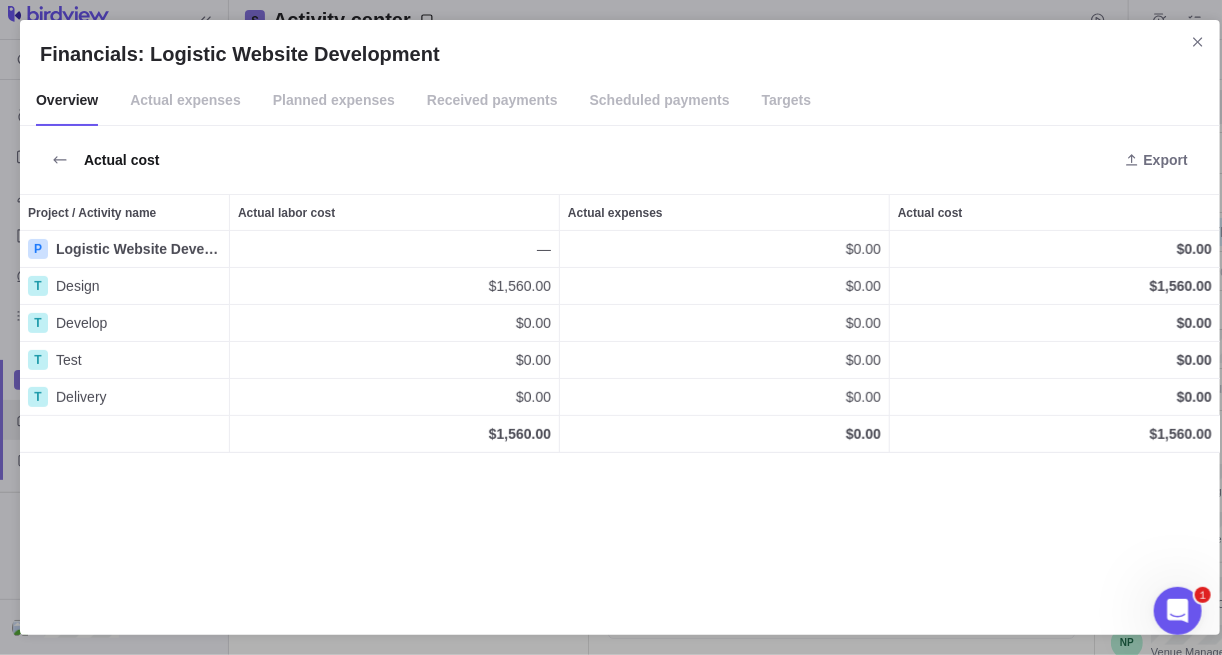 scroll, scrollTop: 12, scrollLeft: 13, axis: both 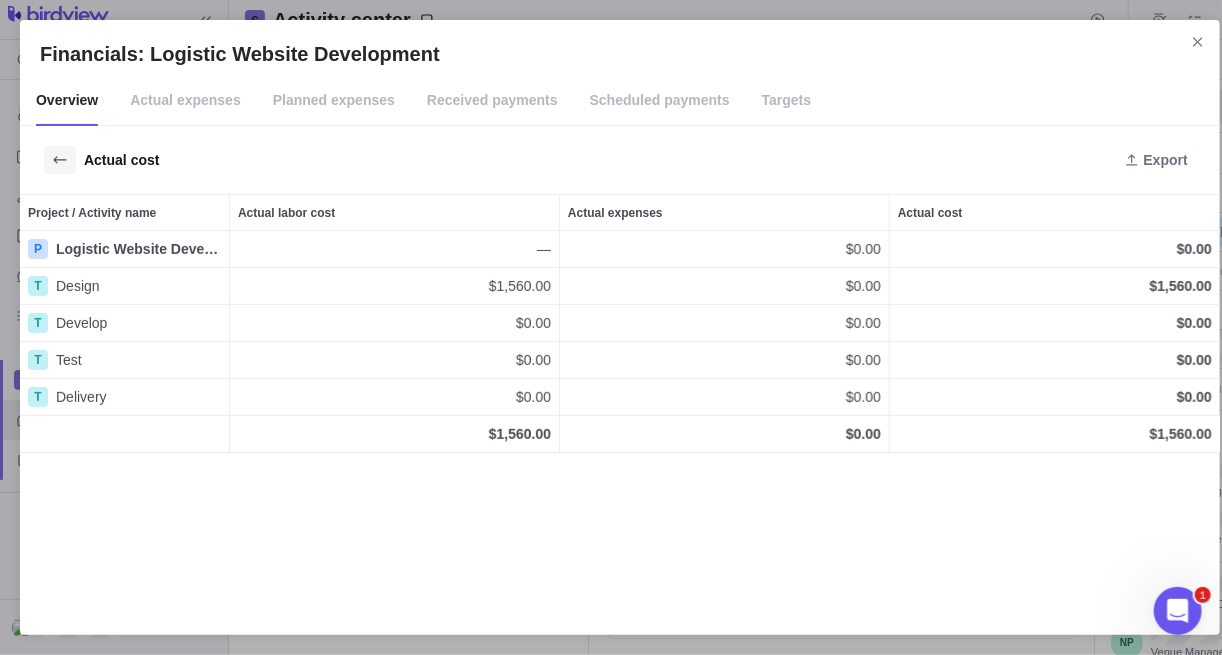 click 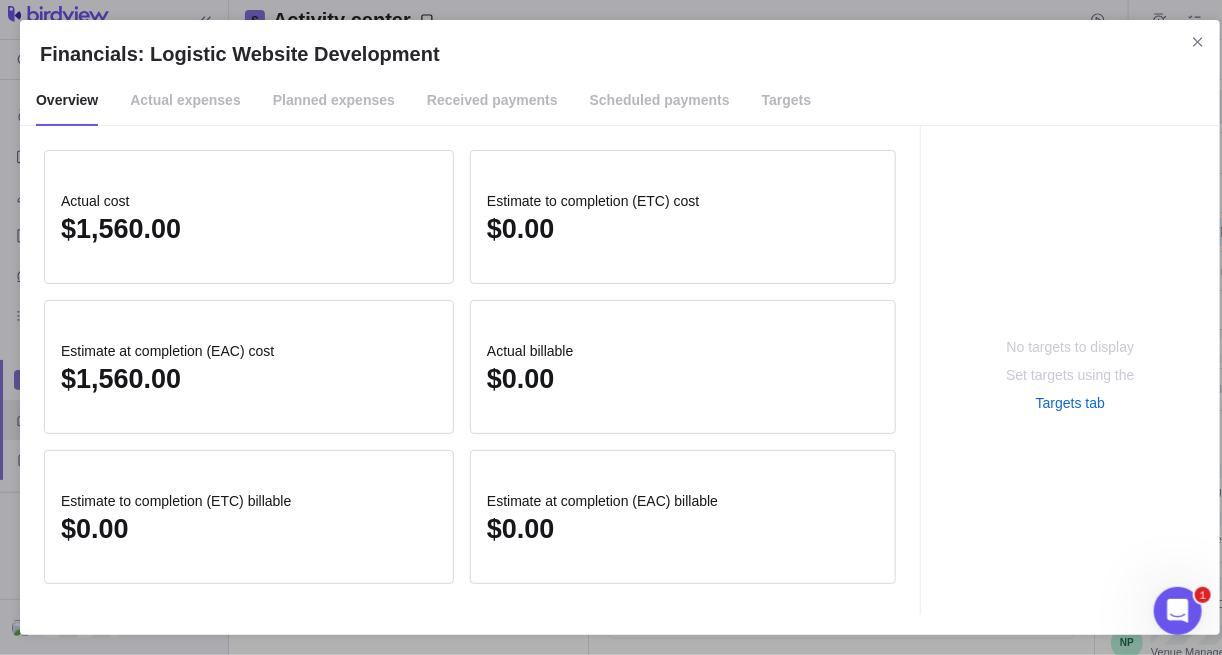 click on "Scheduled payments" at bounding box center [660, 101] 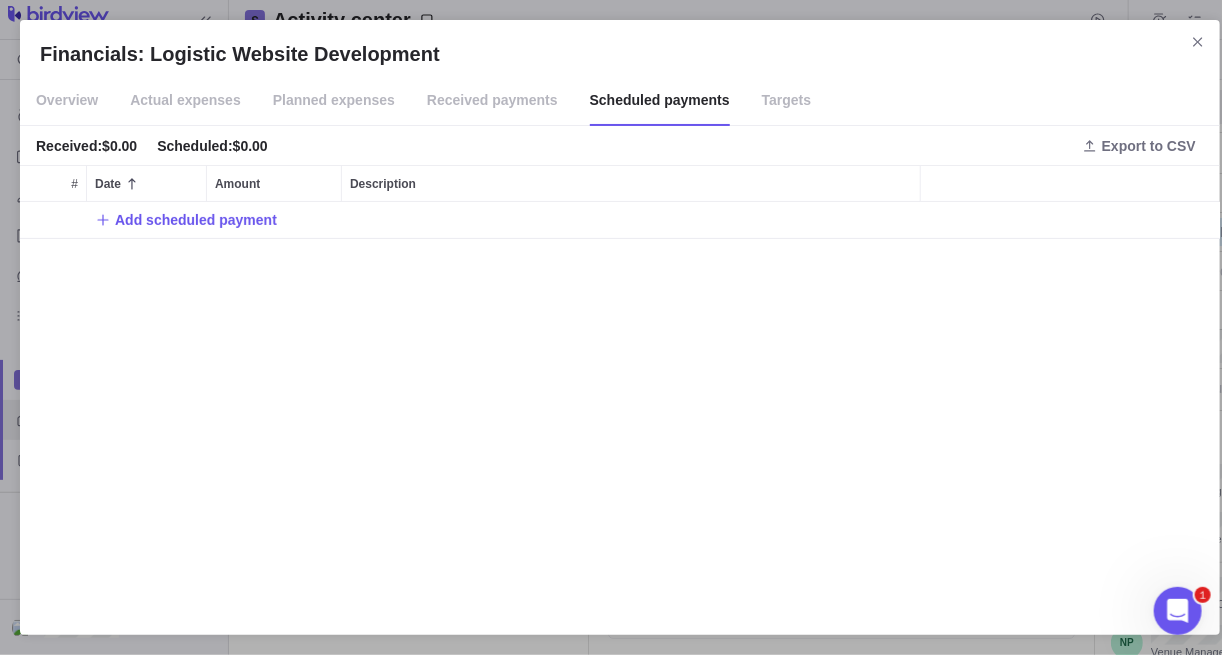 scroll, scrollTop: 12, scrollLeft: 13, axis: both 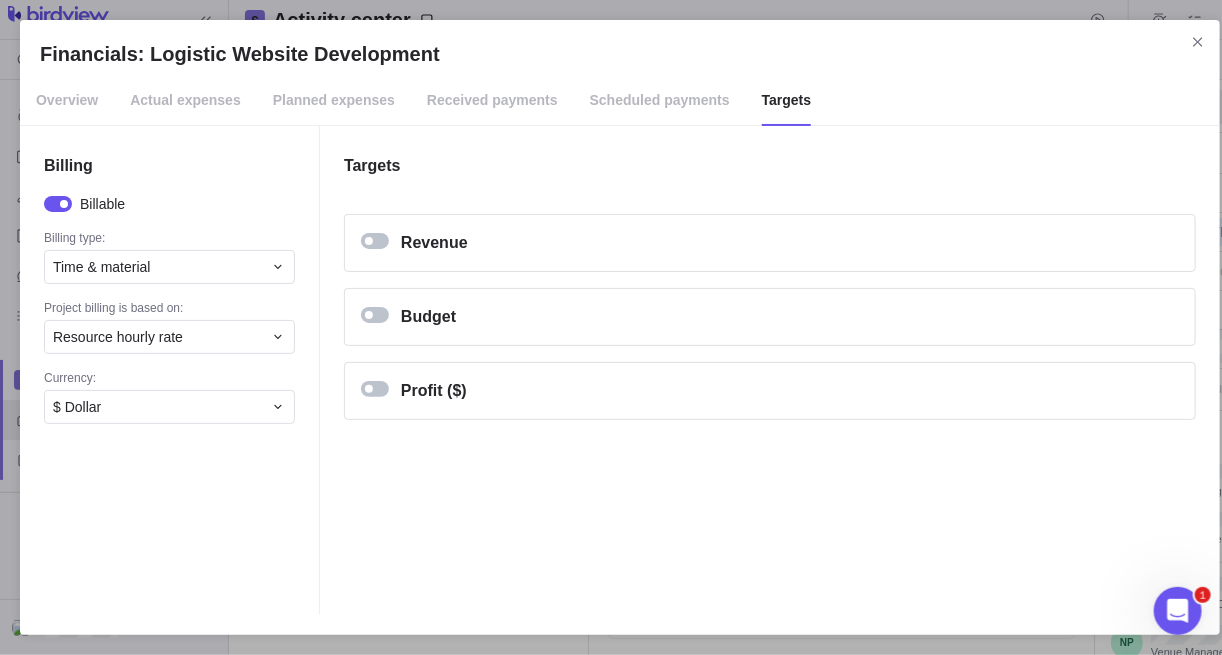 click on "Actual expenses" at bounding box center (185, 101) 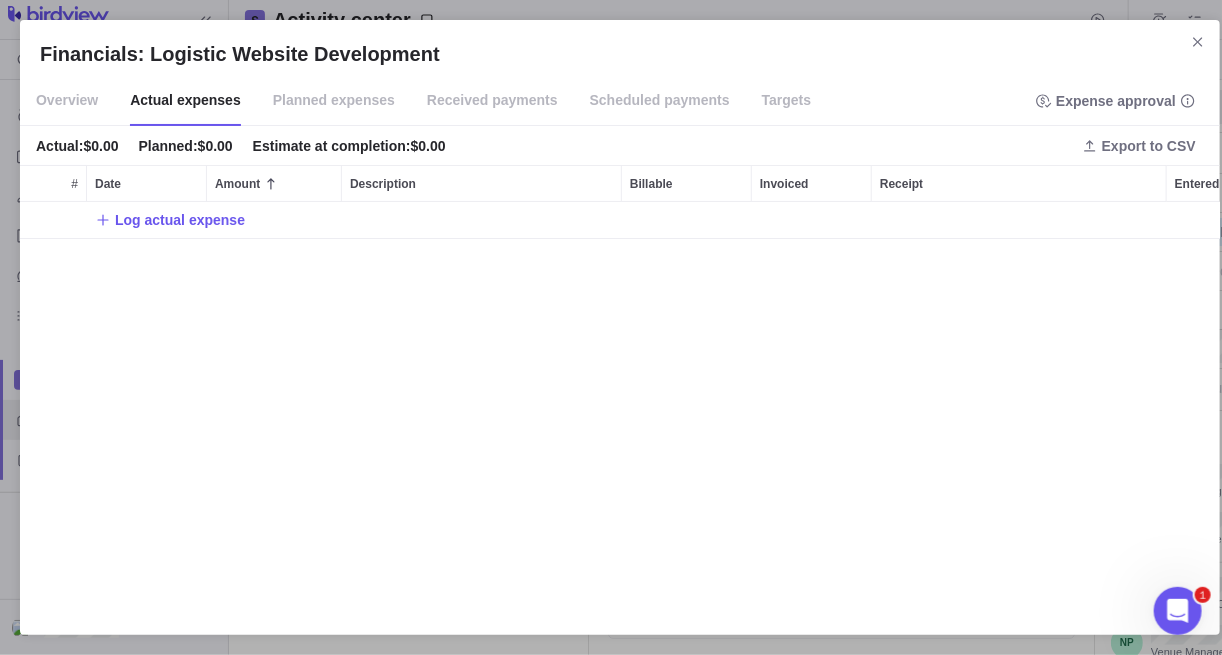 scroll, scrollTop: 12, scrollLeft: 13, axis: both 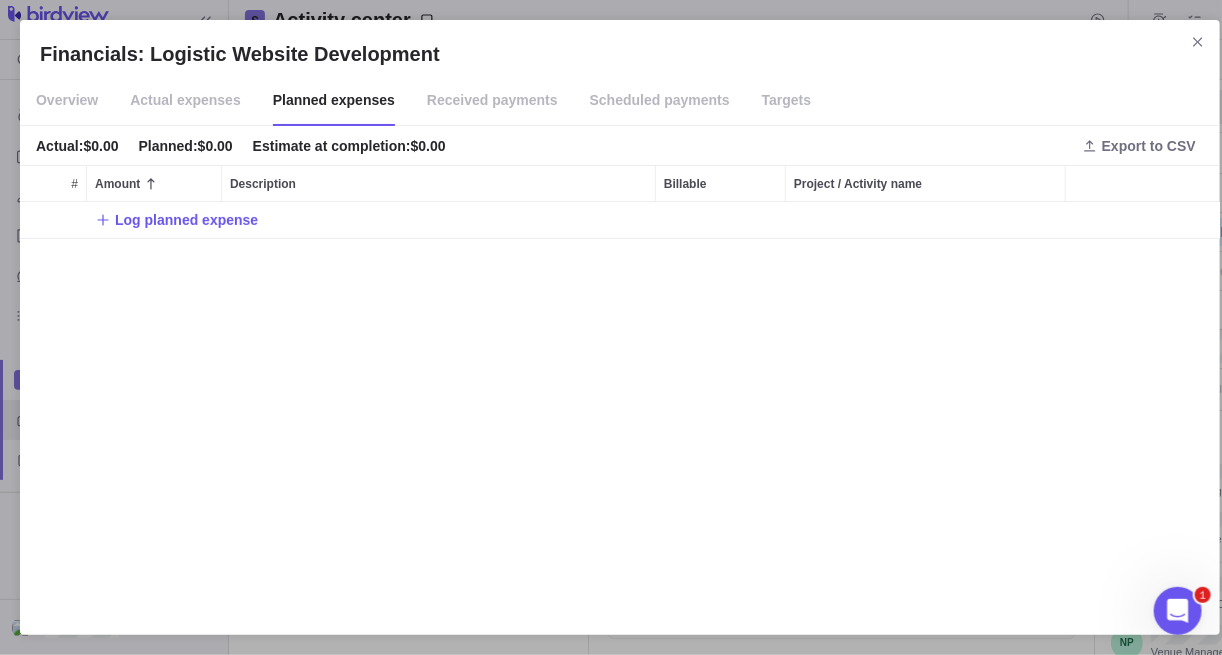 click on "Actual expenses" at bounding box center (185, 101) 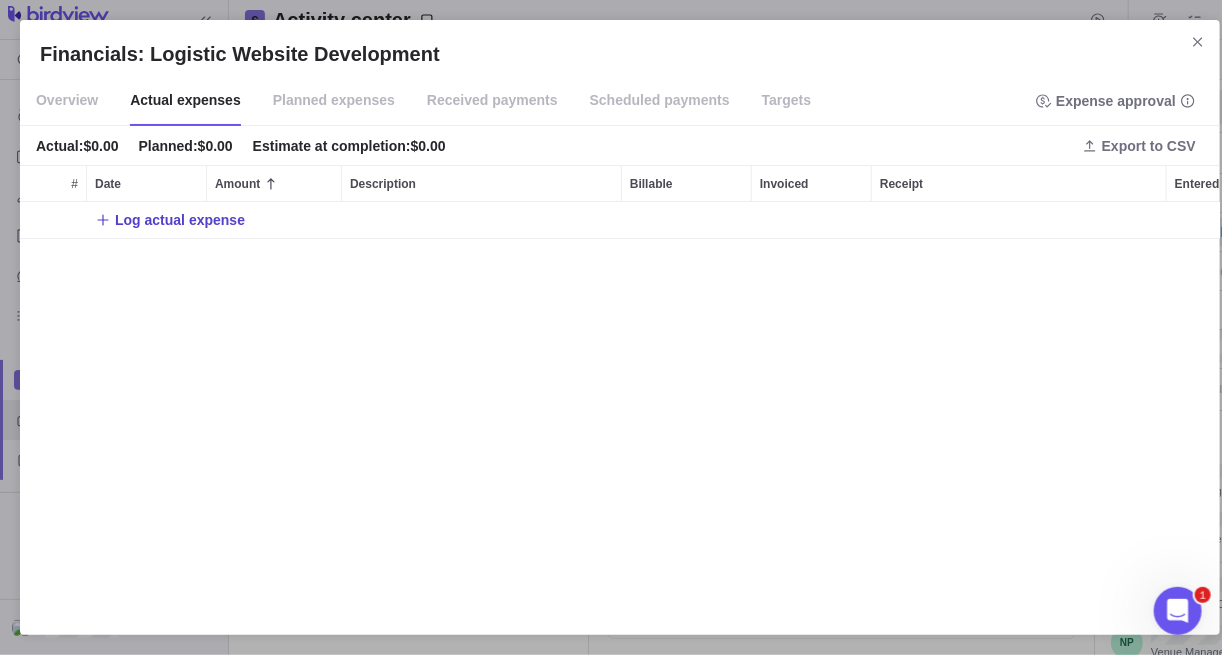 scroll, scrollTop: 12, scrollLeft: 13, axis: both 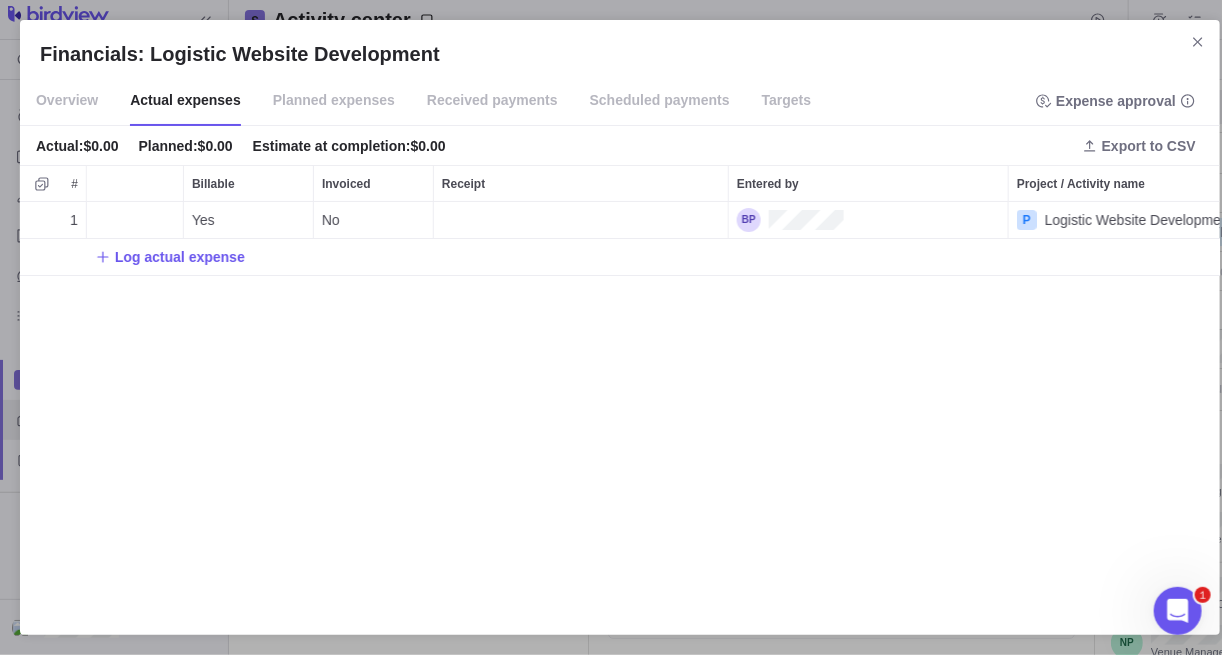 click on "1 [DATE] Yes No P Logistic Website Development Log actual expense" at bounding box center [620, 408] 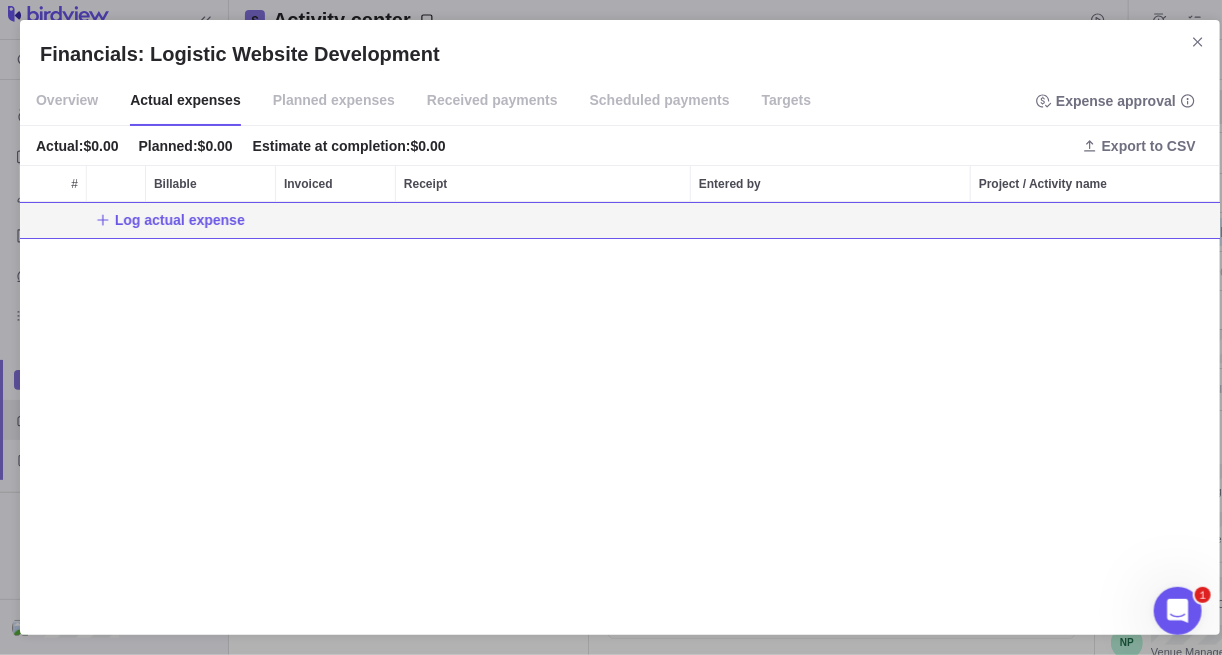 click on "Log actual expense" at bounding box center [620, 408] 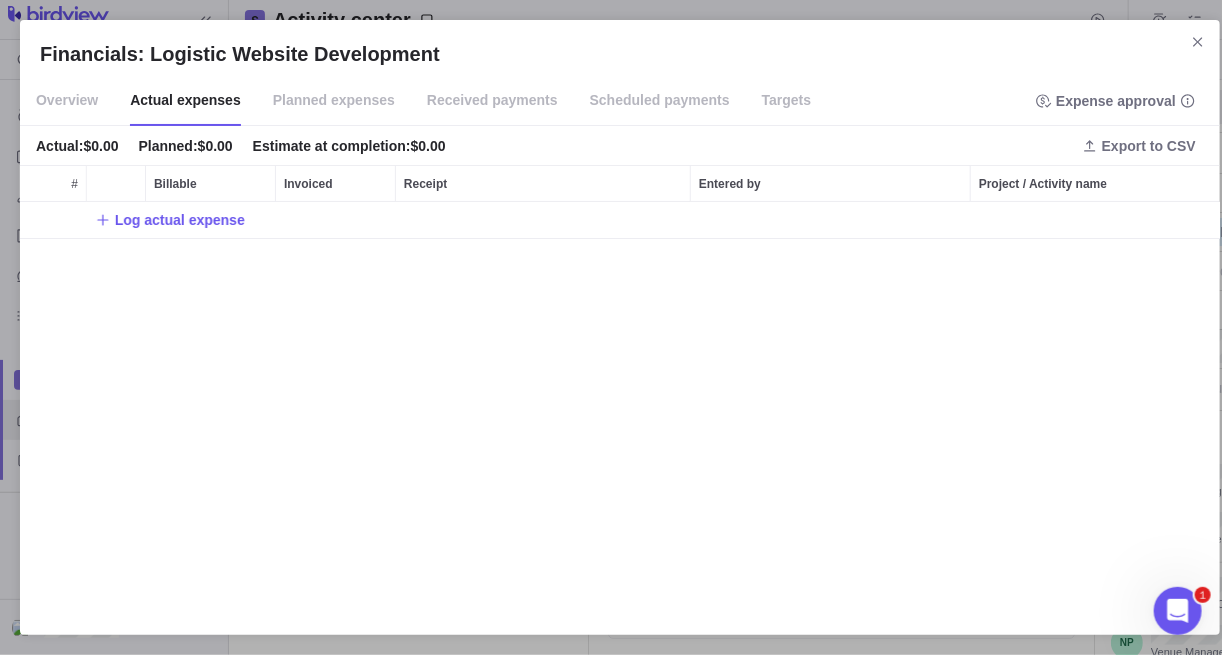 click on "Log actual expense" at bounding box center [397, 220] 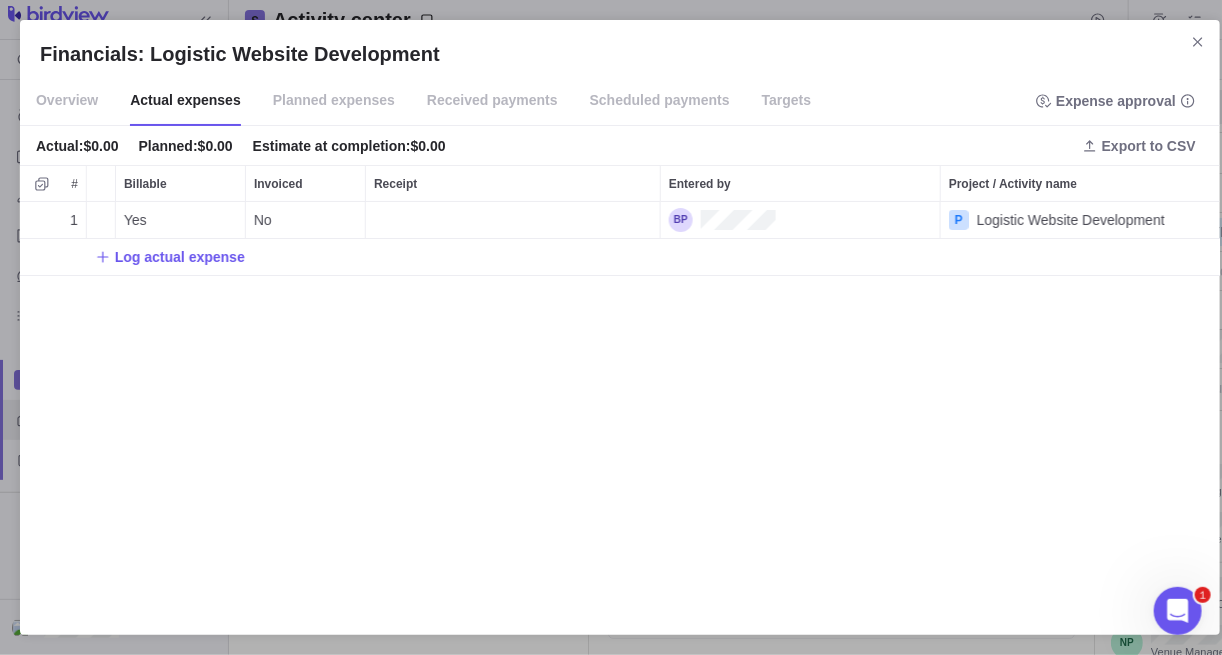 click on "1 [DATE] Yes No P Logistic Website Development Log actual expense" at bounding box center (620, 408) 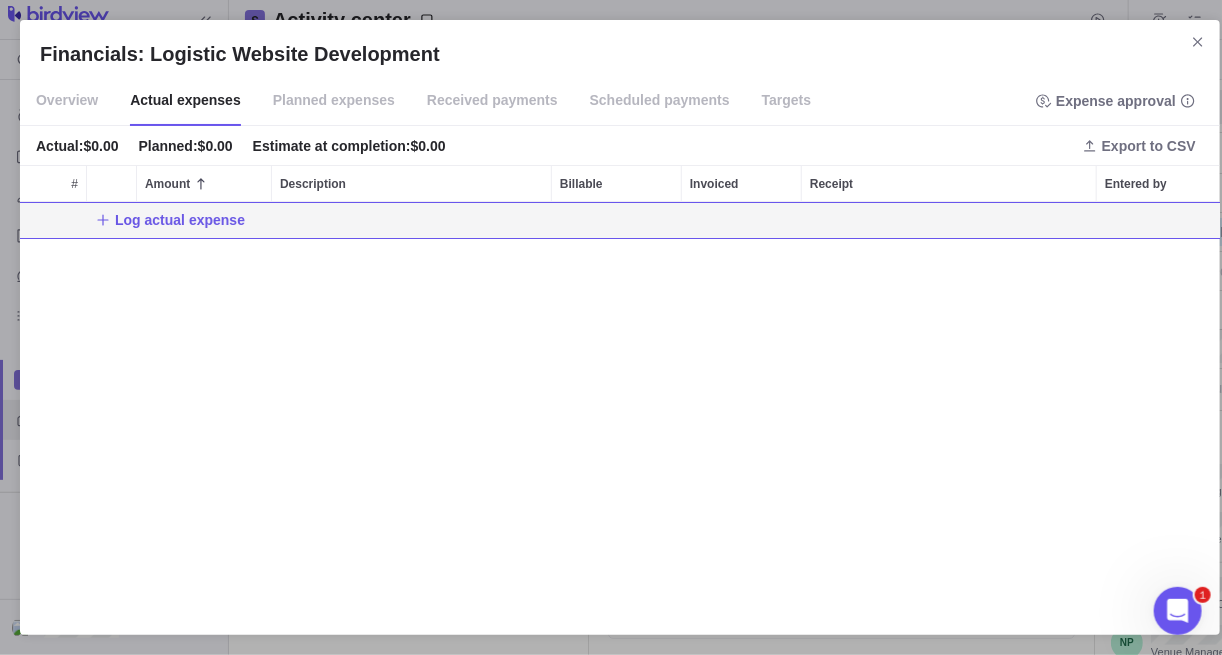 click on "Planned expenses" at bounding box center (334, 101) 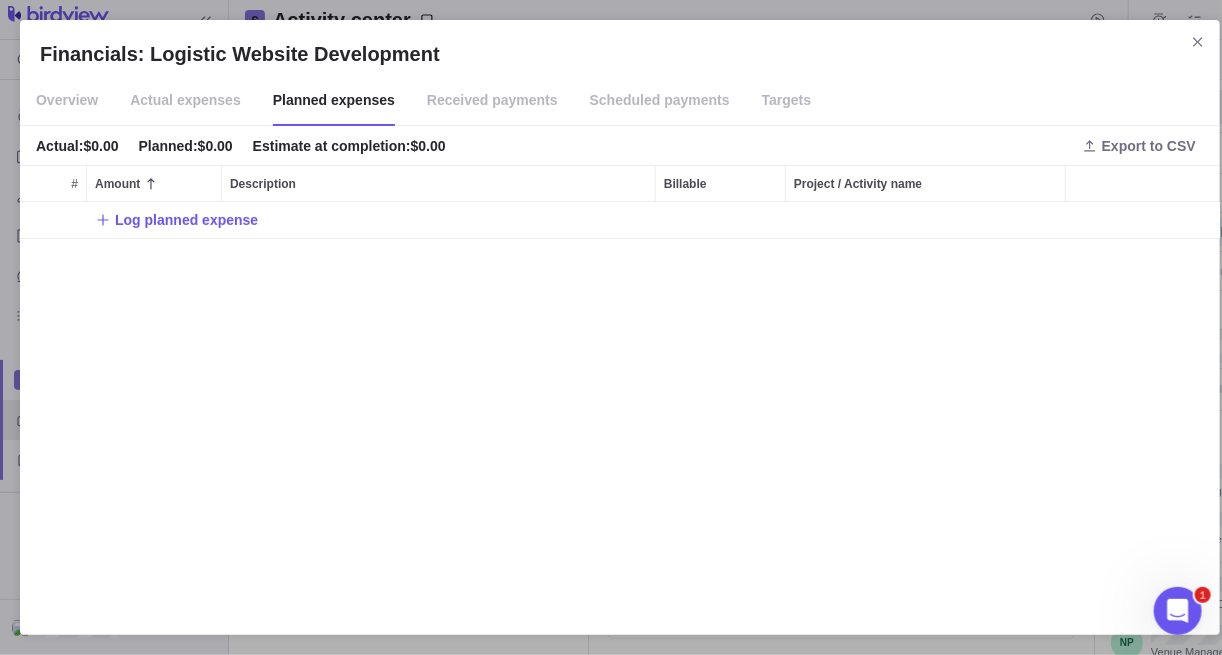 click on "Received payments" at bounding box center [492, 101] 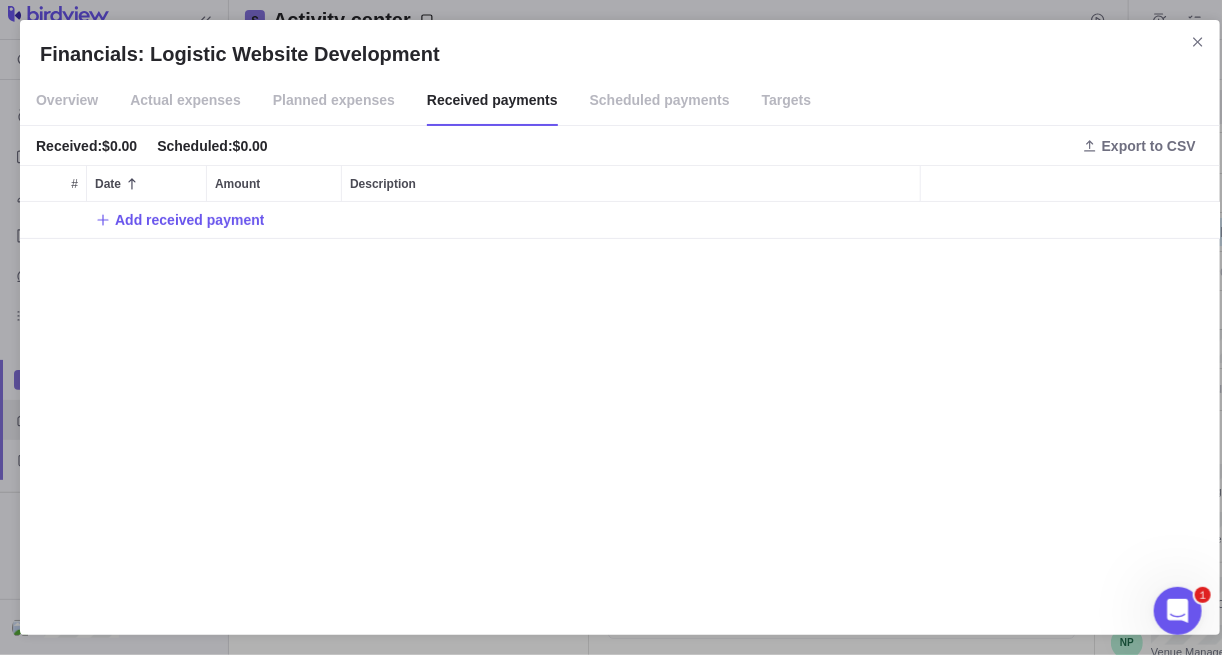 click on "Scheduled payments" at bounding box center (660, 101) 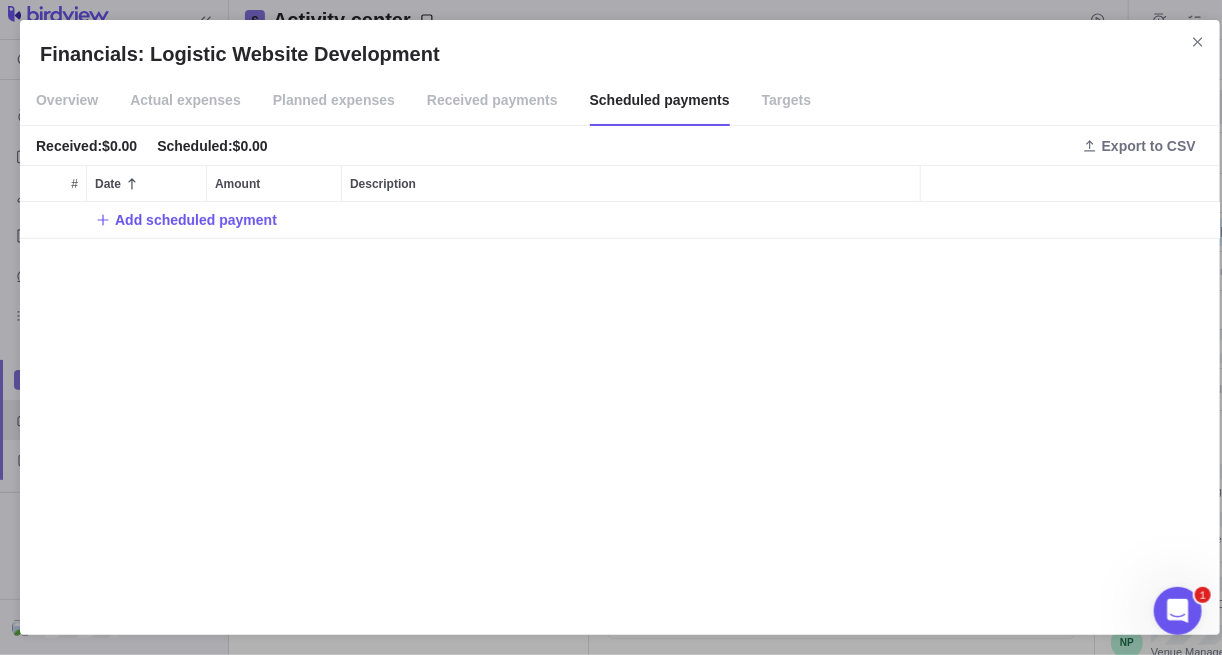 click on "Targets" at bounding box center [787, 101] 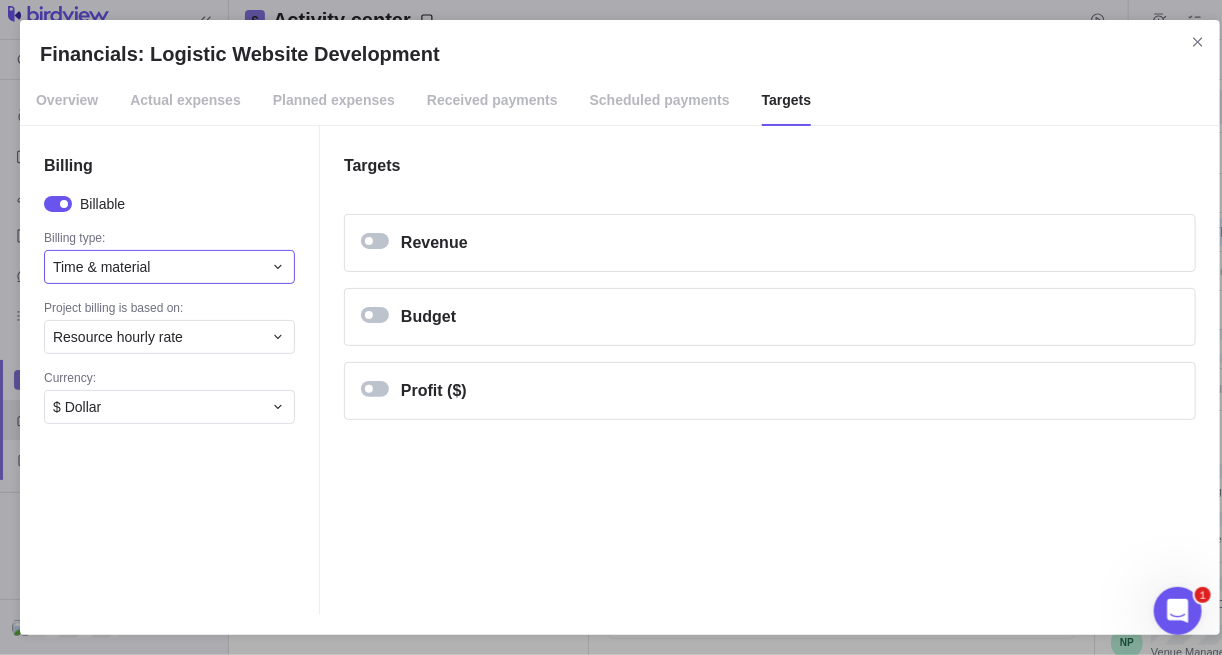 click on "Time & material" at bounding box center (157, 267) 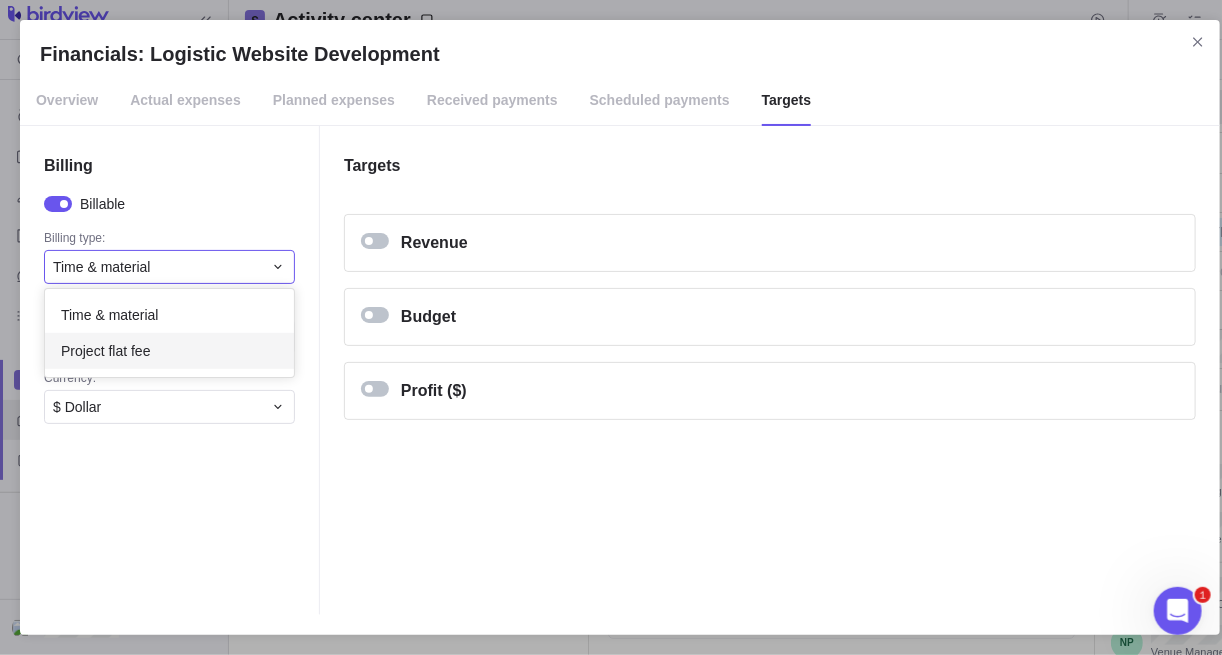 click on "Financials: Logistic Website Development Overview Actual expenses Planned expenses Received payments Scheduled payments Targets Billing Billable Billing type: Time & material Time & material Project flat fee Project billing is based on: Resource hourly rate Currency: $ Dollar Targets Revenue Target labor revenue $0.00 Billable labor $0.00 add planned billable expenses $0.00 Billable expenses $0.00 add activities flat fees $0.00 Total target revenue $0.00 Total billable $0.00 Variance $0.00 Budget Labor budget $0.00 Labor cost $1,560.00 add planned expenses $0.00 Expenses $0.00 add activities budgets $0.00 Contingency $0.00 Total project budget $0.00 Total cost $1,560.00 Variance $-1,560.00 Profit ($) Track profit as Amount Target profit $0.00 Expected profit $-1,560.00 Variance $-1,560.00" at bounding box center [620, 327] 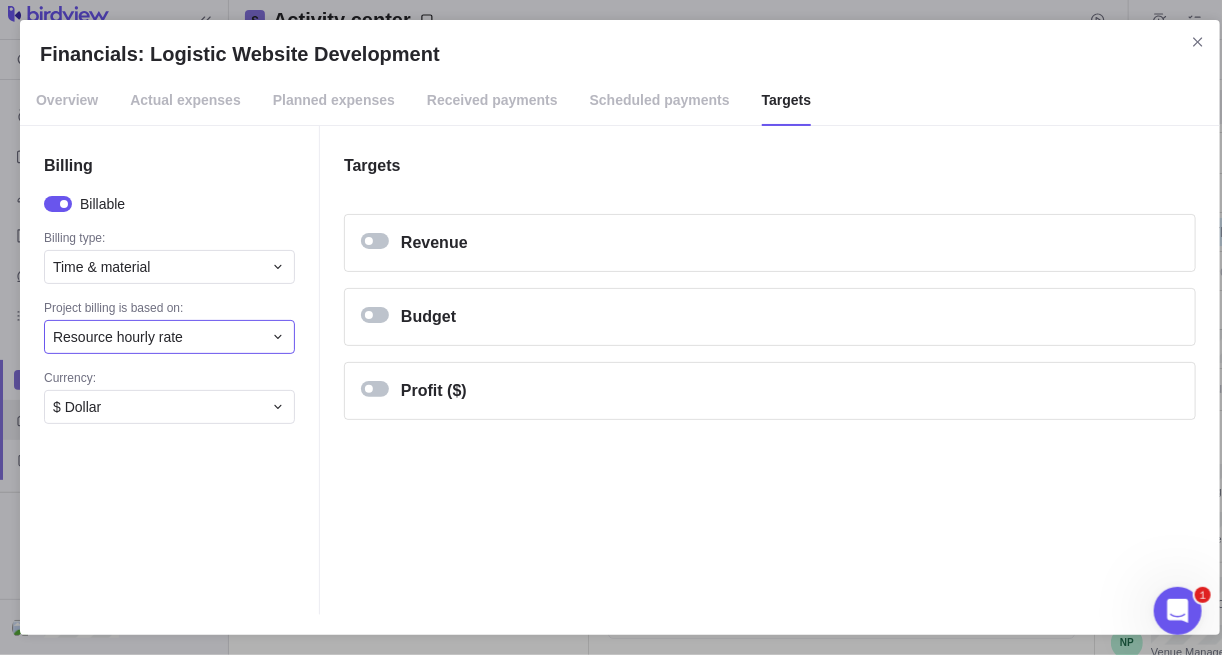 click on "Resource hourly rate" at bounding box center [169, 337] 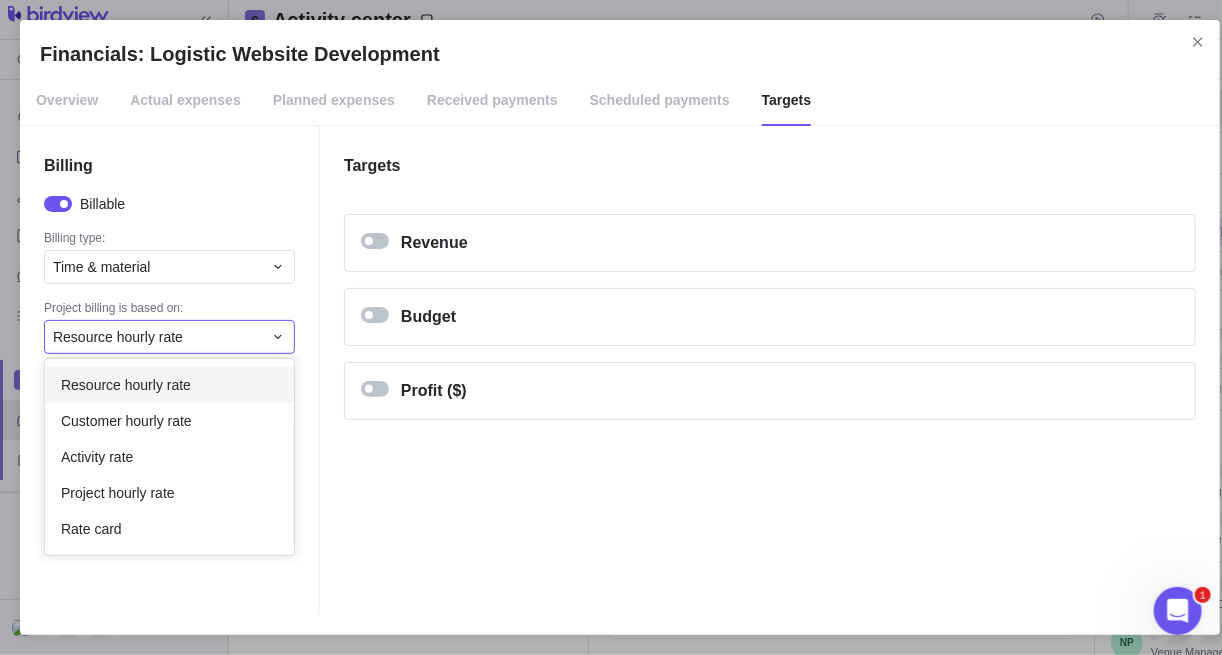 click on "Resource hourly rate" at bounding box center [169, 385] 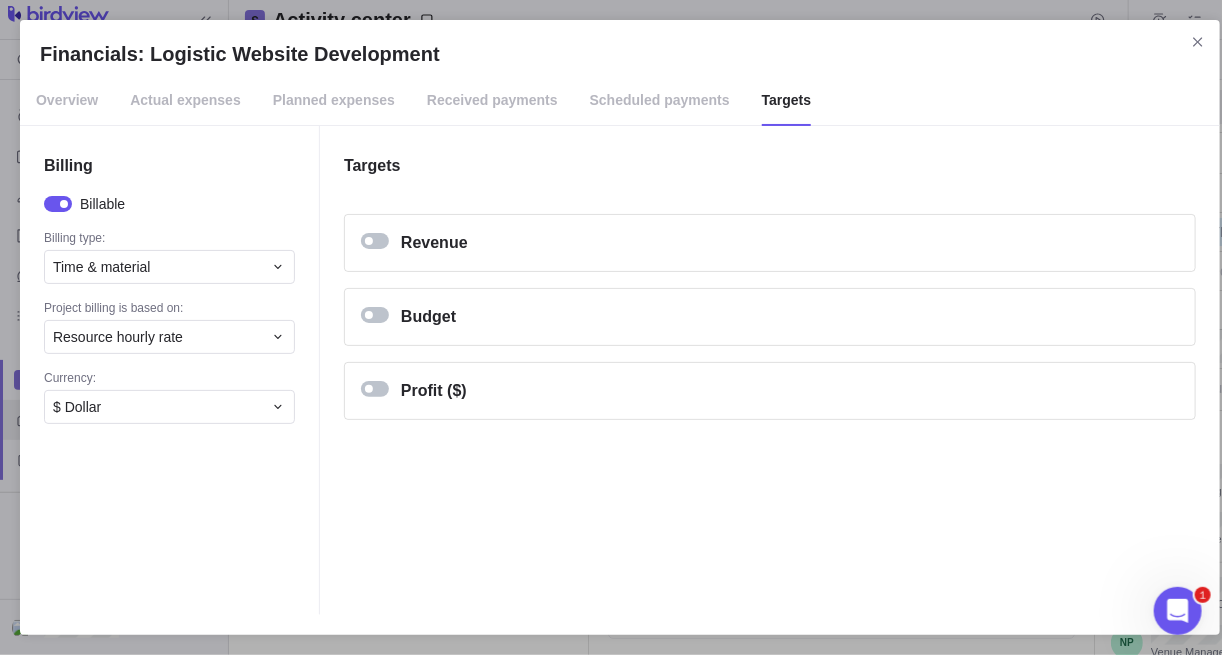 click at bounding box center [369, 389] 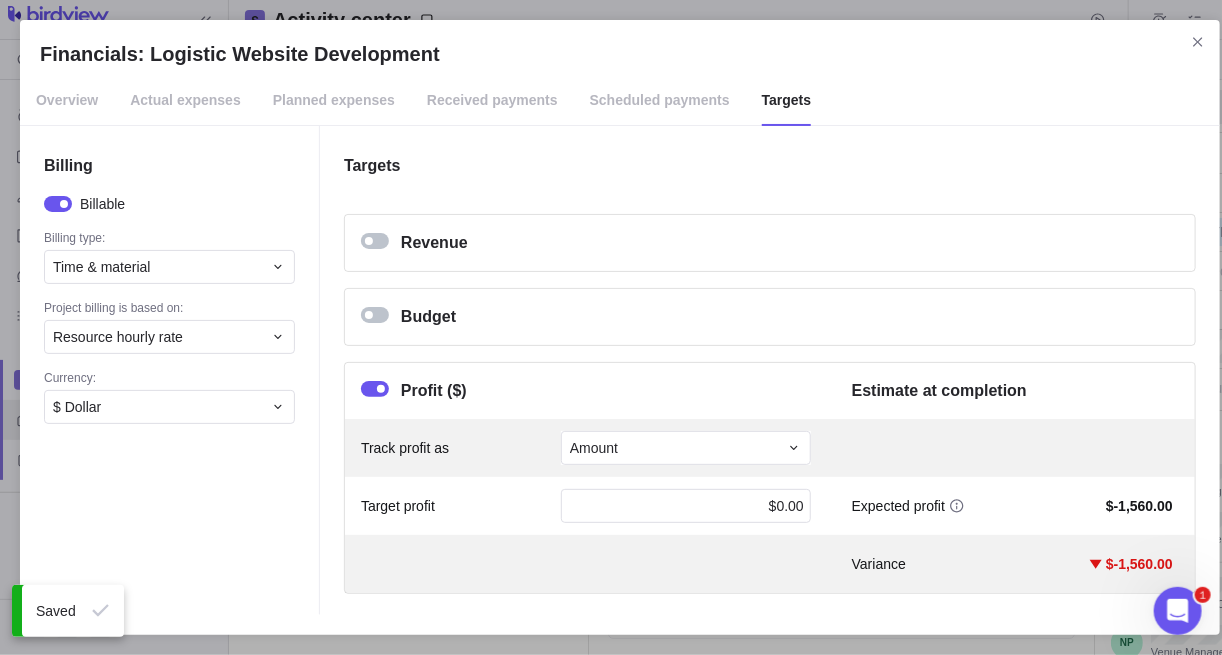 click at bounding box center (375, 241) 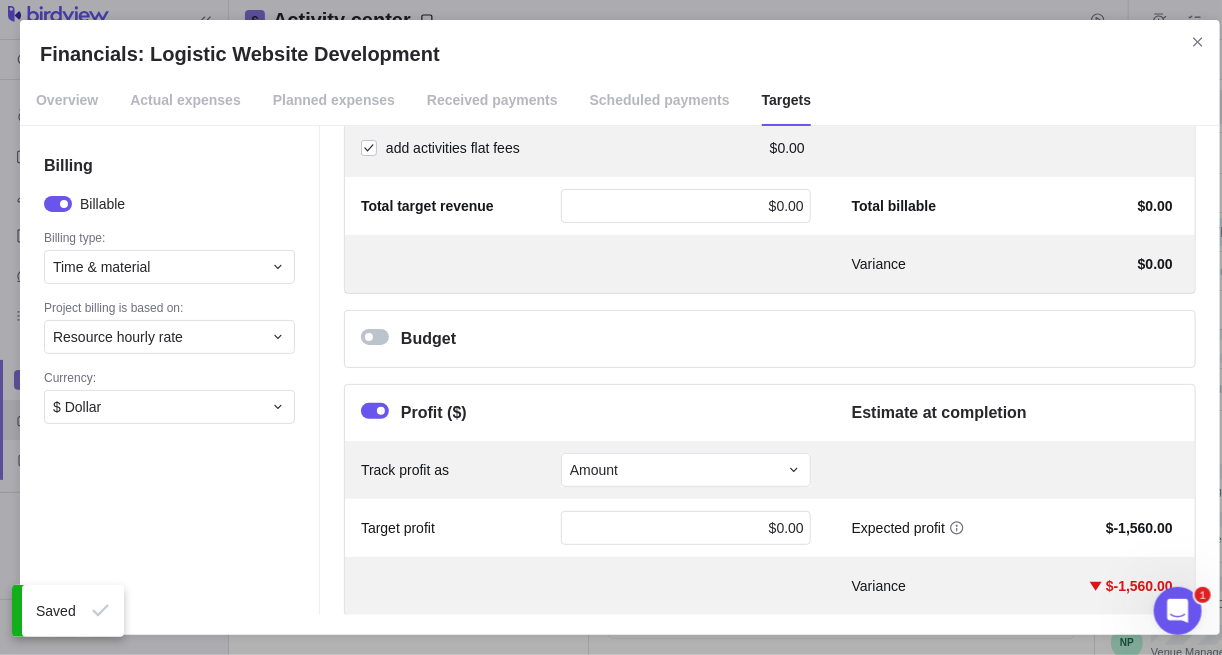 click at bounding box center (375, 337) 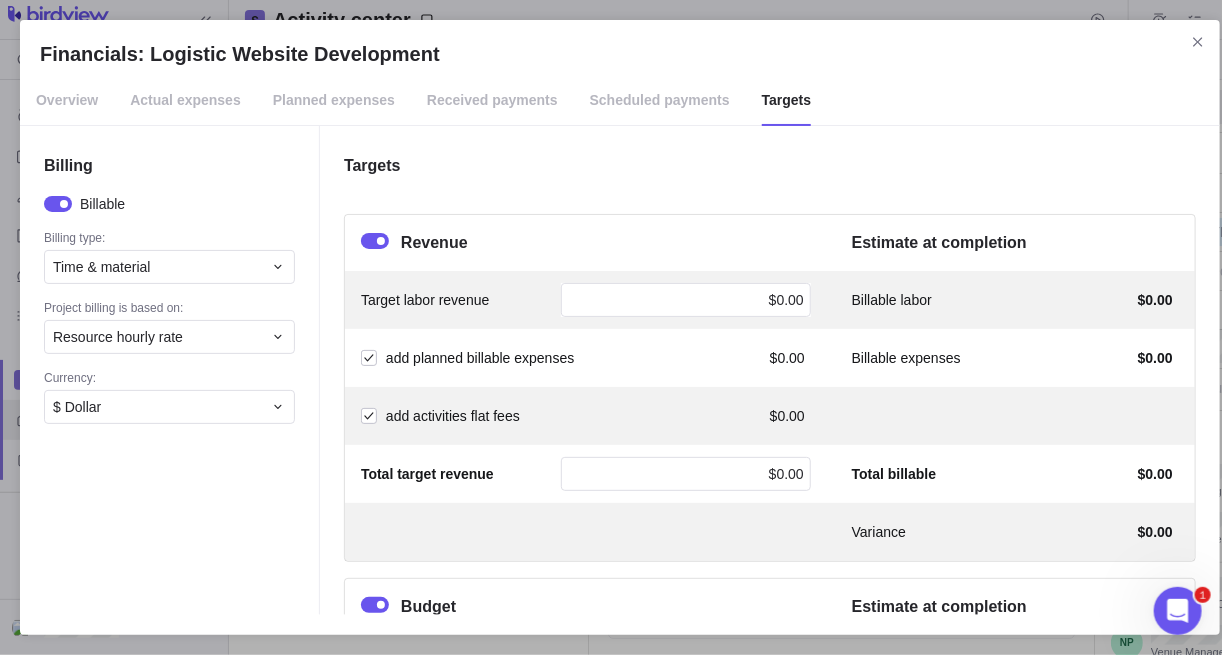 click on "Scheduled payments" at bounding box center [660, 101] 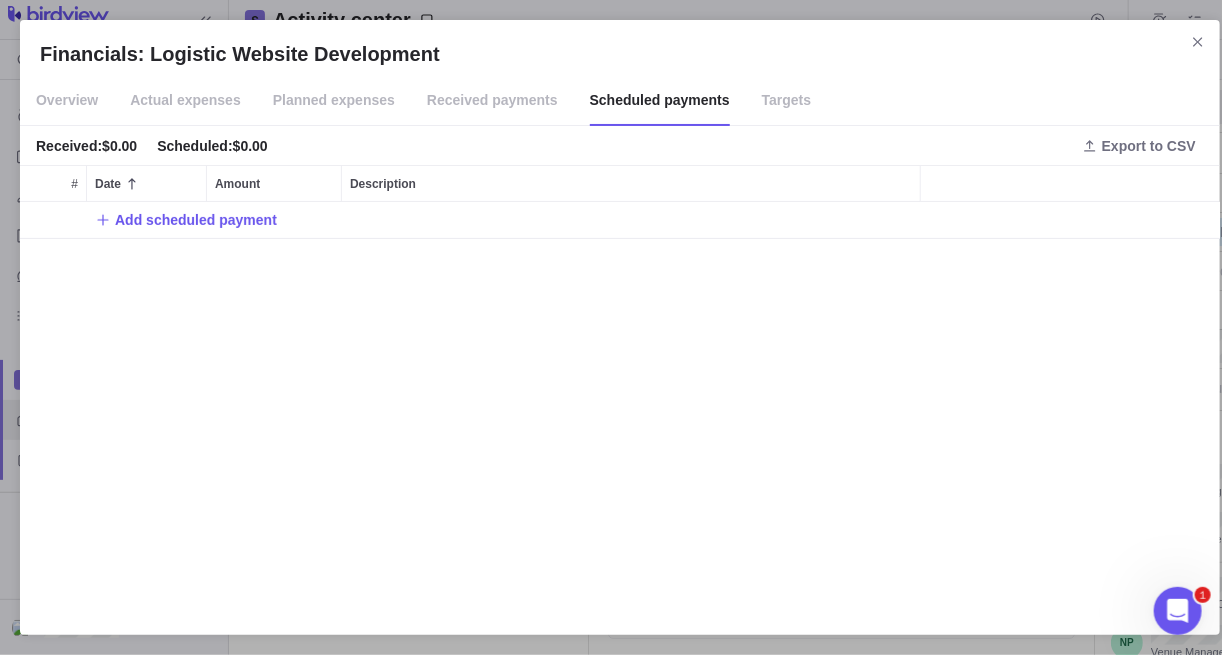 click on "Received payments" at bounding box center (492, 101) 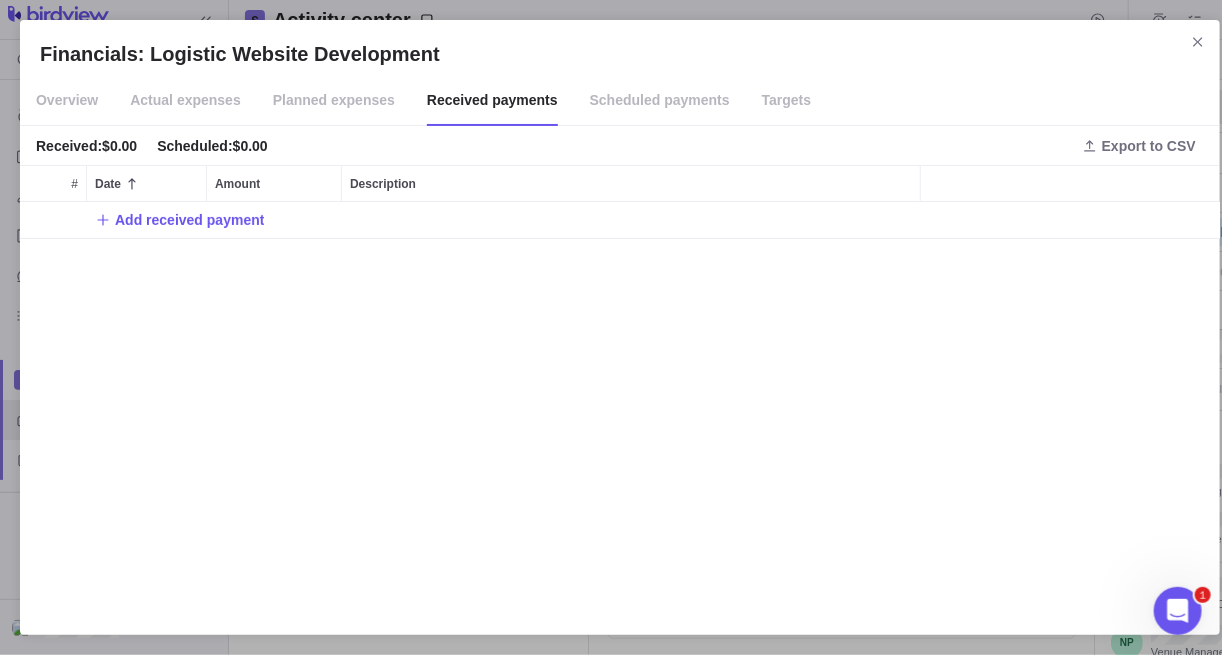 click on "Planned expenses" at bounding box center [334, 101] 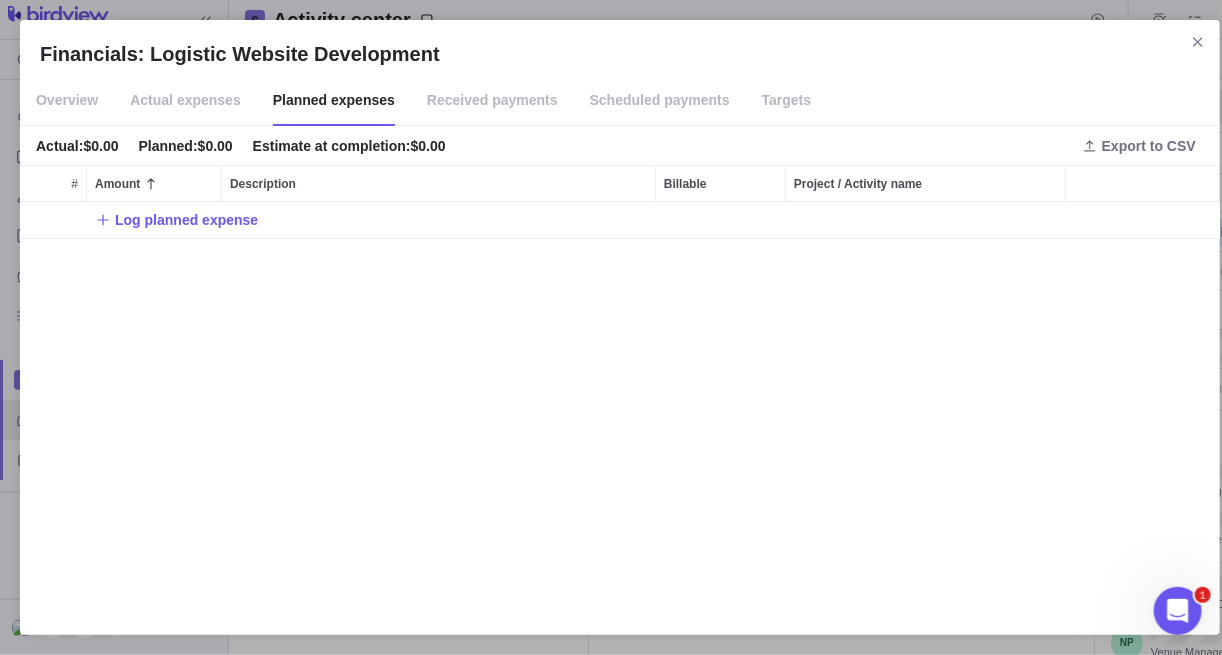 click on "Actual expenses" at bounding box center [185, 101] 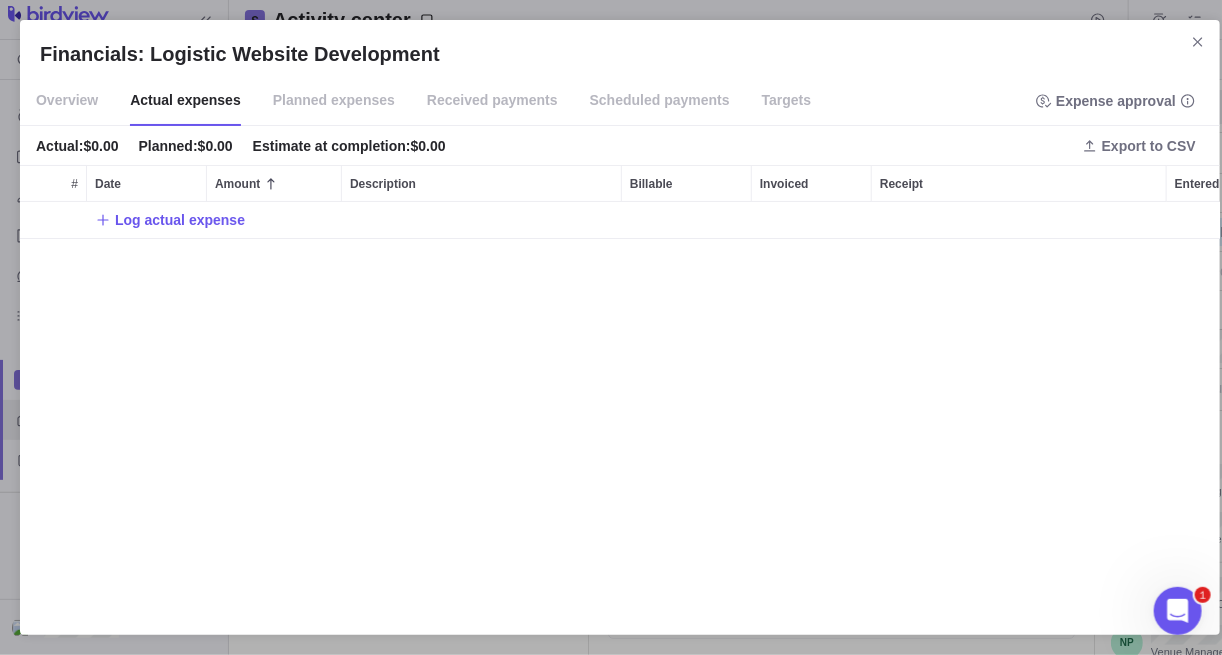 click on "Overview" at bounding box center [67, 101] 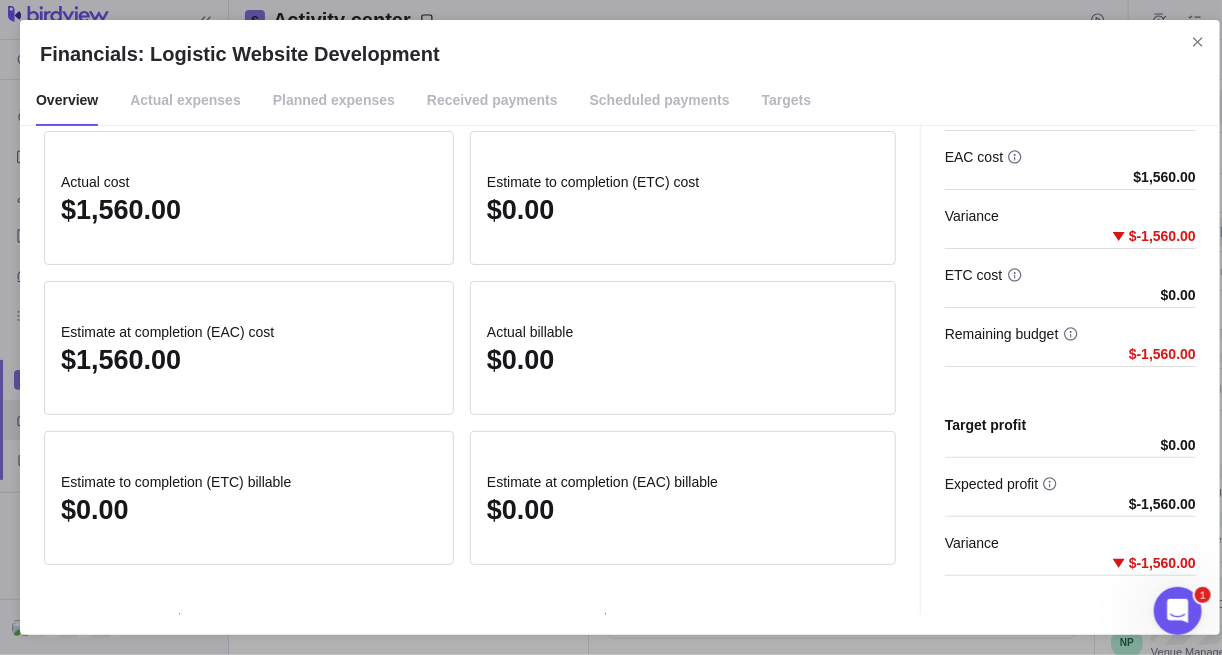 click 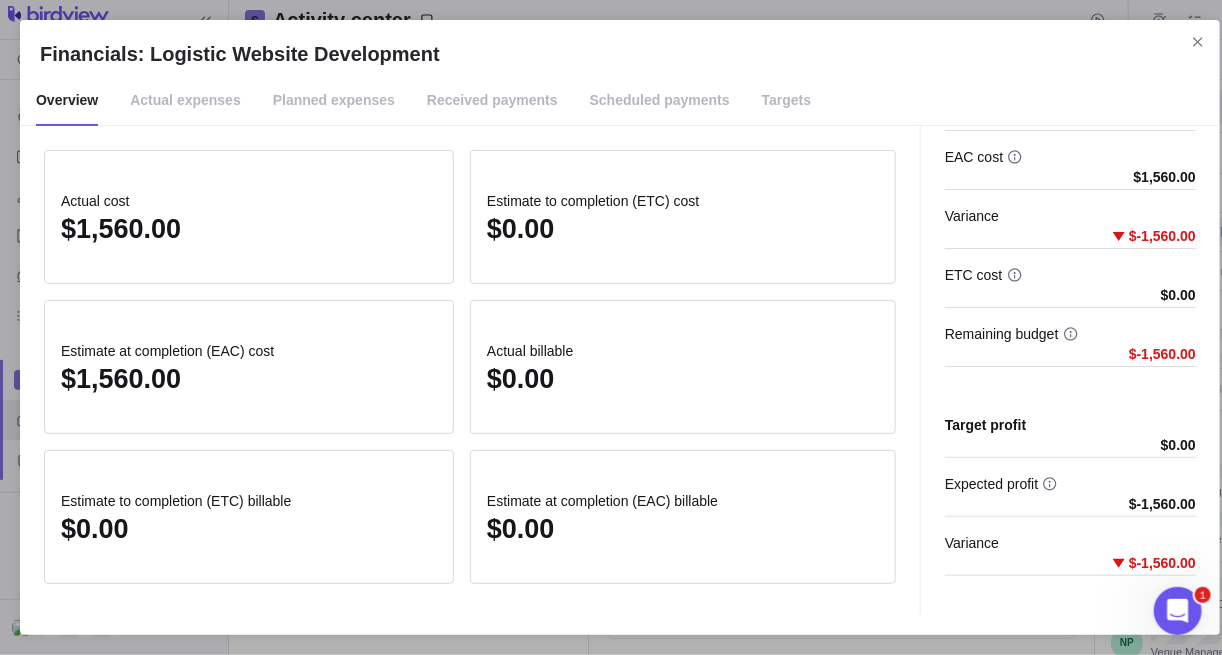 click on "Actual expenses" at bounding box center [185, 101] 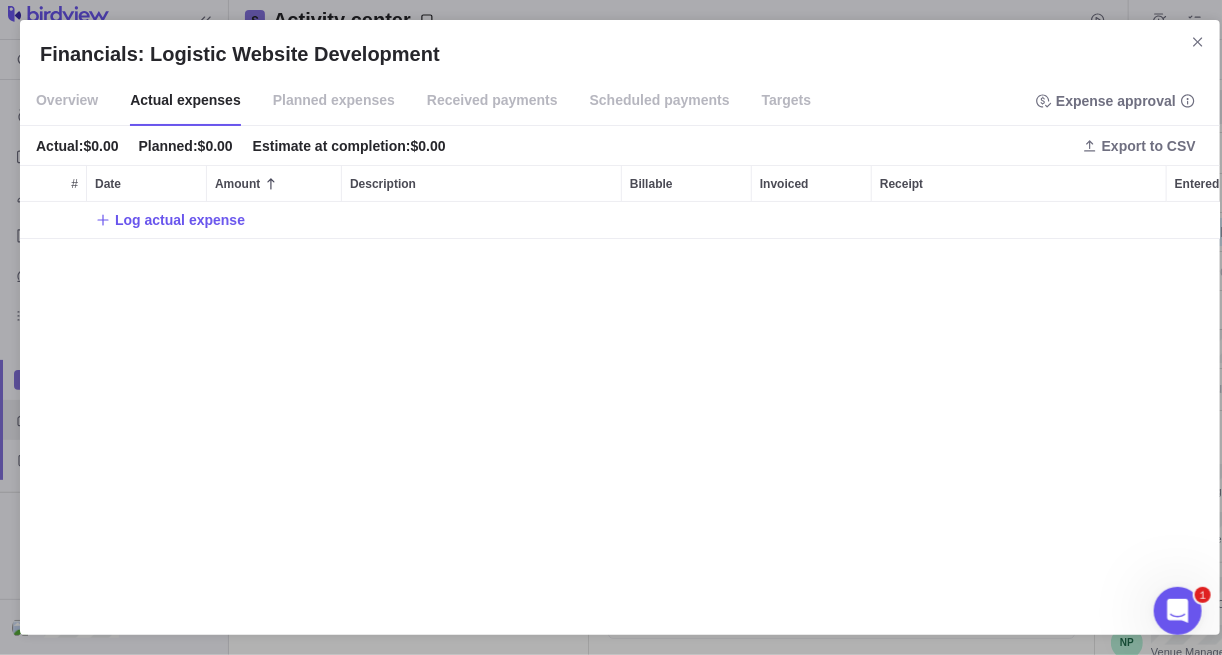 click on "Planned expenses" at bounding box center (334, 100) 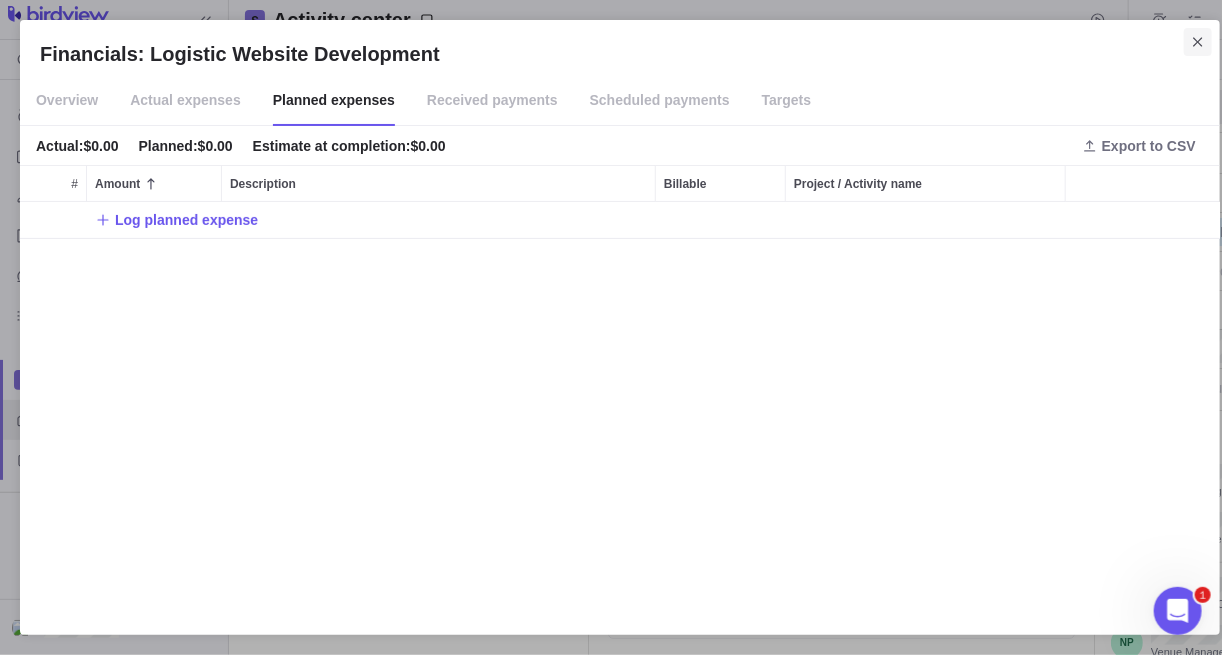 click 